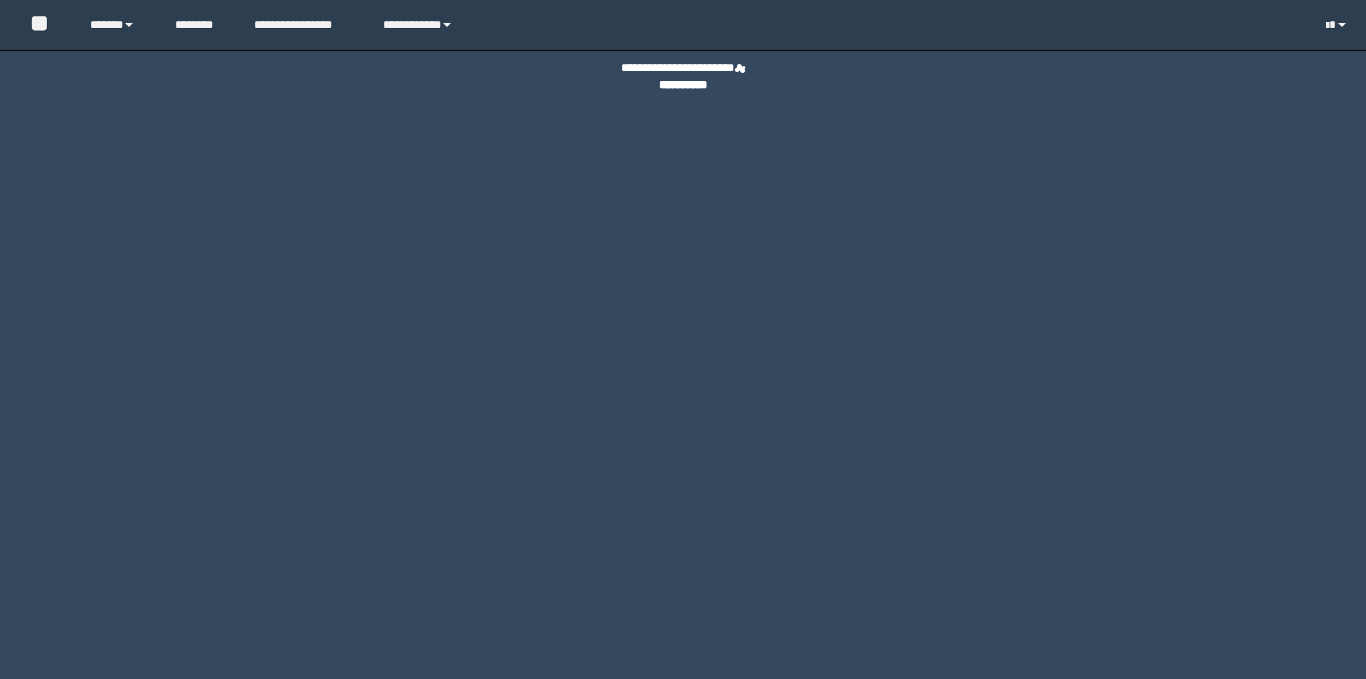 scroll, scrollTop: 0, scrollLeft: 0, axis: both 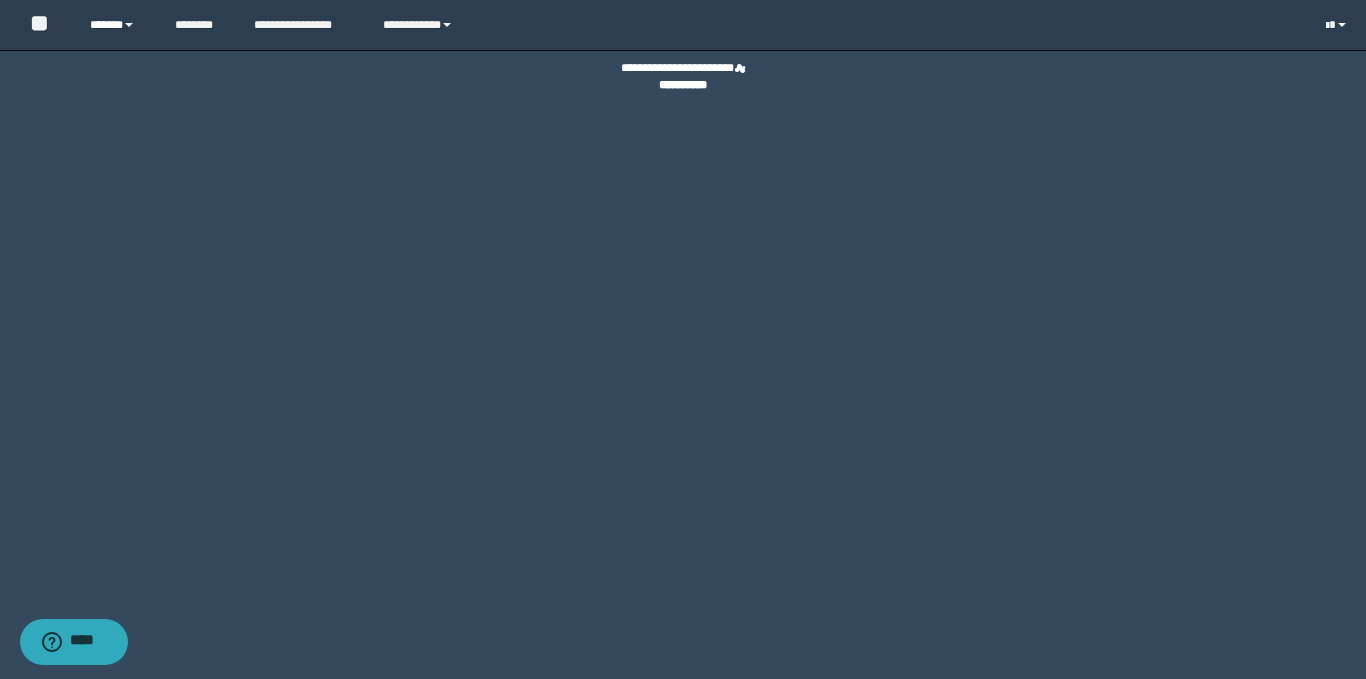 click on "******" at bounding box center (117, 25) 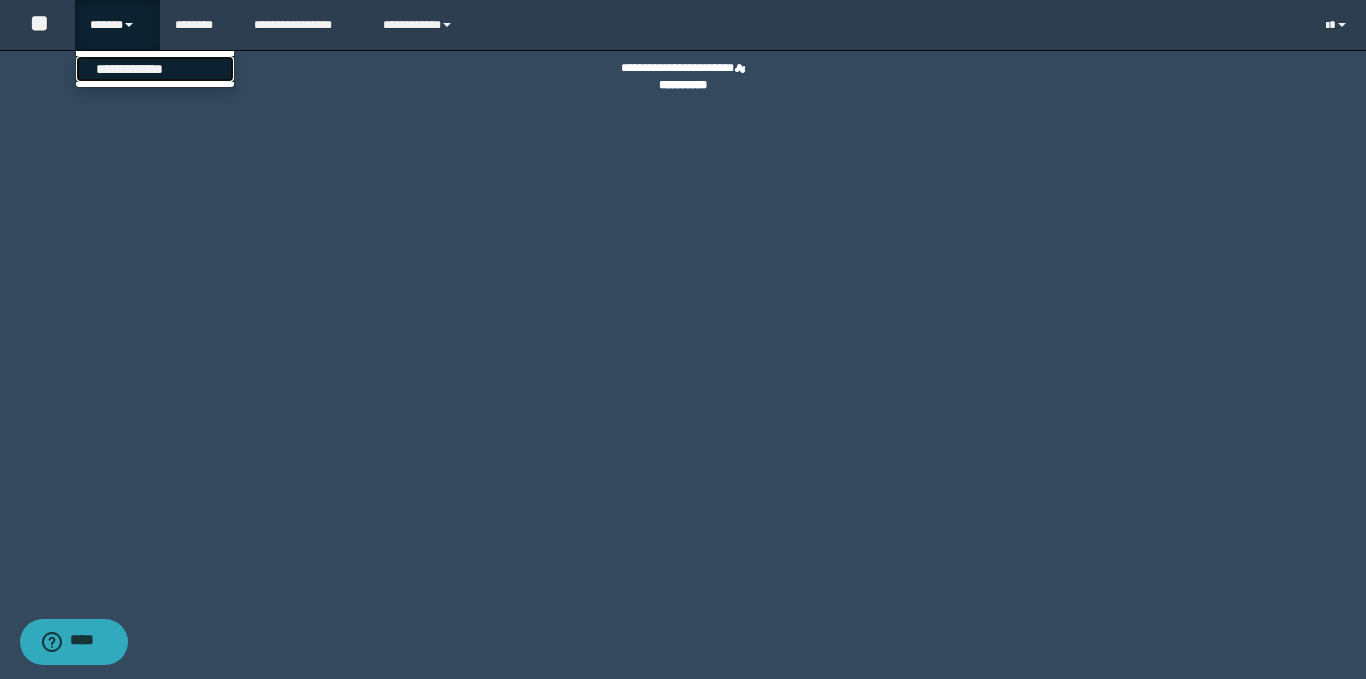click on "**********" at bounding box center [155, 69] 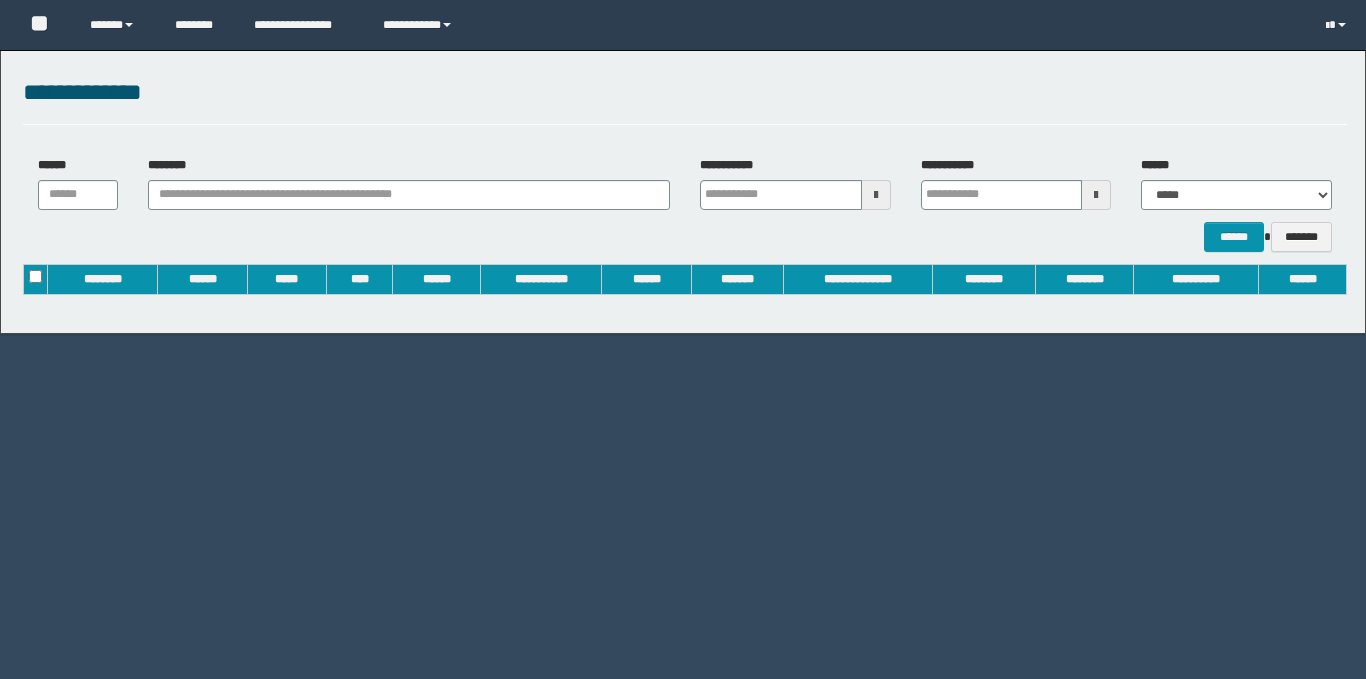 scroll, scrollTop: 0, scrollLeft: 0, axis: both 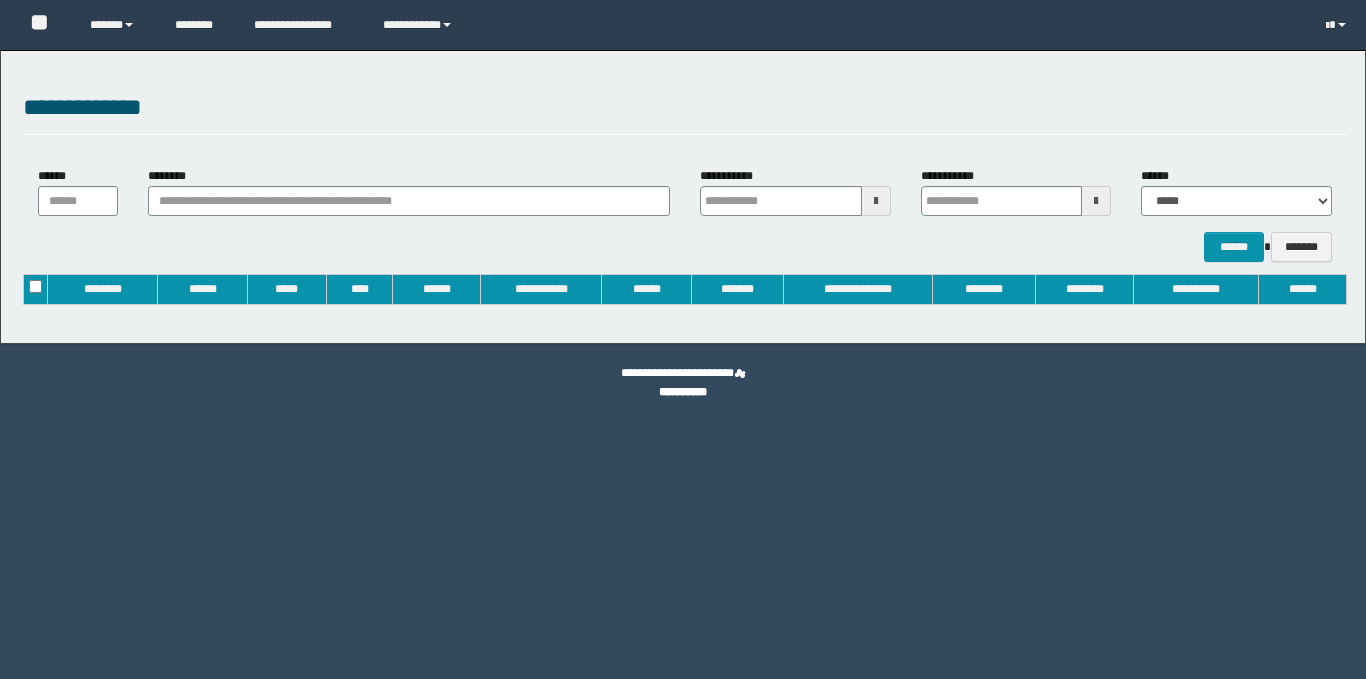 type on "**********" 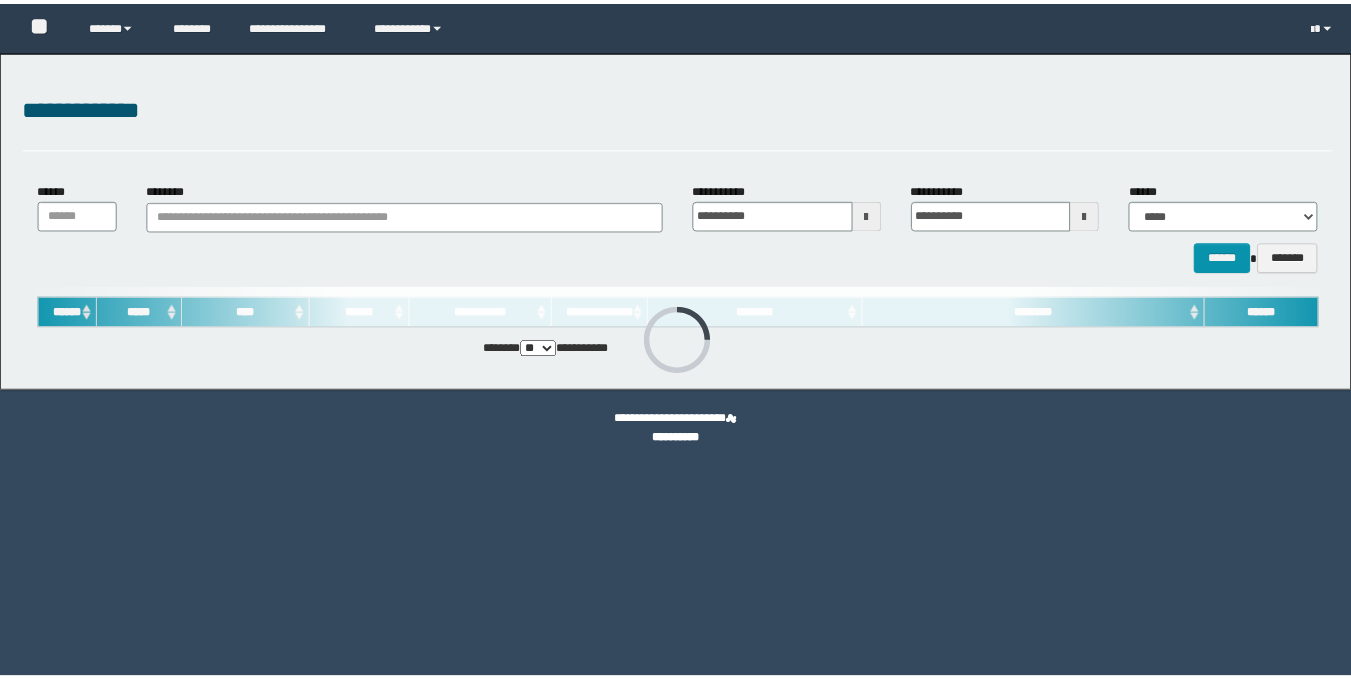 scroll, scrollTop: 0, scrollLeft: 0, axis: both 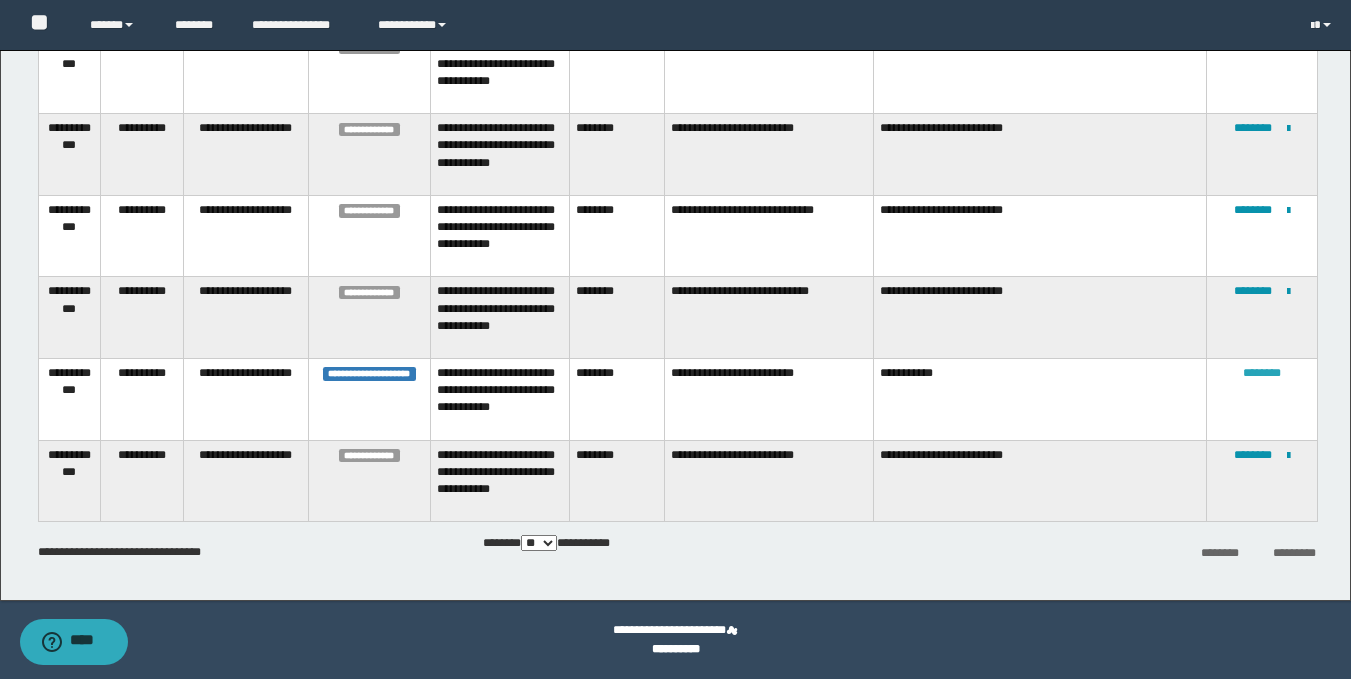 click on "********" at bounding box center (1262, 373) 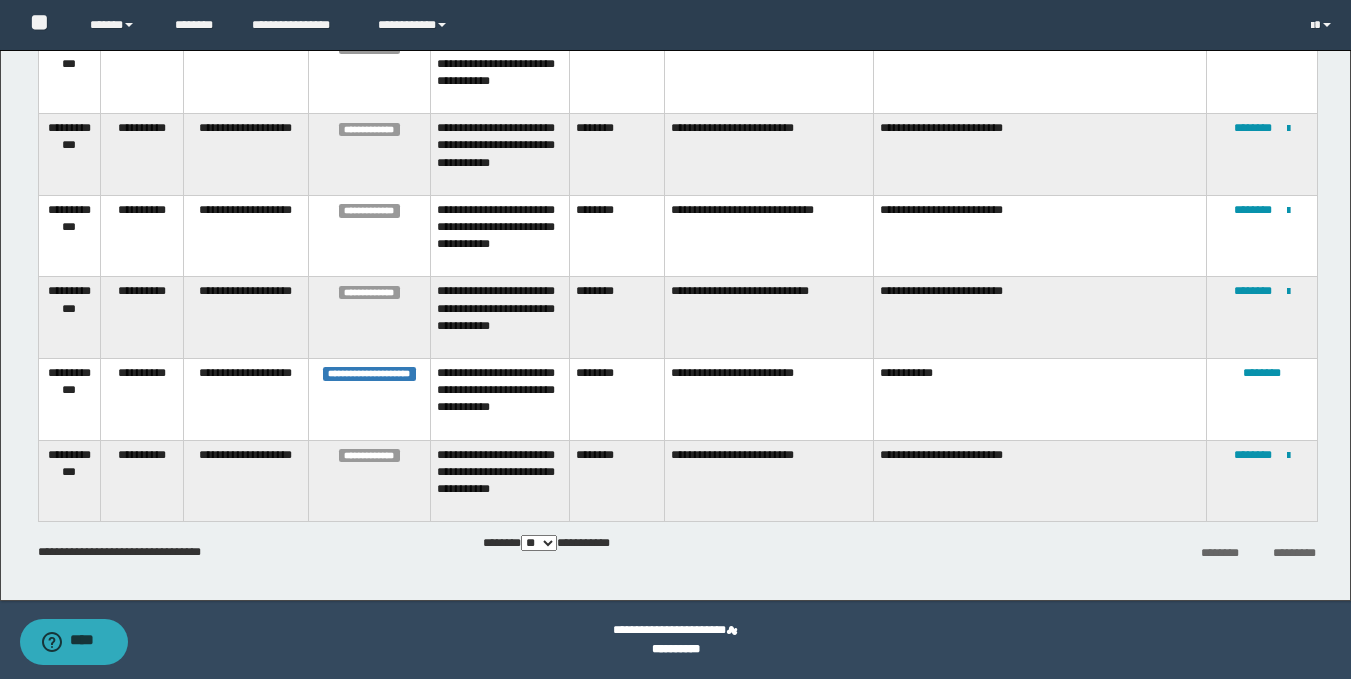 scroll, scrollTop: 0, scrollLeft: 0, axis: both 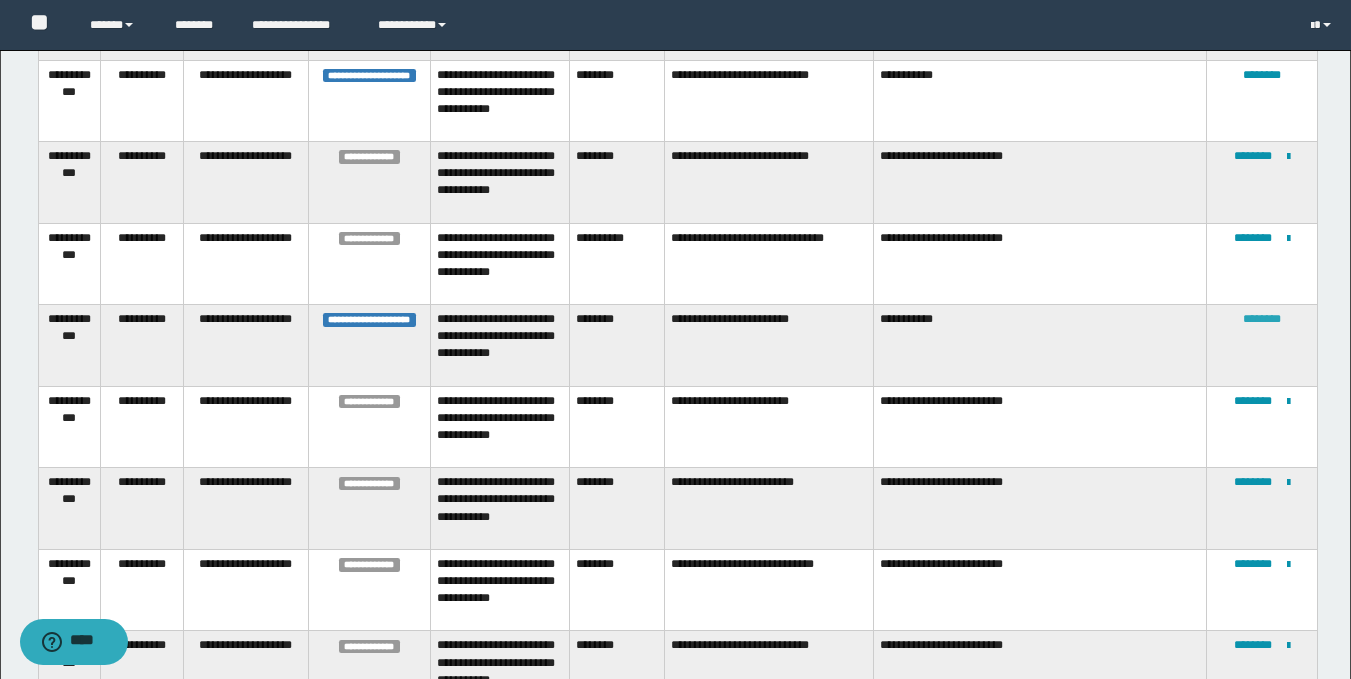 click on "********" at bounding box center [1262, 319] 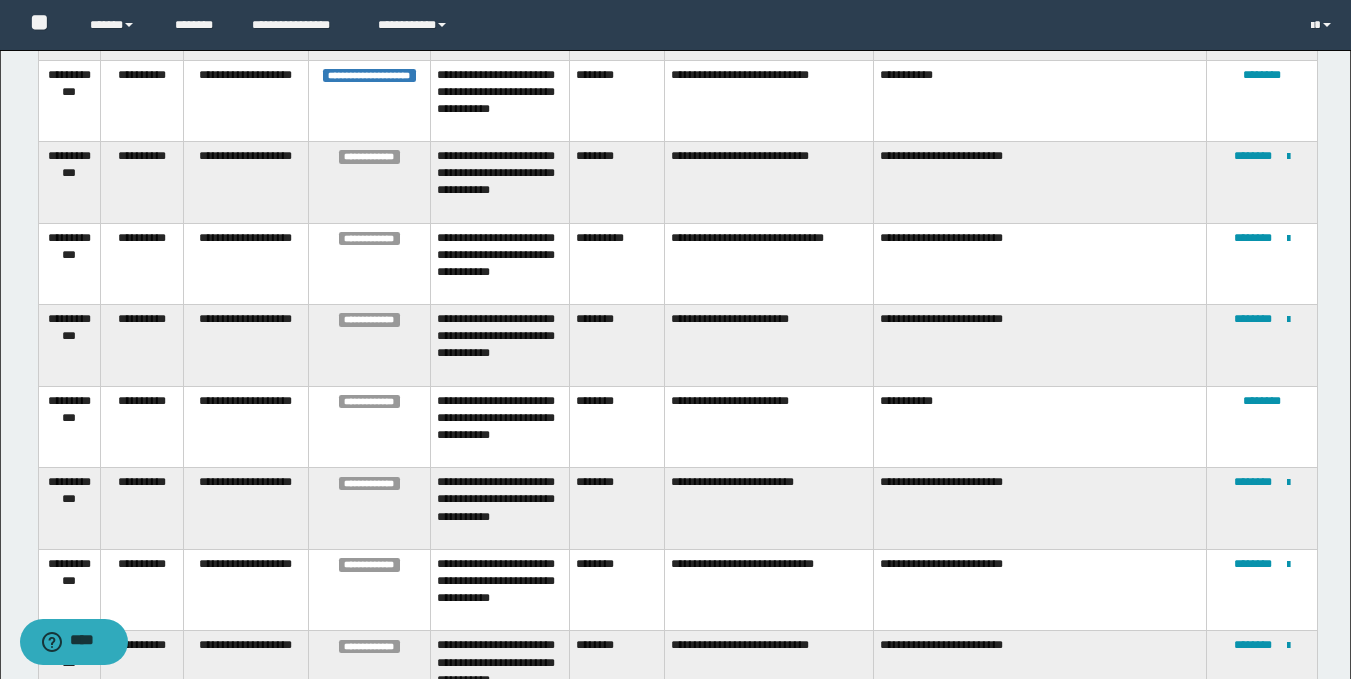 scroll, scrollTop: 21, scrollLeft: 0, axis: vertical 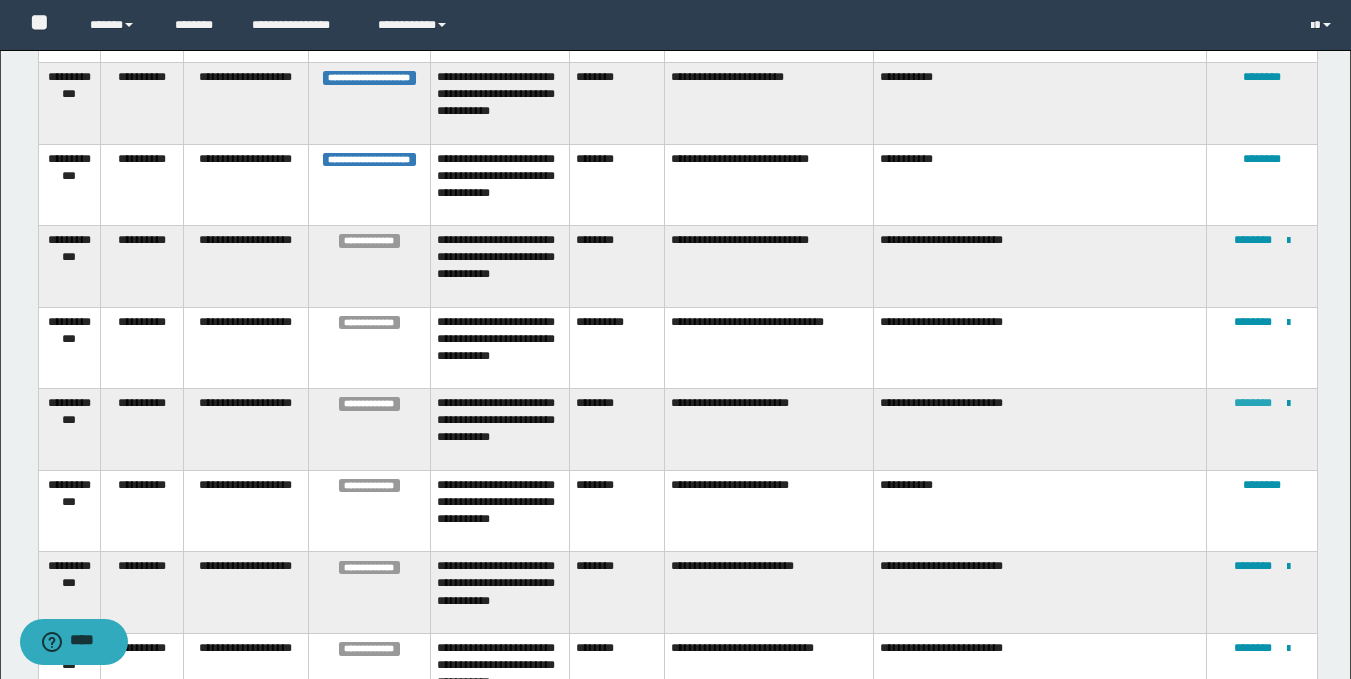 click on "********" at bounding box center [1253, 403] 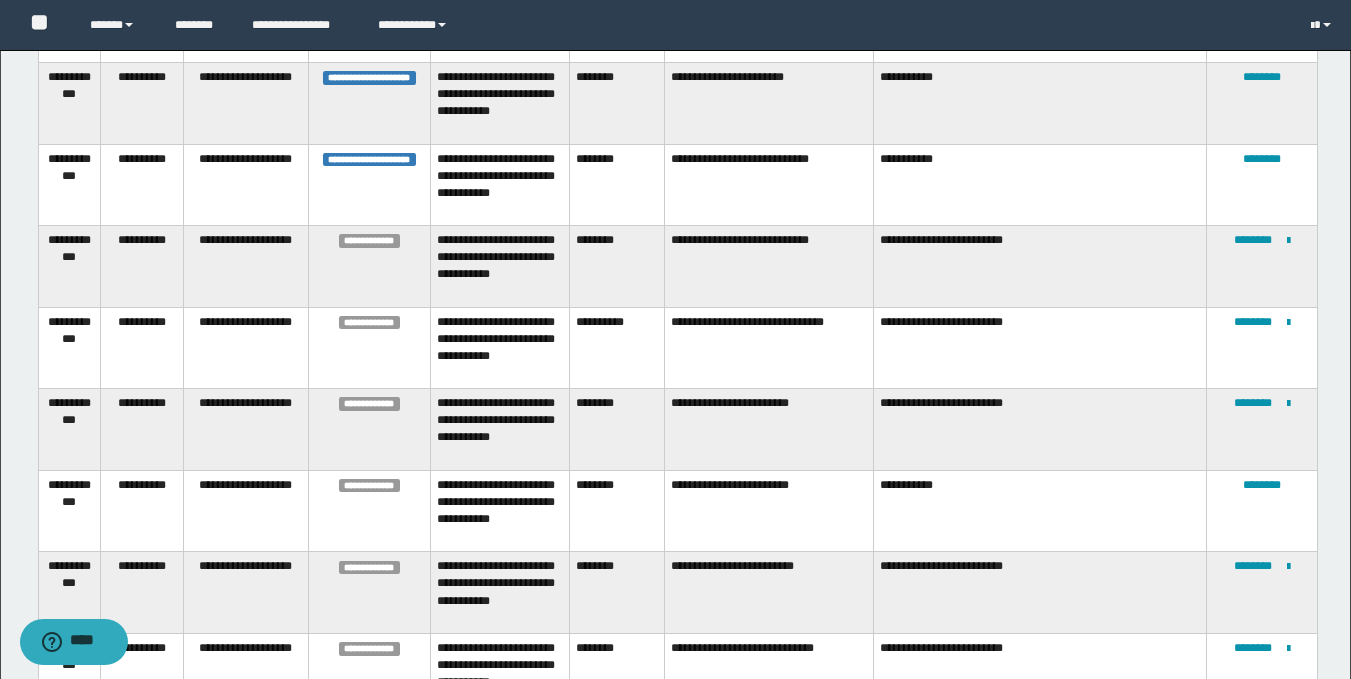 scroll, scrollTop: 0, scrollLeft: 0, axis: both 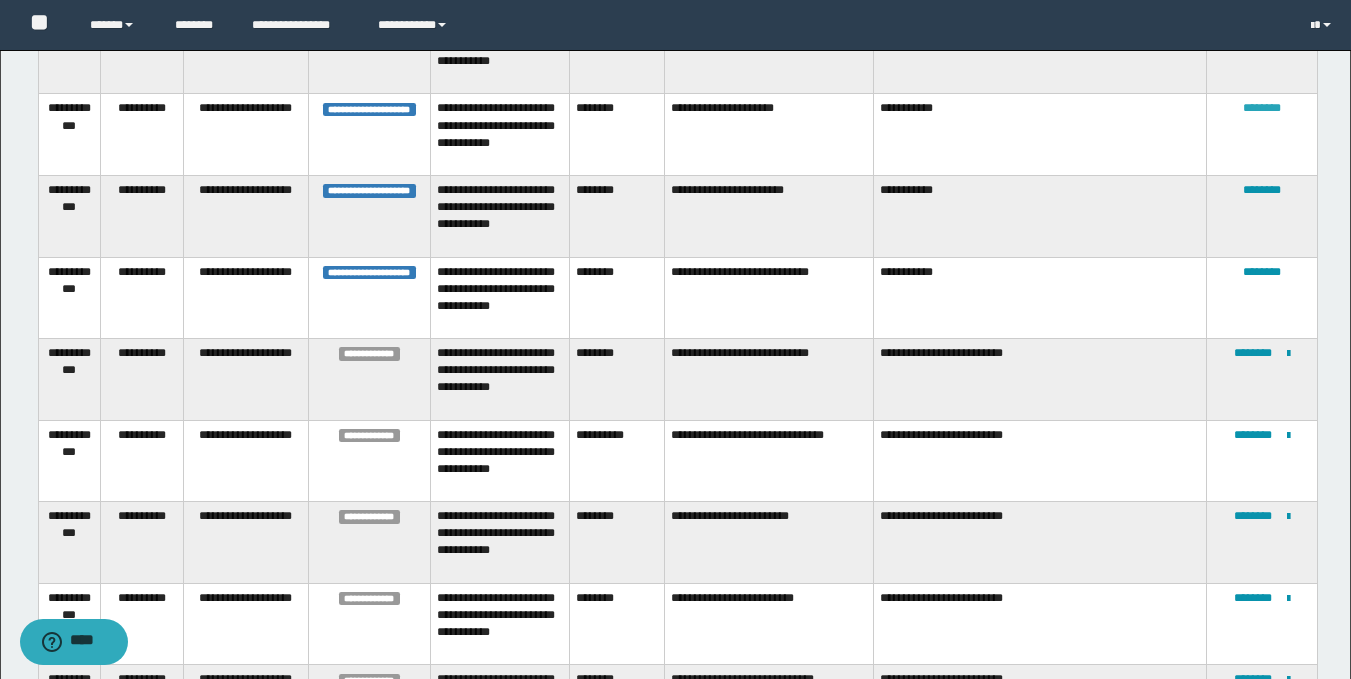 click on "********" at bounding box center (1262, 108) 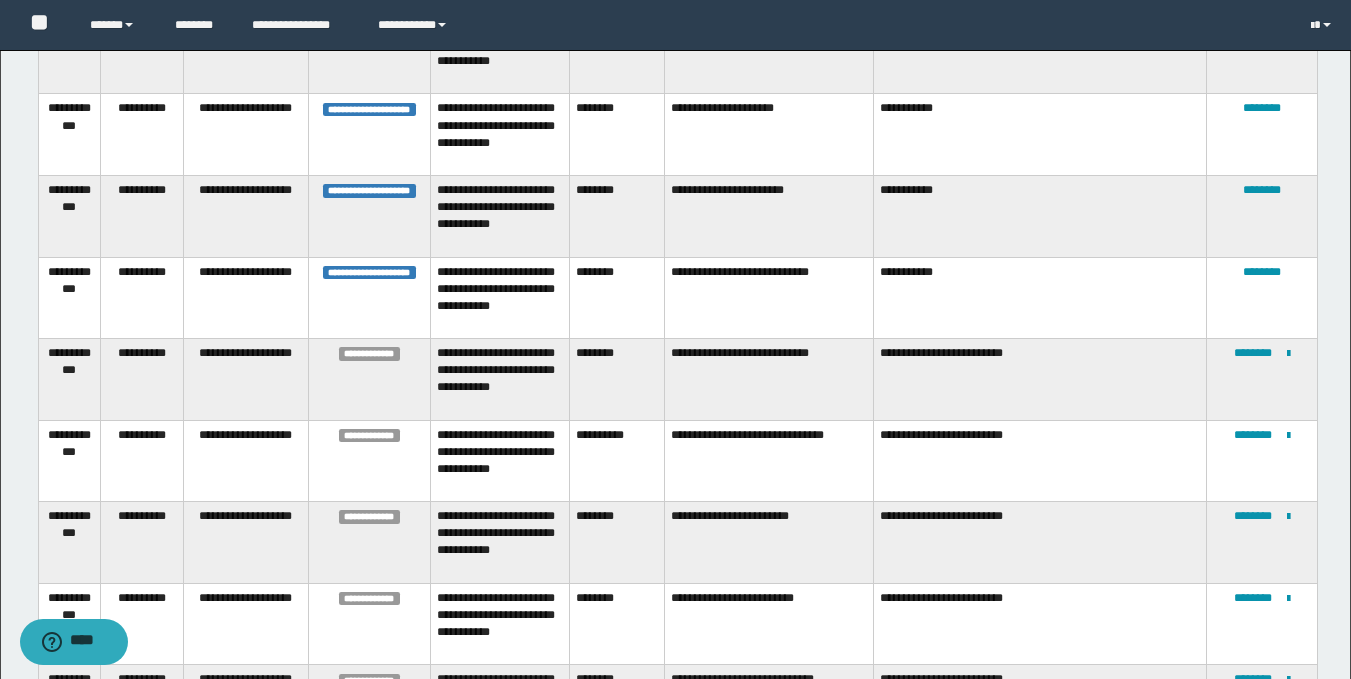 scroll, scrollTop: 232, scrollLeft: 0, axis: vertical 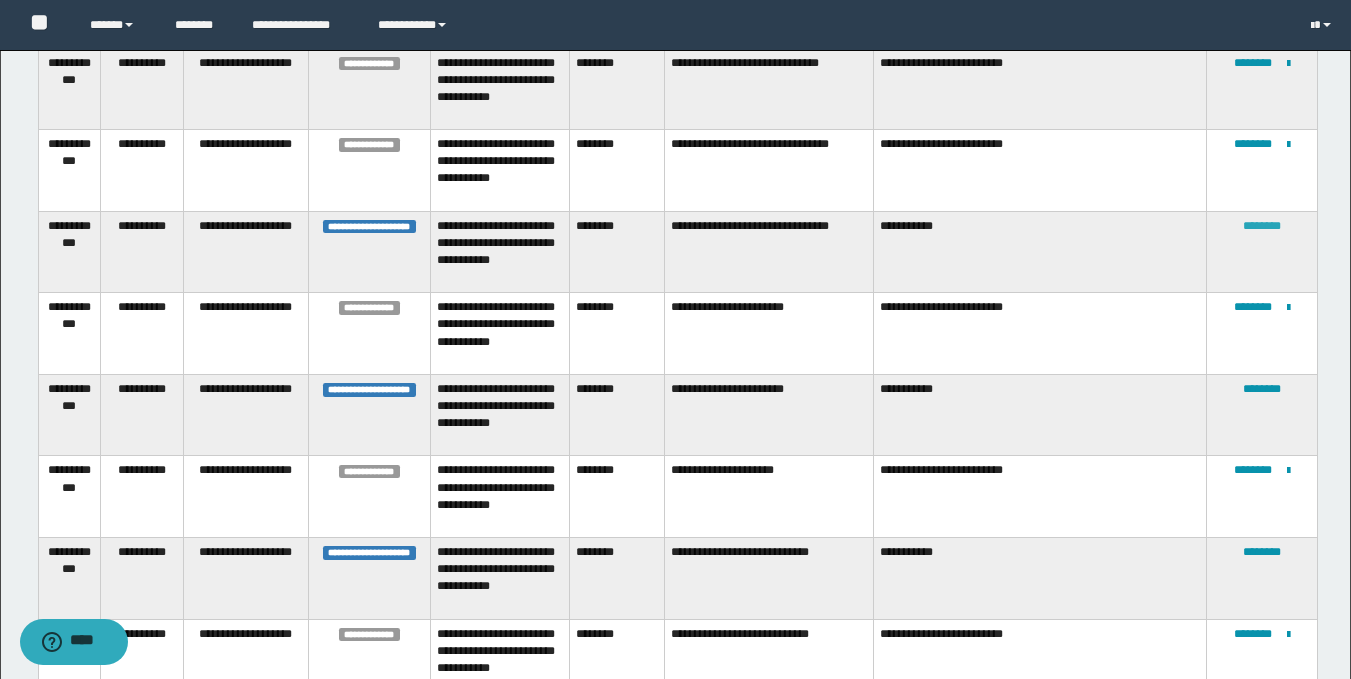 click on "********" at bounding box center [1262, 226] 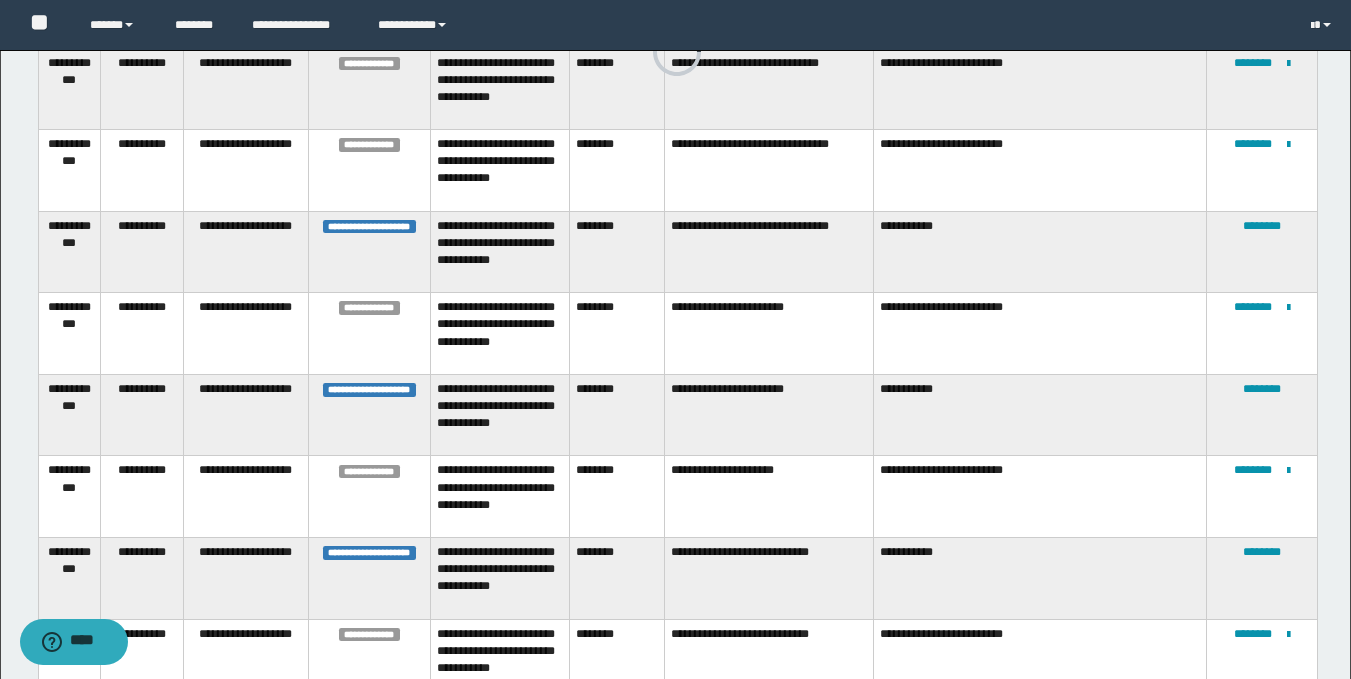scroll, scrollTop: 767, scrollLeft: 0, axis: vertical 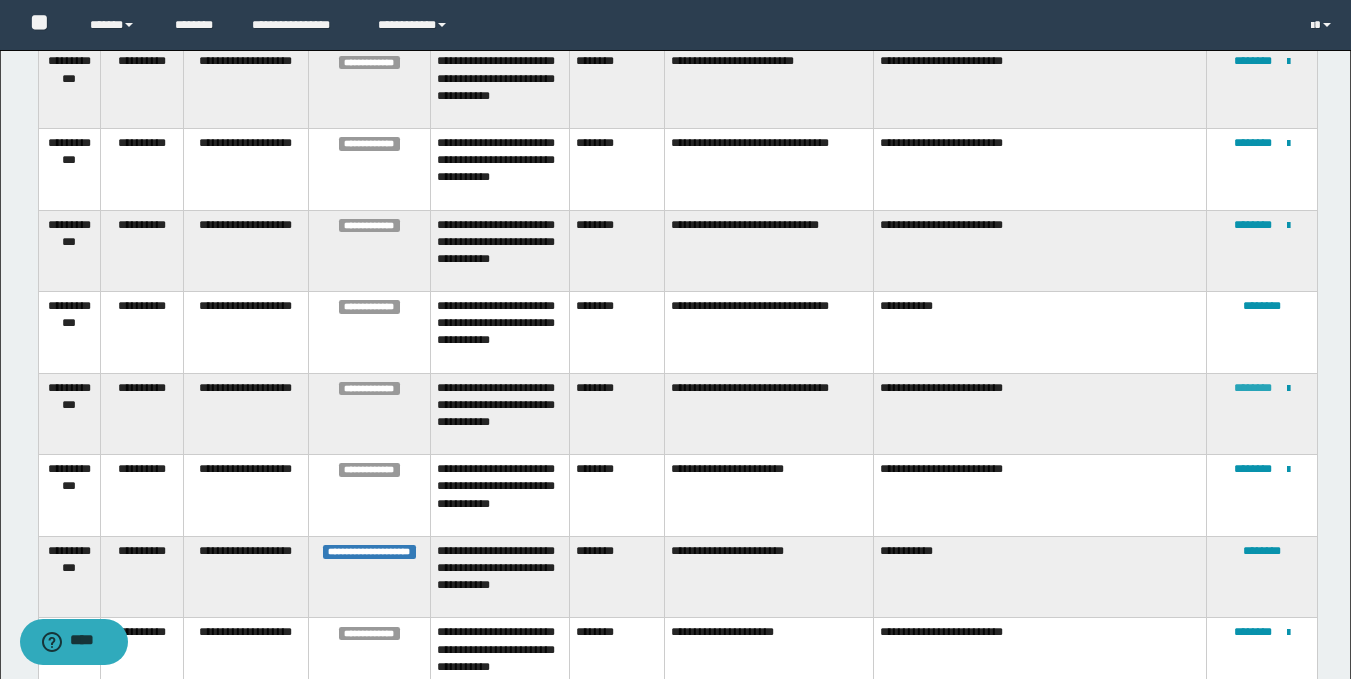click on "********" at bounding box center [1253, 388] 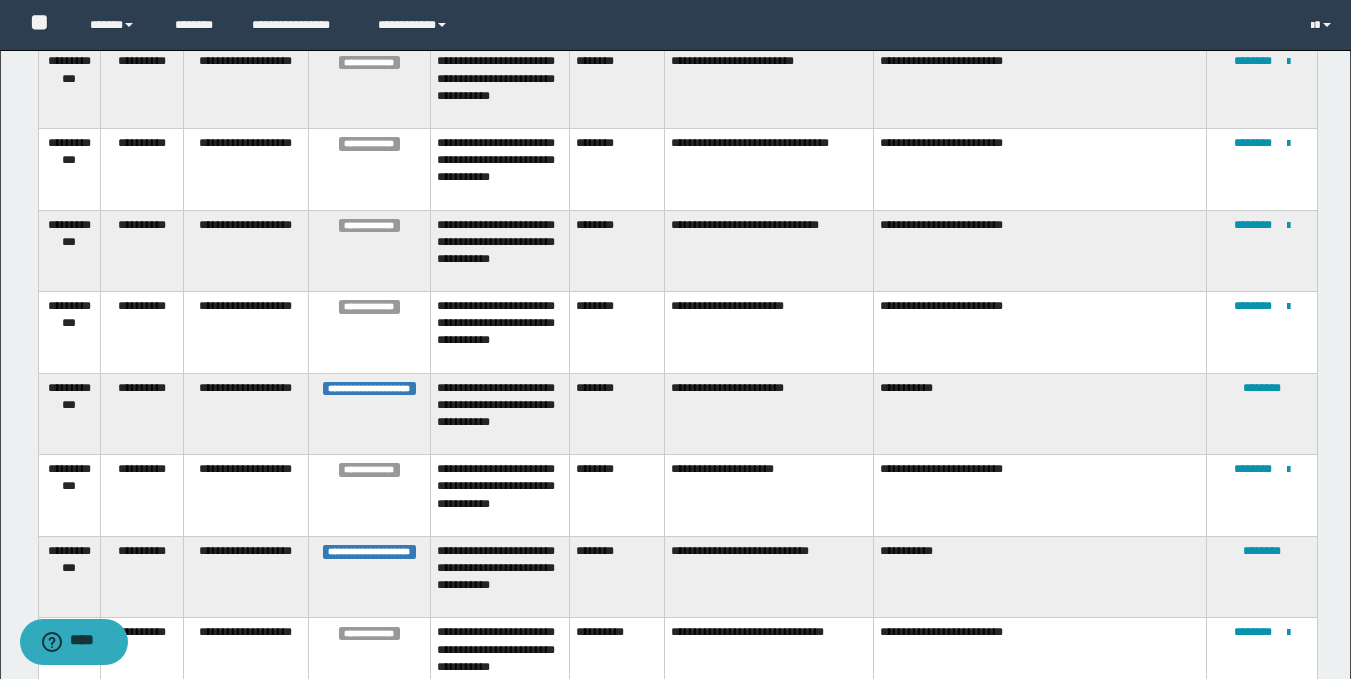 scroll, scrollTop: 605, scrollLeft: 0, axis: vertical 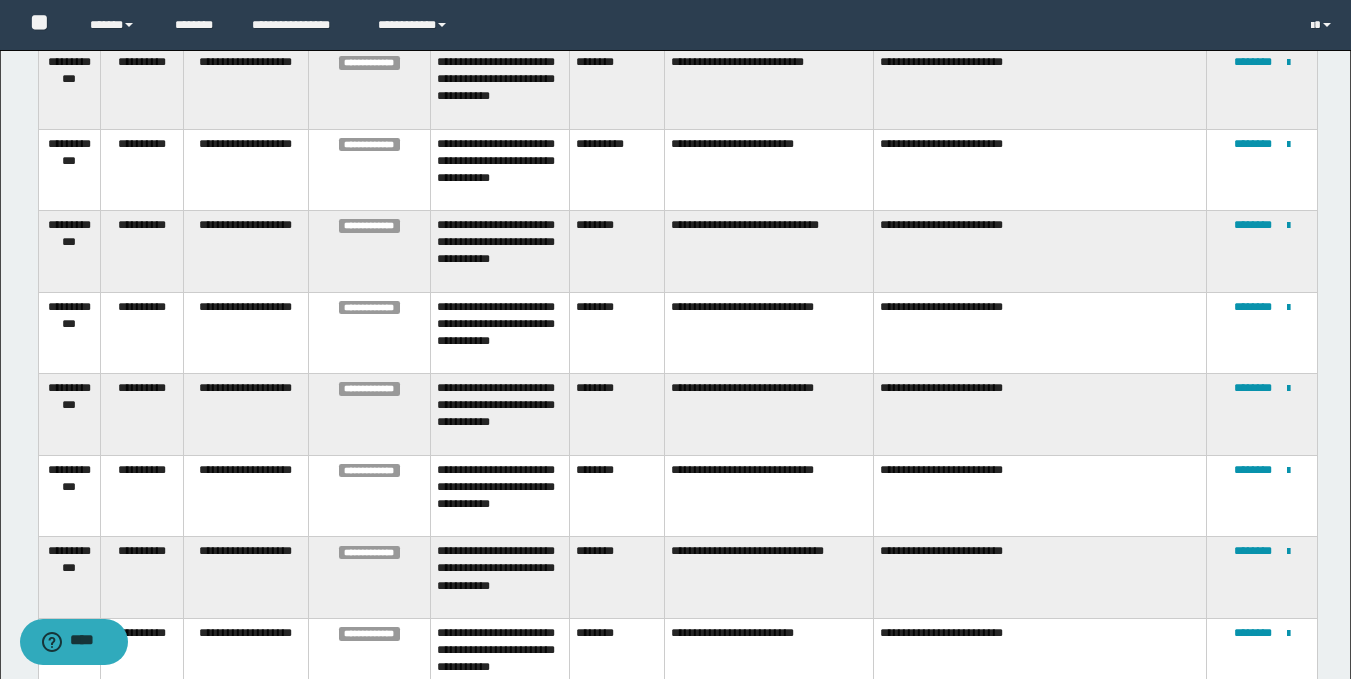 click on "**********" at bounding box center (675, 25) 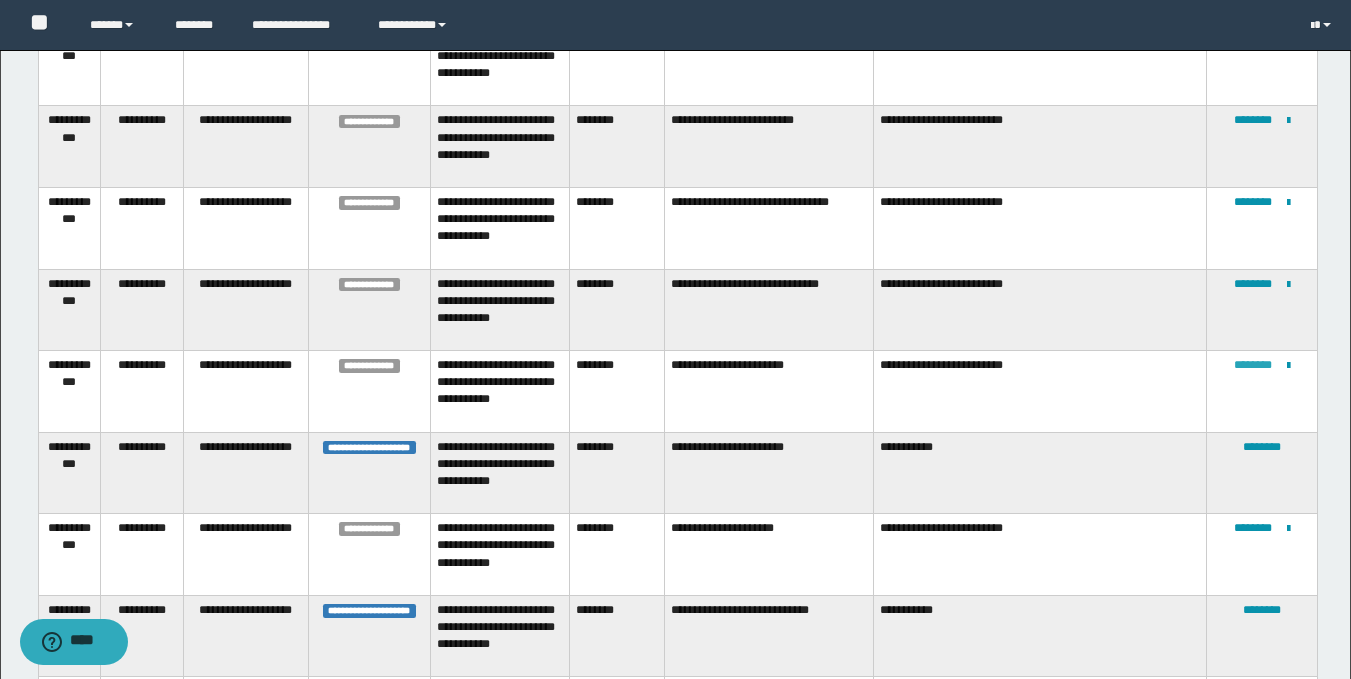 click on "********" at bounding box center (1253, 365) 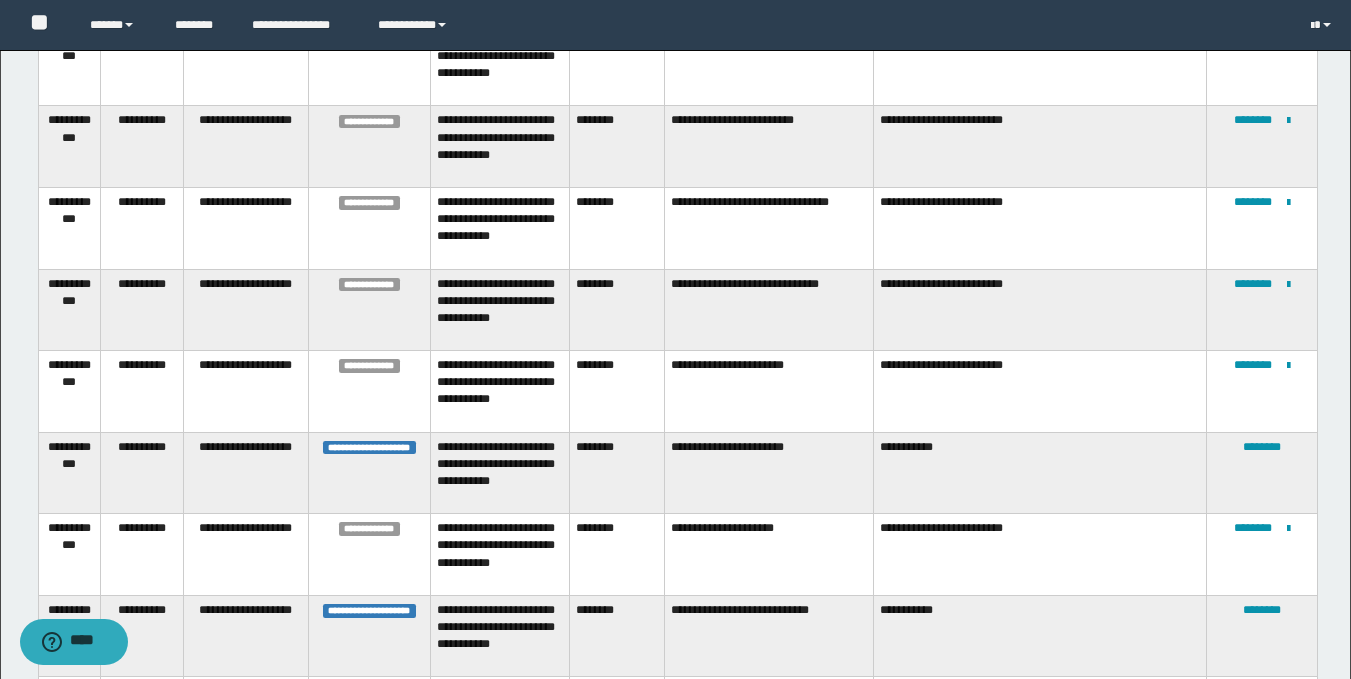 scroll, scrollTop: 588, scrollLeft: 0, axis: vertical 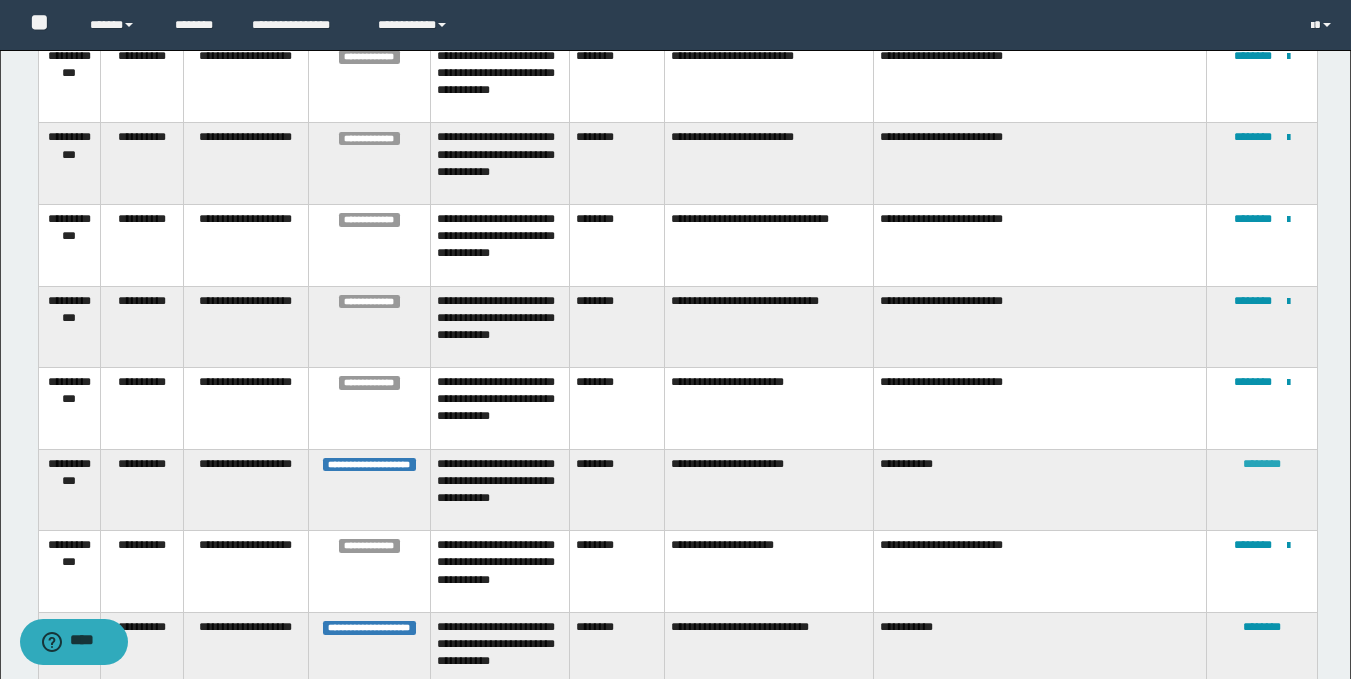click on "********" at bounding box center [1262, 464] 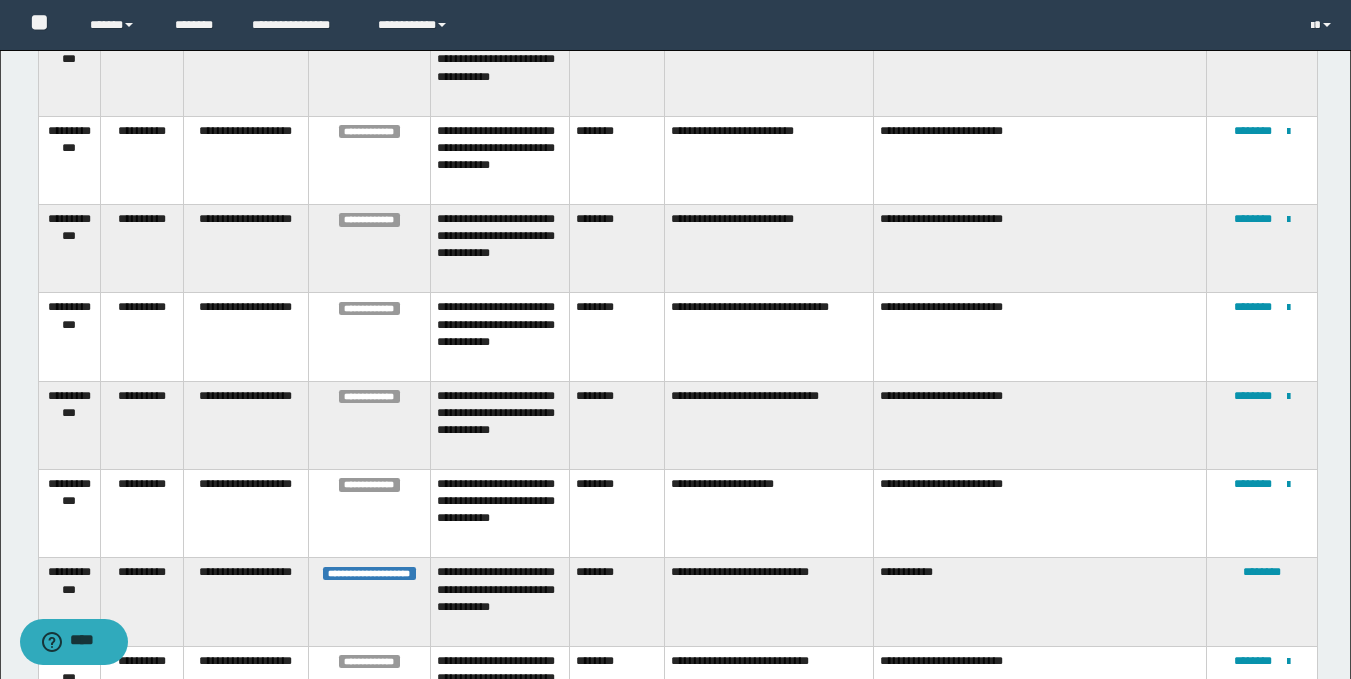 scroll, scrollTop: 530, scrollLeft: 0, axis: vertical 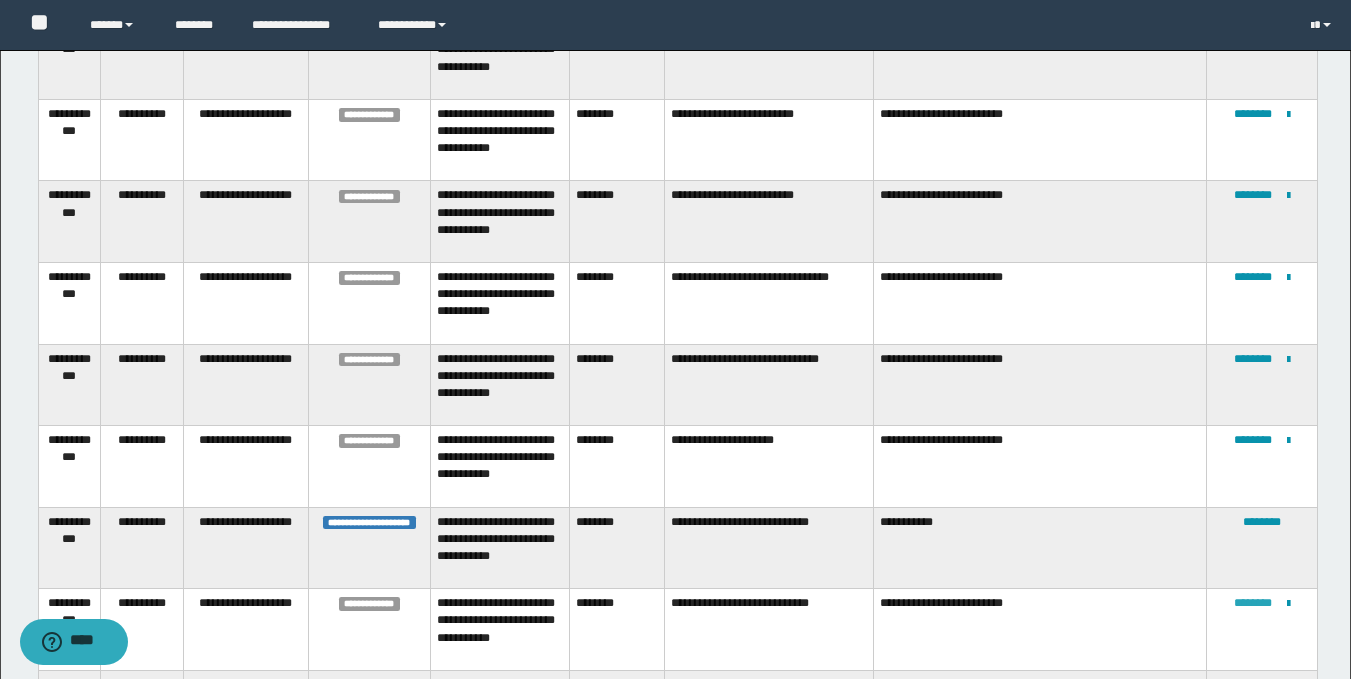 click on "********" at bounding box center (1253, 603) 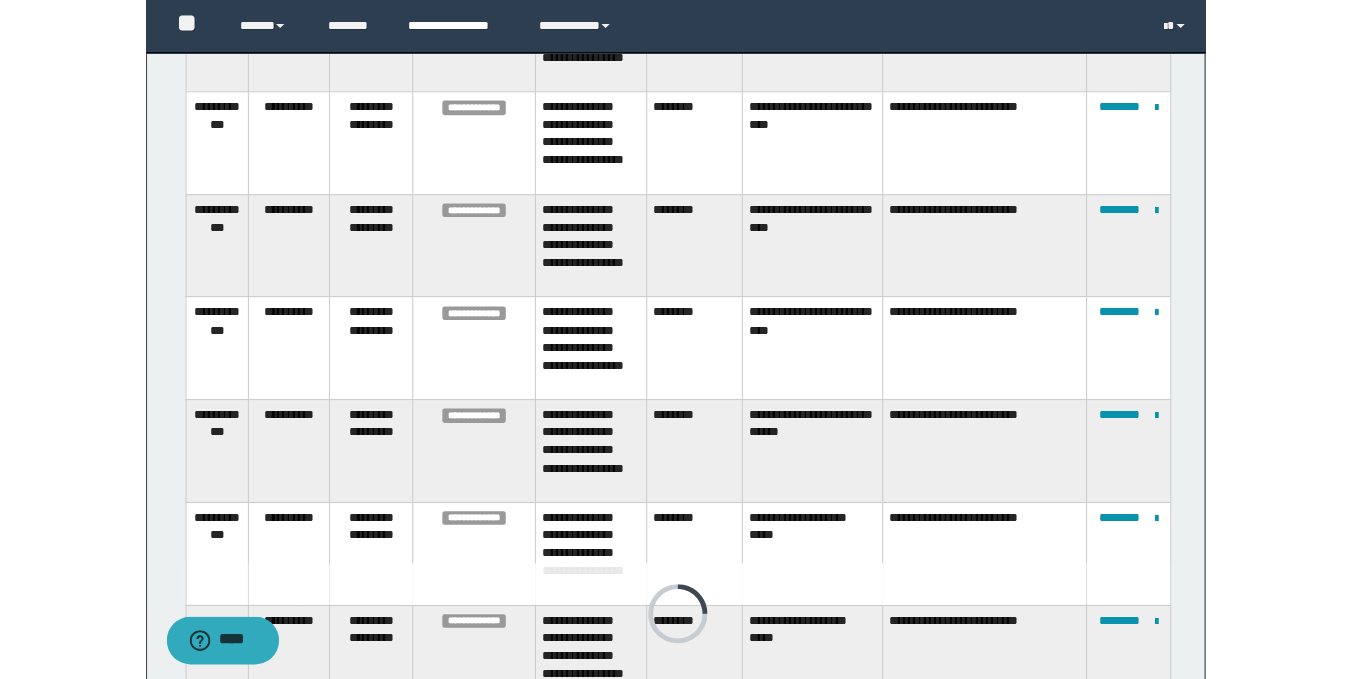 scroll, scrollTop: 285, scrollLeft: 0, axis: vertical 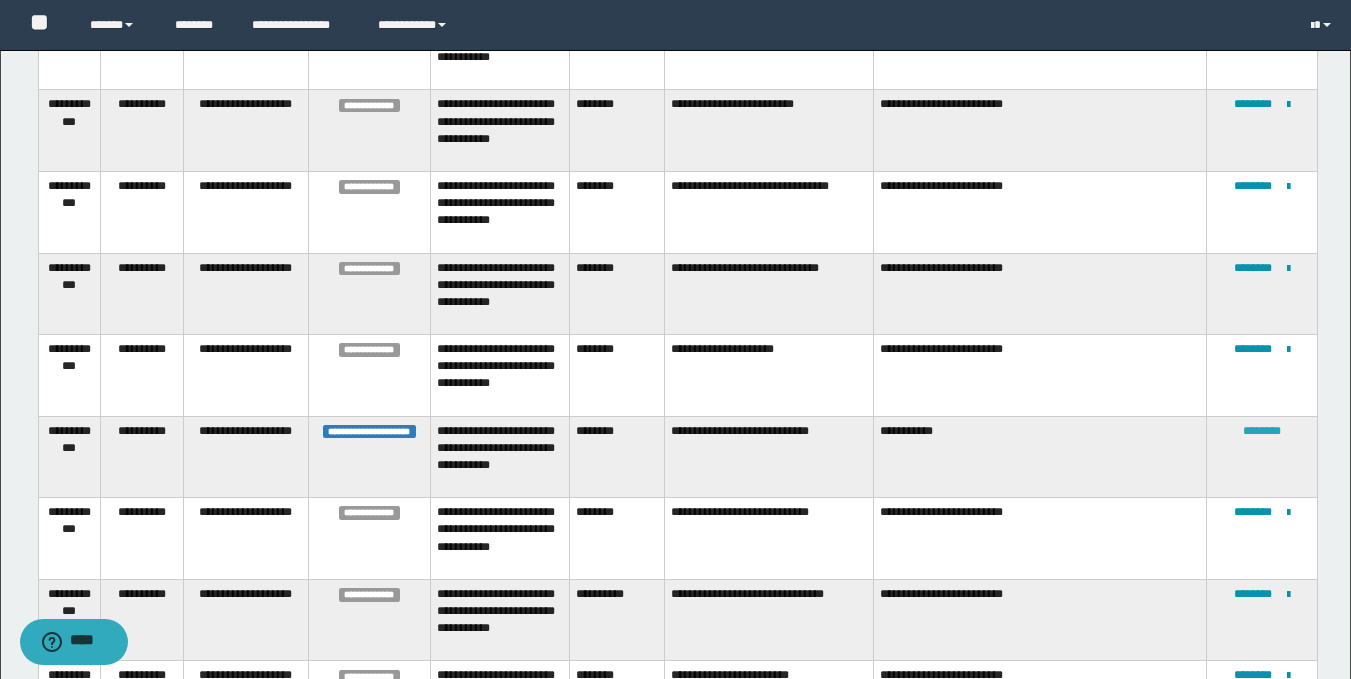 click on "********" at bounding box center [1262, 431] 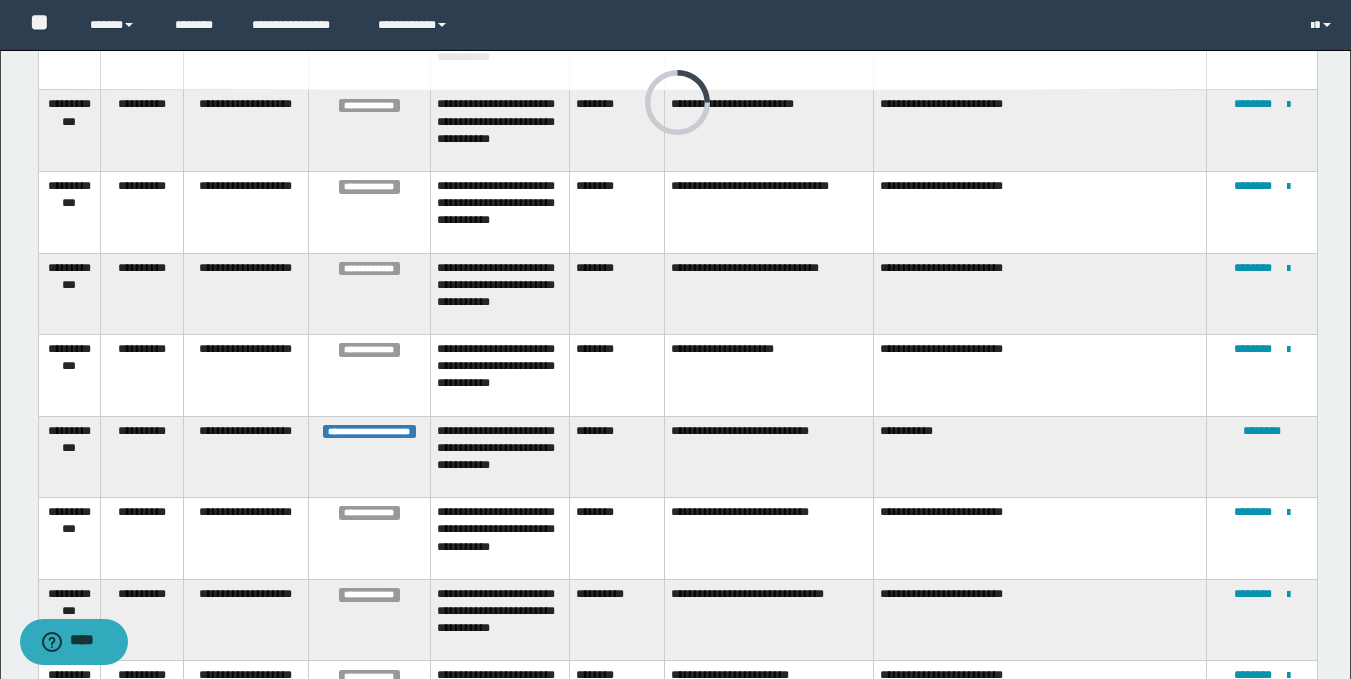 scroll, scrollTop: 457, scrollLeft: 0, axis: vertical 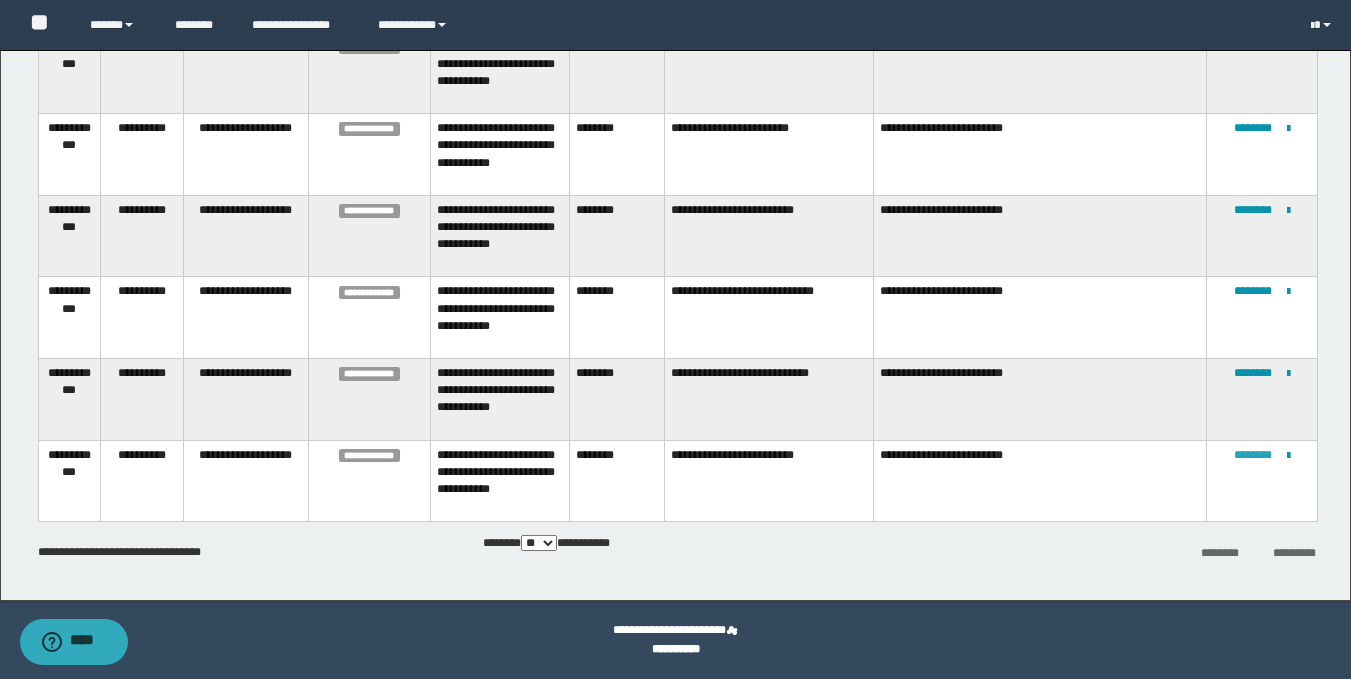 click on "********" at bounding box center [1253, 455] 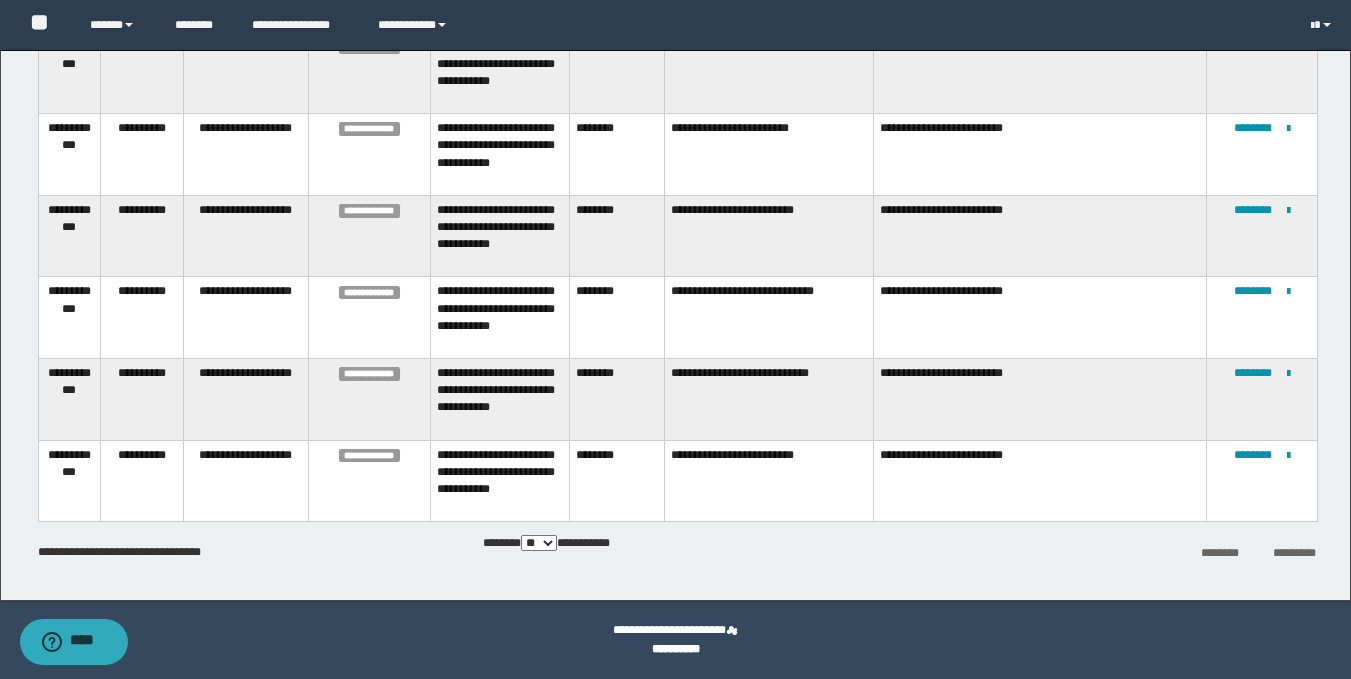 scroll, scrollTop: 0, scrollLeft: 0, axis: both 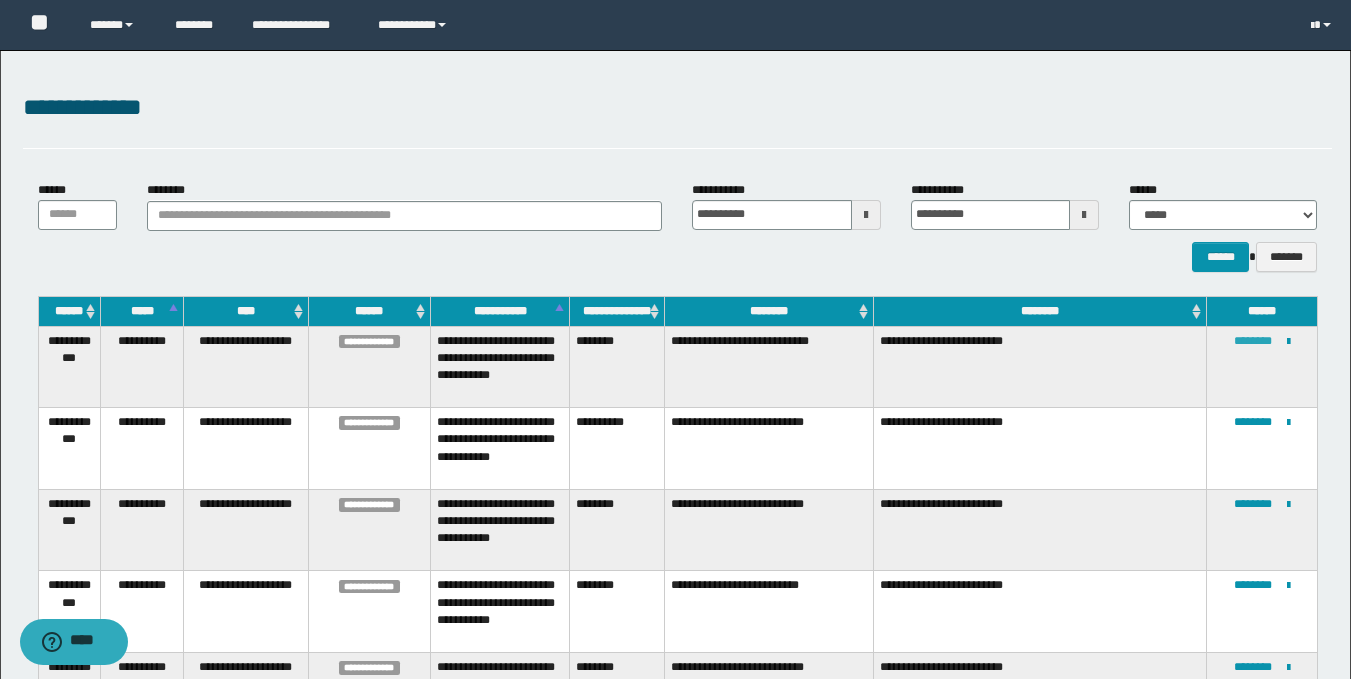 click on "********" at bounding box center [1253, 341] 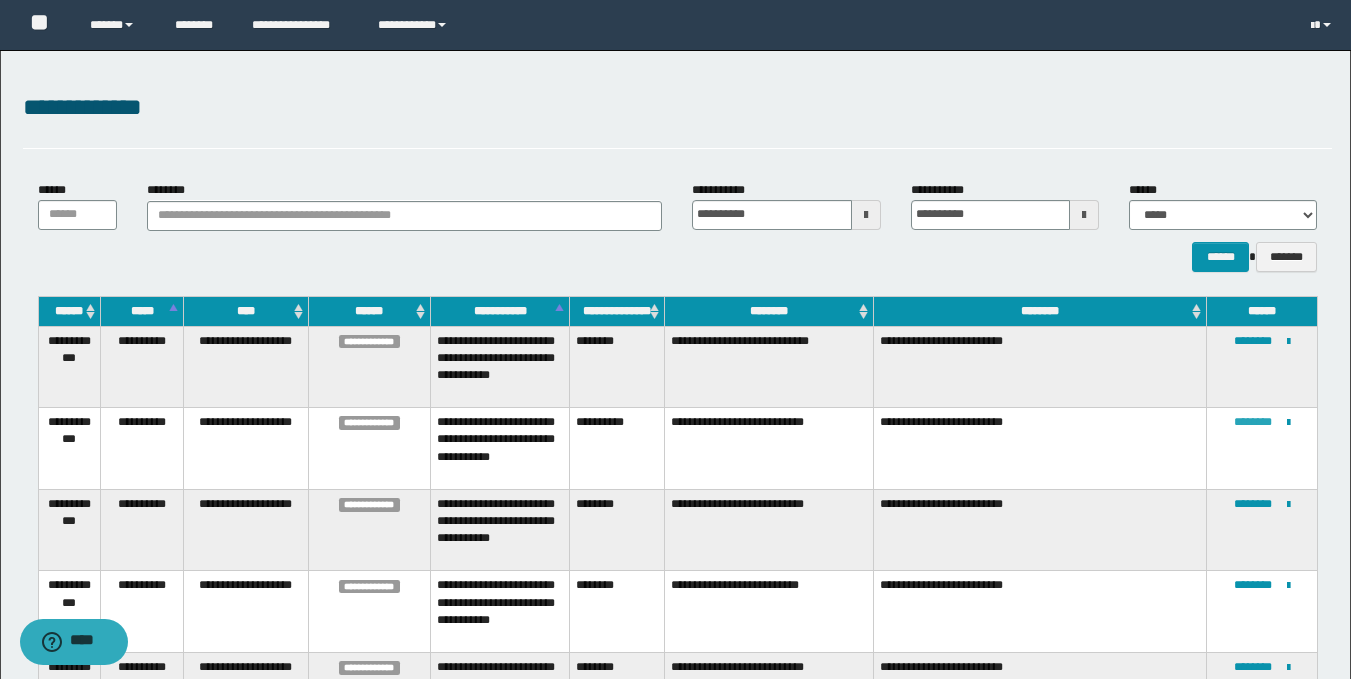 click on "********" at bounding box center (1253, 422) 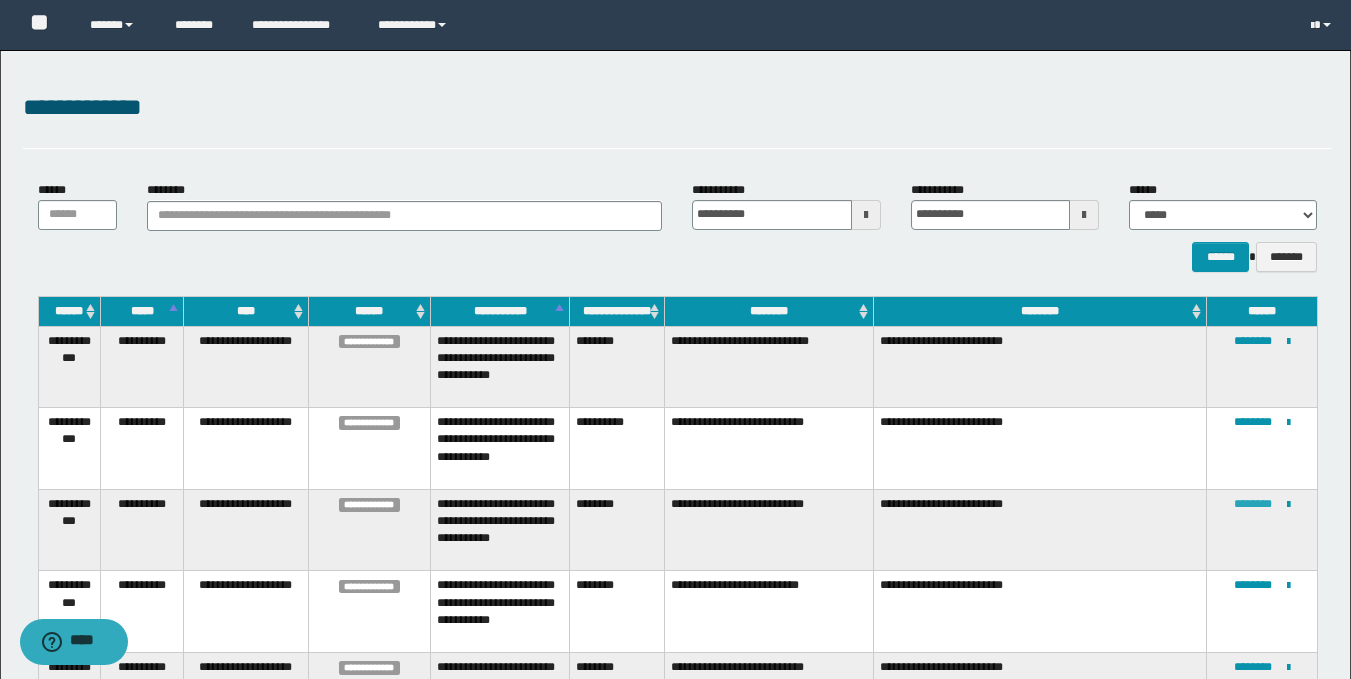 click on "********" at bounding box center (1253, 504) 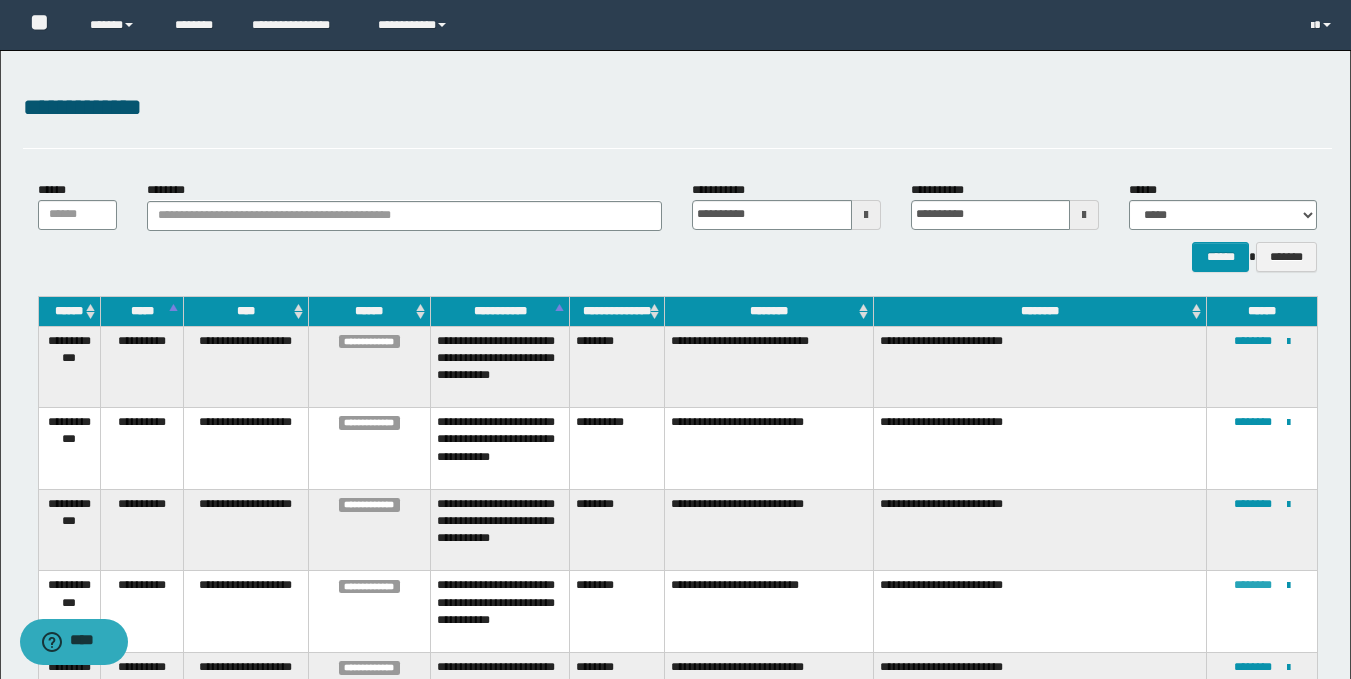 click on "********" at bounding box center (1253, 585) 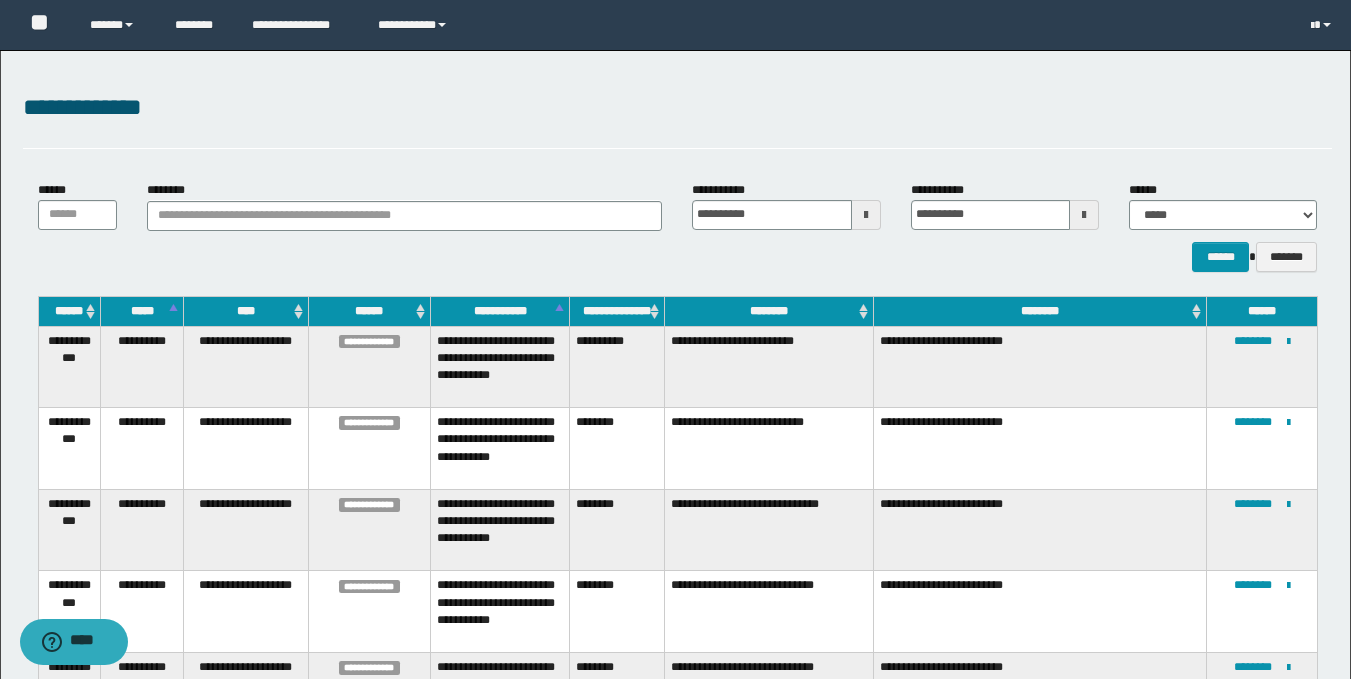 click on "**********" at bounding box center (675, 921) 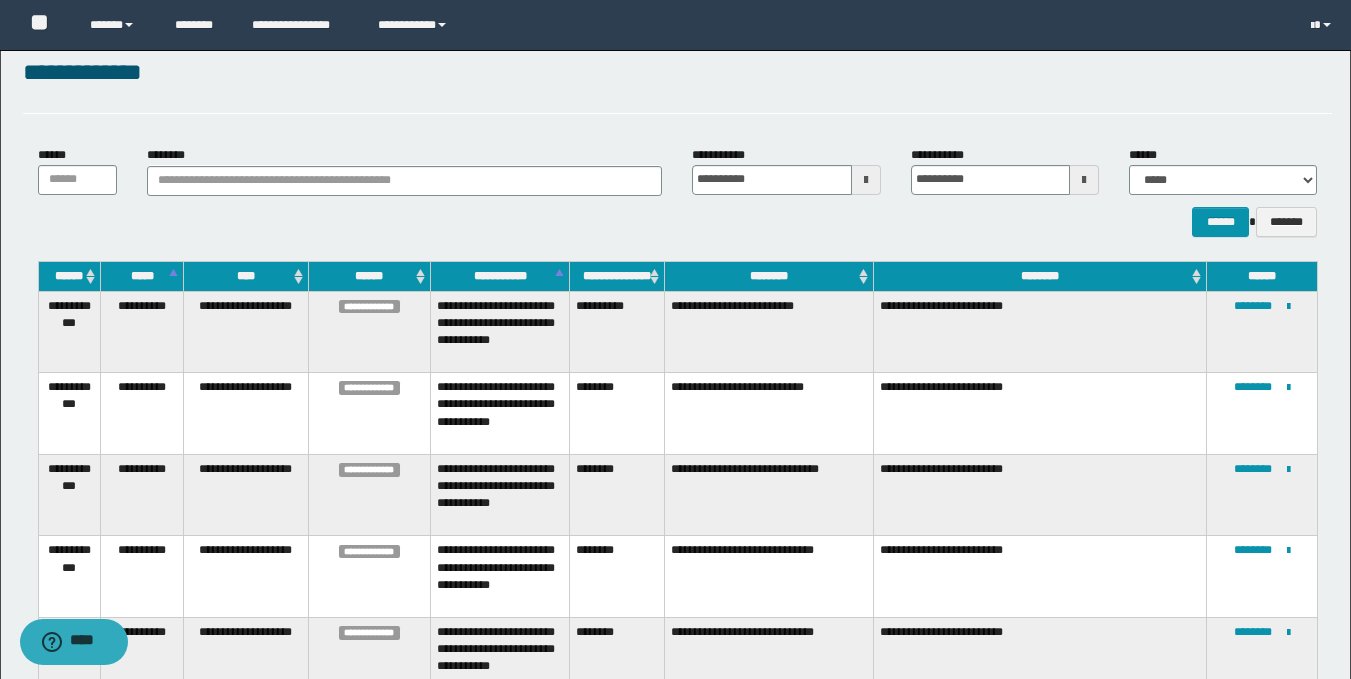 scroll, scrollTop: 38, scrollLeft: 0, axis: vertical 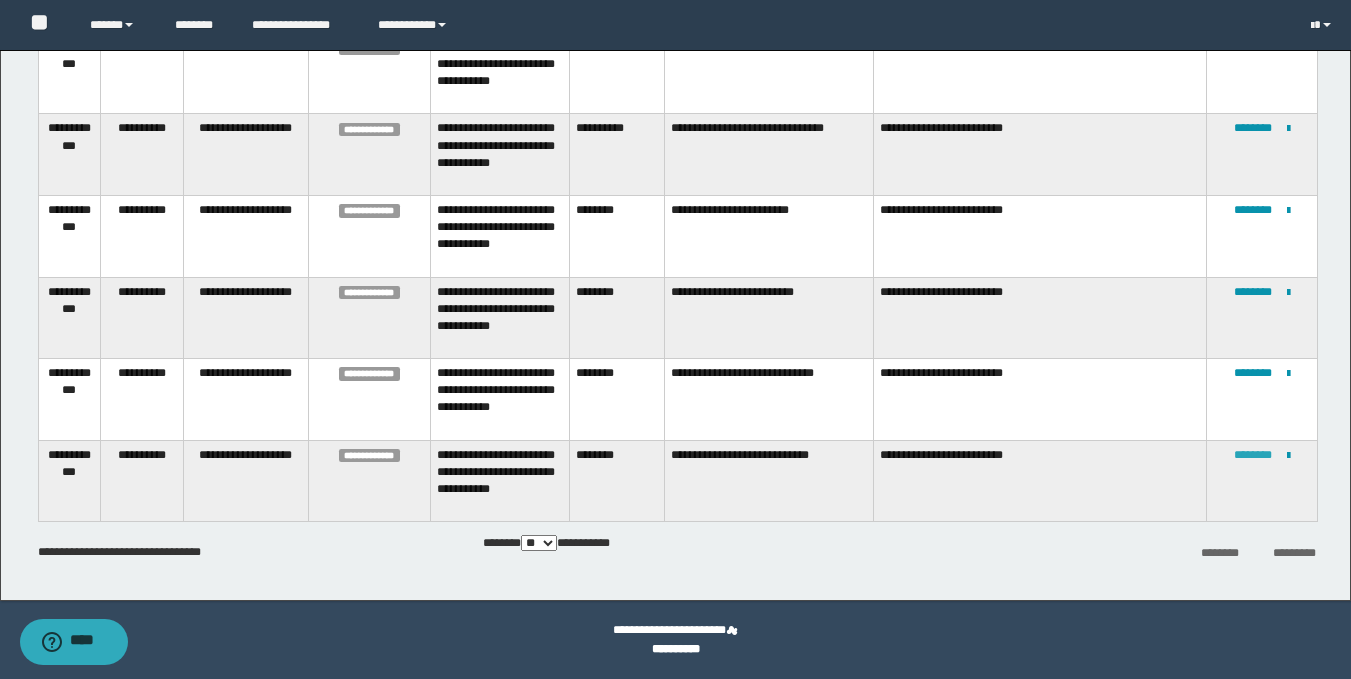 click on "********" at bounding box center (1253, 455) 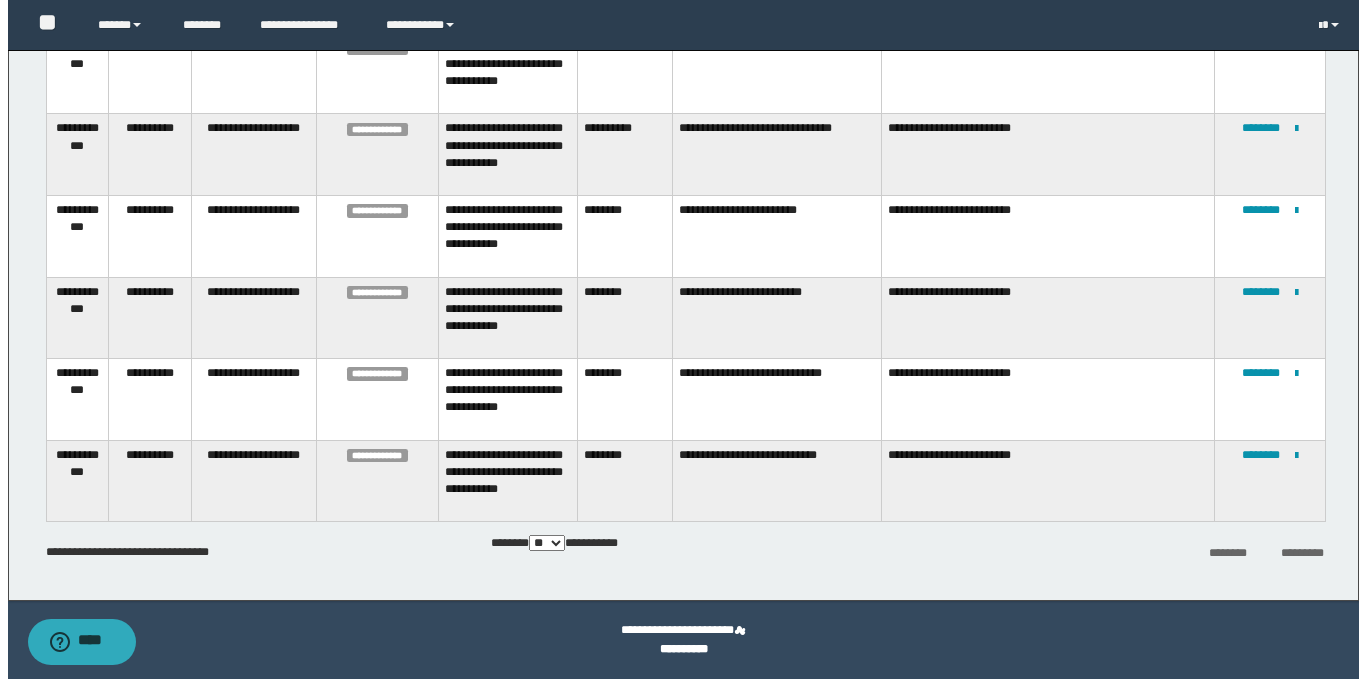 scroll, scrollTop: 0, scrollLeft: 0, axis: both 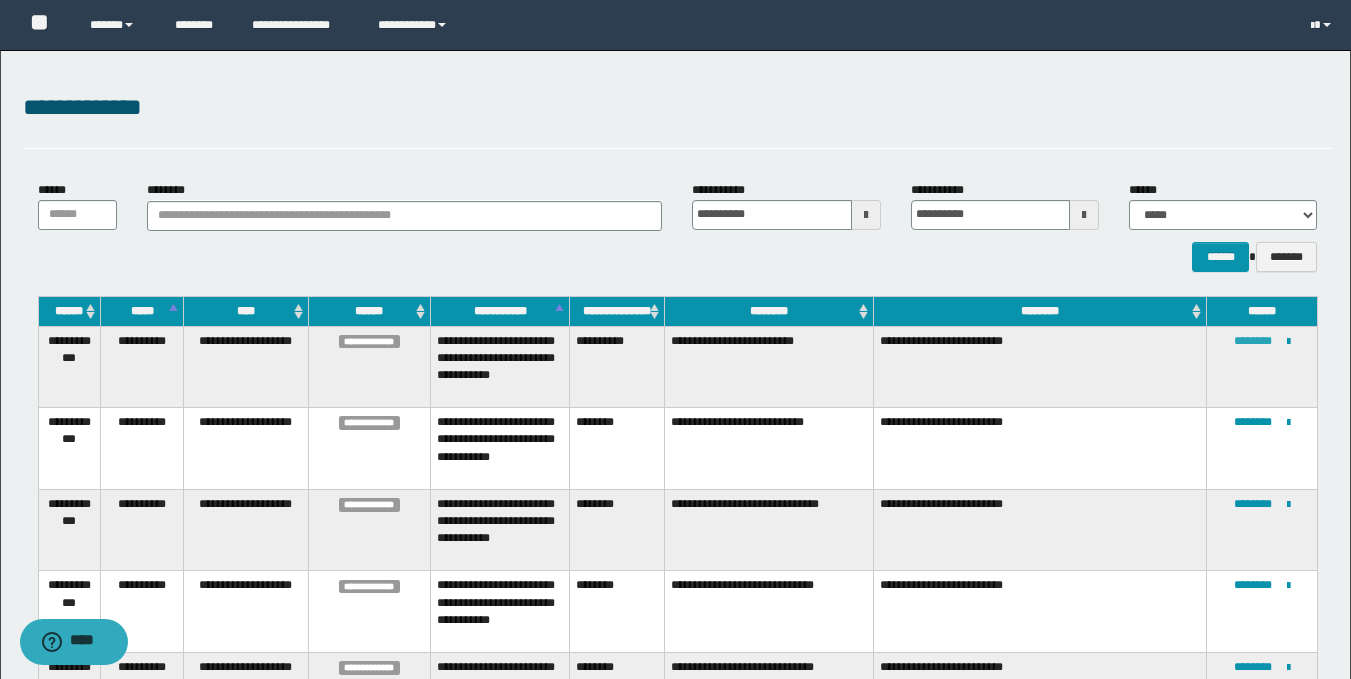 click on "********" at bounding box center (1253, 341) 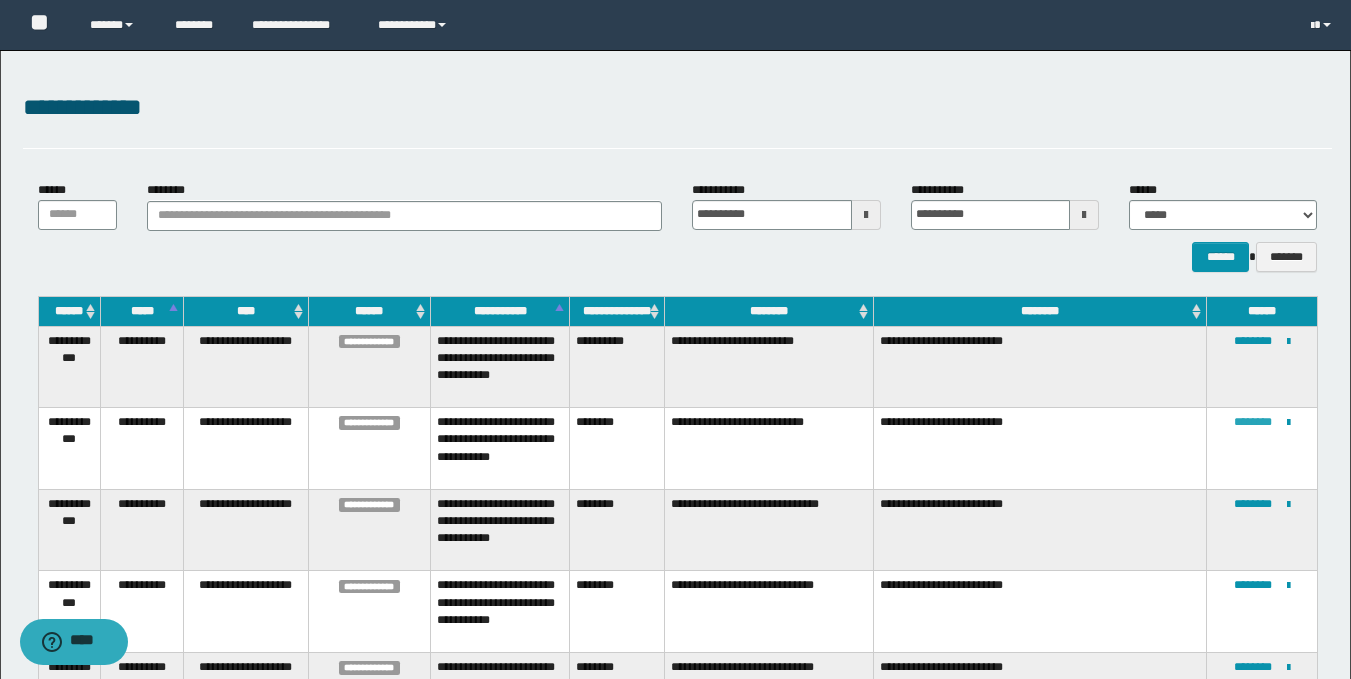 click on "********" at bounding box center (1253, 422) 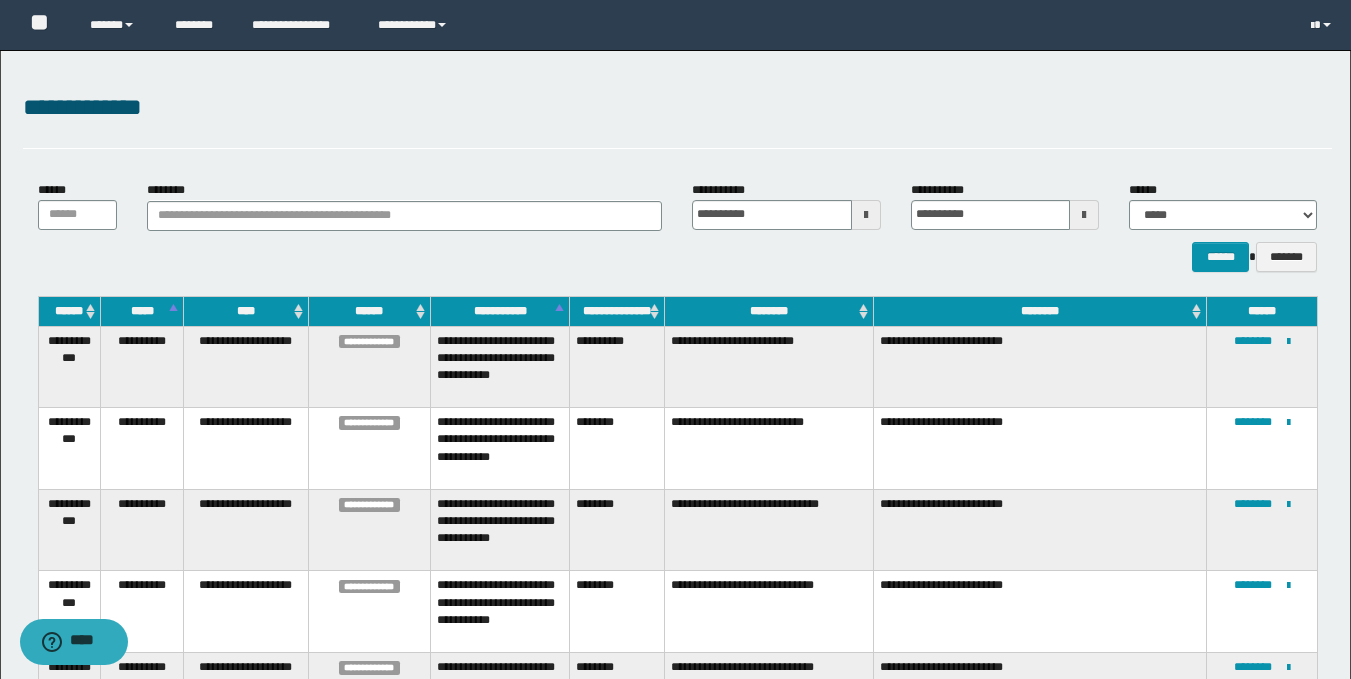 click on "**********" at bounding box center [1262, 530] 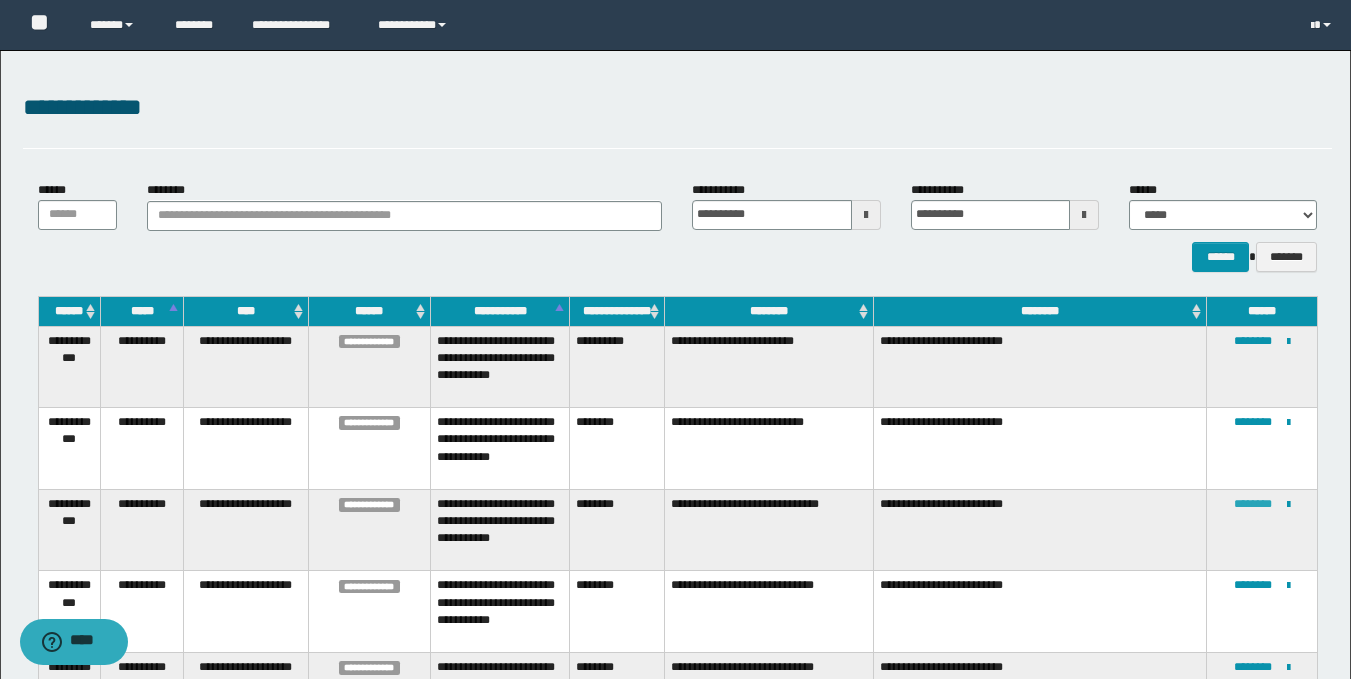 click on "********" at bounding box center (1253, 504) 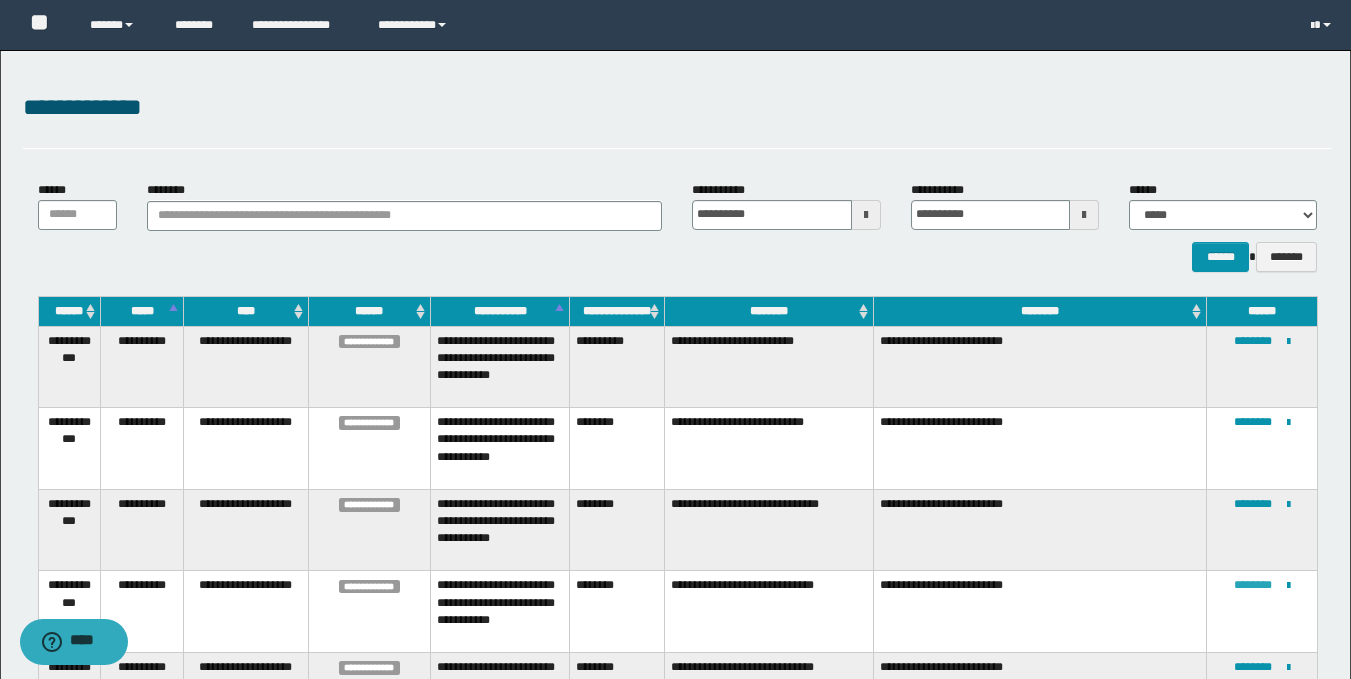 click on "********" at bounding box center (1253, 585) 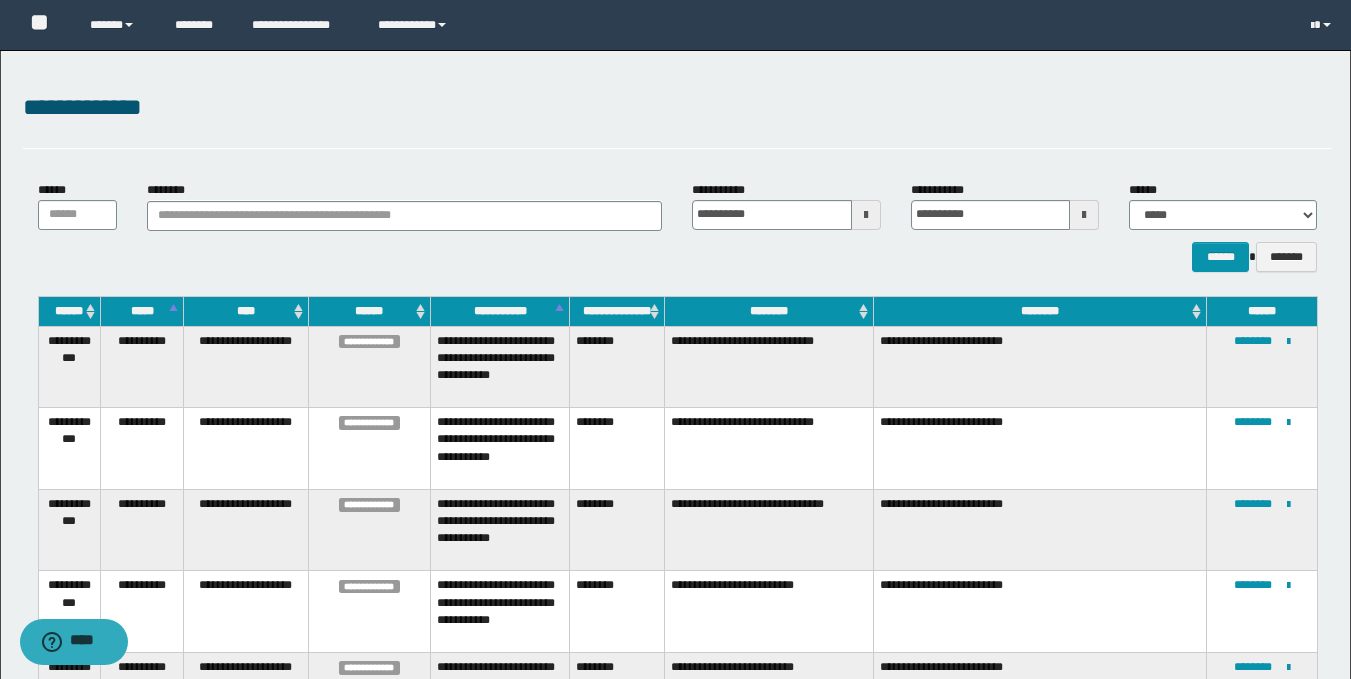 click on "**********" at bounding box center (677, 108) 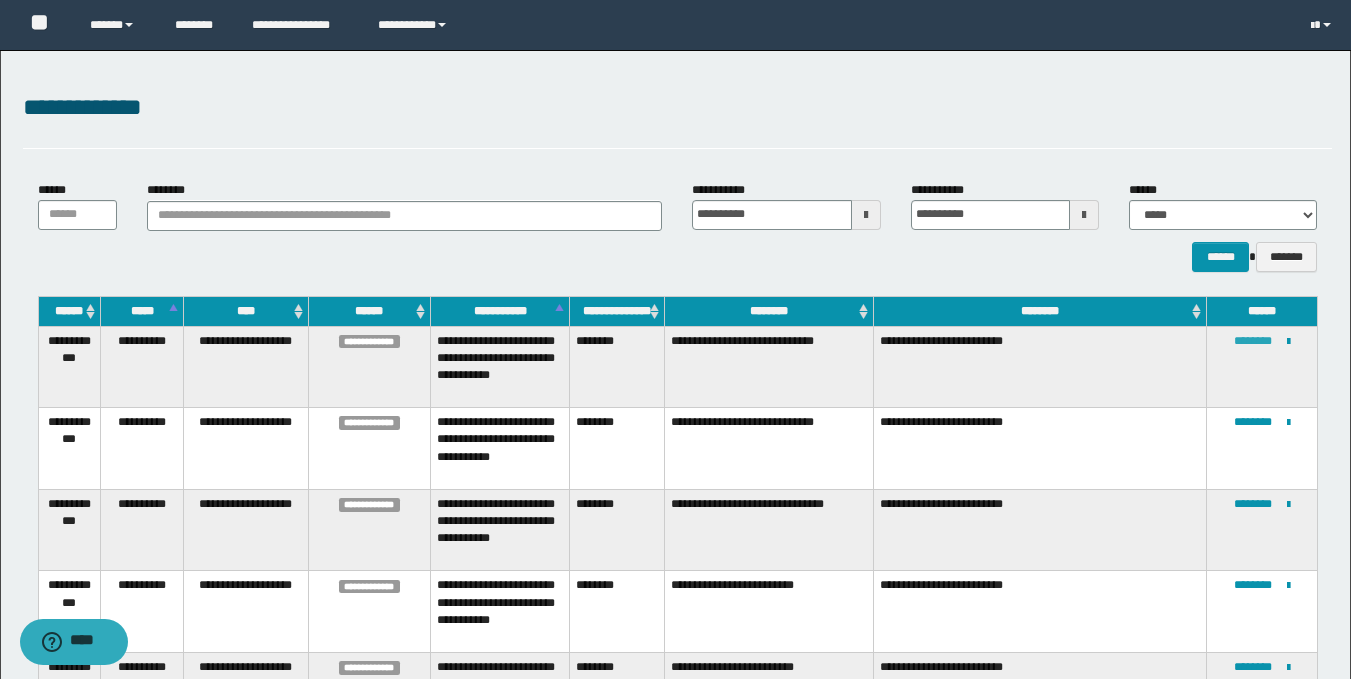 click on "********" at bounding box center (1253, 341) 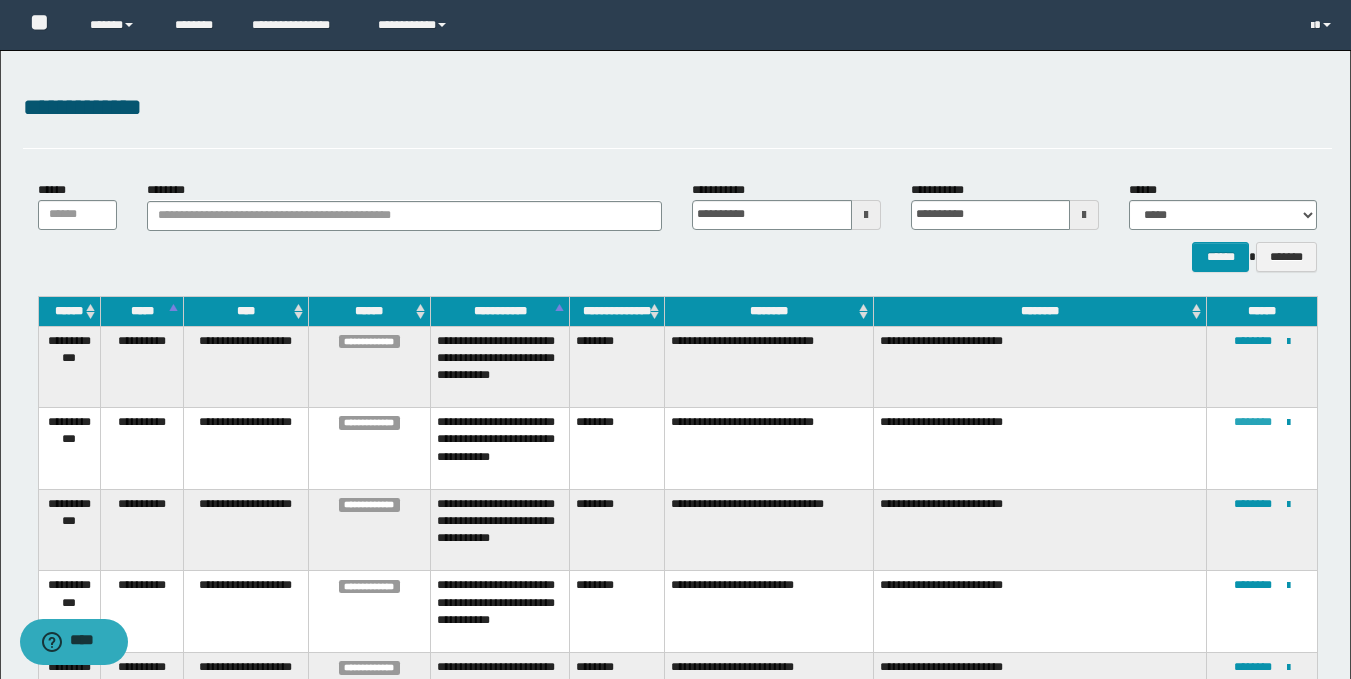 click on "********" at bounding box center (1253, 422) 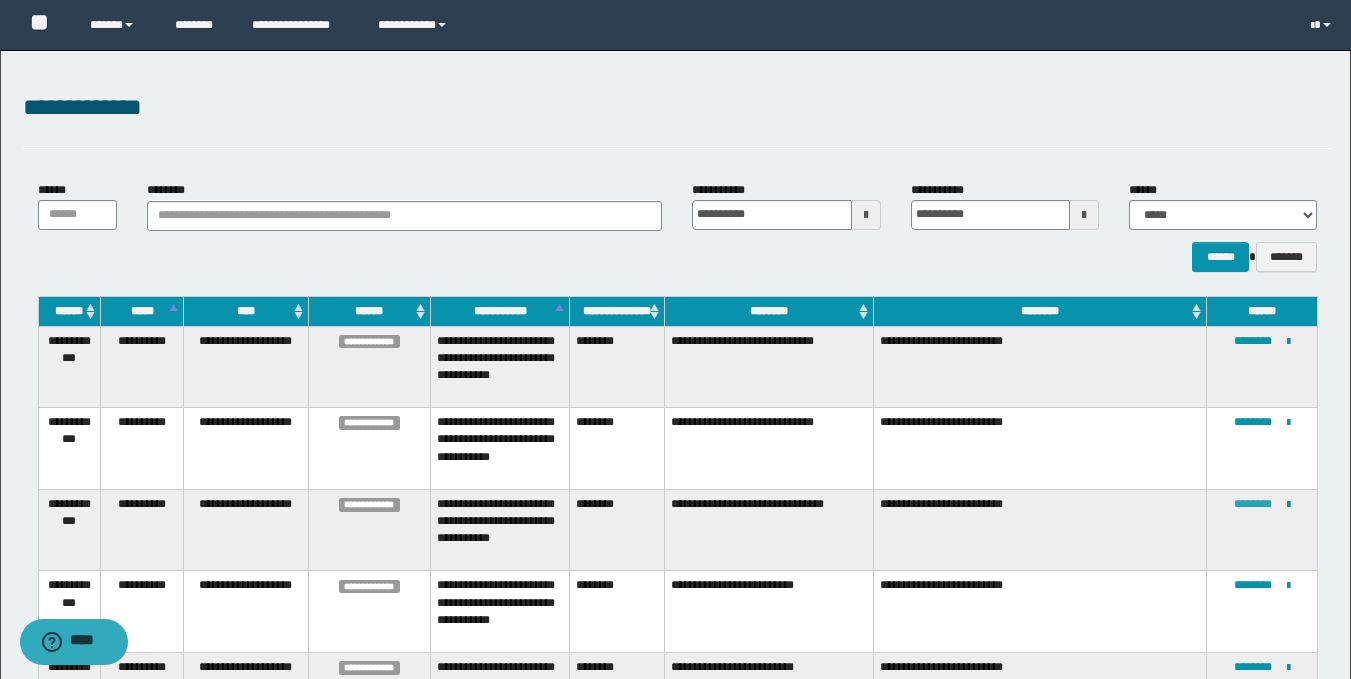 click on "********" at bounding box center [1253, 504] 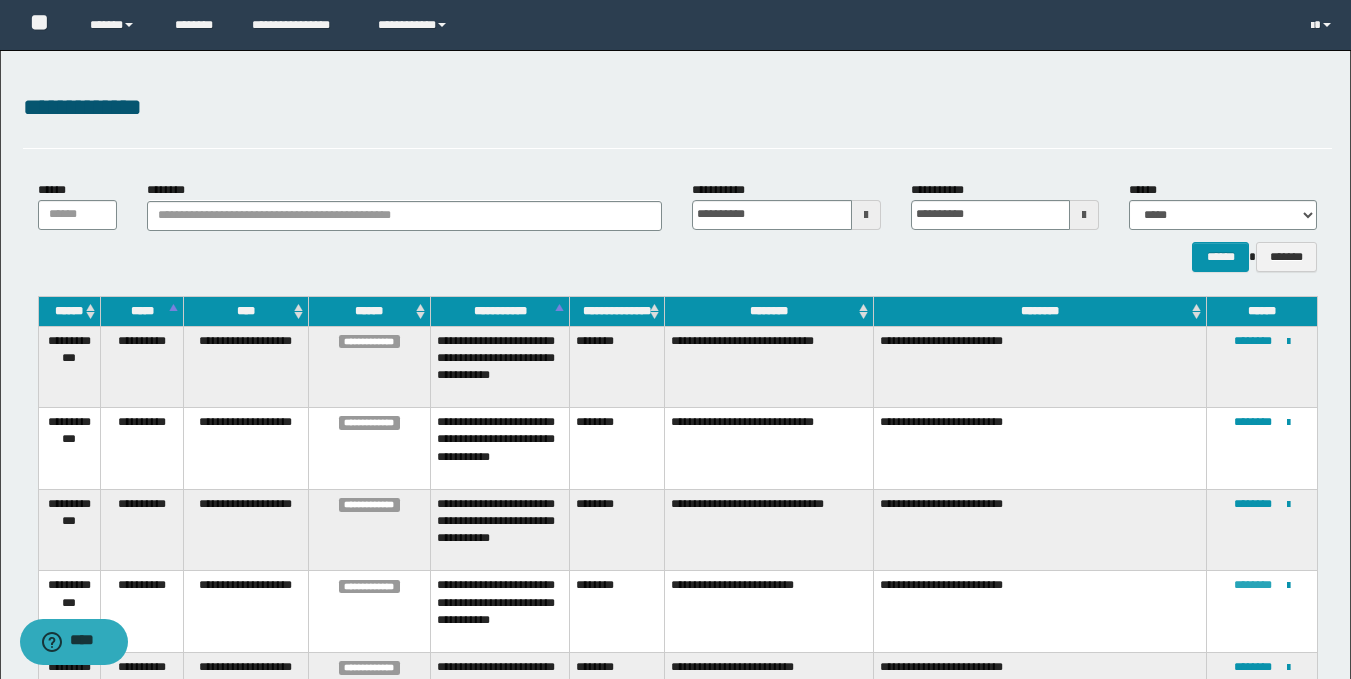 click on "********" at bounding box center [1253, 585] 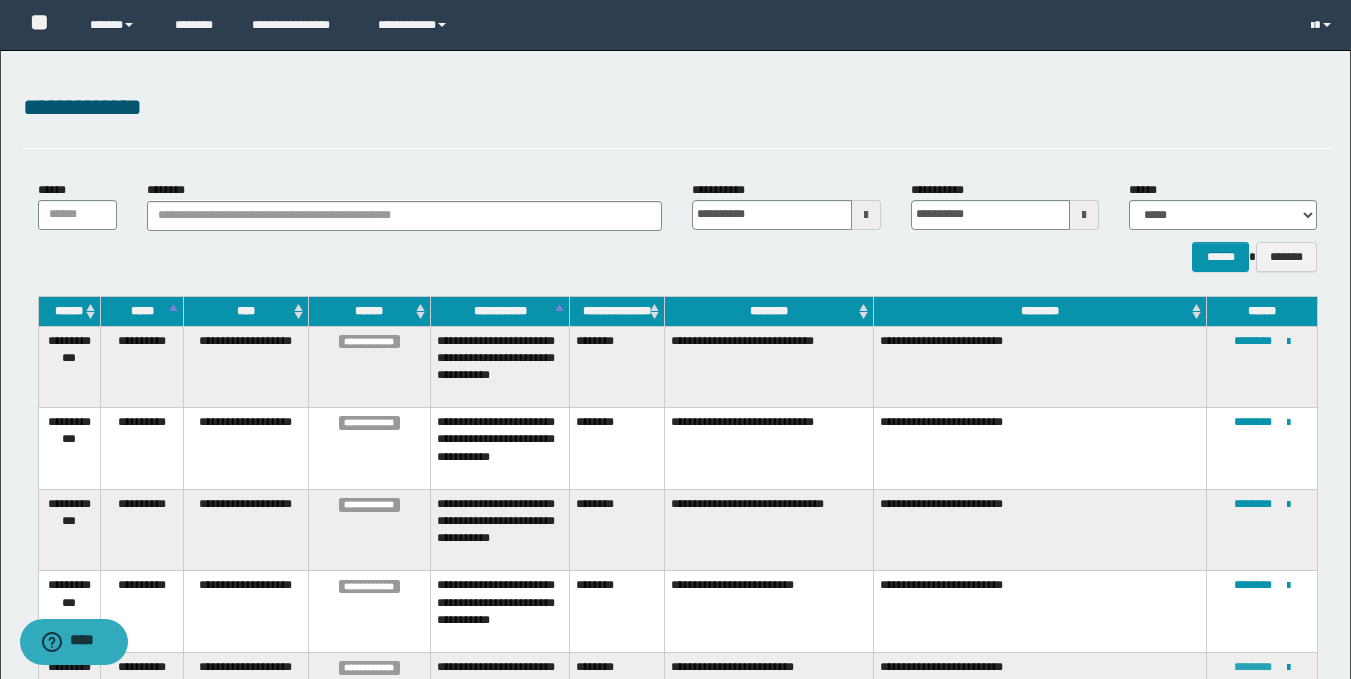 click on "********" at bounding box center (1253, 667) 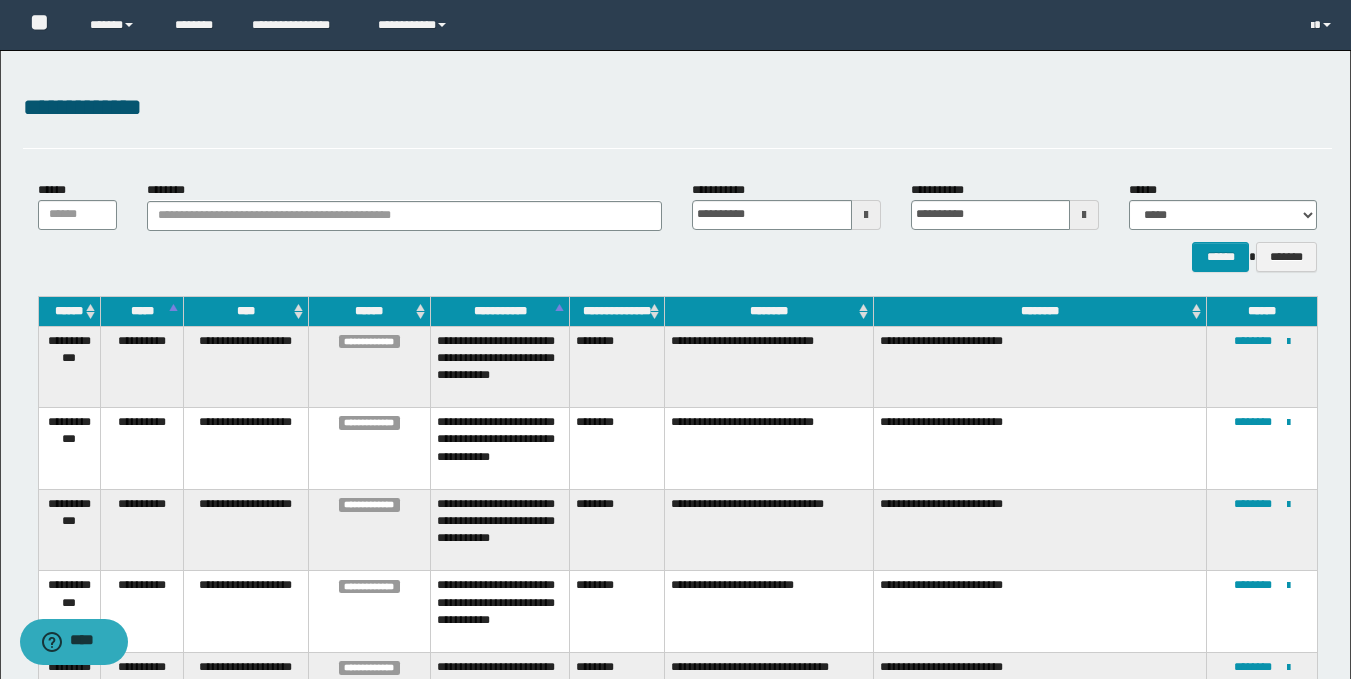 click on "**********" at bounding box center (677, 108) 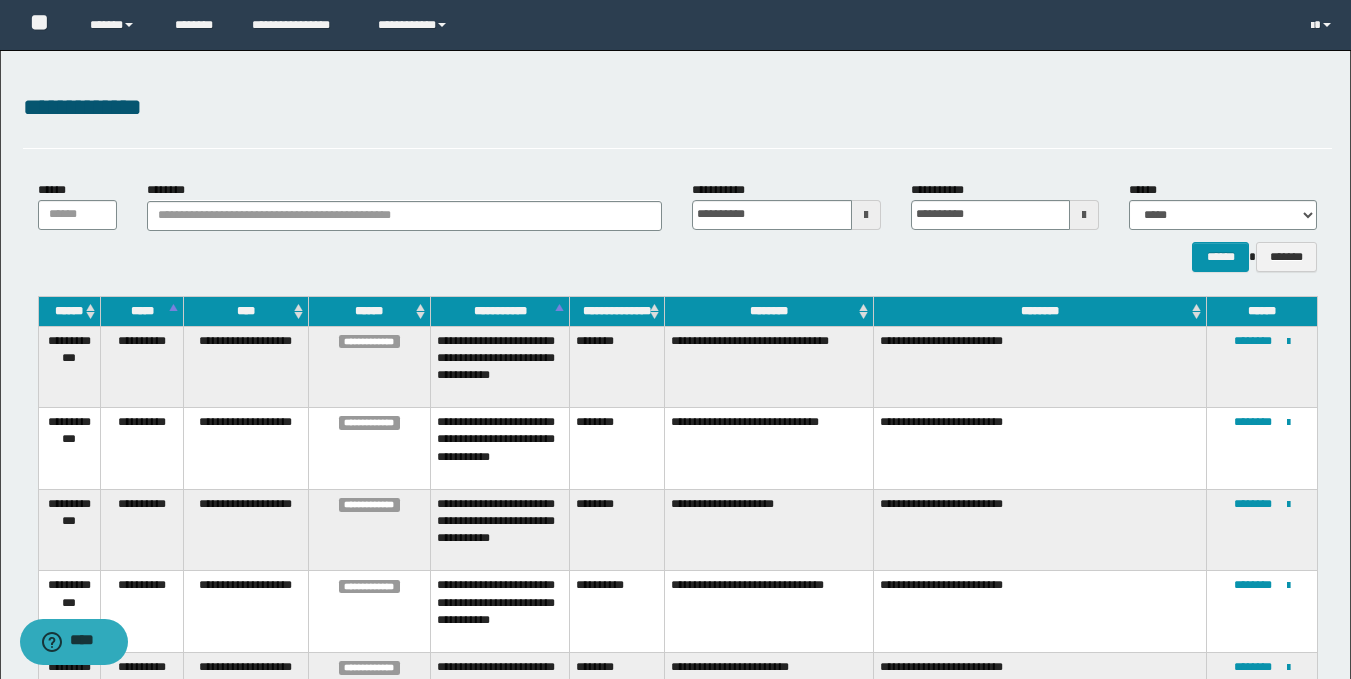 click on "**********" at bounding box center (675, 513) 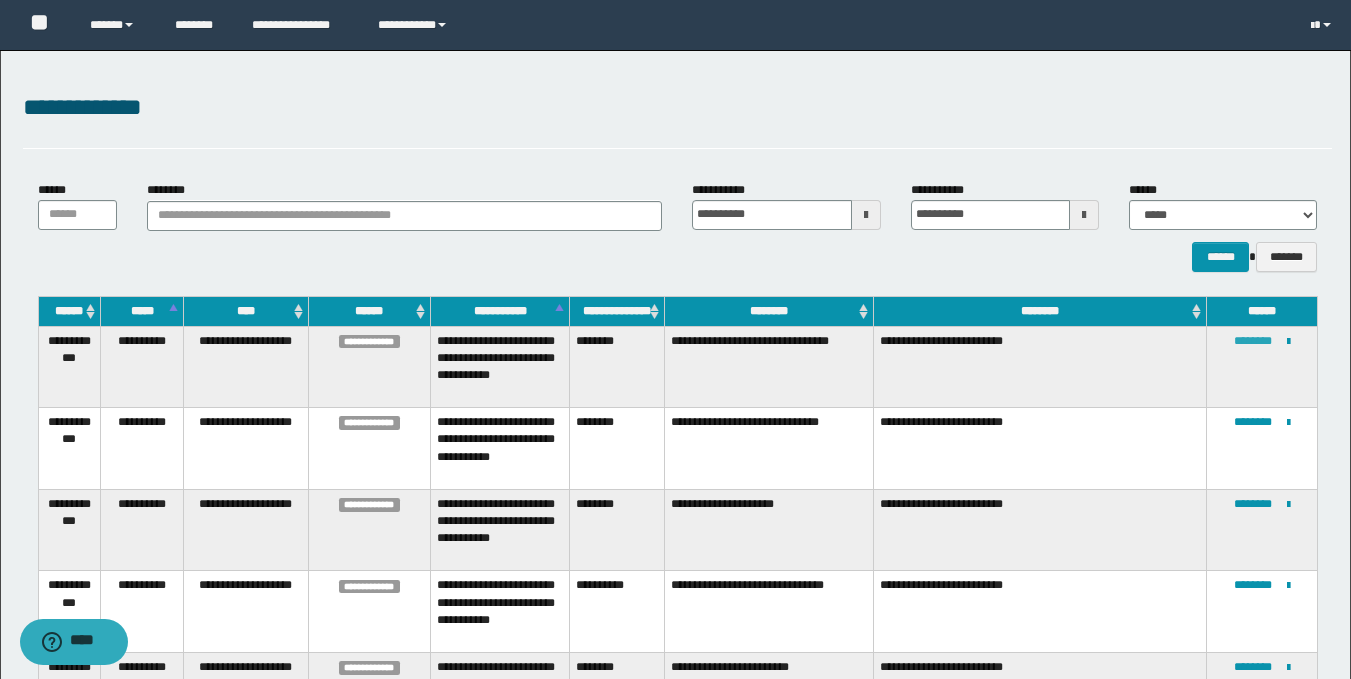 click on "********" at bounding box center [1253, 341] 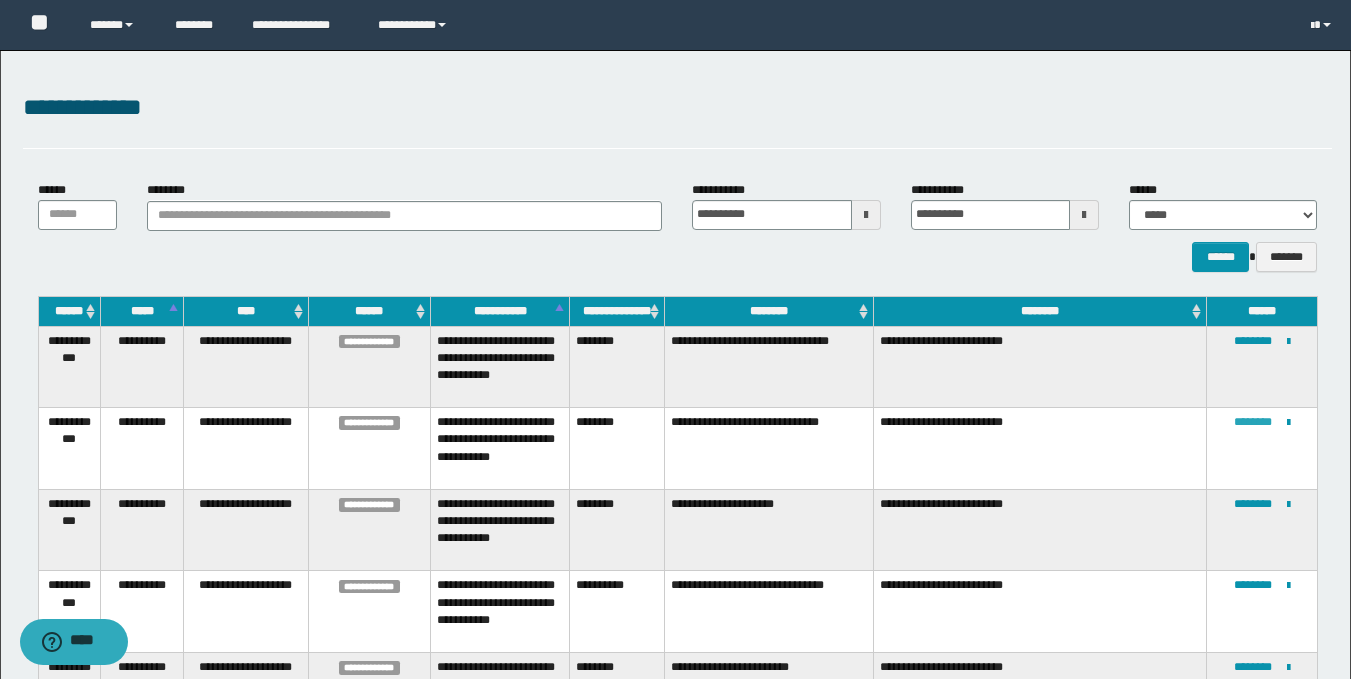 click on "********" at bounding box center (1253, 422) 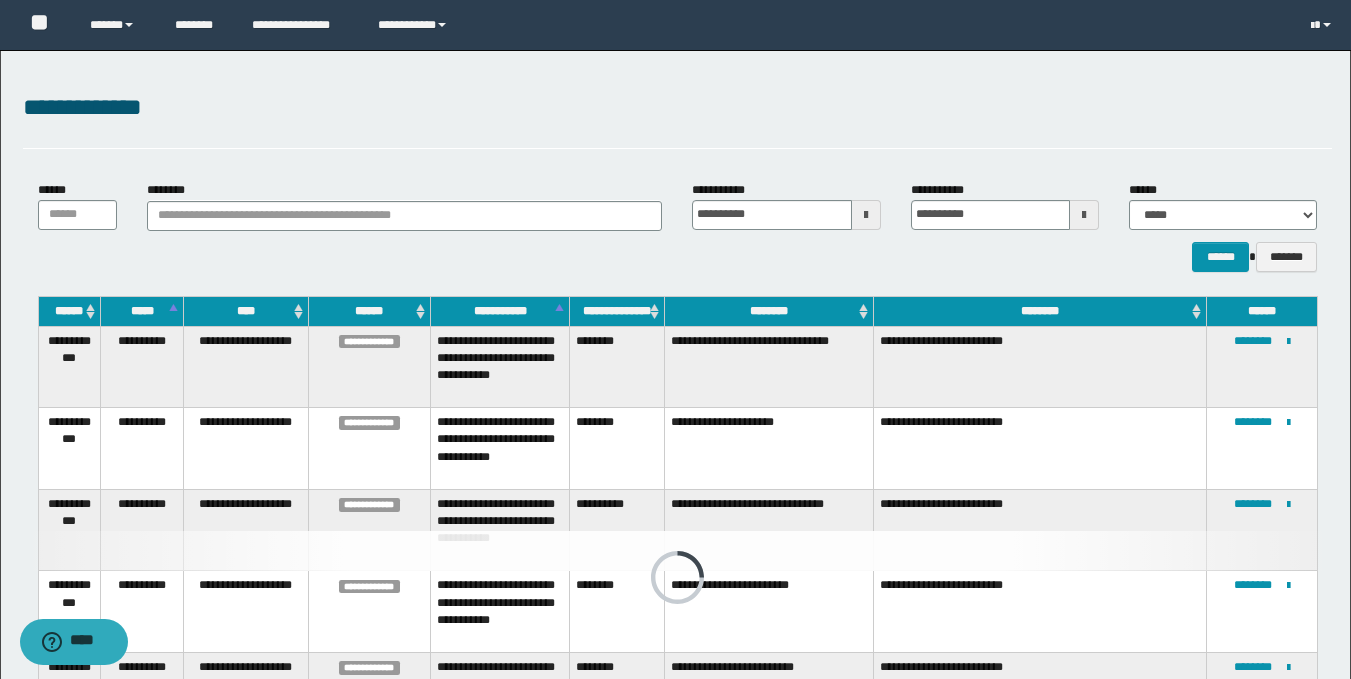 click on "**********" at bounding box center (675, 472) 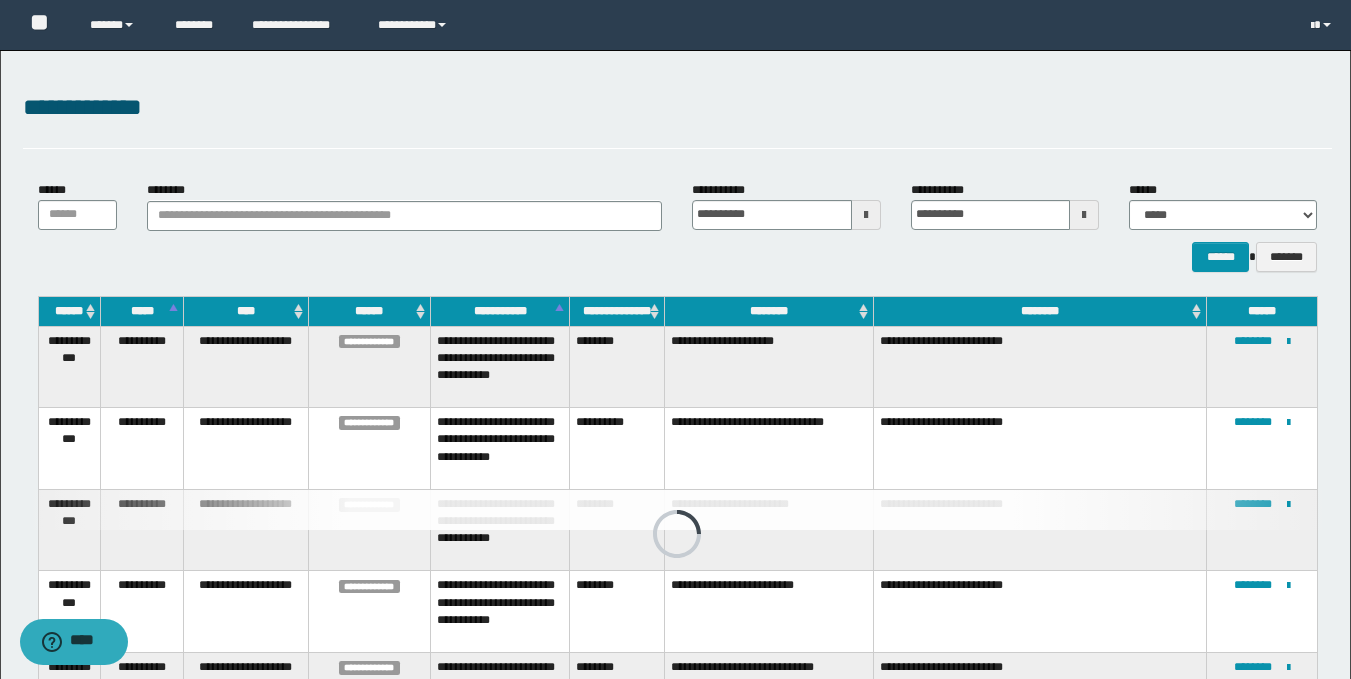 click on "**********" at bounding box center [677, 108] 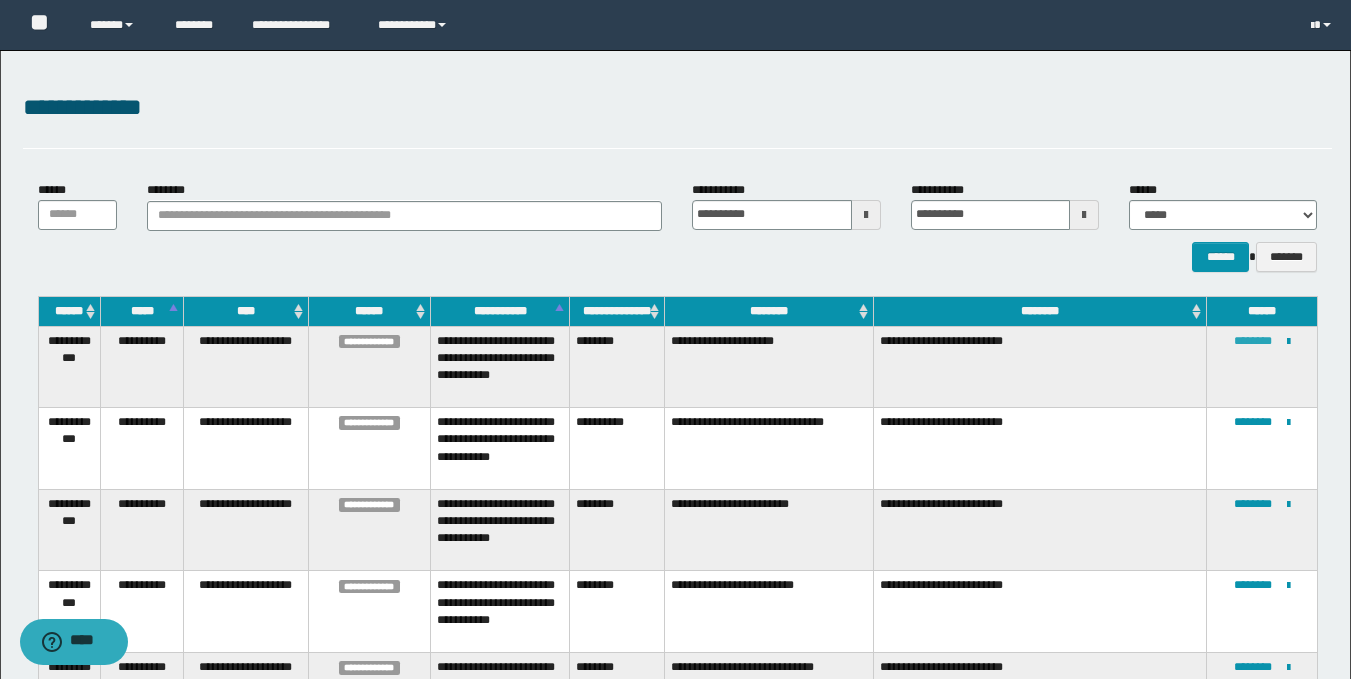 click on "********" at bounding box center (1253, 341) 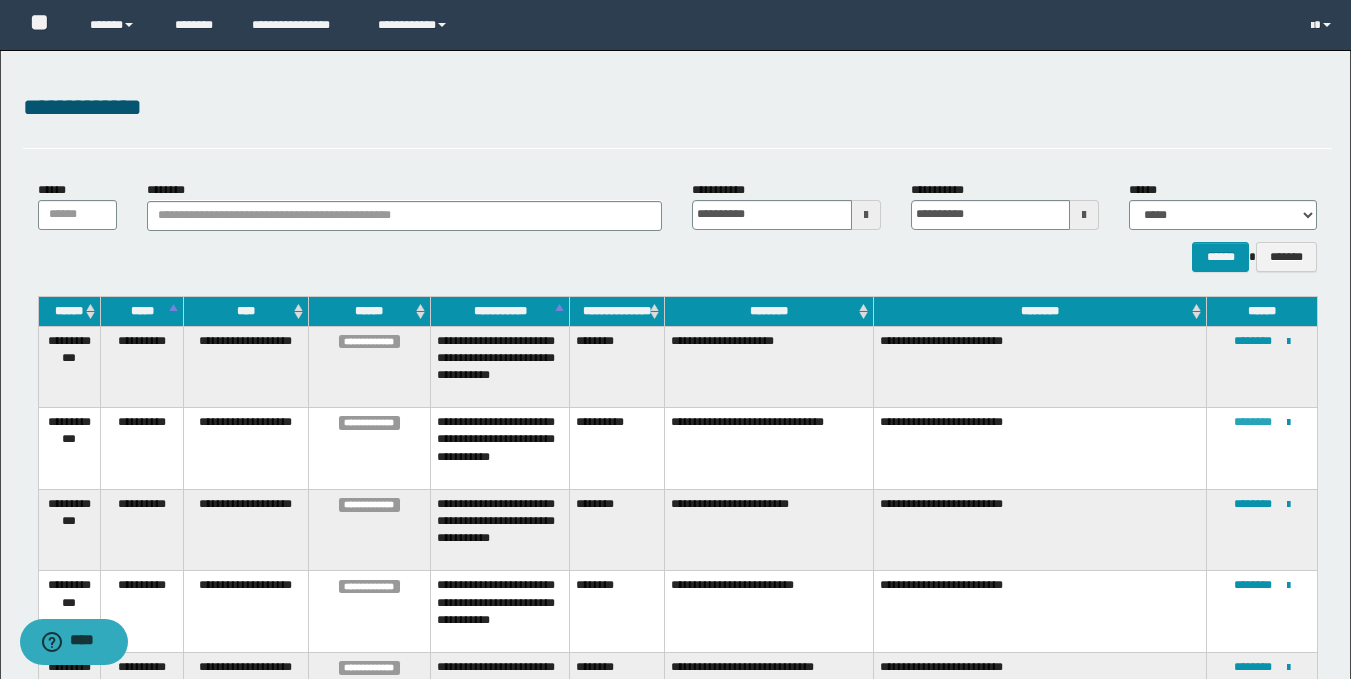 click on "********" at bounding box center [1253, 422] 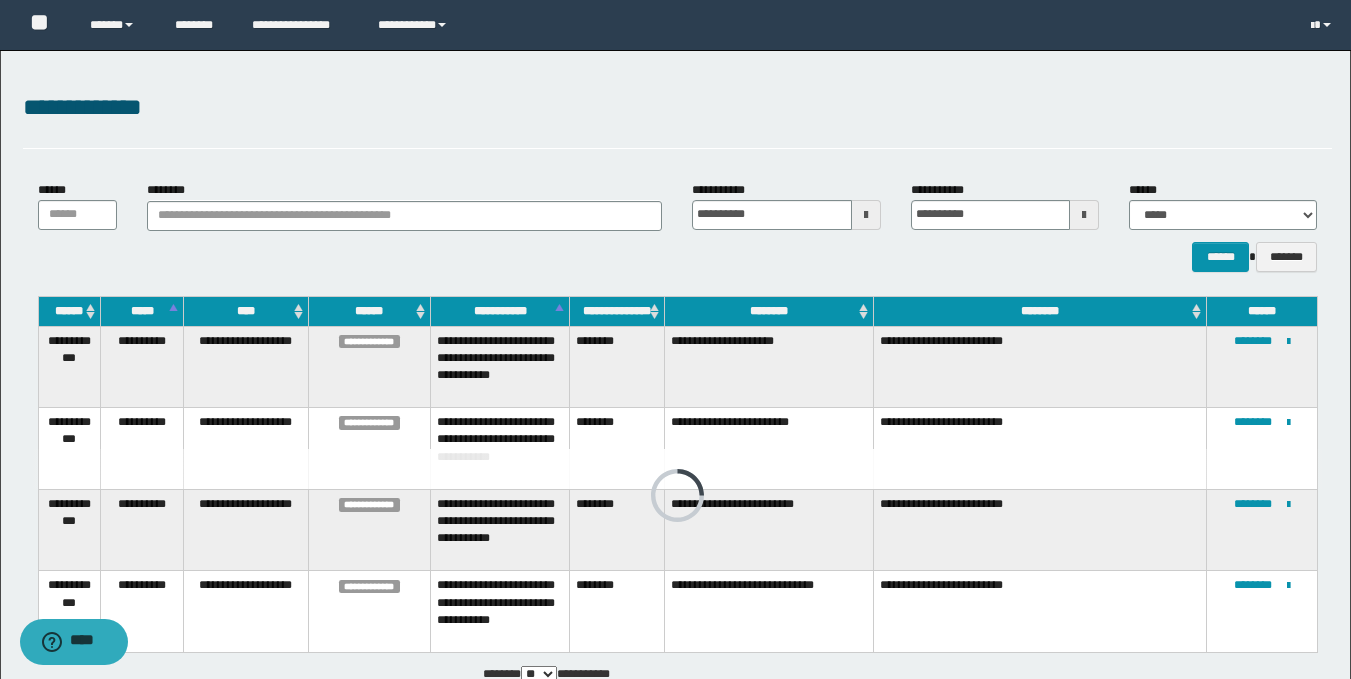click on "**********" at bounding box center [677, 108] 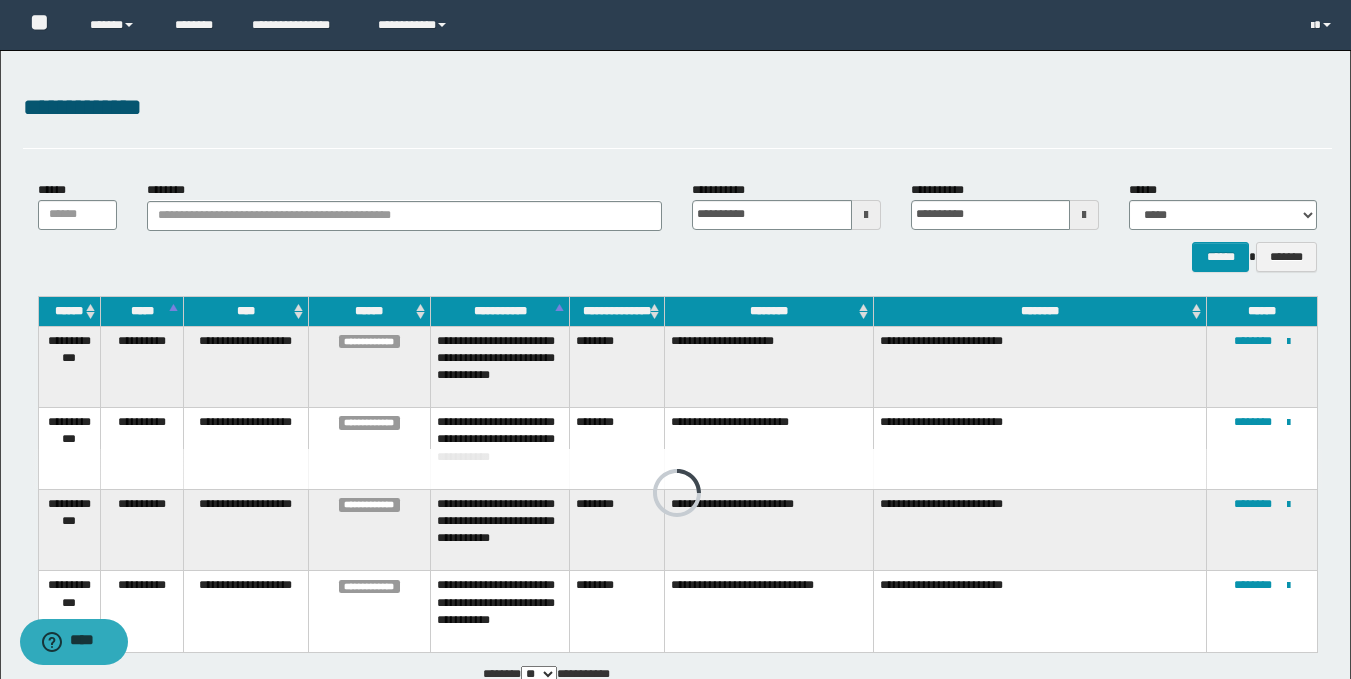 click on "**********" at bounding box center (677, 119) 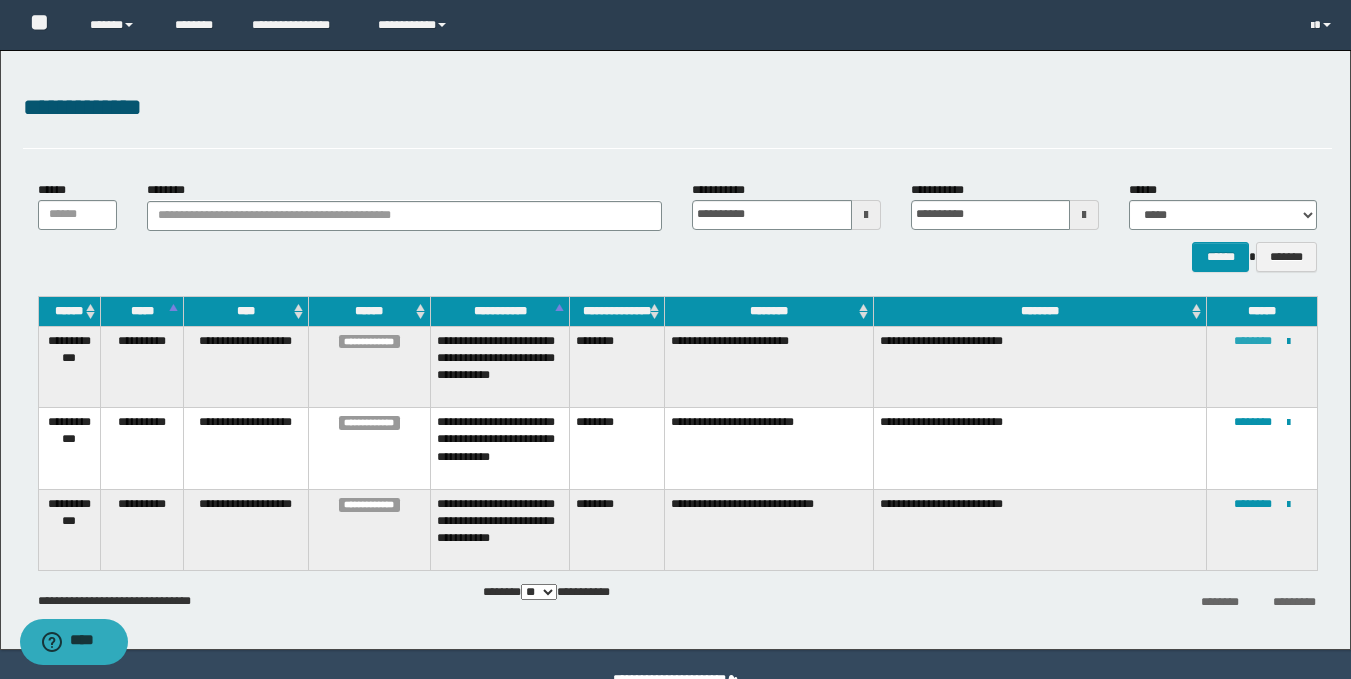 click on "********" at bounding box center [1253, 341] 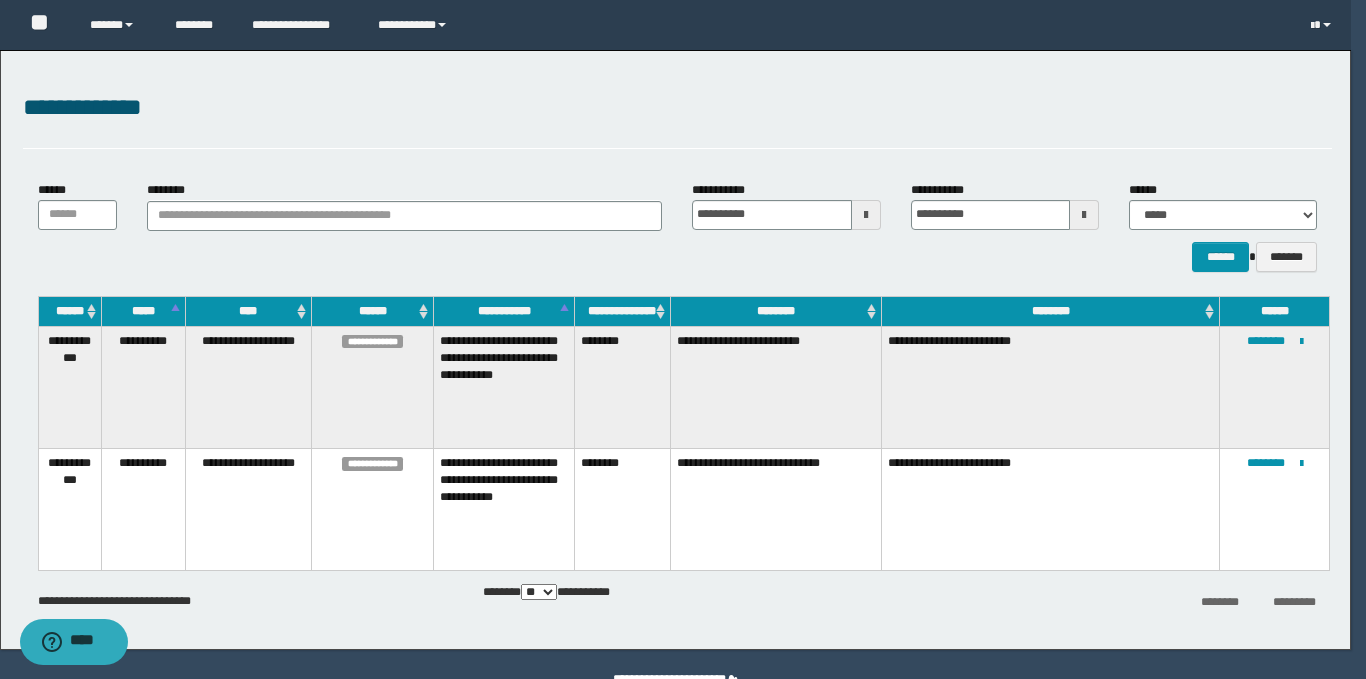 click on "**********" at bounding box center (675, 25) 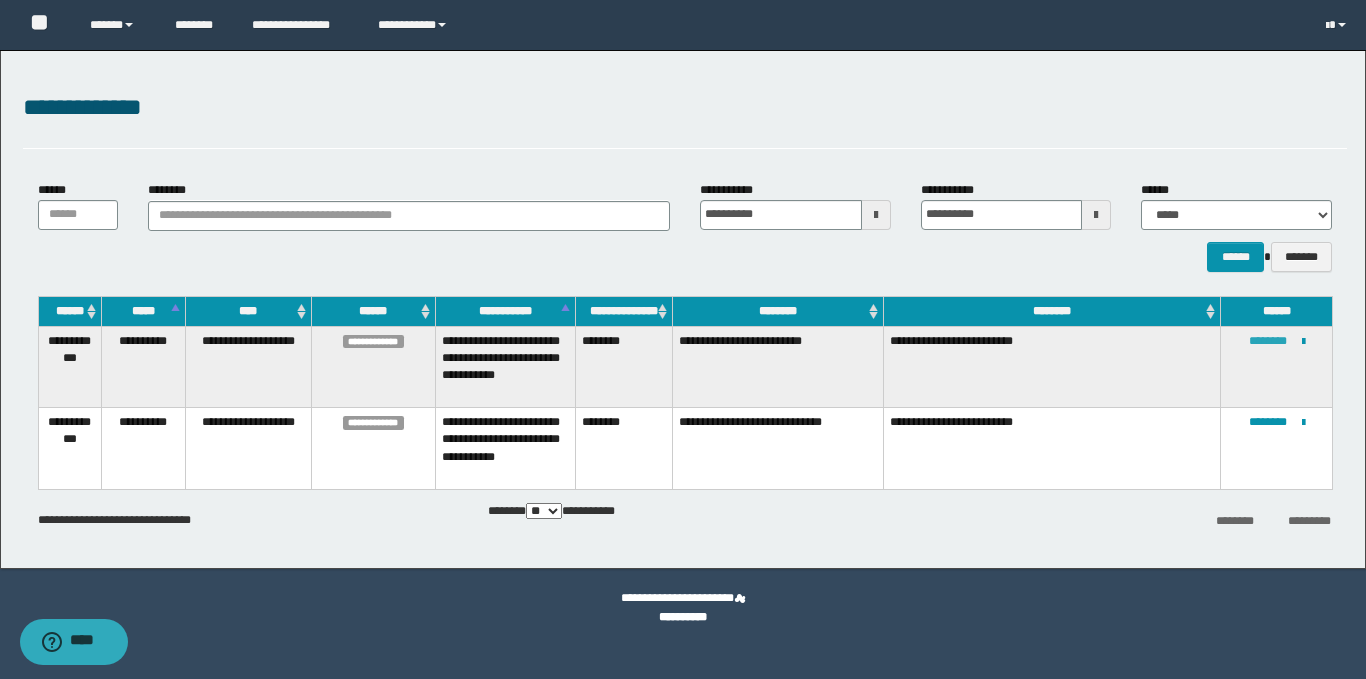 click on "********" at bounding box center (1268, 341) 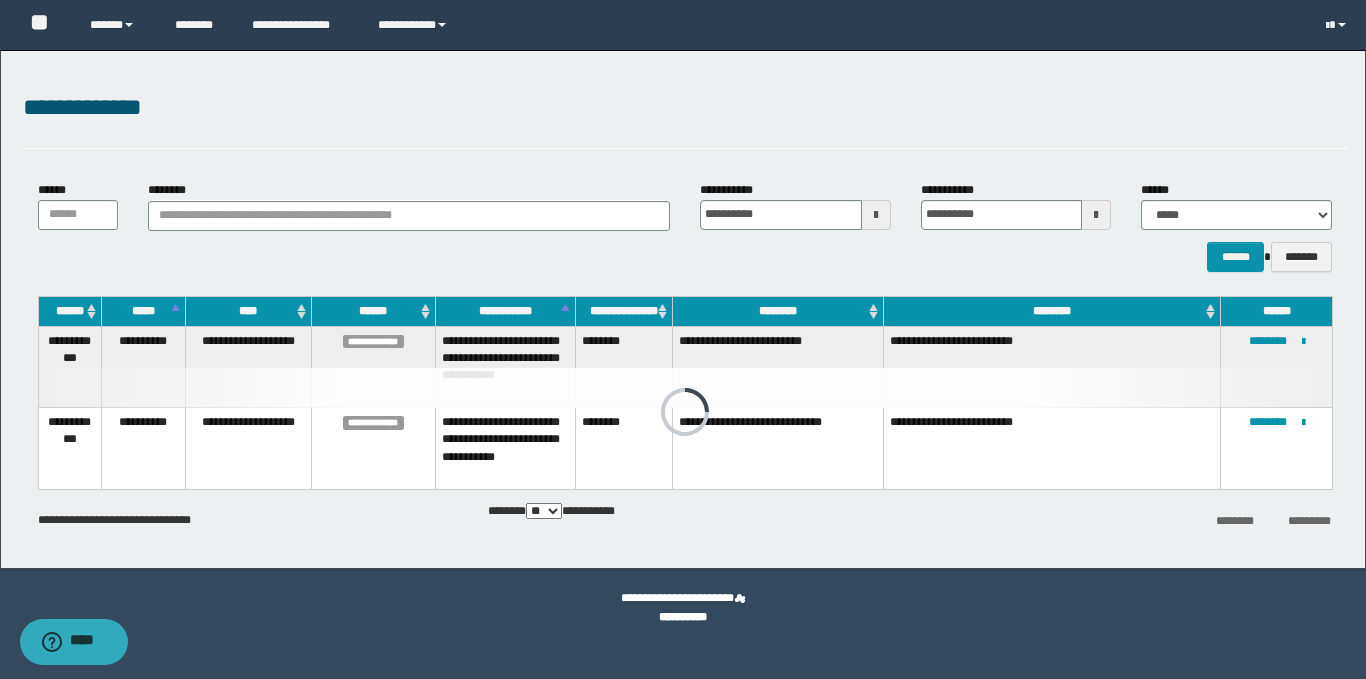 click on "**********" at bounding box center (685, 108) 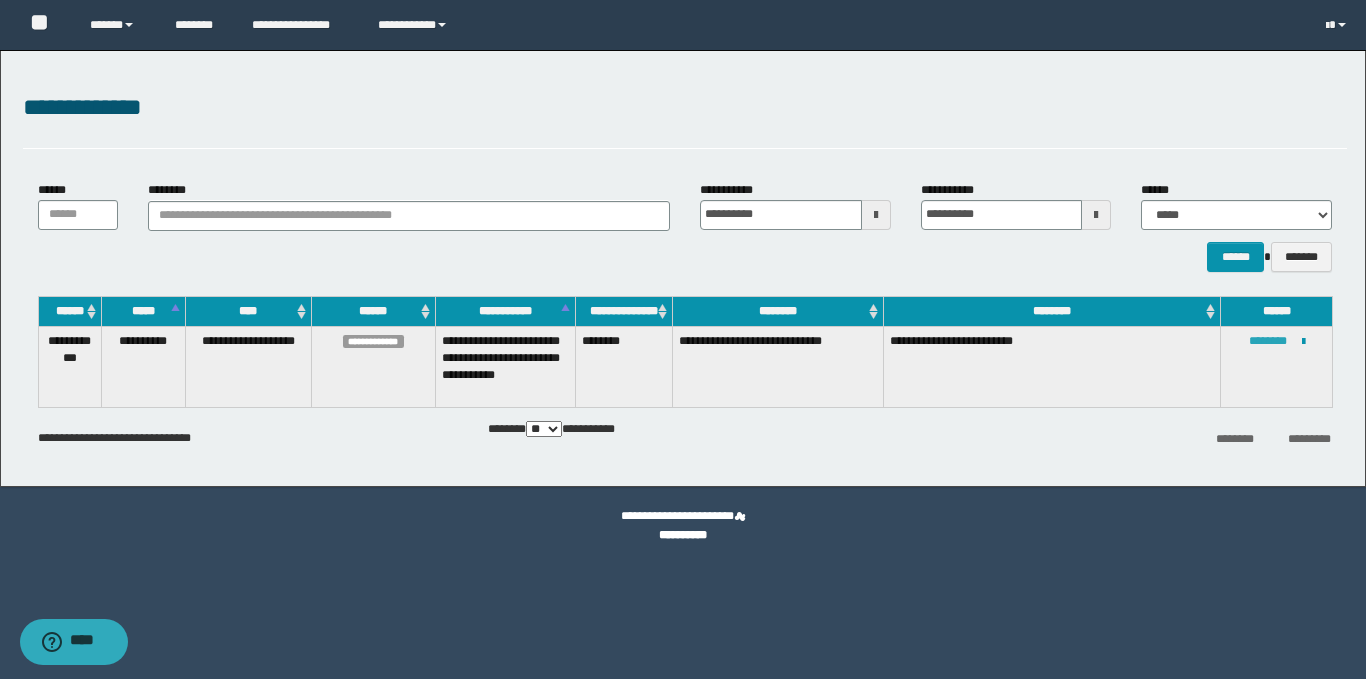 click on "********" at bounding box center [1268, 341] 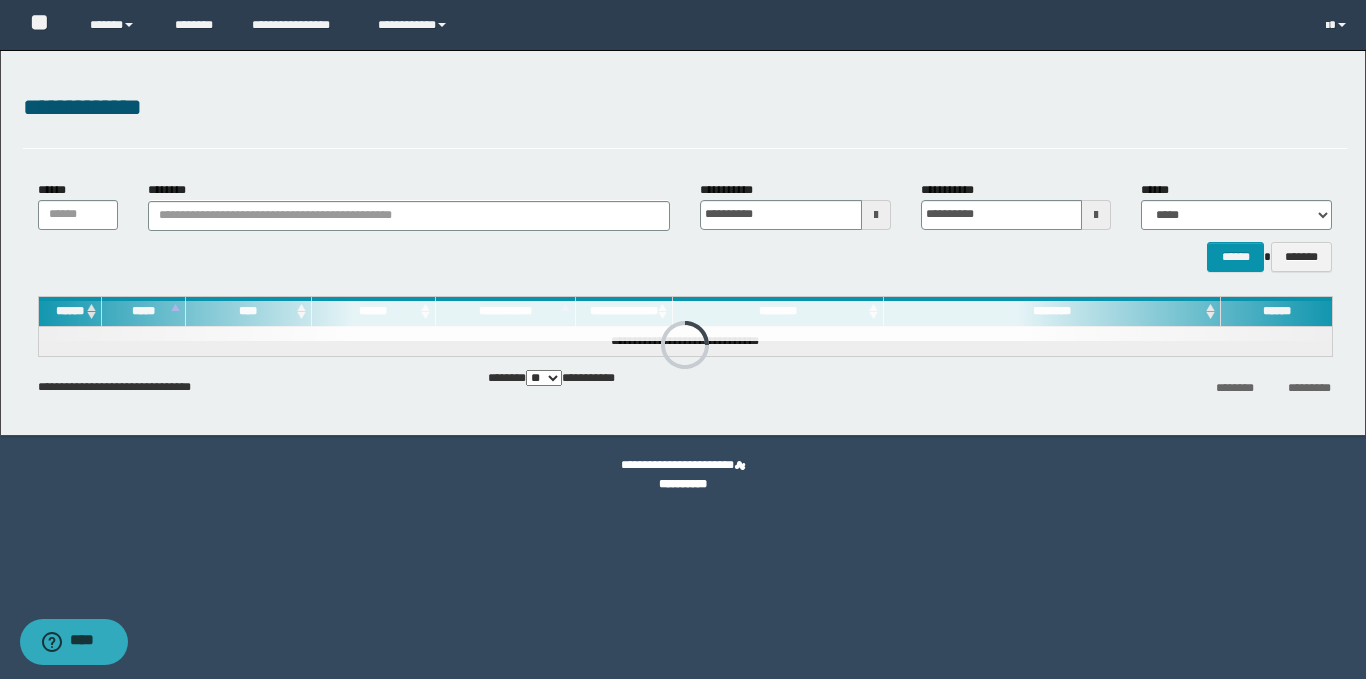 click on "**********" at bounding box center [683, 243] 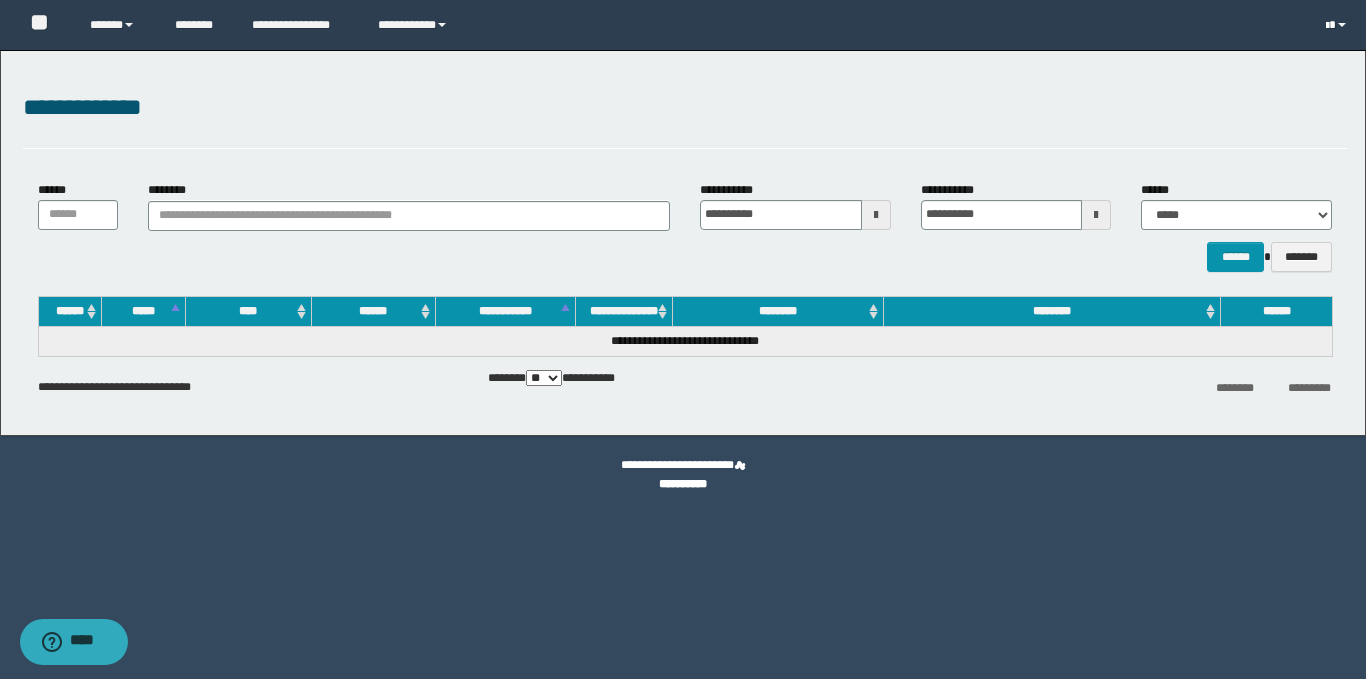 click at bounding box center (1338, 25) 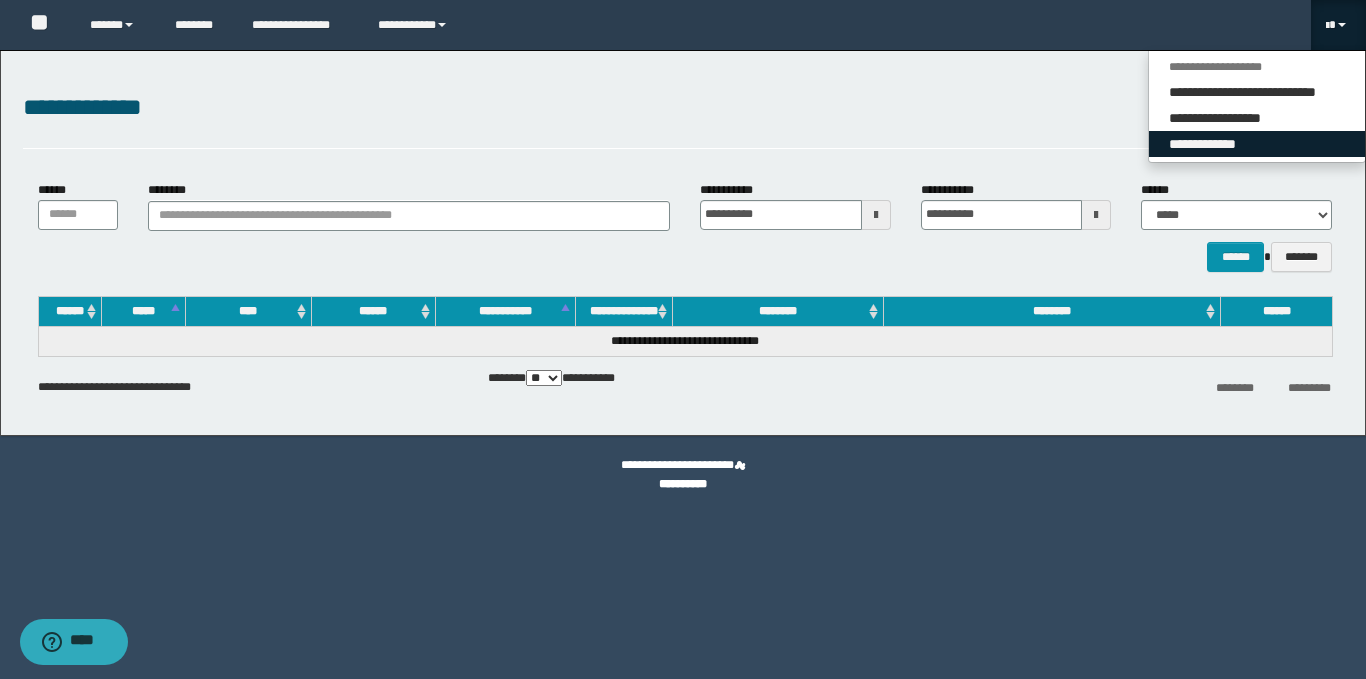 click on "**********" at bounding box center (1257, 144) 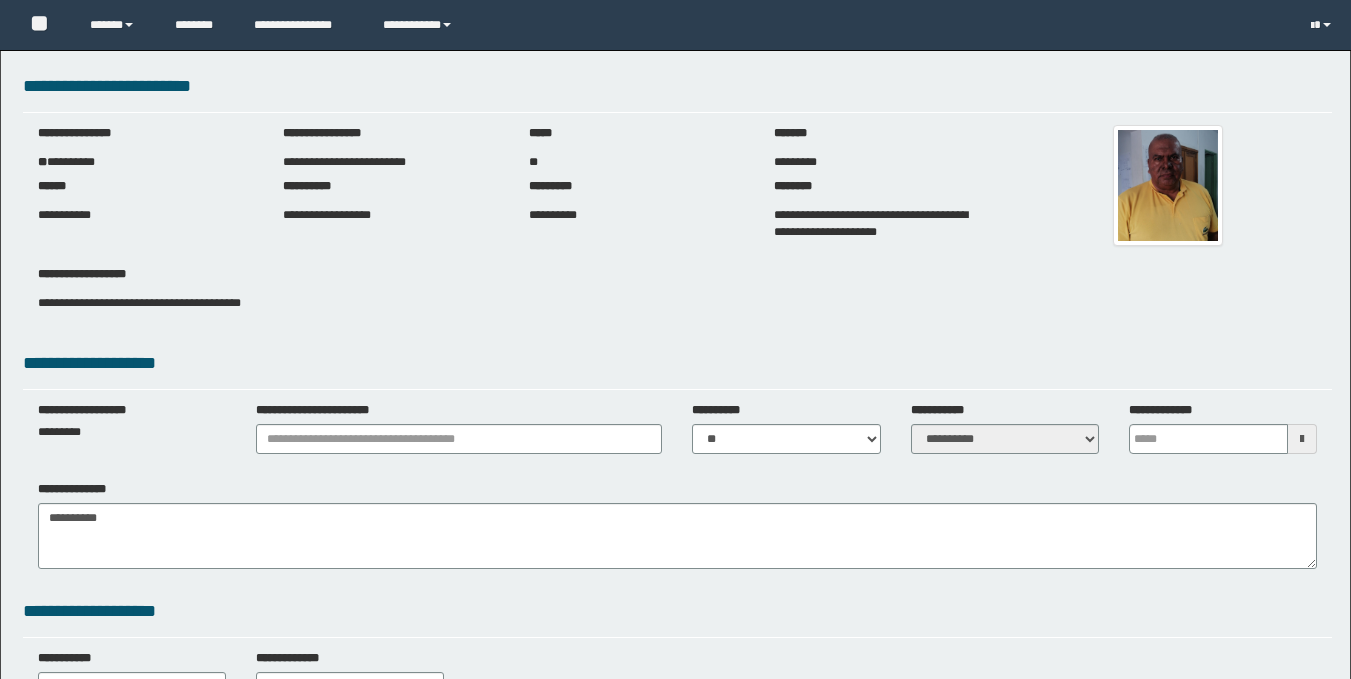 scroll, scrollTop: 0, scrollLeft: 0, axis: both 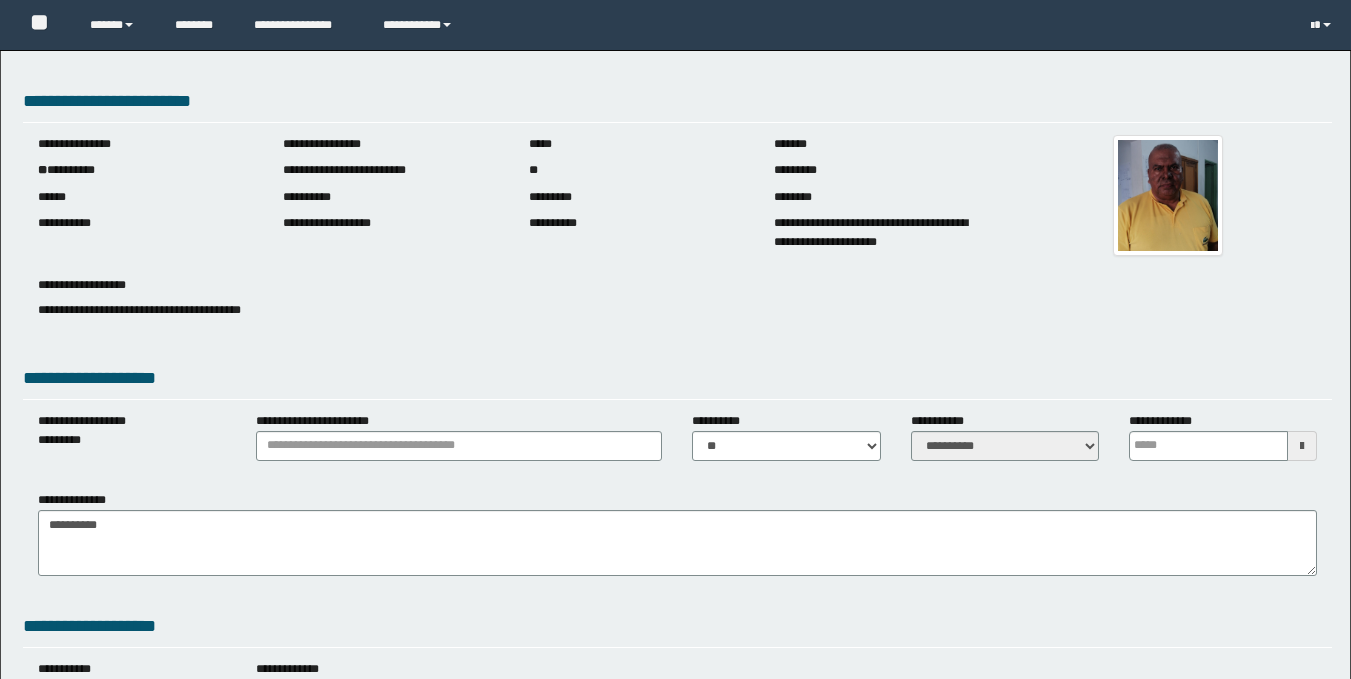type 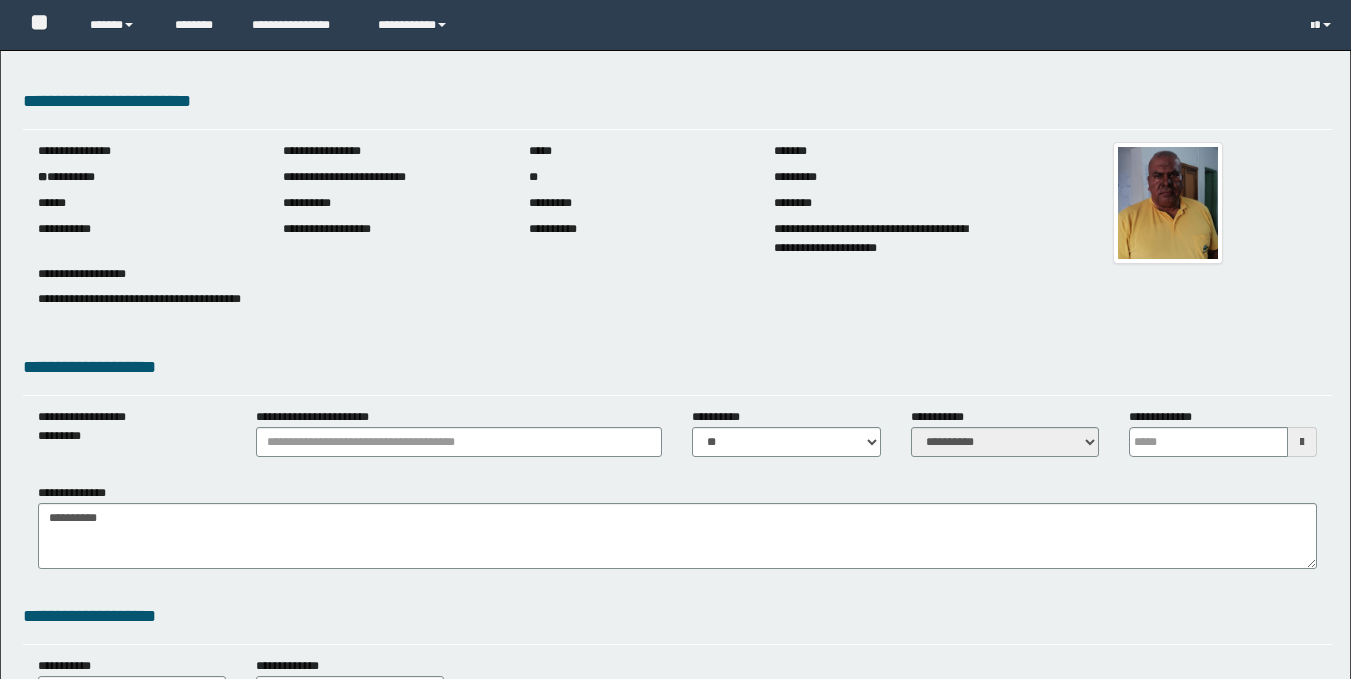 scroll, scrollTop: 0, scrollLeft: 0, axis: both 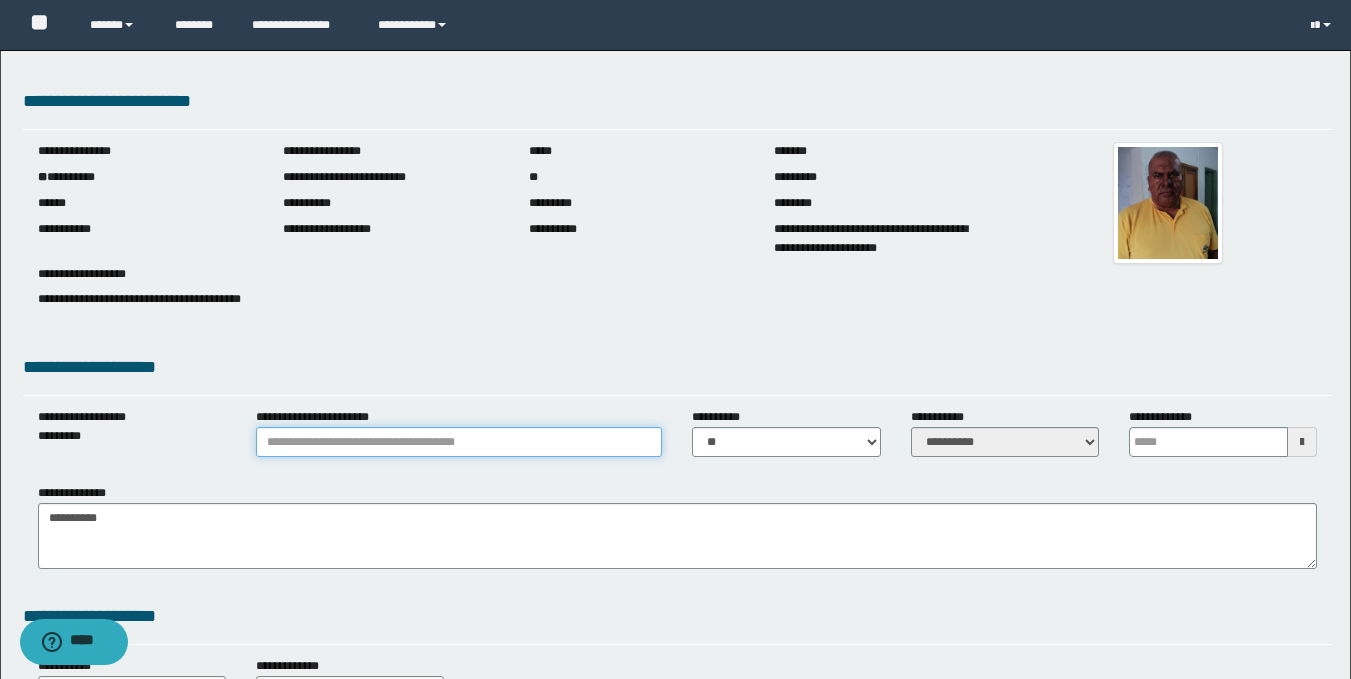 click on "**********" at bounding box center [459, 442] 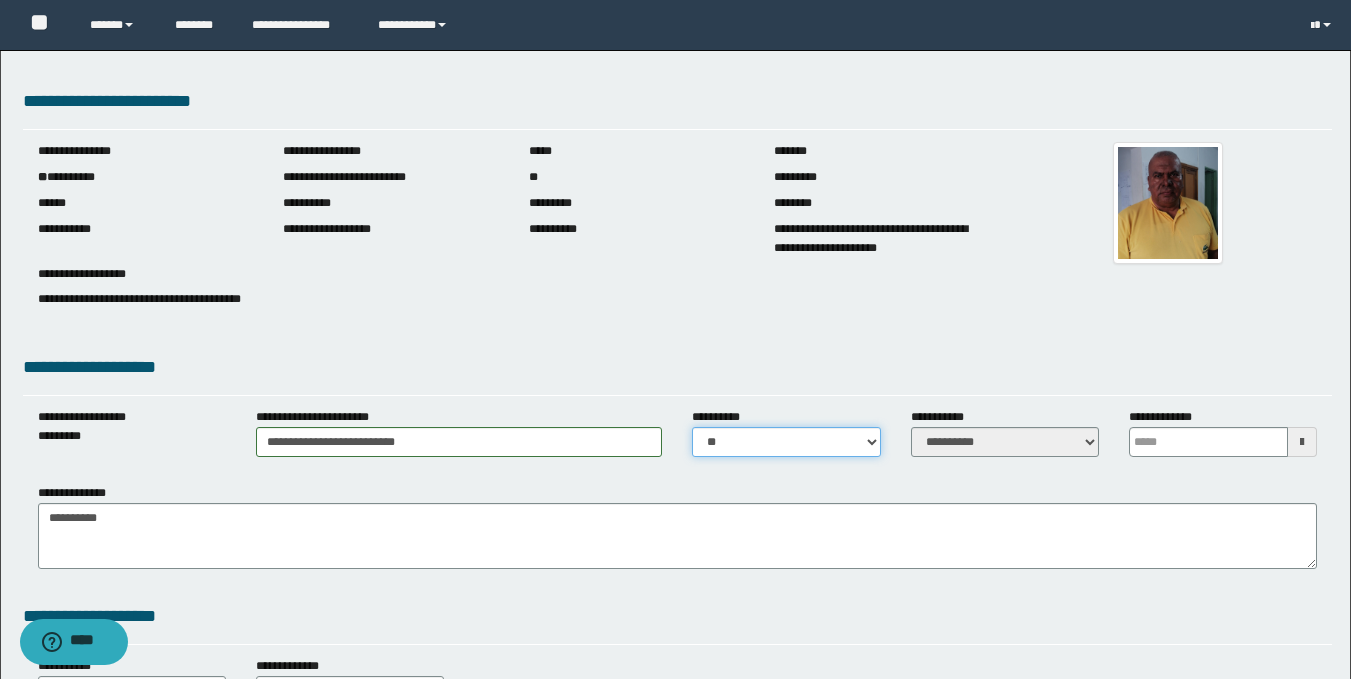 click on "**
**" at bounding box center [786, 442] 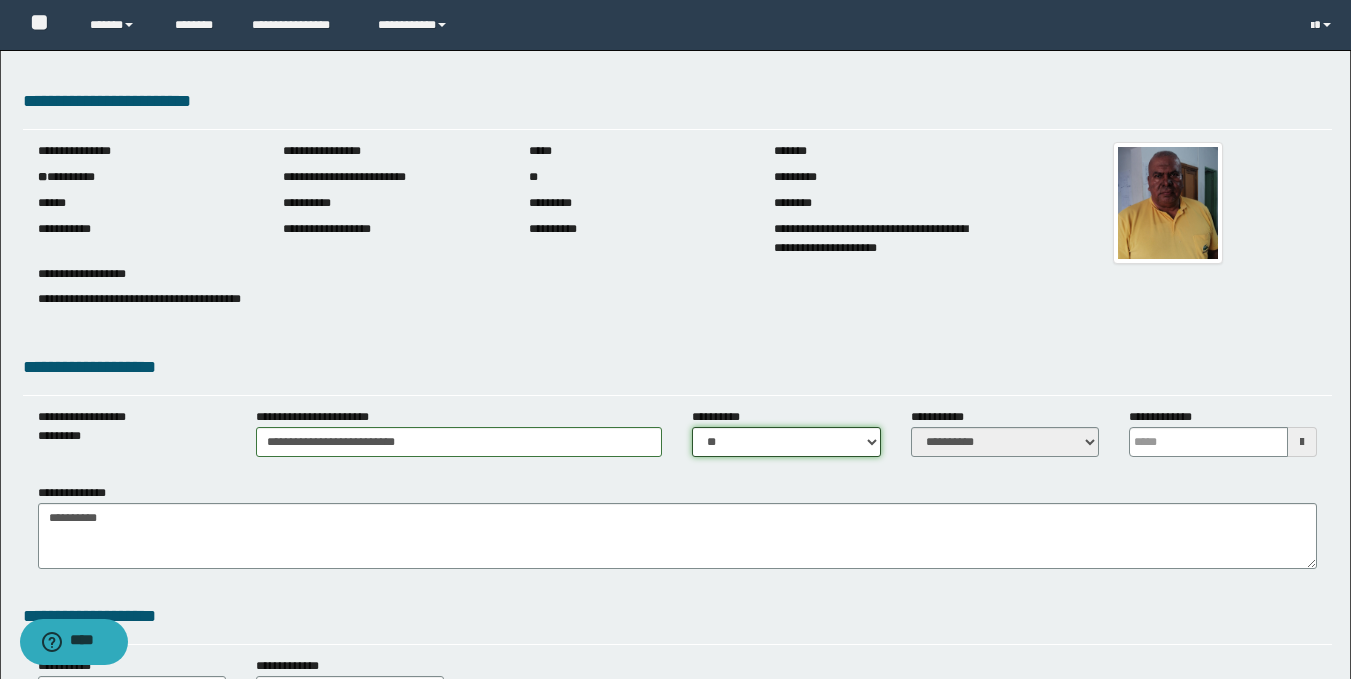select on "****" 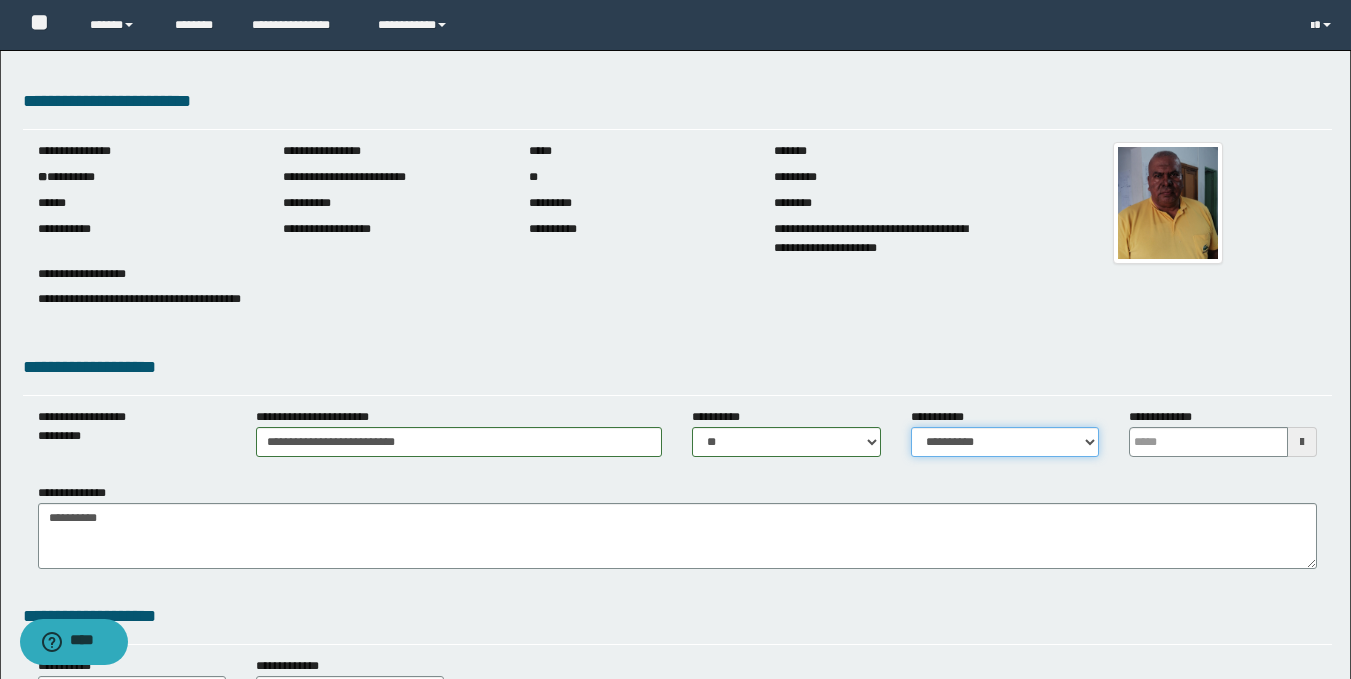 click on "**********" at bounding box center (1005, 442) 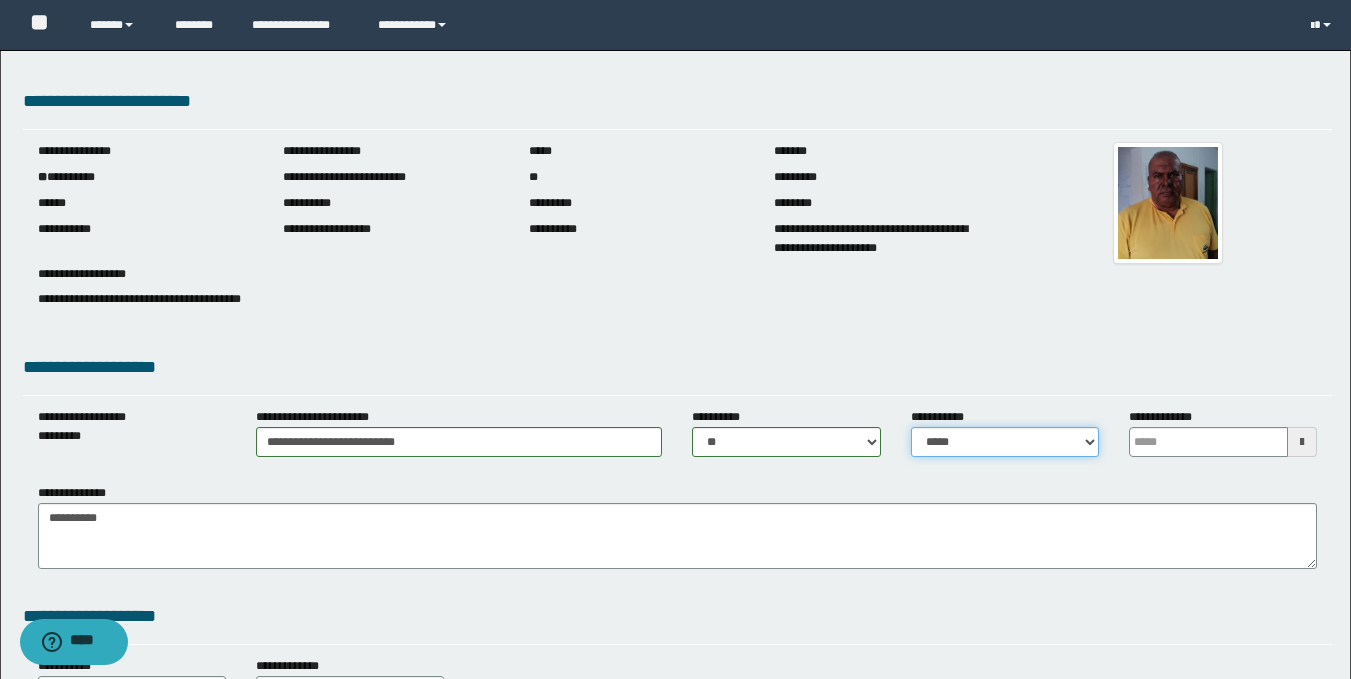 click on "**********" at bounding box center (1005, 442) 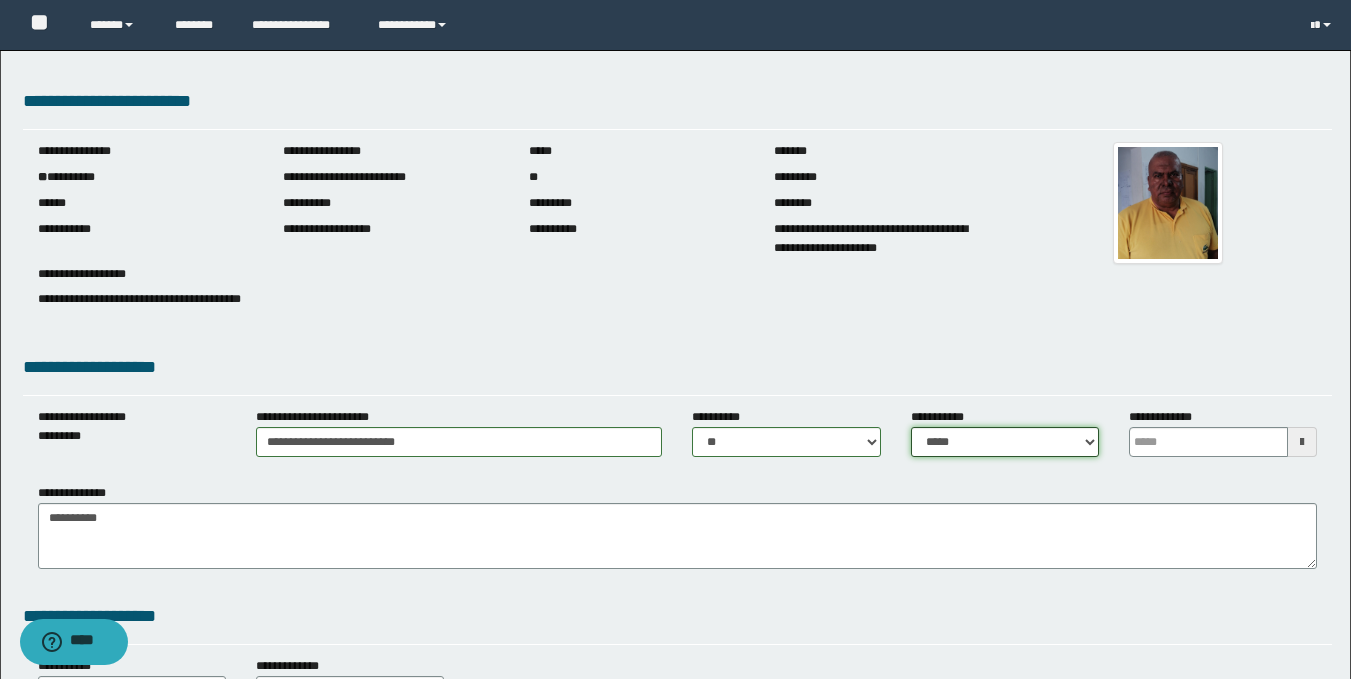 scroll, scrollTop: 594, scrollLeft: 0, axis: vertical 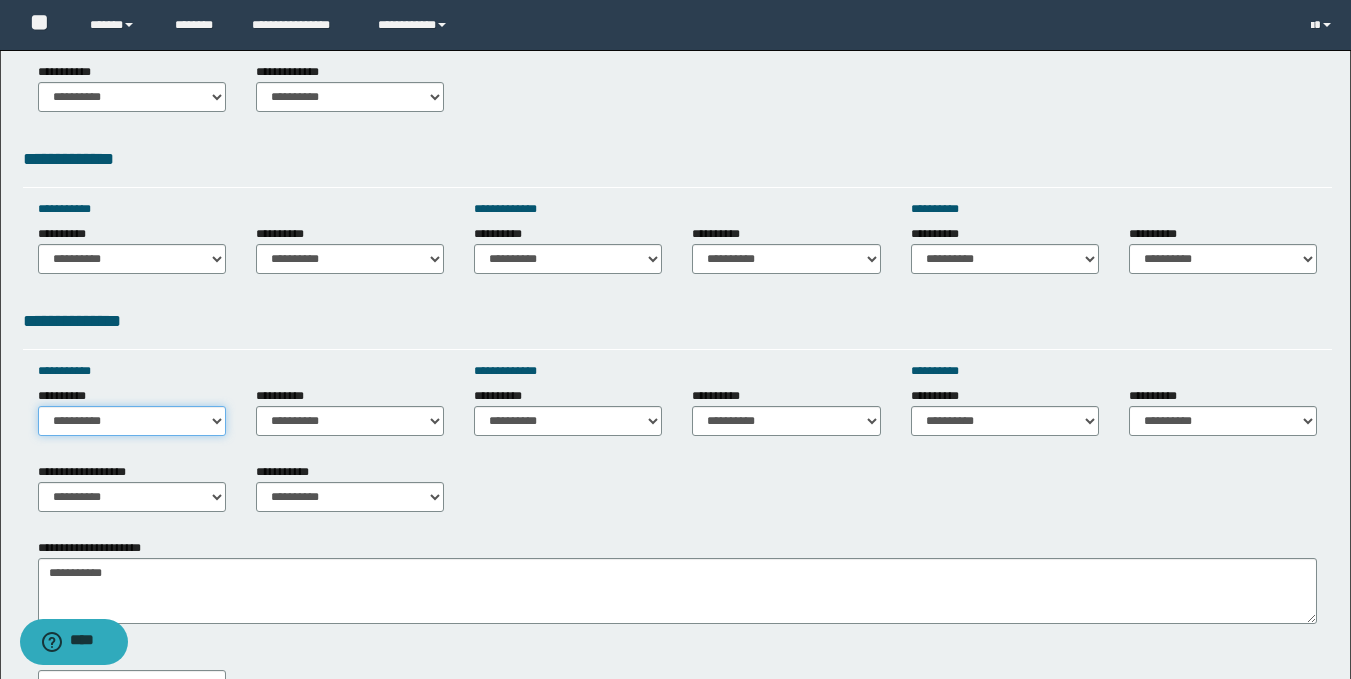 click on "**********" at bounding box center (132, 421) 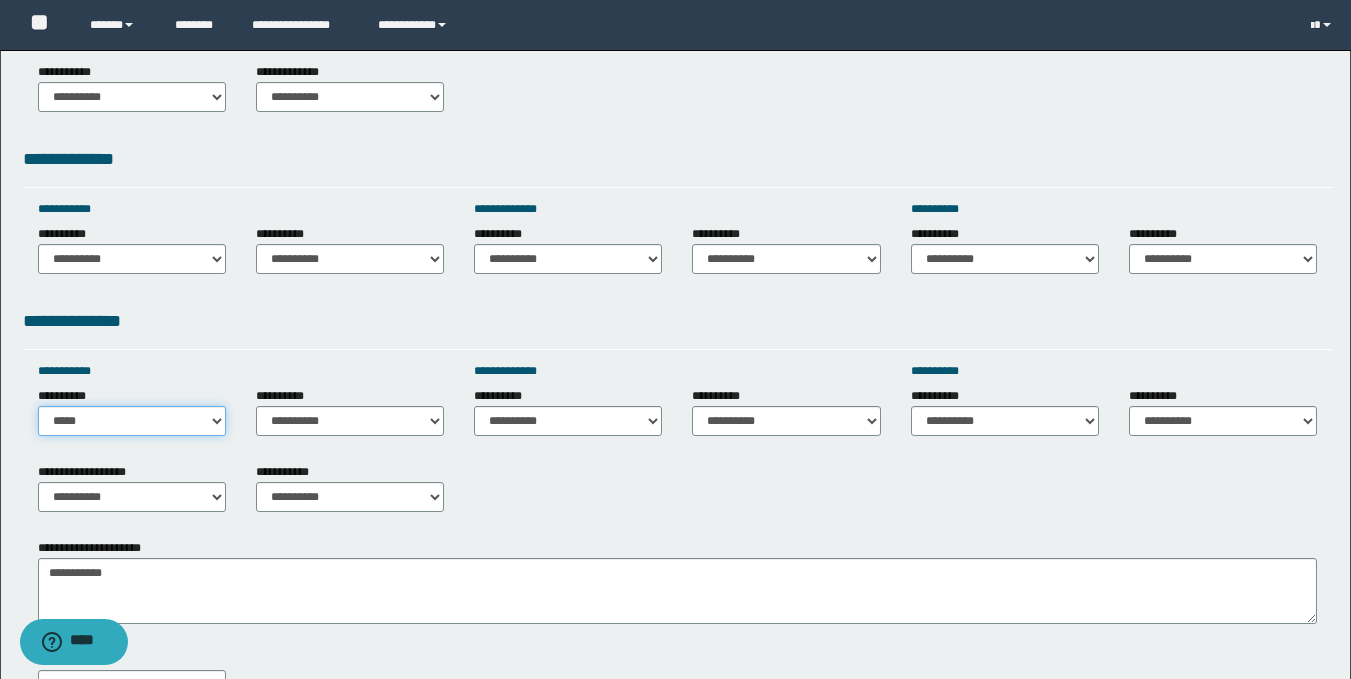 click on "**********" at bounding box center [132, 421] 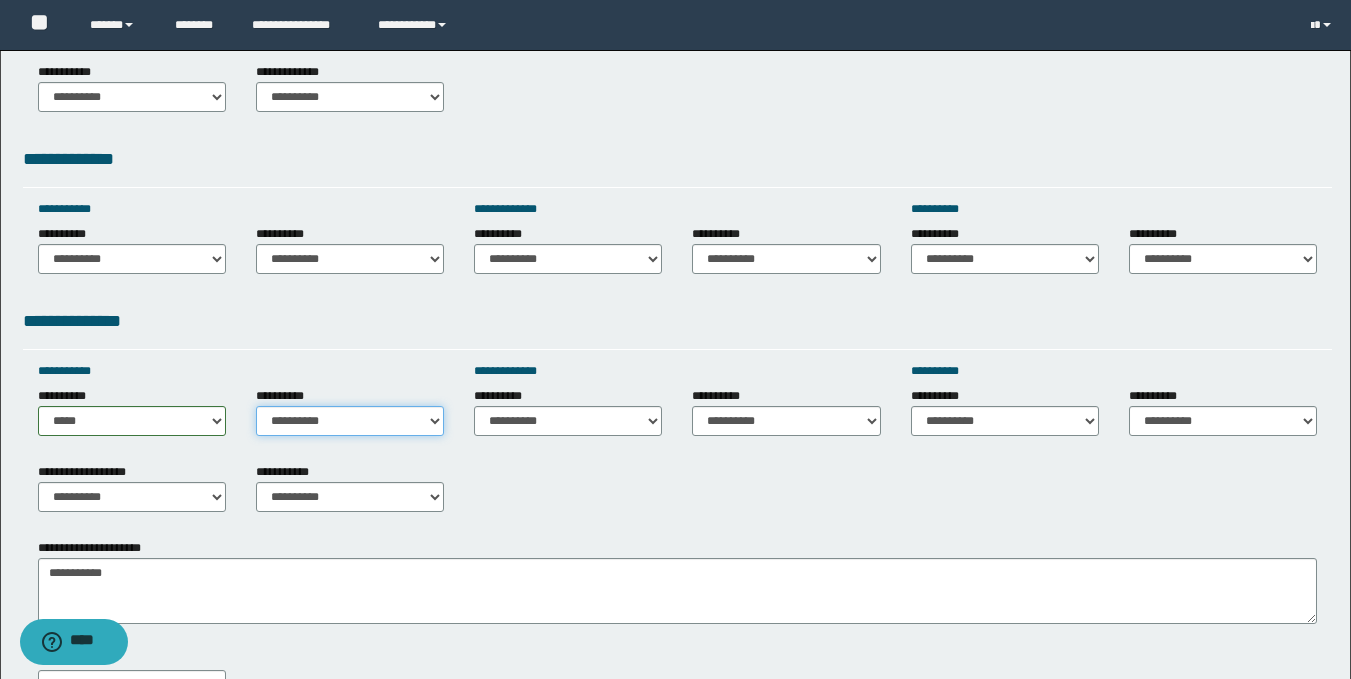 click on "**********" at bounding box center [350, 421] 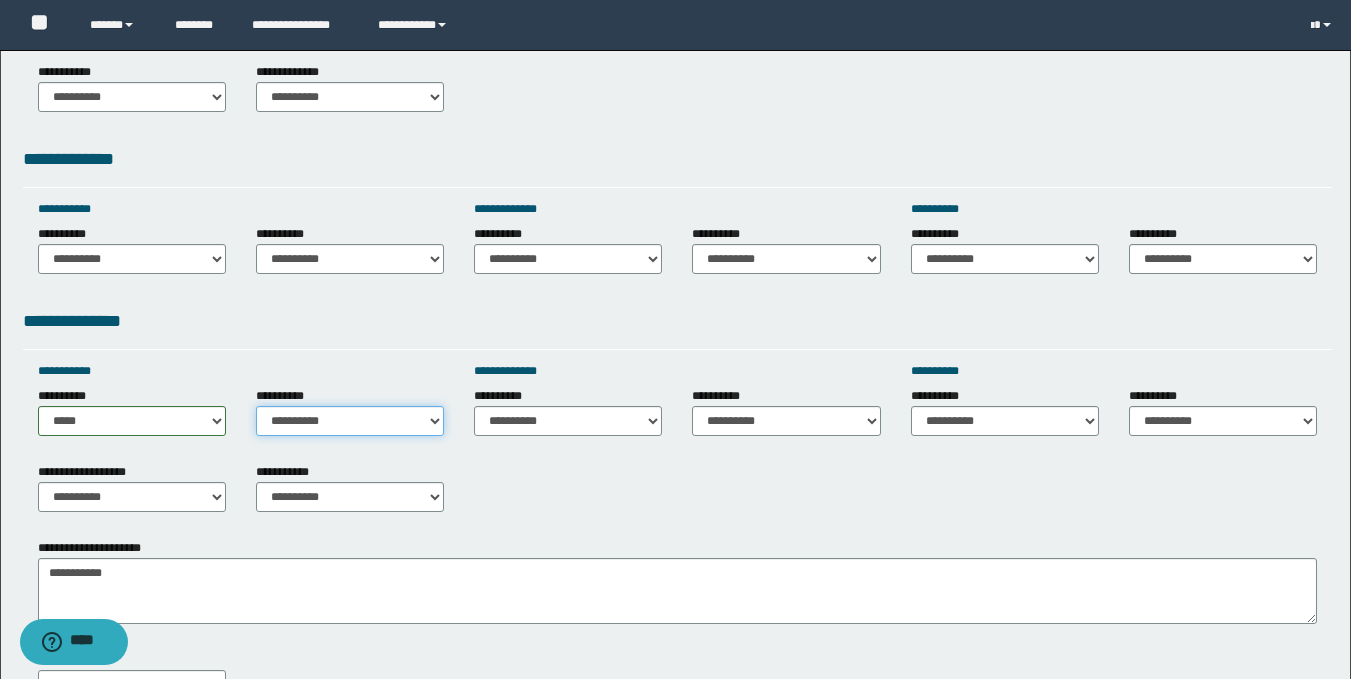 select on "*****" 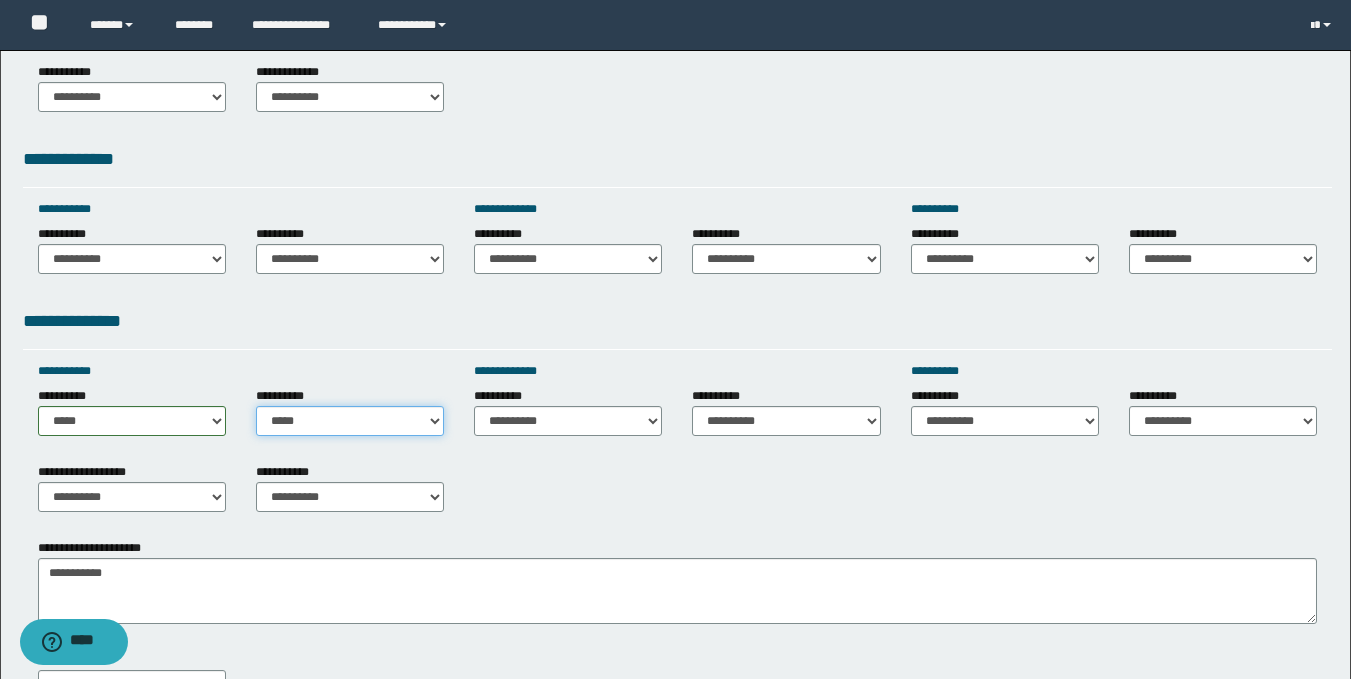 click on "**********" at bounding box center [350, 421] 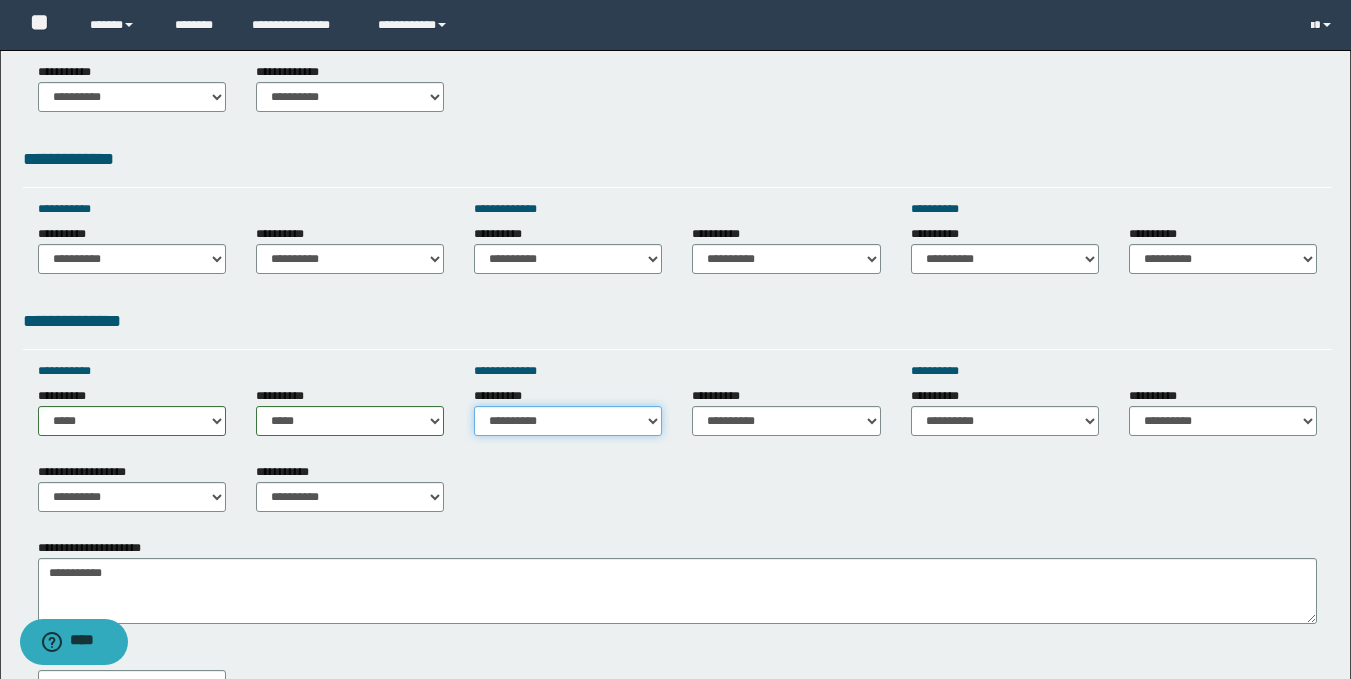 click on "**********" at bounding box center [568, 421] 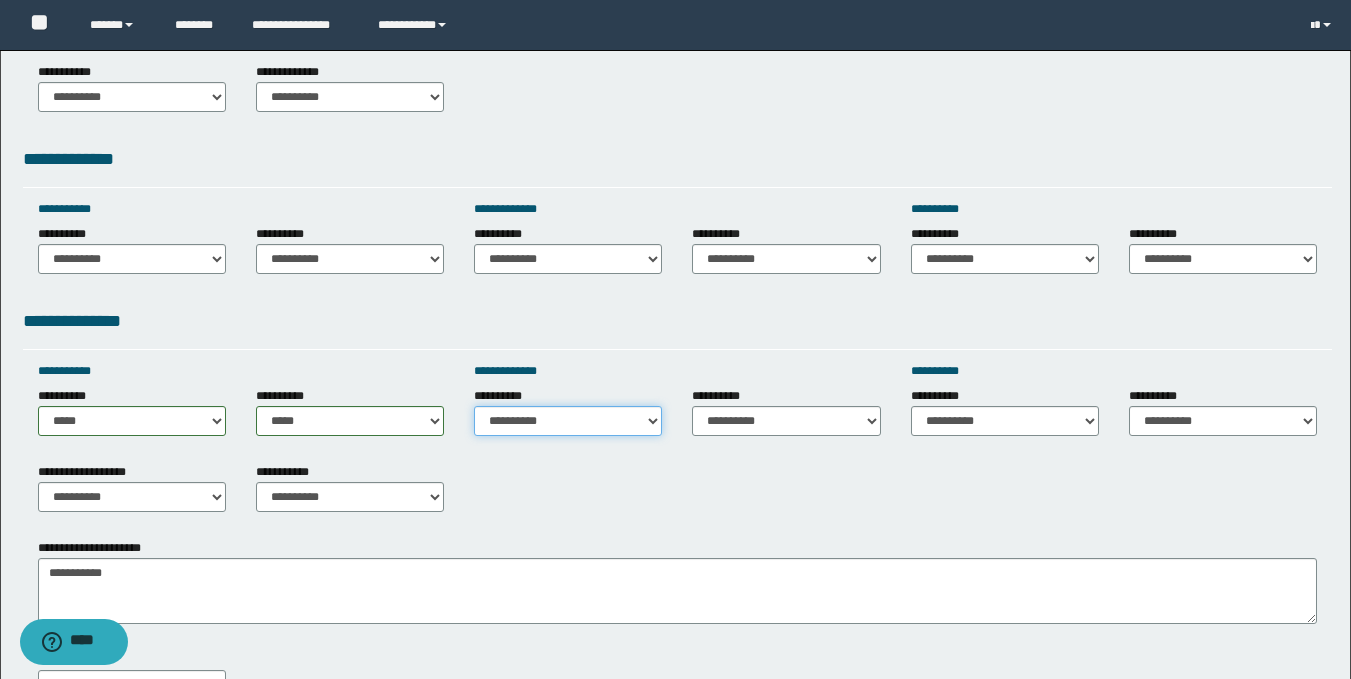 select on "*****" 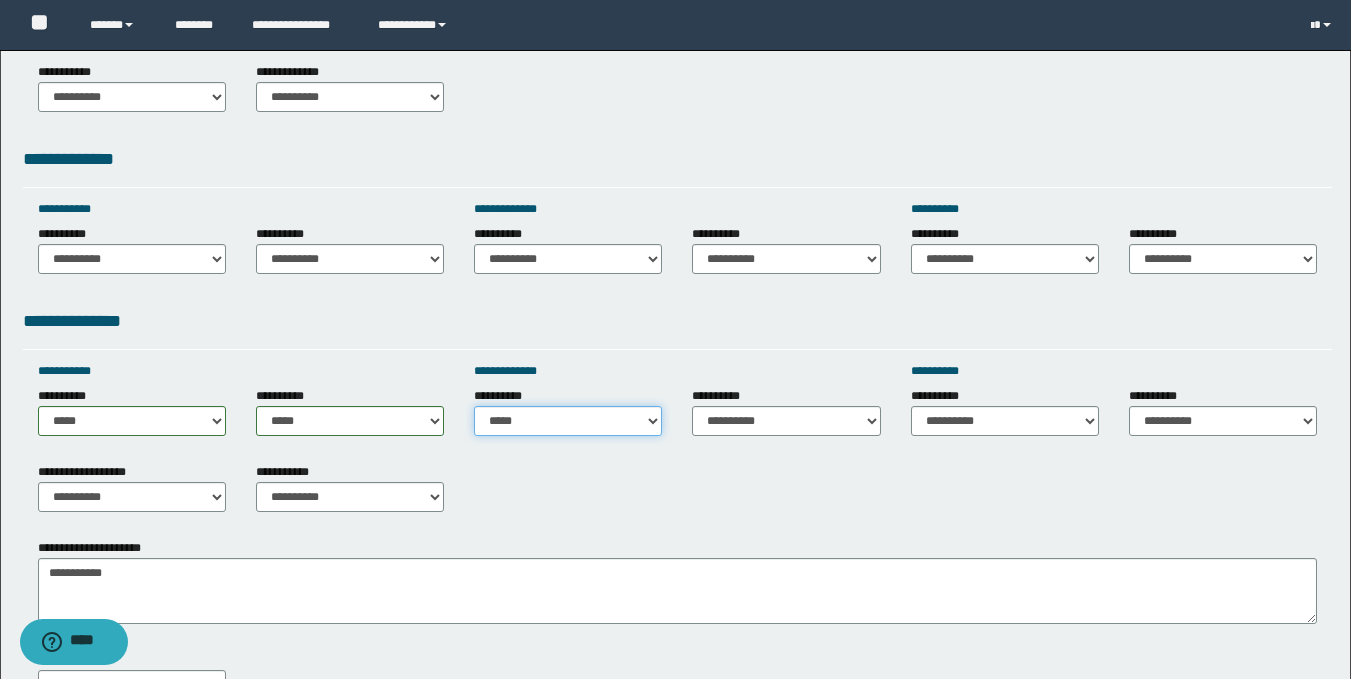 click on "**********" at bounding box center (568, 421) 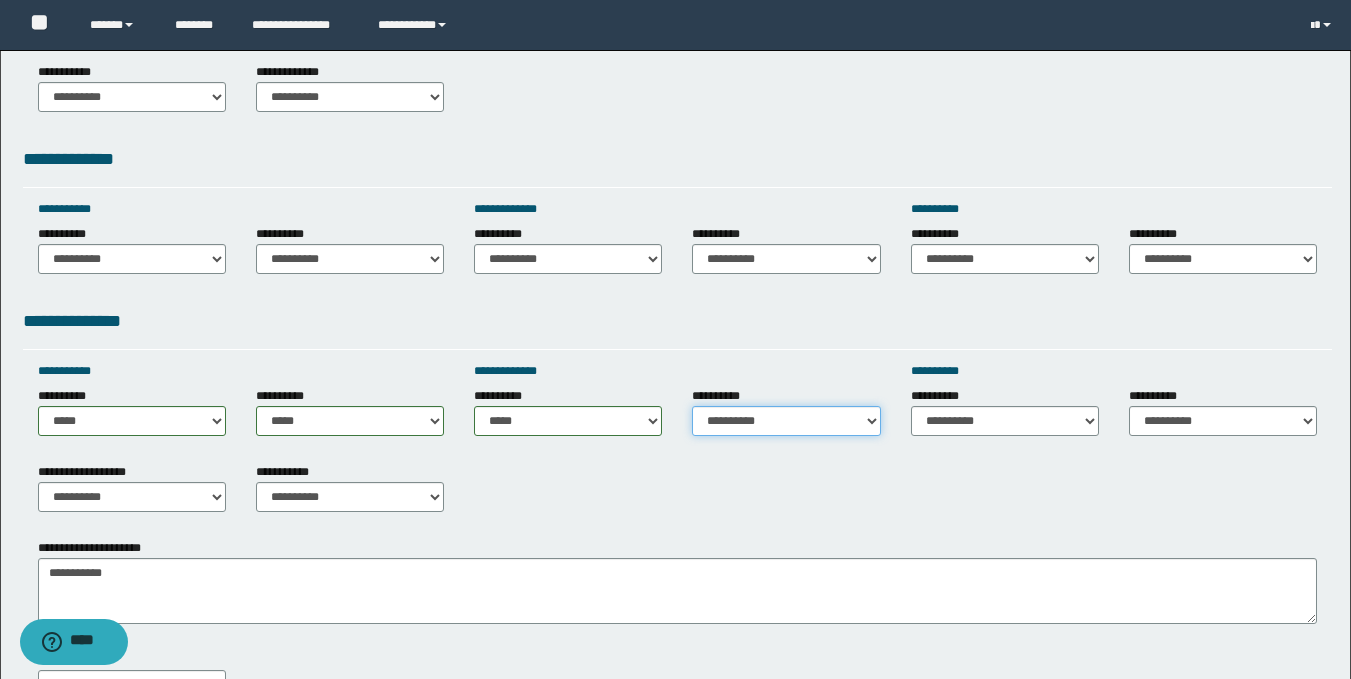 click on "**********" at bounding box center [786, 421] 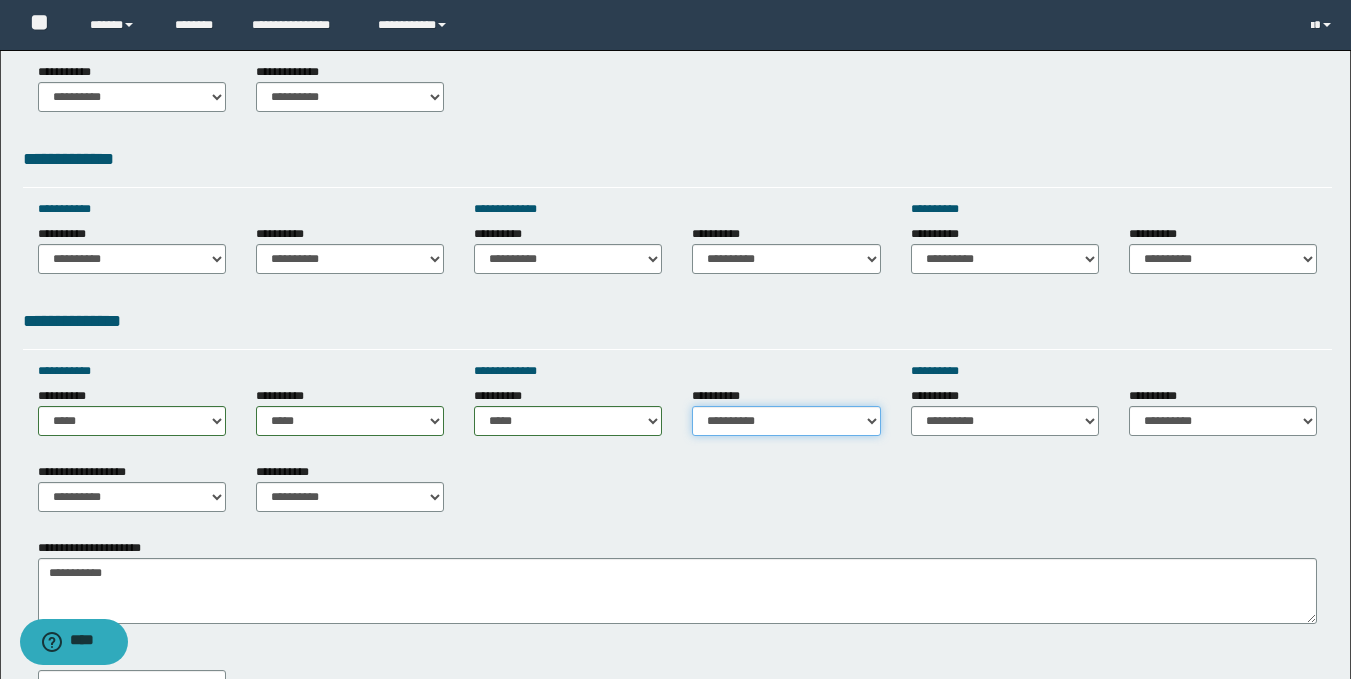 select on "*****" 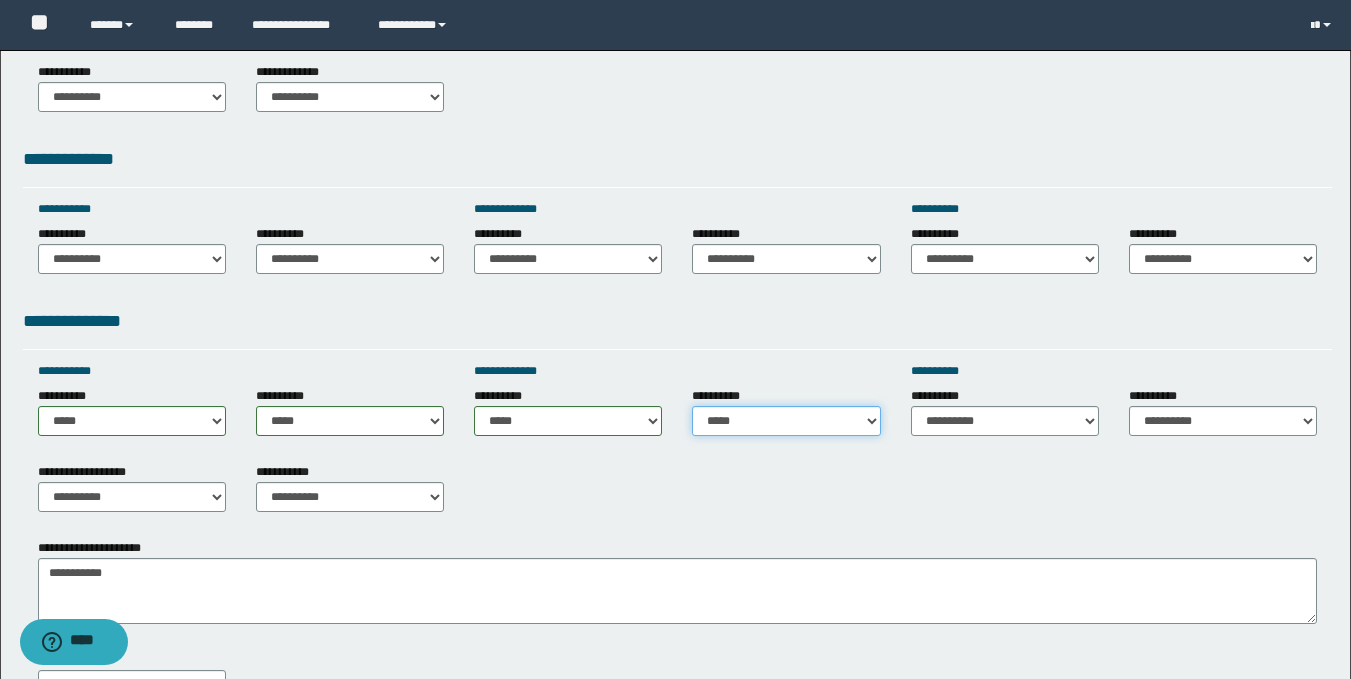 click on "**********" at bounding box center (786, 421) 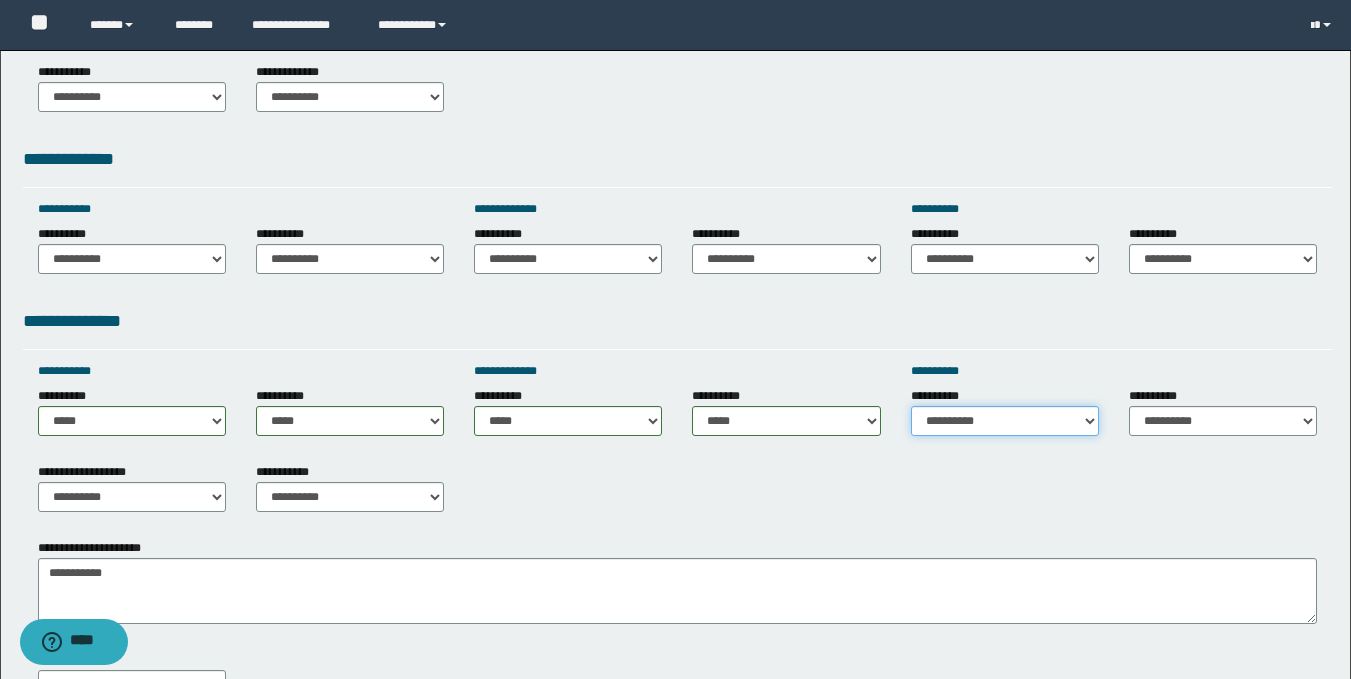 click on "**********" at bounding box center (1005, 421) 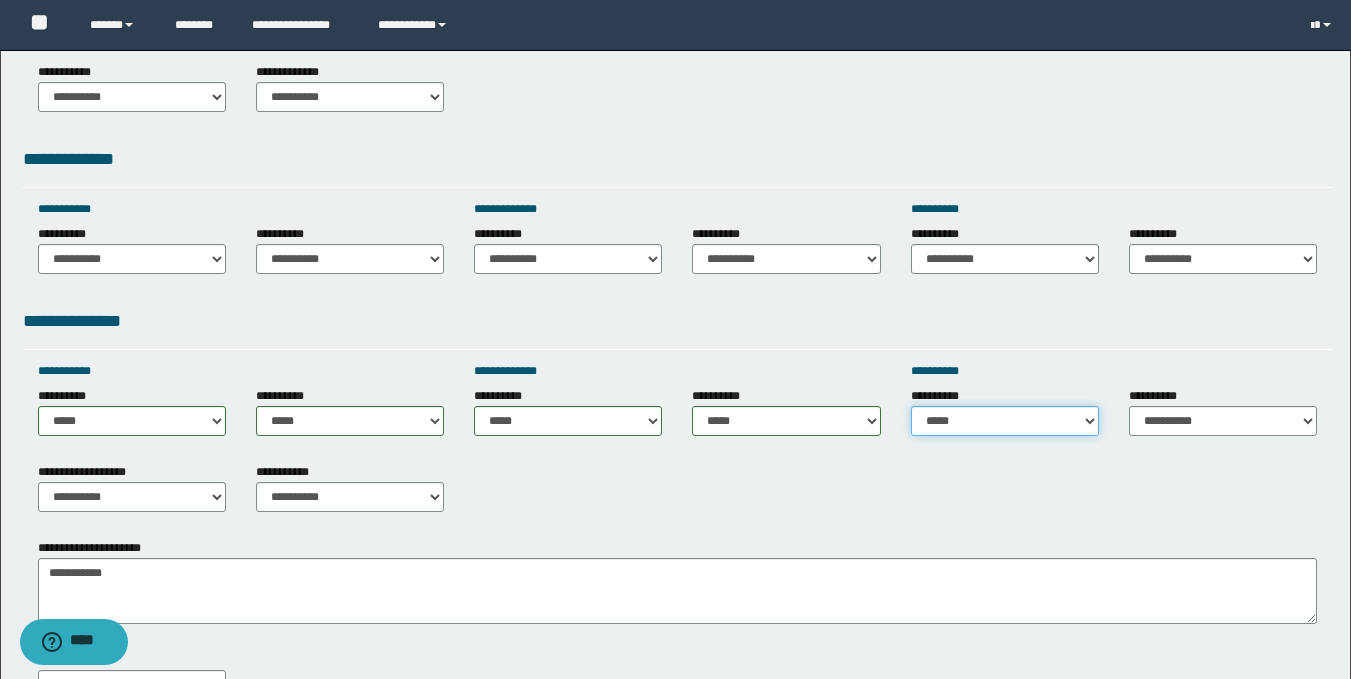 click on "**********" at bounding box center (1005, 421) 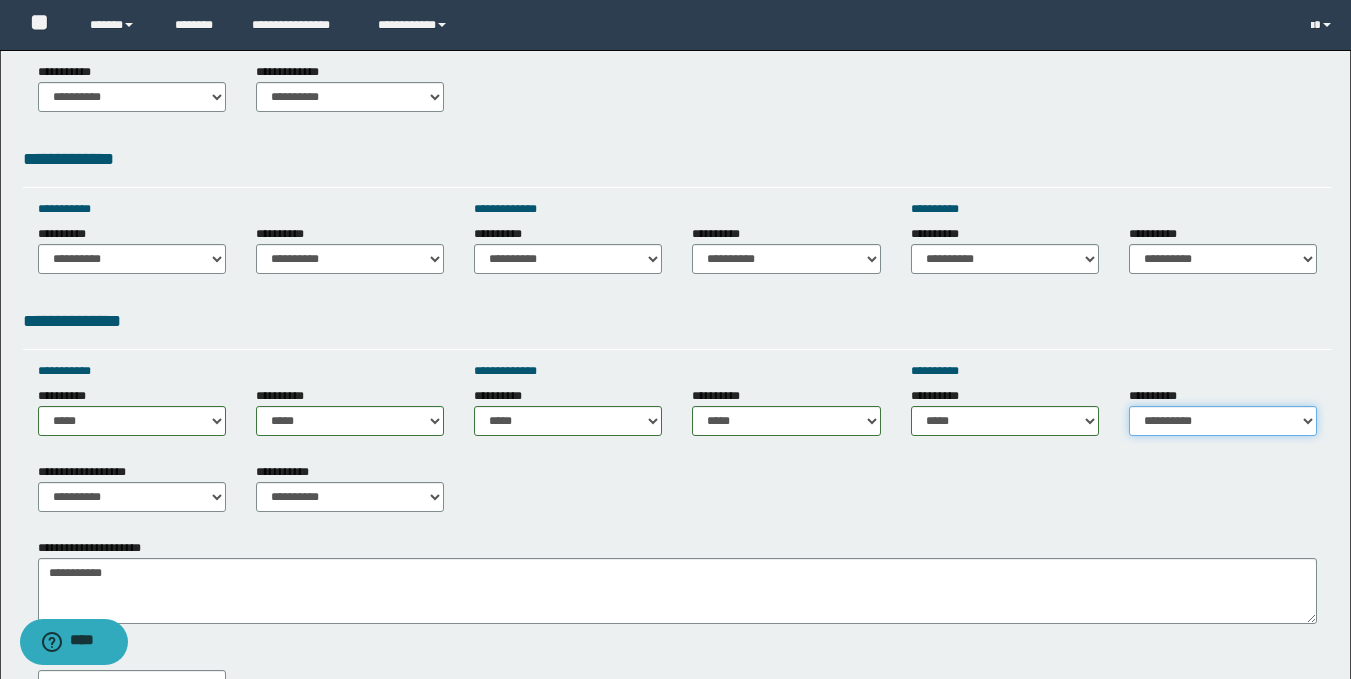 click on "**********" at bounding box center (1223, 421) 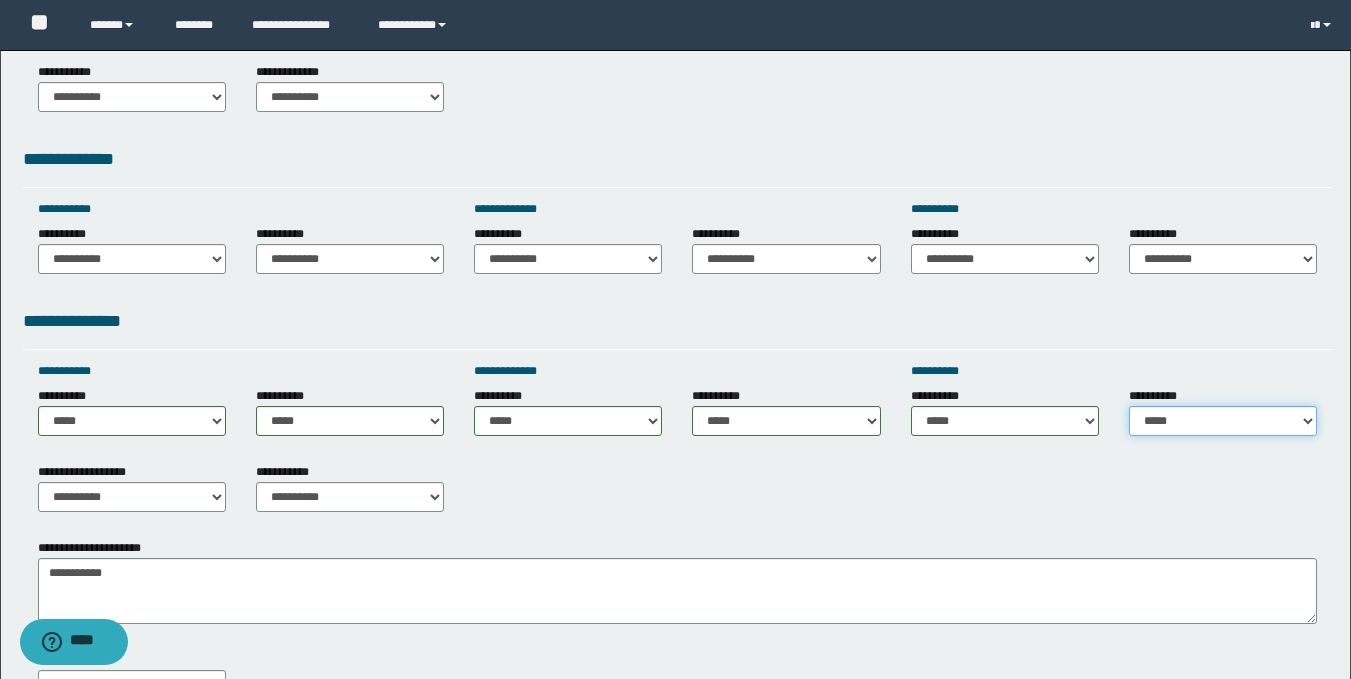 click on "**********" at bounding box center [1223, 421] 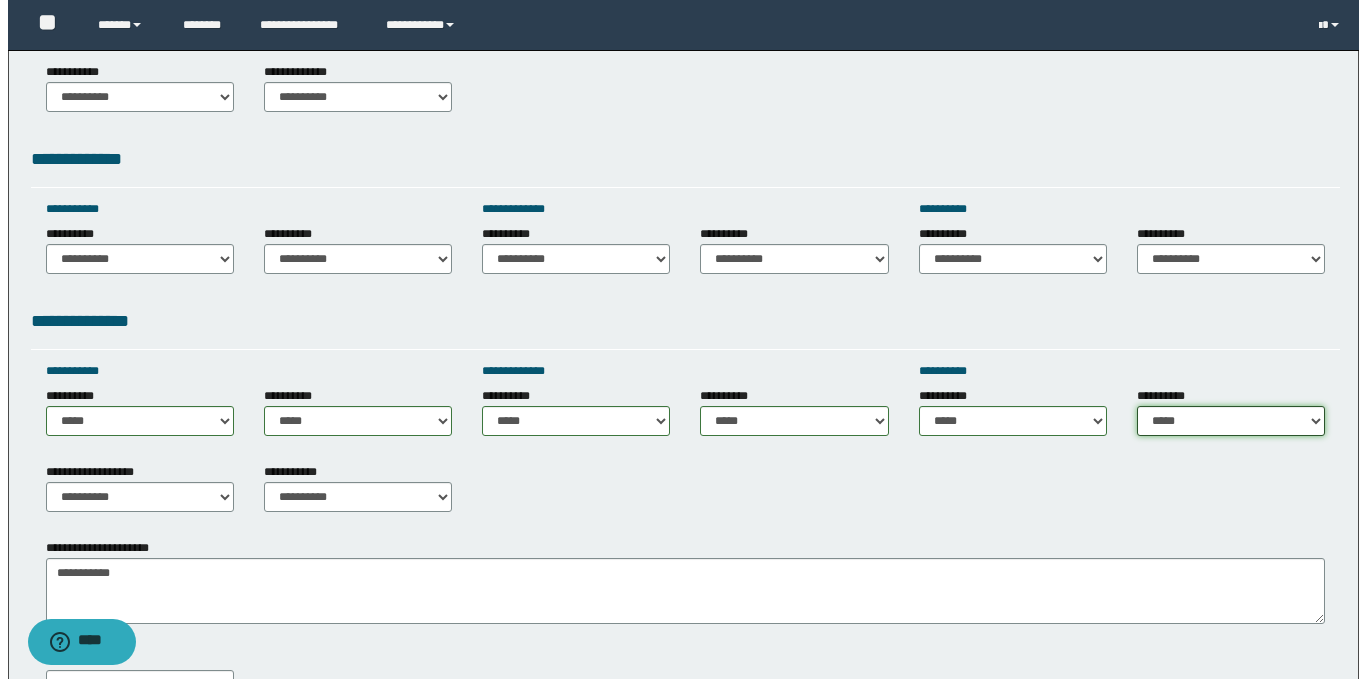 scroll, scrollTop: 1188, scrollLeft: 0, axis: vertical 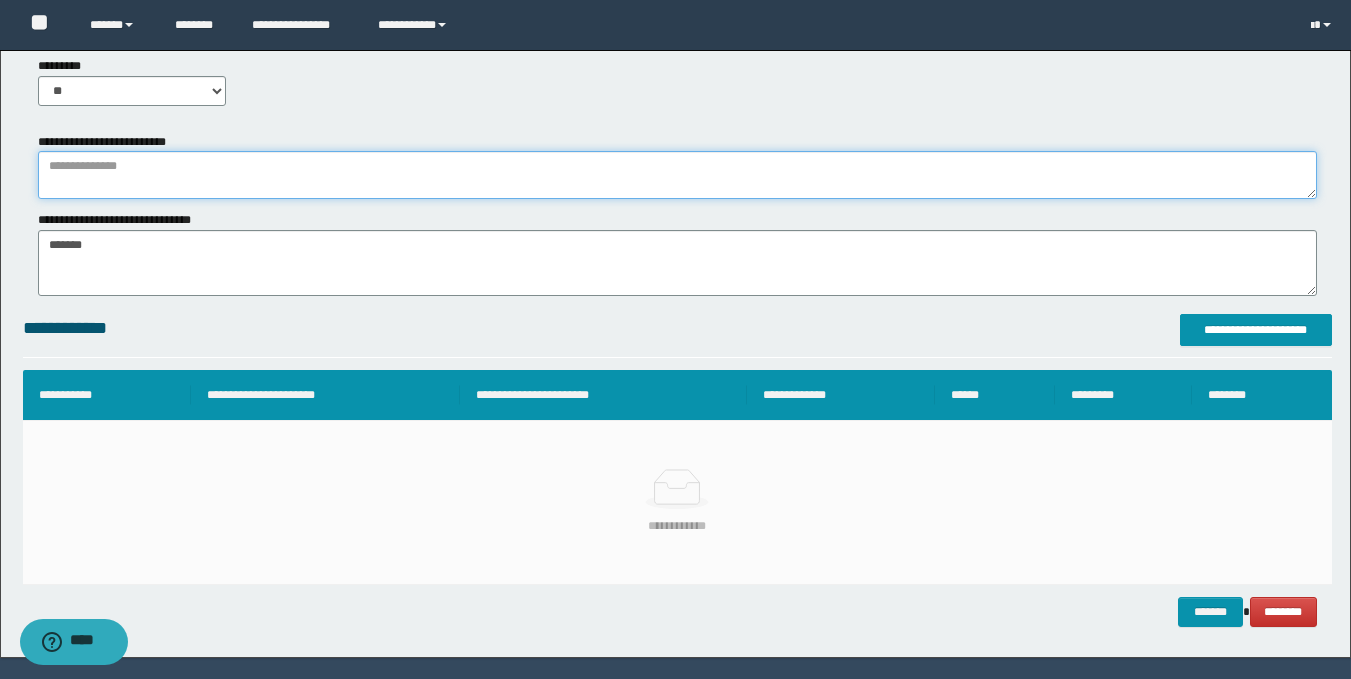 click at bounding box center [677, 175] 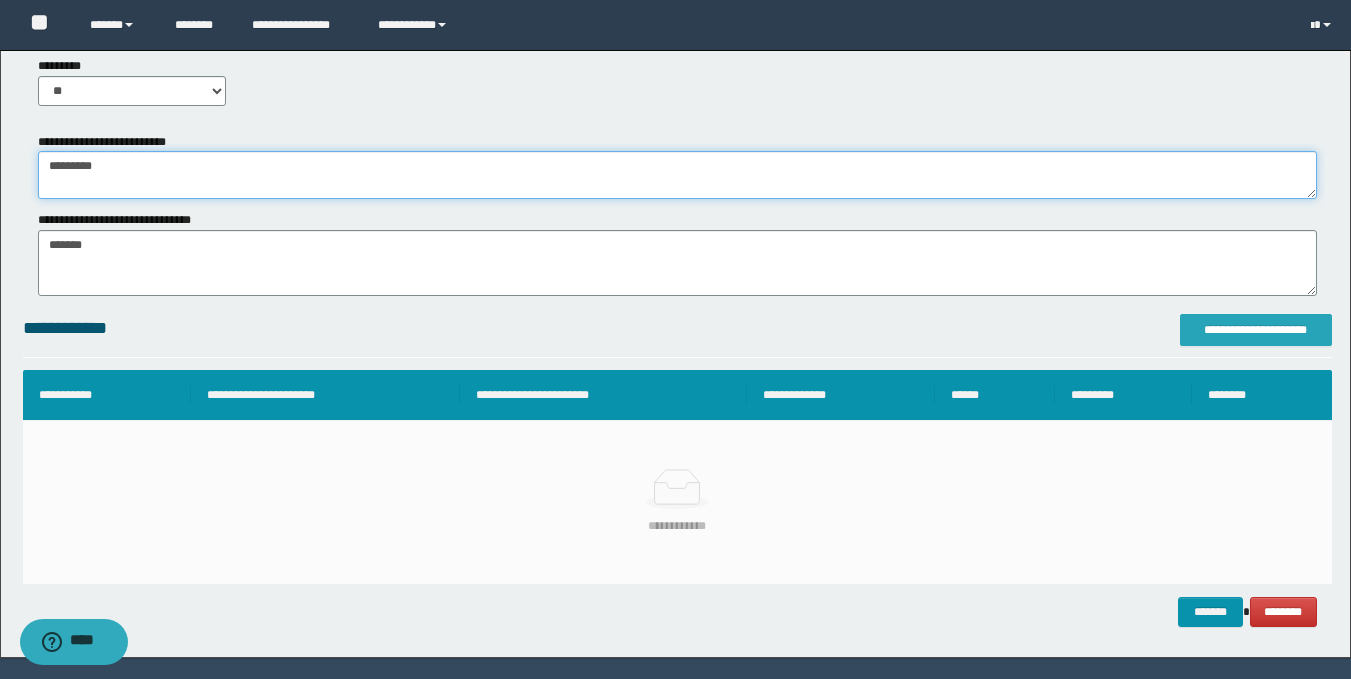 type on "*********" 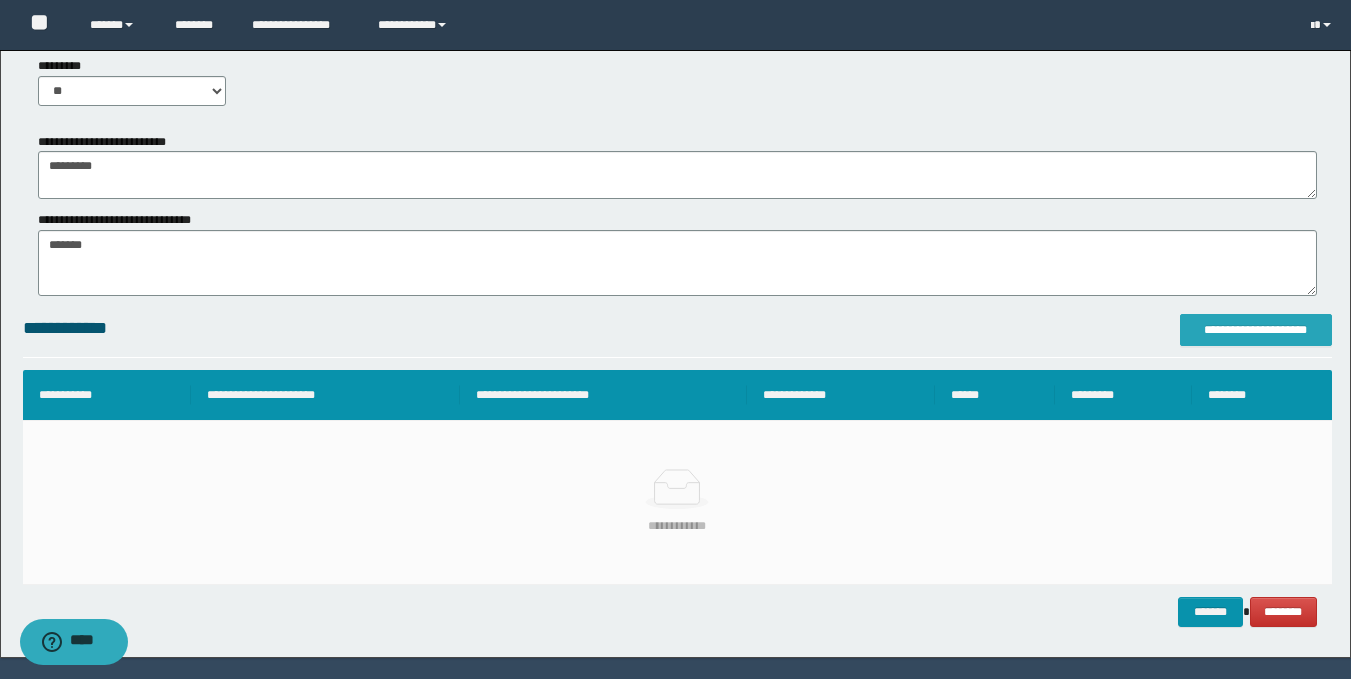 click on "**********" at bounding box center [1256, 330] 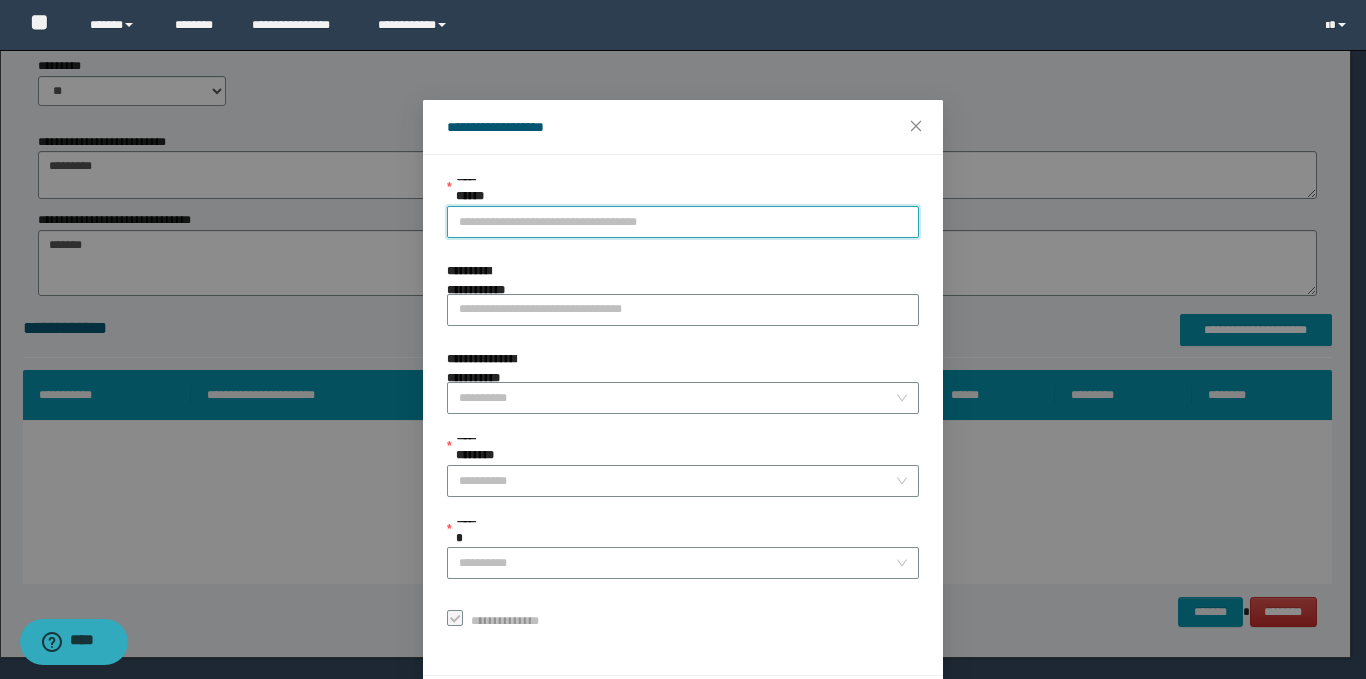 click on "**********" at bounding box center (683, 222) 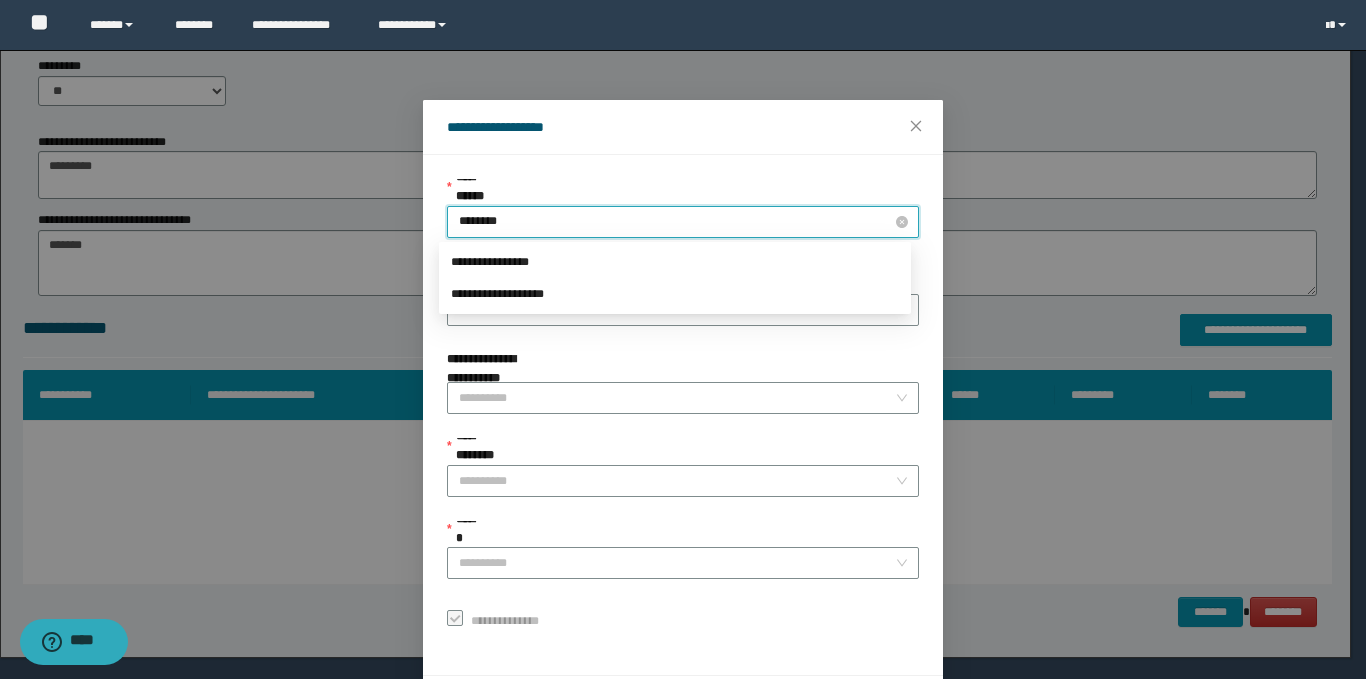 type on "*********" 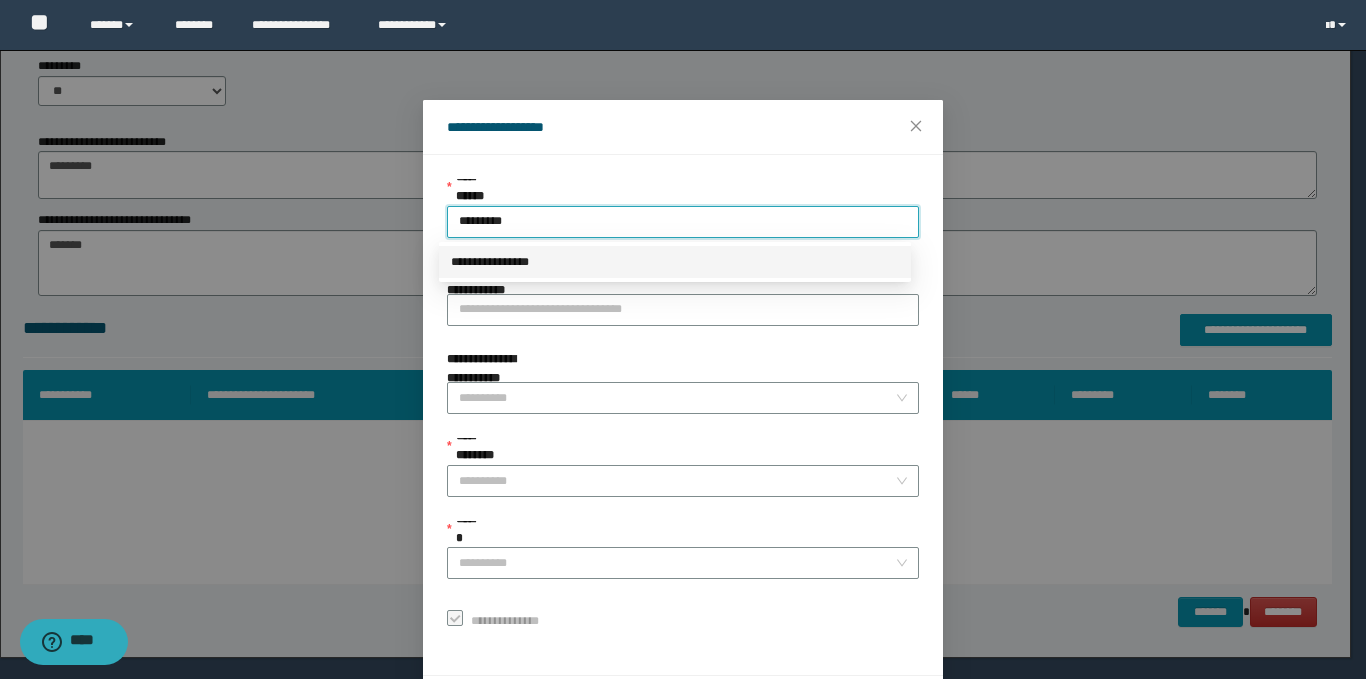 click on "**********" at bounding box center (675, 262) 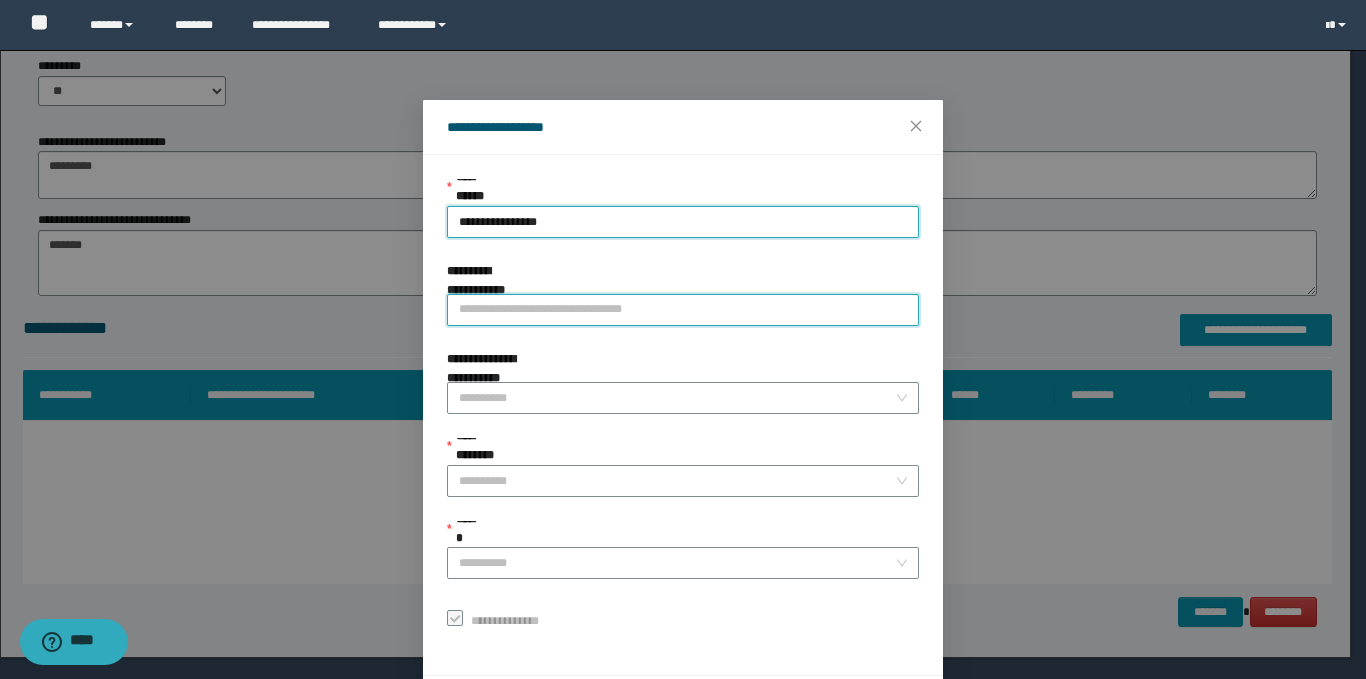 click on "**********" at bounding box center (683, 310) 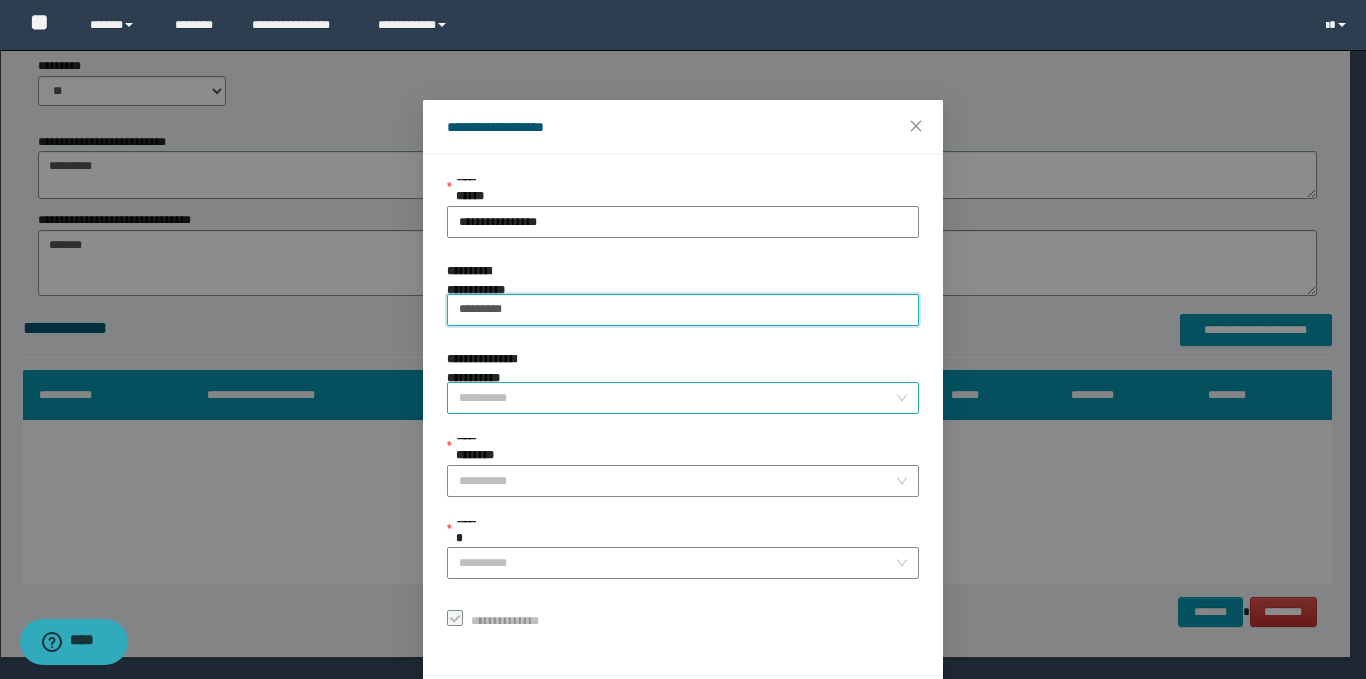type on "*********" 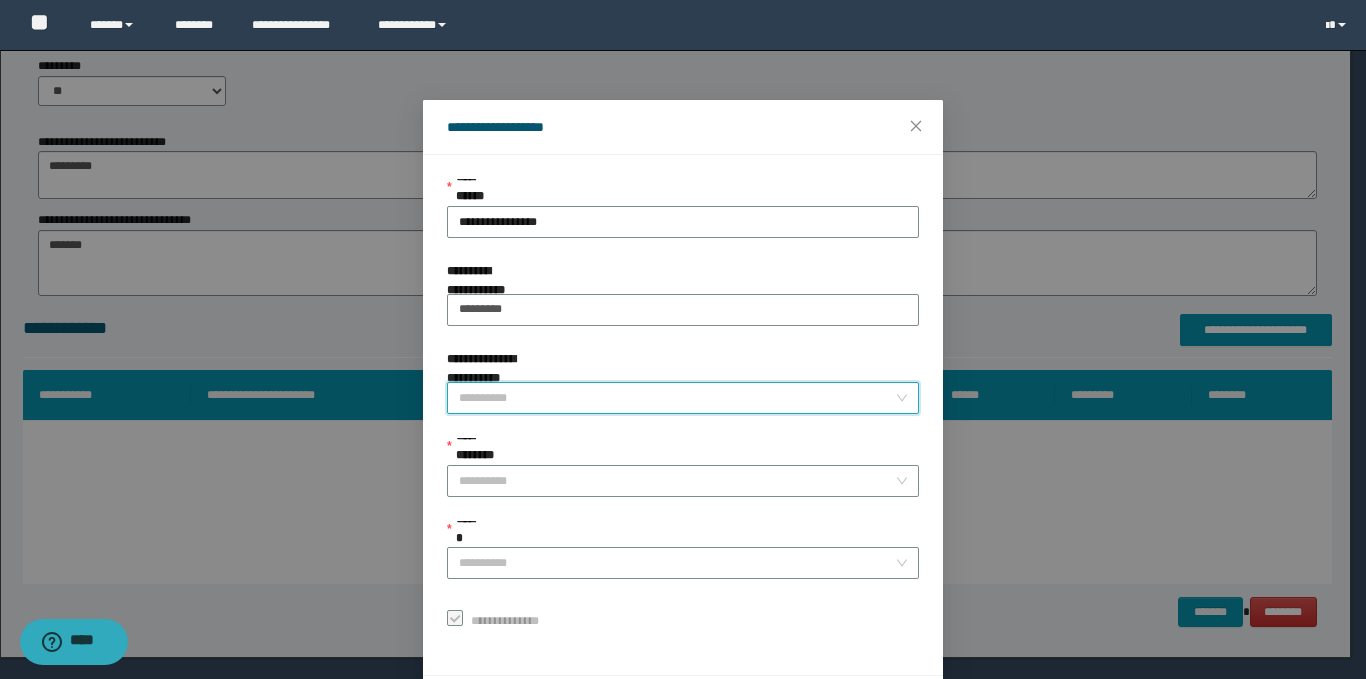 click on "**********" at bounding box center [677, 398] 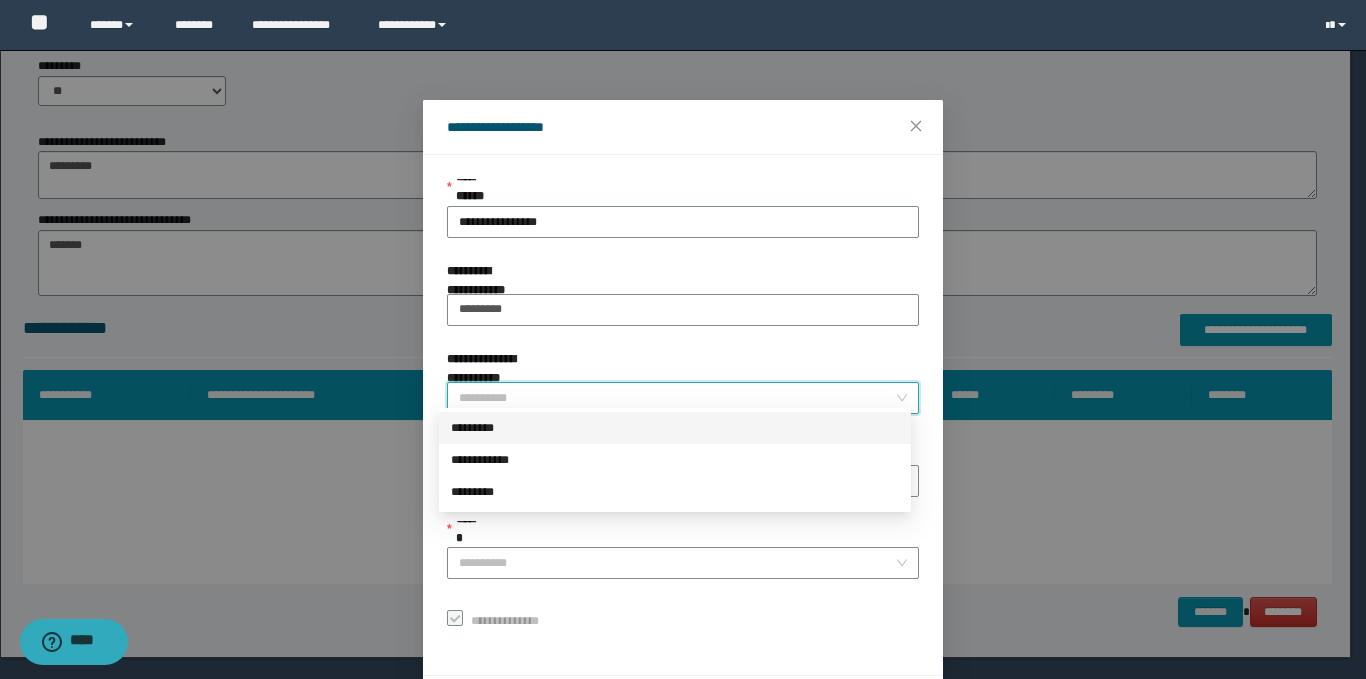 click on "*********" at bounding box center (675, 428) 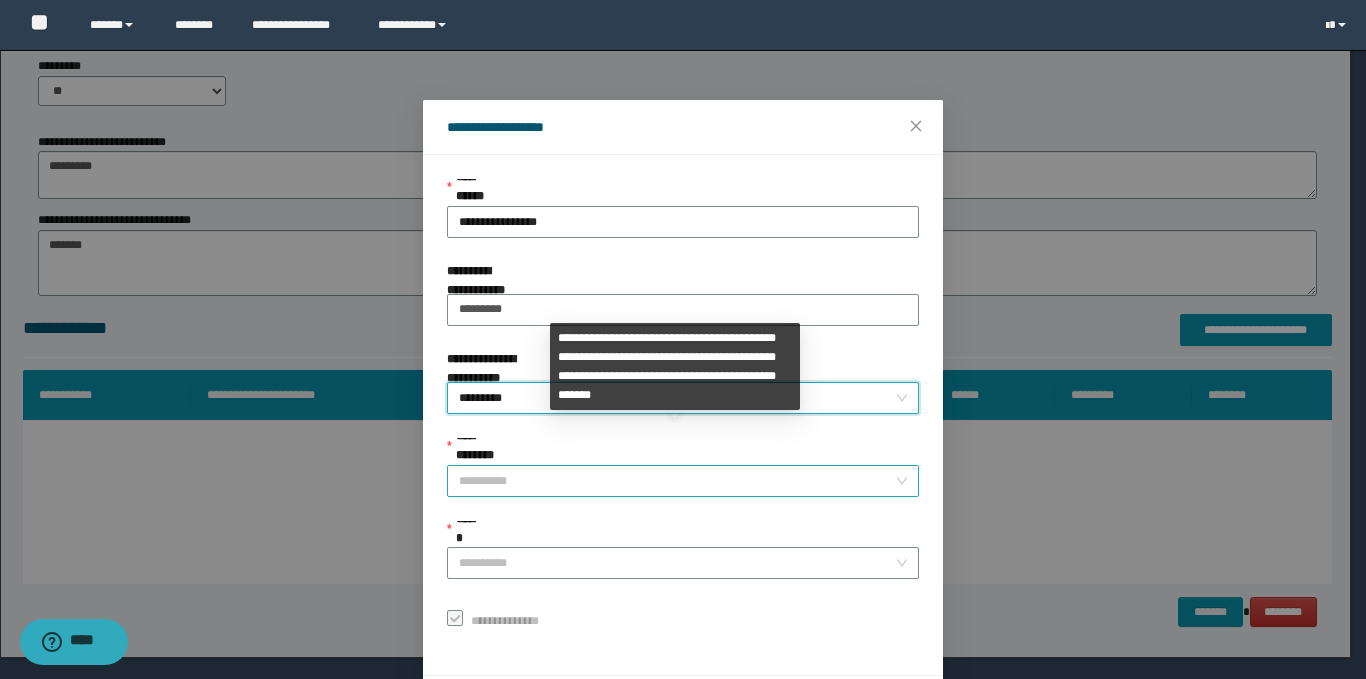 click on "**********" at bounding box center [677, 481] 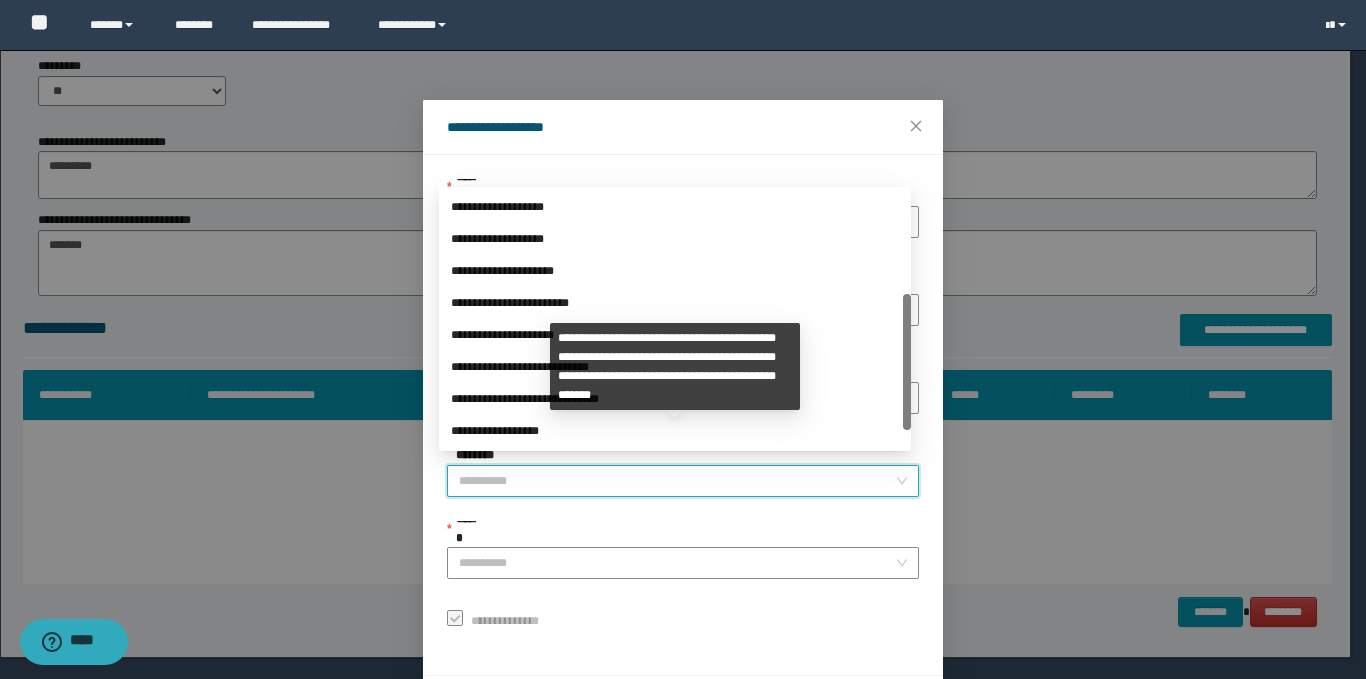 scroll, scrollTop: 192, scrollLeft: 0, axis: vertical 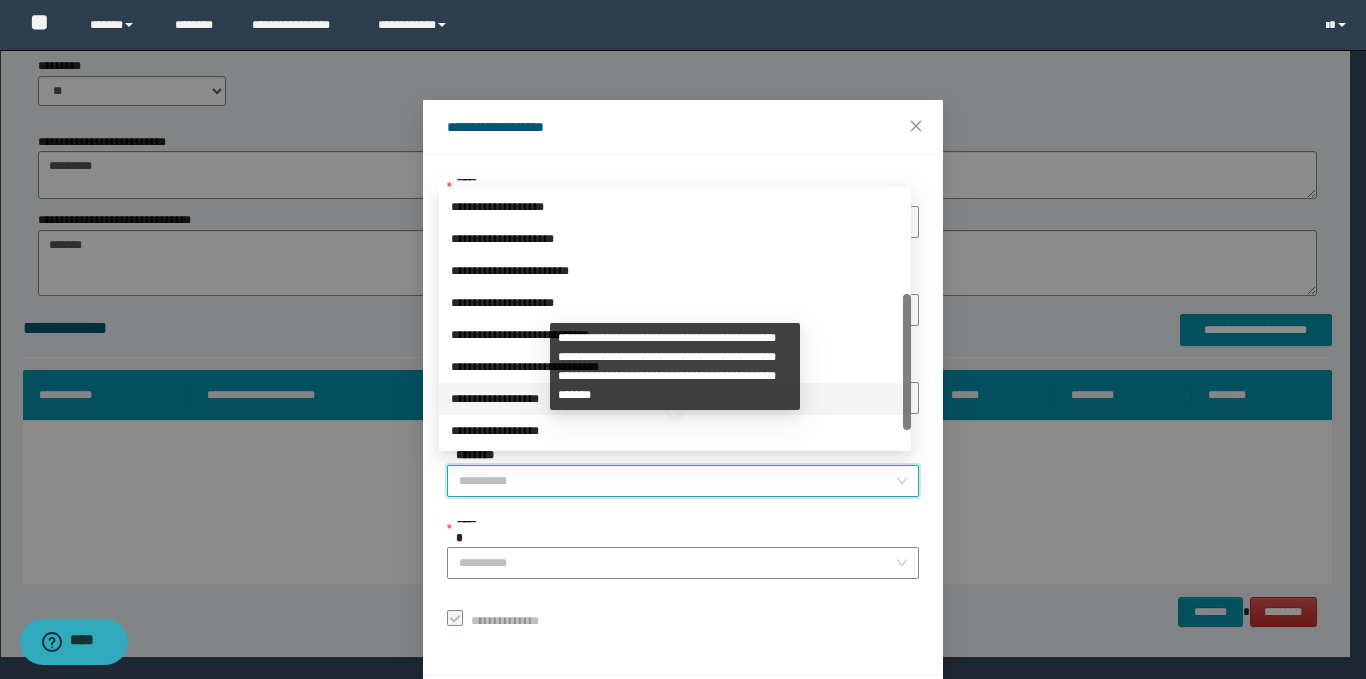 click on "**********" at bounding box center (675, 399) 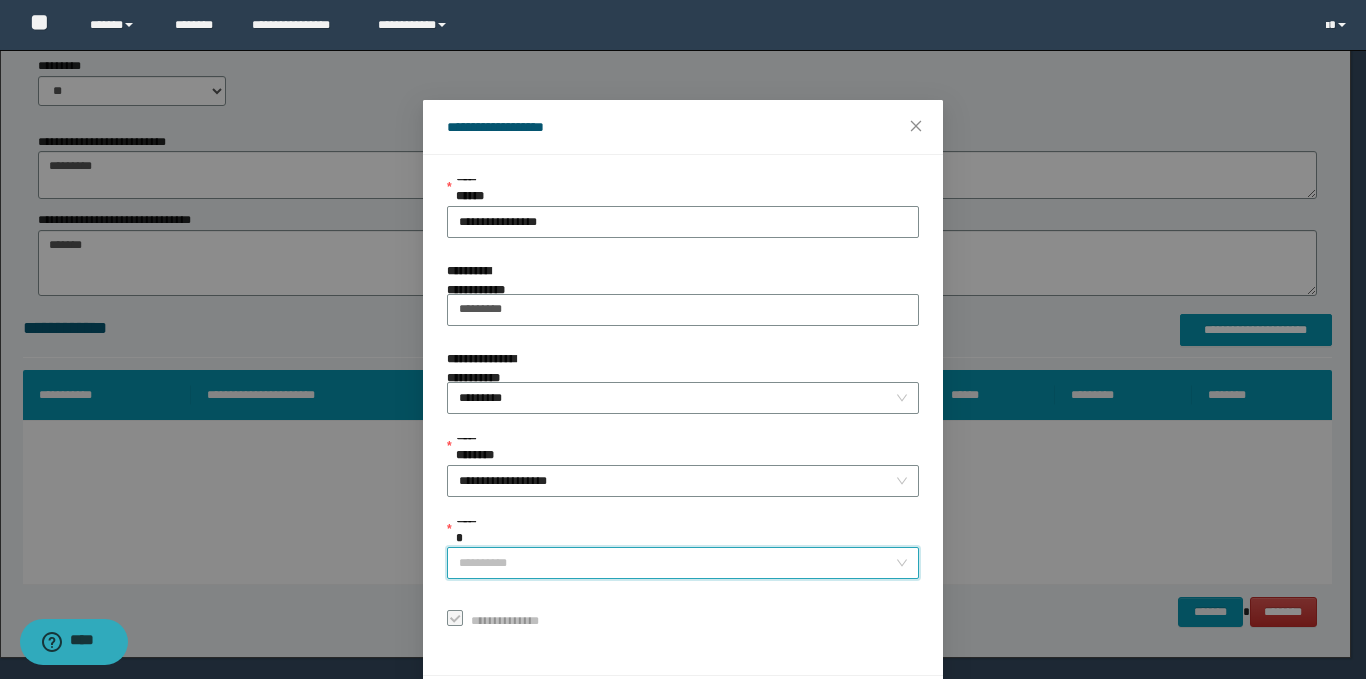 click on "******" at bounding box center (677, 563) 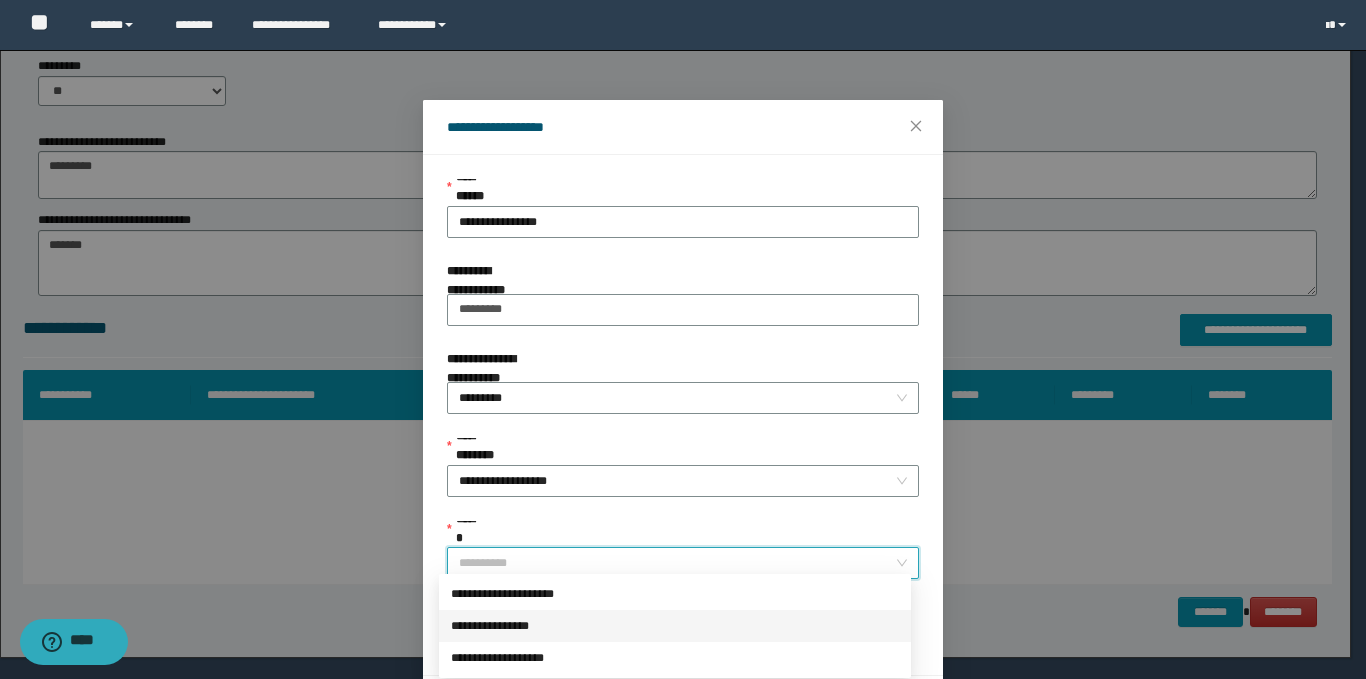 click on "**********" at bounding box center [675, 626] 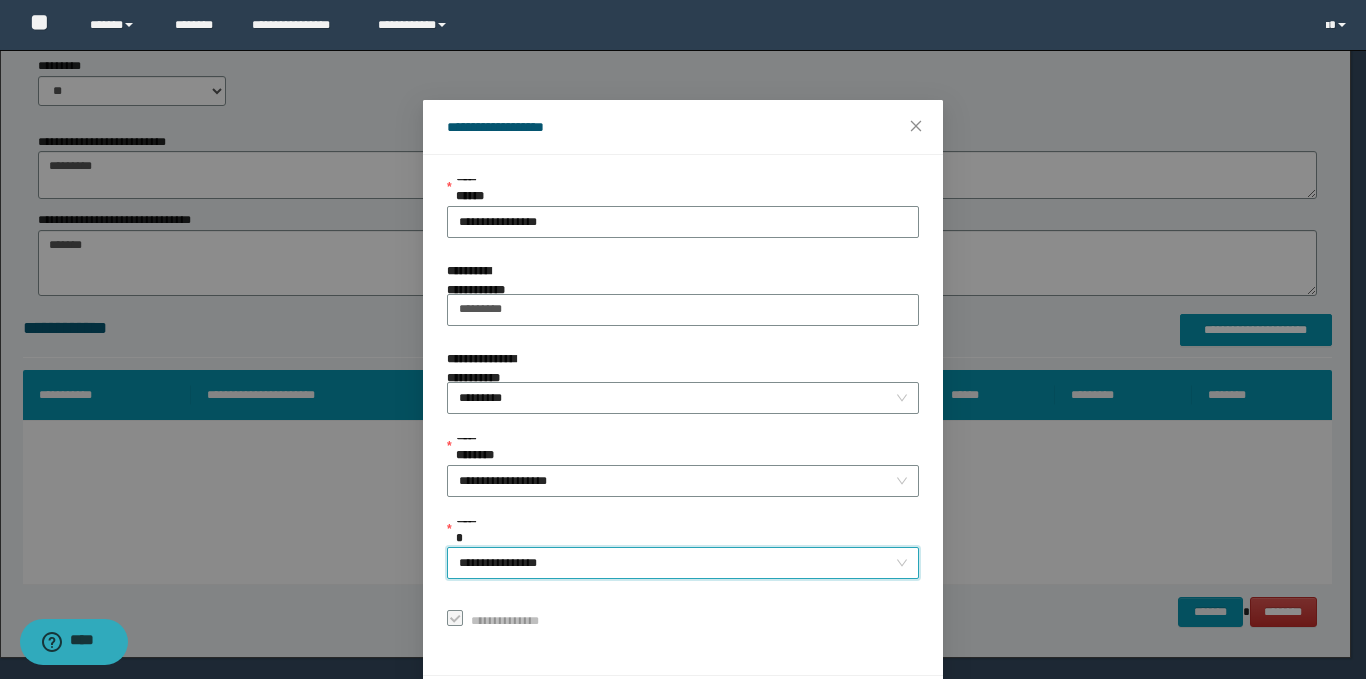 scroll, scrollTop: 73, scrollLeft: 0, axis: vertical 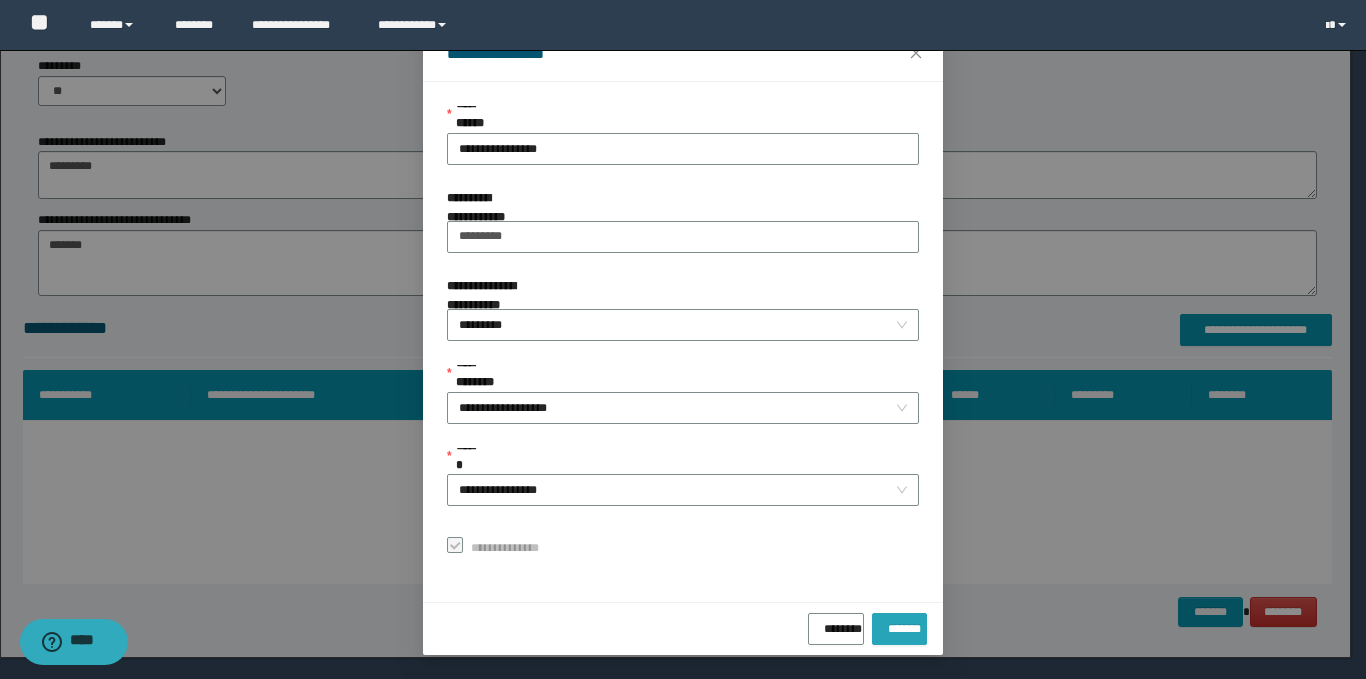 click on "*******" at bounding box center (899, 625) 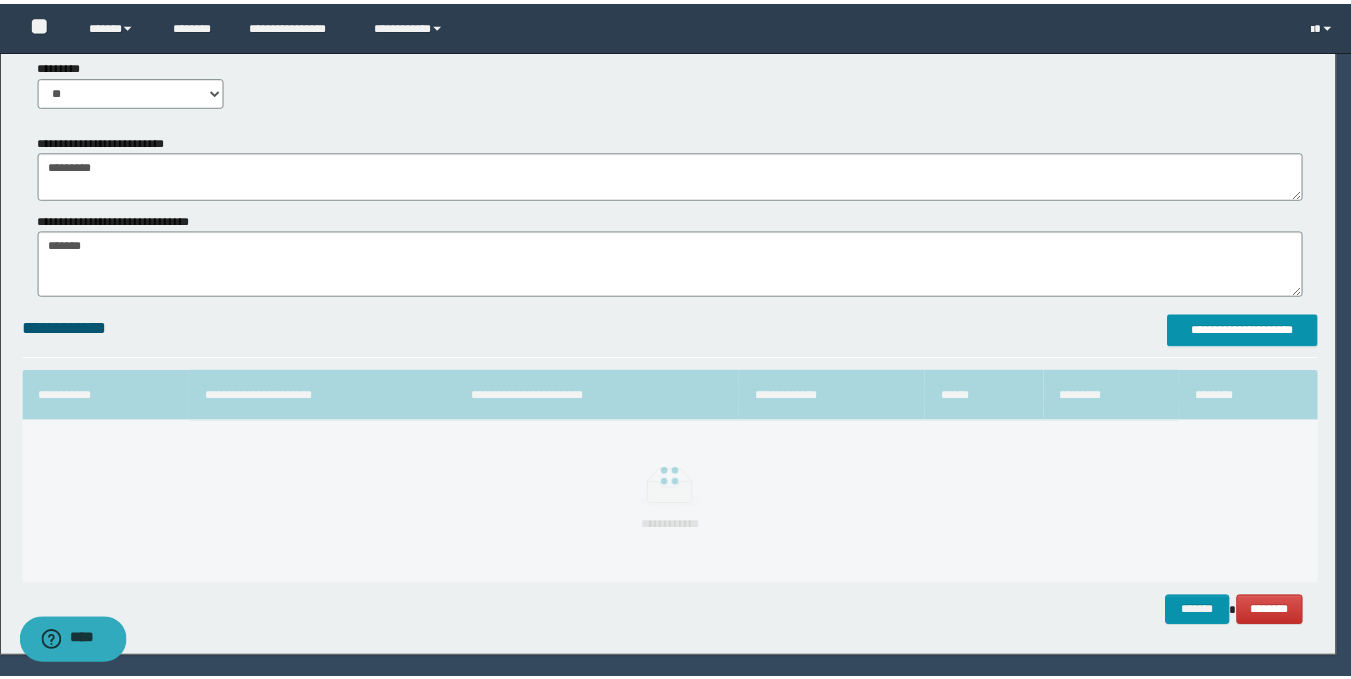 scroll, scrollTop: 26, scrollLeft: 0, axis: vertical 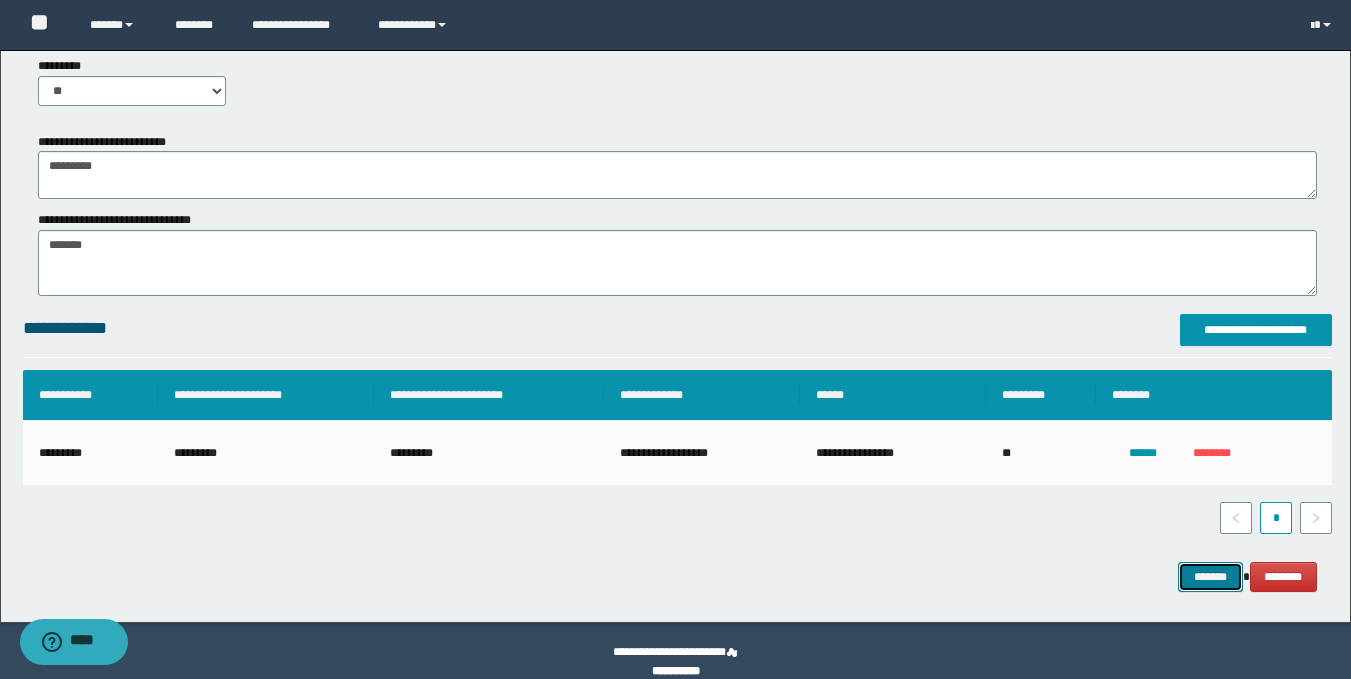 click on "*******" at bounding box center [1210, 577] 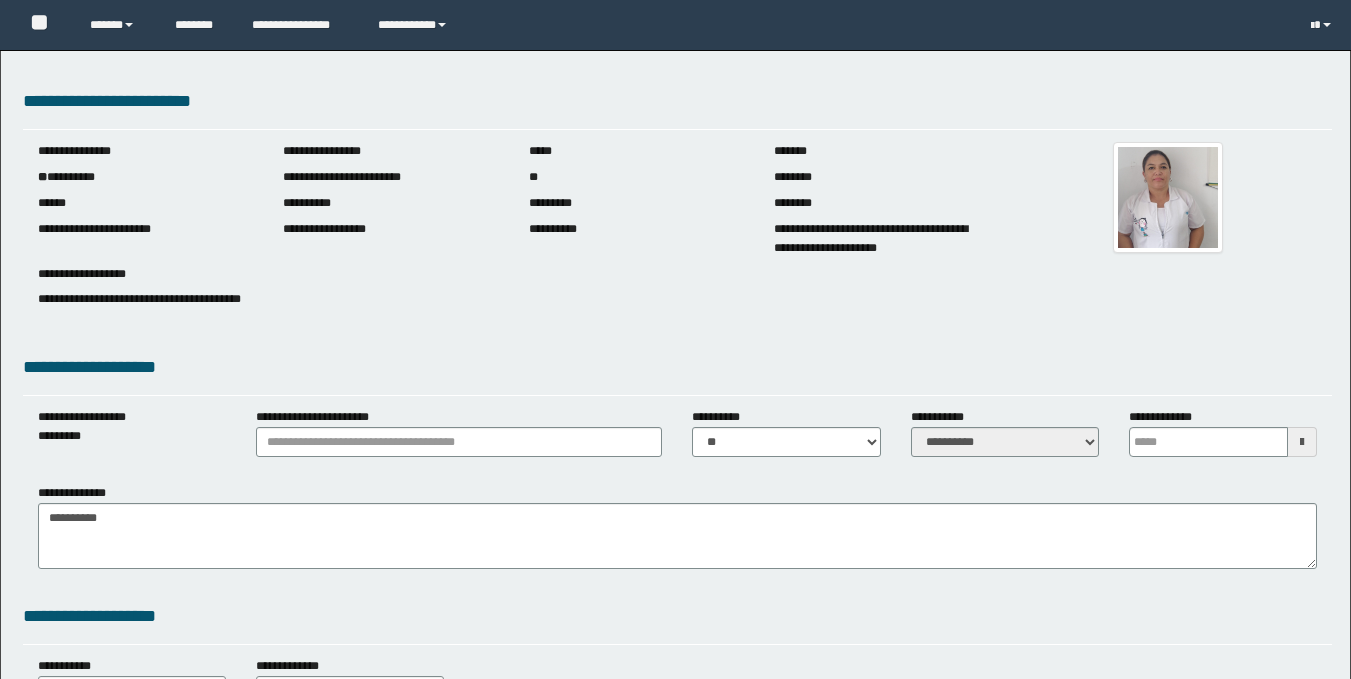 scroll, scrollTop: 0, scrollLeft: 0, axis: both 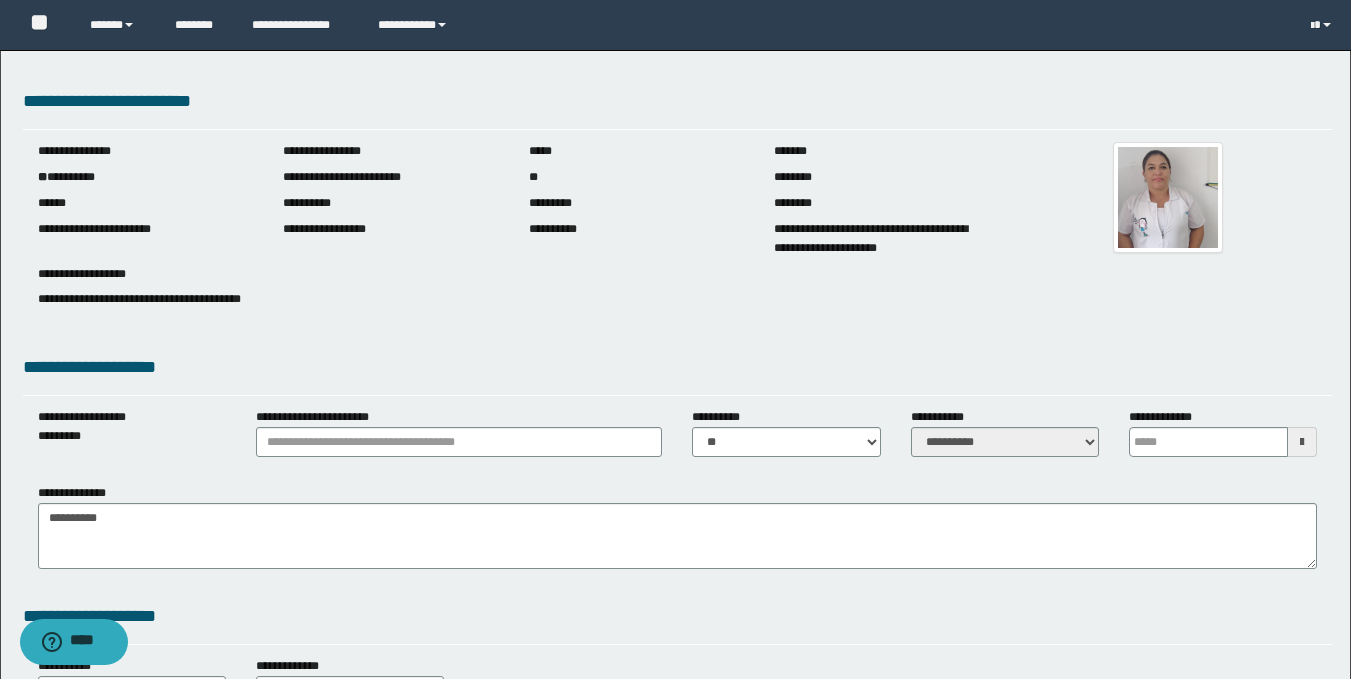 click on "**********" at bounding box center (459, 440) 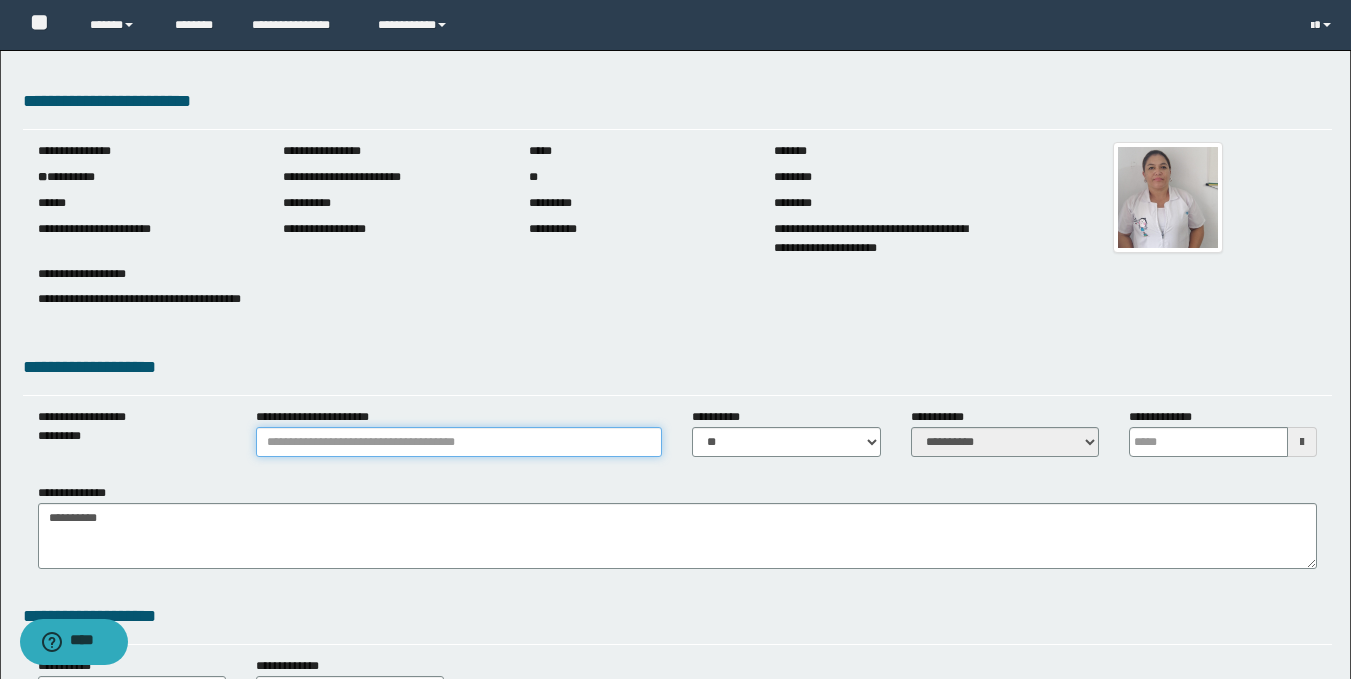 click on "**********" at bounding box center [459, 442] 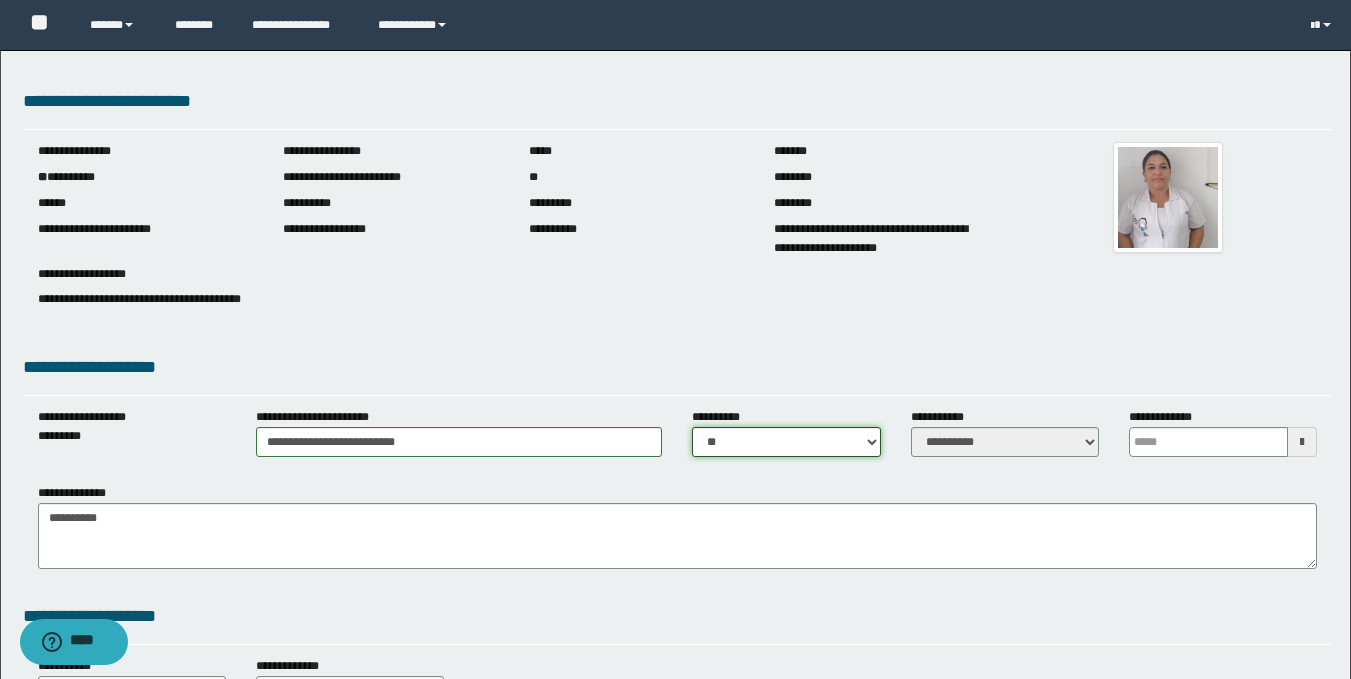 click on "**
**" at bounding box center (786, 442) 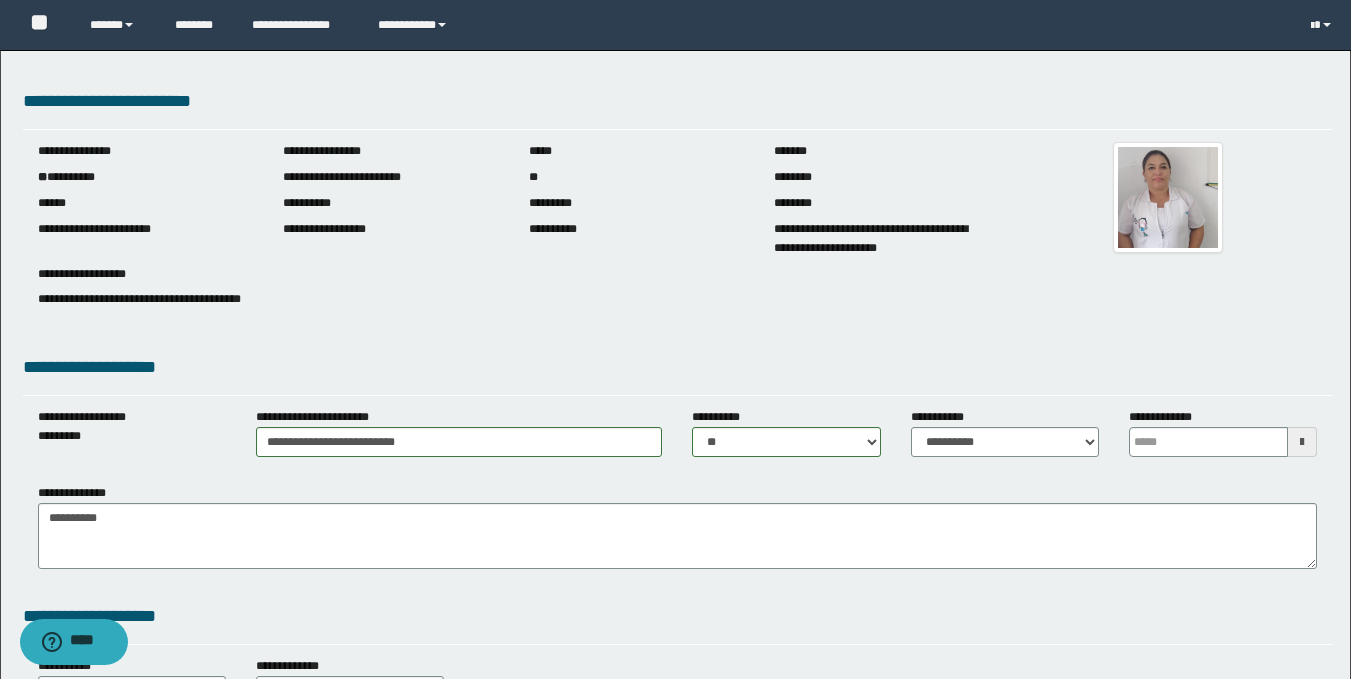 click on "**********" at bounding box center [675, 948] 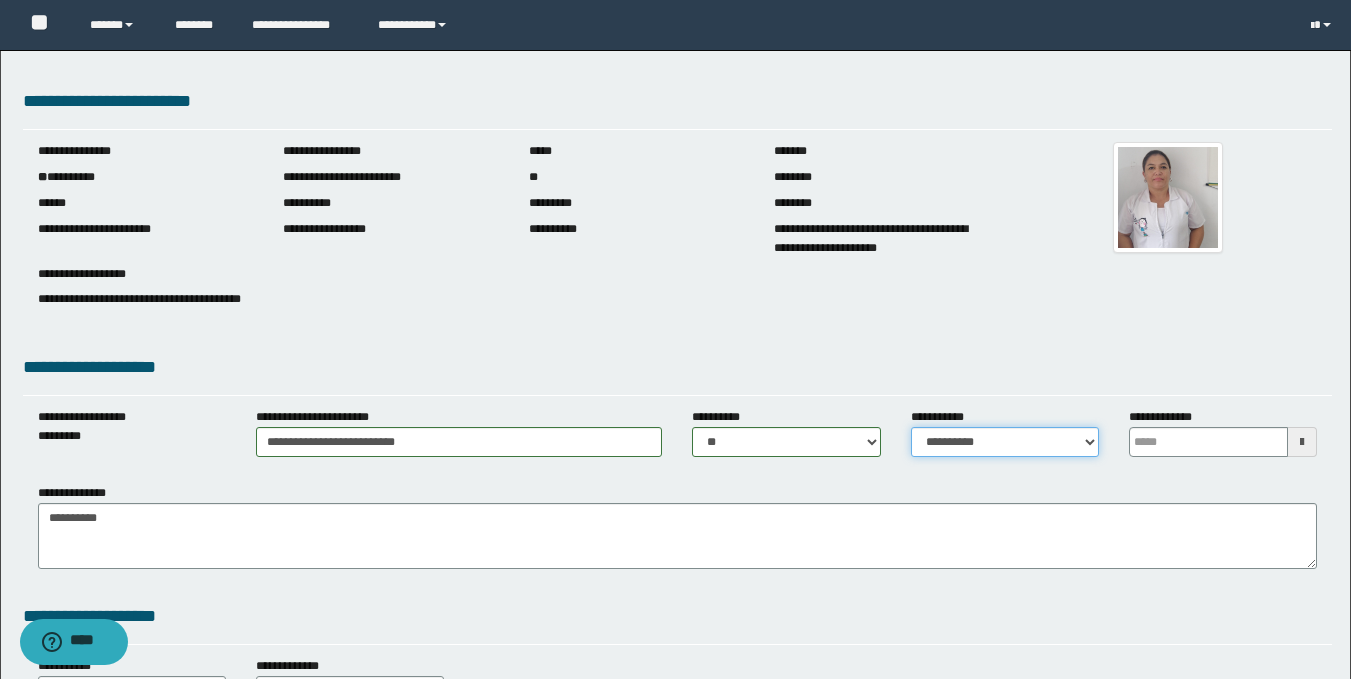 click on "**********" at bounding box center (1005, 442) 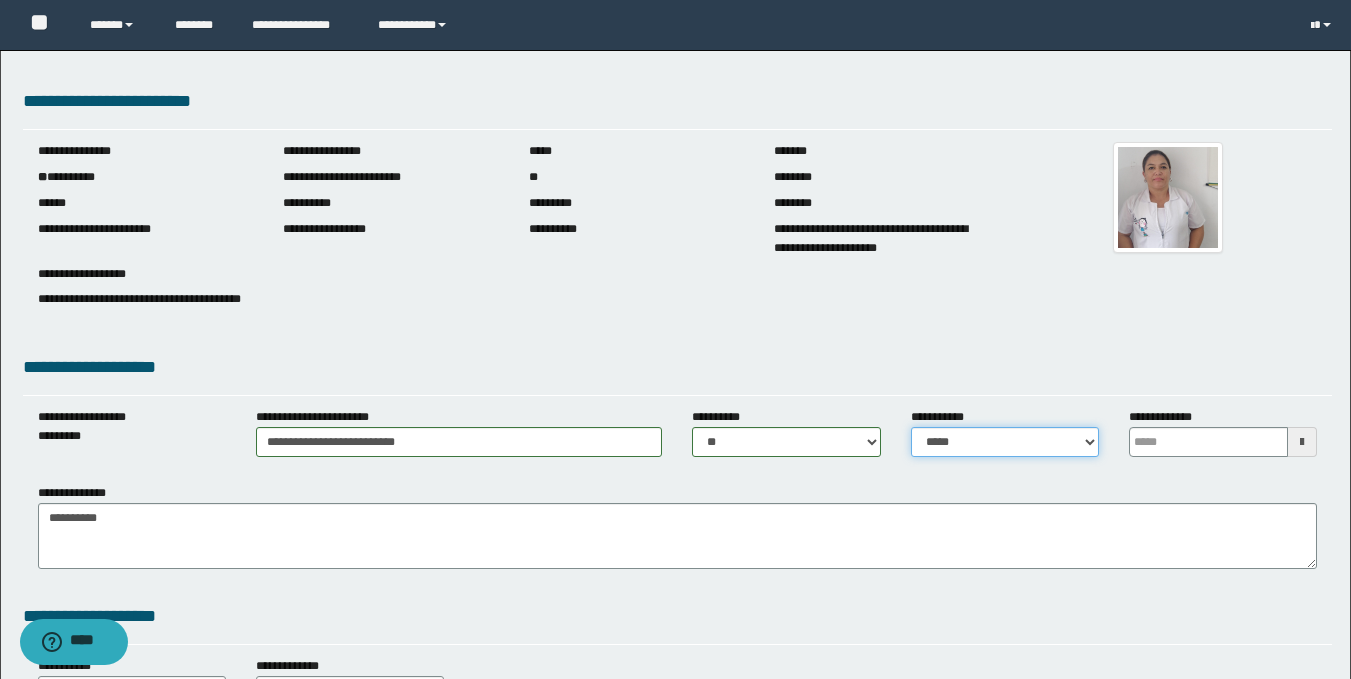 click on "**********" at bounding box center (1005, 442) 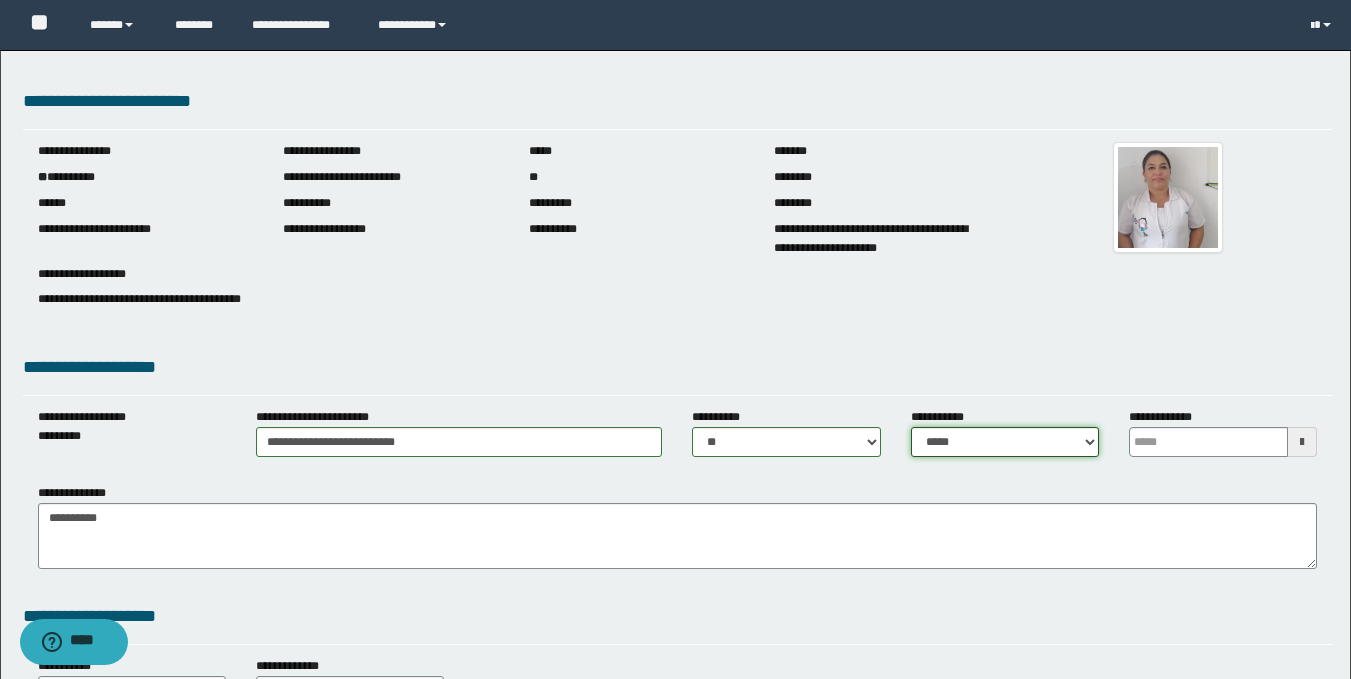 scroll, scrollTop: 594, scrollLeft: 0, axis: vertical 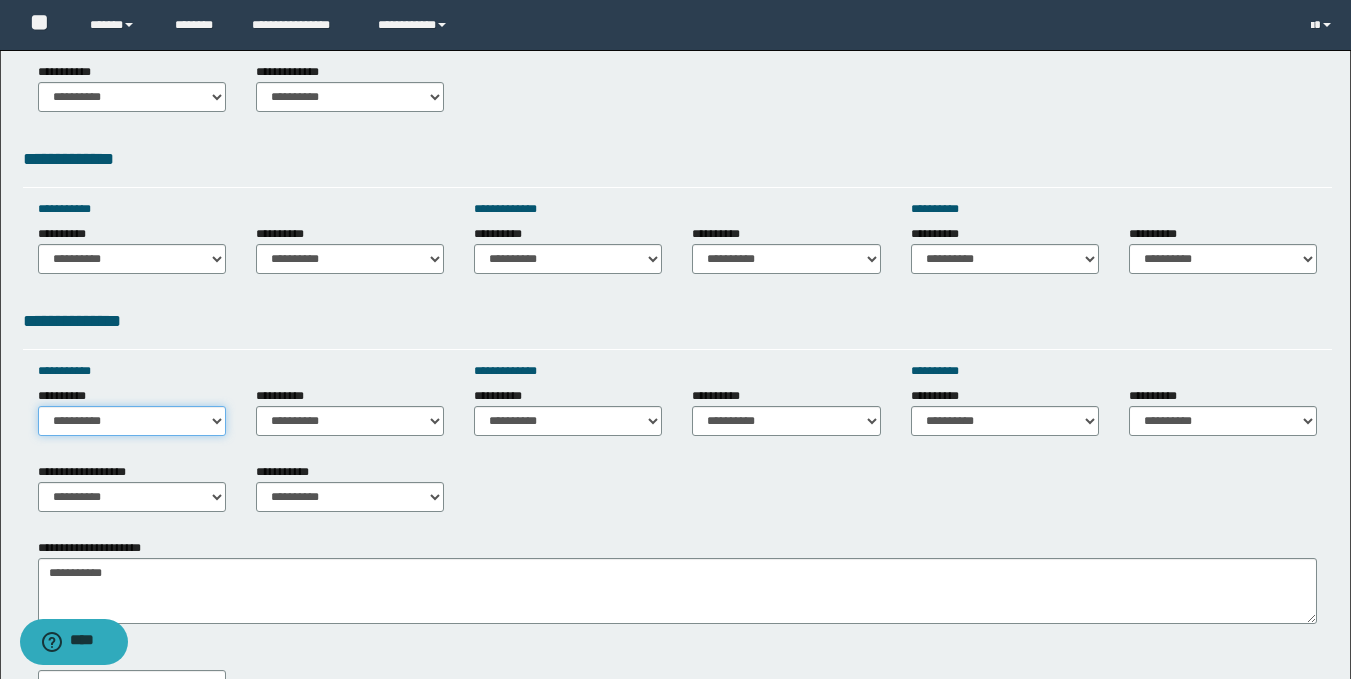 click on "**********" at bounding box center [132, 421] 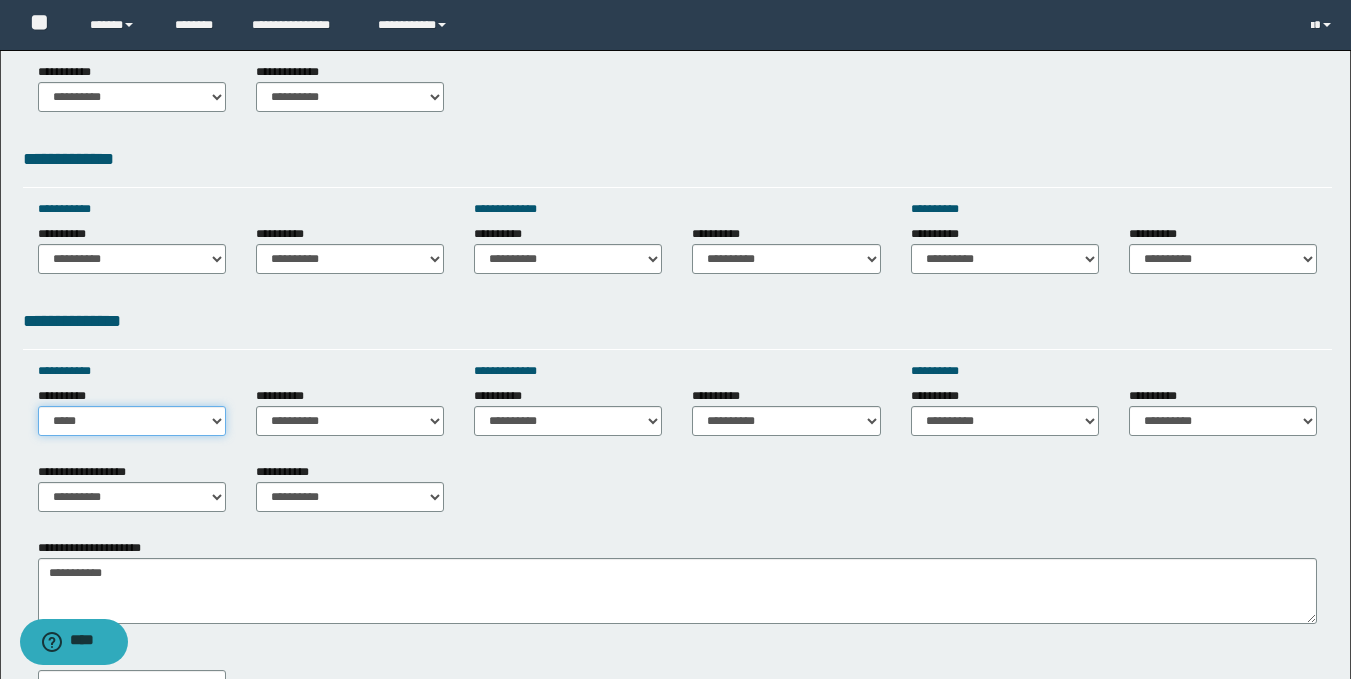 click on "**********" at bounding box center (132, 421) 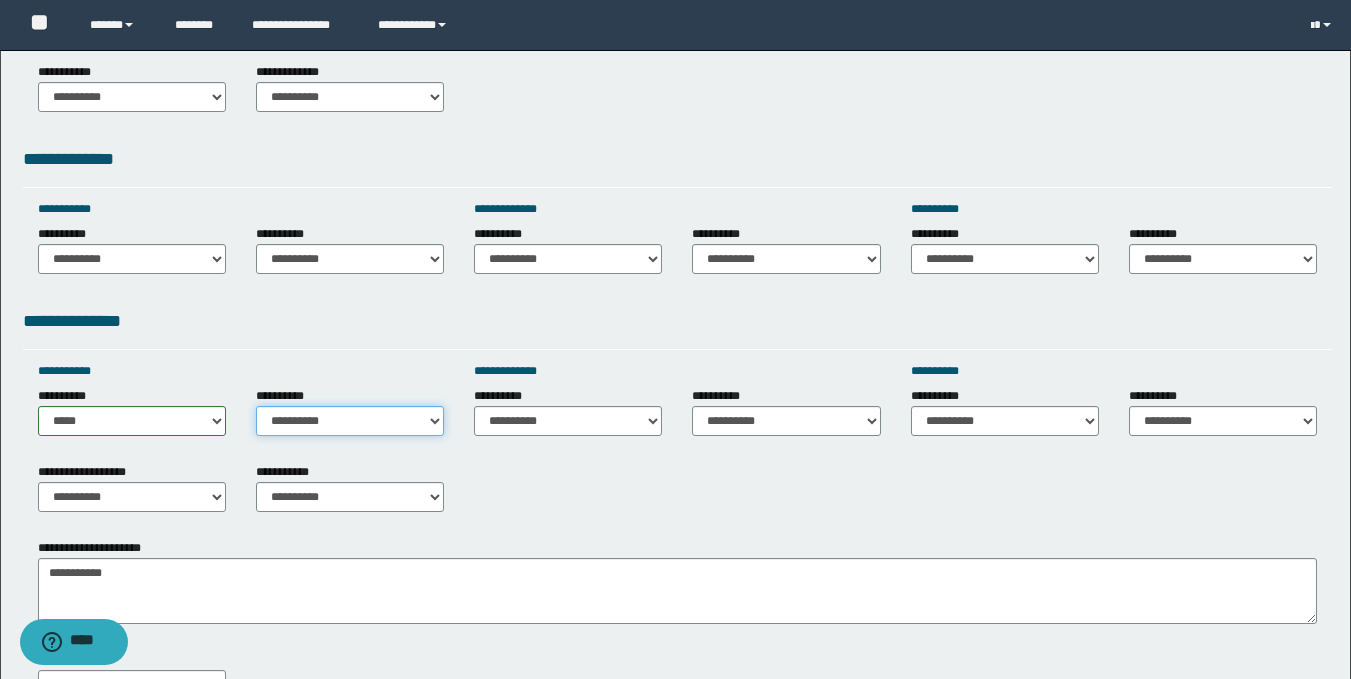 click on "**********" at bounding box center [350, 421] 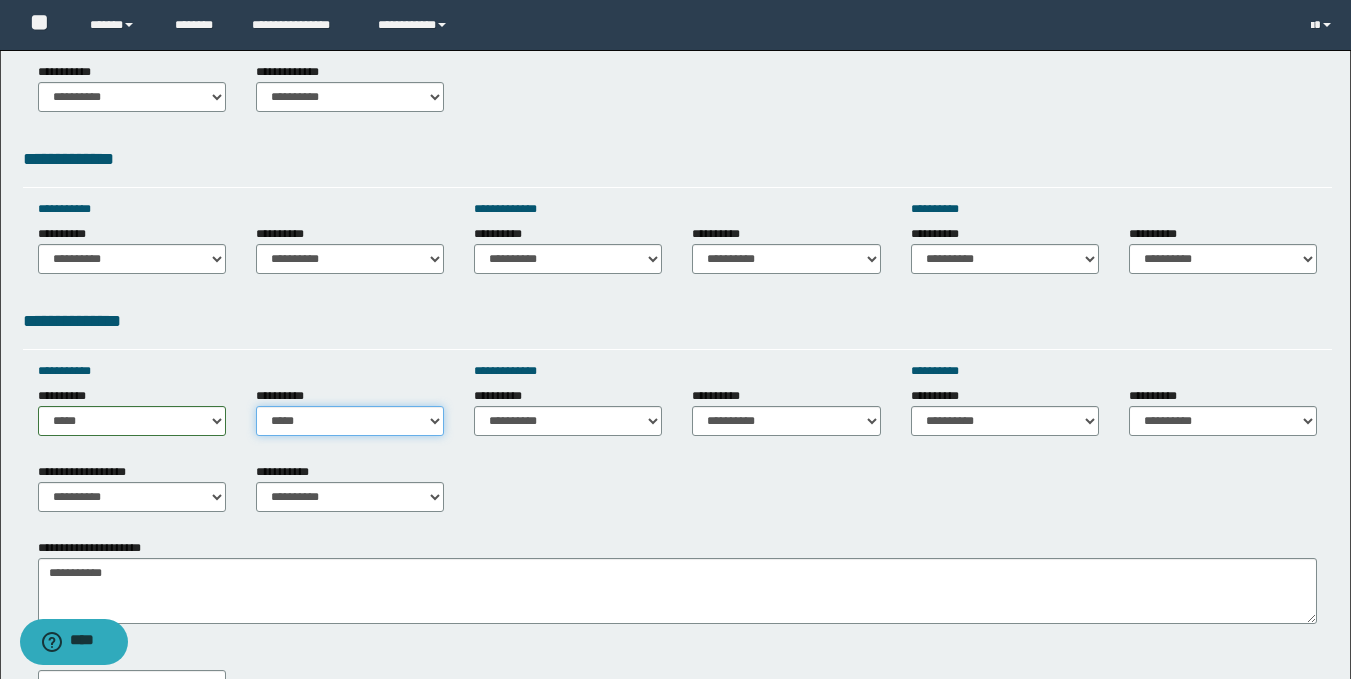 click on "**********" at bounding box center (350, 421) 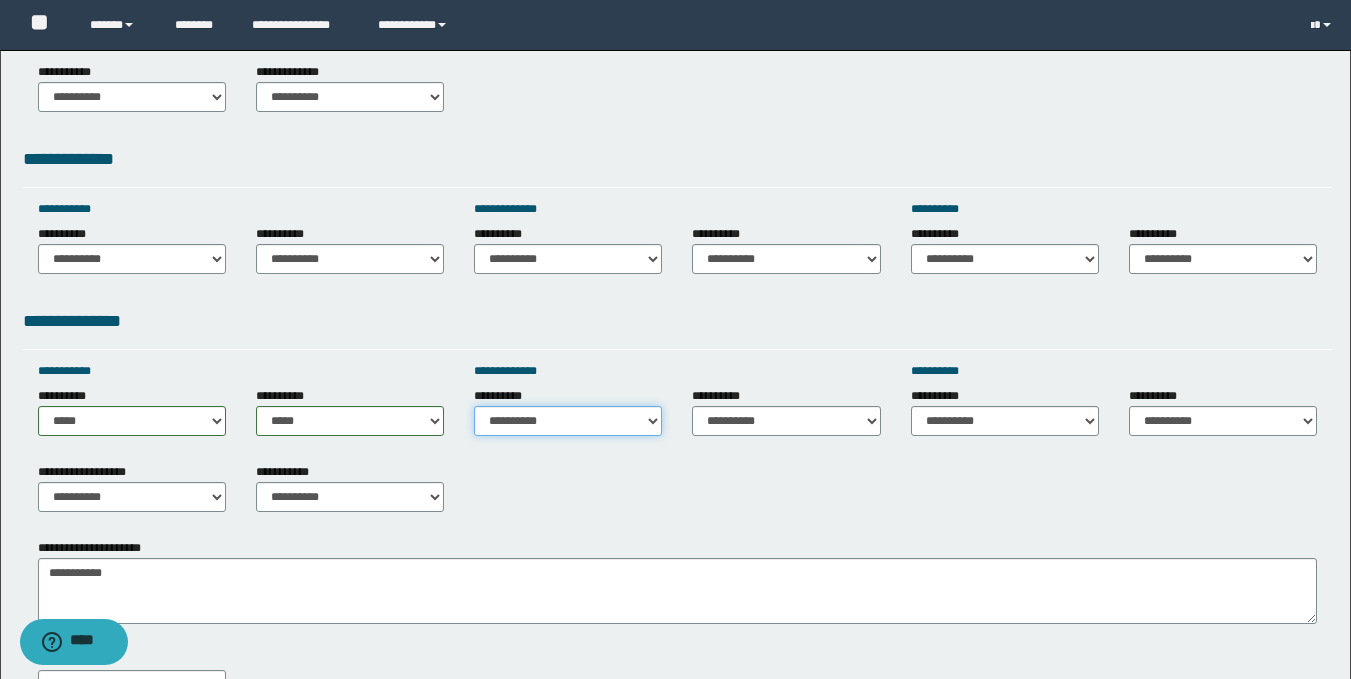click on "**********" at bounding box center (568, 421) 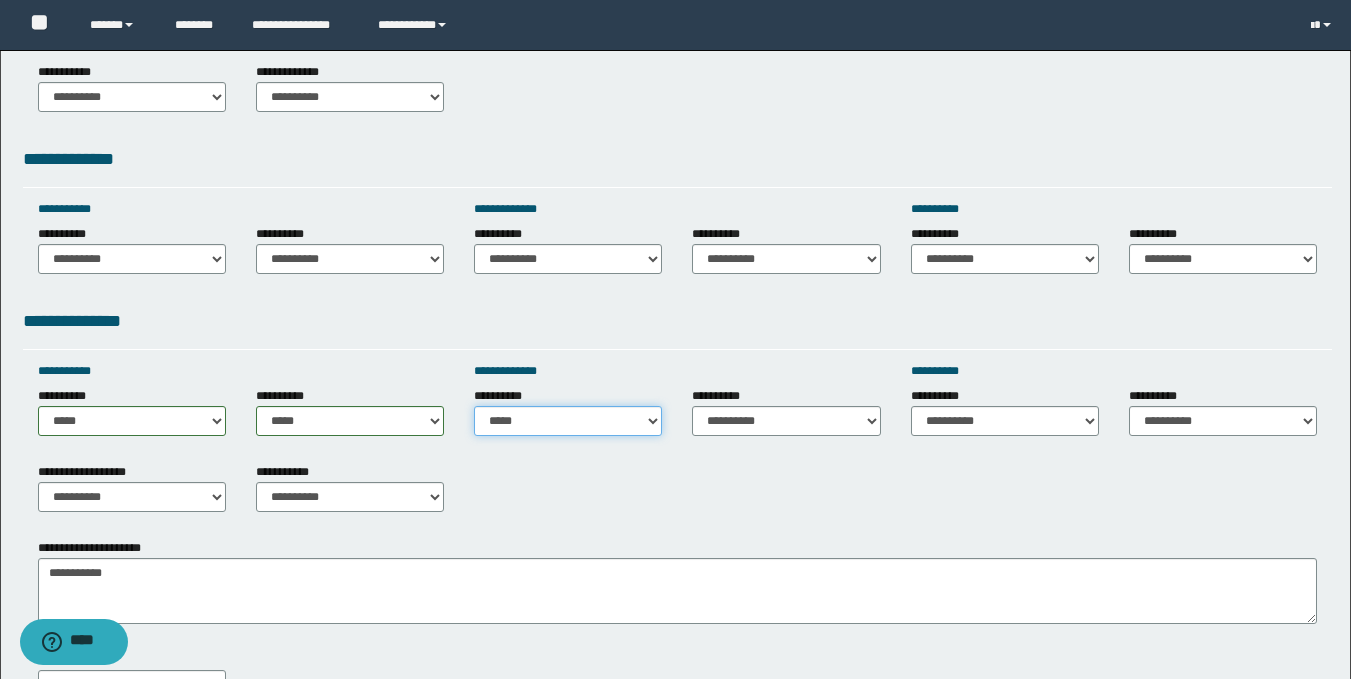 click on "**********" at bounding box center [568, 421] 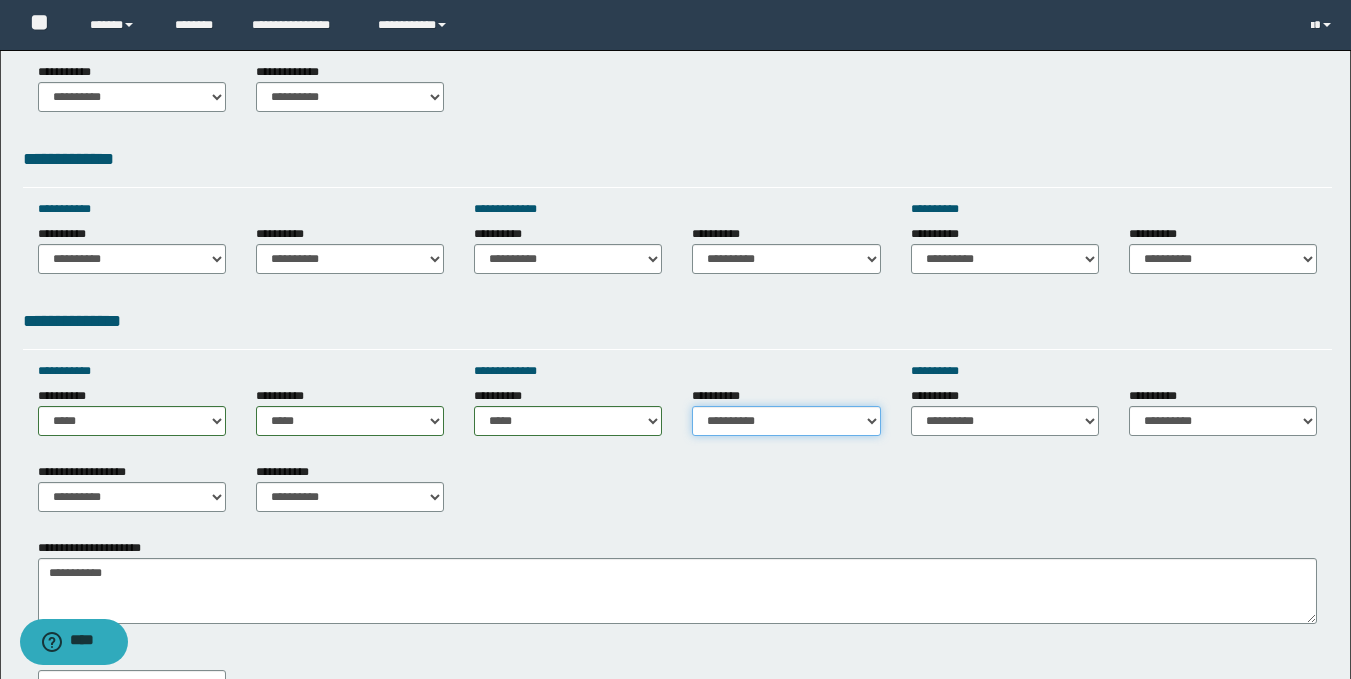 click on "**********" at bounding box center (786, 421) 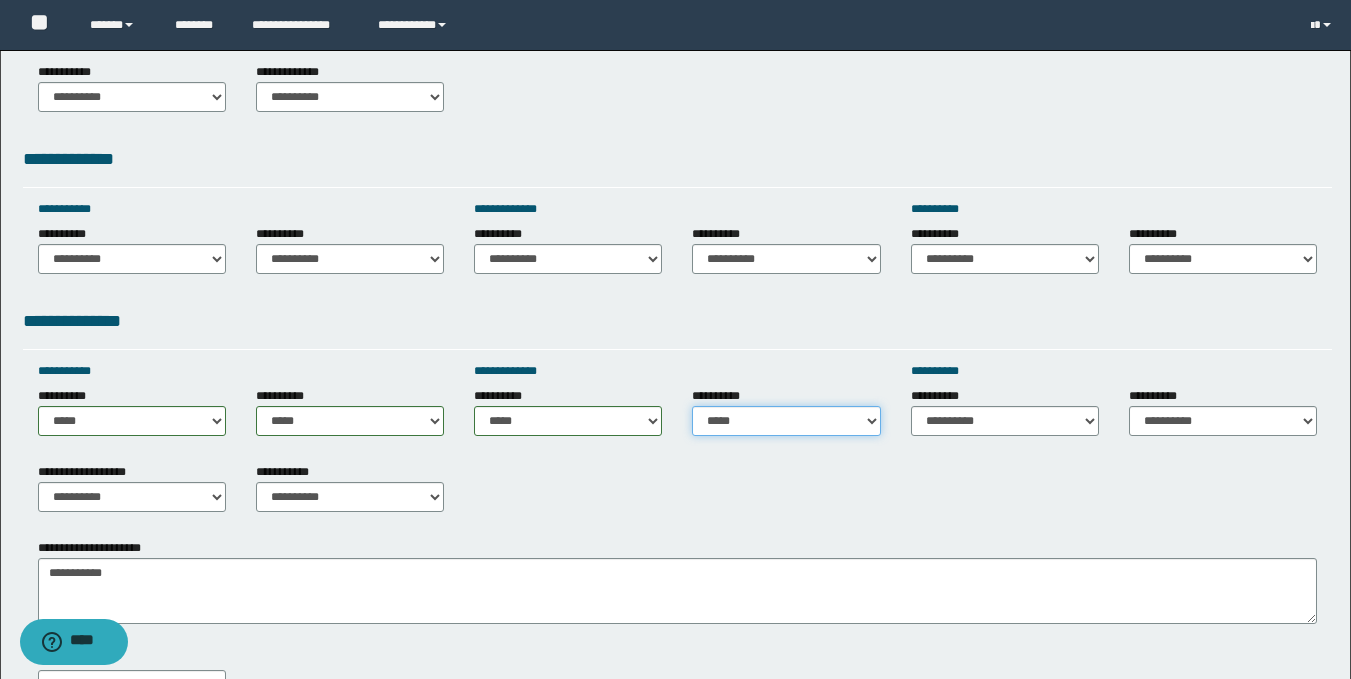 click on "**********" at bounding box center (786, 421) 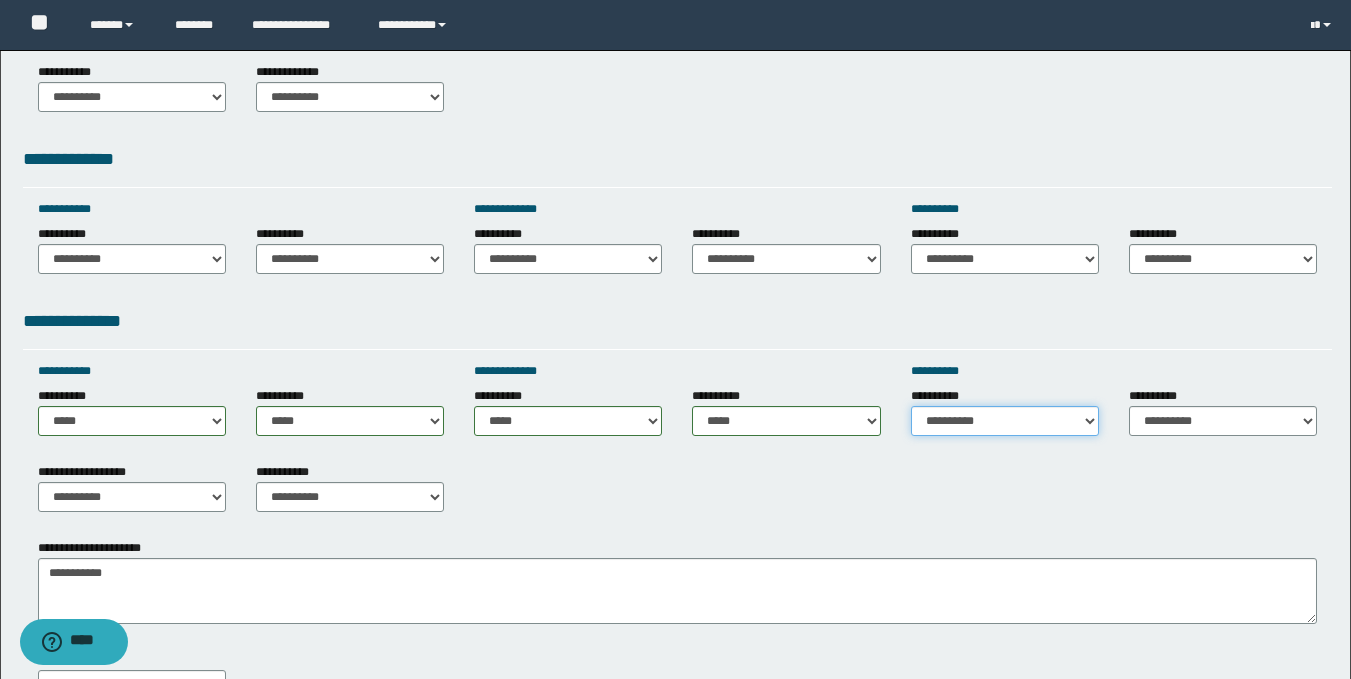 click on "**********" at bounding box center (1005, 421) 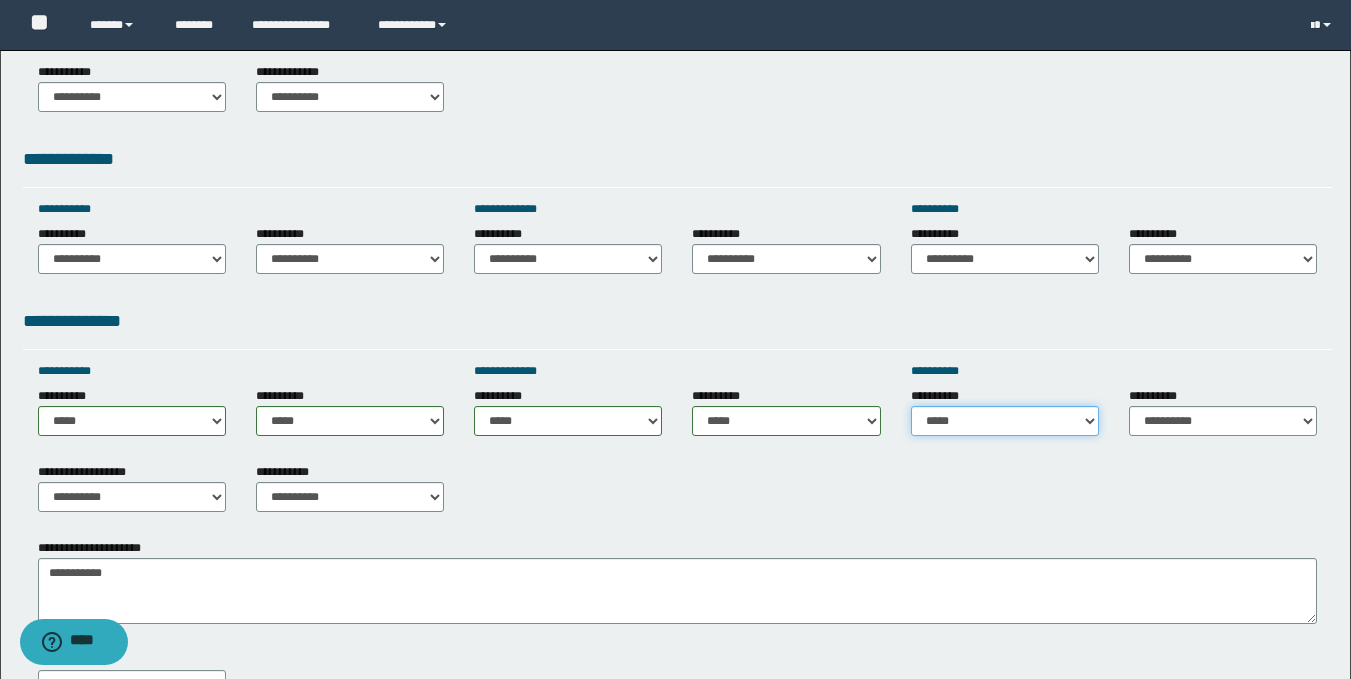 click on "**********" at bounding box center (1005, 421) 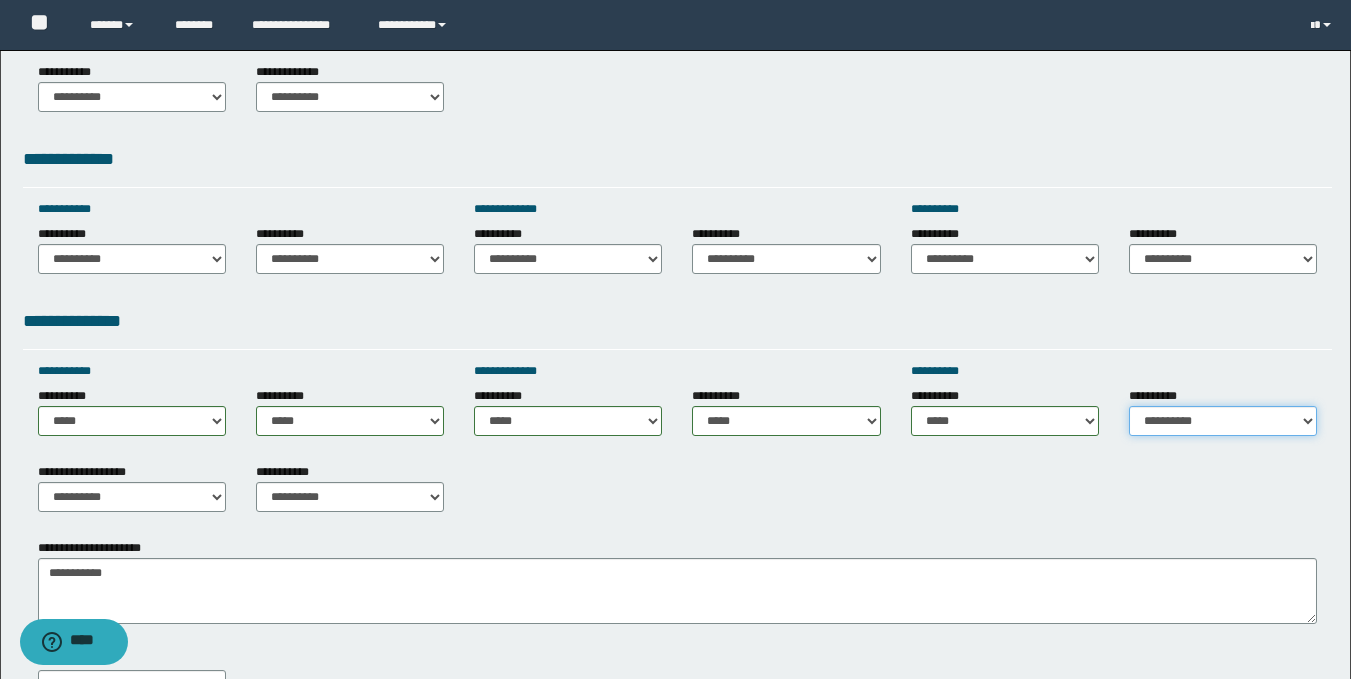 click on "**********" at bounding box center (1223, 421) 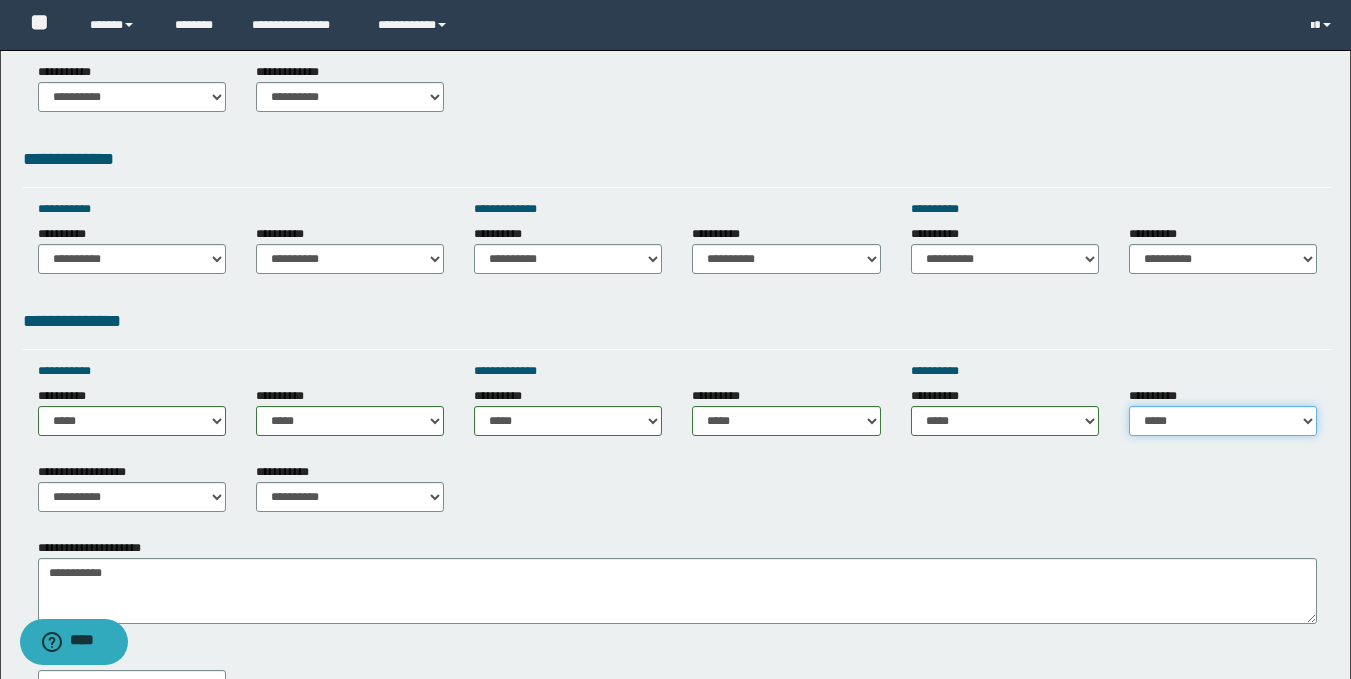 click on "**********" at bounding box center [1223, 421] 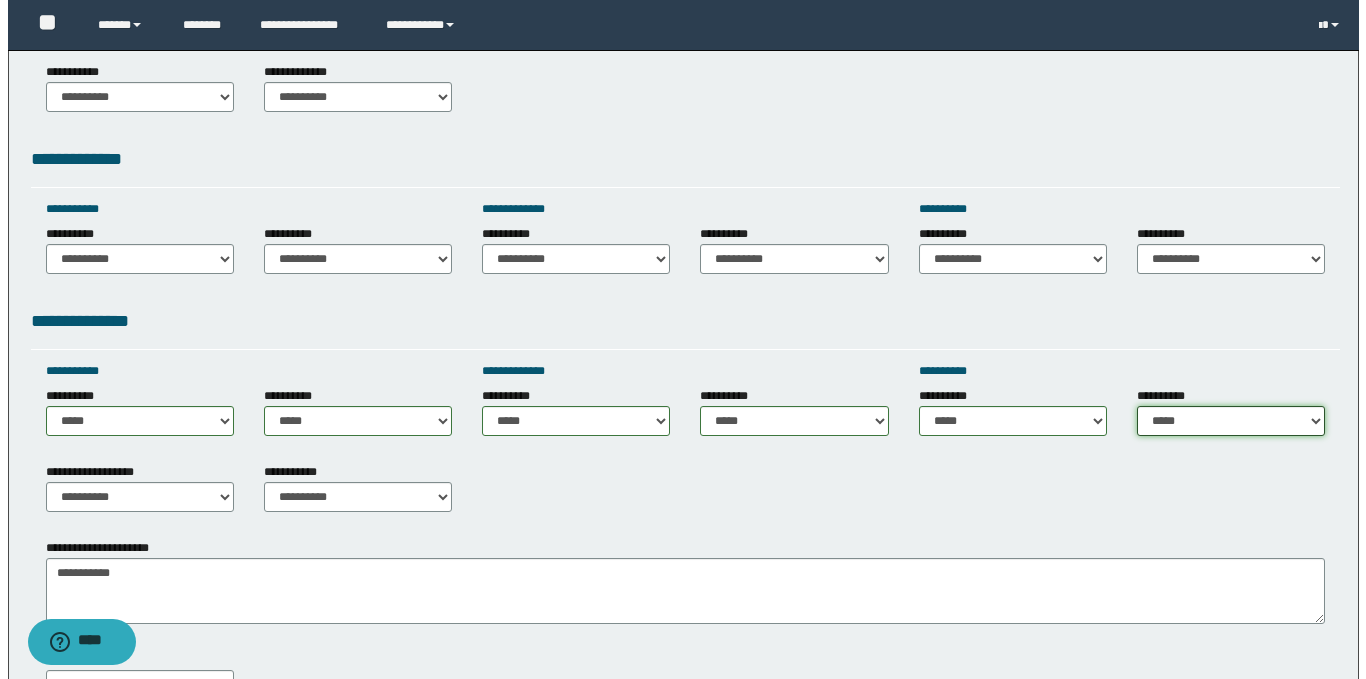 scroll, scrollTop: 1188, scrollLeft: 0, axis: vertical 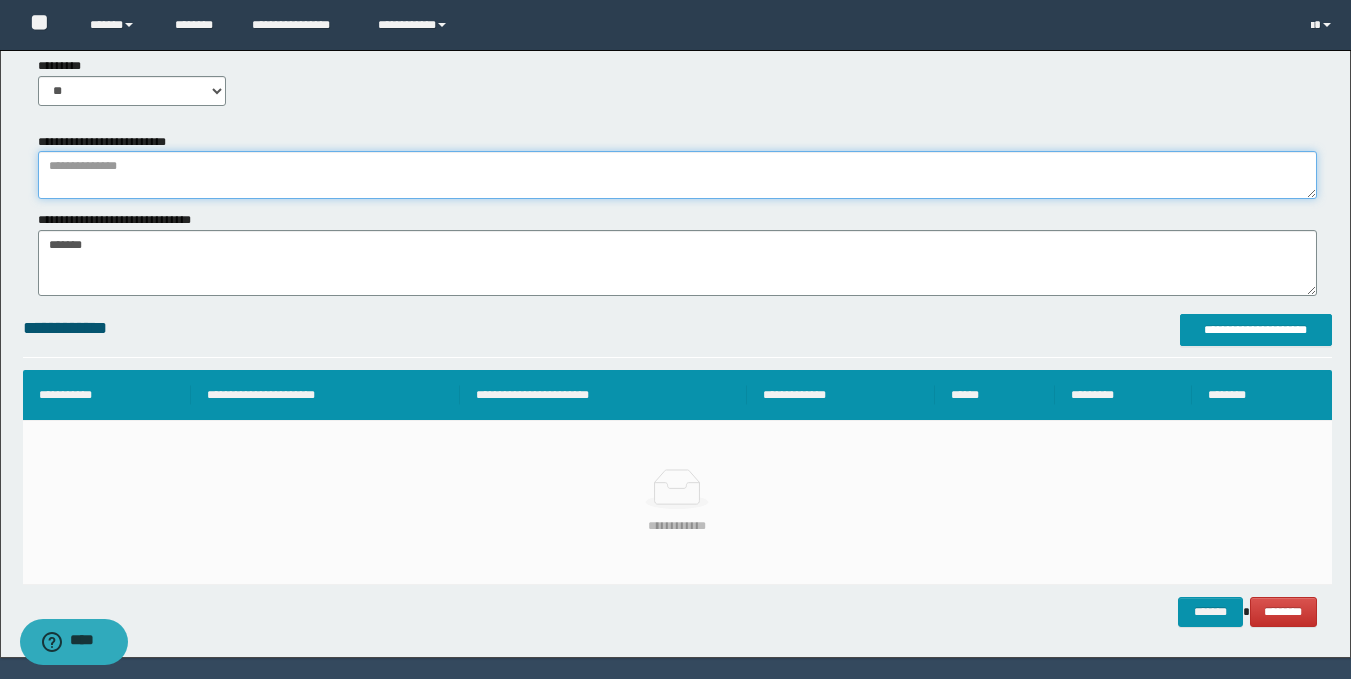 click at bounding box center (677, 175) 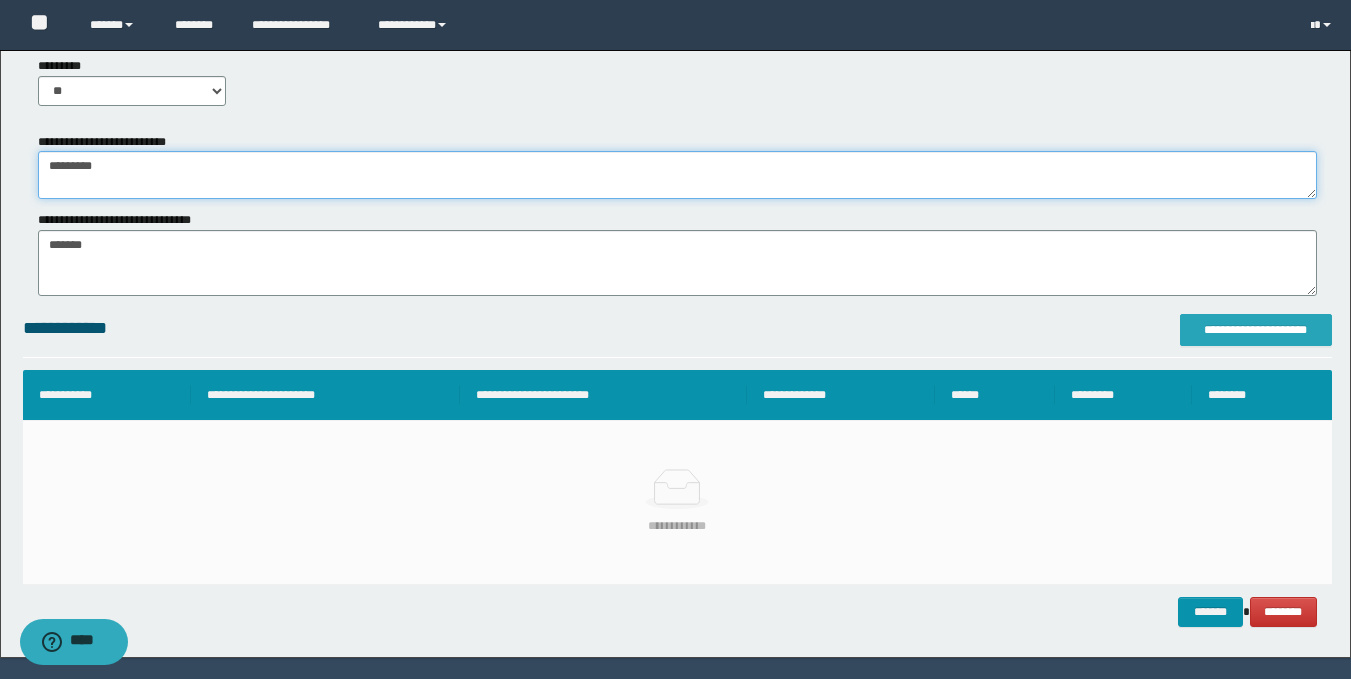 type on "*********" 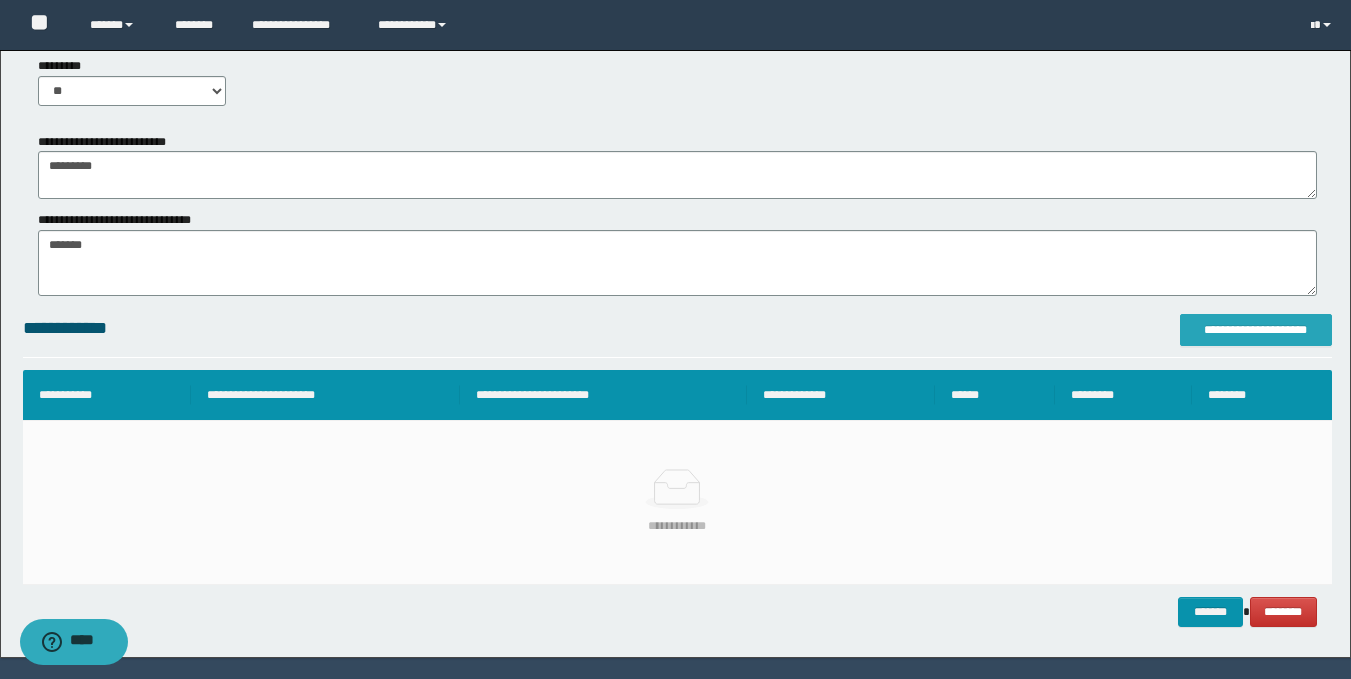 click on "**********" at bounding box center (1256, 330) 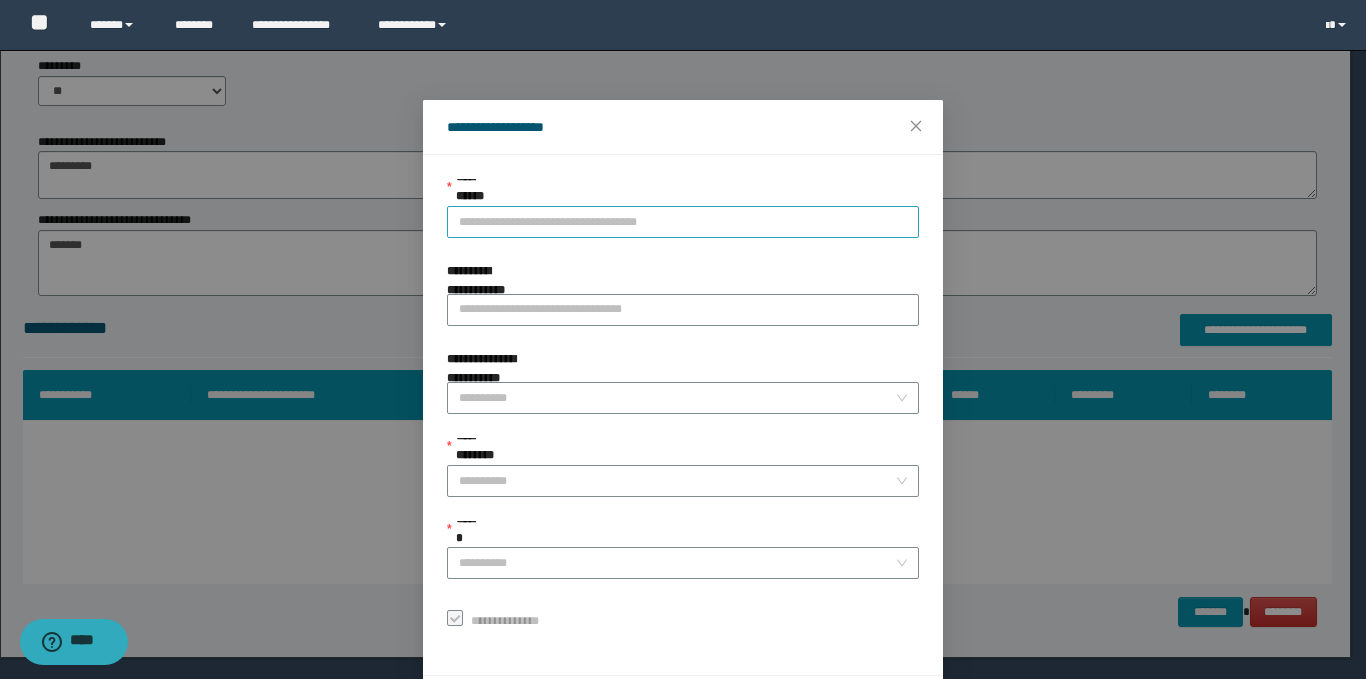 click on "**********" at bounding box center (683, 222) 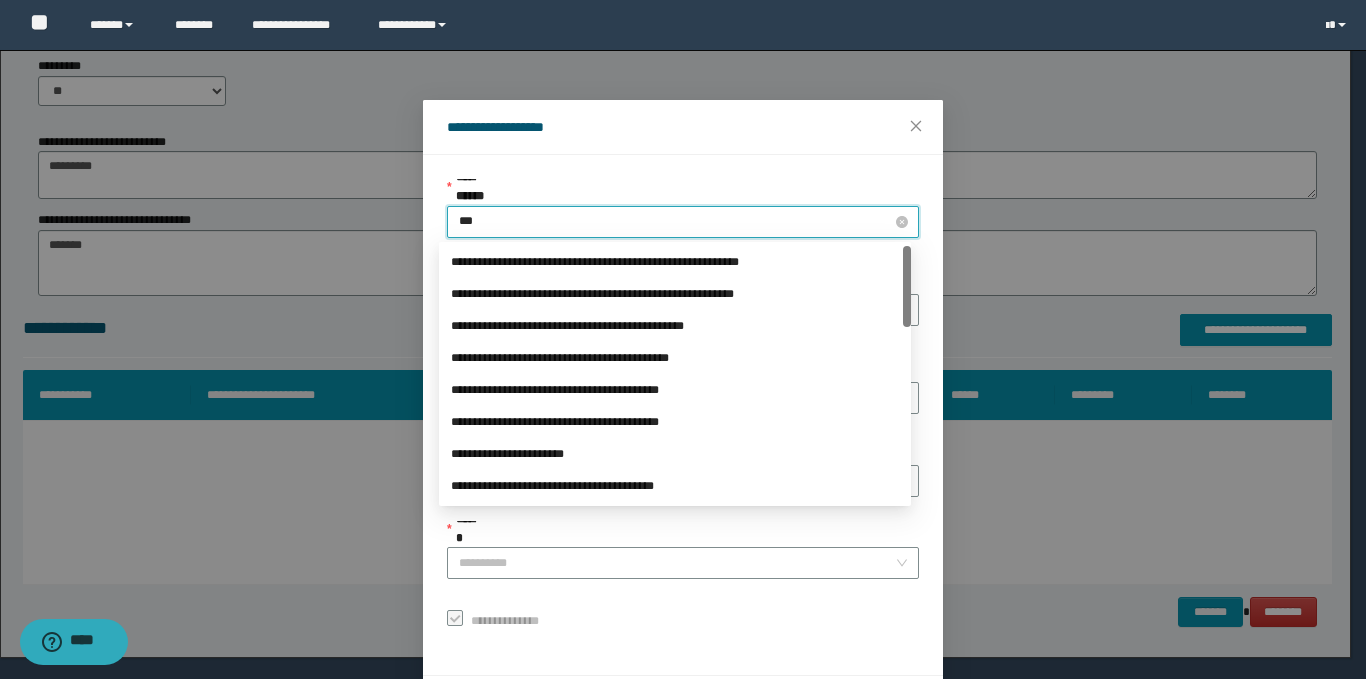 type on "****" 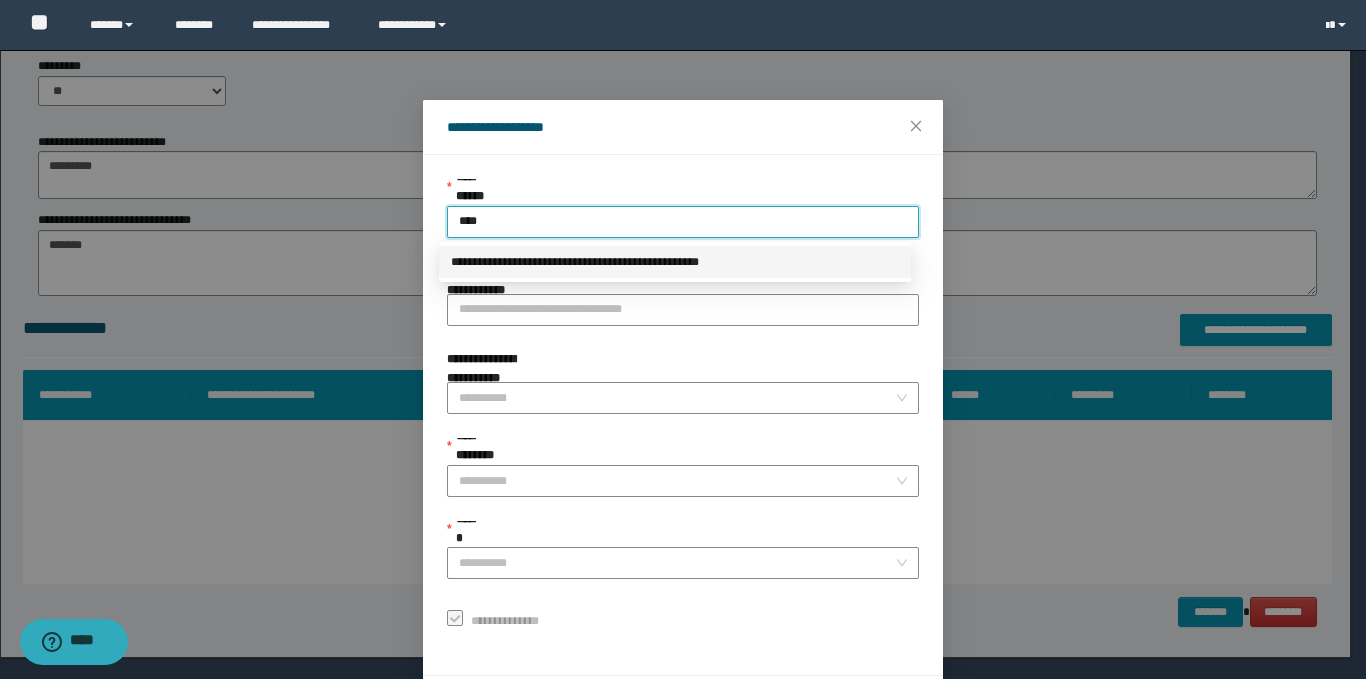 click on "**********" at bounding box center [675, 262] 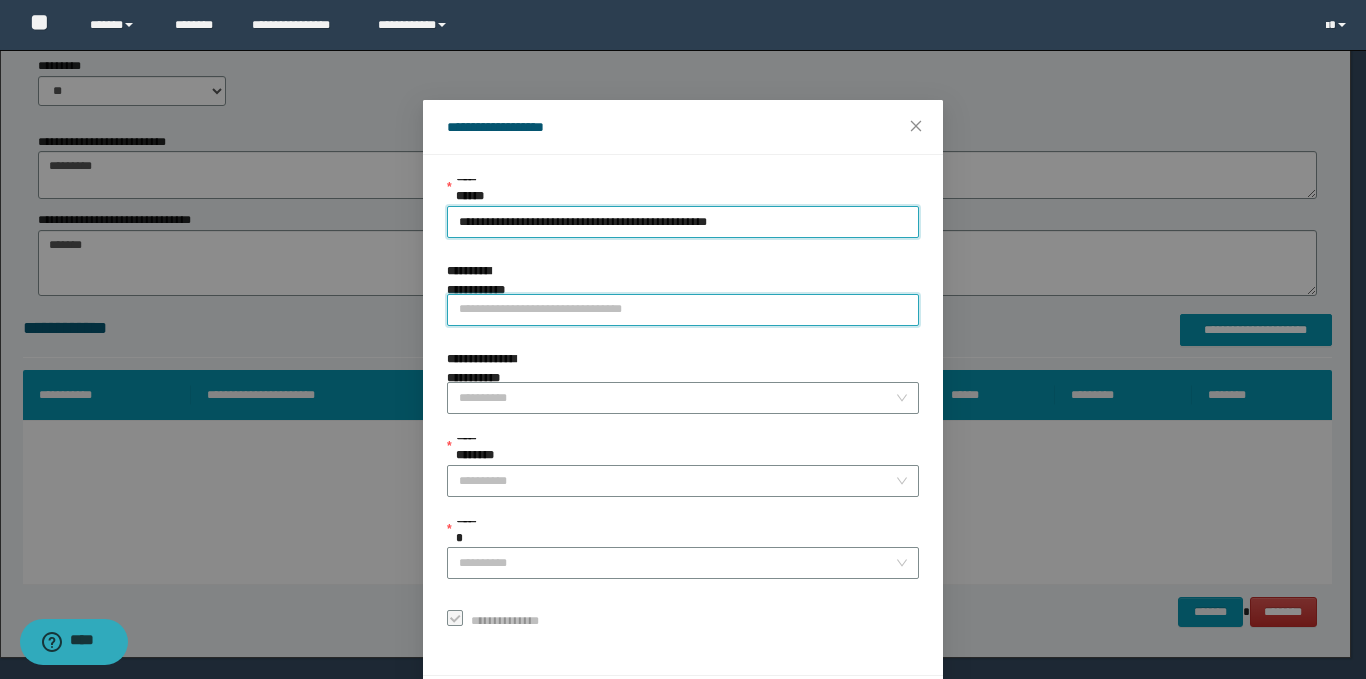 click on "**********" at bounding box center [683, 310] 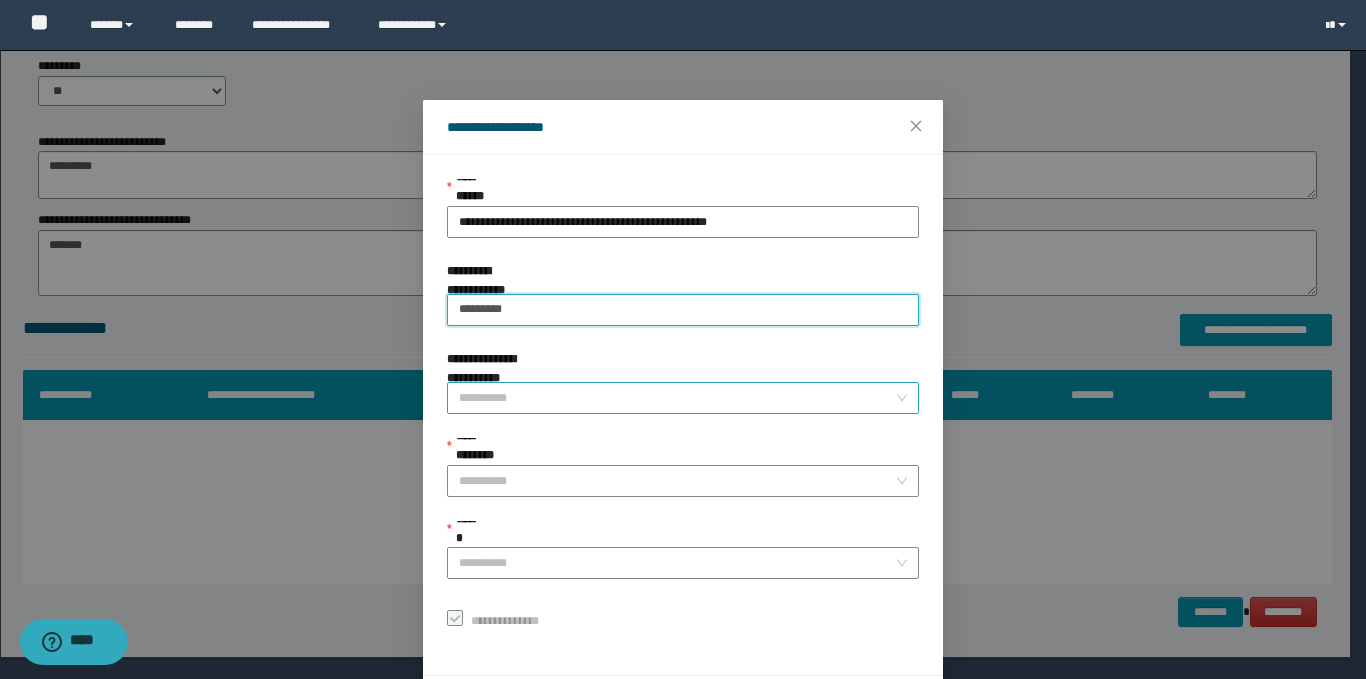 type on "*********" 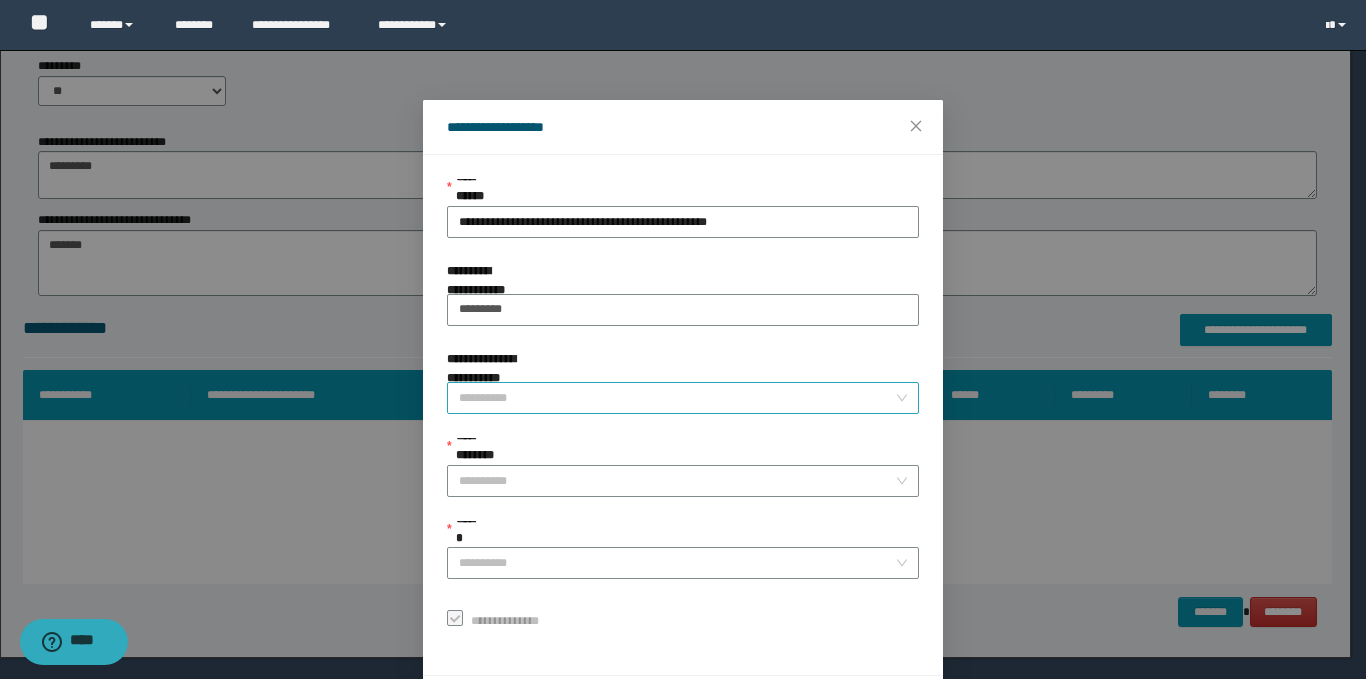 click on "**********" at bounding box center (677, 398) 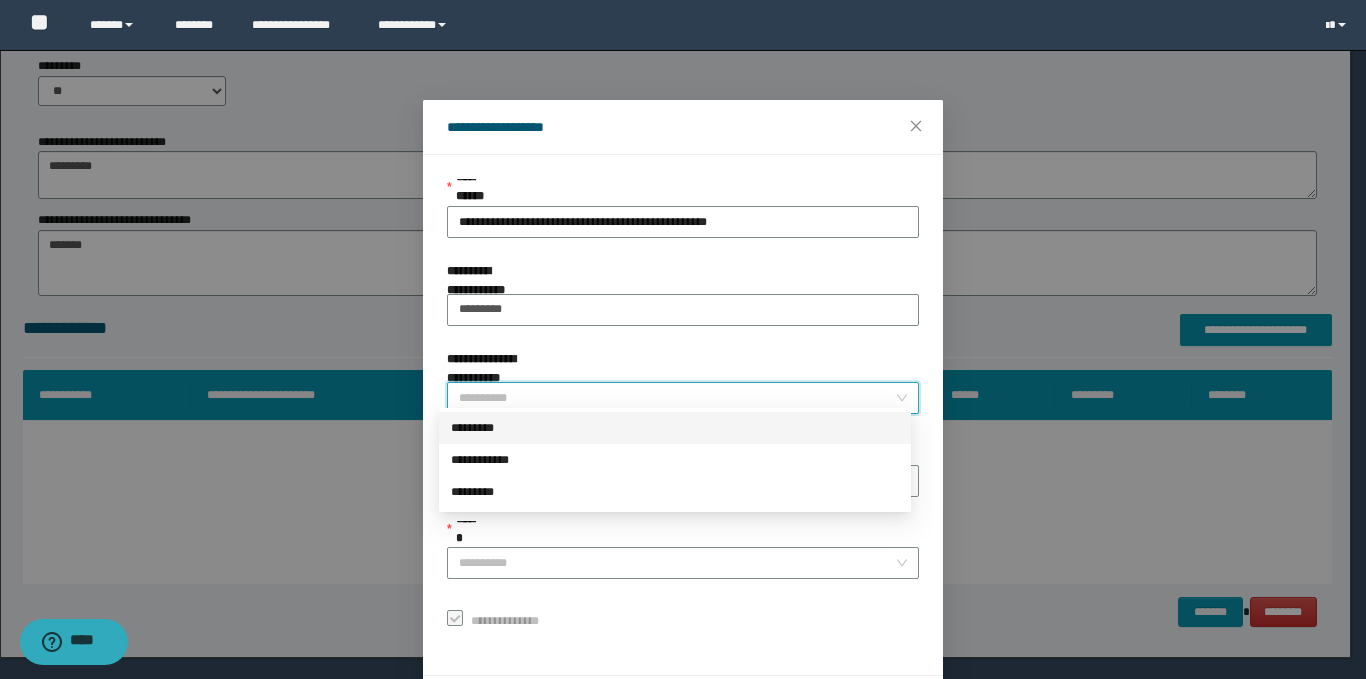 click on "*********" at bounding box center [675, 428] 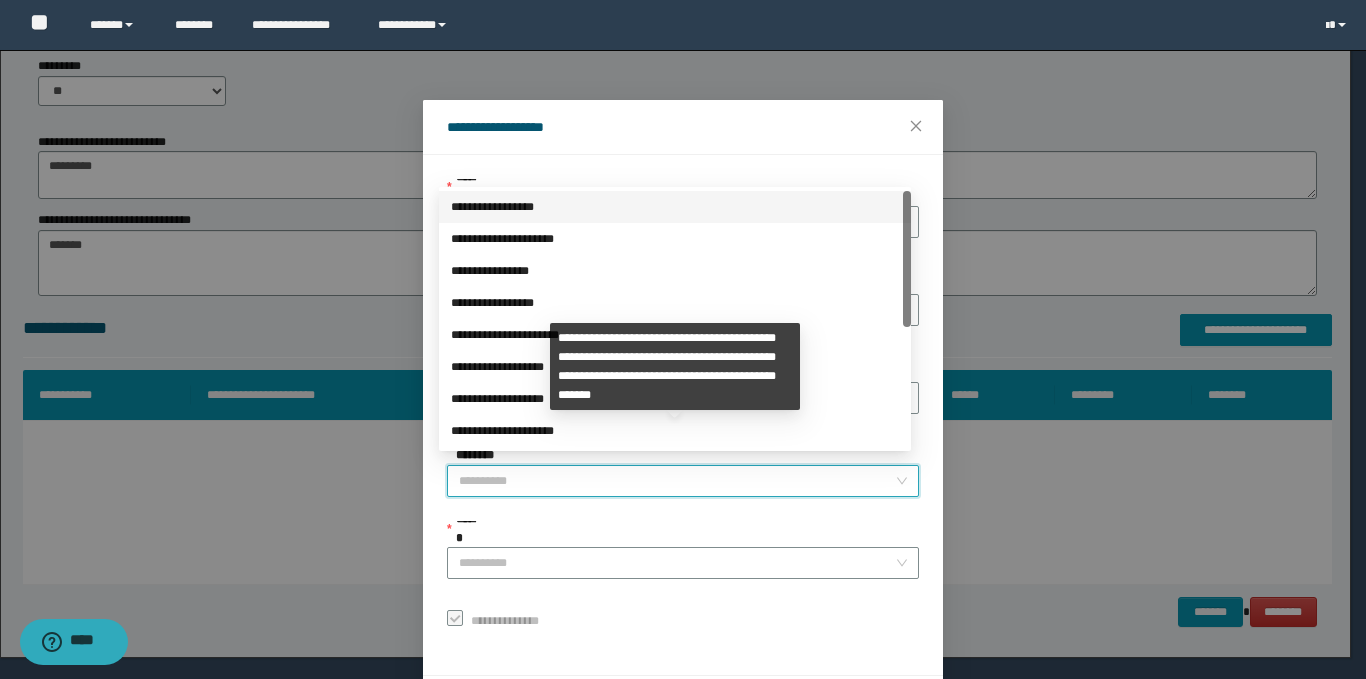 click on "**********" at bounding box center (677, 481) 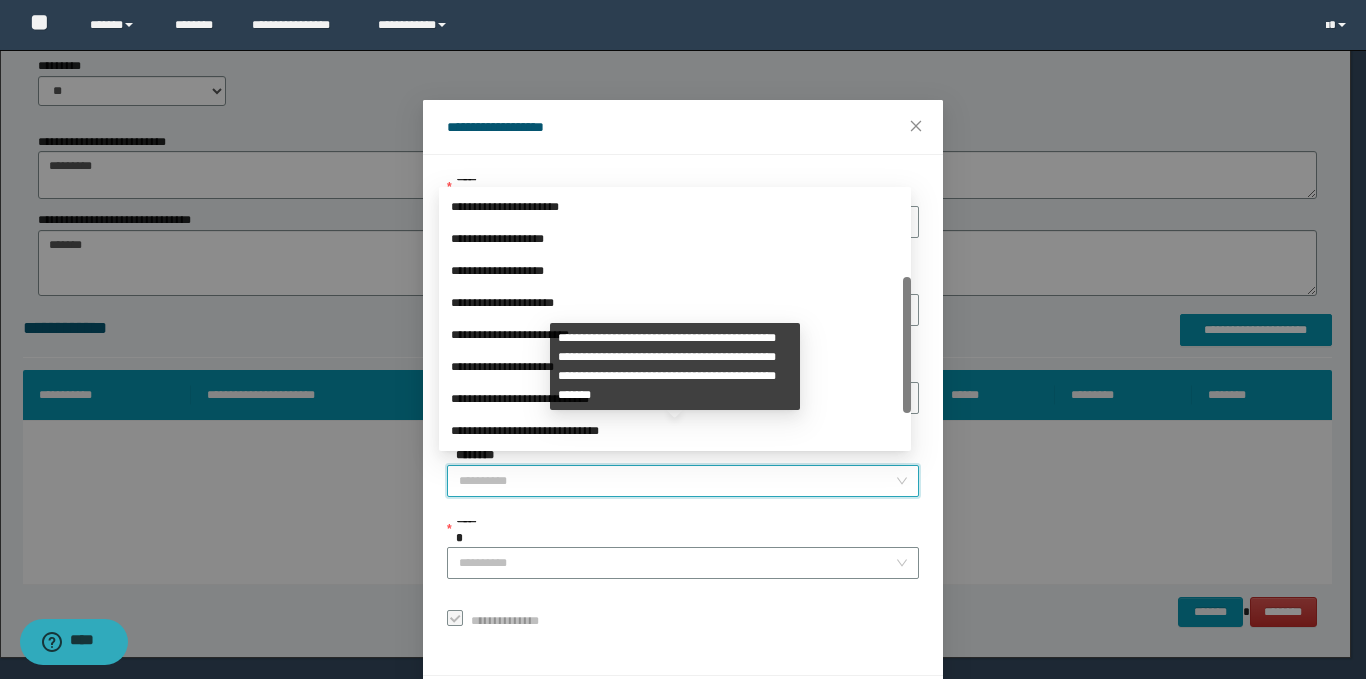 scroll, scrollTop: 192, scrollLeft: 0, axis: vertical 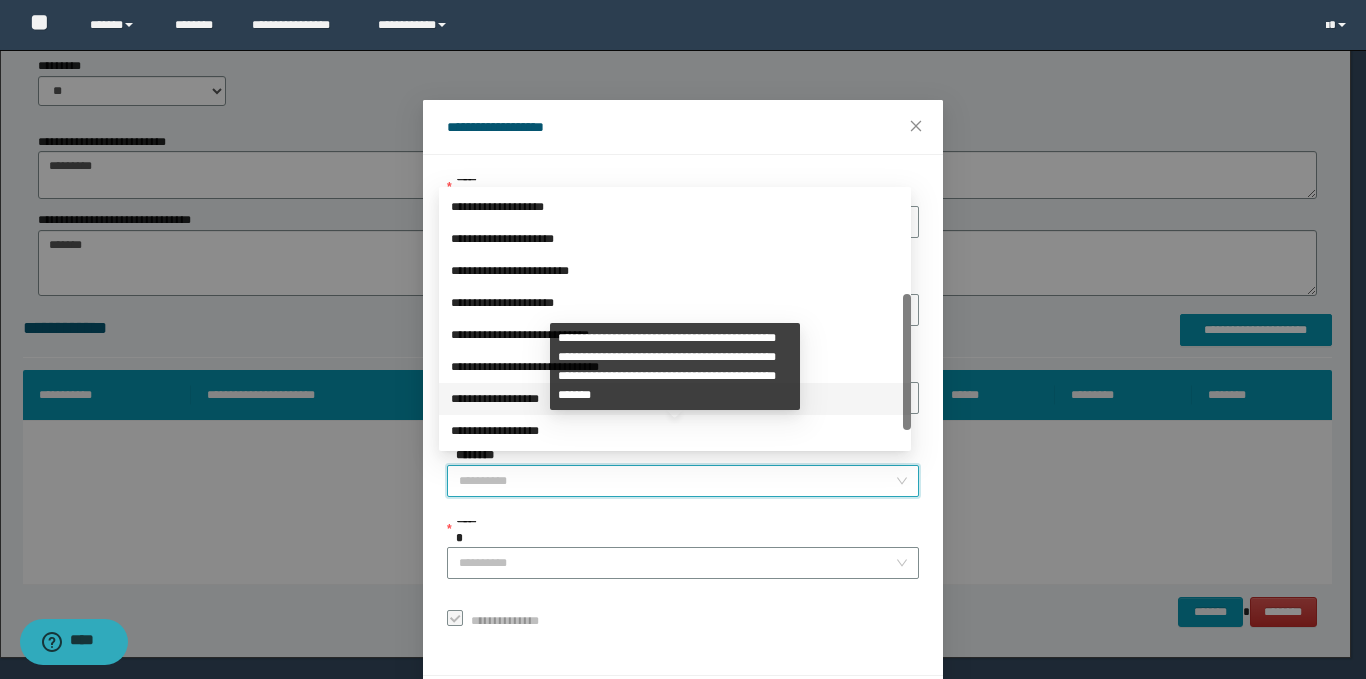 click on "**********" at bounding box center [675, 399] 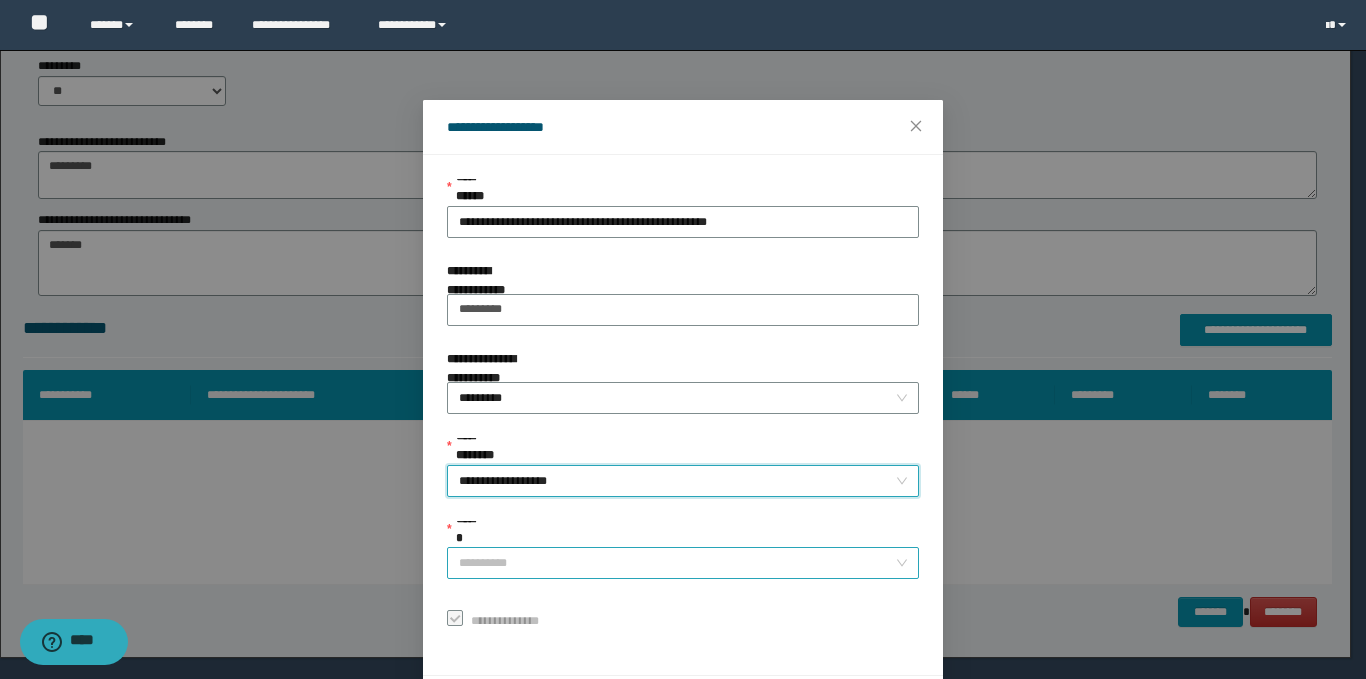 click on "******" at bounding box center [677, 563] 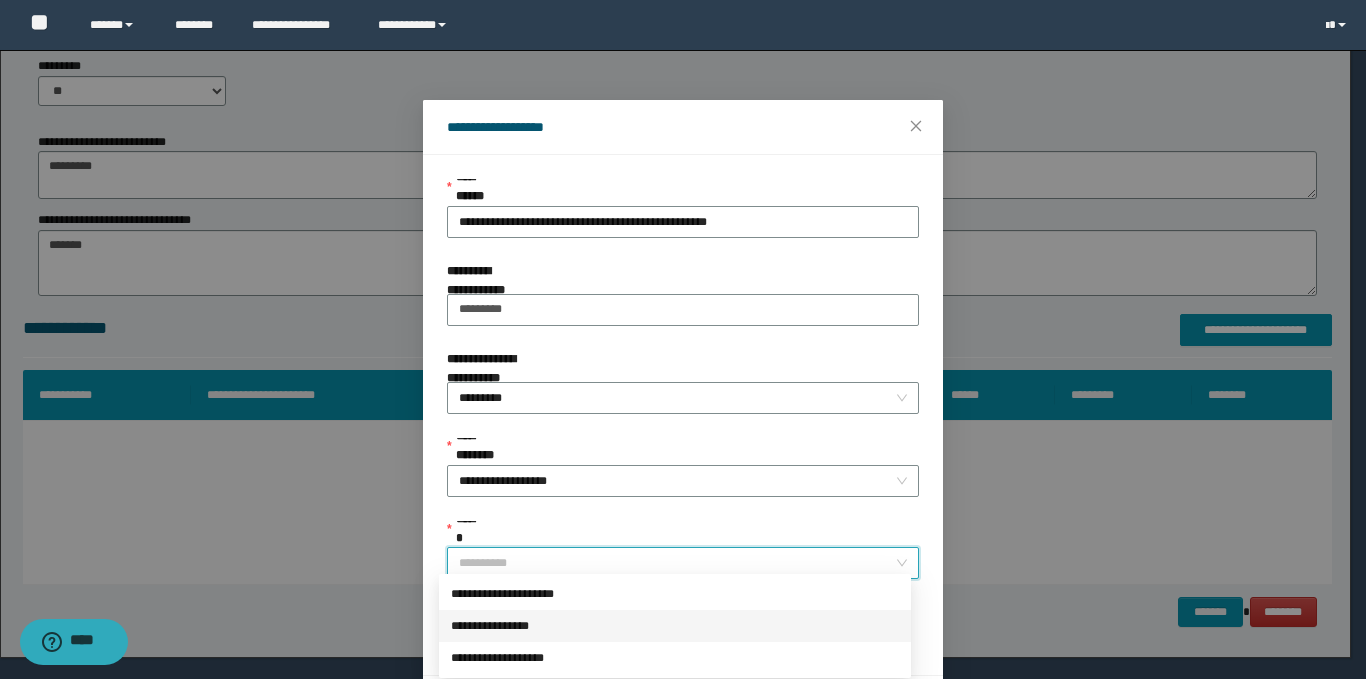 click on "**********" at bounding box center (675, 626) 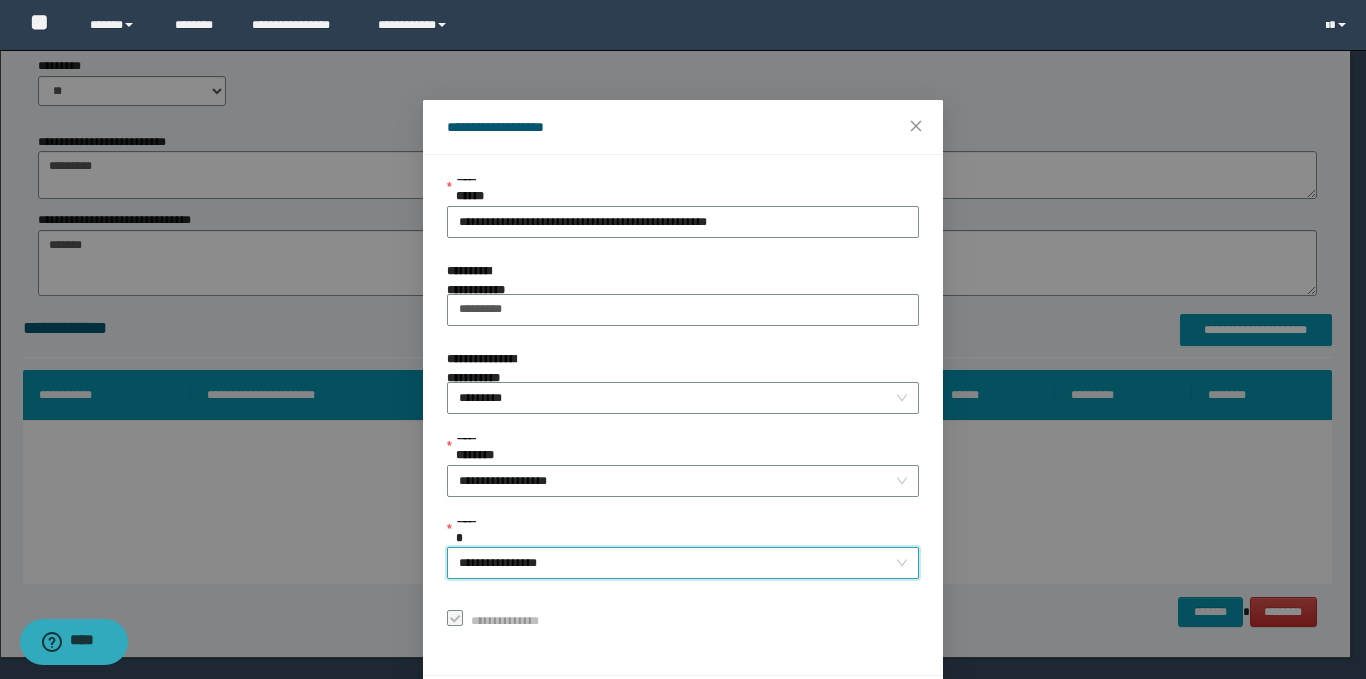 scroll, scrollTop: 73, scrollLeft: 0, axis: vertical 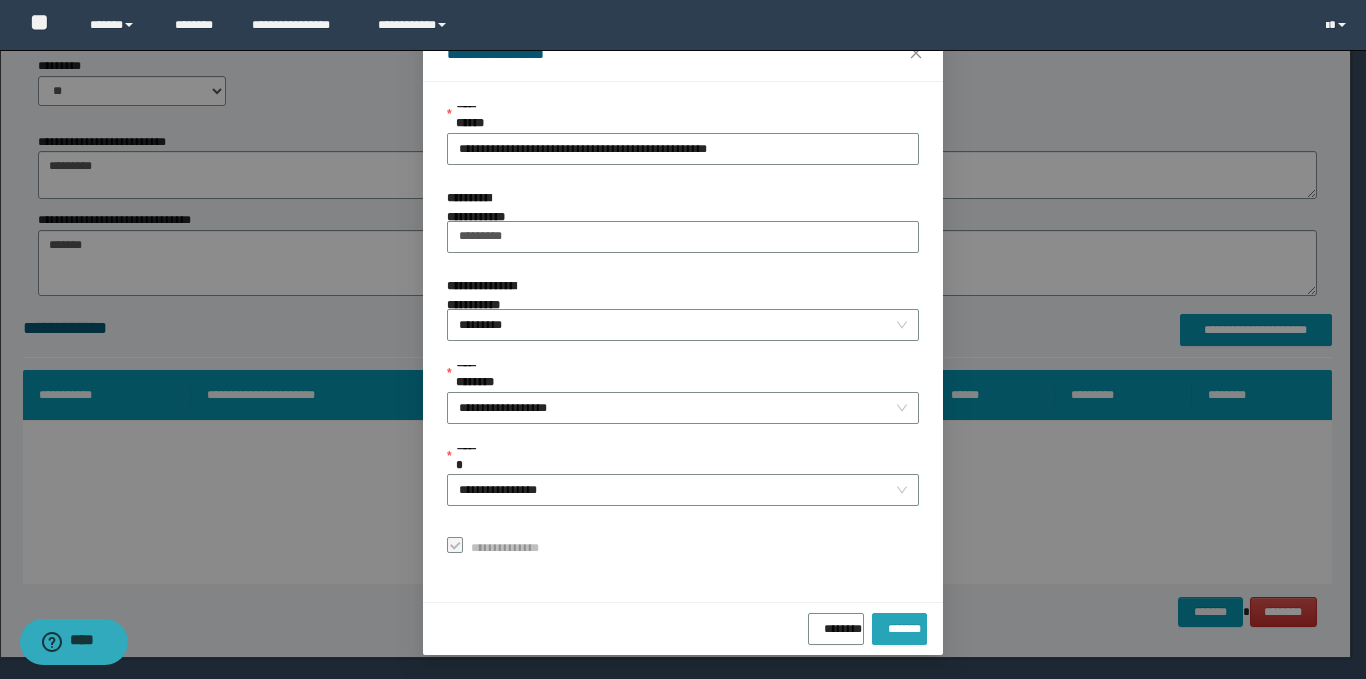 click on "*******" at bounding box center [899, 625] 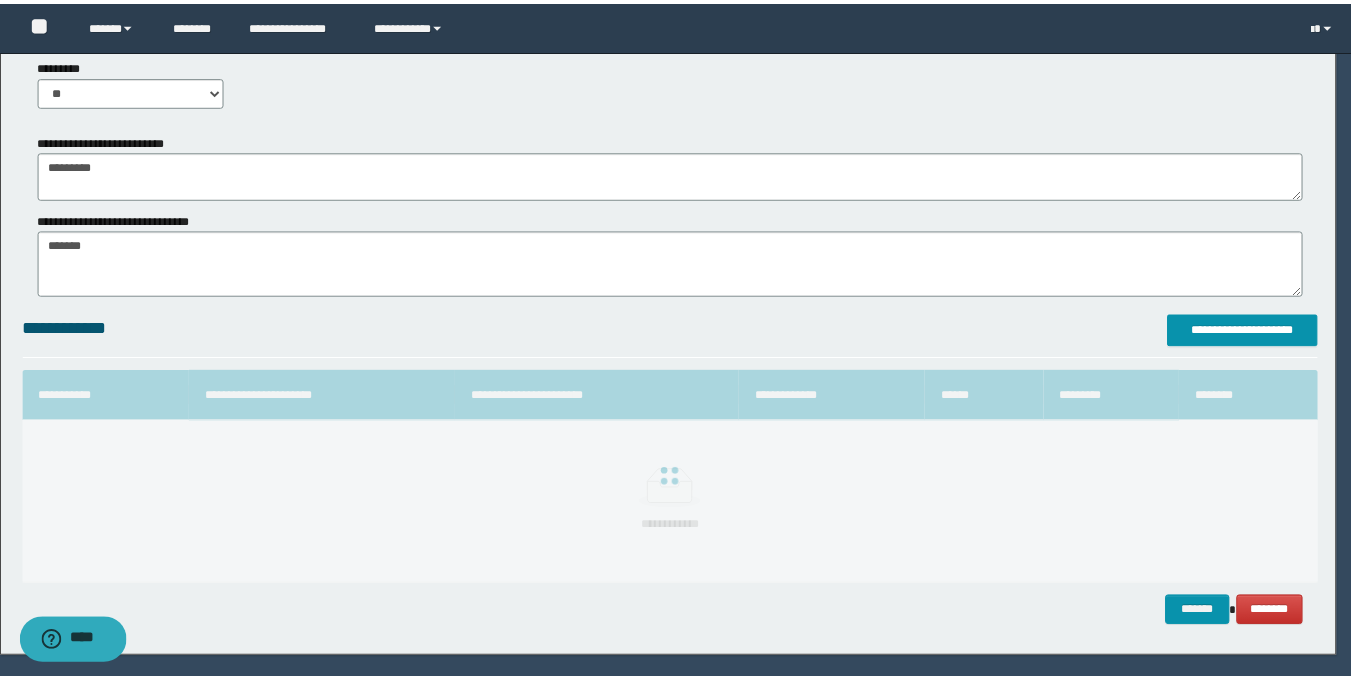 scroll, scrollTop: 26, scrollLeft: 0, axis: vertical 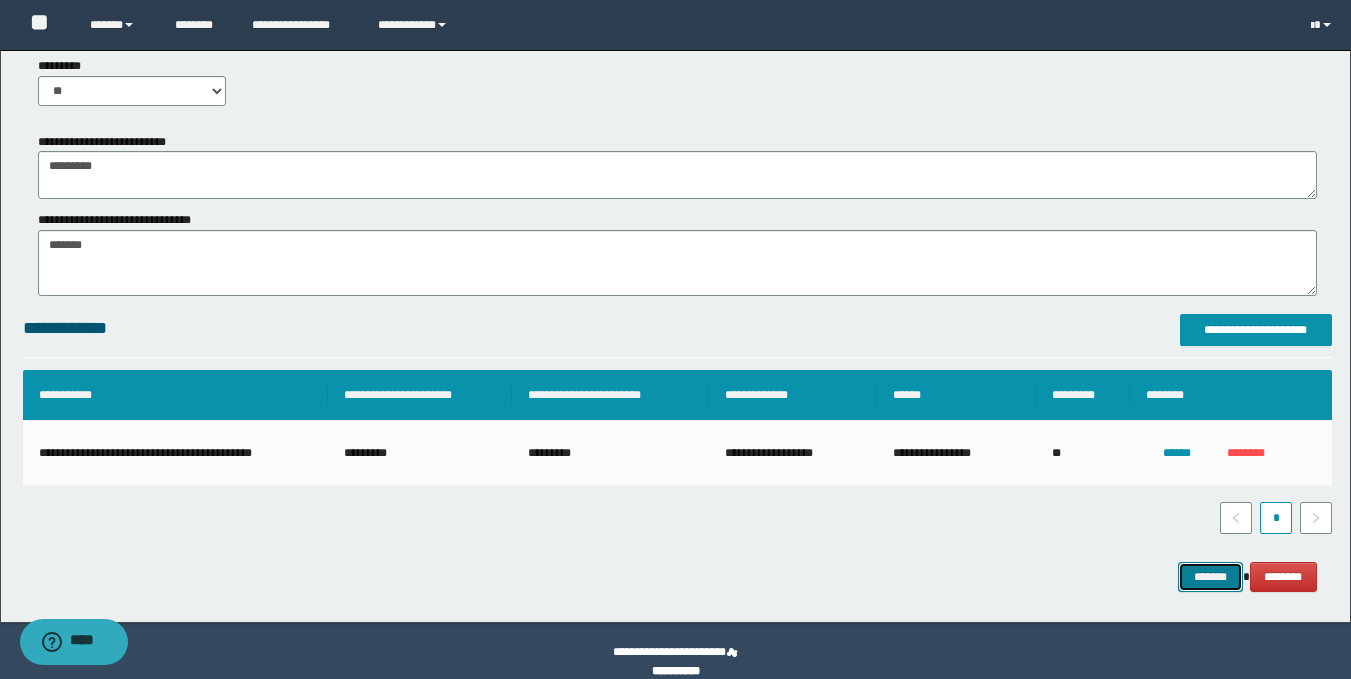 click on "*******" at bounding box center (1210, 577) 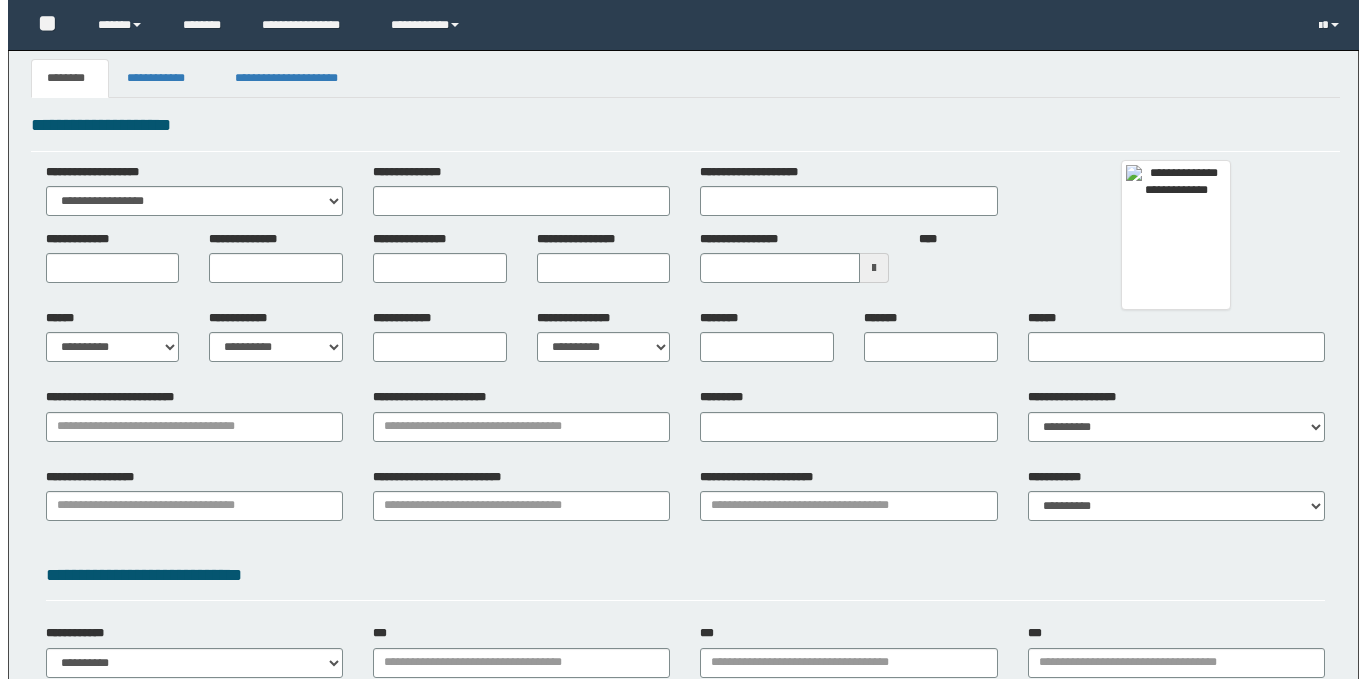 scroll, scrollTop: 0, scrollLeft: 0, axis: both 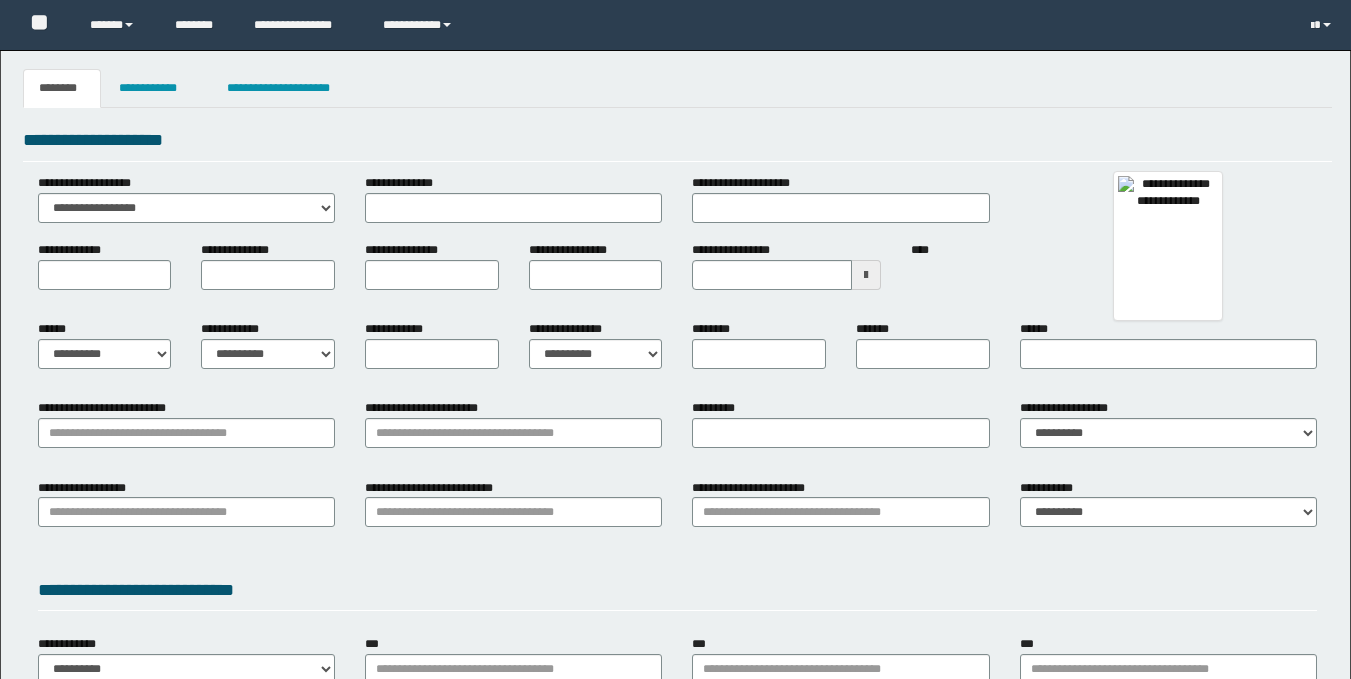 type 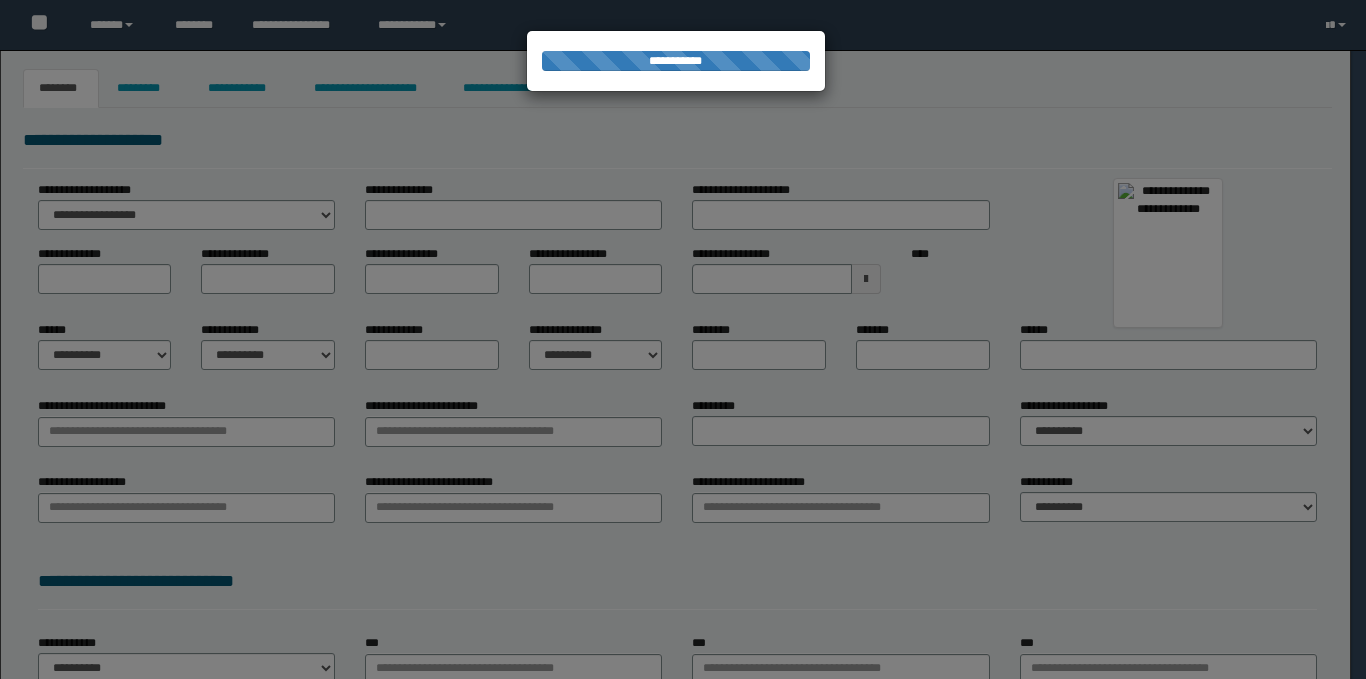 type on "********" 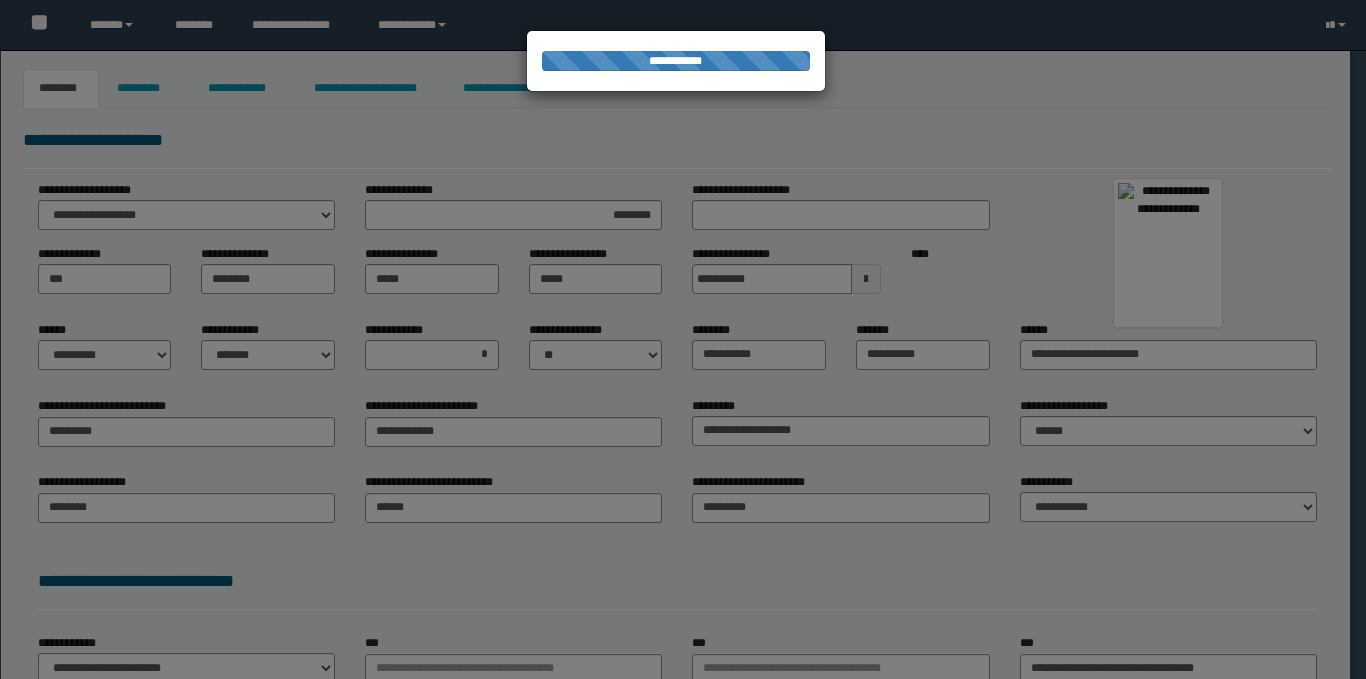 scroll, scrollTop: 0, scrollLeft: 0, axis: both 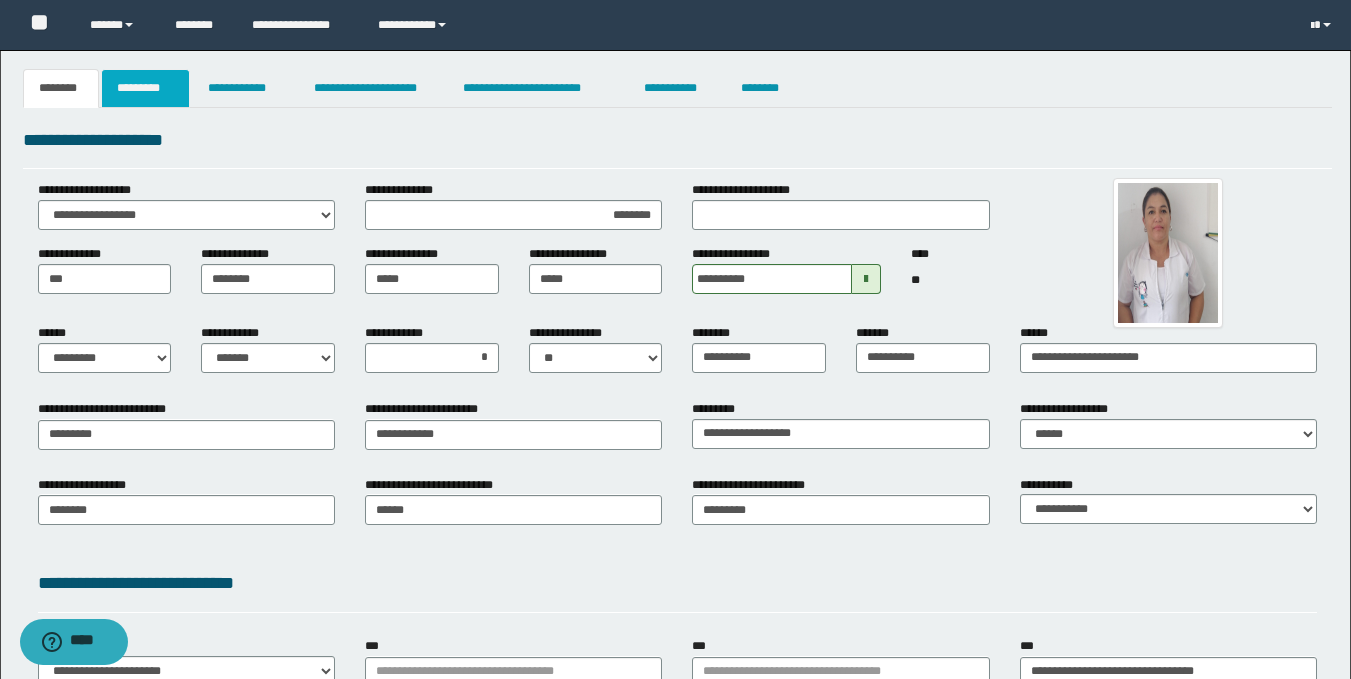 click on "*********" at bounding box center [145, 88] 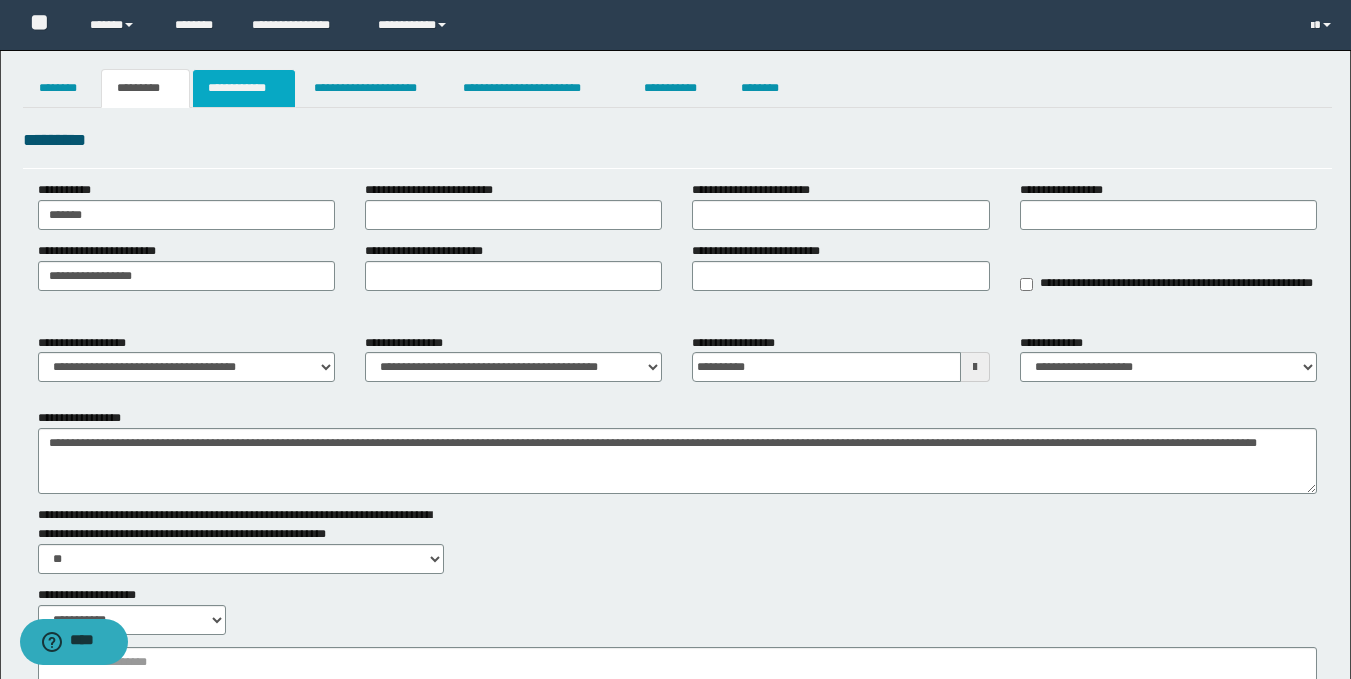 click on "**********" at bounding box center (244, 88) 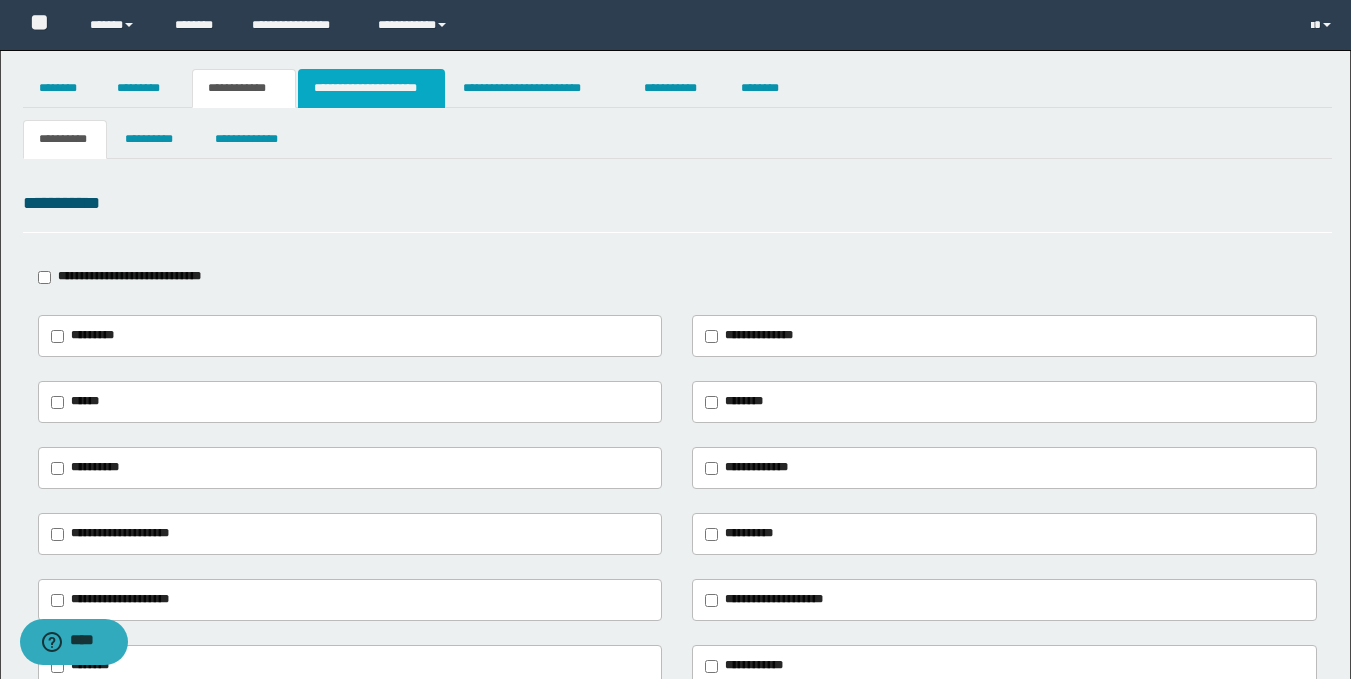 click on "**********" at bounding box center [371, 88] 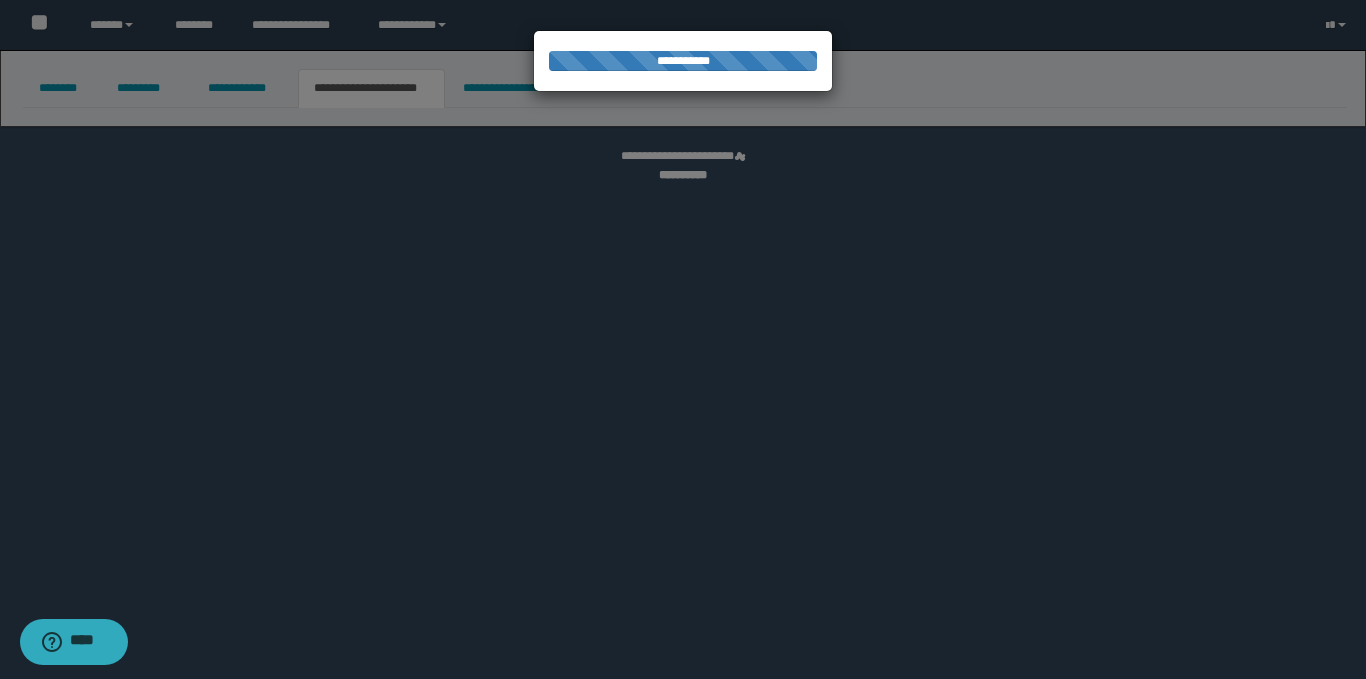 select on "*" 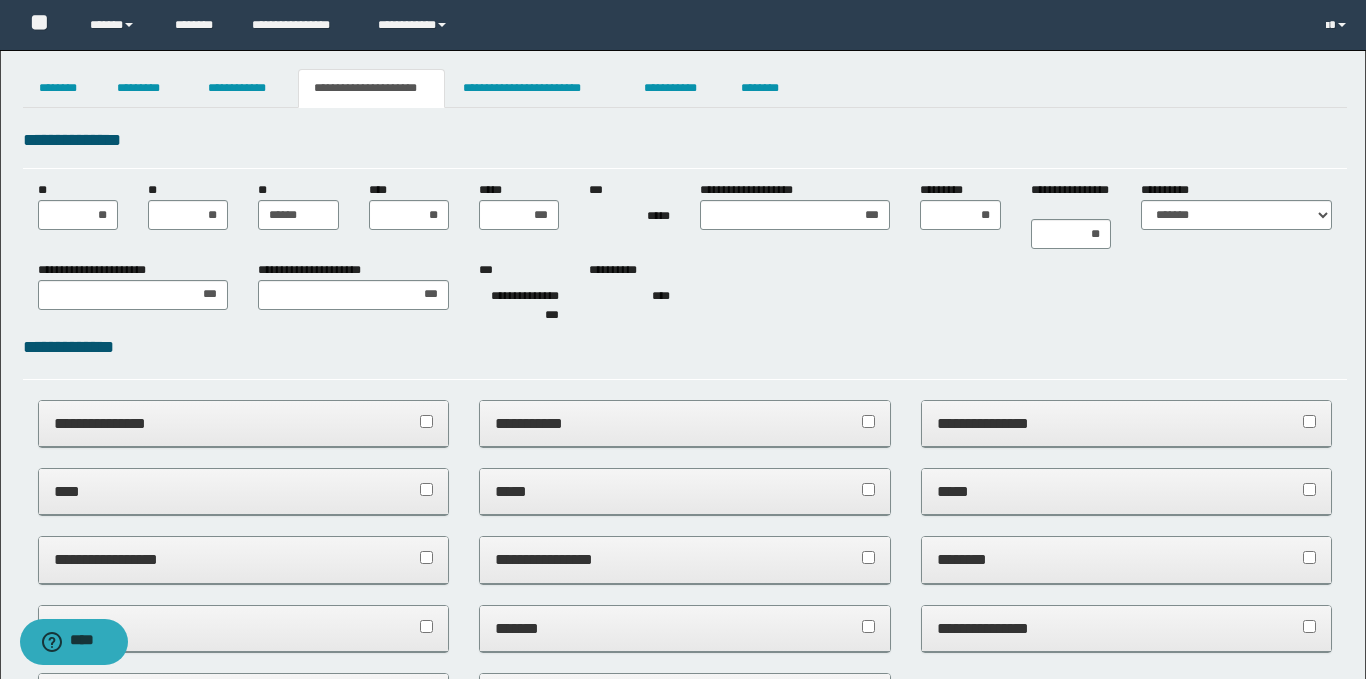 scroll, scrollTop: 0, scrollLeft: 0, axis: both 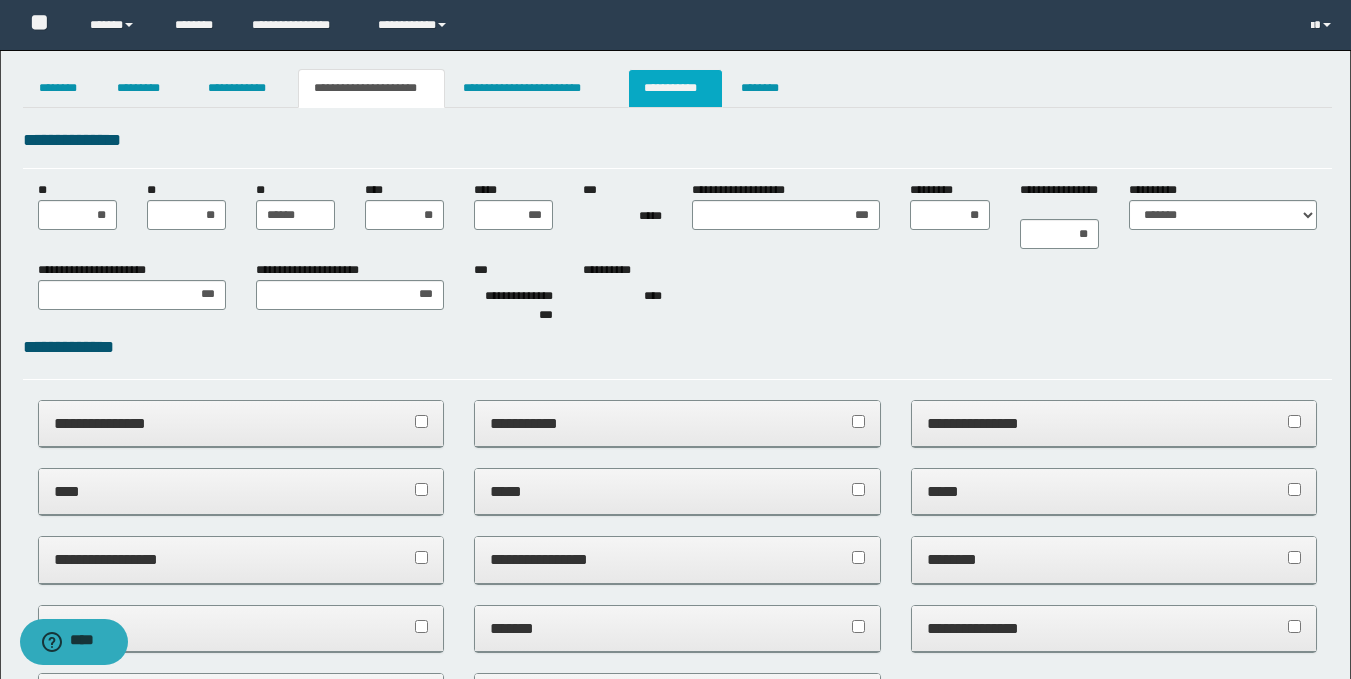 click on "**********" at bounding box center (675, 88) 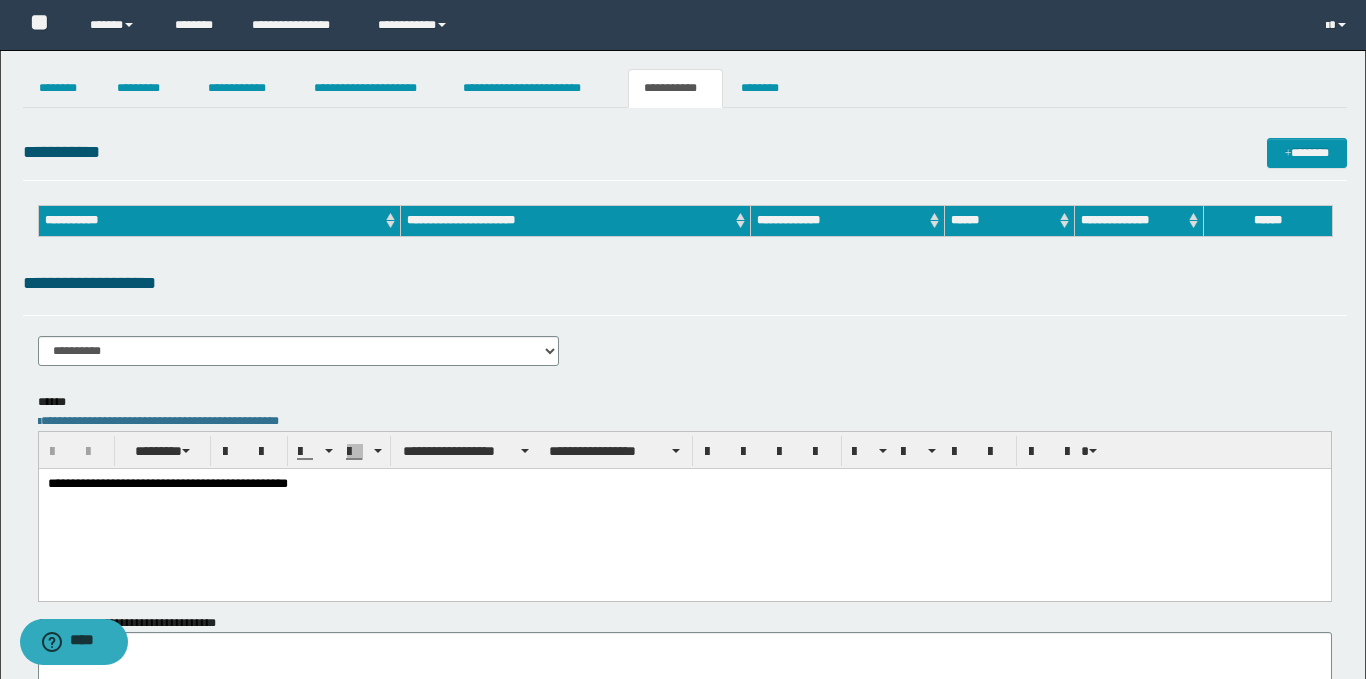 scroll, scrollTop: 0, scrollLeft: 0, axis: both 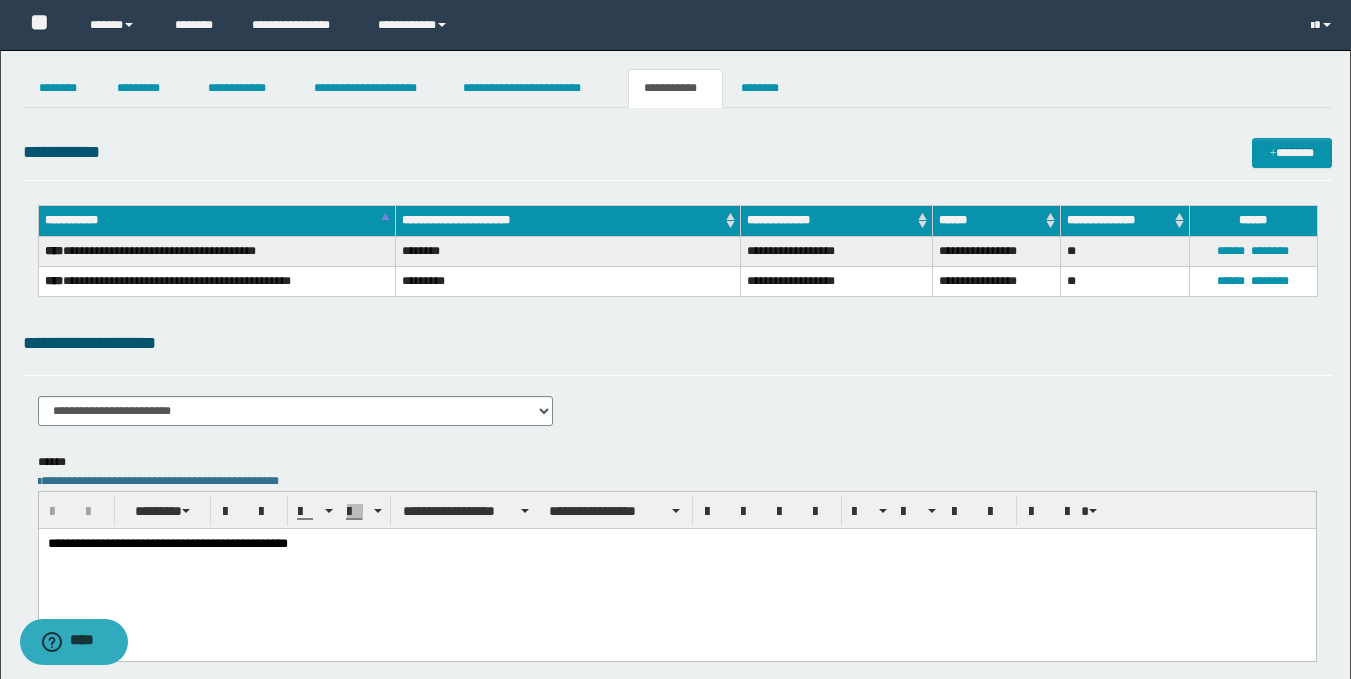 click on "**********" at bounding box center (676, 544) 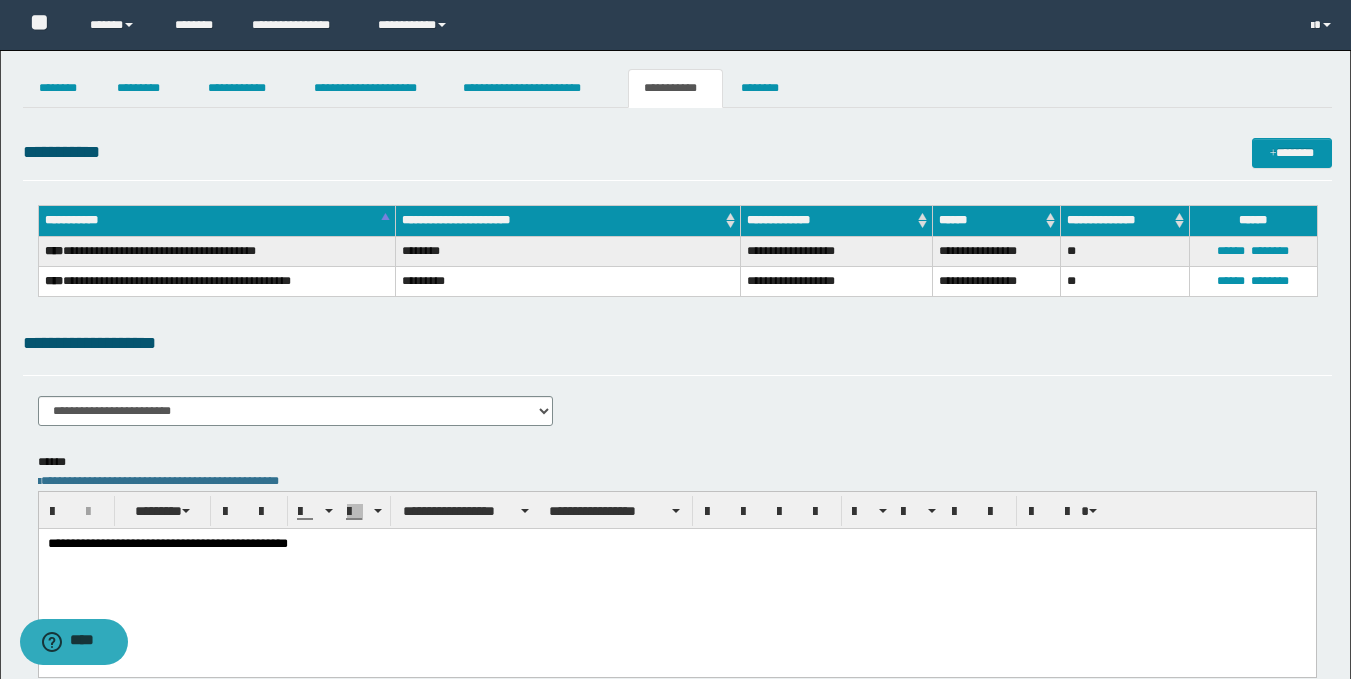 paste 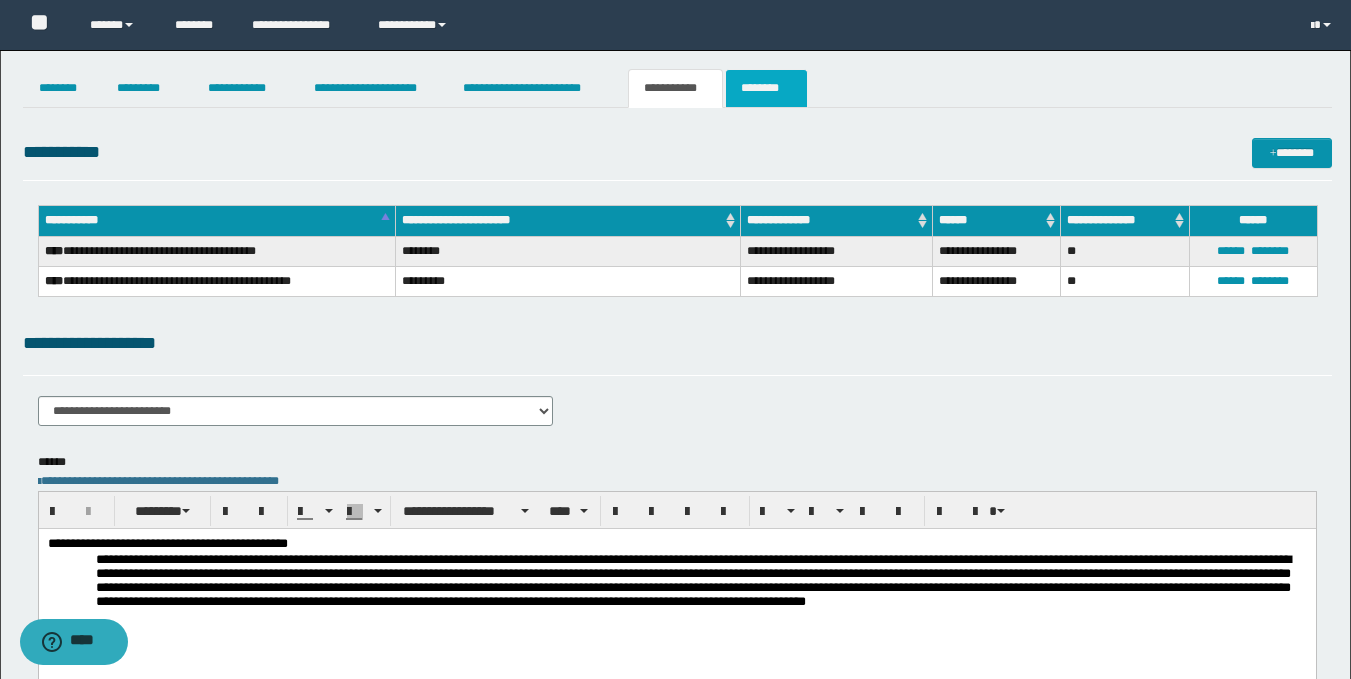 click on "********" at bounding box center (766, 88) 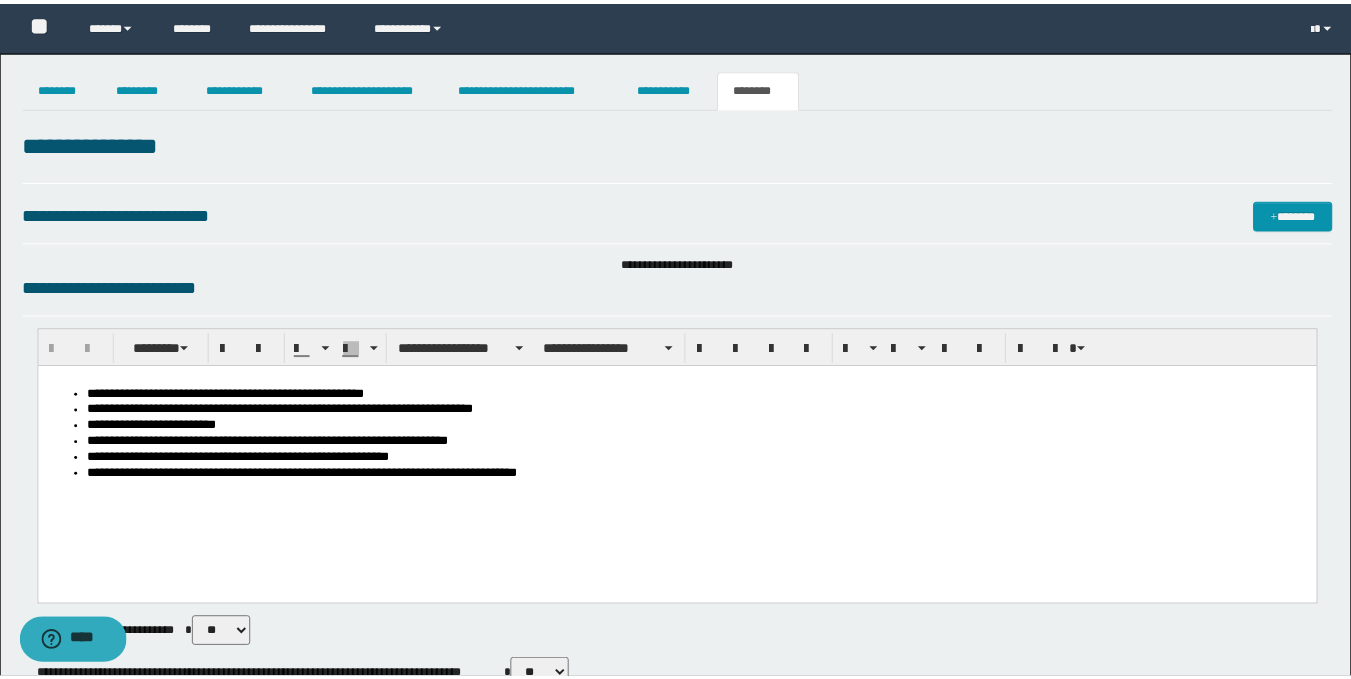 scroll, scrollTop: 0, scrollLeft: 0, axis: both 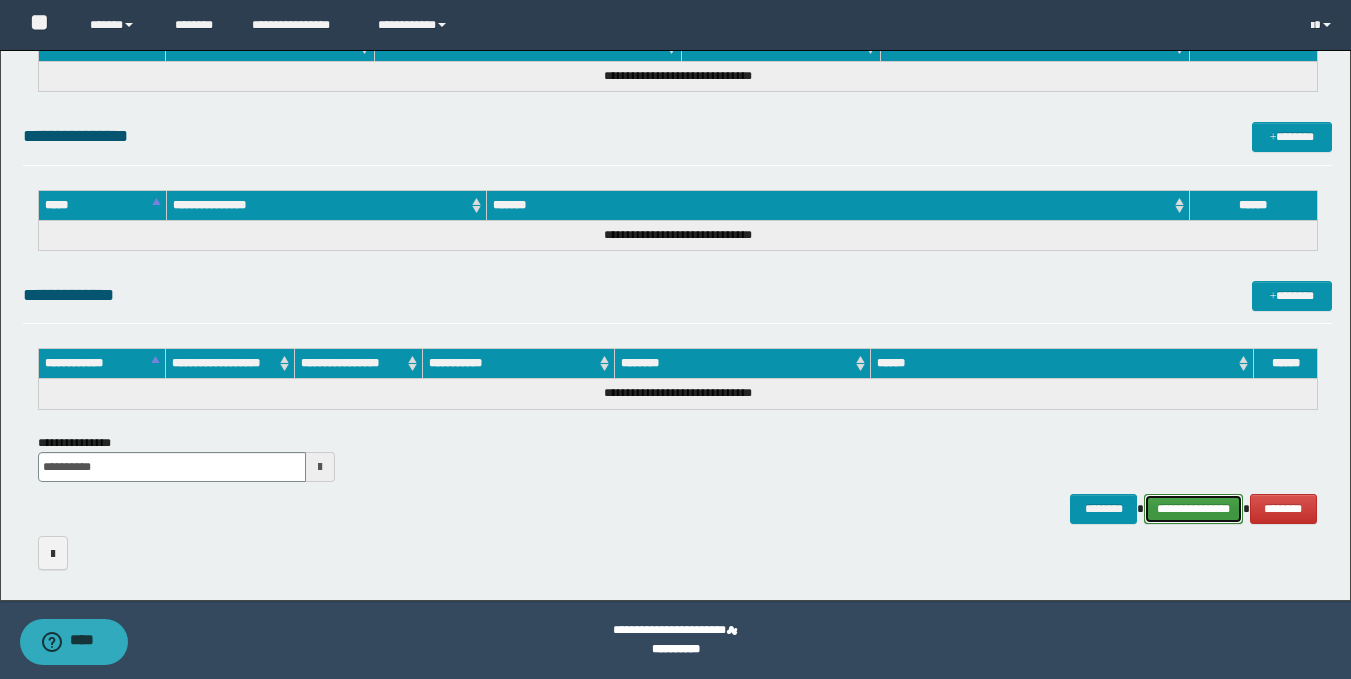 click on "**********" at bounding box center (1193, 509) 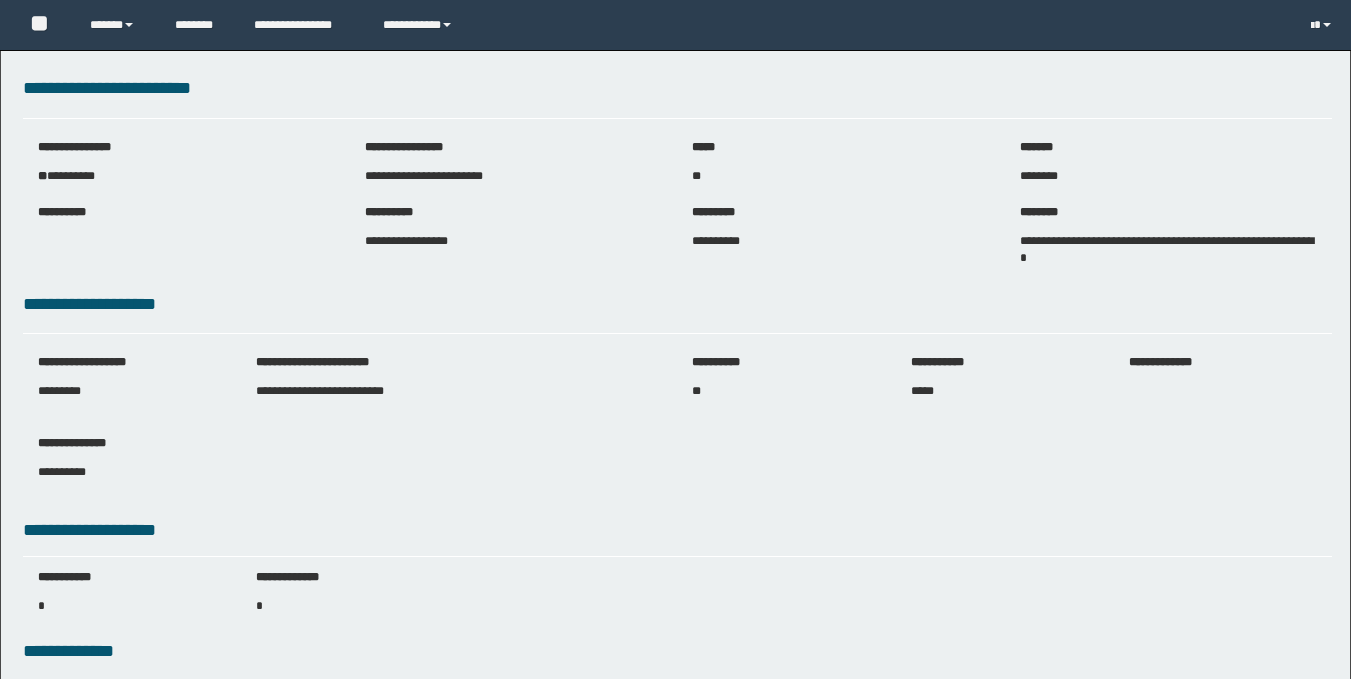 scroll, scrollTop: 0, scrollLeft: 0, axis: both 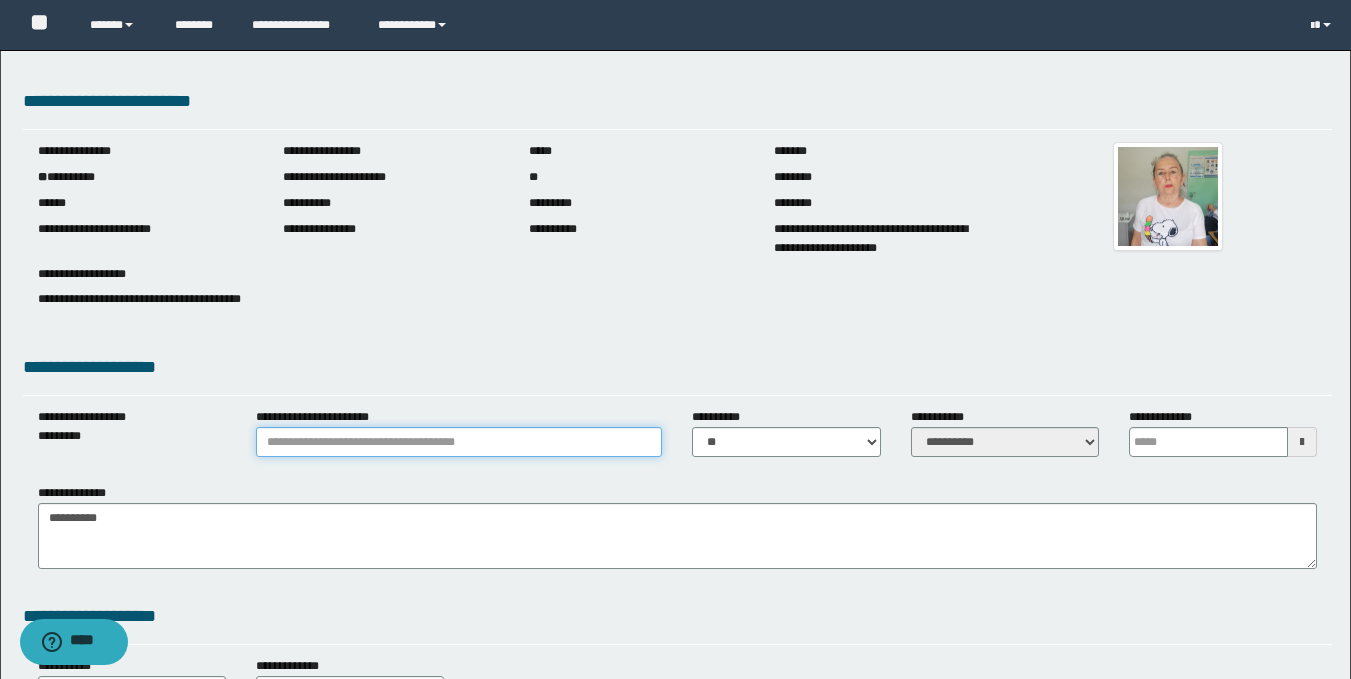 click on "**********" at bounding box center (459, 442) 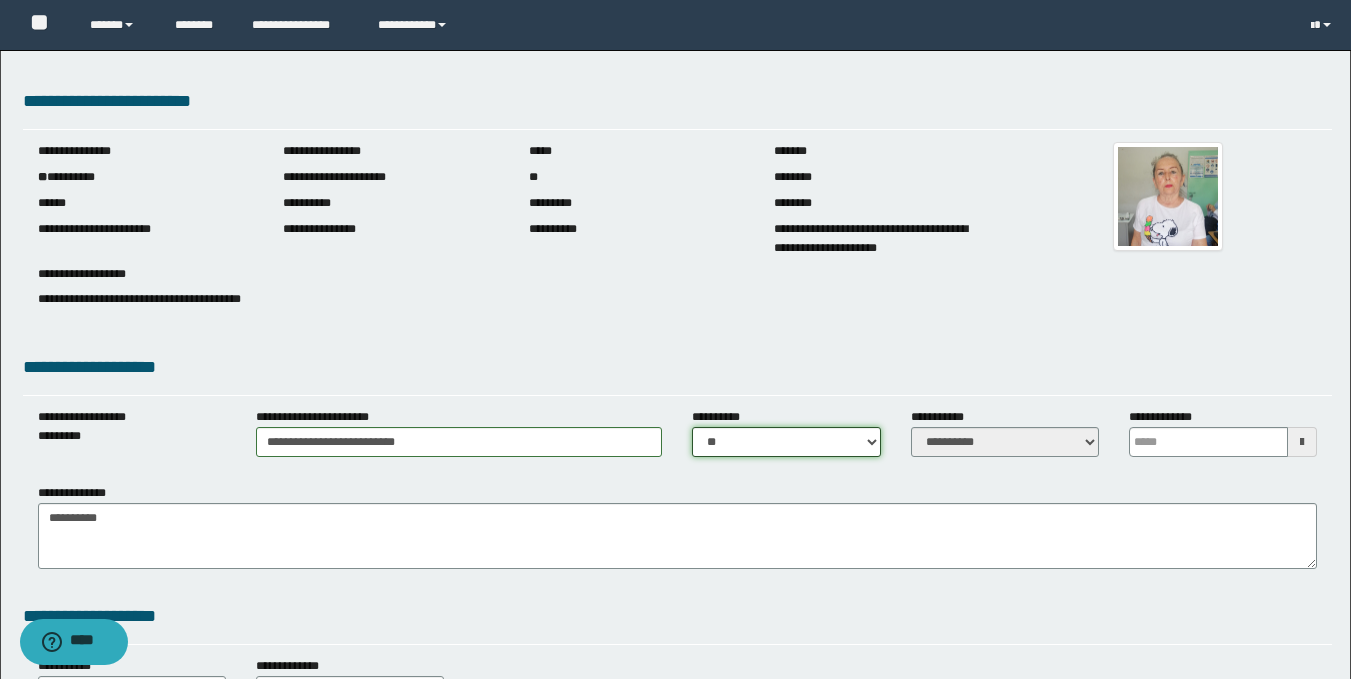 click on "**
**" at bounding box center (786, 442) 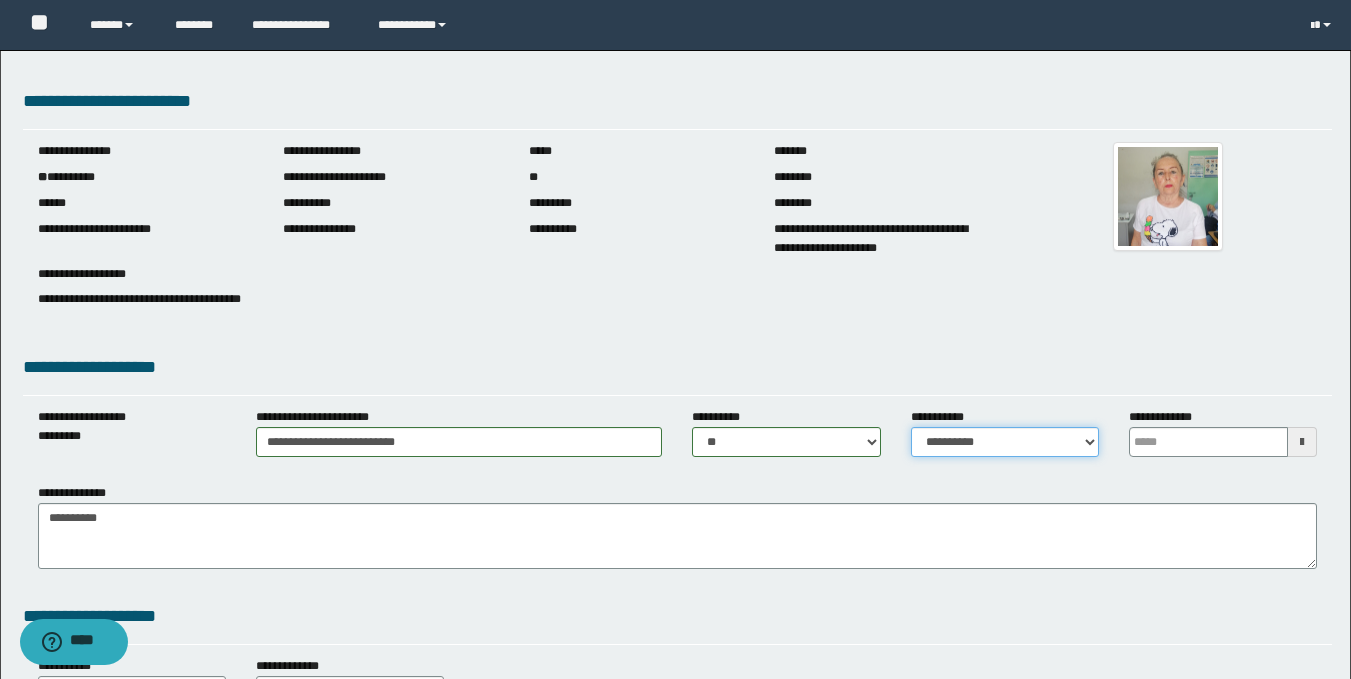 click on "**********" at bounding box center [1005, 442] 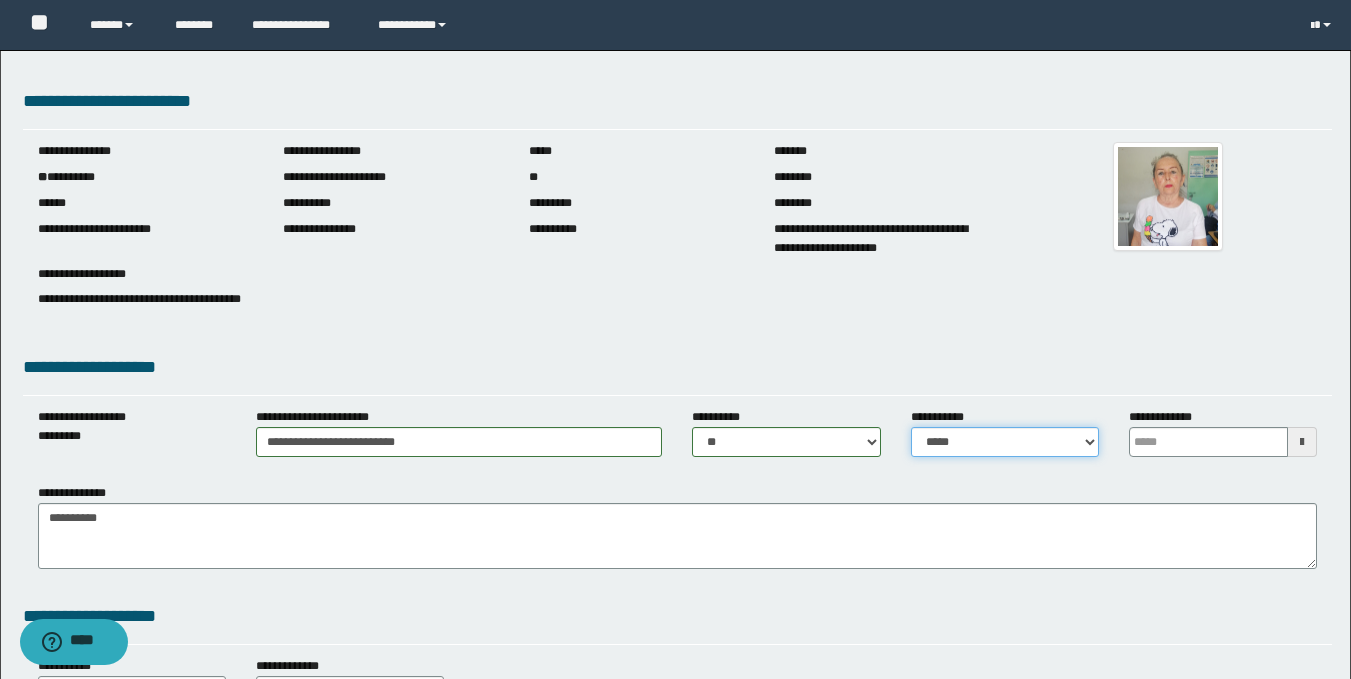 click on "**********" at bounding box center [1005, 442] 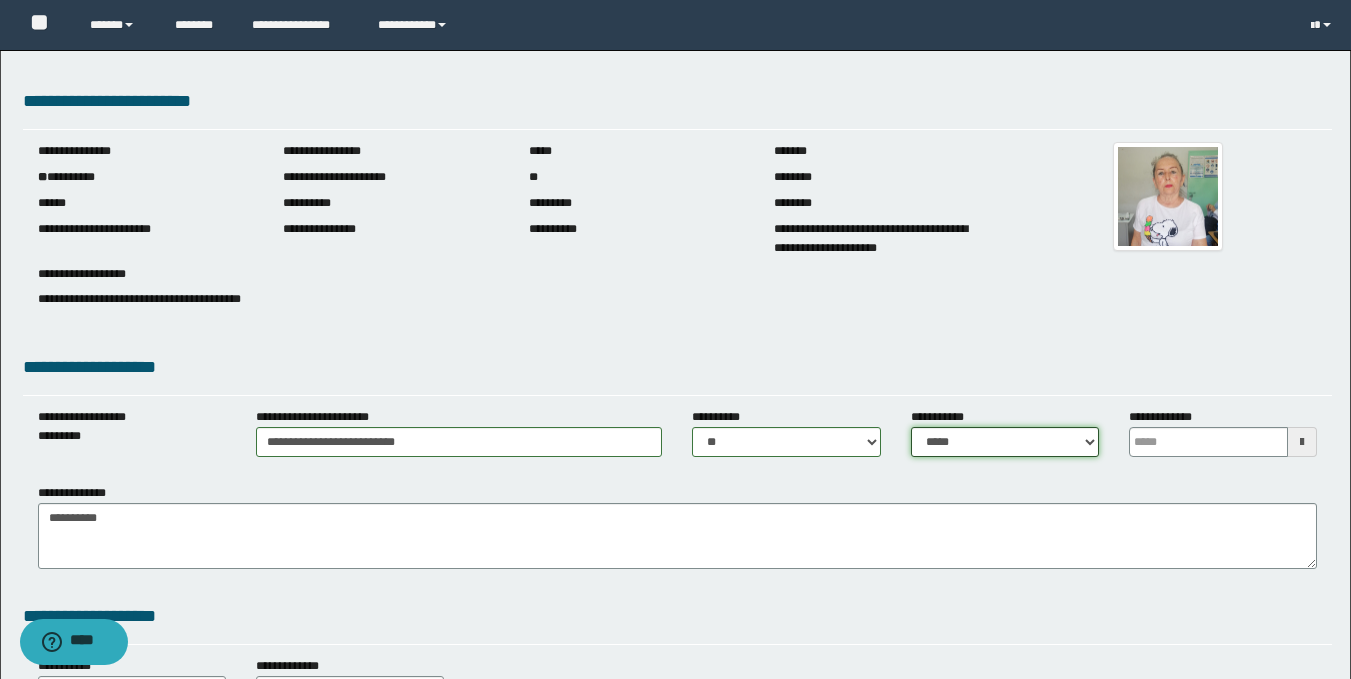 scroll, scrollTop: 594, scrollLeft: 0, axis: vertical 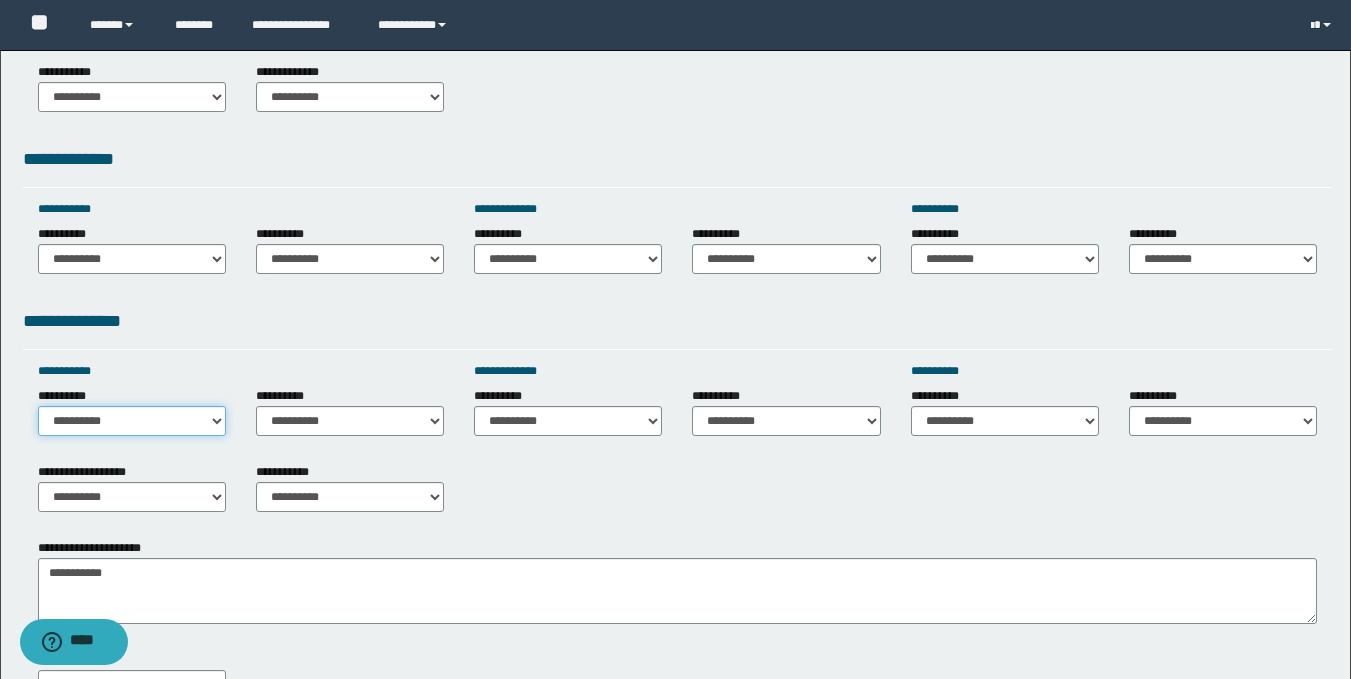 click on "**********" at bounding box center [132, 421] 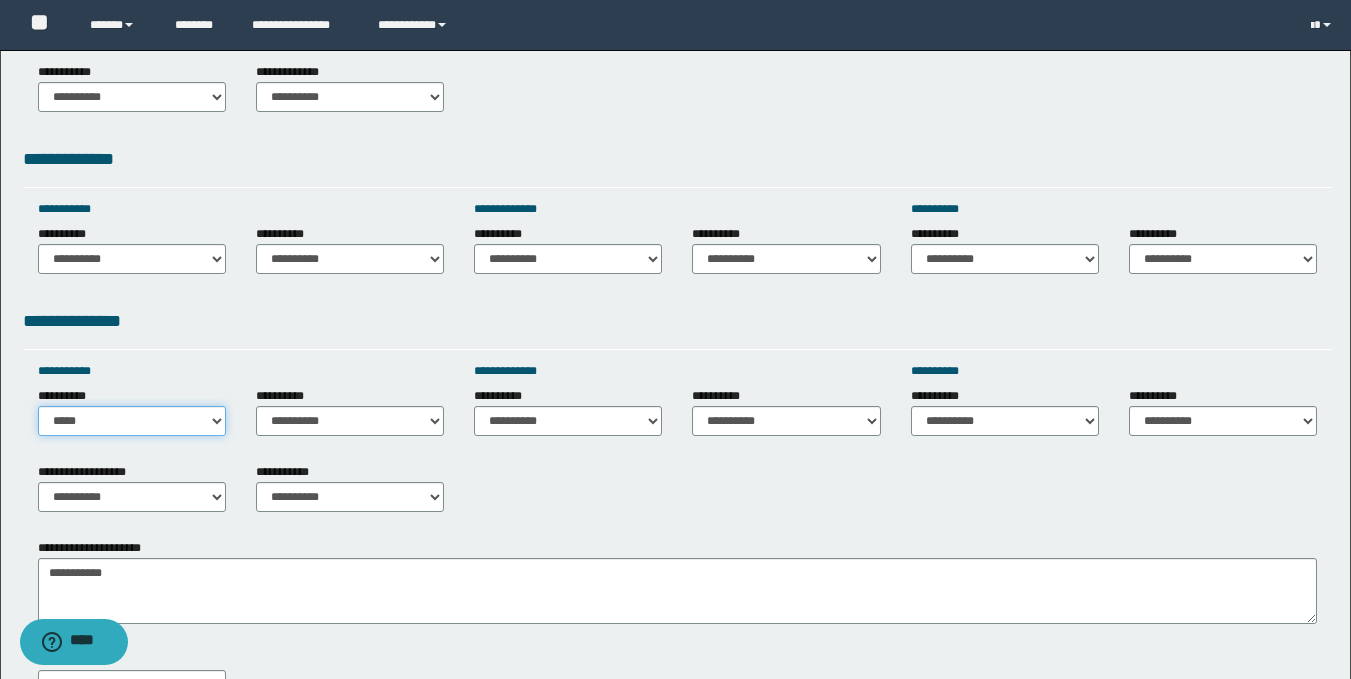 click on "**********" at bounding box center (132, 421) 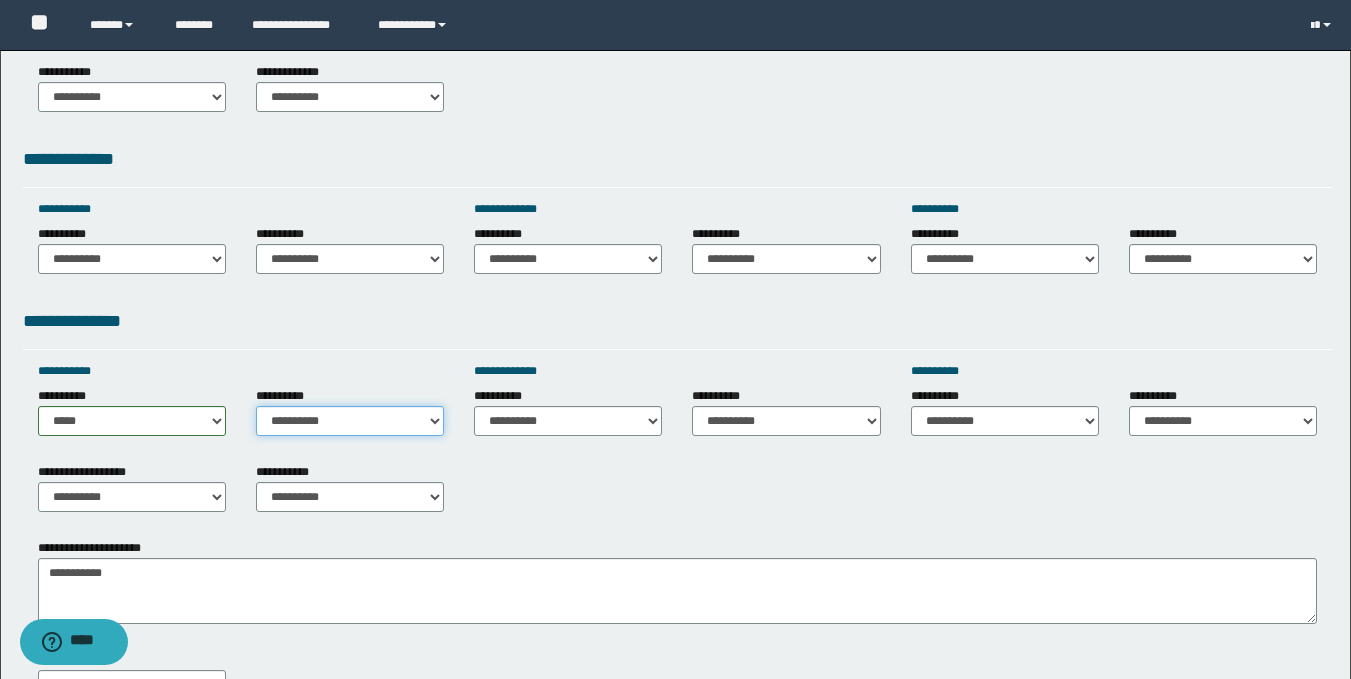 click on "**********" at bounding box center [350, 421] 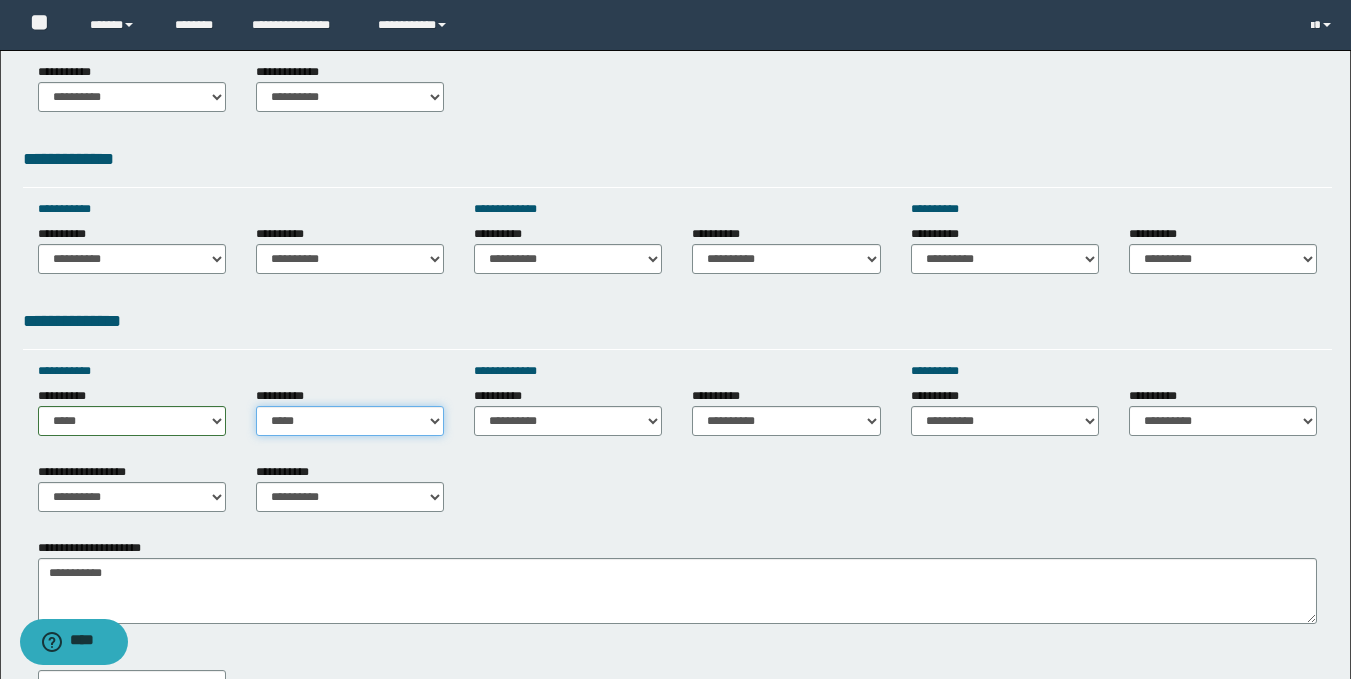 click on "**********" at bounding box center [350, 421] 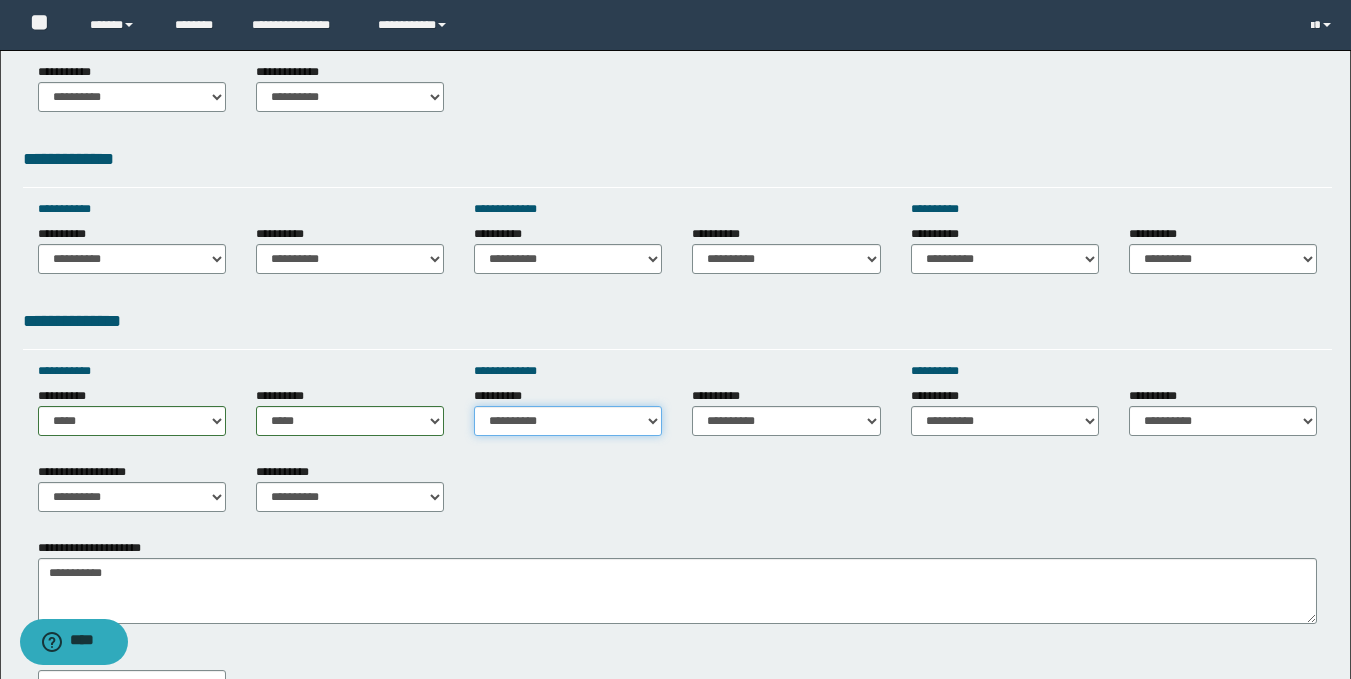 click on "**********" at bounding box center (568, 421) 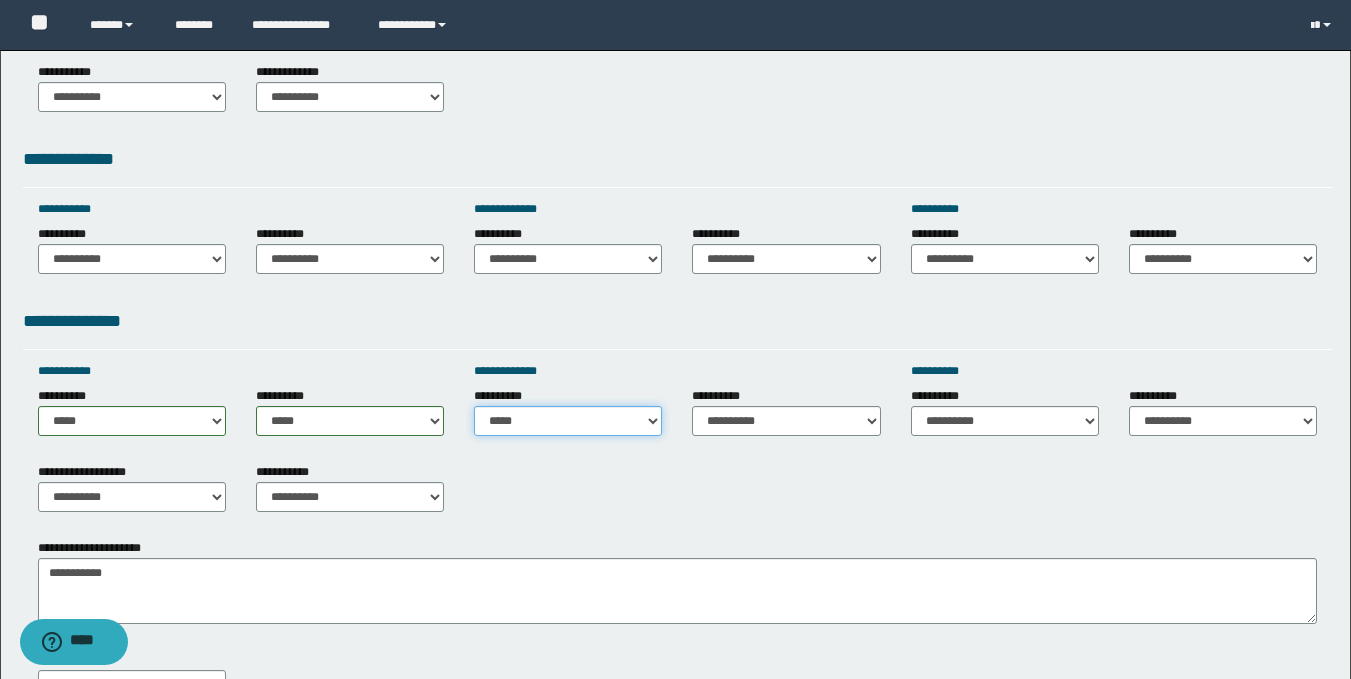 click on "**********" at bounding box center (568, 421) 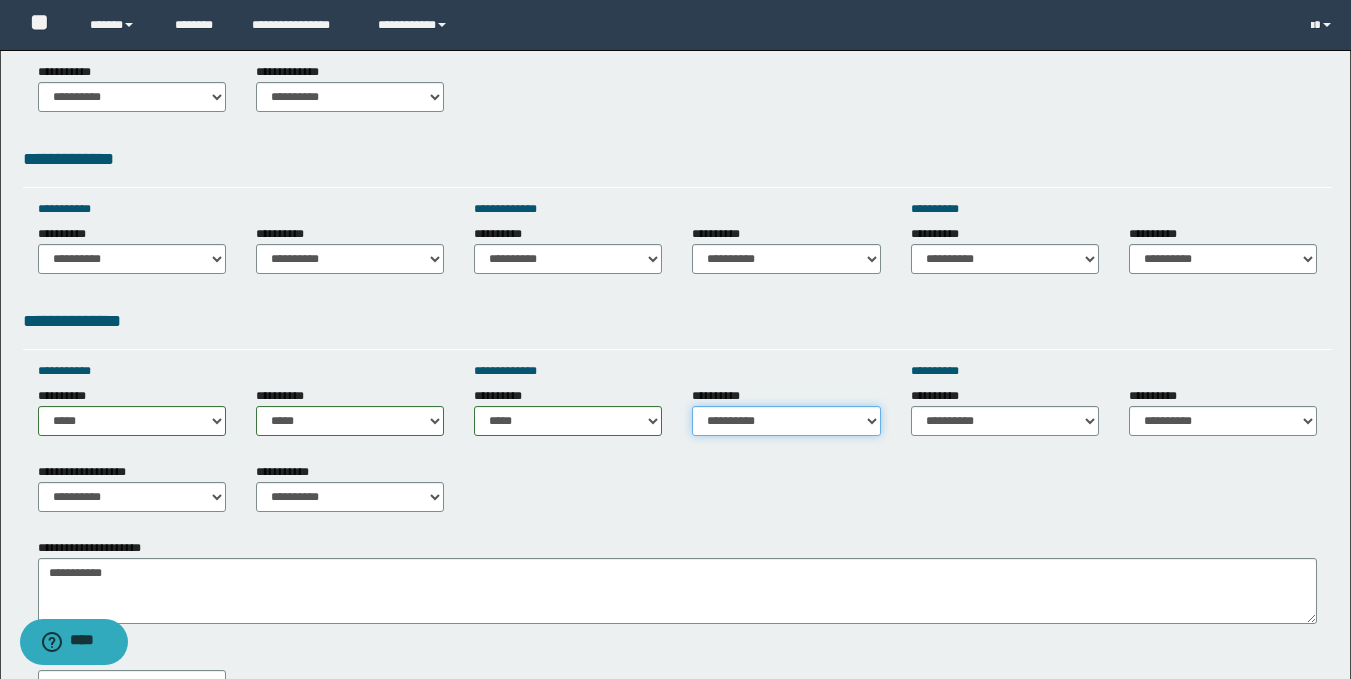 click on "**********" at bounding box center (786, 421) 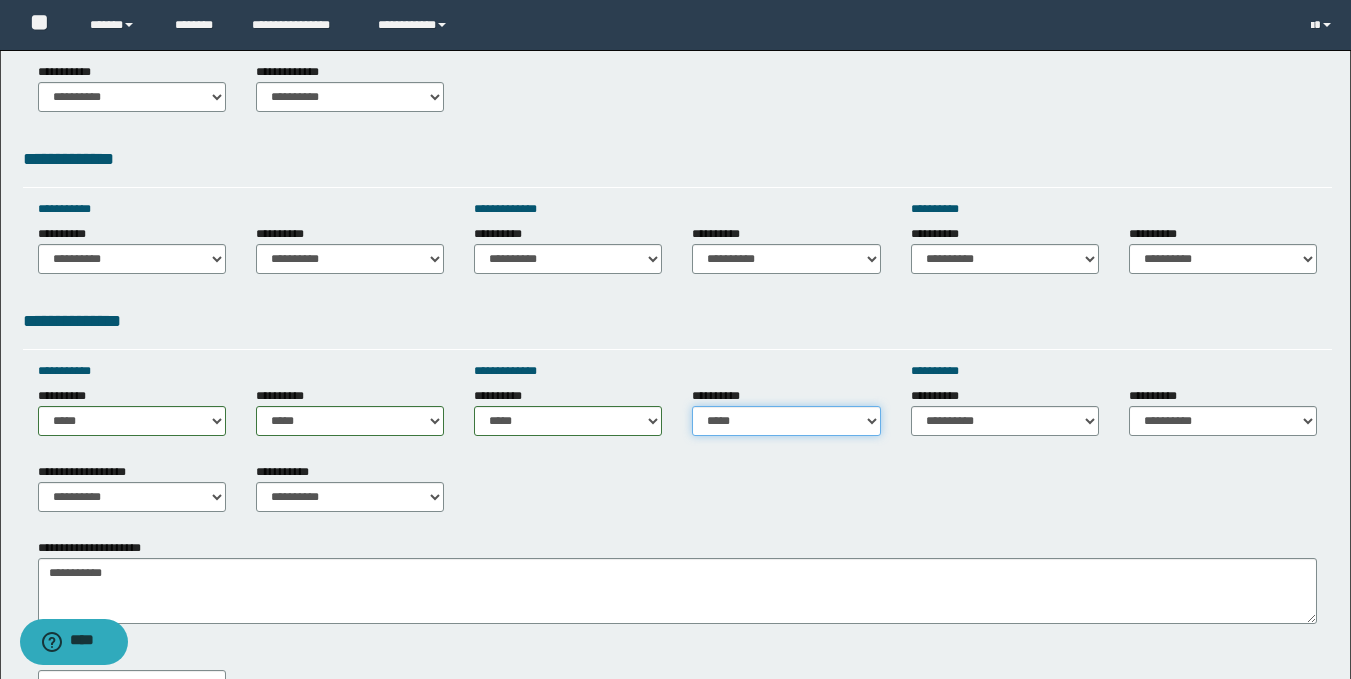 click on "**********" at bounding box center [786, 421] 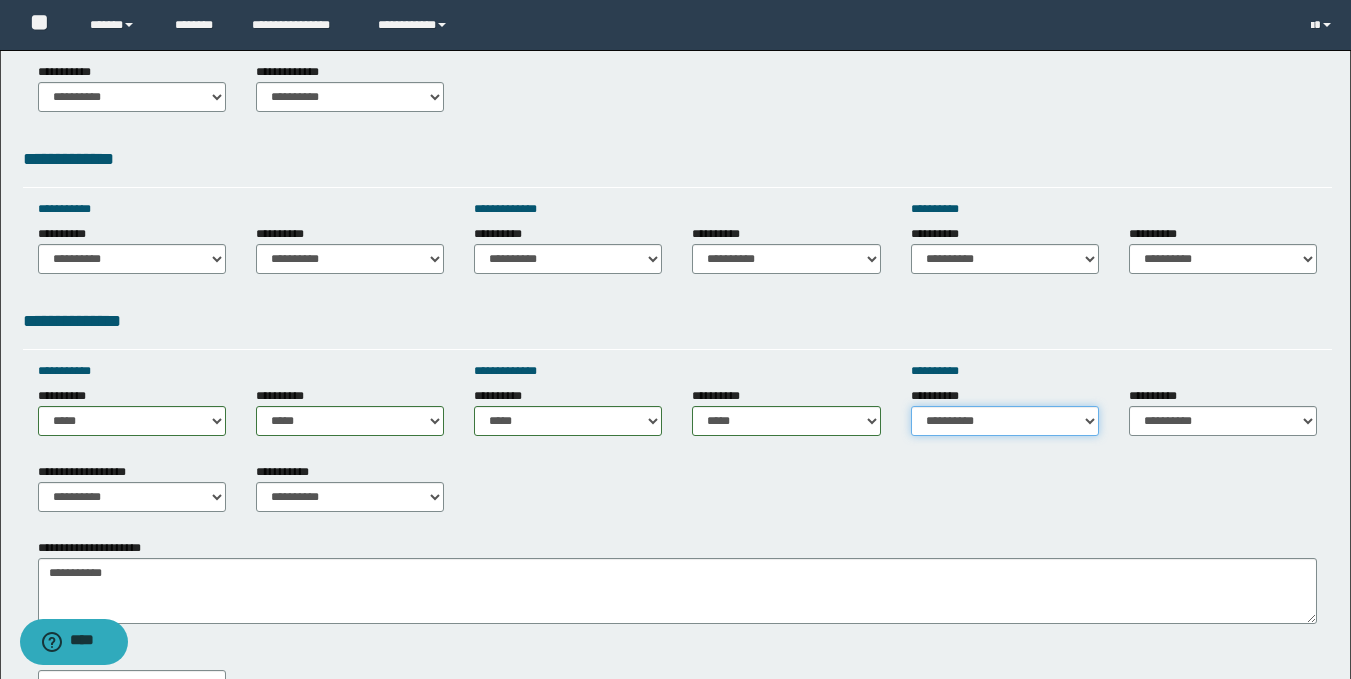 click on "**********" at bounding box center [1005, 421] 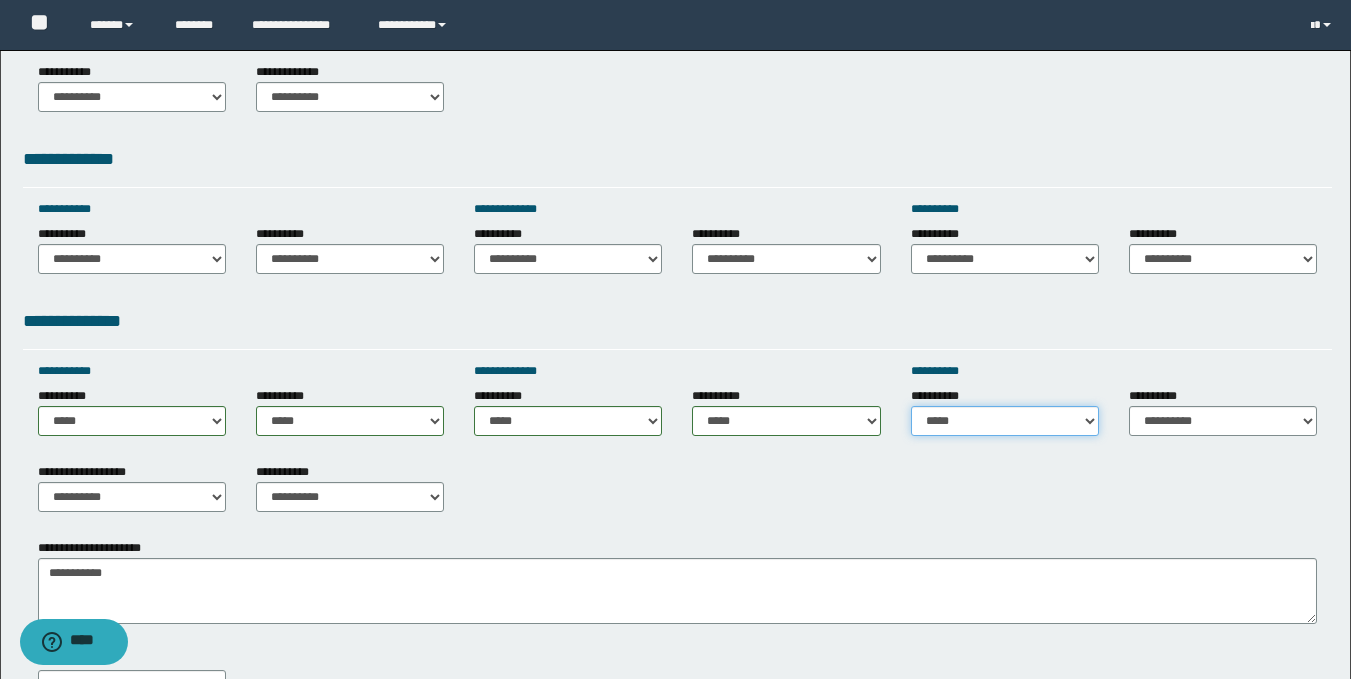 click on "**********" at bounding box center [1005, 421] 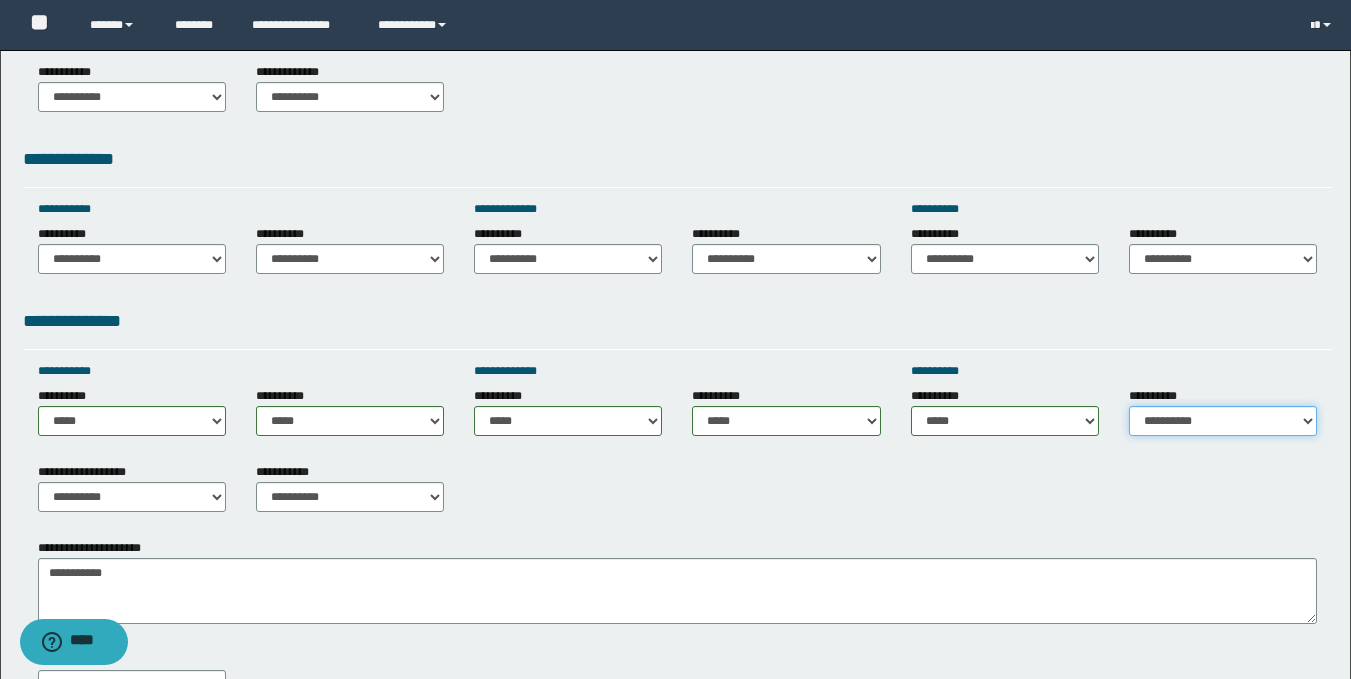 click on "**********" at bounding box center (1223, 421) 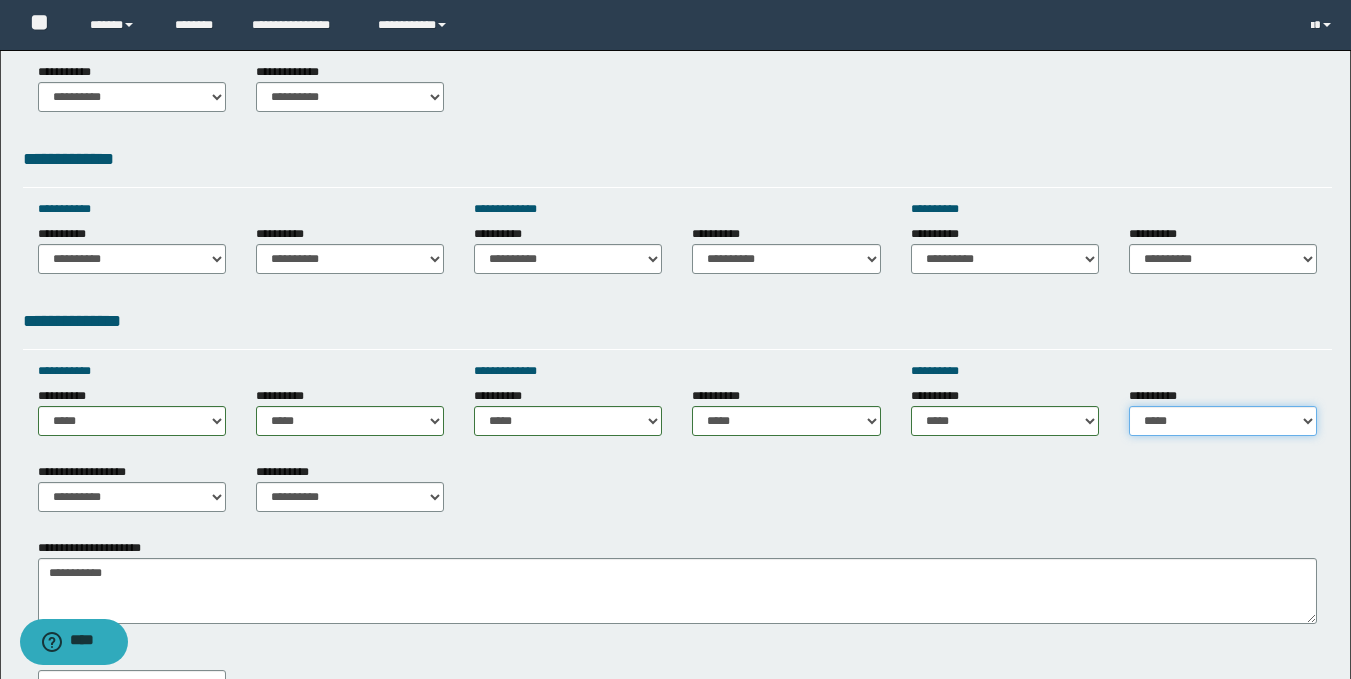 click on "**********" at bounding box center [1223, 421] 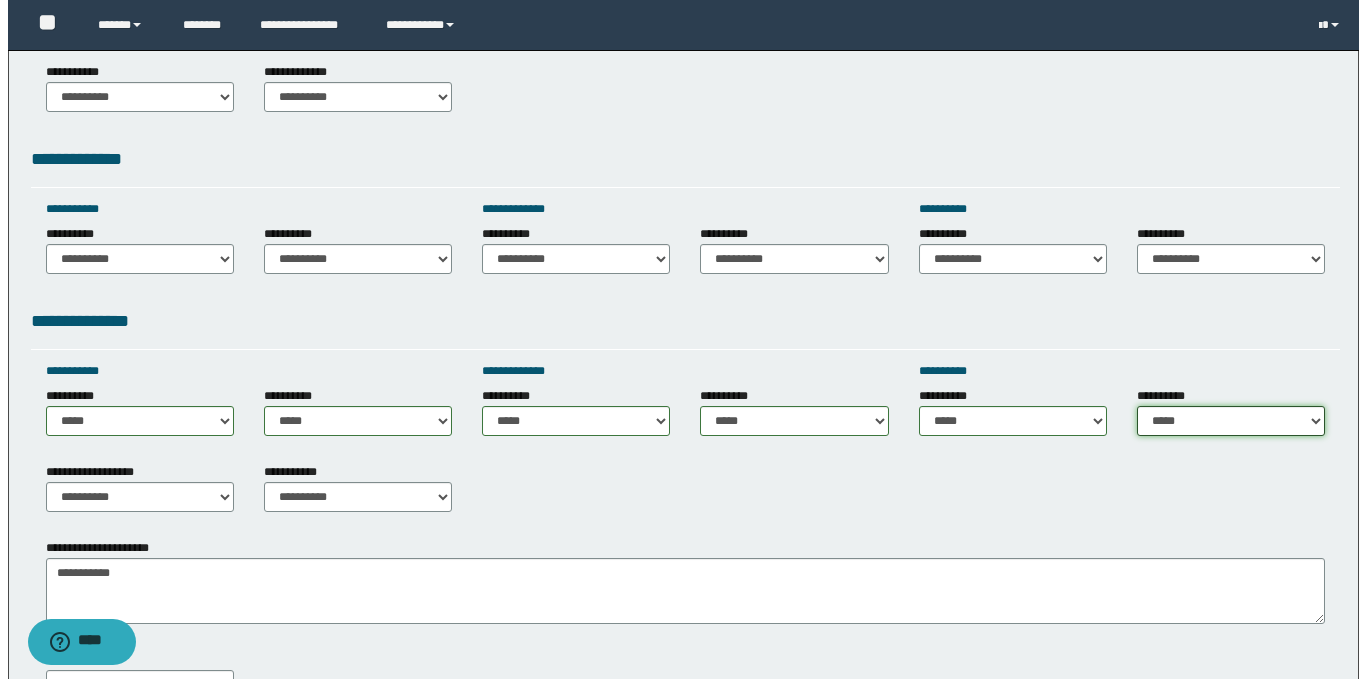 scroll, scrollTop: 1188, scrollLeft: 0, axis: vertical 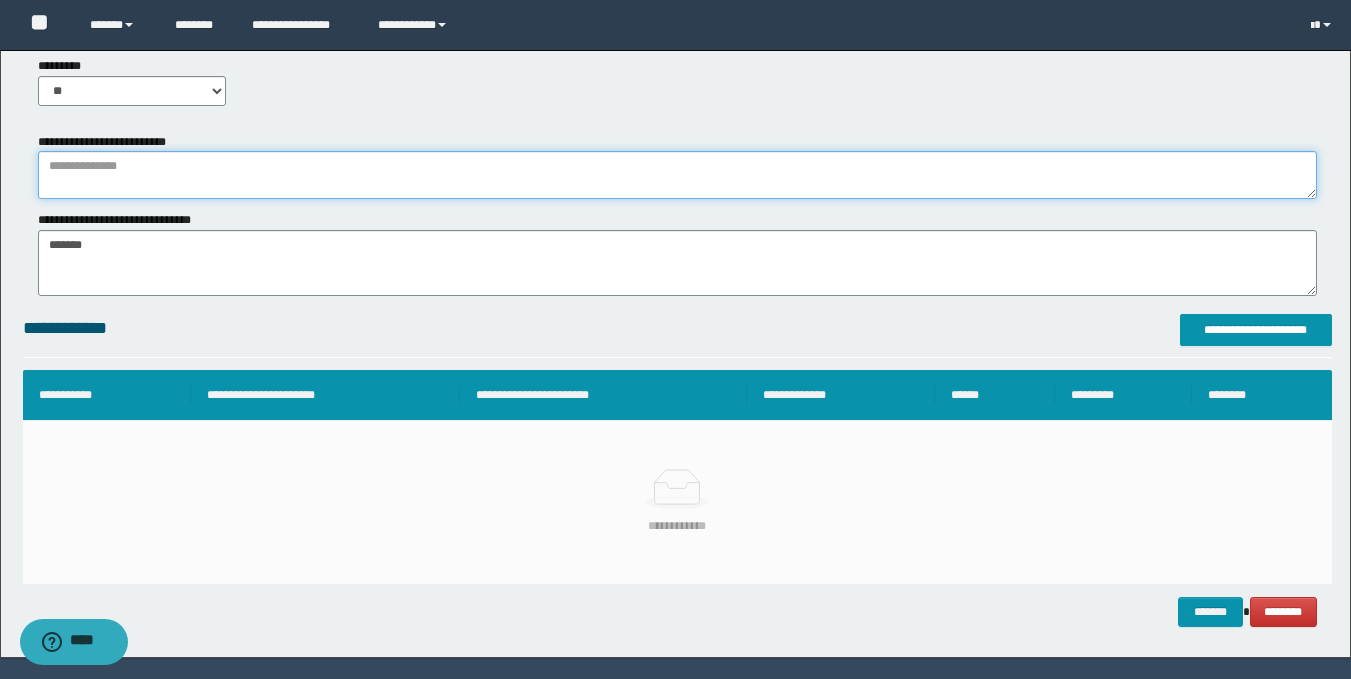 click at bounding box center (677, 175) 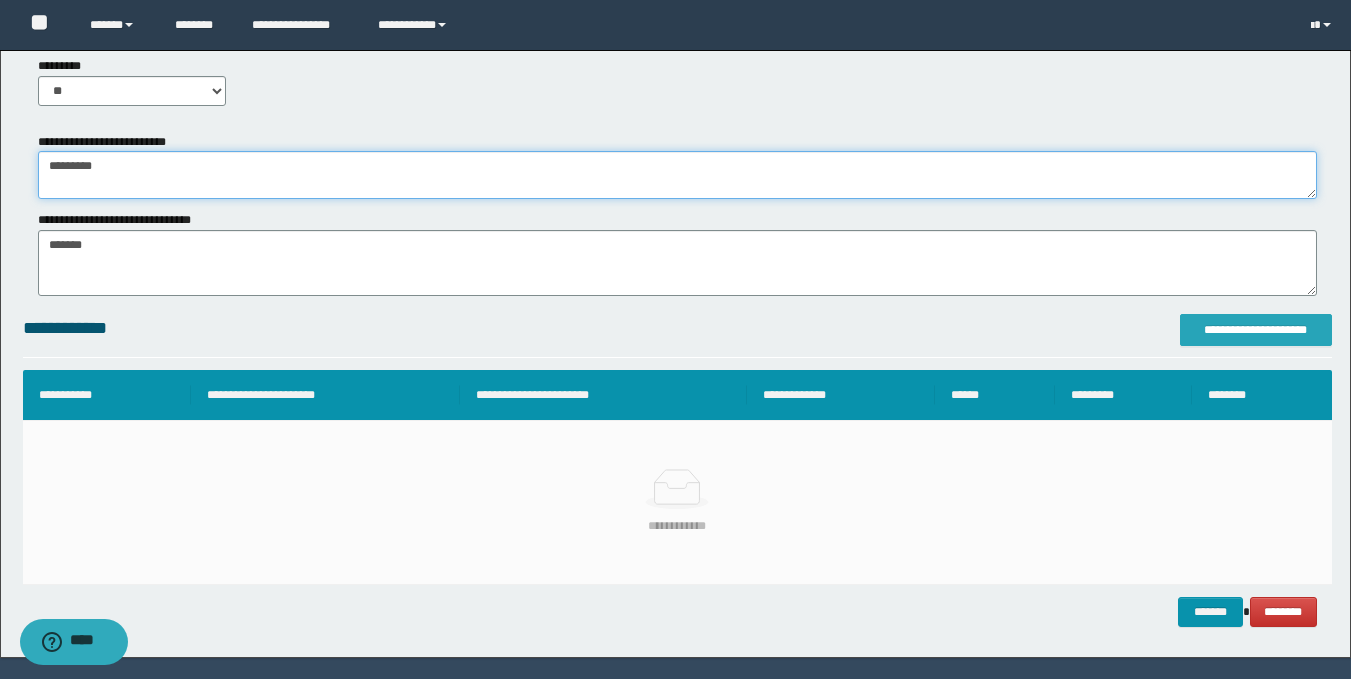 type on "*********" 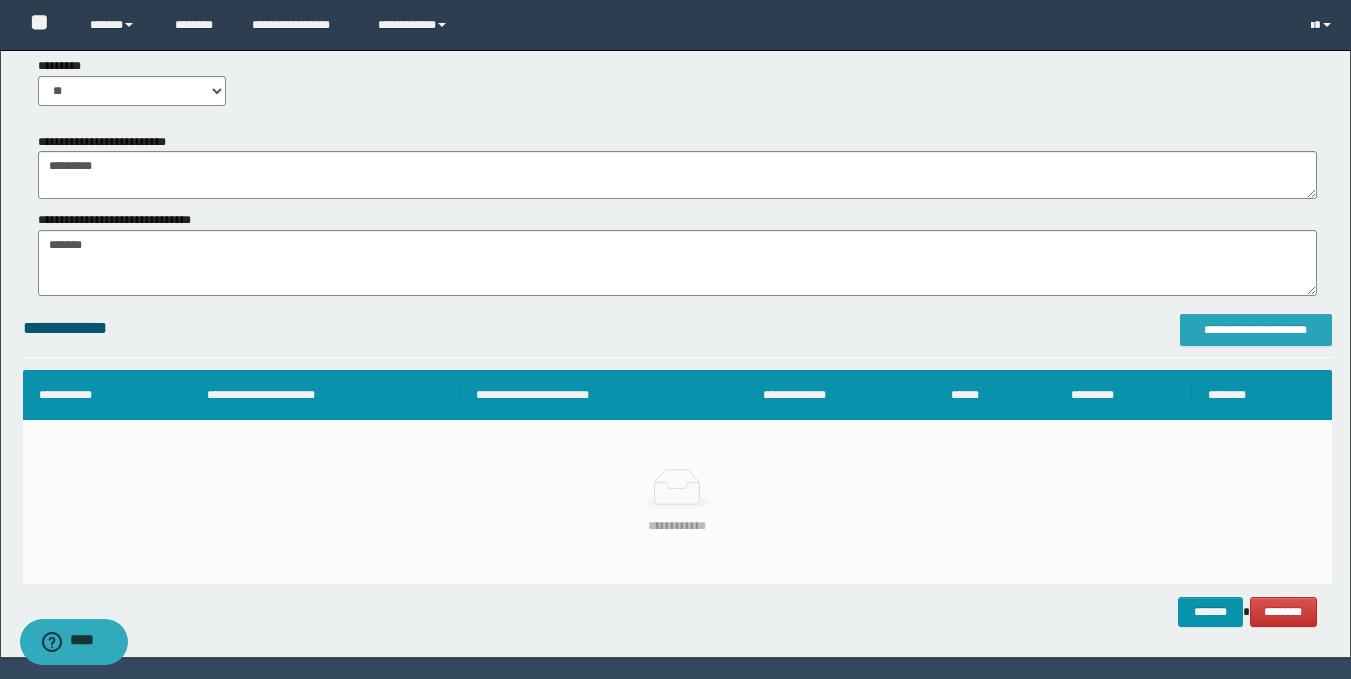 click on "**********" at bounding box center (1256, 330) 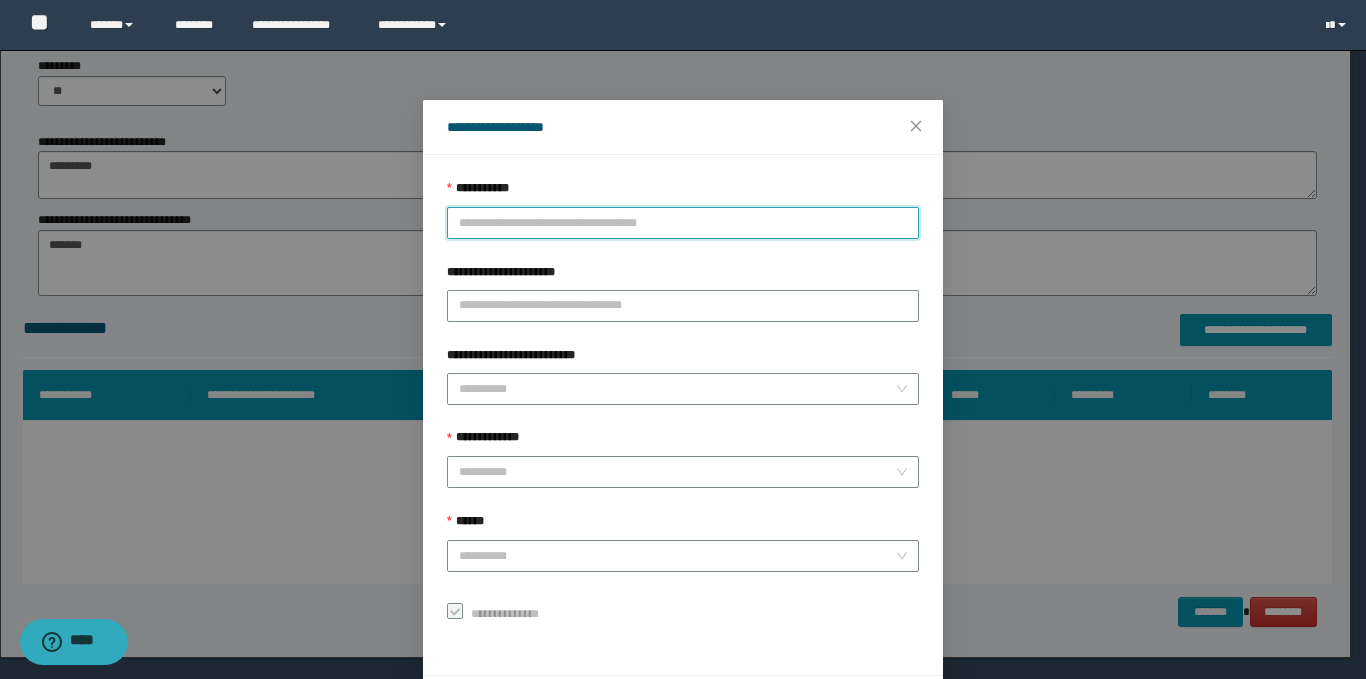 click on "**********" at bounding box center [683, 223] 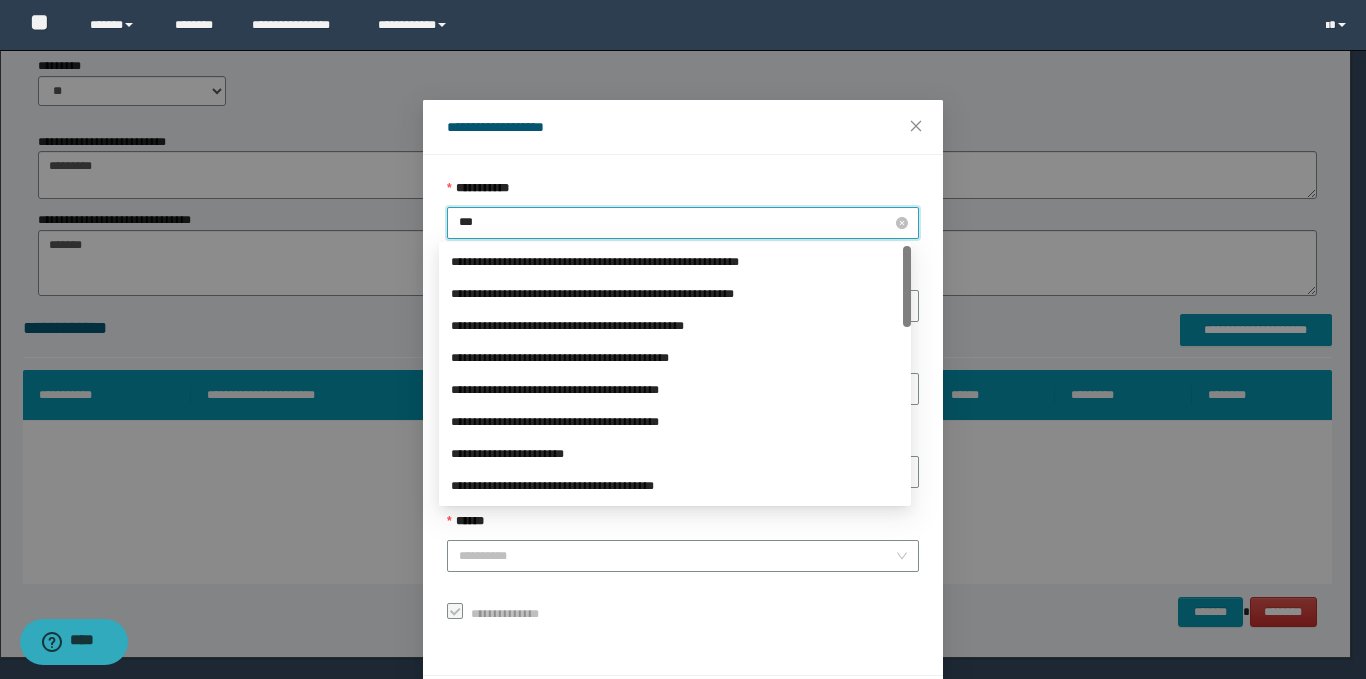 type on "****" 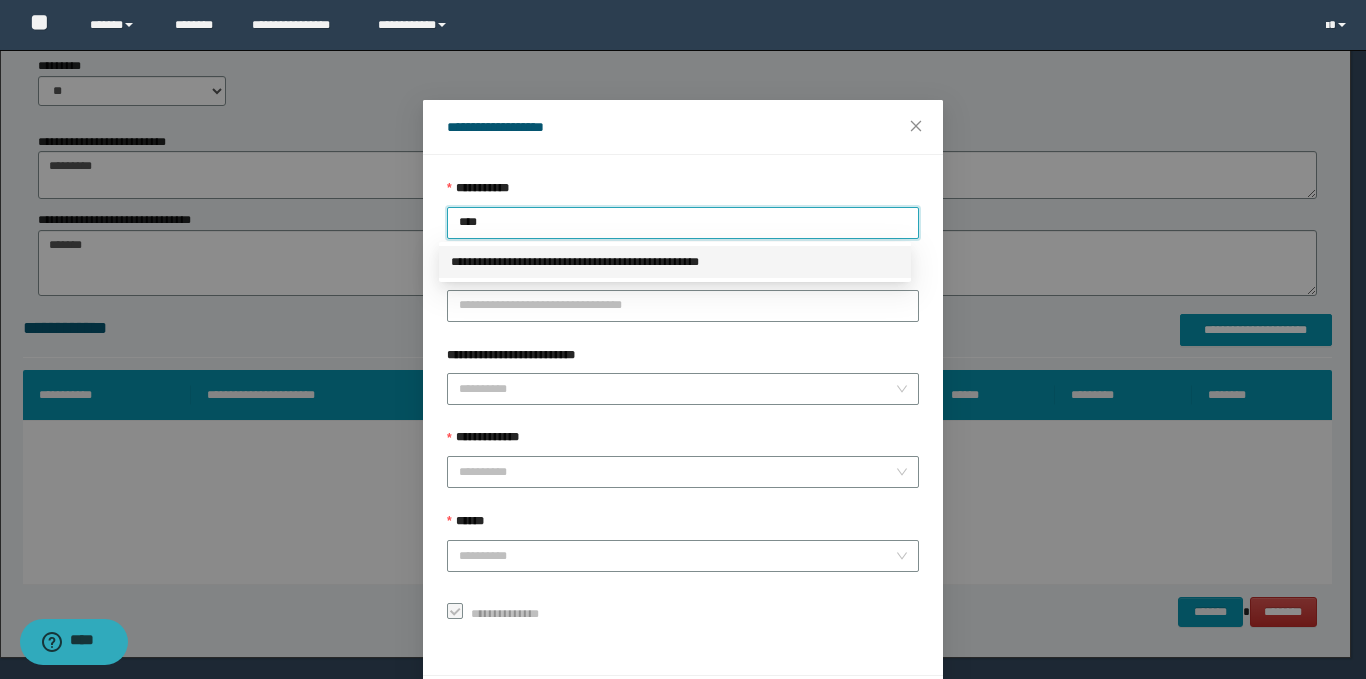 click on "**********" at bounding box center (675, 262) 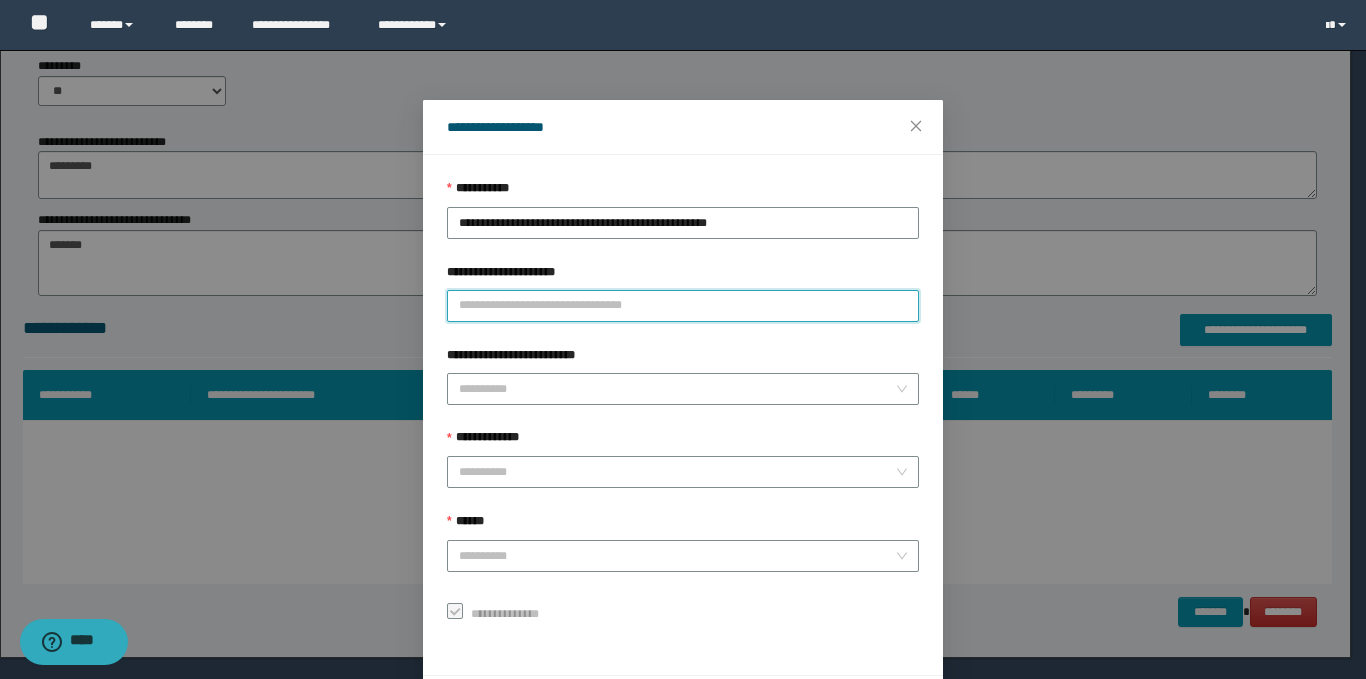 click on "**********" at bounding box center (683, 306) 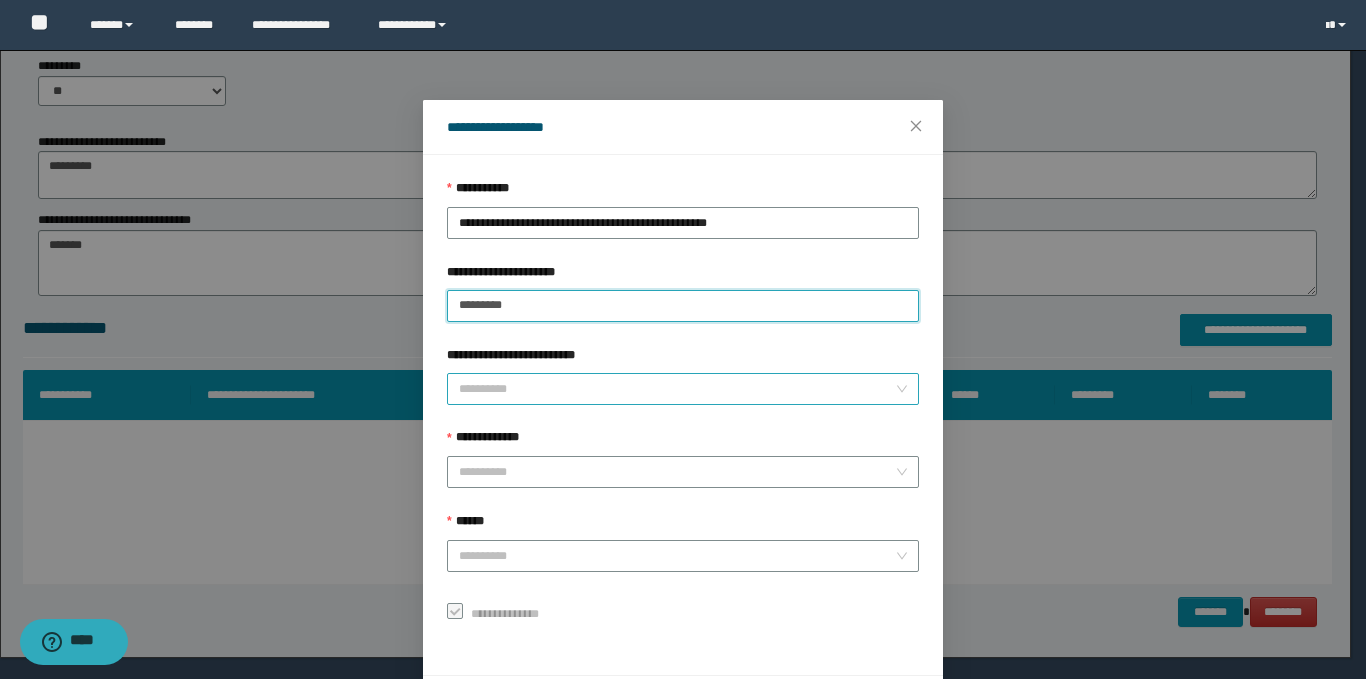 type on "*********" 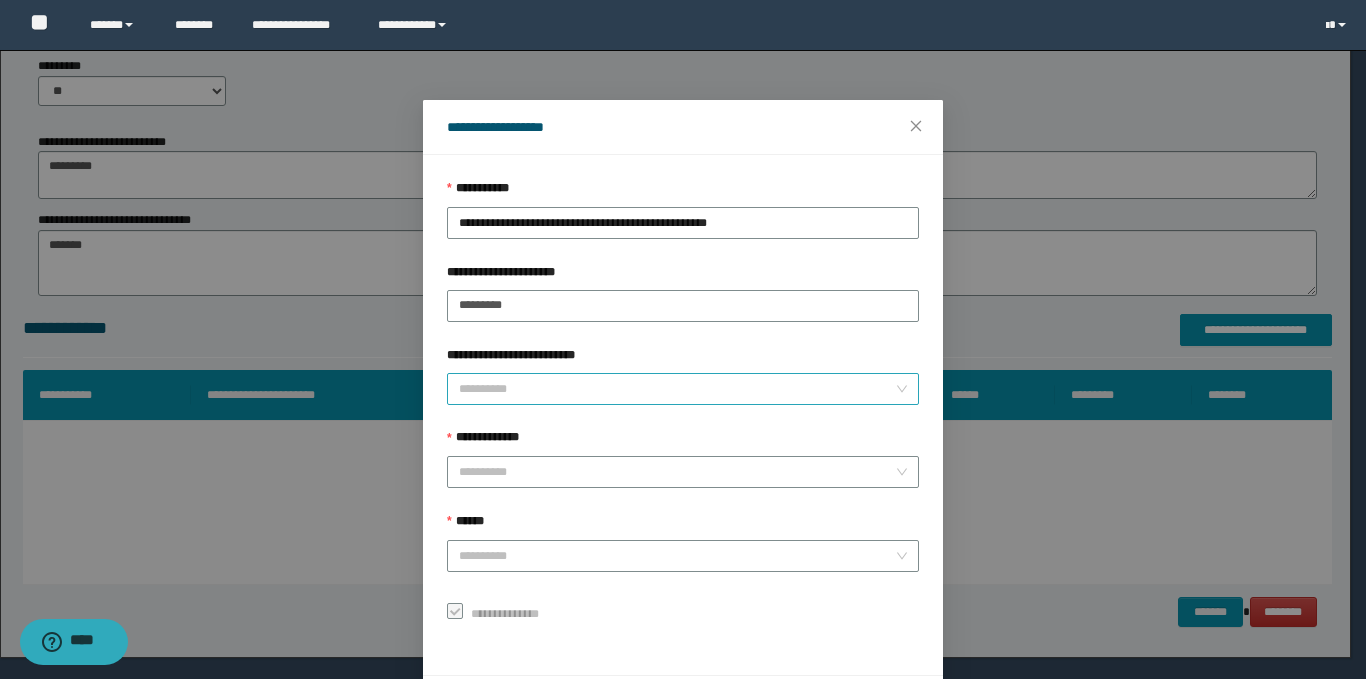 click on "**********" at bounding box center (677, 389) 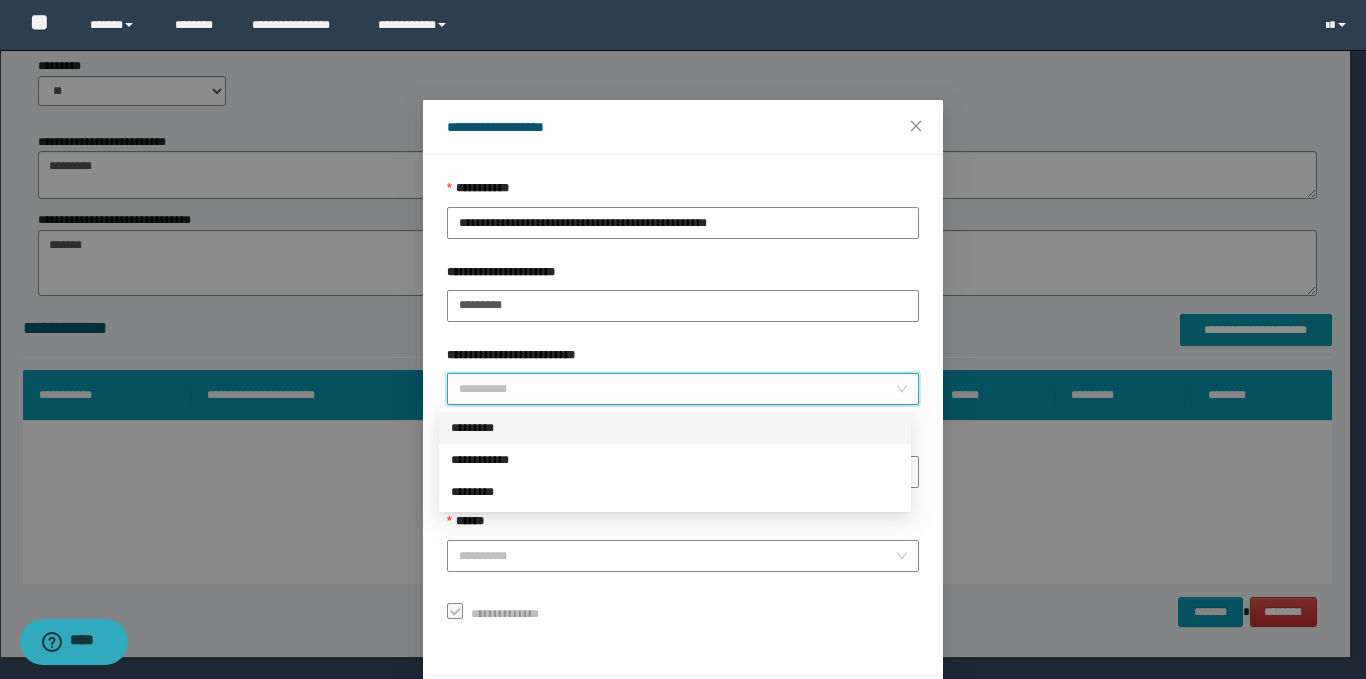 click on "*********" at bounding box center [675, 428] 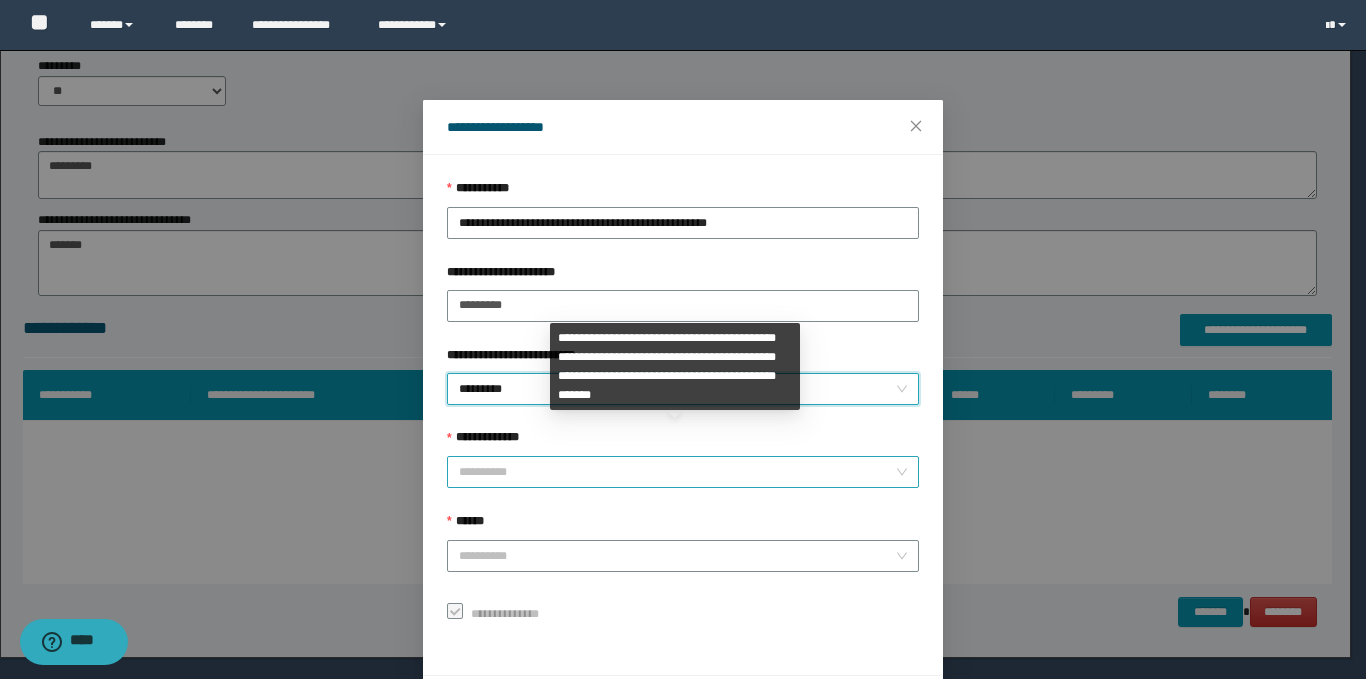 click on "**********" at bounding box center (677, 472) 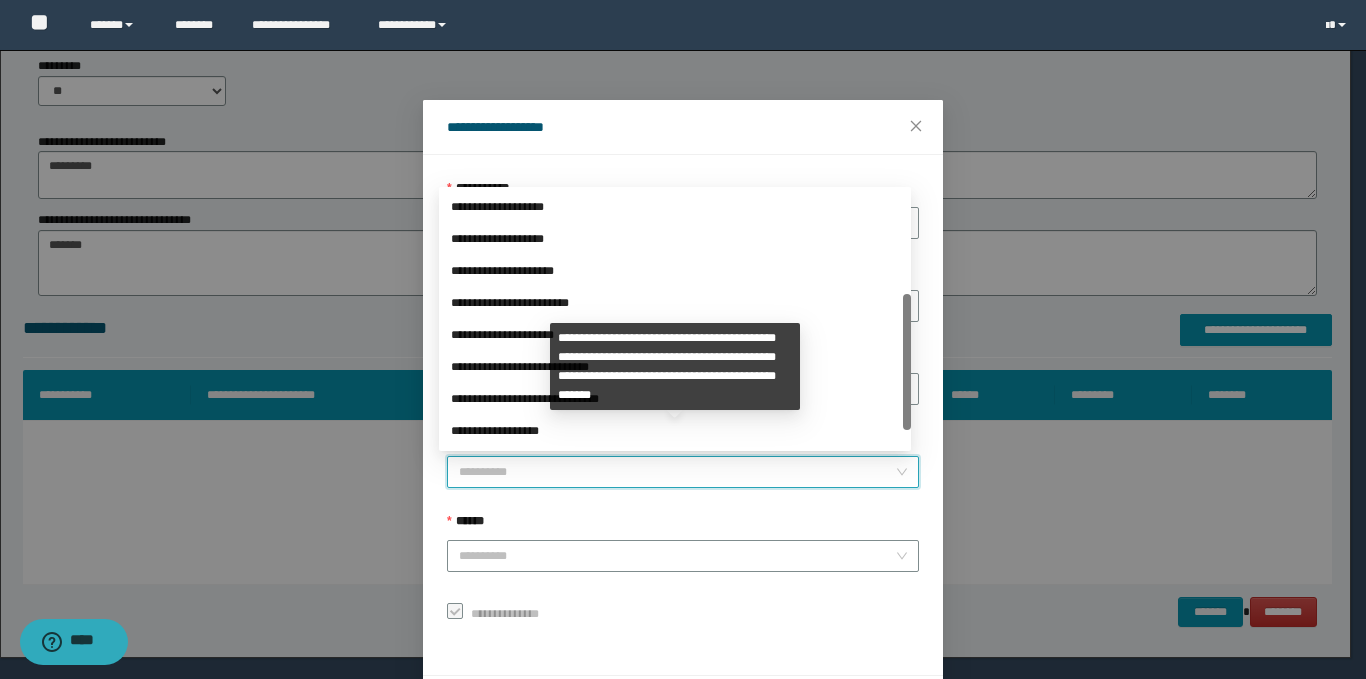scroll, scrollTop: 192, scrollLeft: 0, axis: vertical 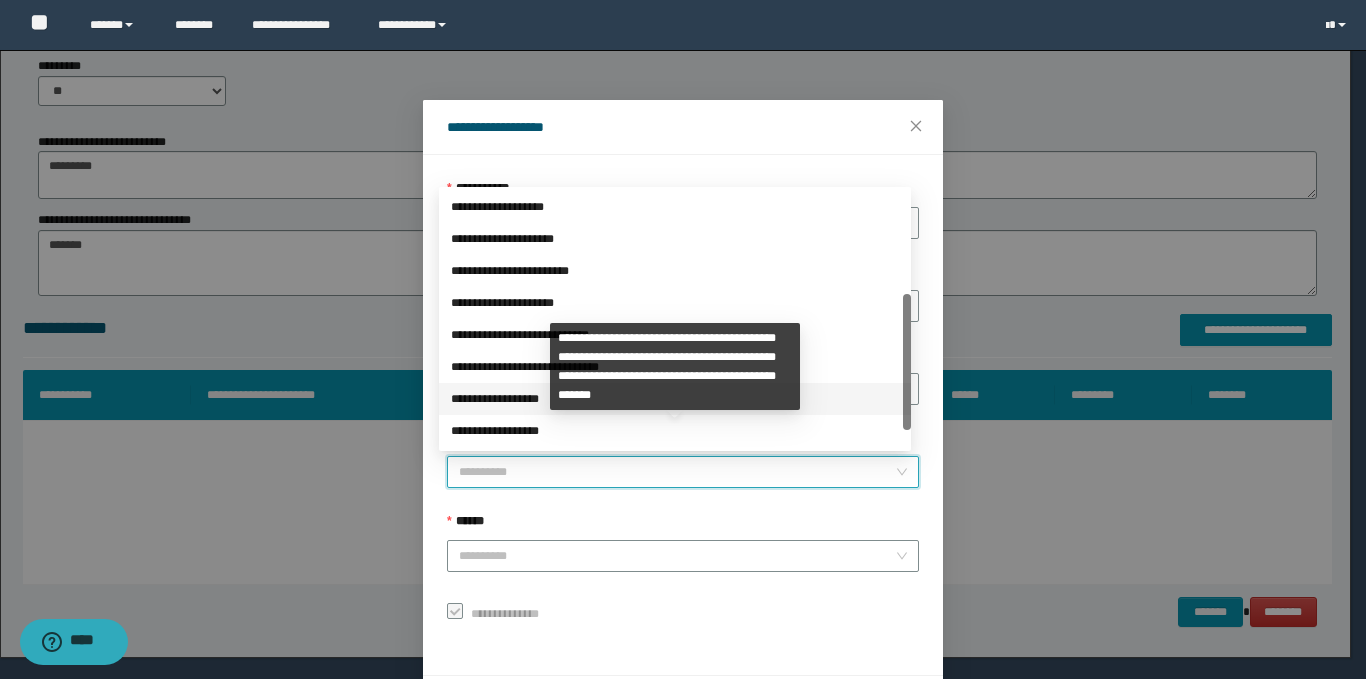 click on "**********" at bounding box center (675, 399) 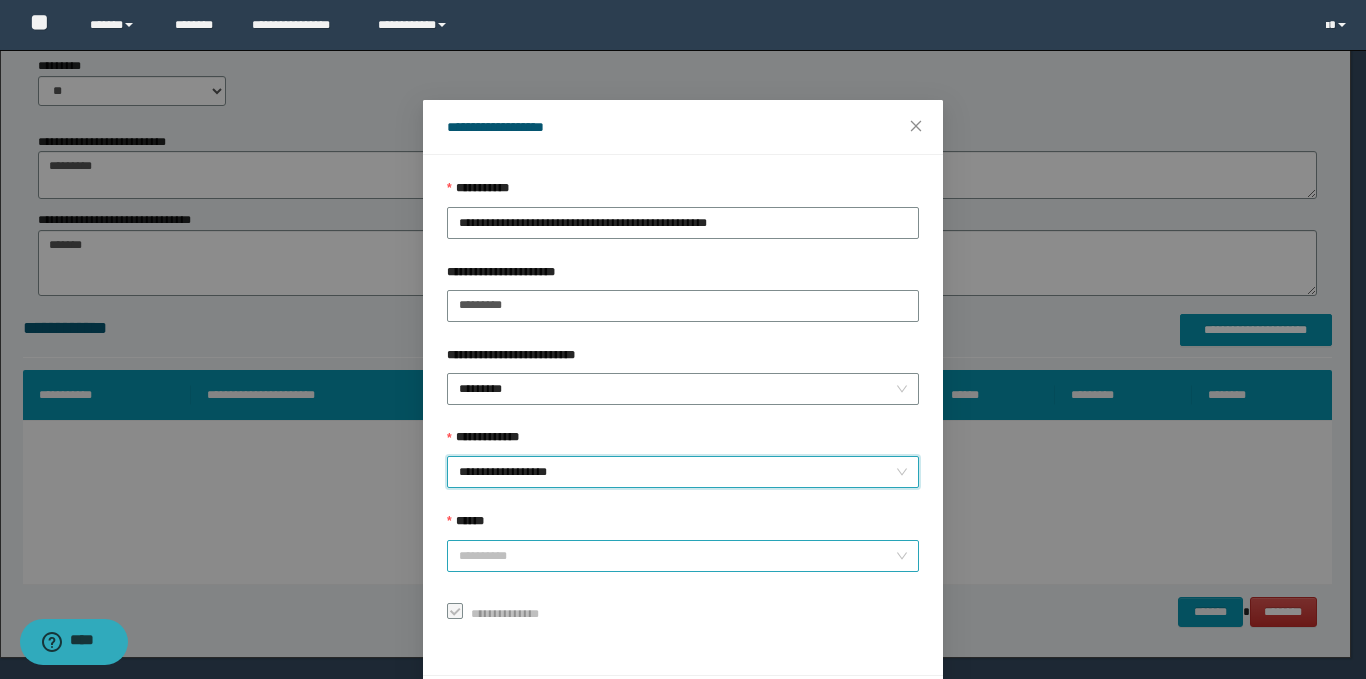 click on "******" at bounding box center (677, 556) 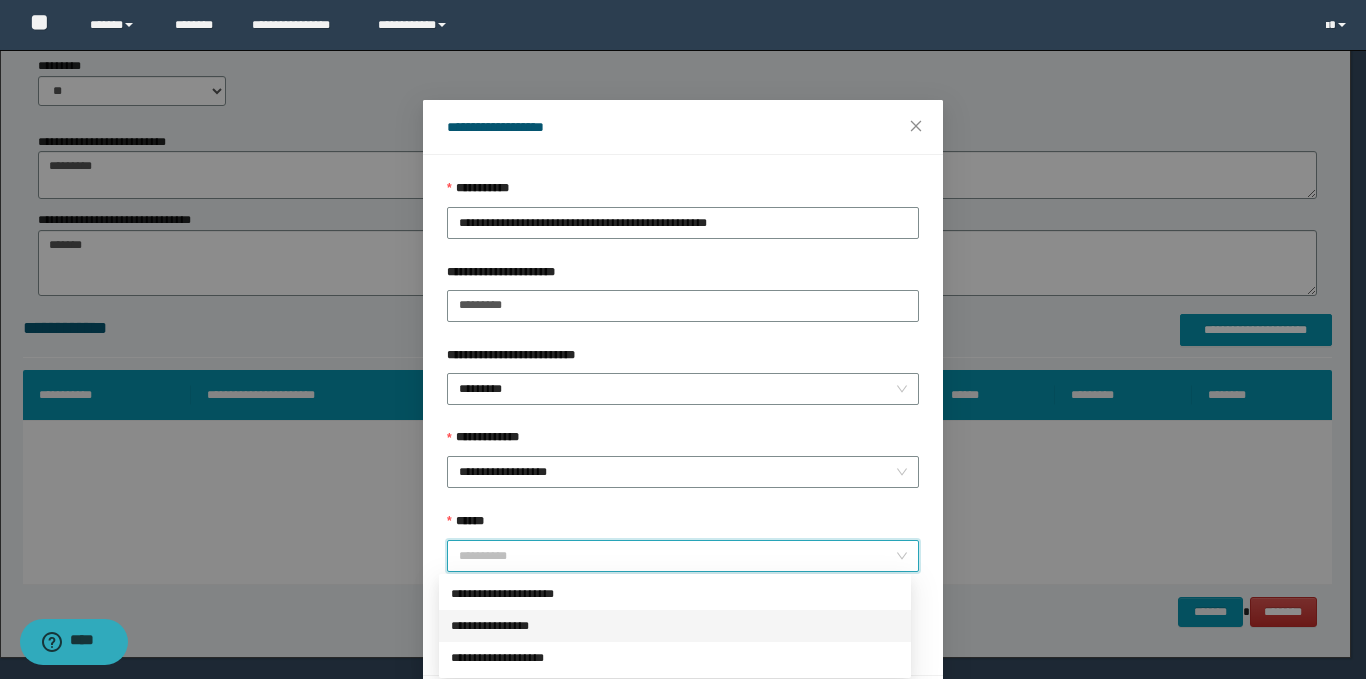 click on "**********" at bounding box center (675, 626) 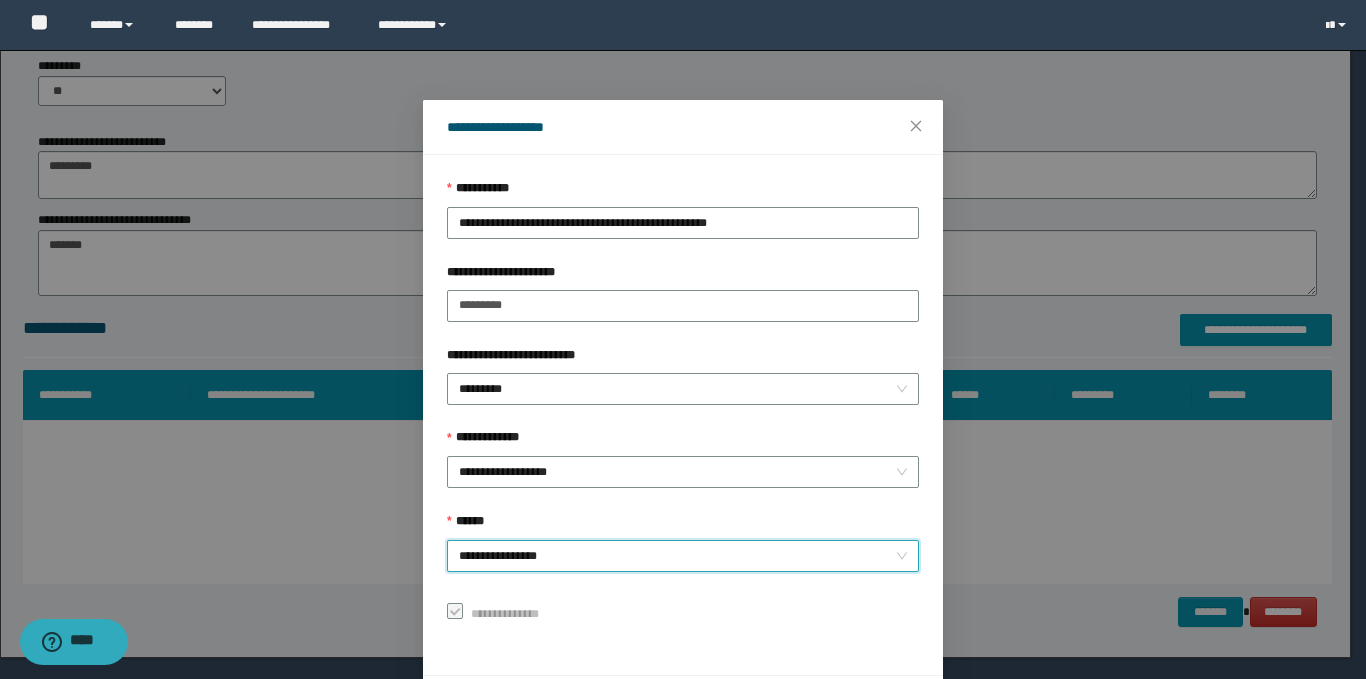scroll, scrollTop: 73, scrollLeft: 0, axis: vertical 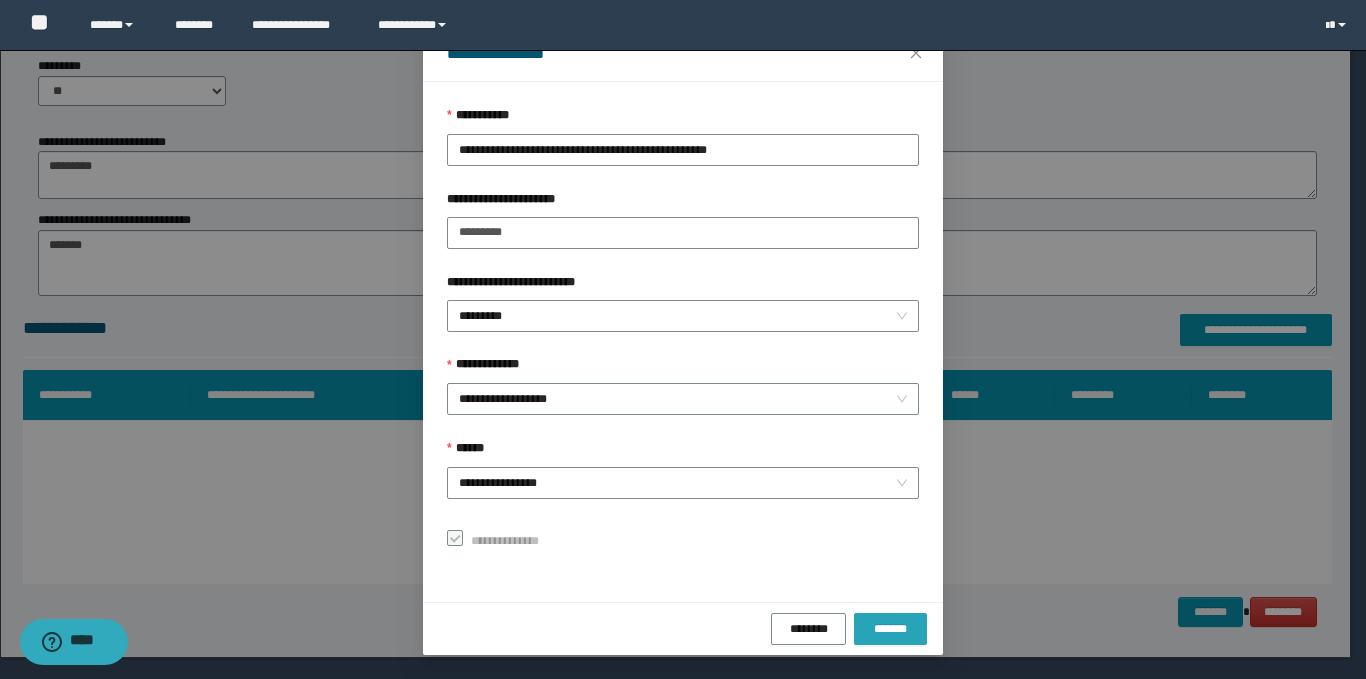 click on "*******" at bounding box center (890, 629) 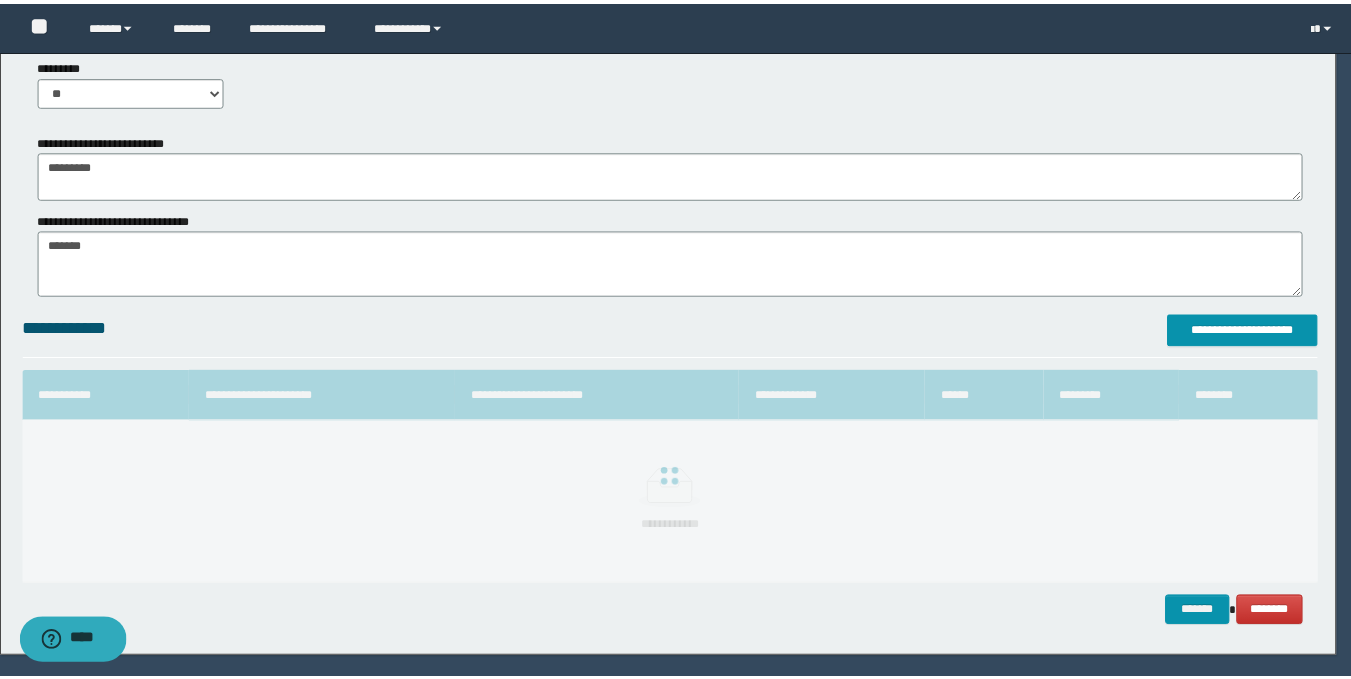 scroll, scrollTop: 26, scrollLeft: 0, axis: vertical 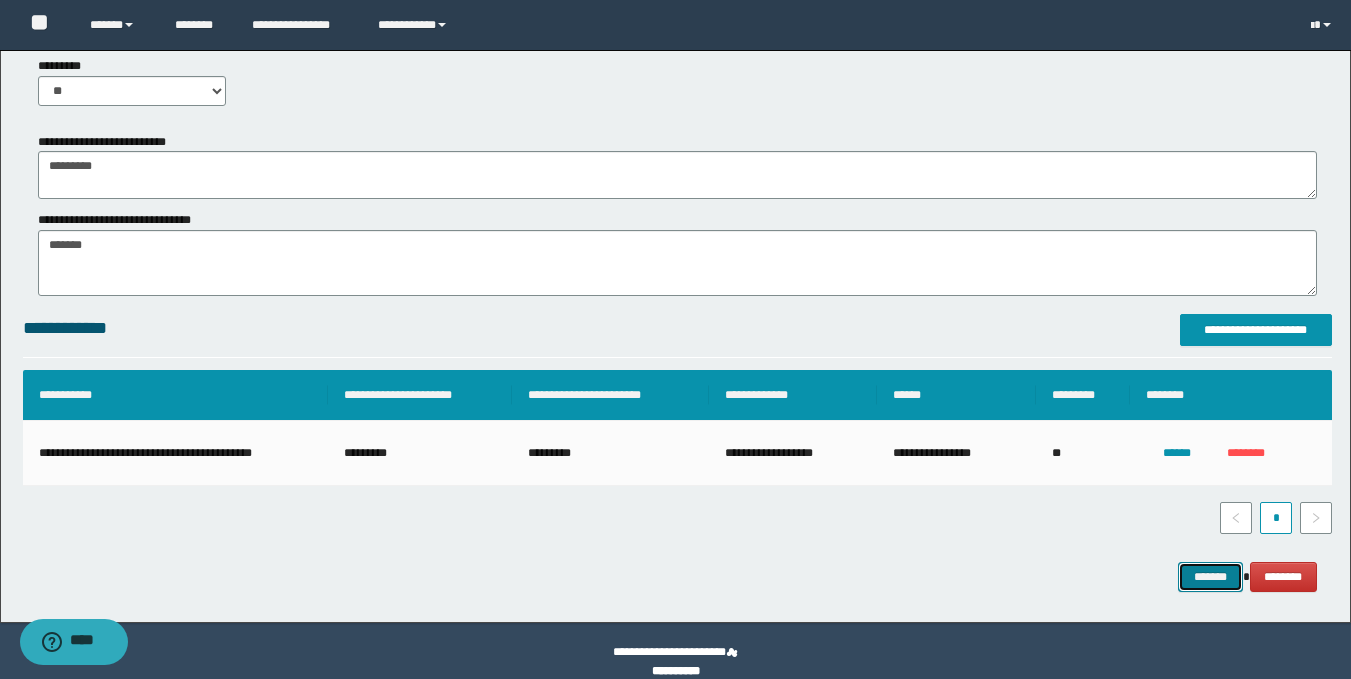click on "*******" at bounding box center [1210, 577] 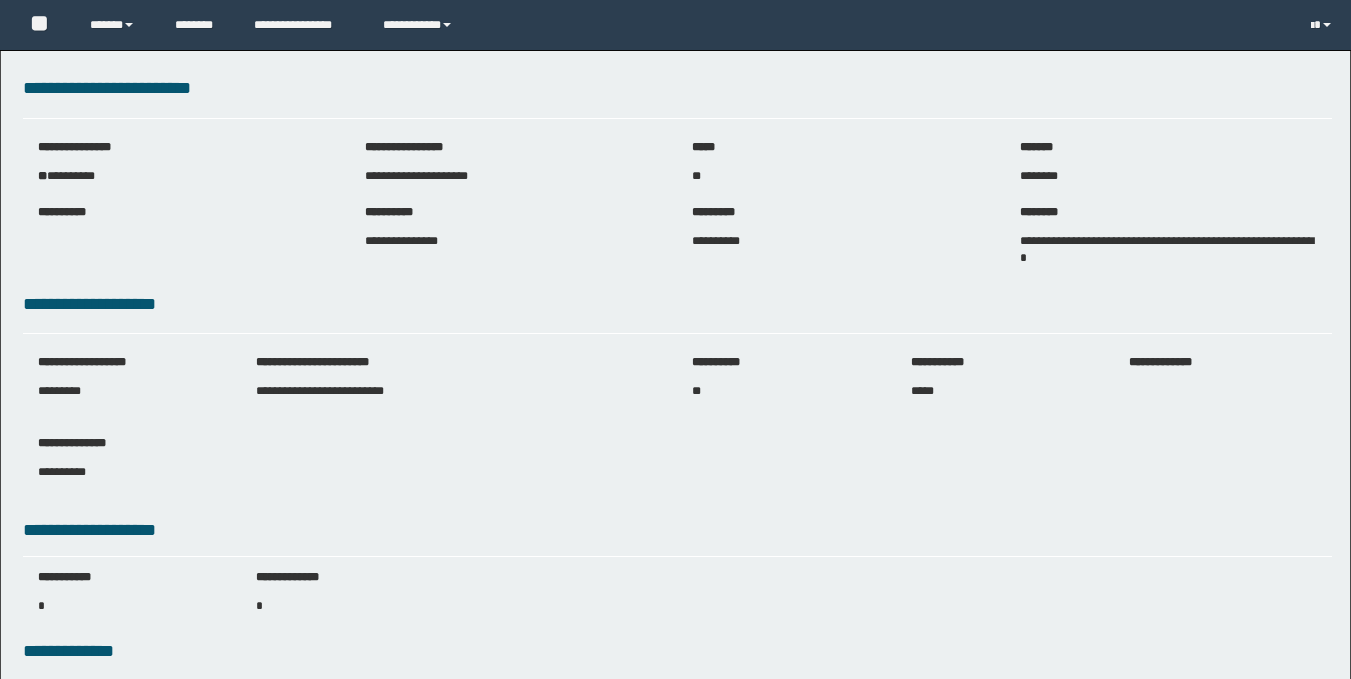 scroll, scrollTop: 0, scrollLeft: 0, axis: both 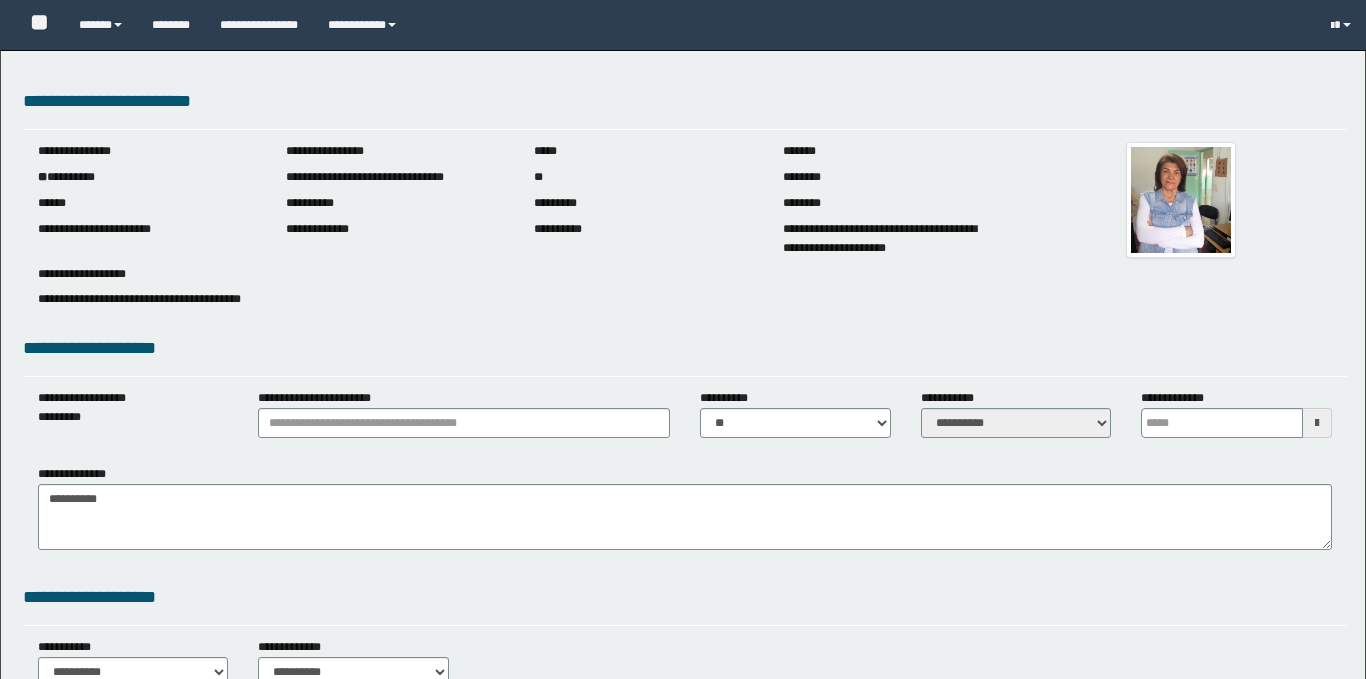 type 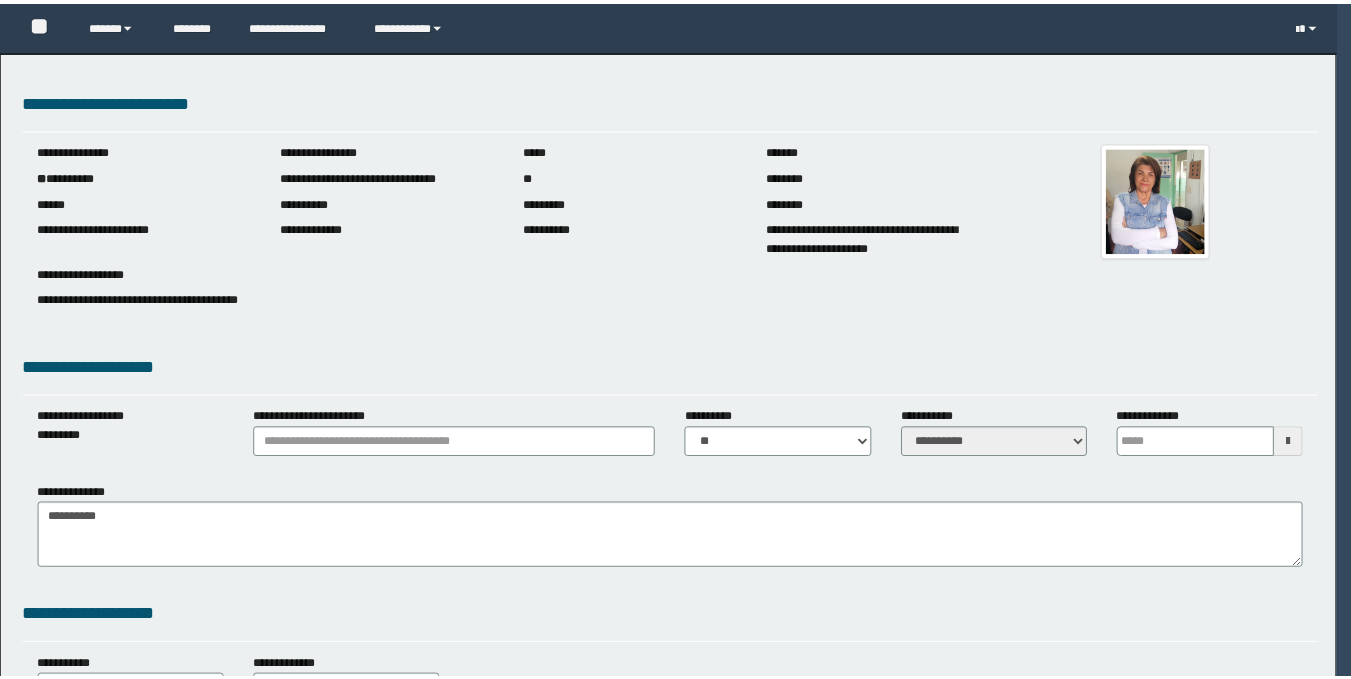 scroll, scrollTop: 0, scrollLeft: 0, axis: both 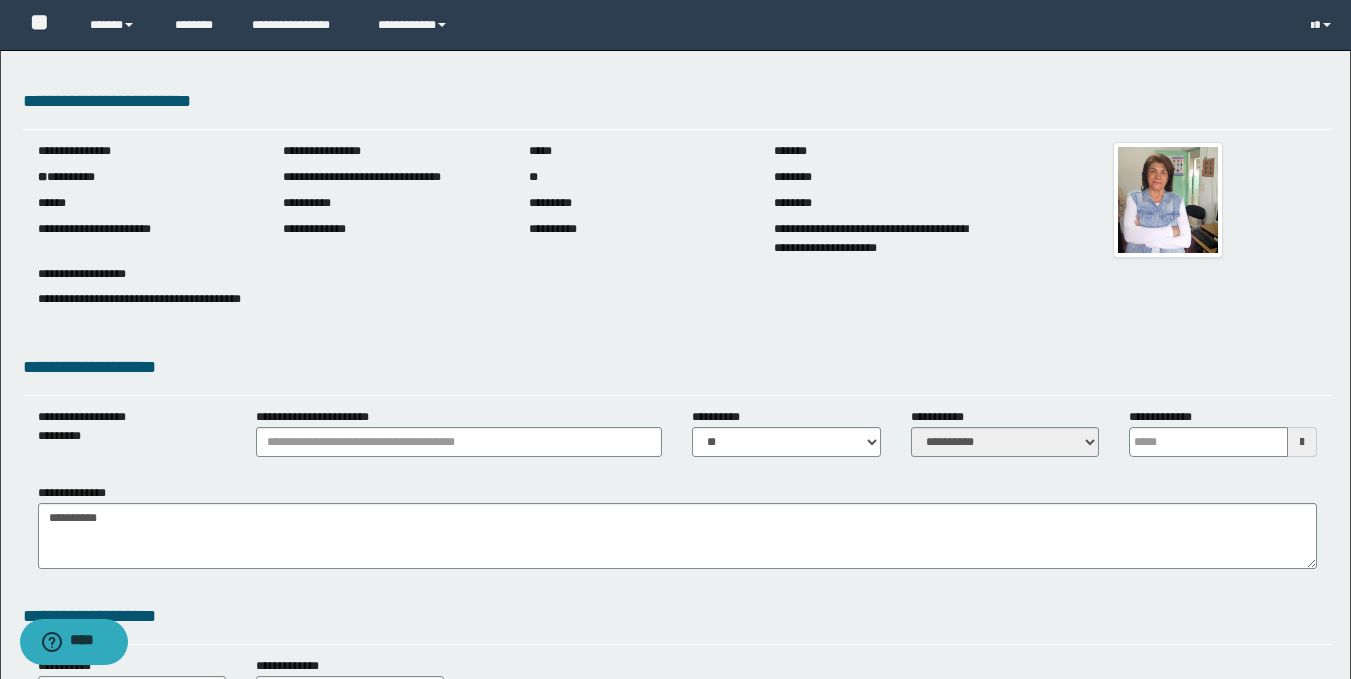 click on "**********" at bounding box center [459, 432] 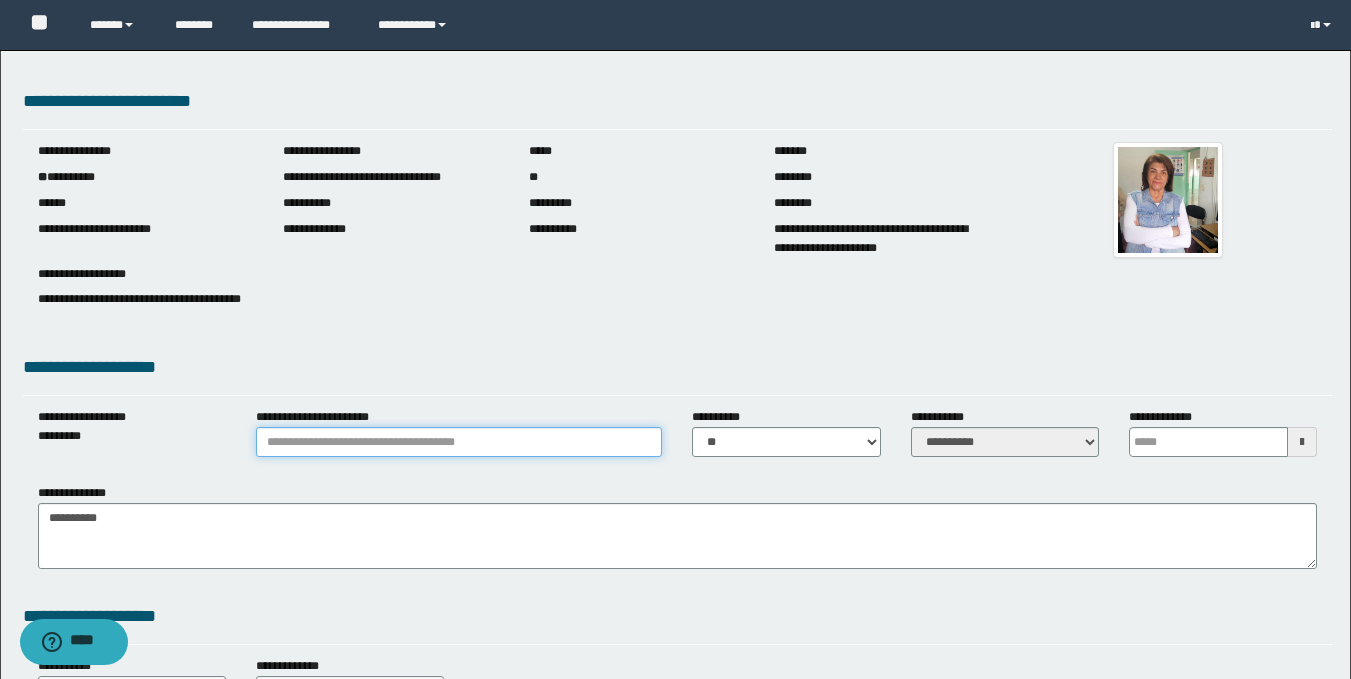 click on "**********" at bounding box center [459, 442] 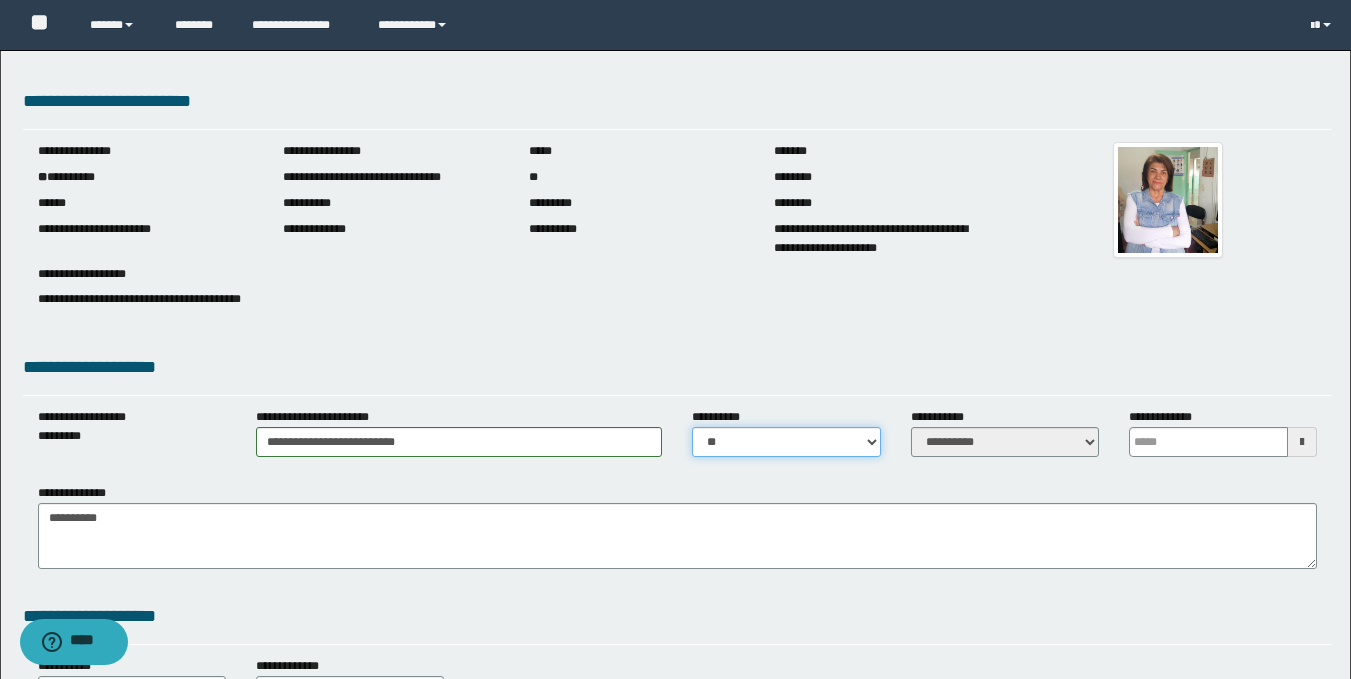 click on "**
**" at bounding box center [786, 442] 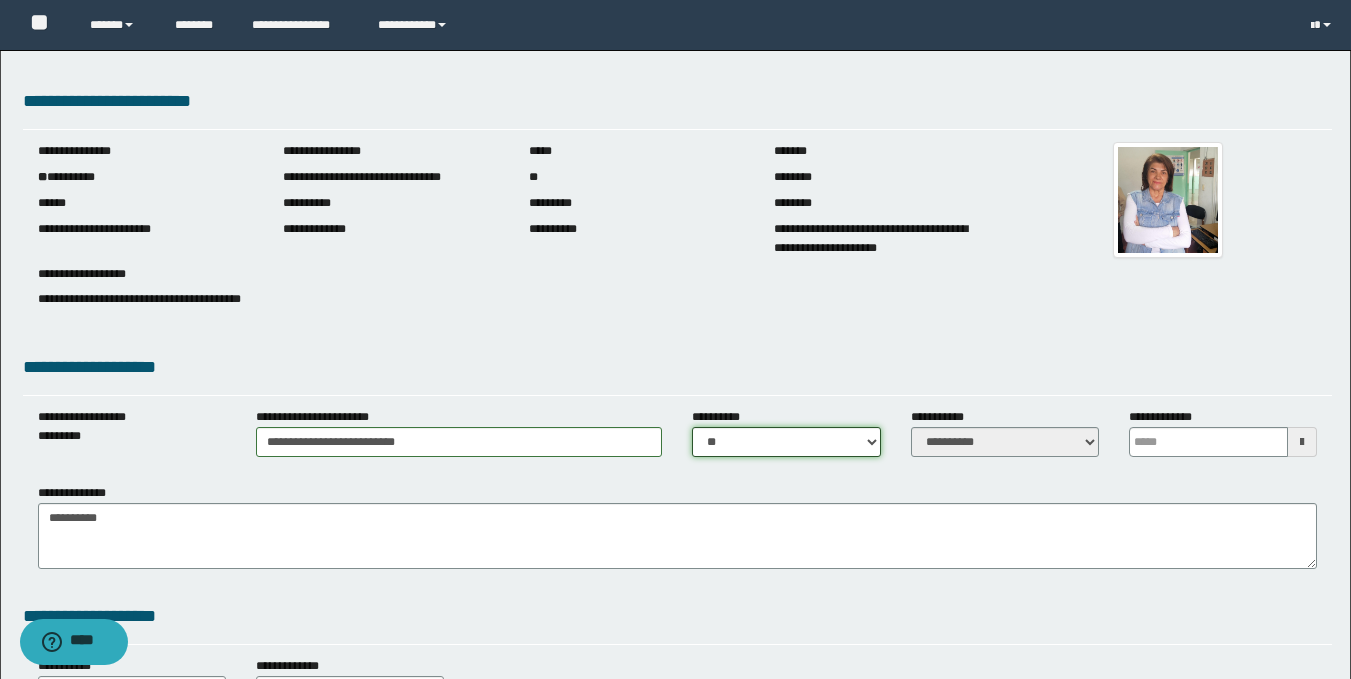 select on "****" 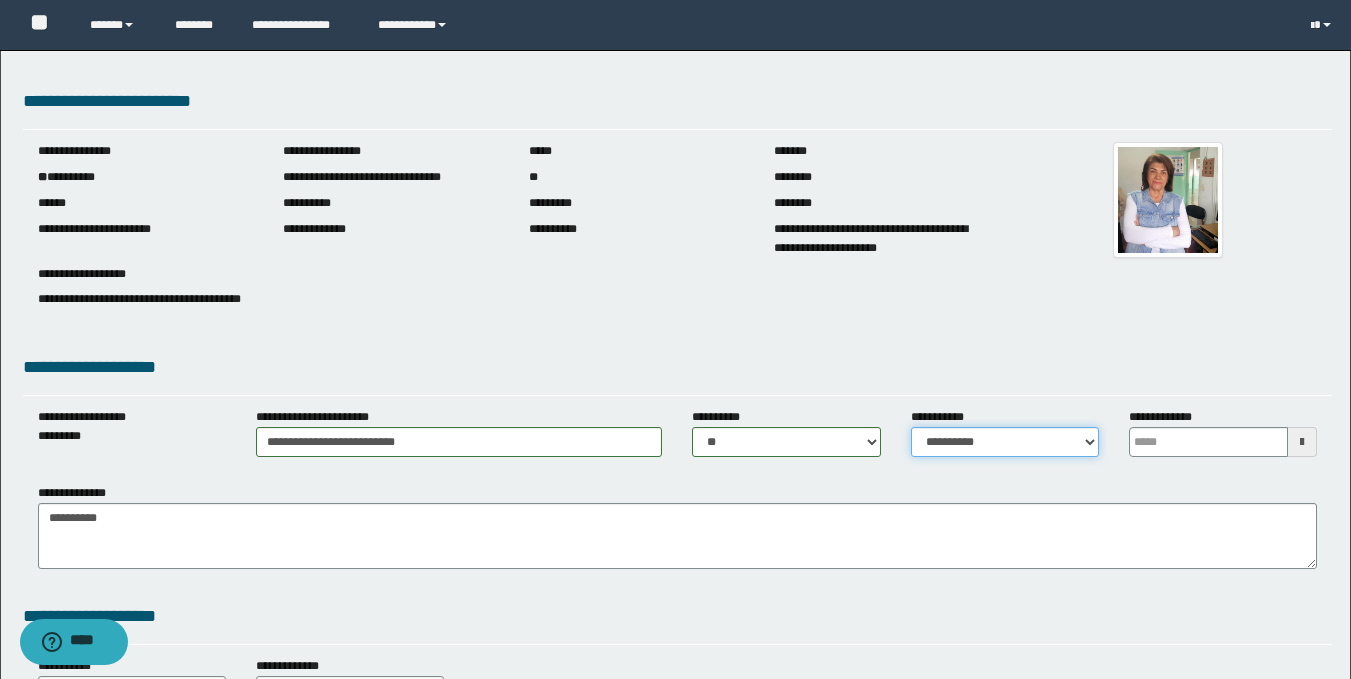 click on "**********" at bounding box center (1005, 442) 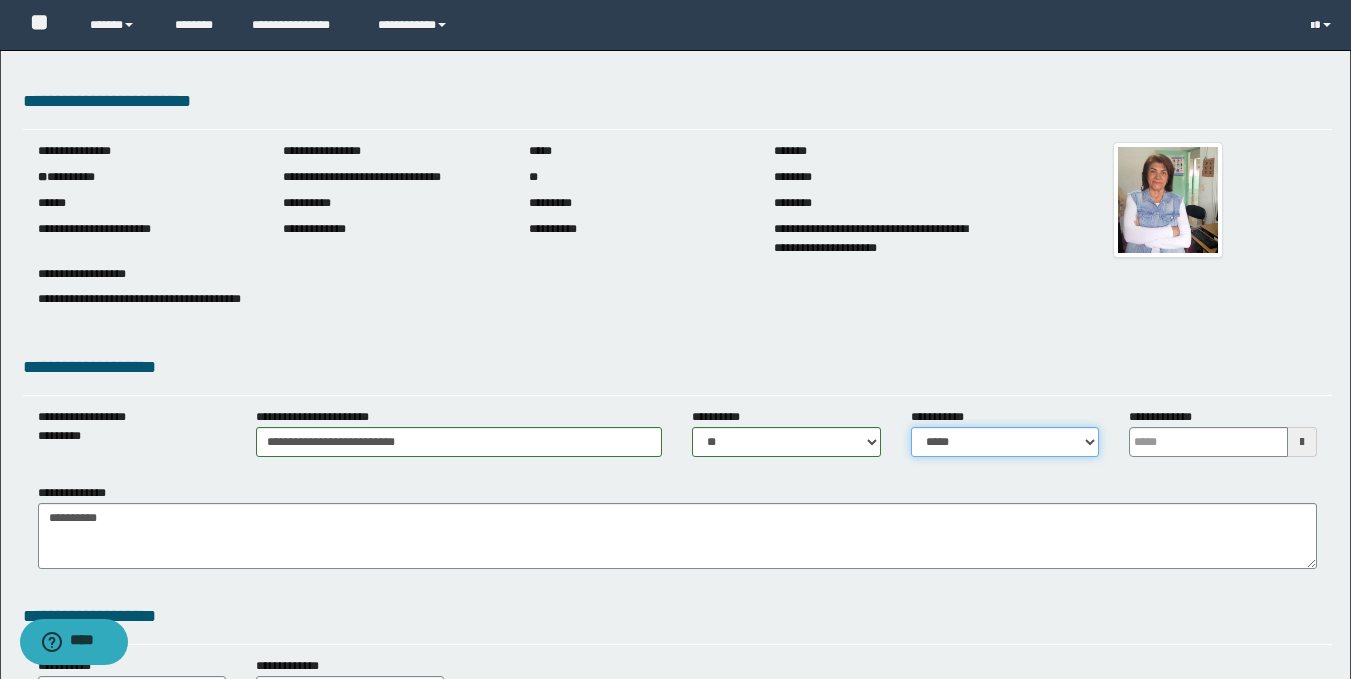 click on "**********" at bounding box center [1005, 442] 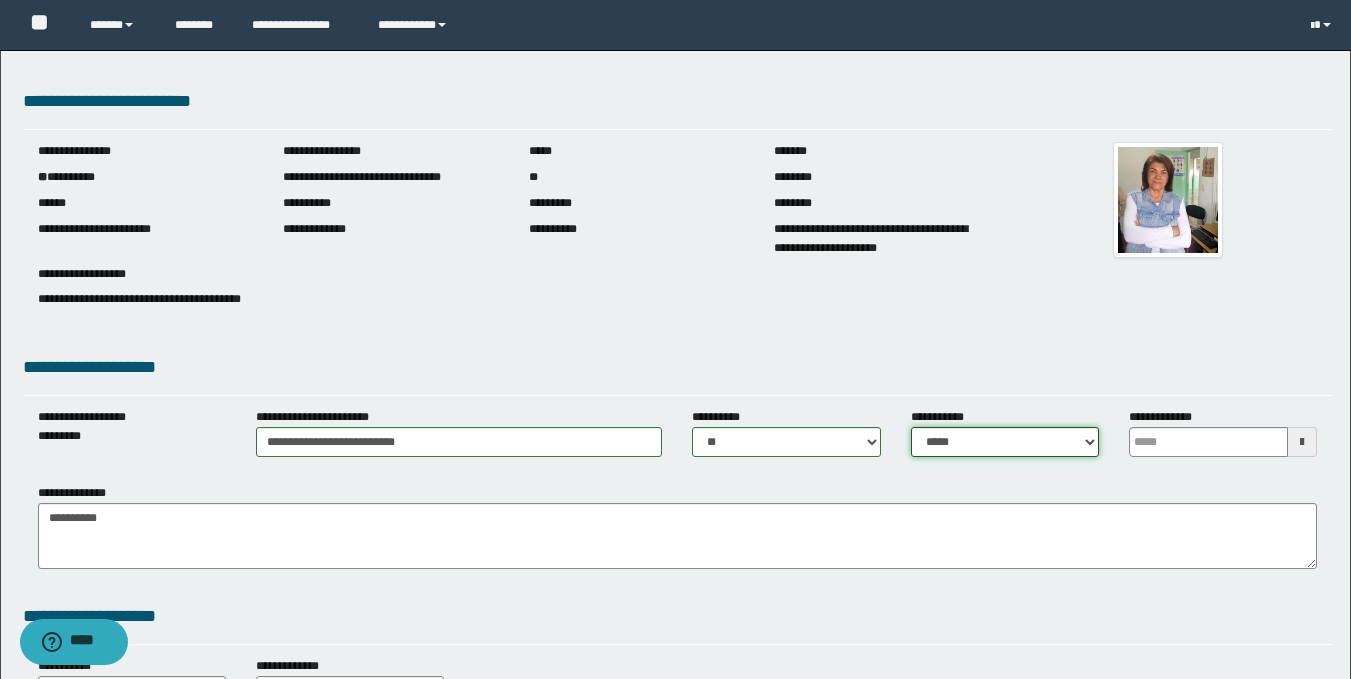 scroll, scrollTop: 594, scrollLeft: 0, axis: vertical 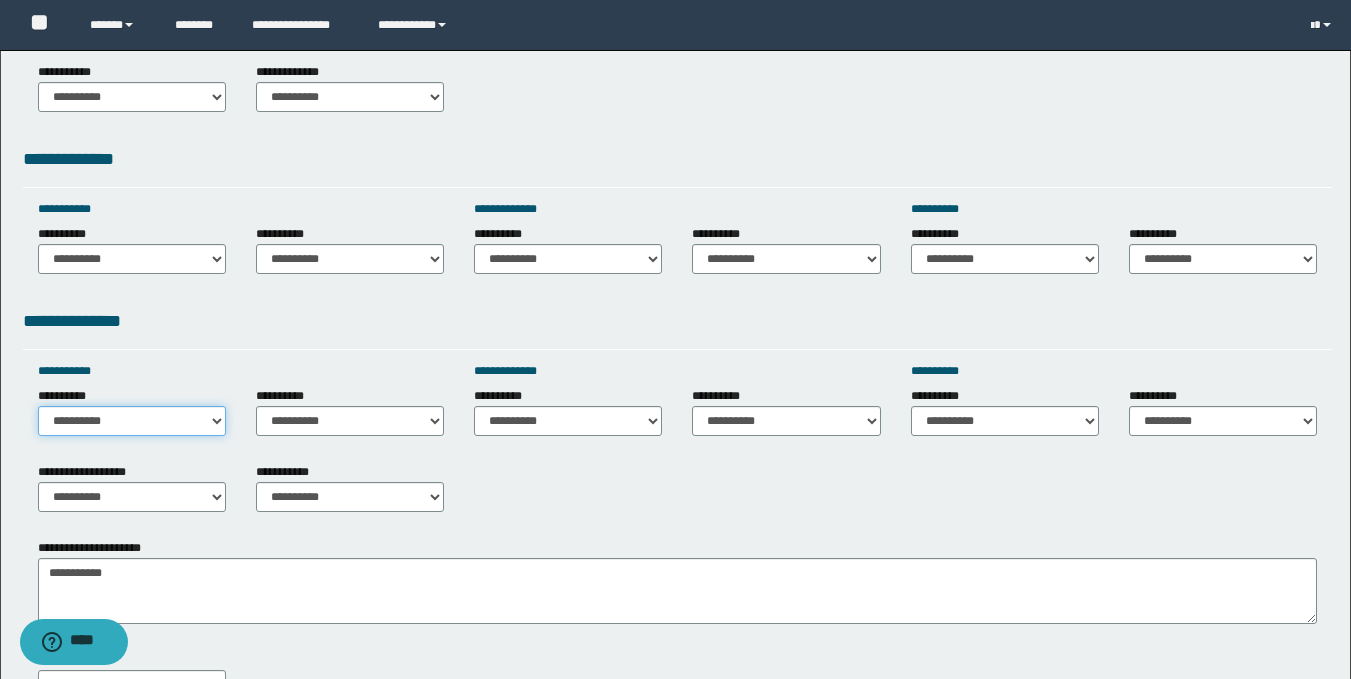 click on "**********" at bounding box center [132, 421] 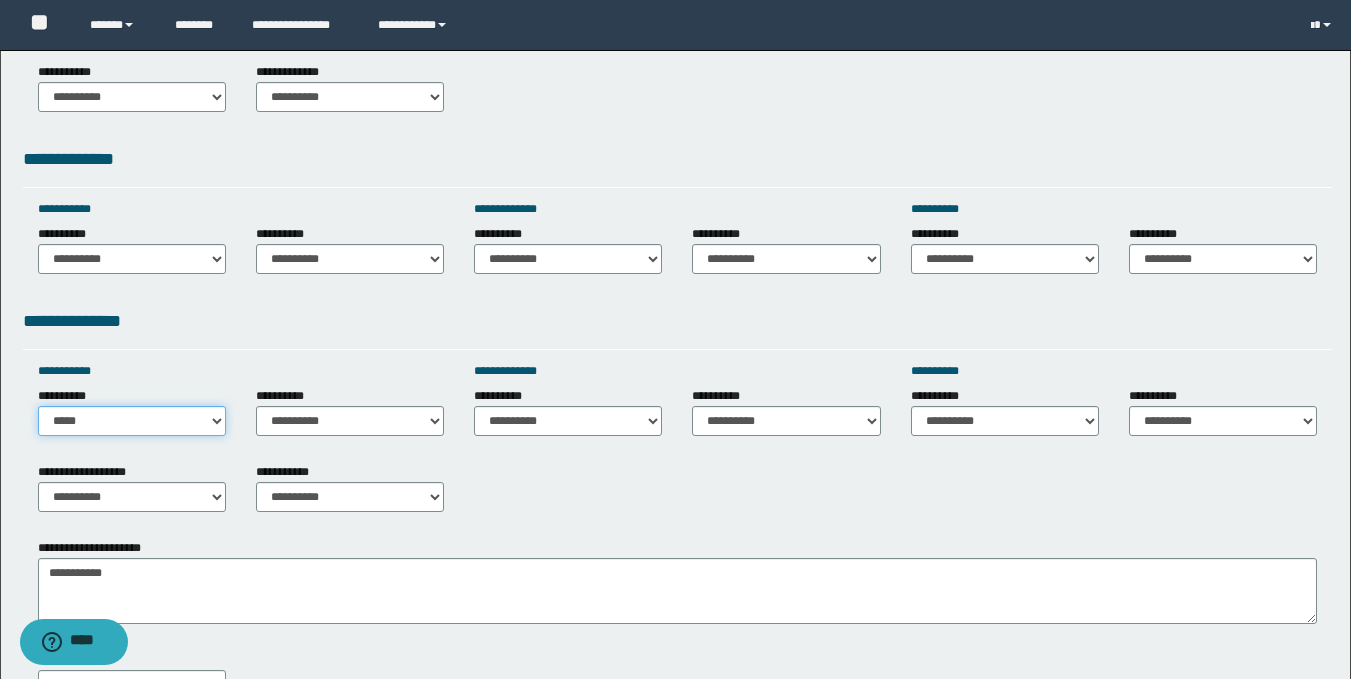 click on "**********" at bounding box center (132, 421) 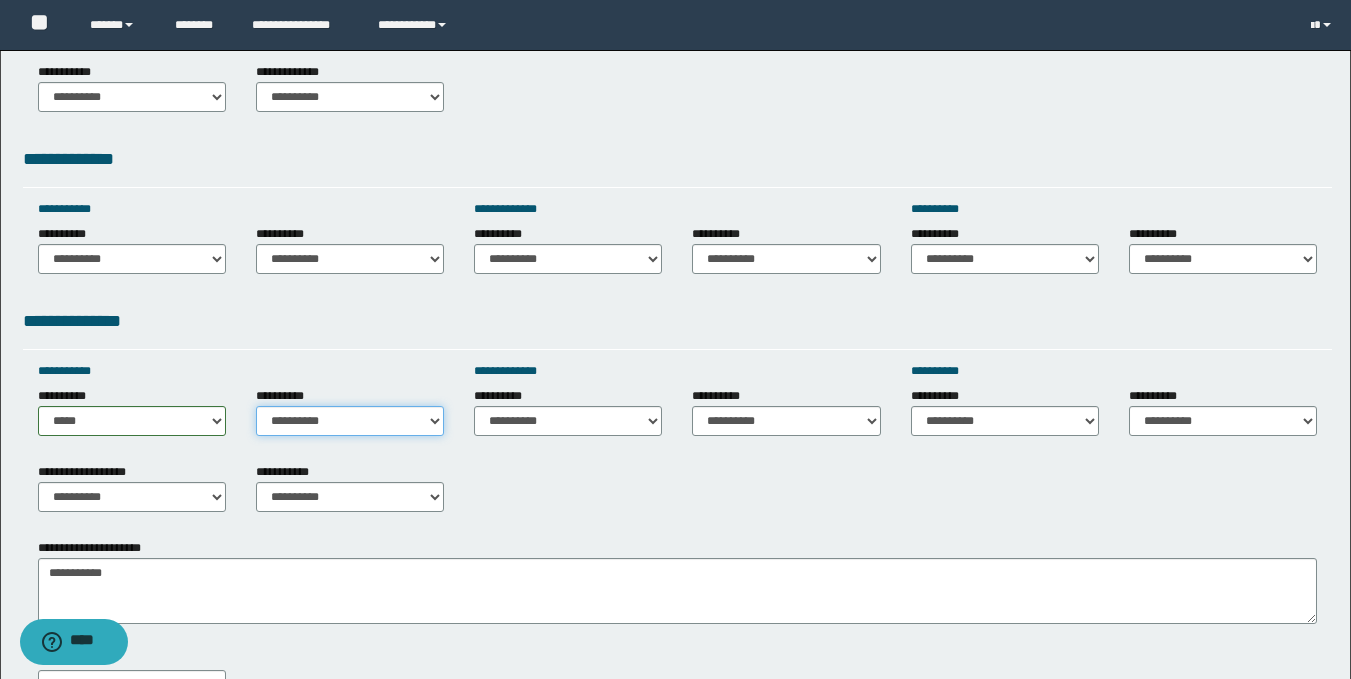 click on "**********" at bounding box center (350, 421) 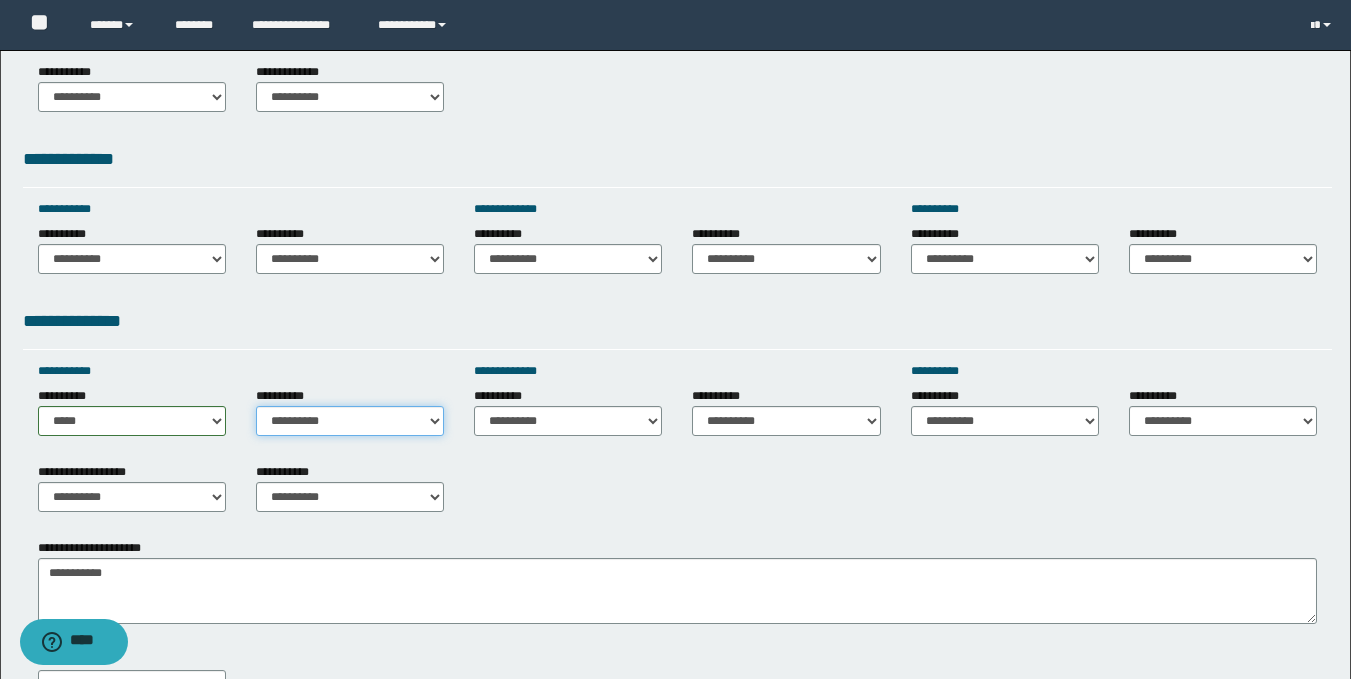 select on "*****" 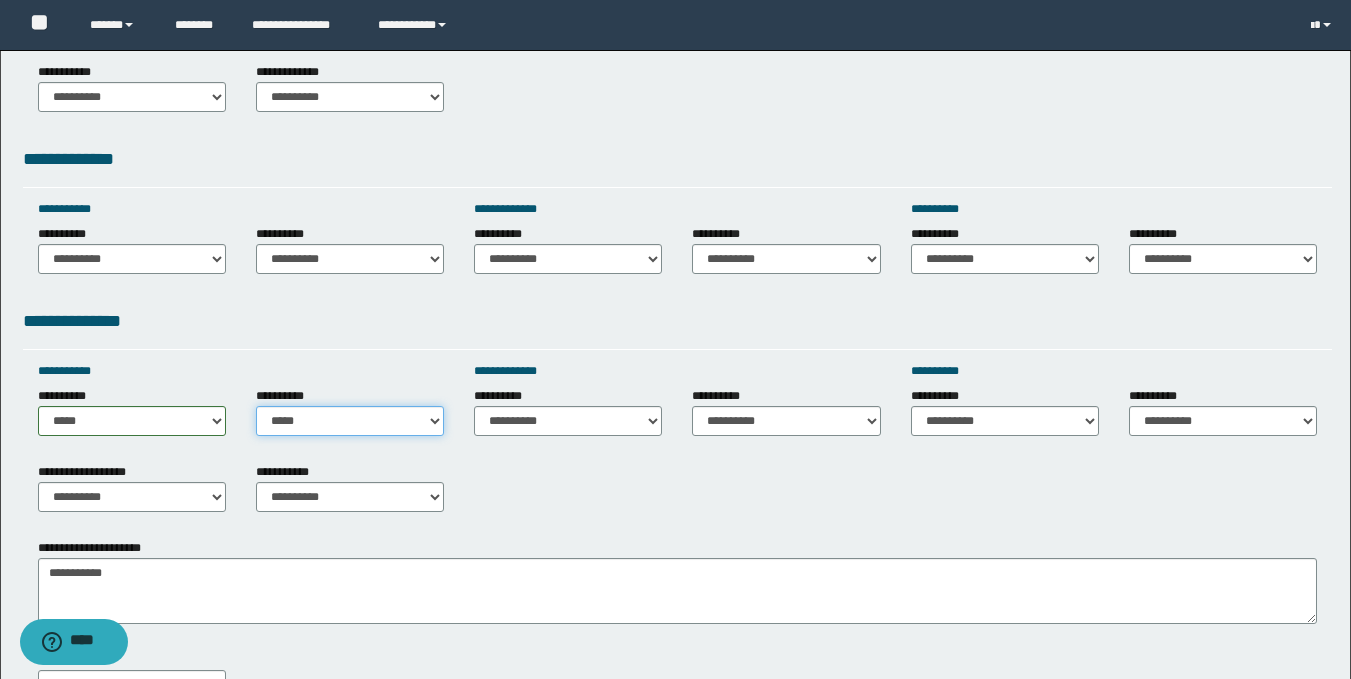 click on "**********" at bounding box center [350, 421] 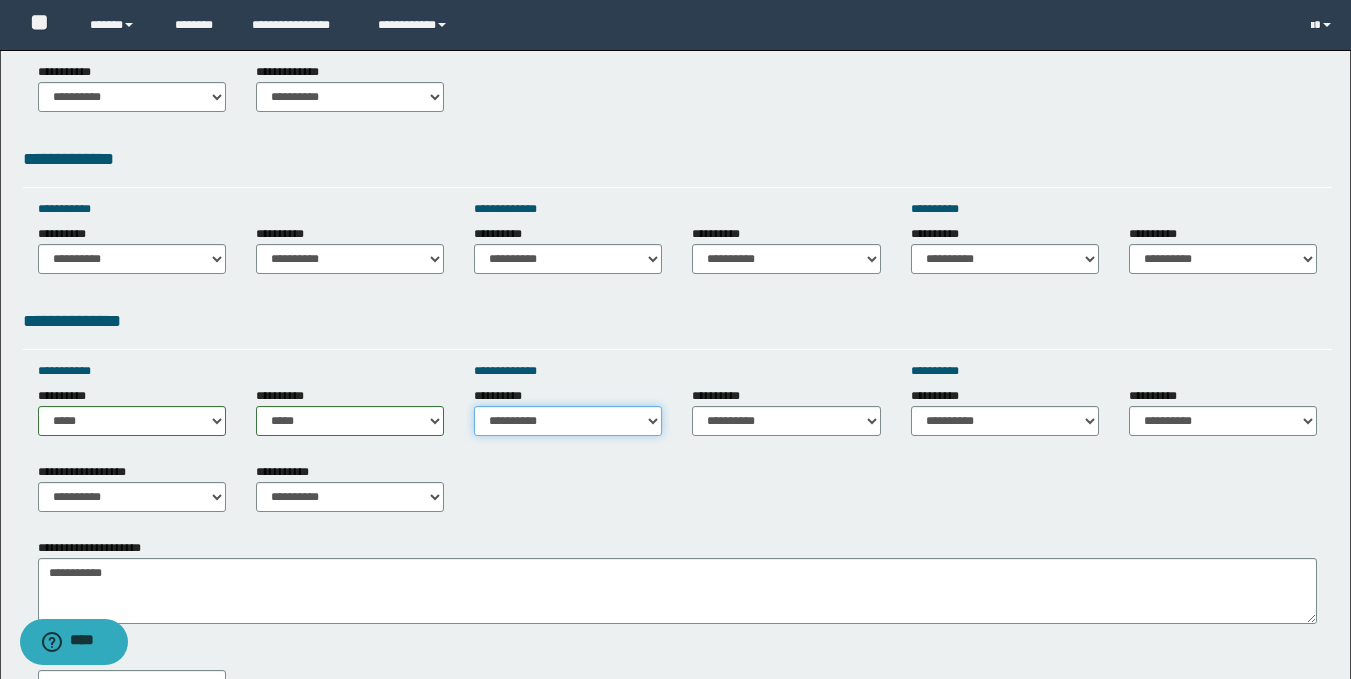 click on "**********" at bounding box center (568, 421) 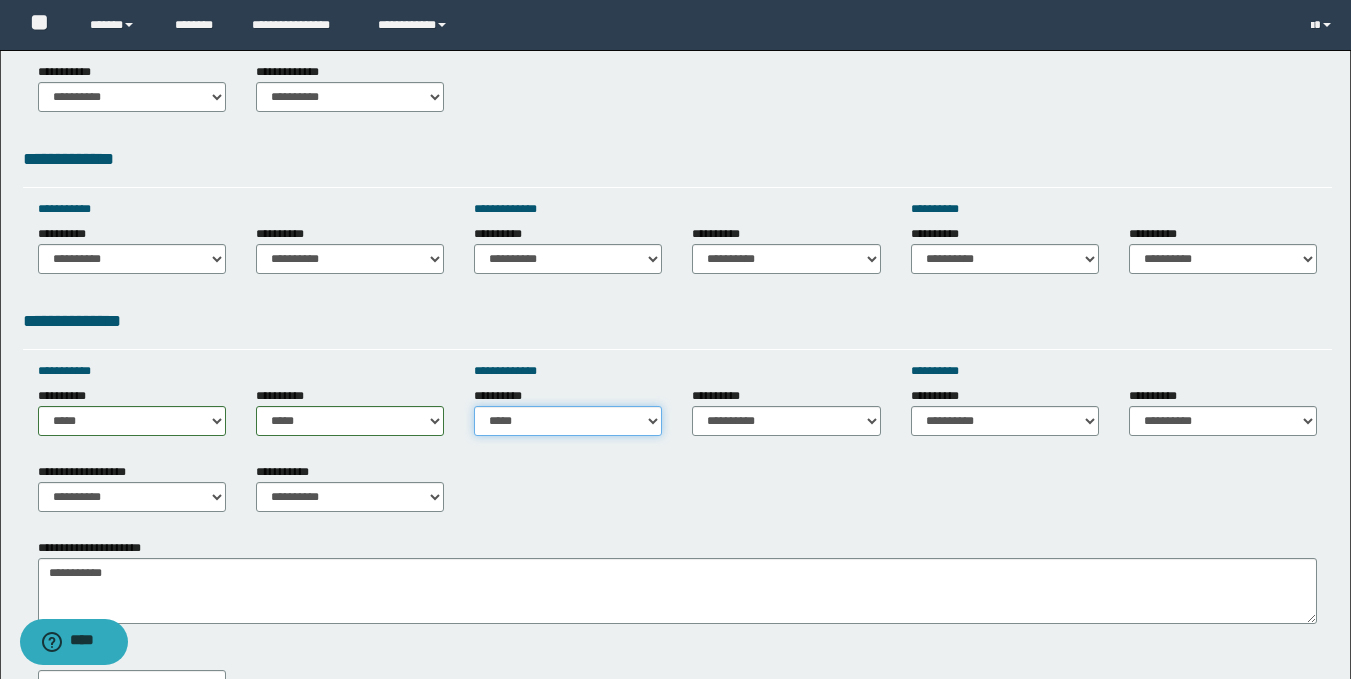 click on "**********" at bounding box center (568, 421) 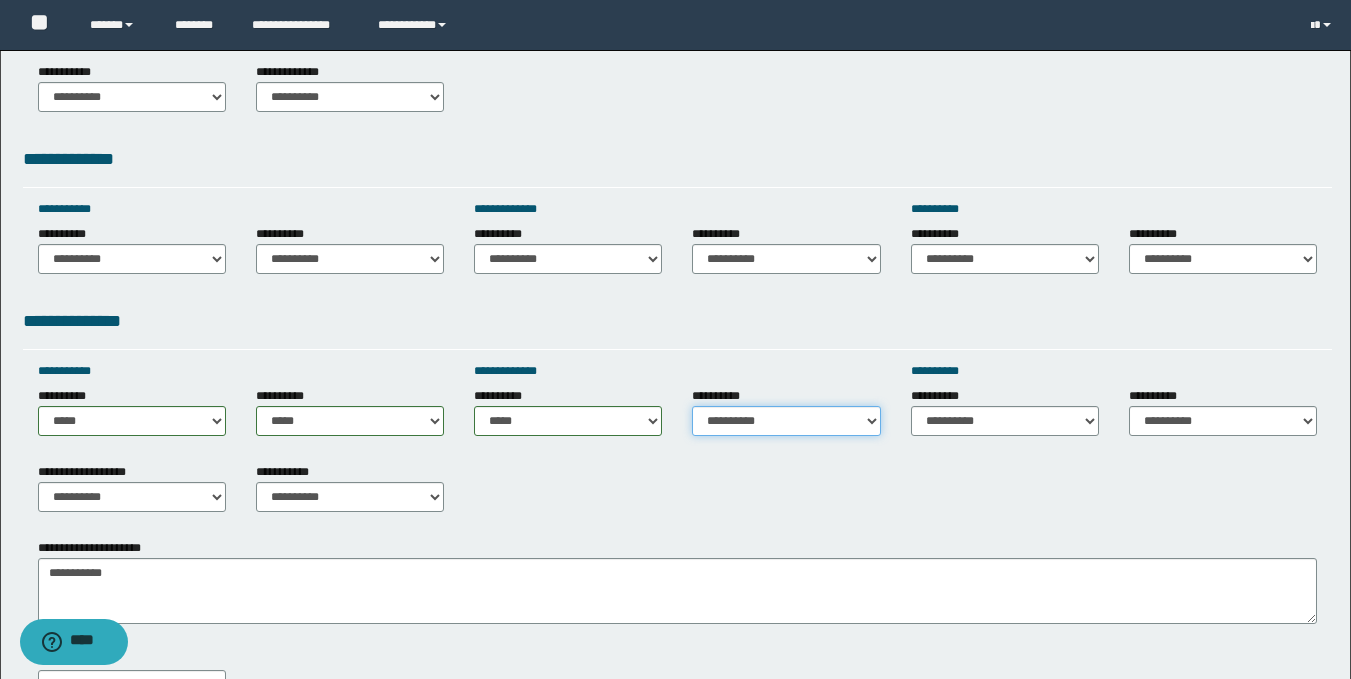 click on "**********" at bounding box center [786, 421] 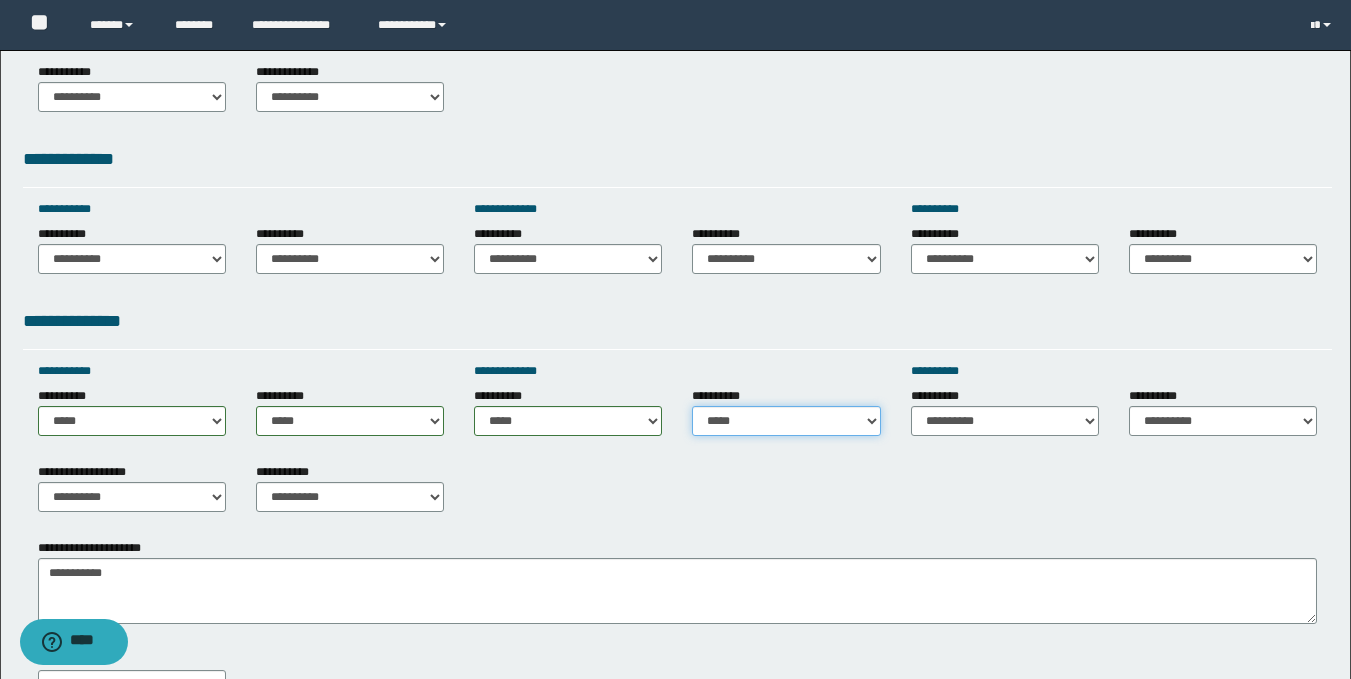 click on "**********" at bounding box center (786, 421) 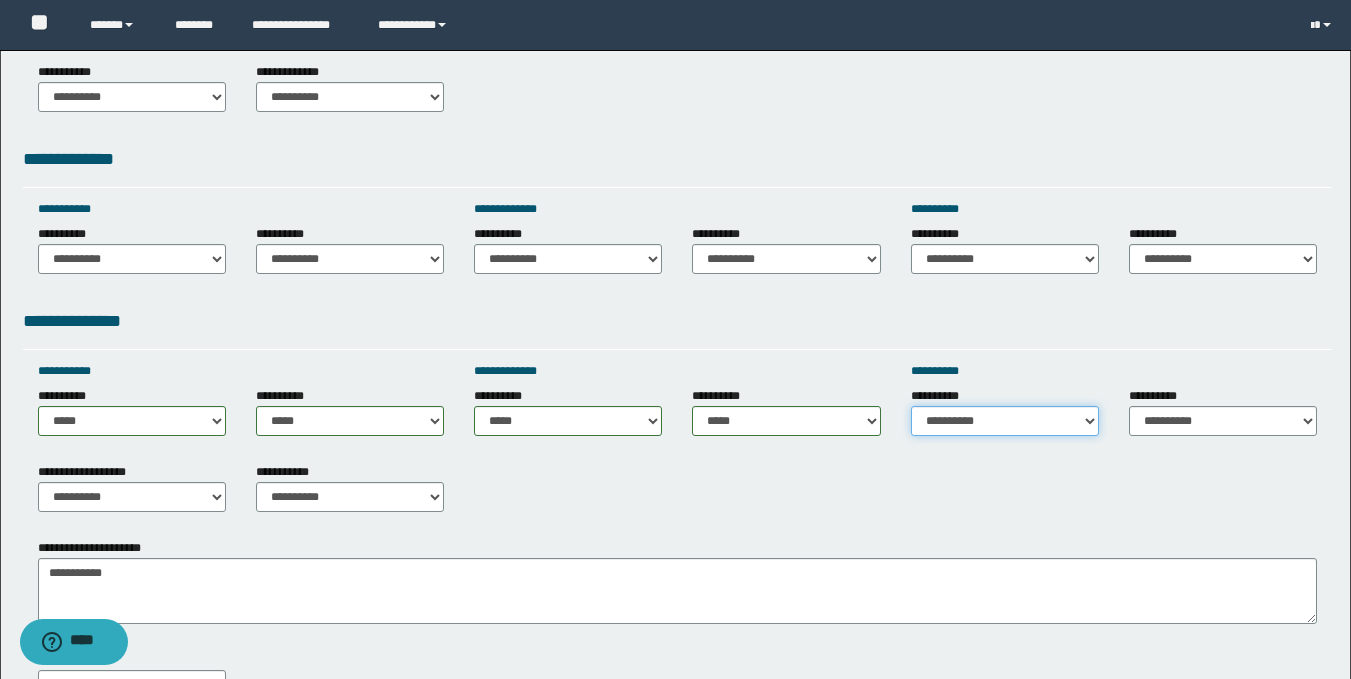 click on "**********" at bounding box center [1005, 421] 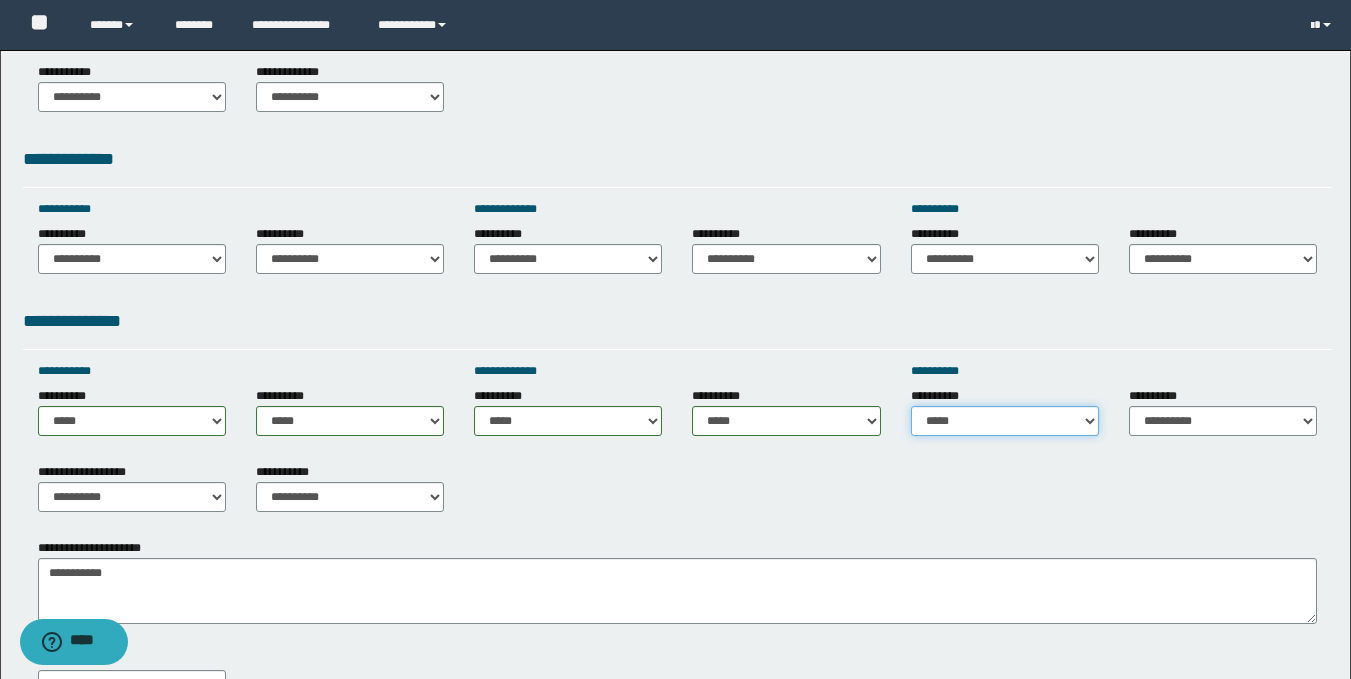 click on "**********" at bounding box center [1005, 421] 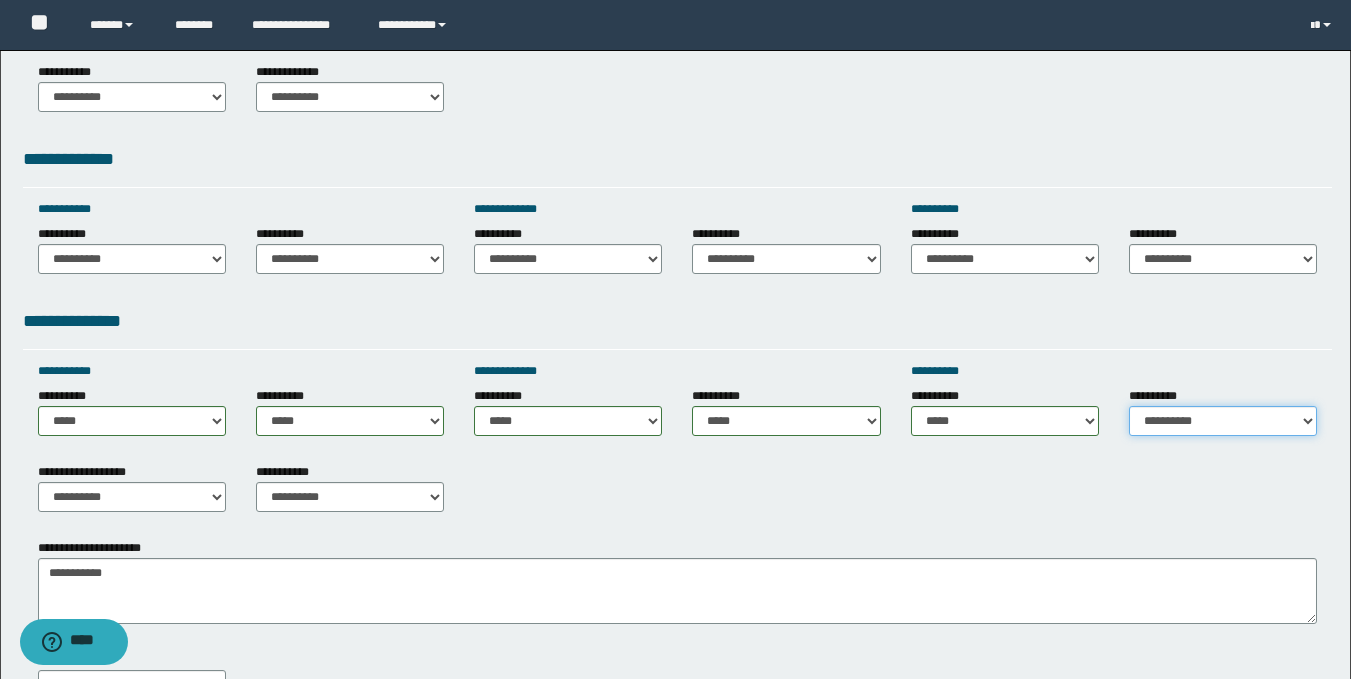click on "**********" at bounding box center (1223, 421) 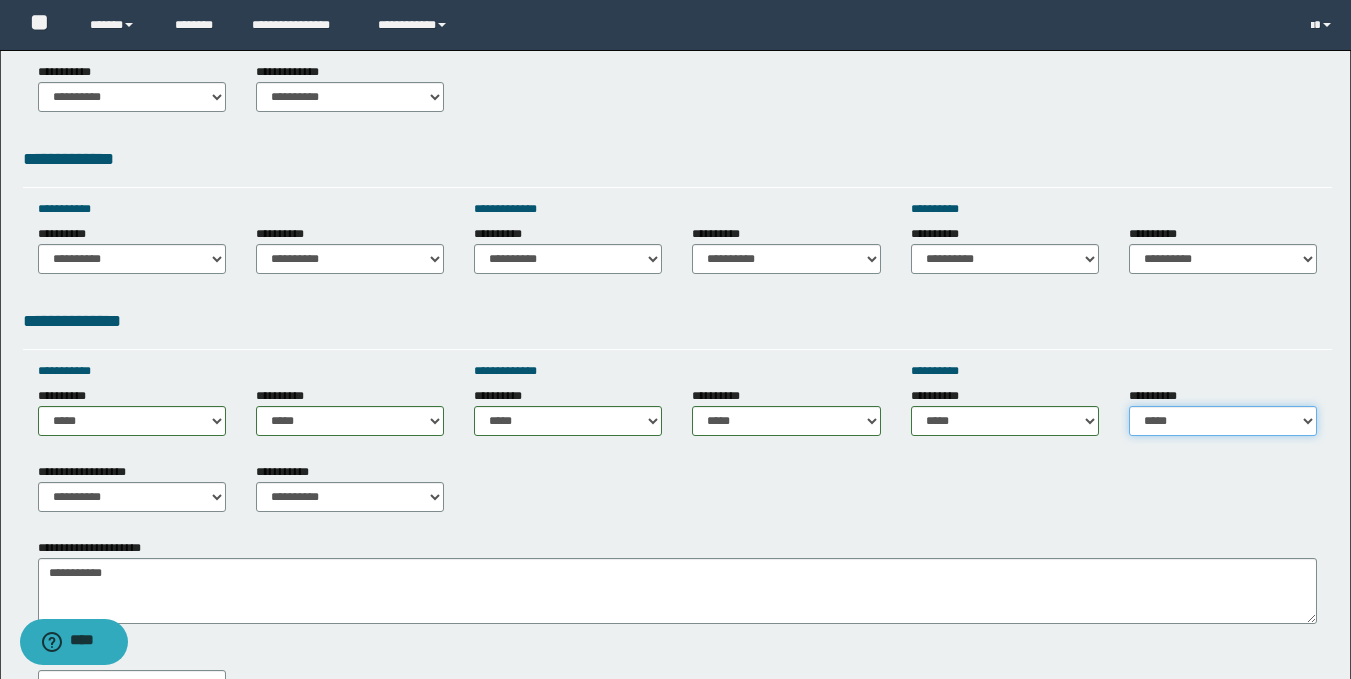 click on "**********" at bounding box center [1223, 421] 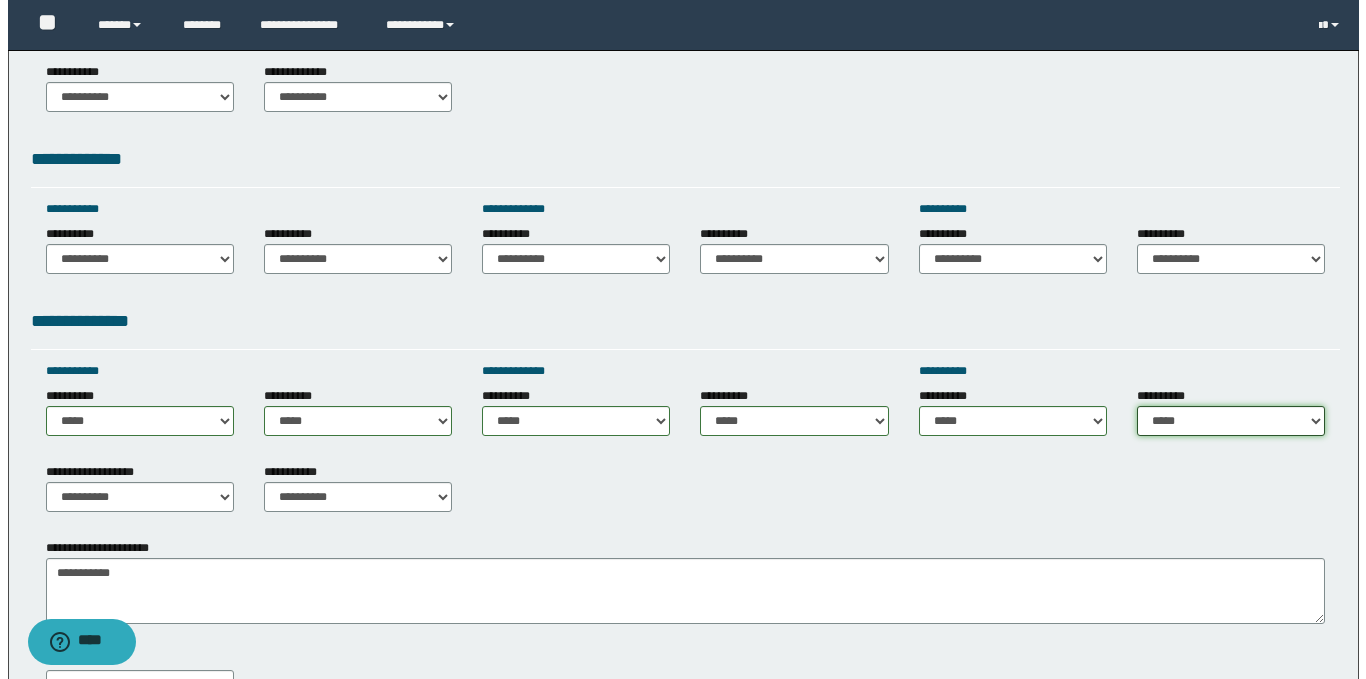 scroll, scrollTop: 1188, scrollLeft: 0, axis: vertical 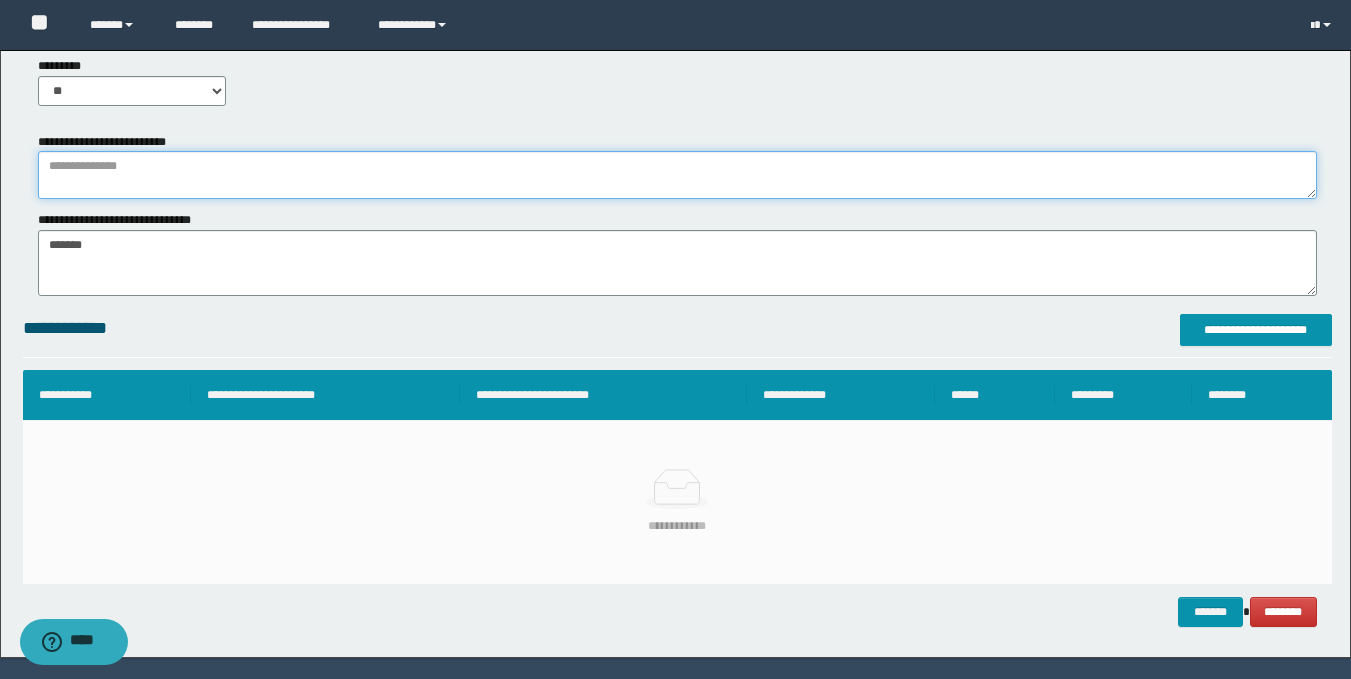click at bounding box center [677, 175] 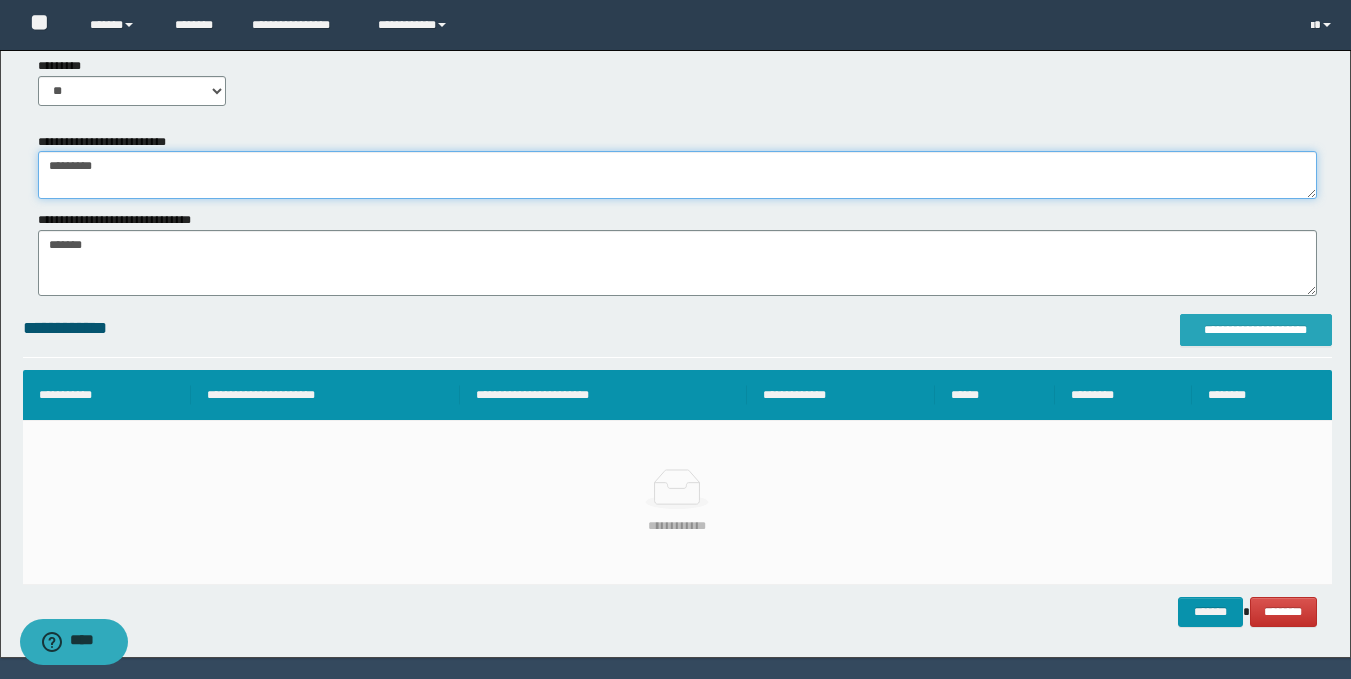 type on "*********" 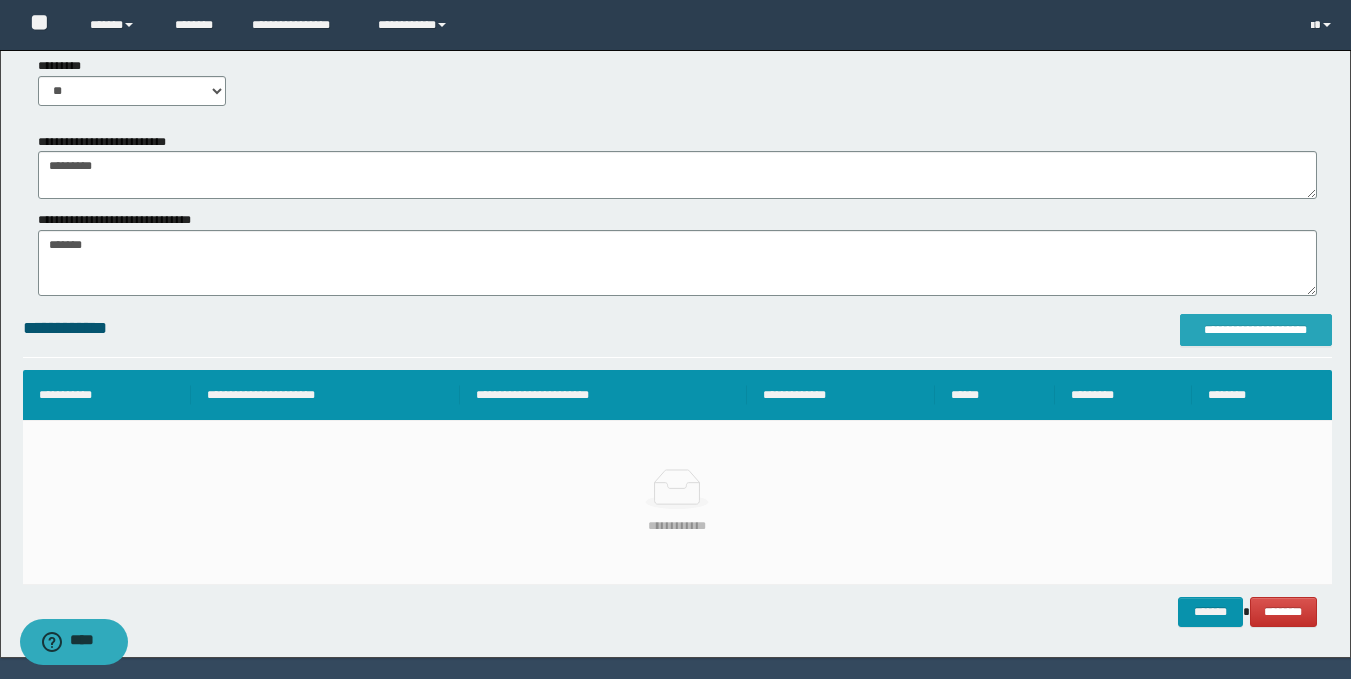 click on "**********" at bounding box center [1256, 330] 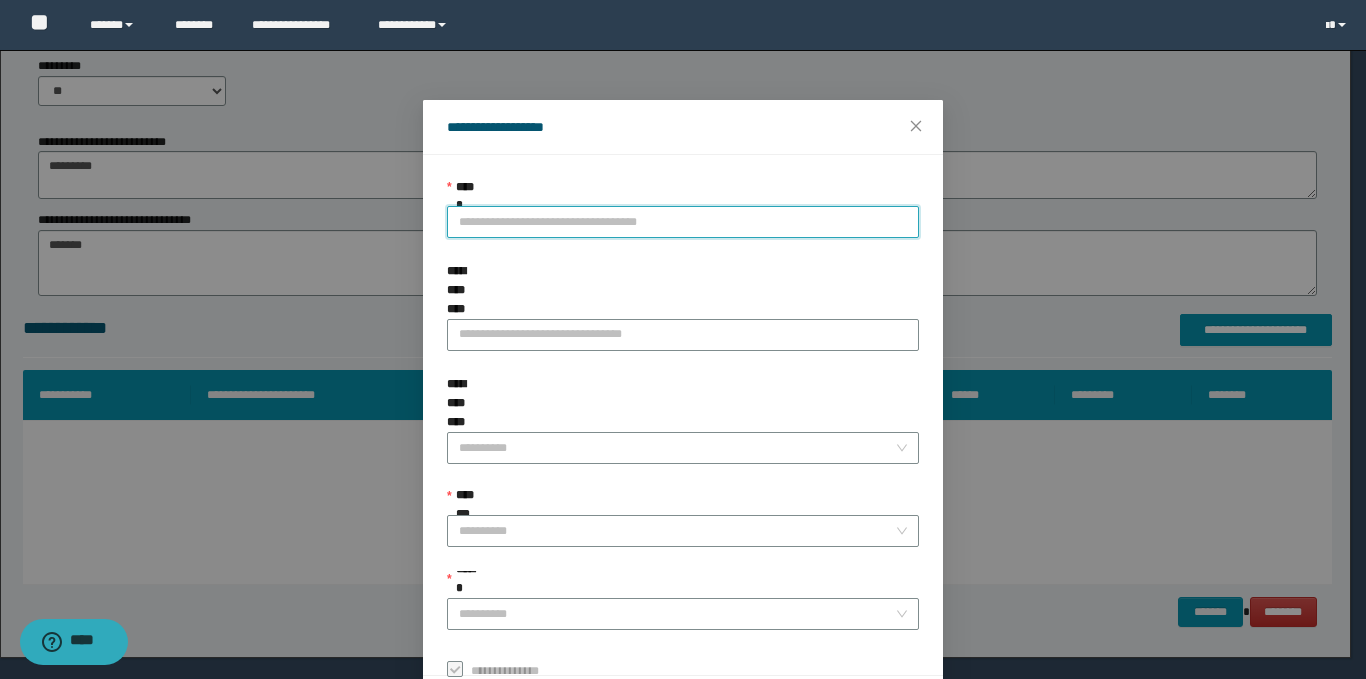 click on "**********" at bounding box center (683, 222) 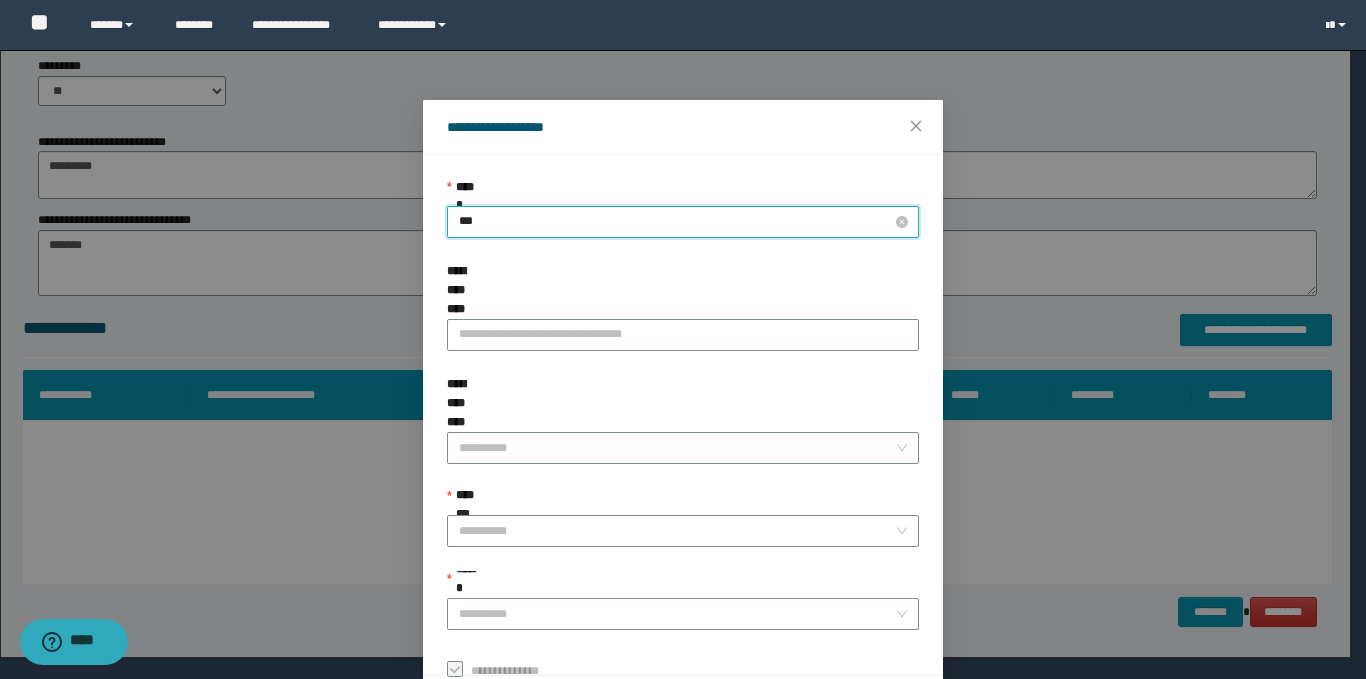 type on "****" 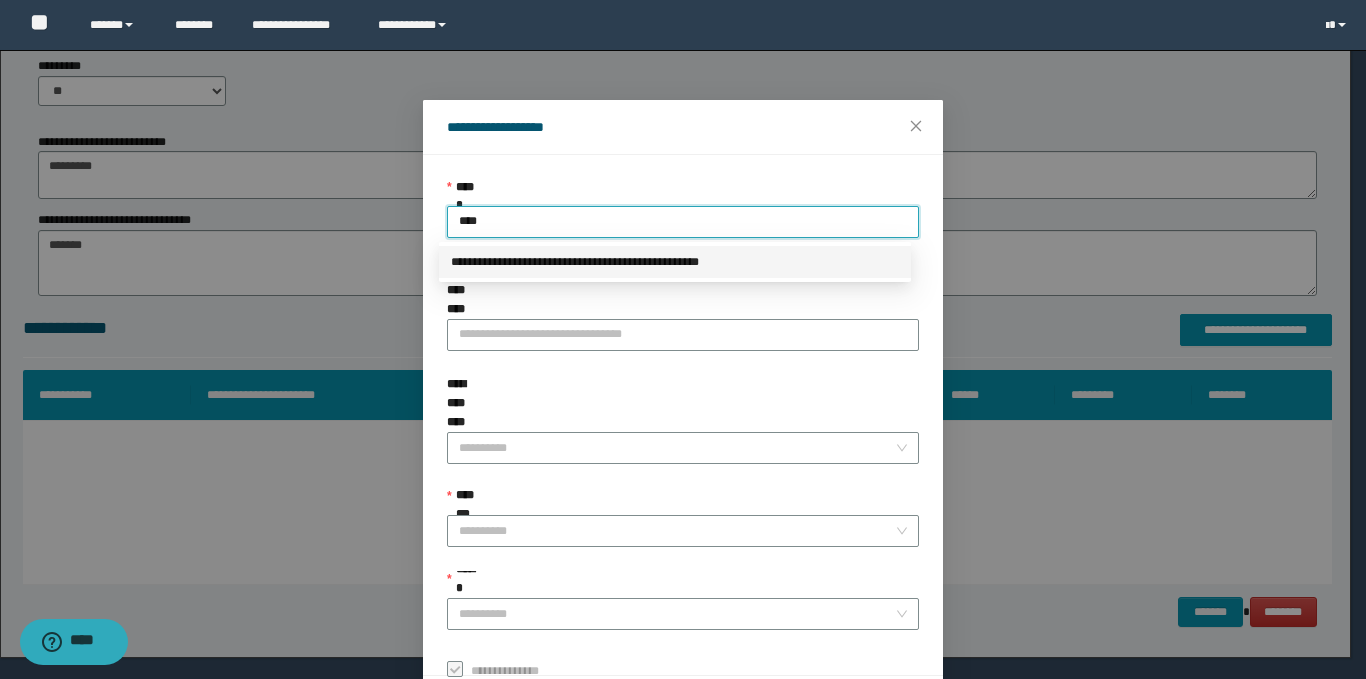 click on "**********" at bounding box center [675, 262] 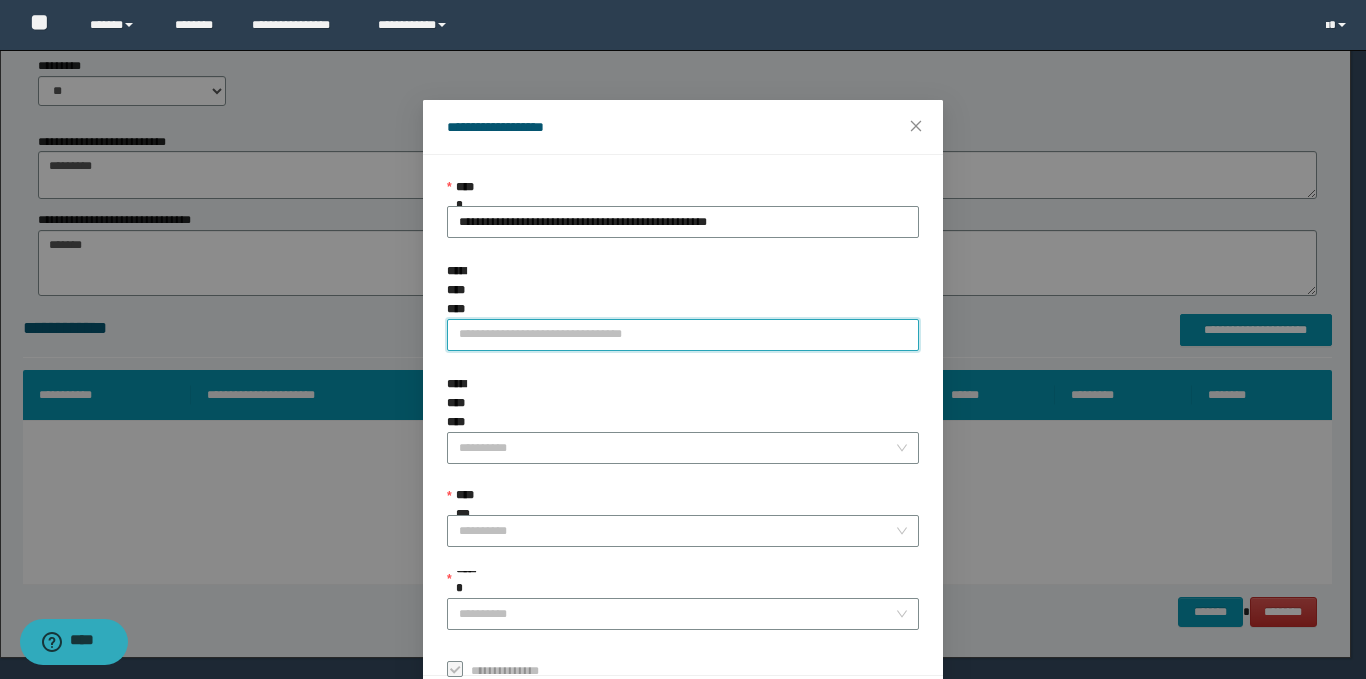 click on "**********" at bounding box center [683, 335] 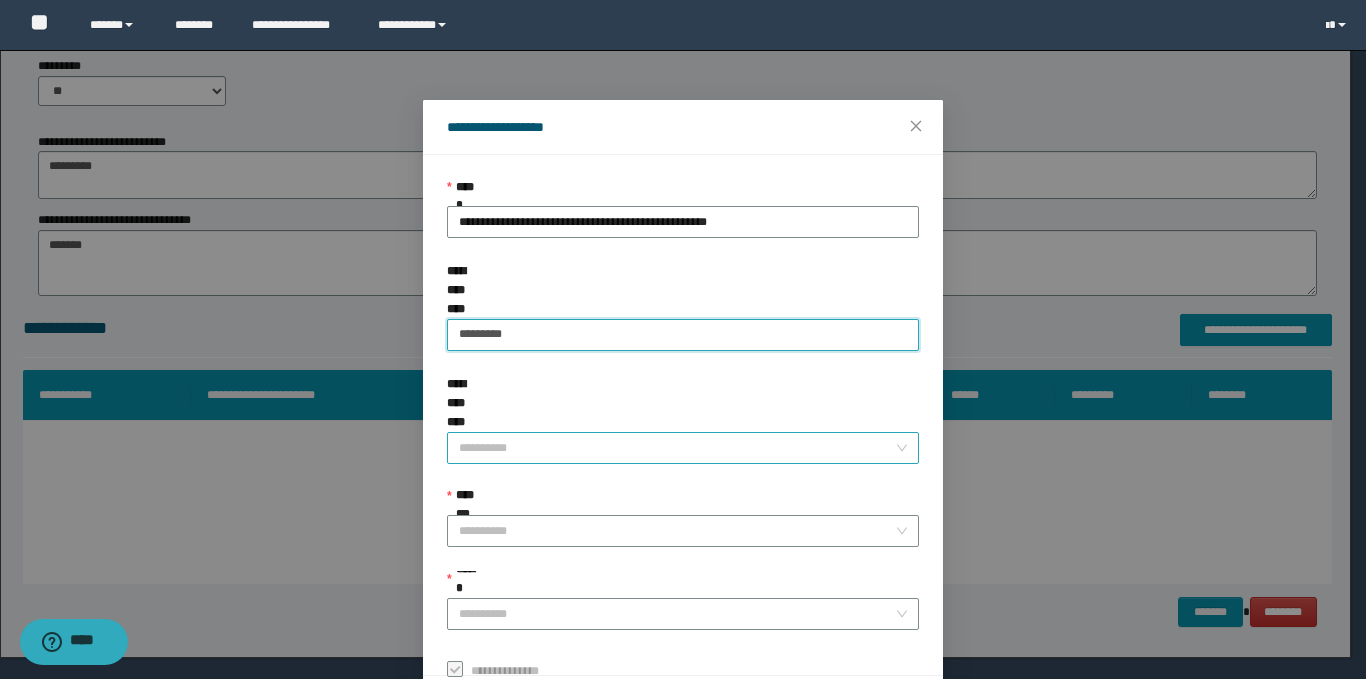 type on "*********" 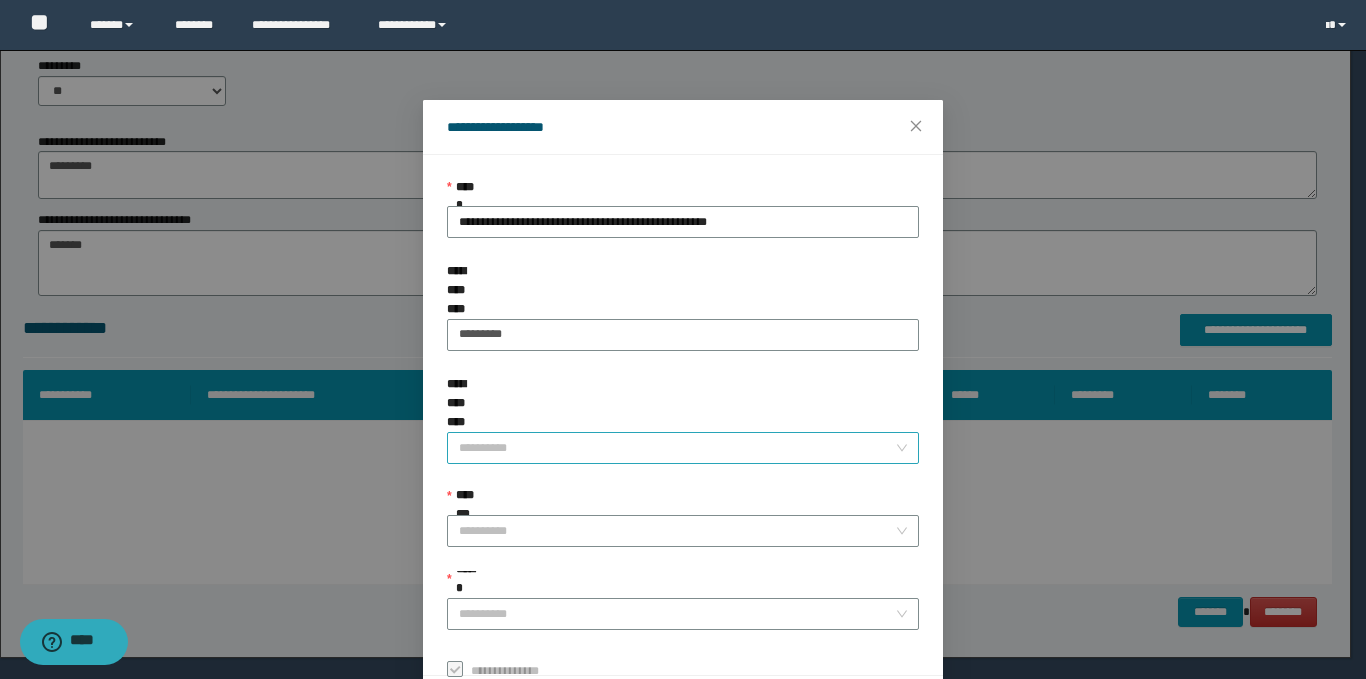 click on "**********" at bounding box center (677, 448) 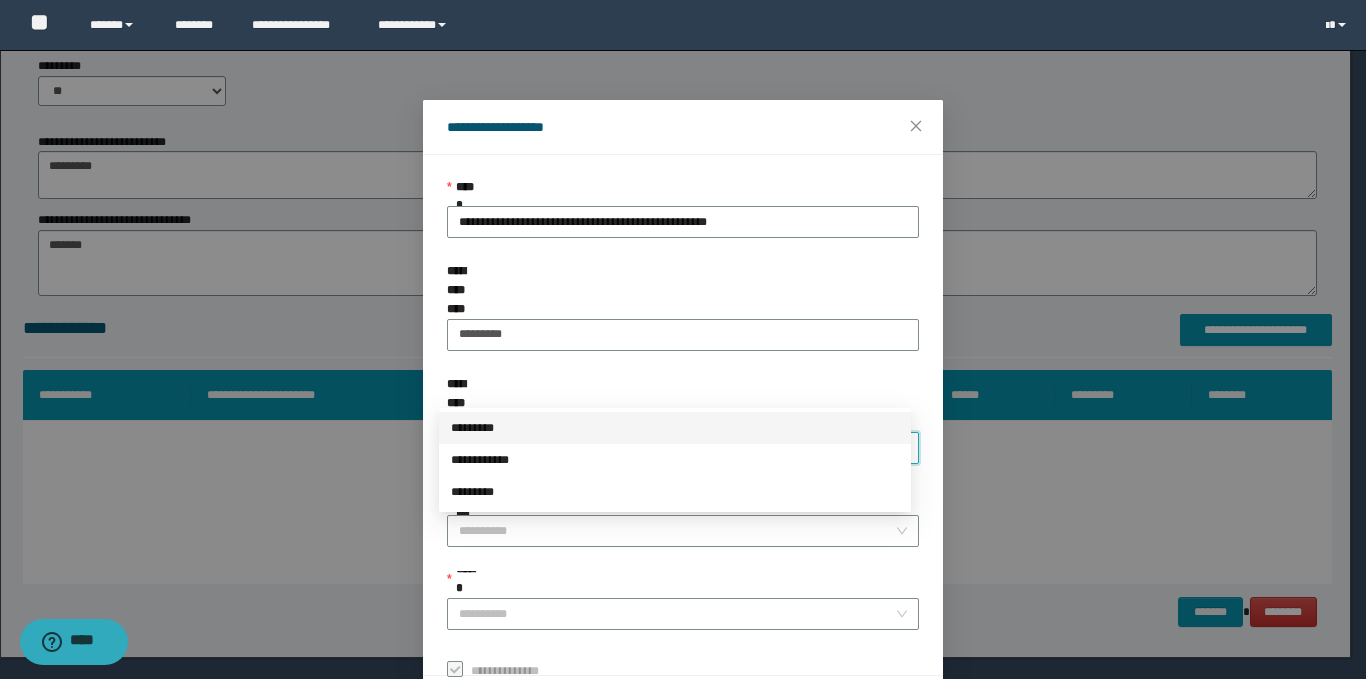 click on "*********" at bounding box center (675, 428) 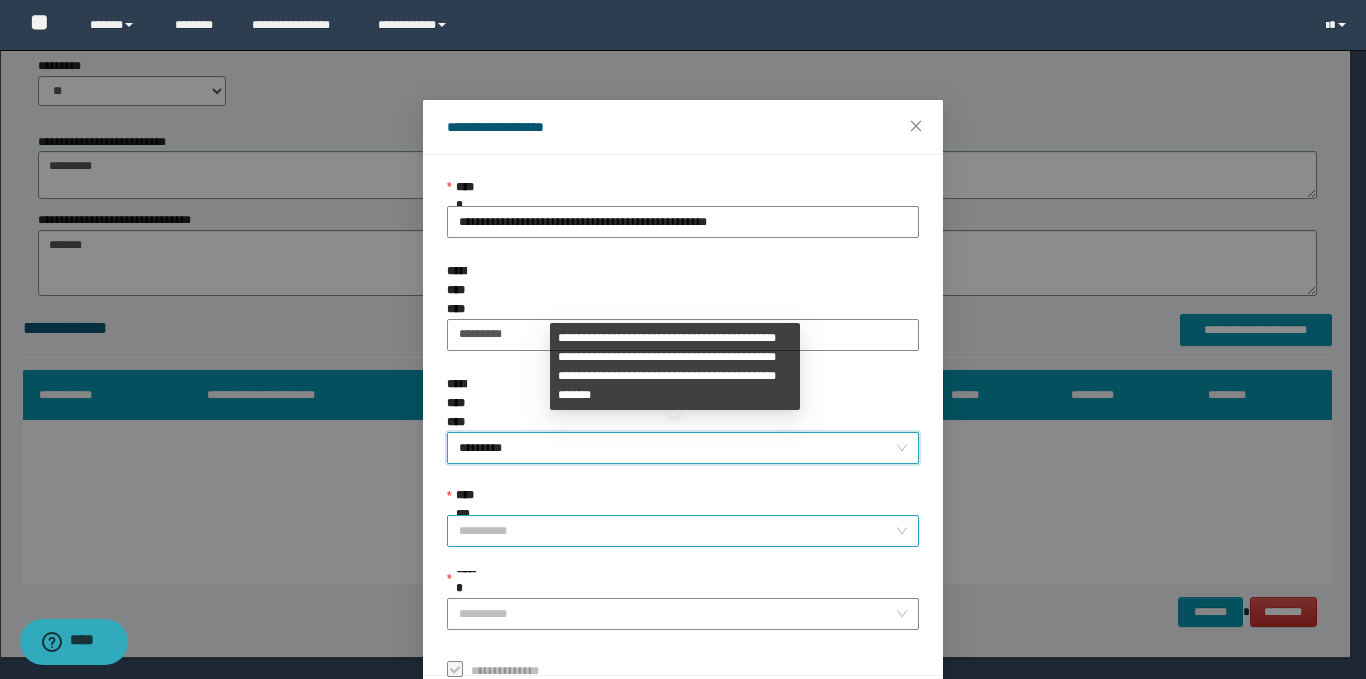 click on "**********" at bounding box center (677, 531) 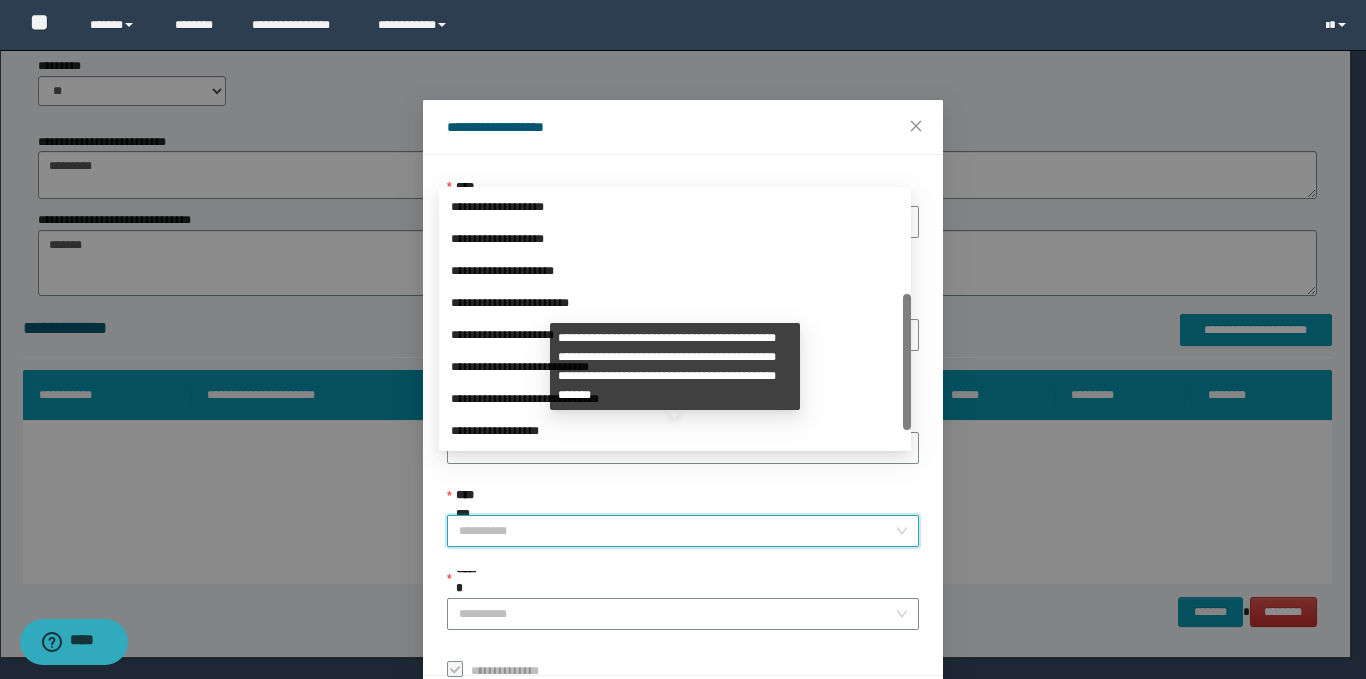 scroll, scrollTop: 192, scrollLeft: 0, axis: vertical 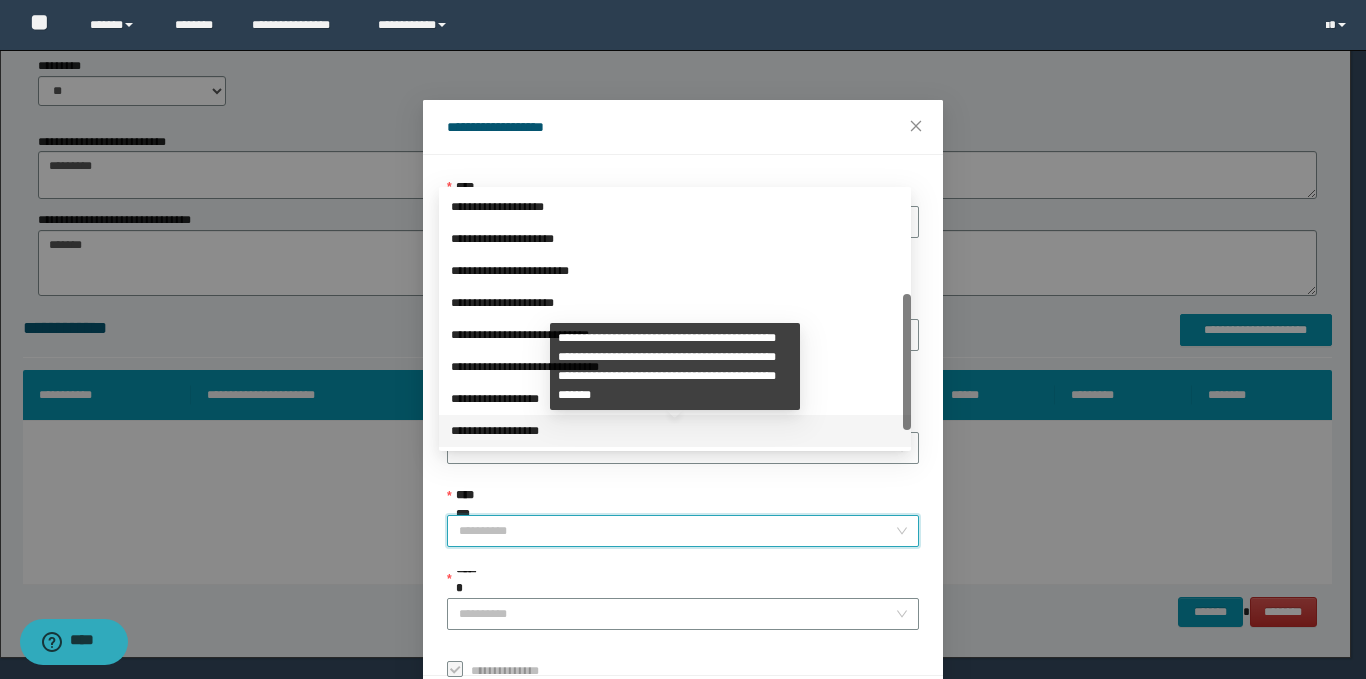 click on "**********" at bounding box center [675, 399] 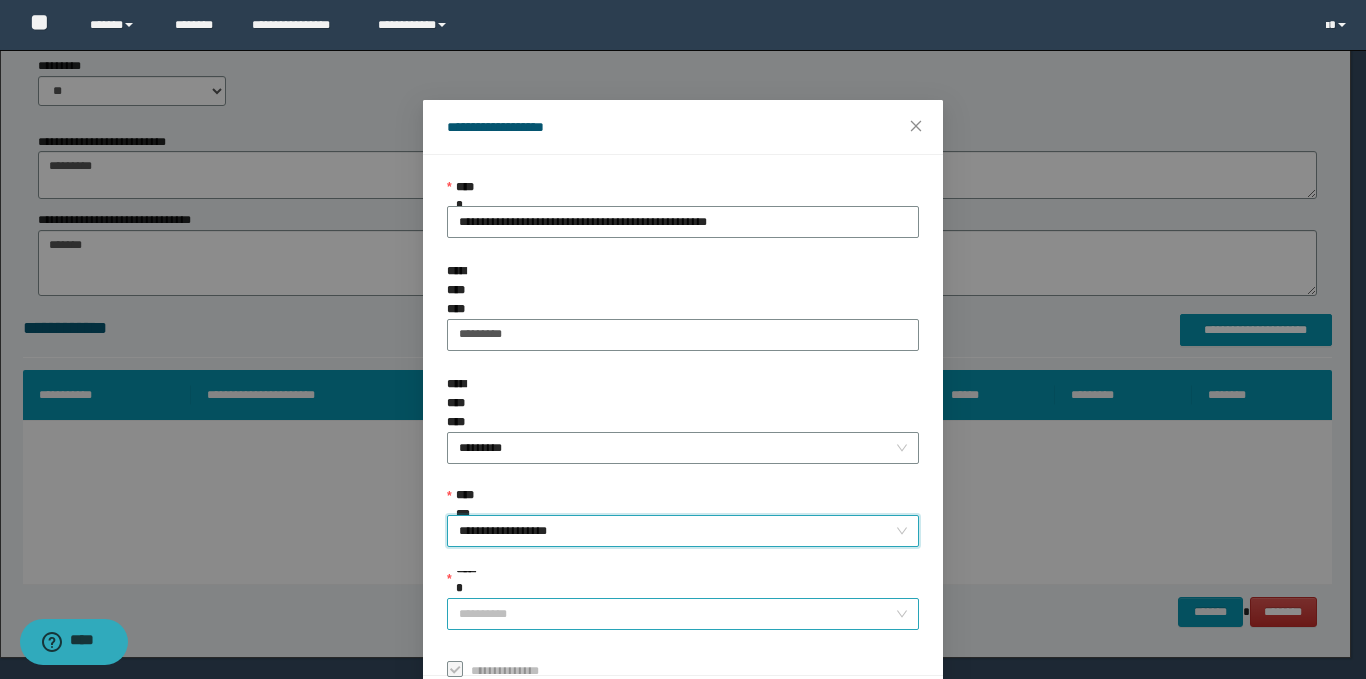 click on "******" at bounding box center [677, 614] 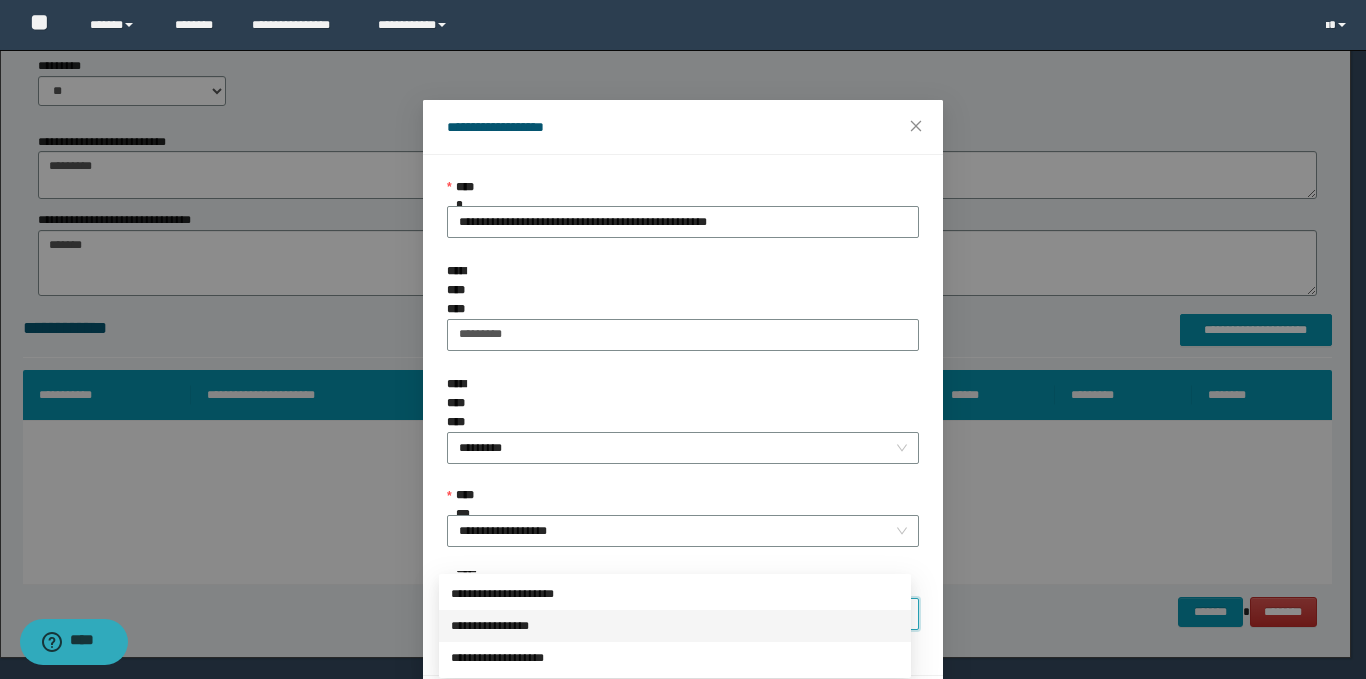 click on "**********" at bounding box center [675, 626] 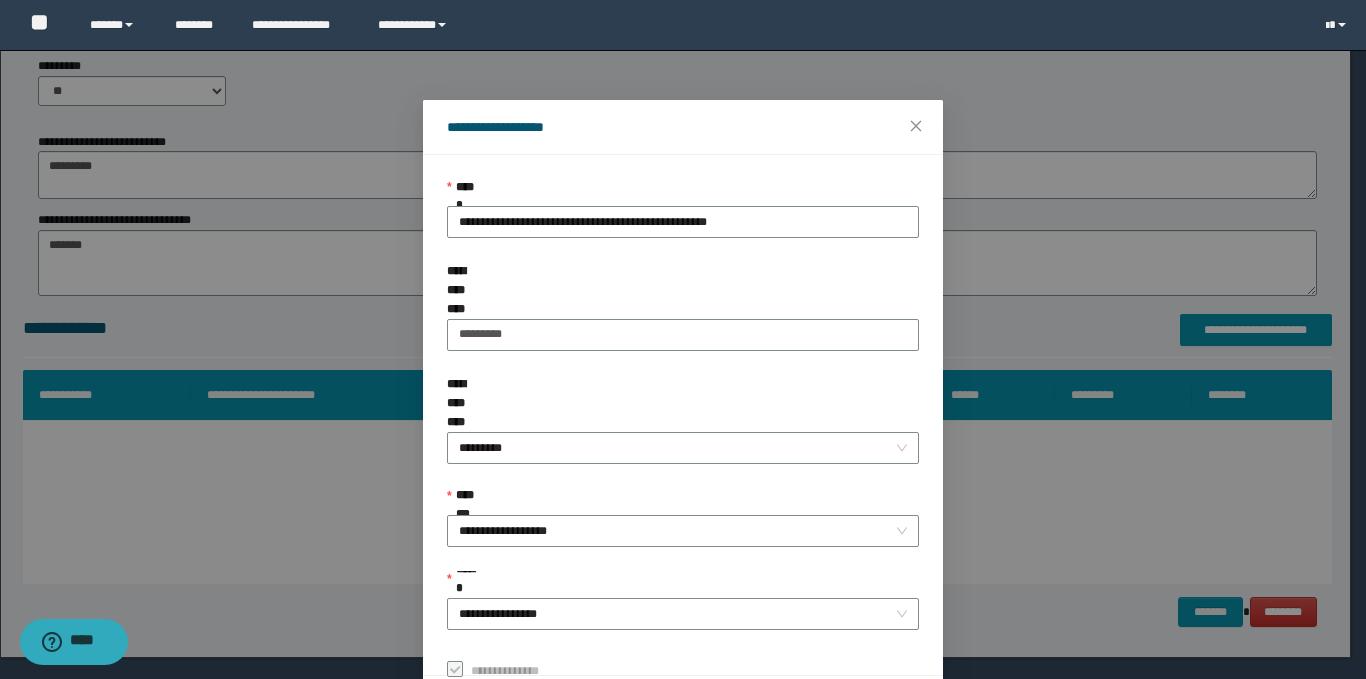 scroll, scrollTop: 73, scrollLeft: 0, axis: vertical 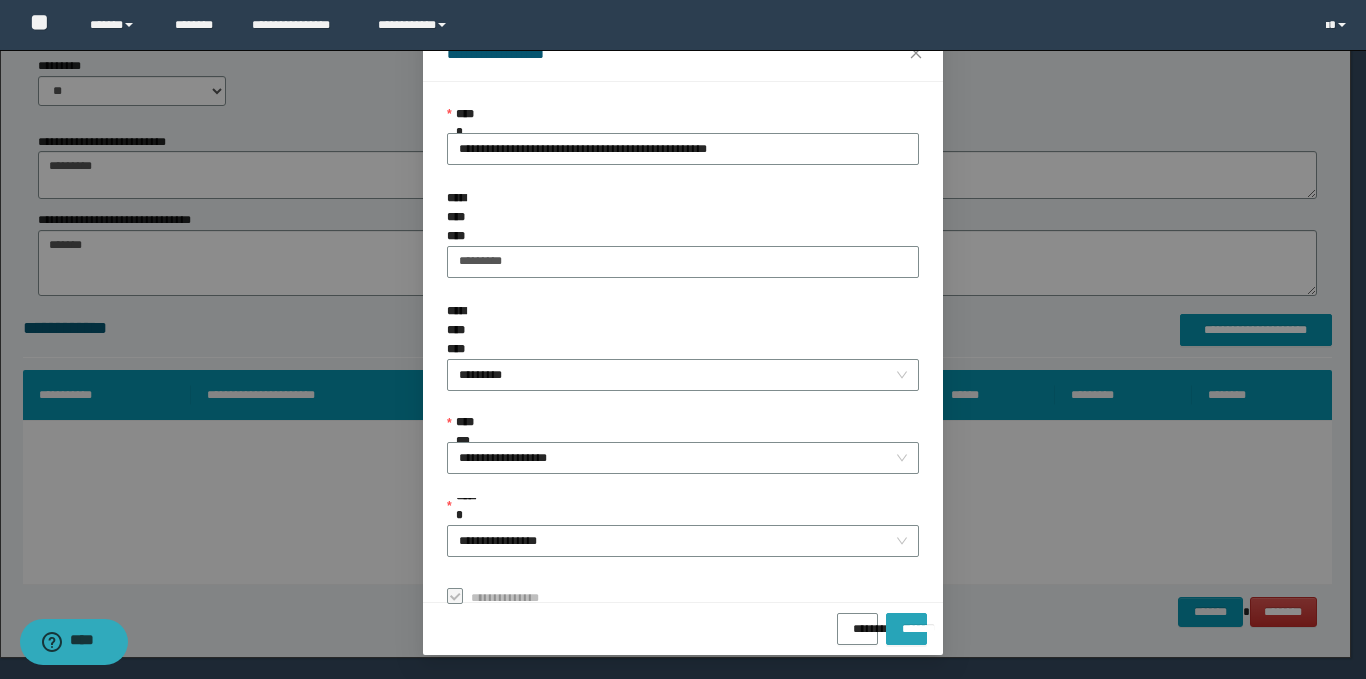 click on "*******" at bounding box center (906, 622) 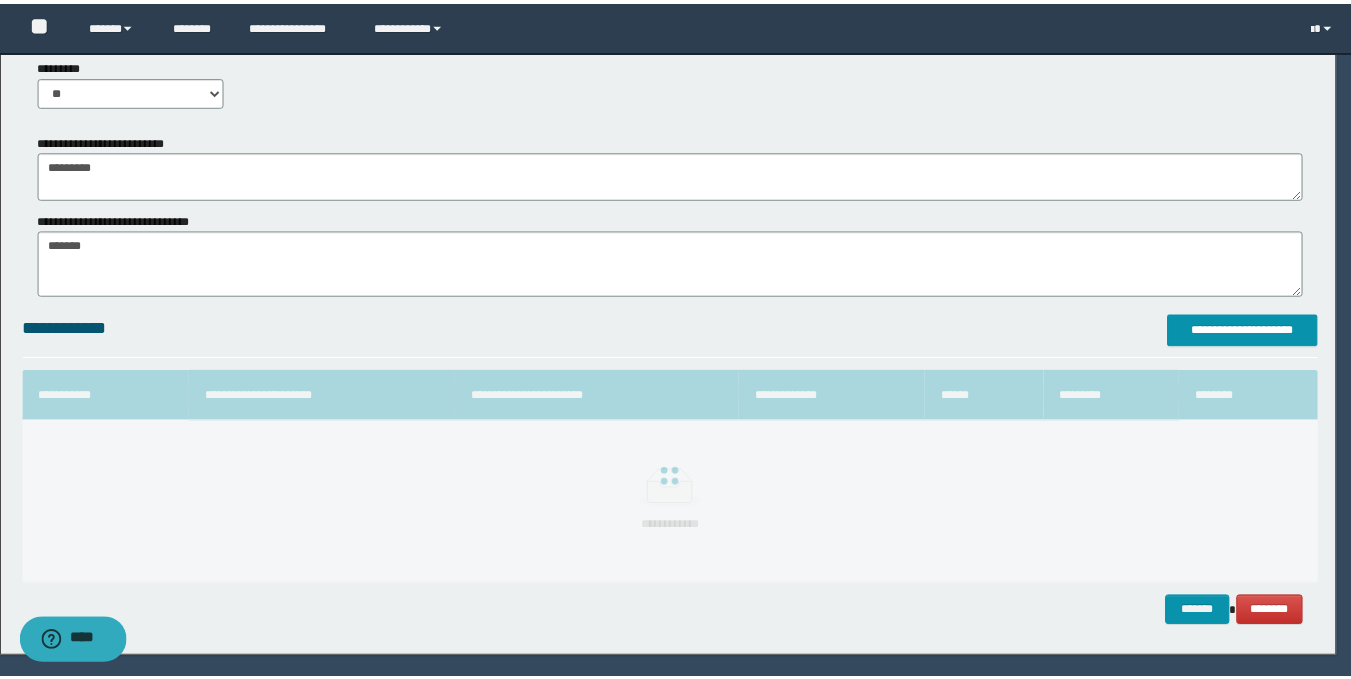 scroll, scrollTop: 26, scrollLeft: 0, axis: vertical 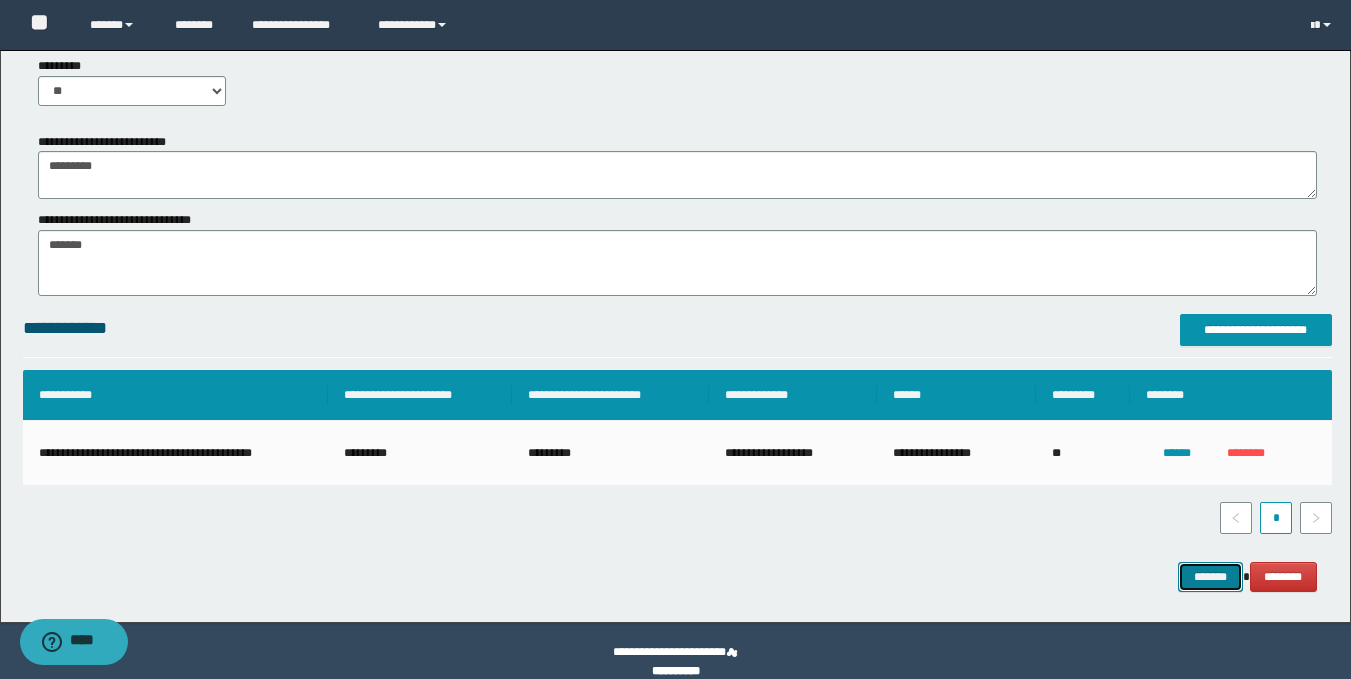 click on "*******" at bounding box center (1210, 577) 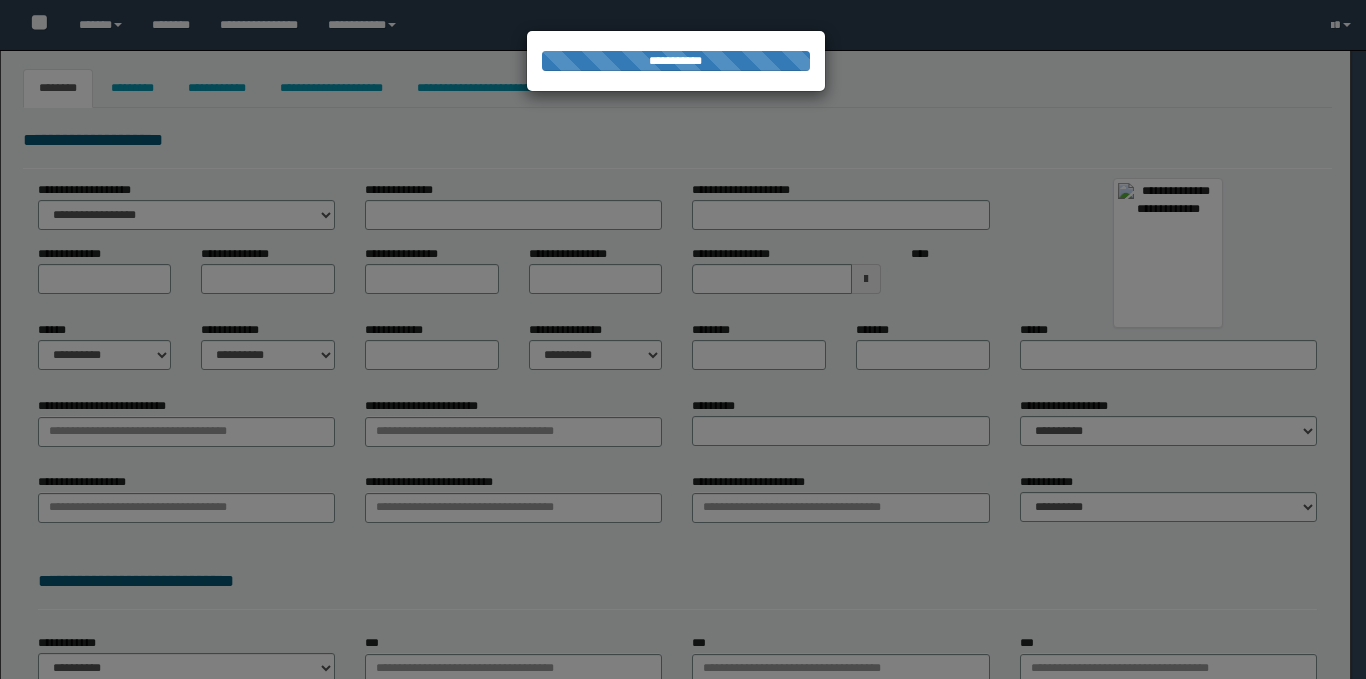 type on "*****" 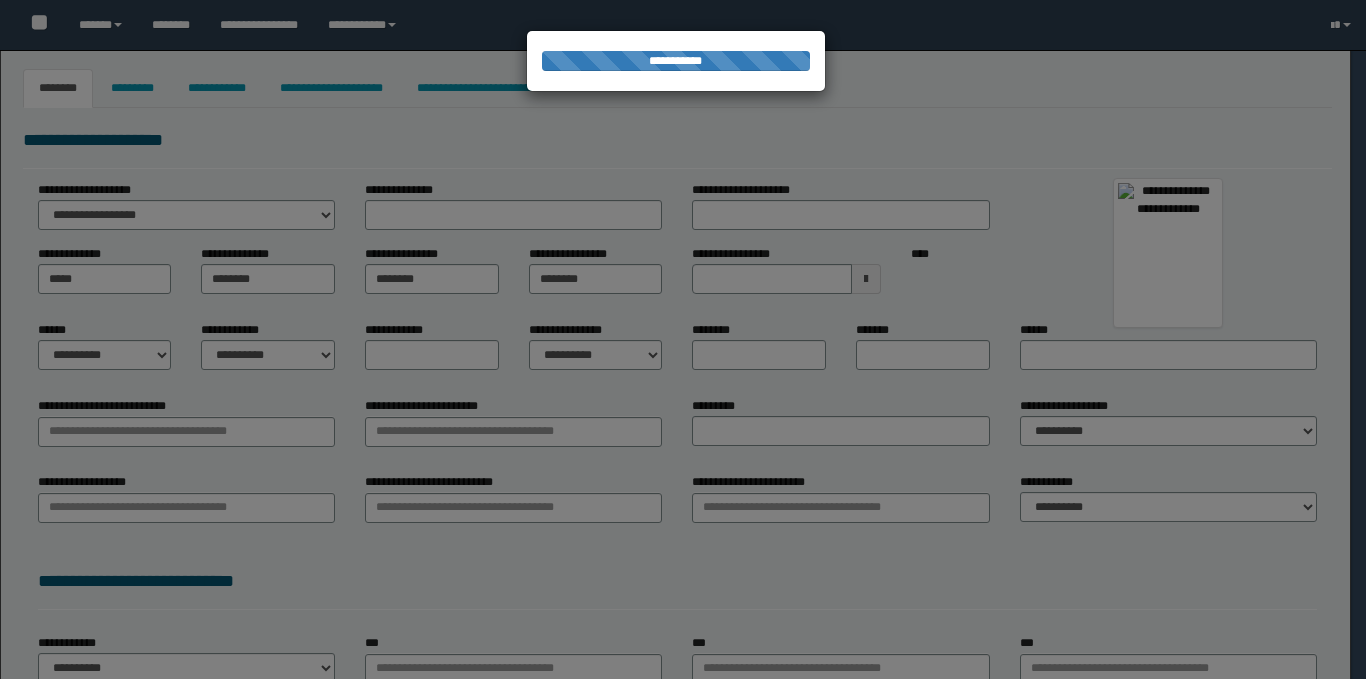 select on "*" 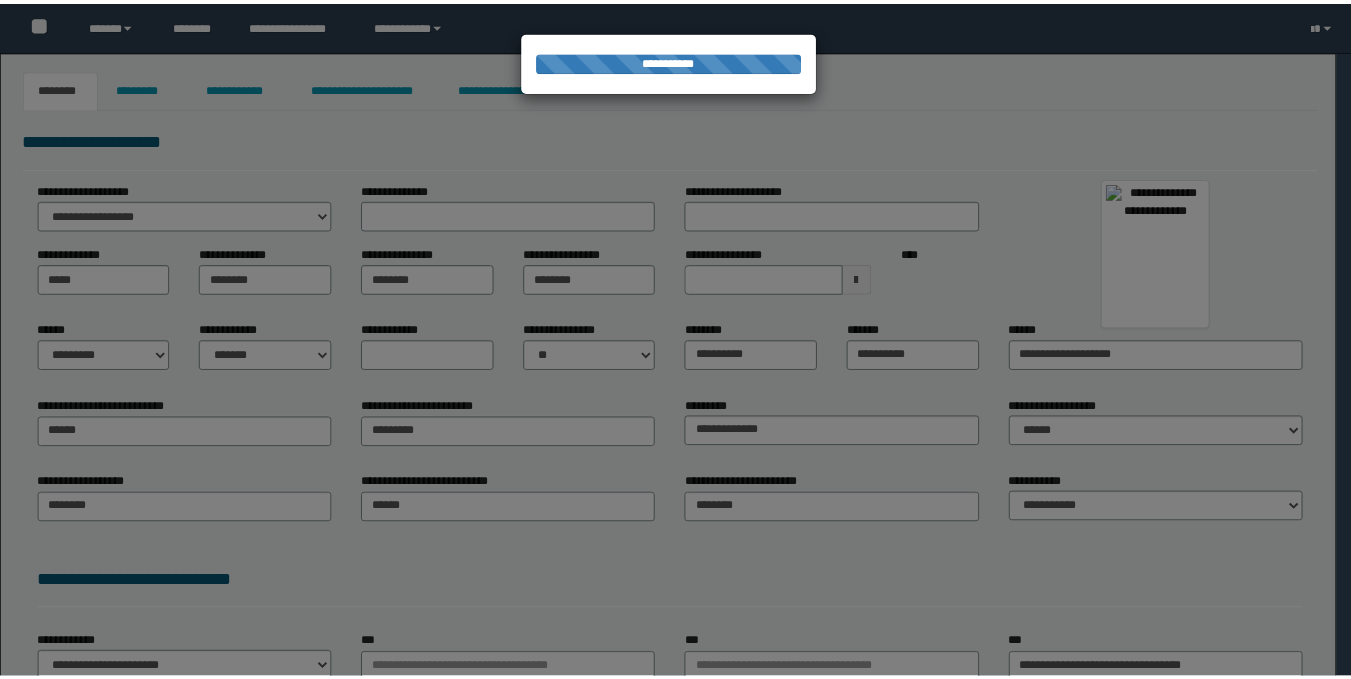scroll, scrollTop: 0, scrollLeft: 0, axis: both 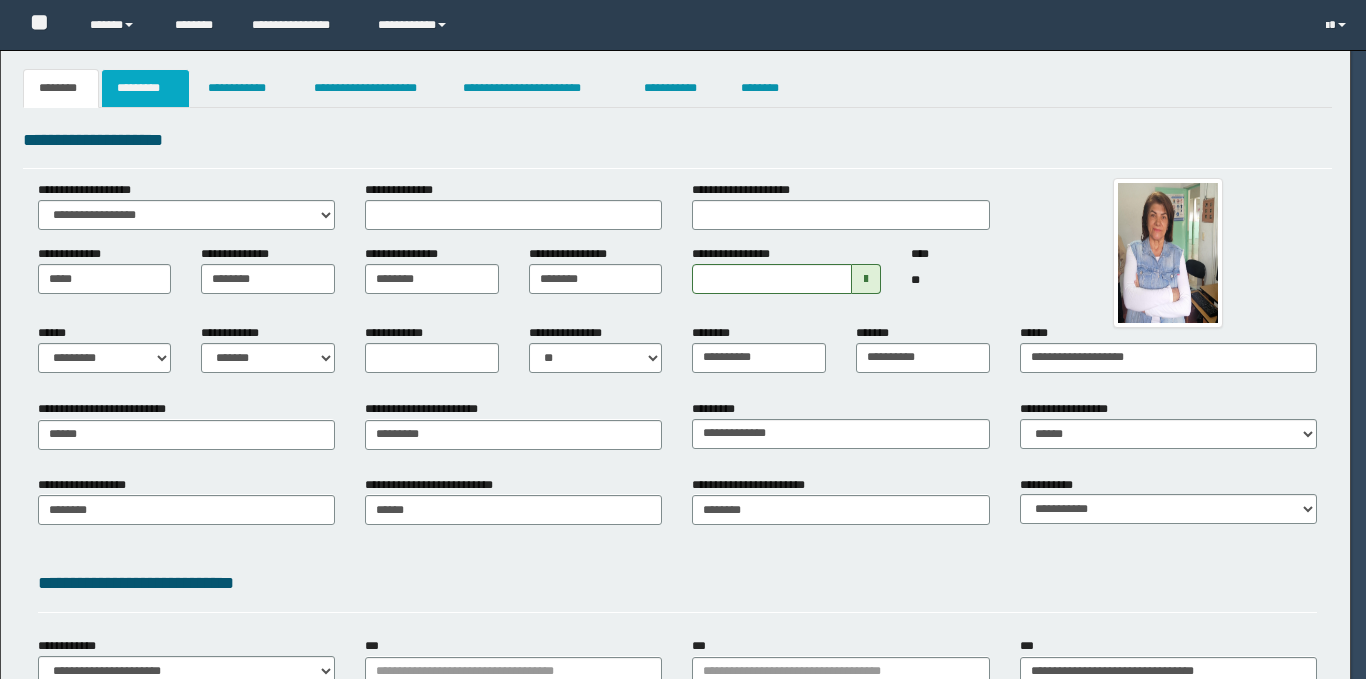 click on "*********" at bounding box center (145, 88) 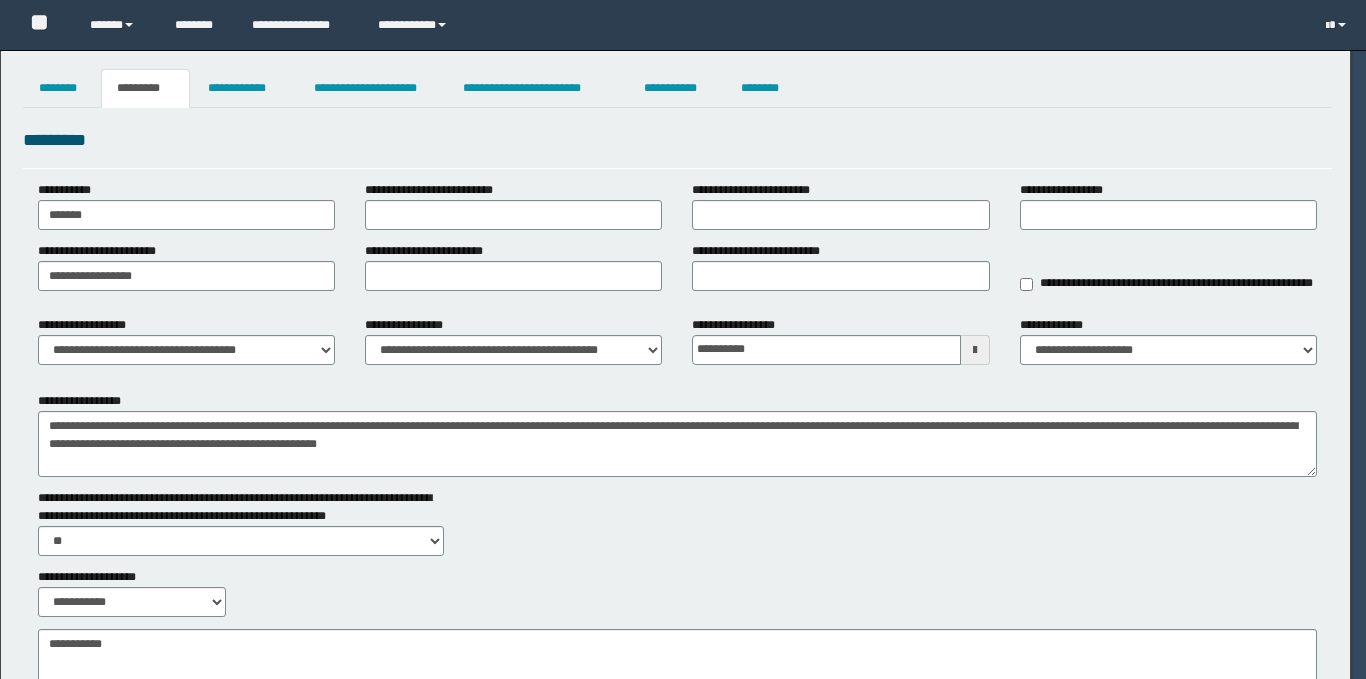 click on "*********" at bounding box center (145, 88) 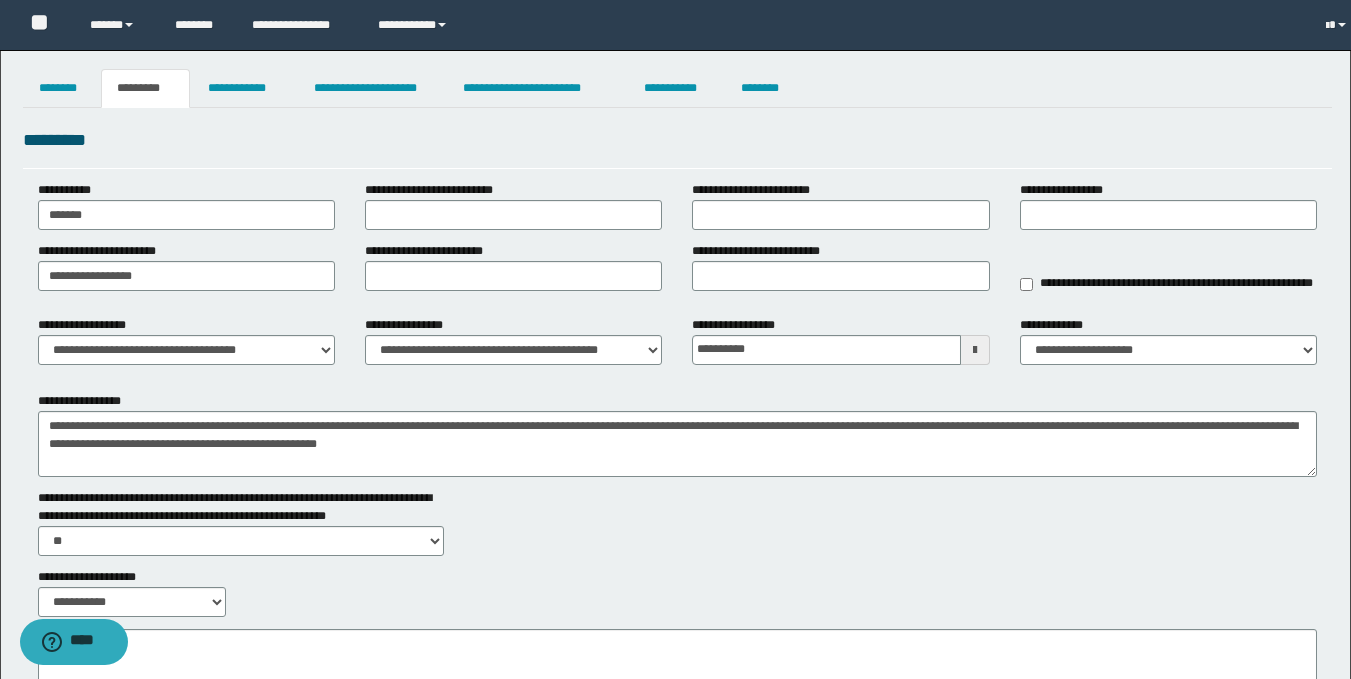 scroll, scrollTop: 0, scrollLeft: 0, axis: both 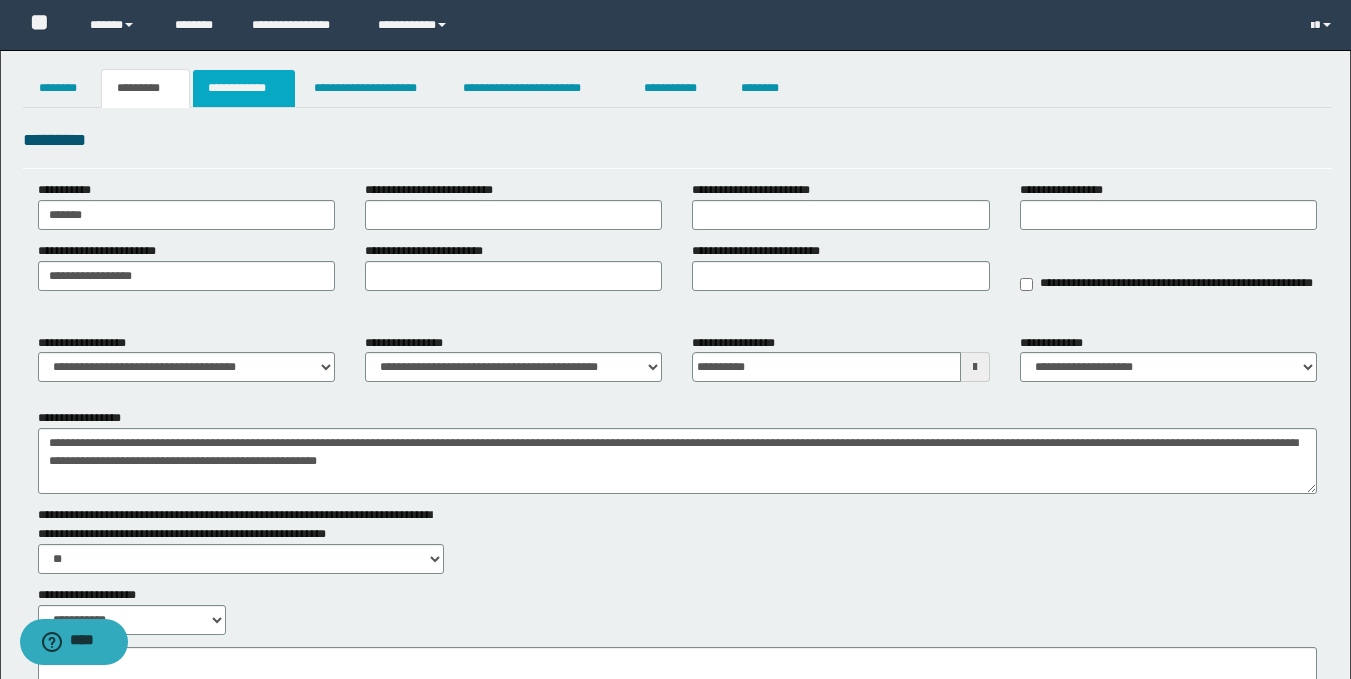 click on "**********" at bounding box center (244, 88) 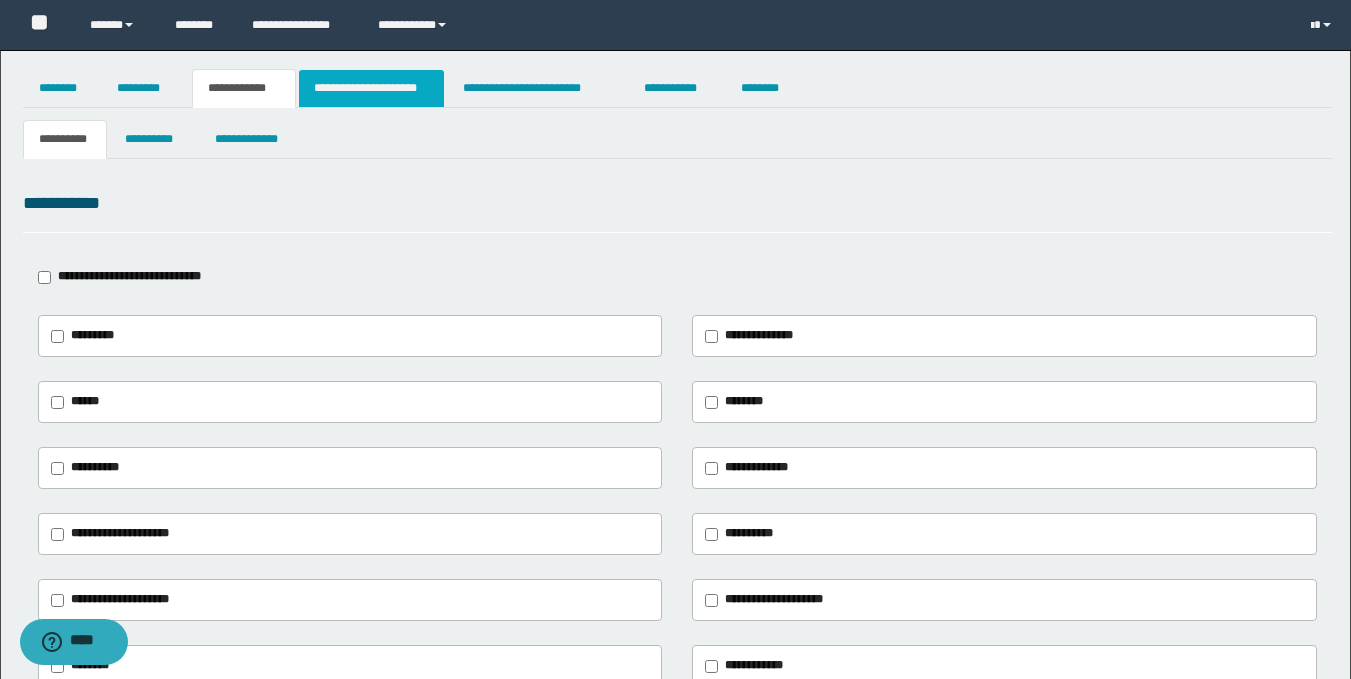 click on "**********" at bounding box center [371, 88] 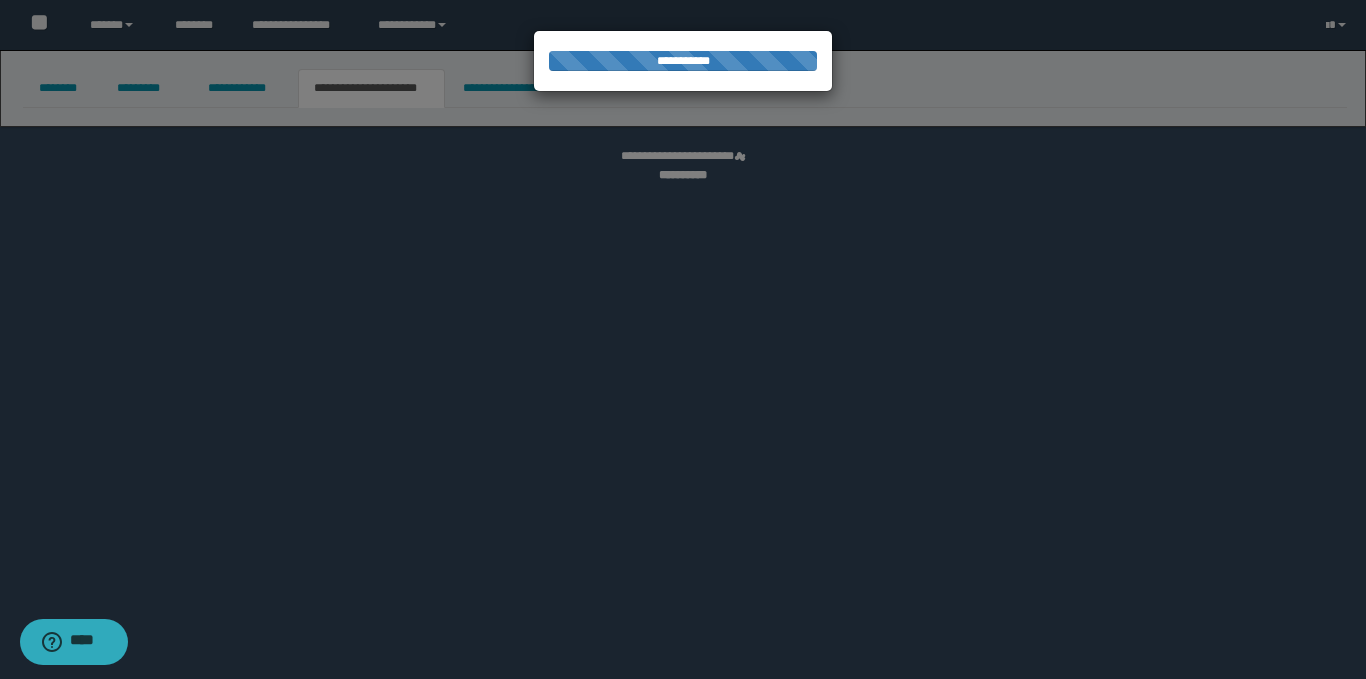 select on "*" 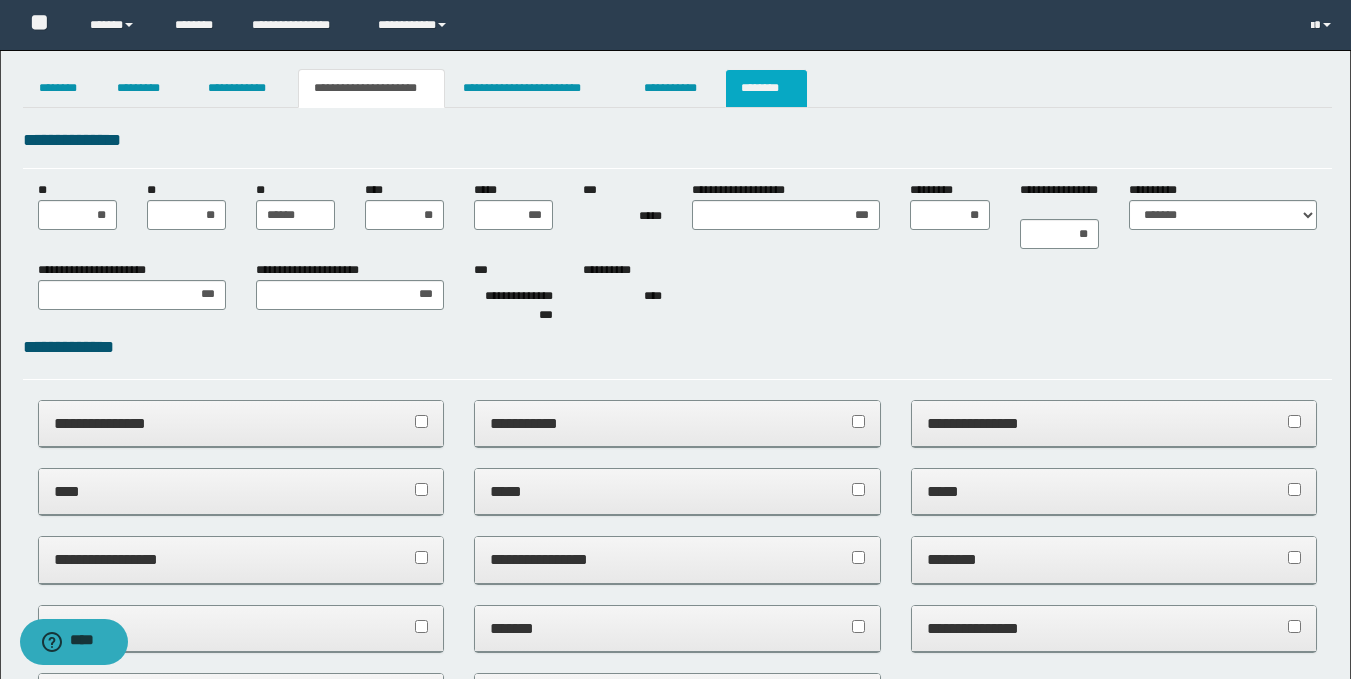 scroll, scrollTop: 0, scrollLeft: 0, axis: both 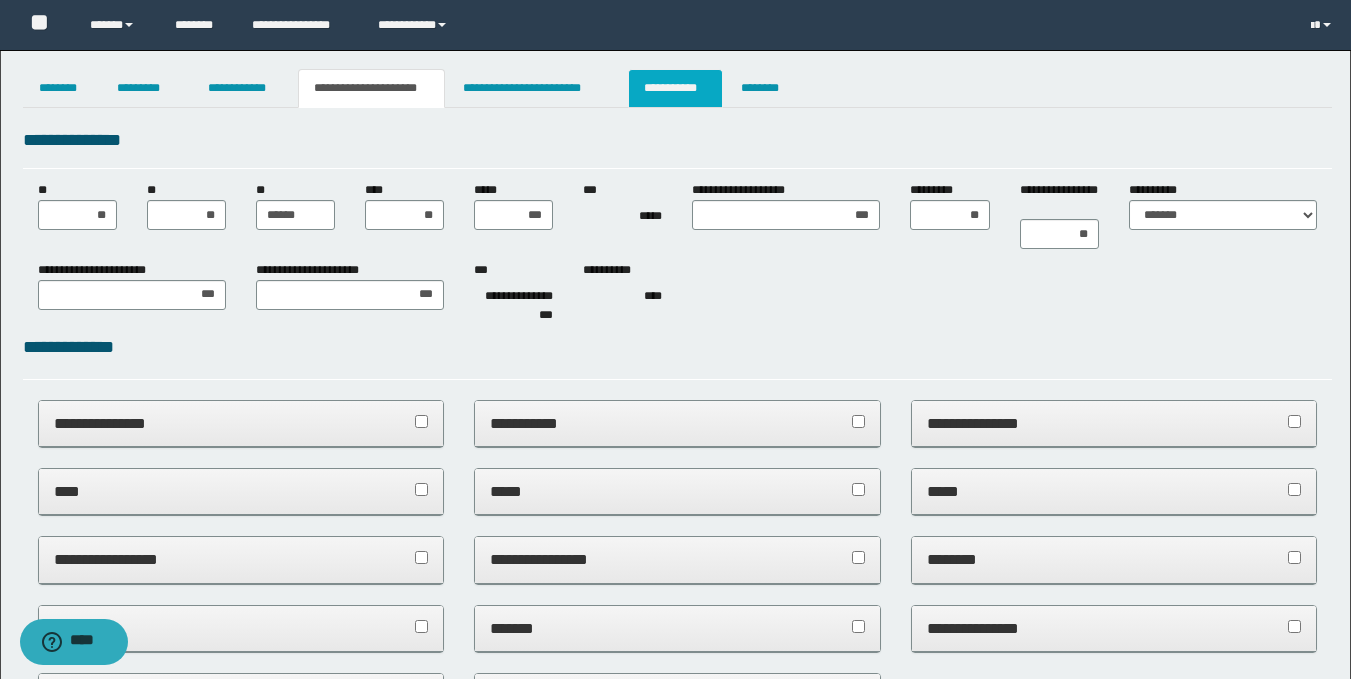 click on "**********" at bounding box center [675, 88] 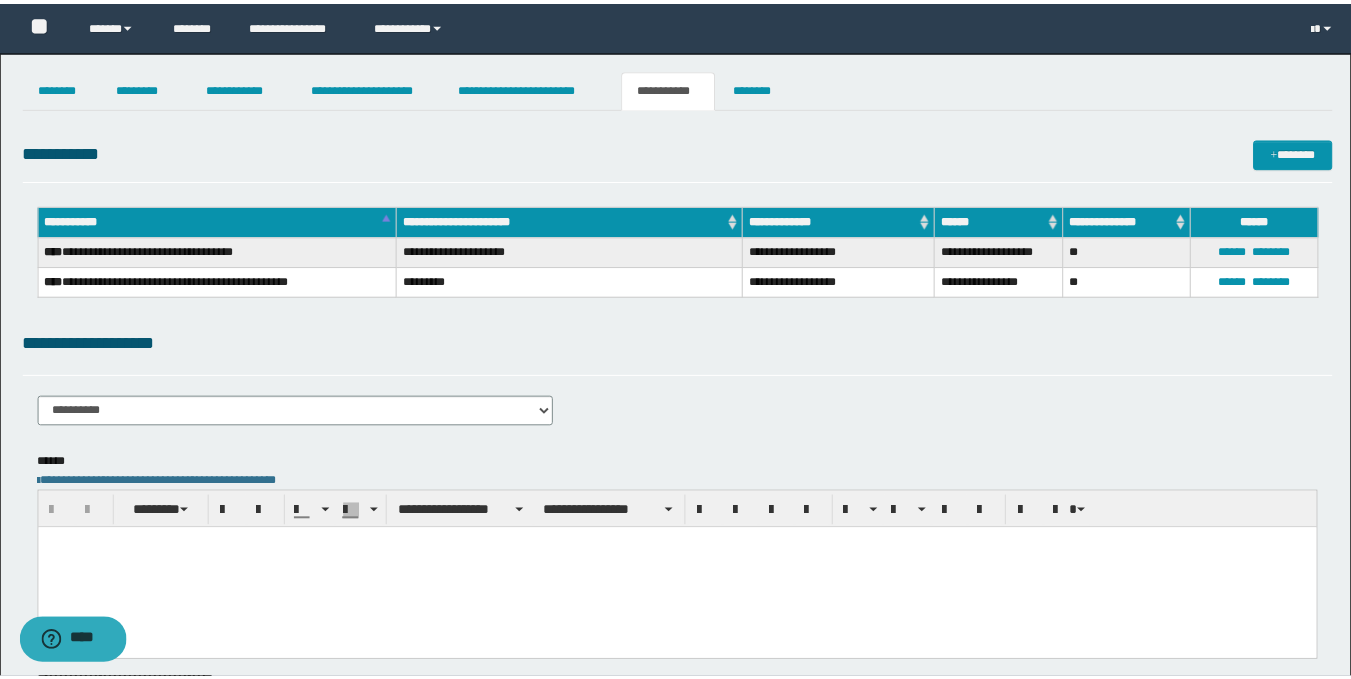 scroll, scrollTop: 0, scrollLeft: 0, axis: both 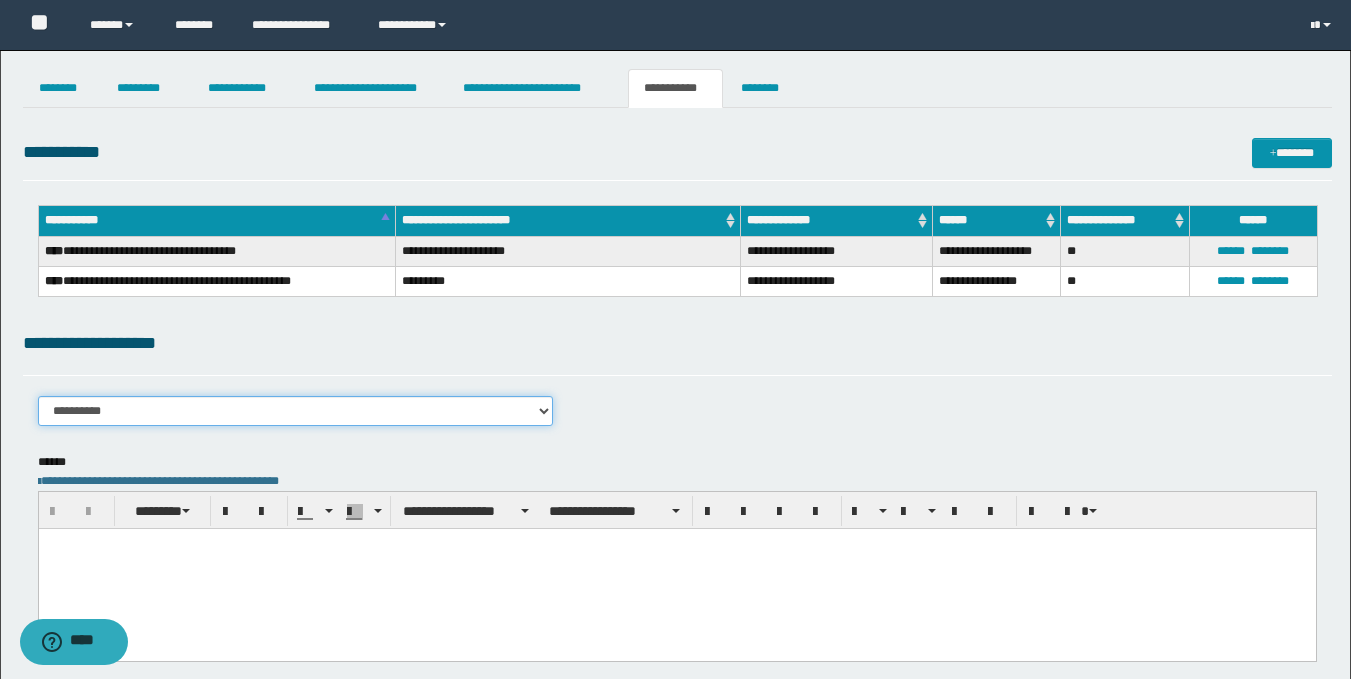 click on "**********" at bounding box center [296, 411] 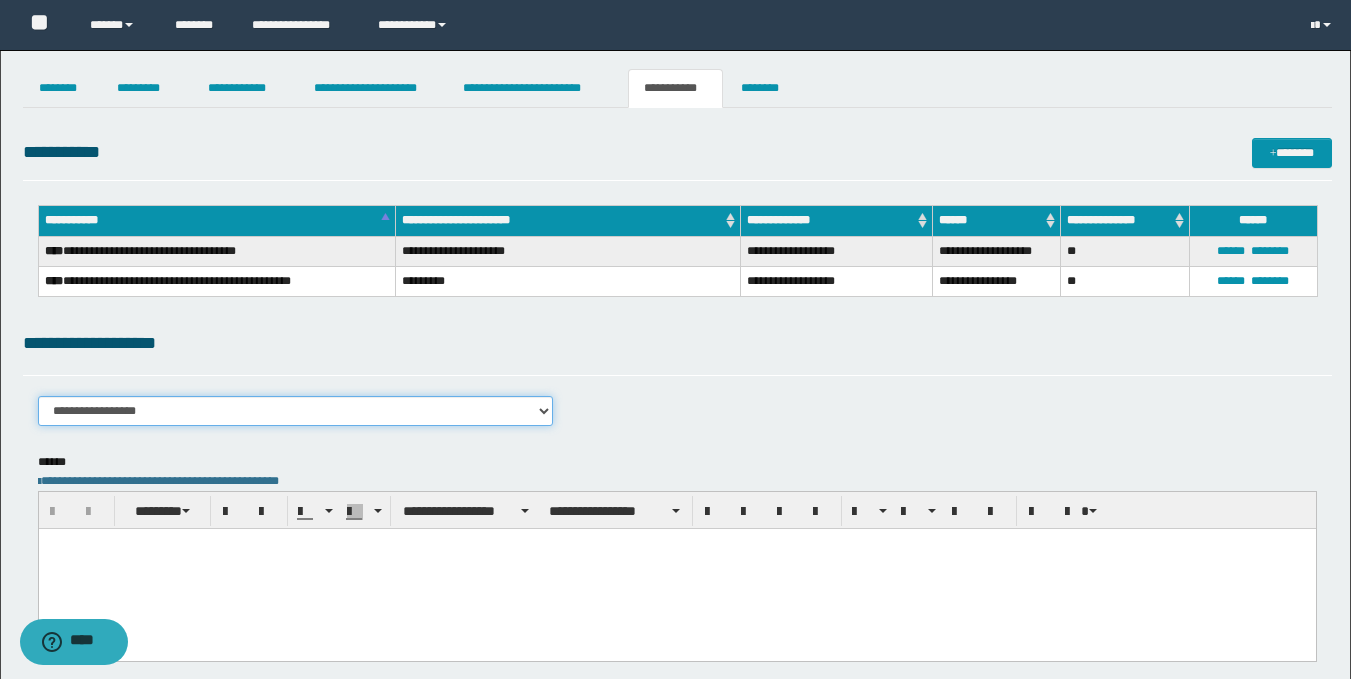 click on "**********" at bounding box center [296, 411] 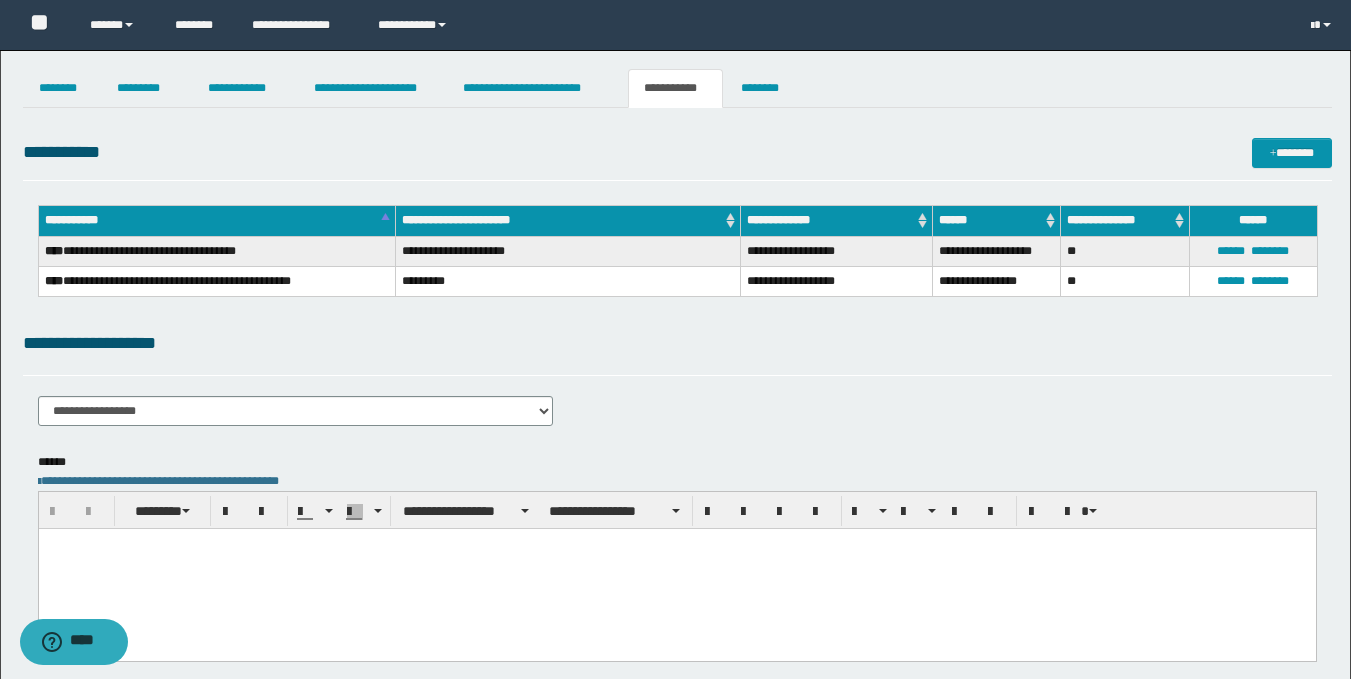 click at bounding box center (676, 568) 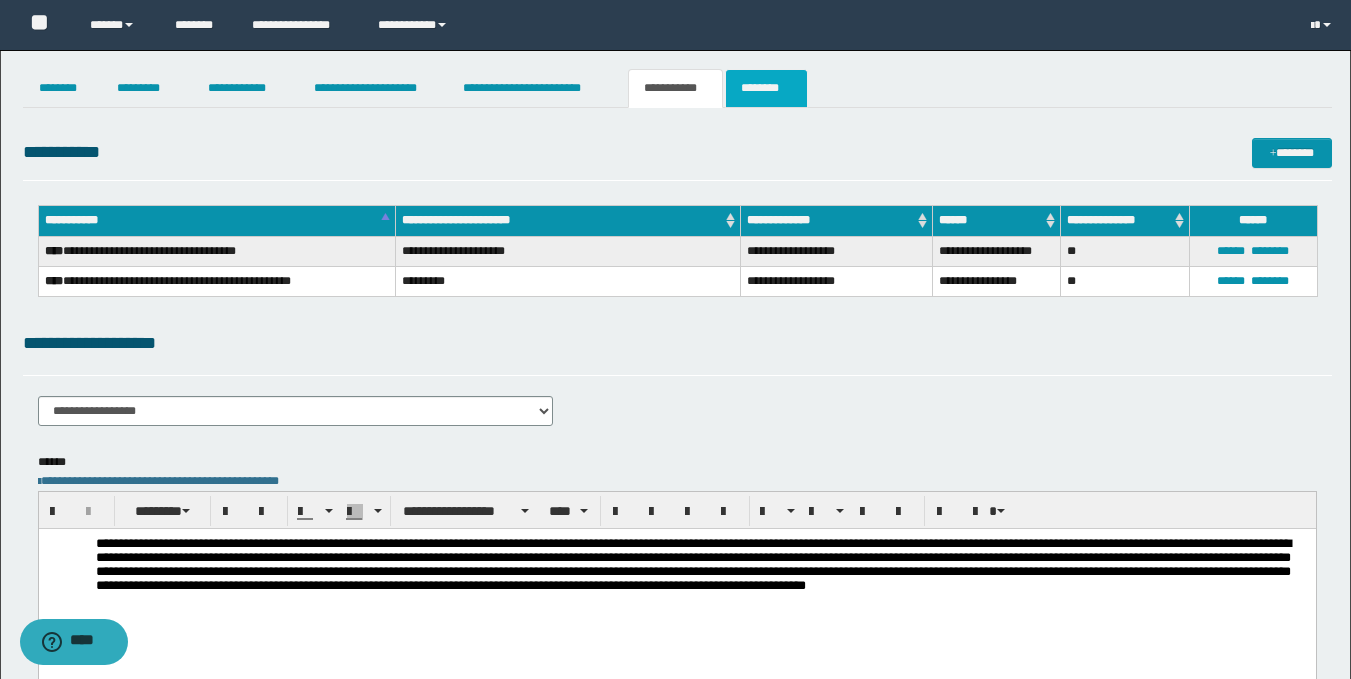 click on "********" at bounding box center (766, 88) 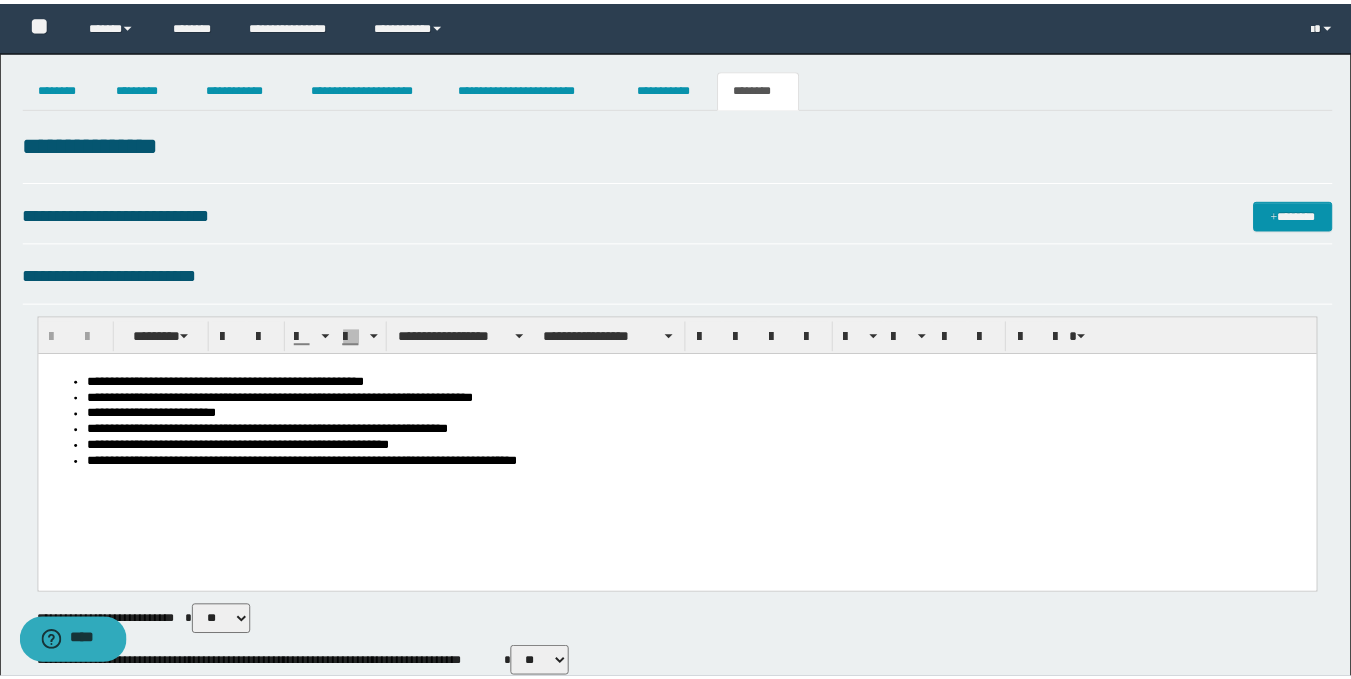 scroll, scrollTop: 0, scrollLeft: 0, axis: both 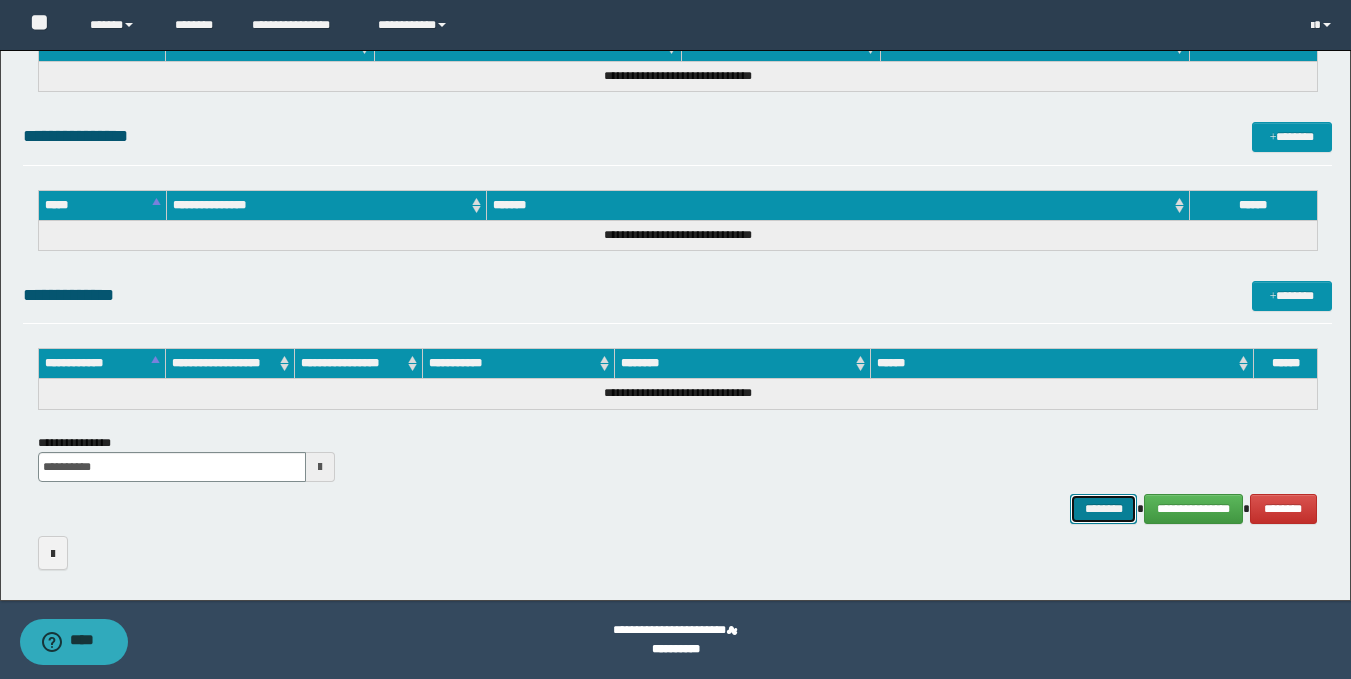 click on "********" at bounding box center [1104, 509] 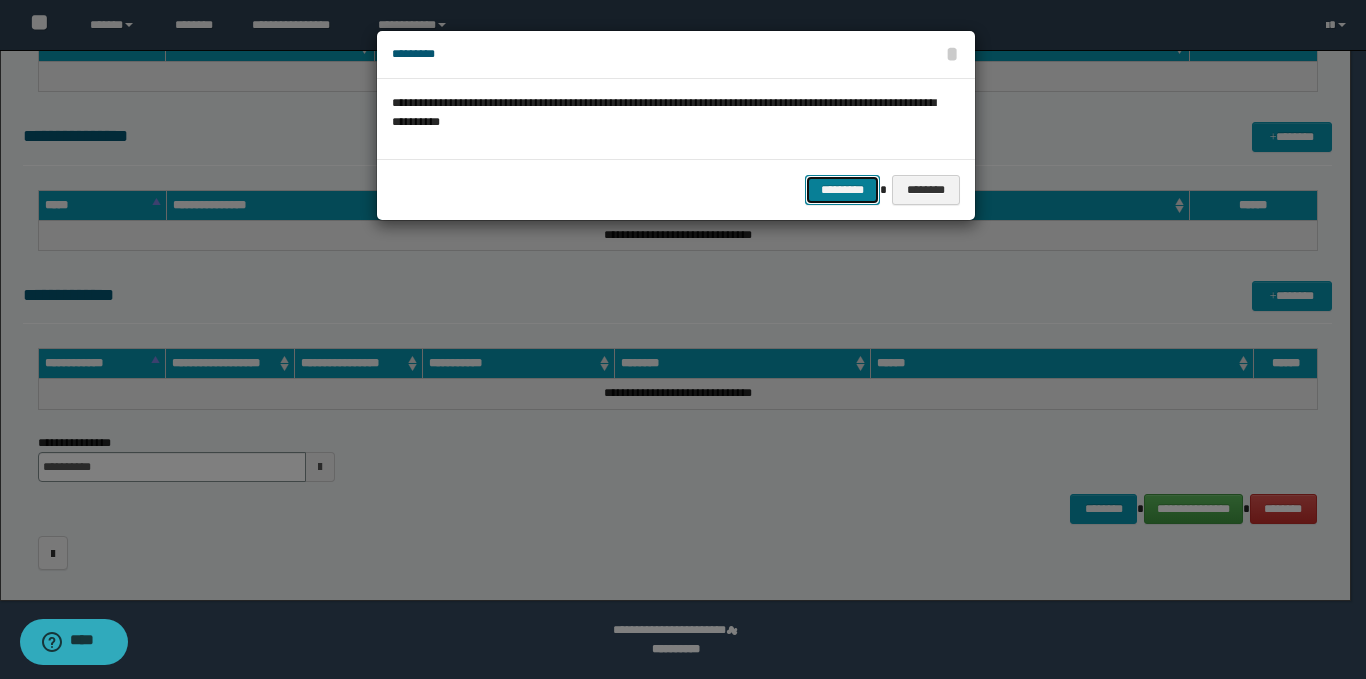 click on "*********" at bounding box center (842, 190) 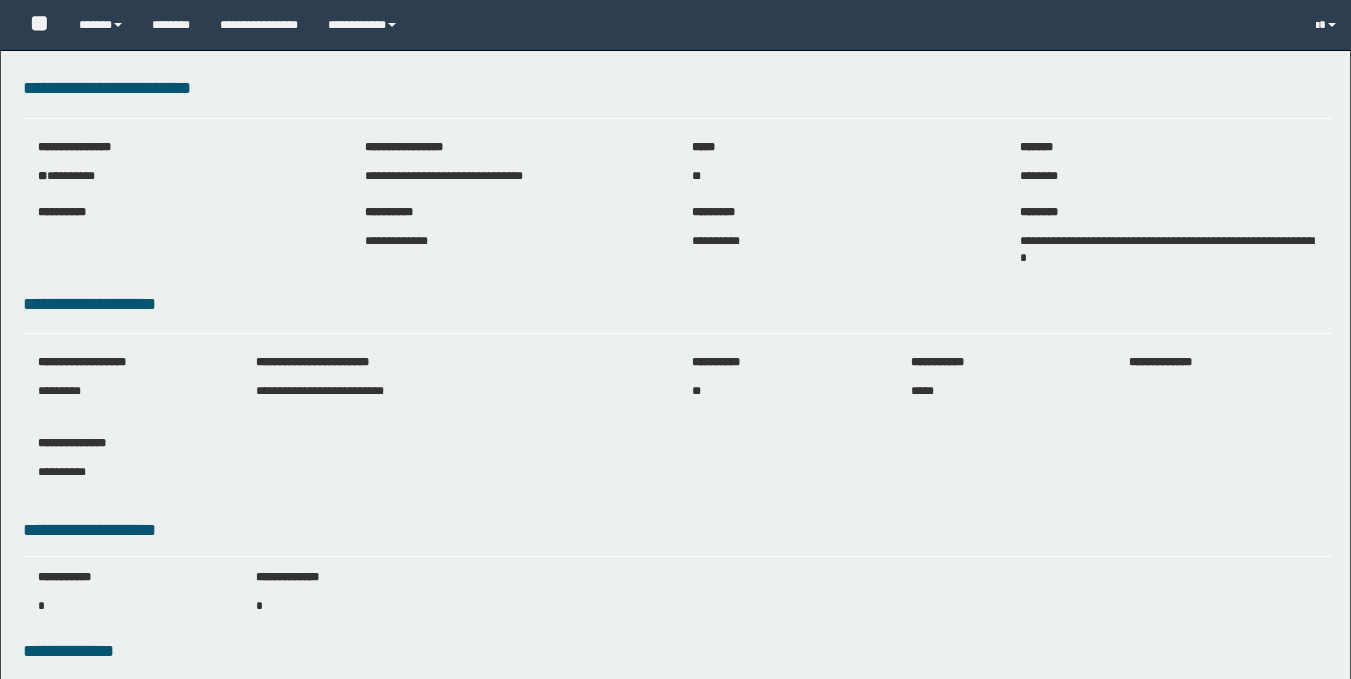 scroll, scrollTop: 0, scrollLeft: 0, axis: both 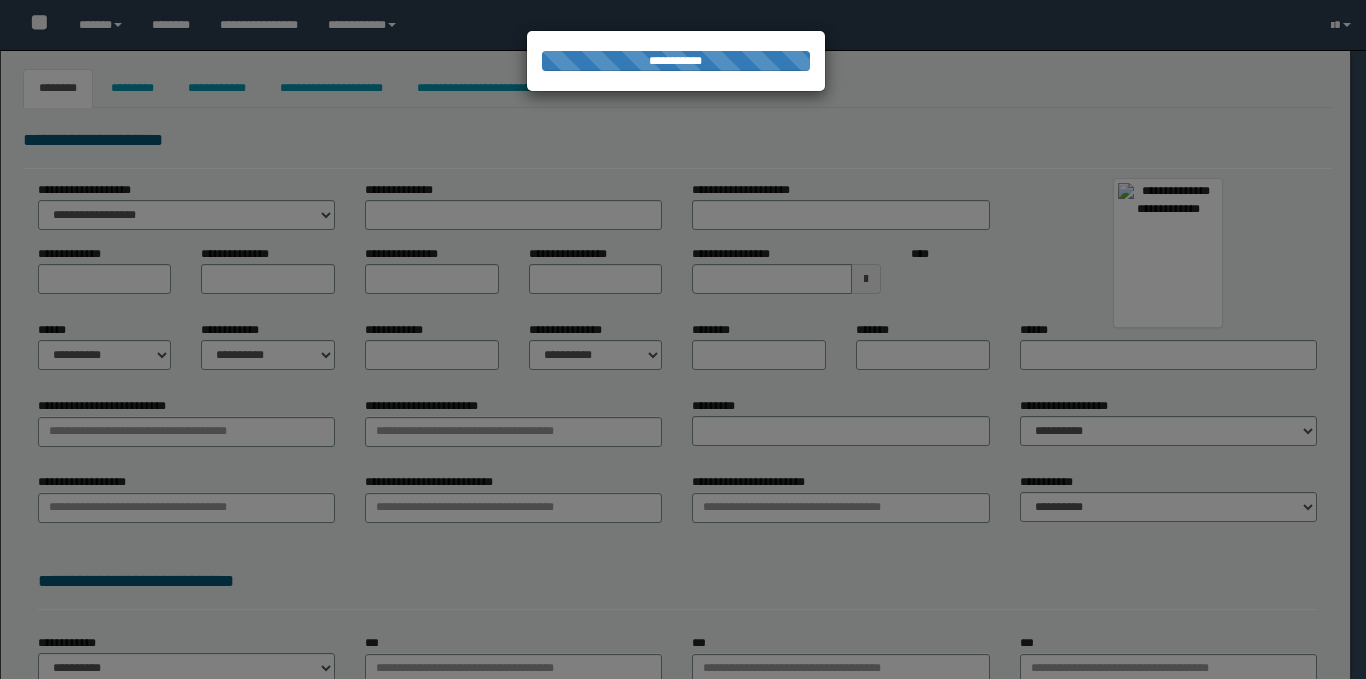 type on "******" 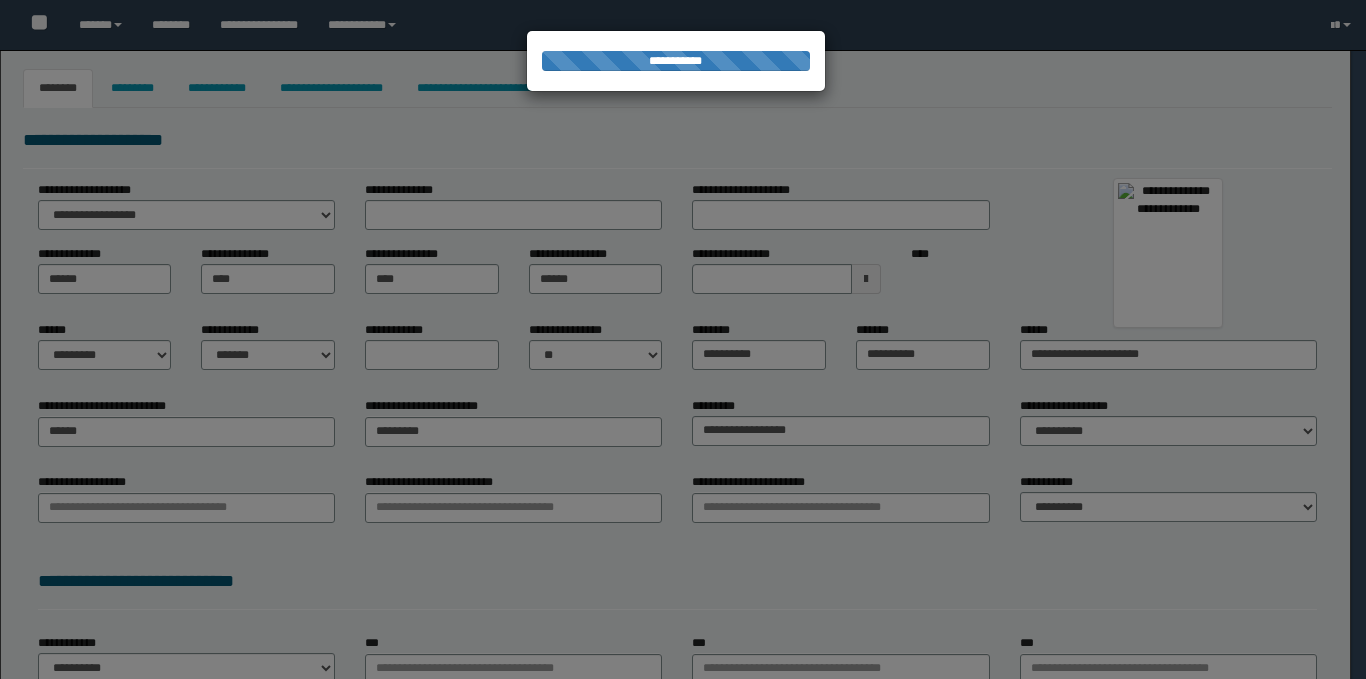 select on "*" 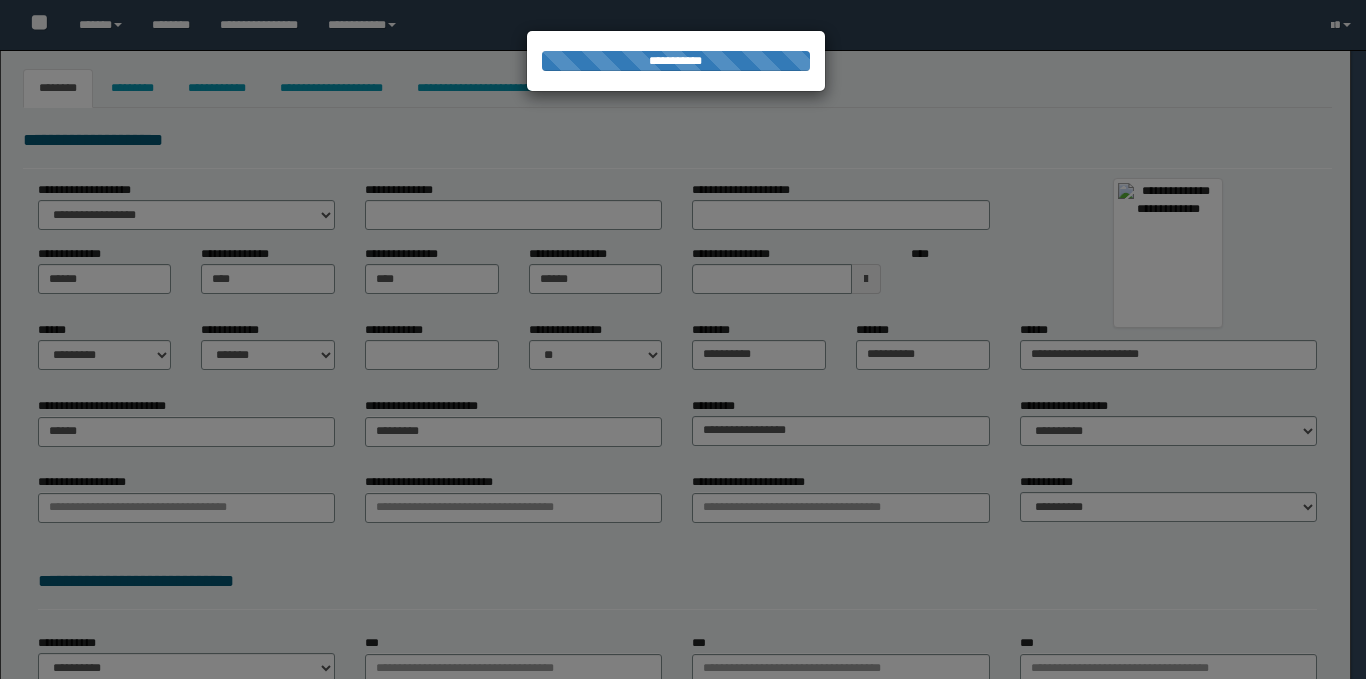 type on "********" 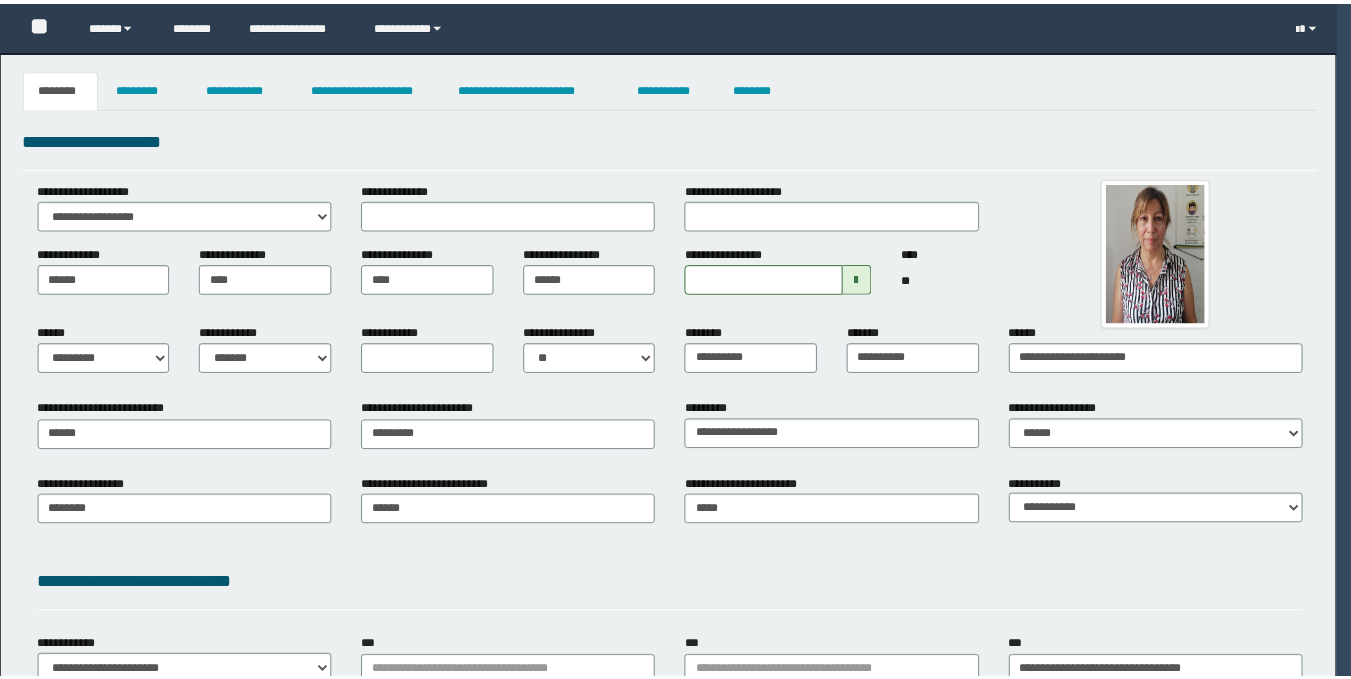 scroll, scrollTop: 0, scrollLeft: 0, axis: both 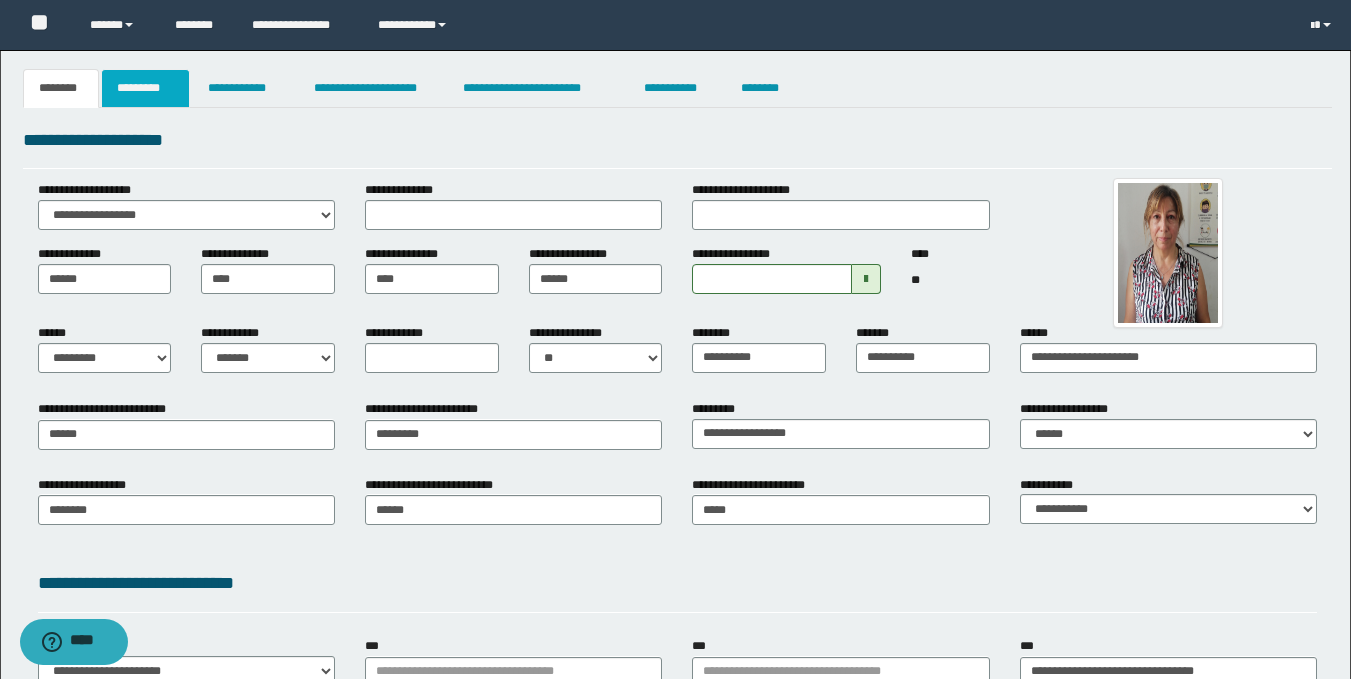 click on "*********" at bounding box center [145, 88] 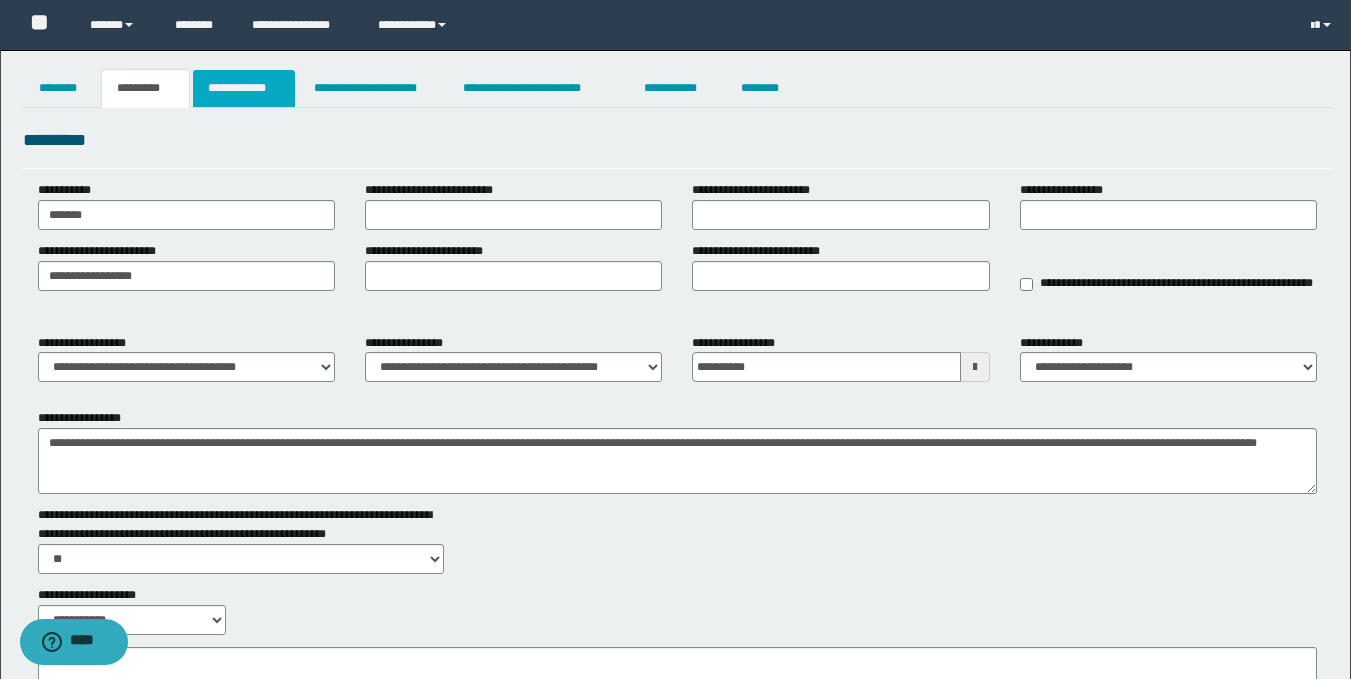 click on "**********" at bounding box center (244, 88) 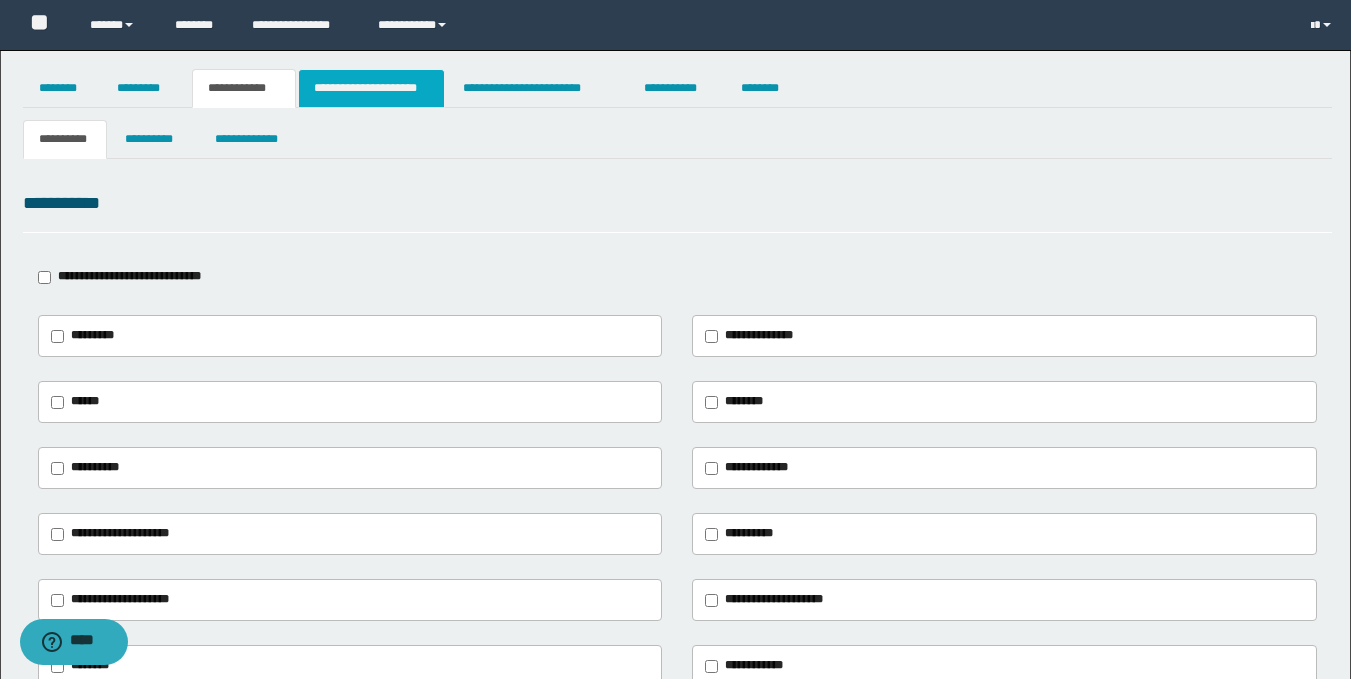 click on "**********" at bounding box center [371, 88] 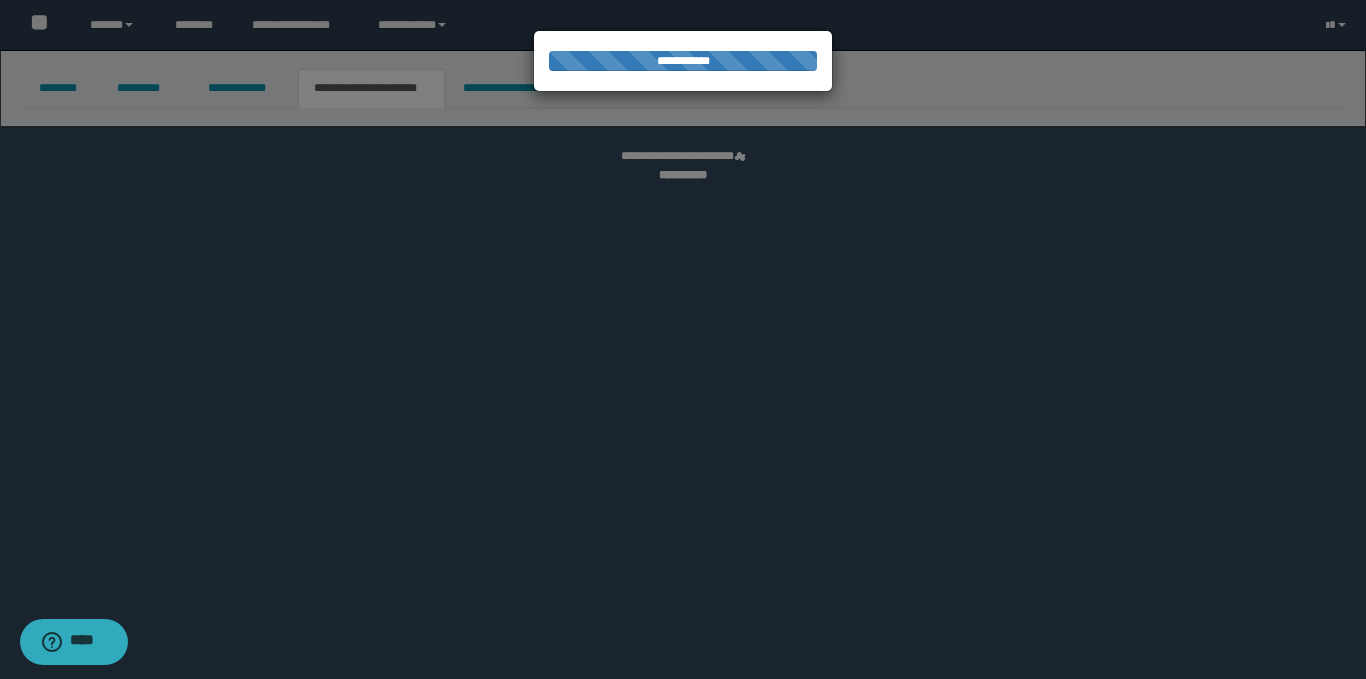 select on "*" 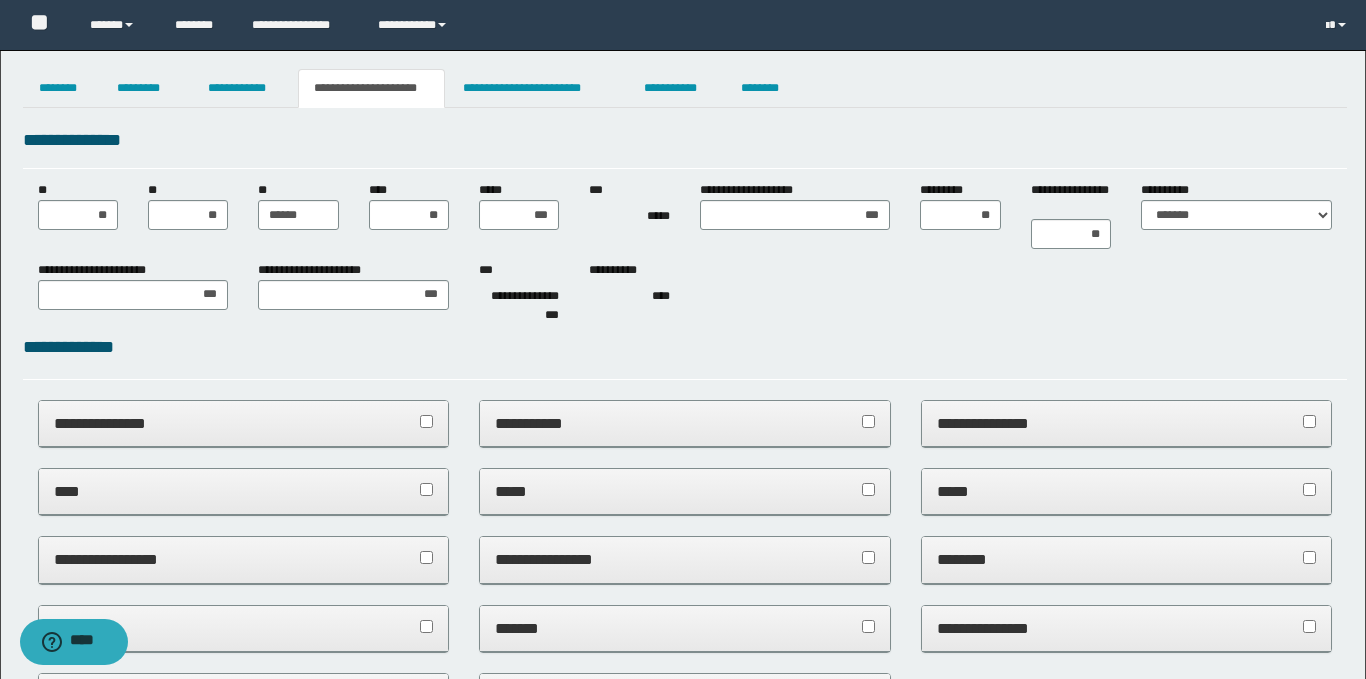 scroll, scrollTop: 0, scrollLeft: 0, axis: both 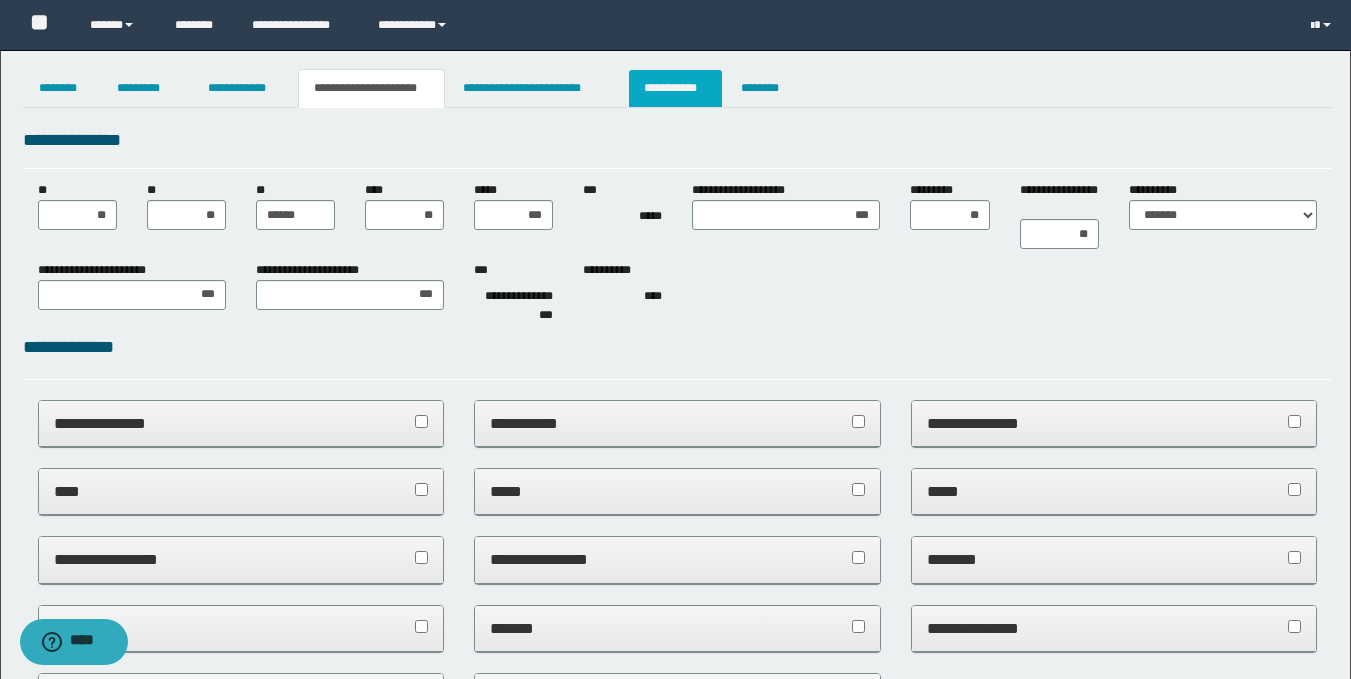 click on "**********" at bounding box center (675, 88) 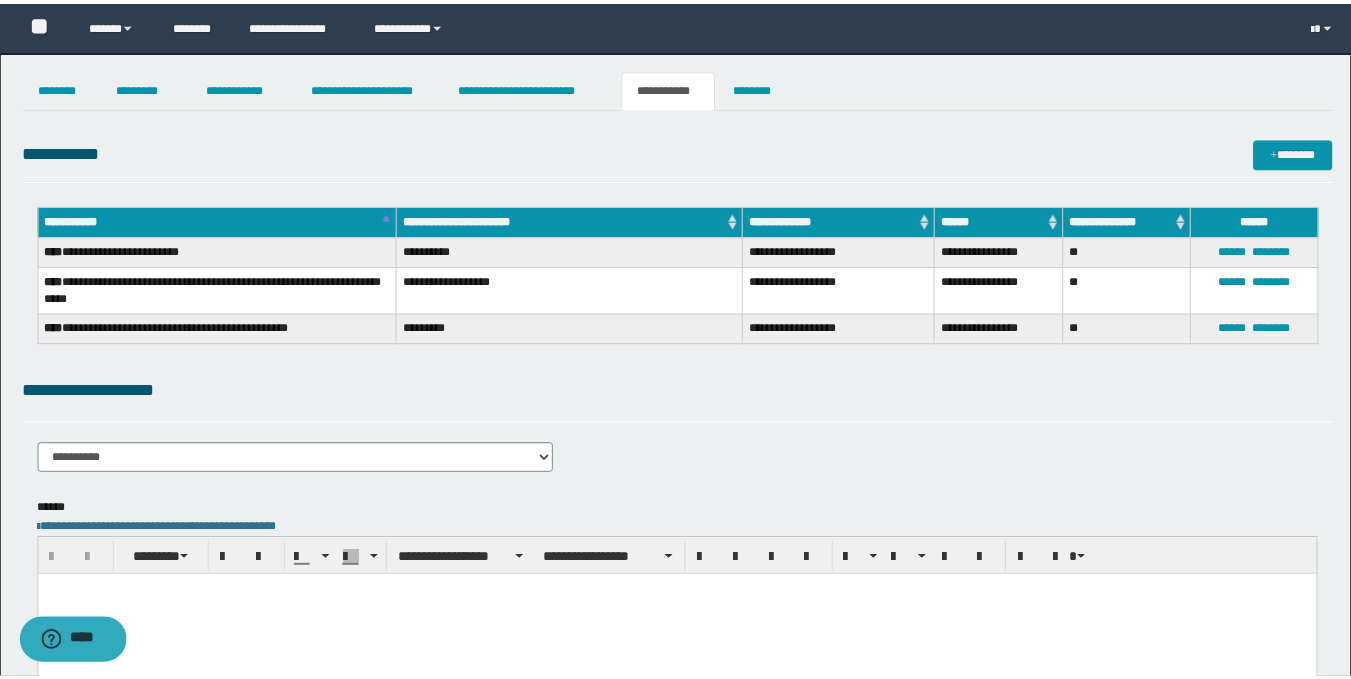 scroll, scrollTop: 0, scrollLeft: 0, axis: both 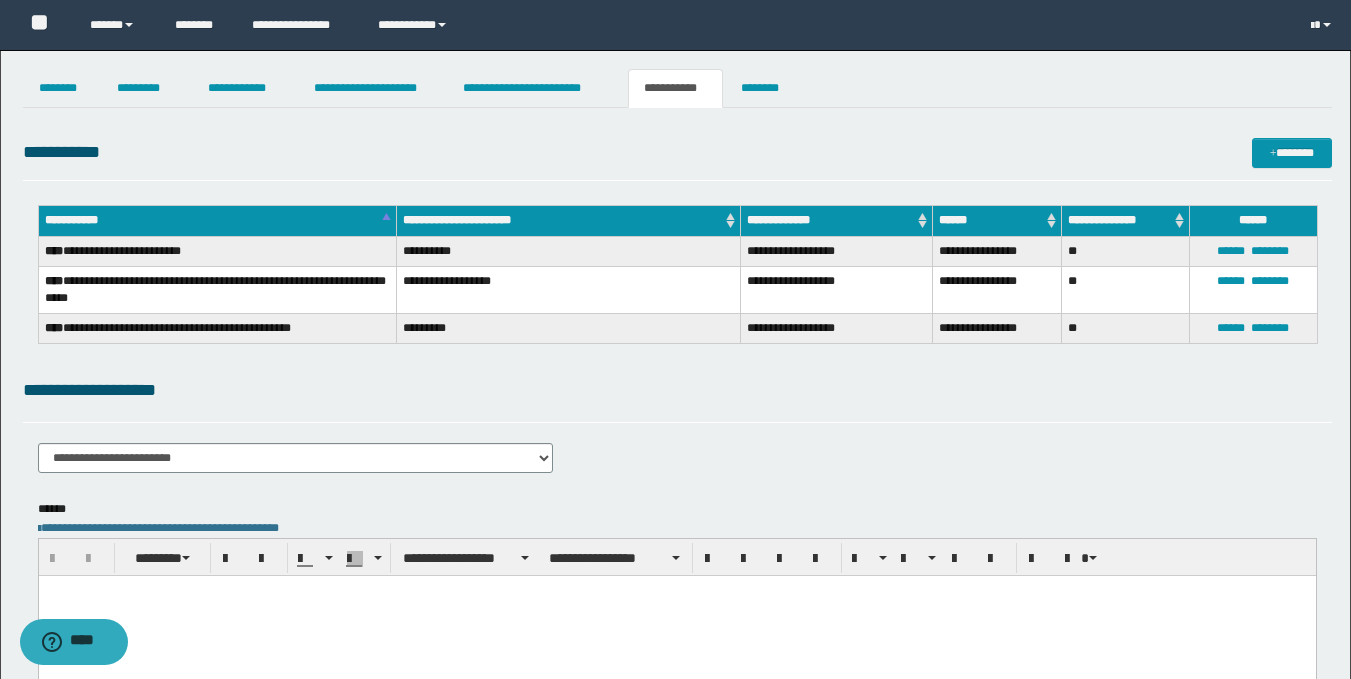 click at bounding box center [676, 616] 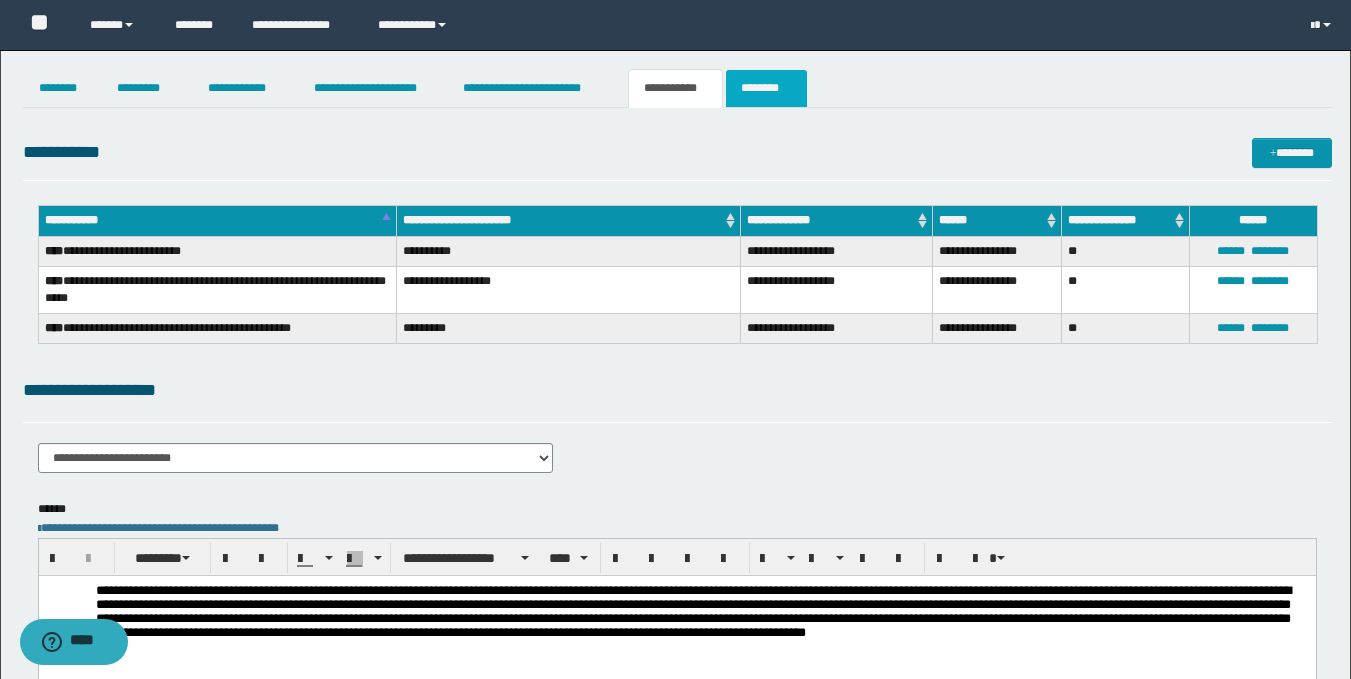 click on "********" at bounding box center (766, 88) 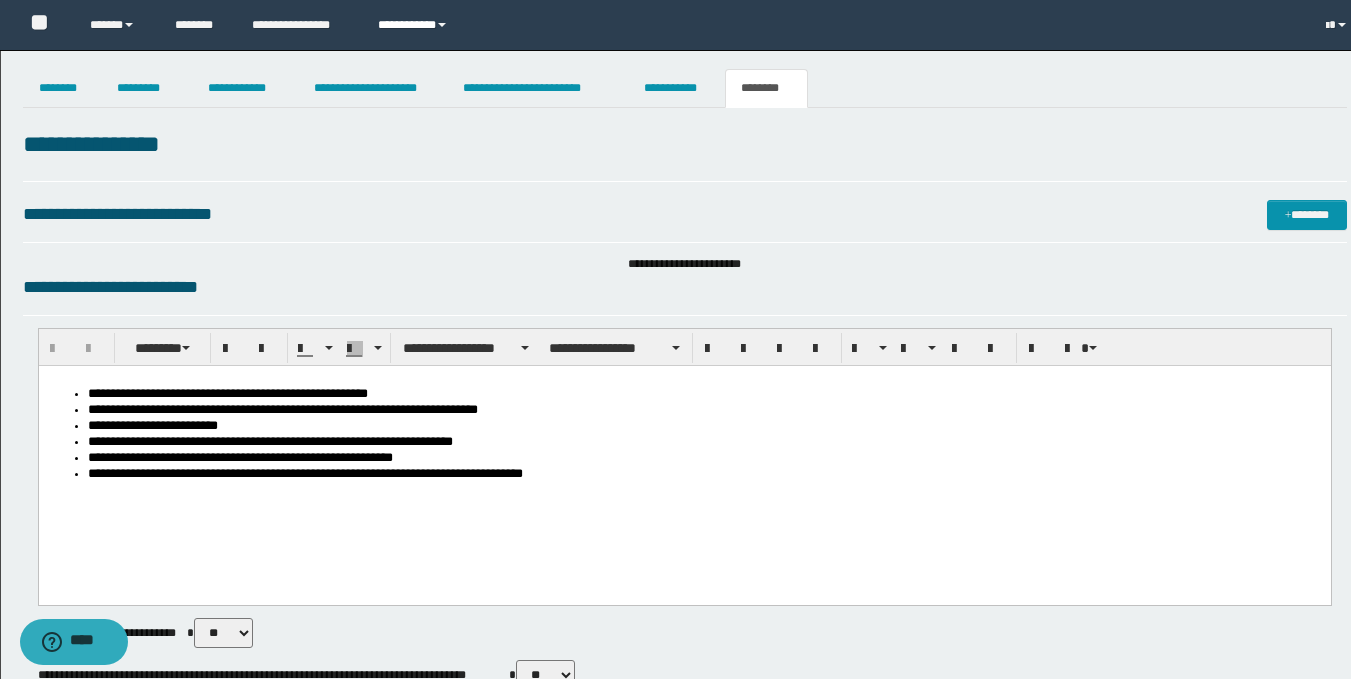 scroll, scrollTop: 0, scrollLeft: 0, axis: both 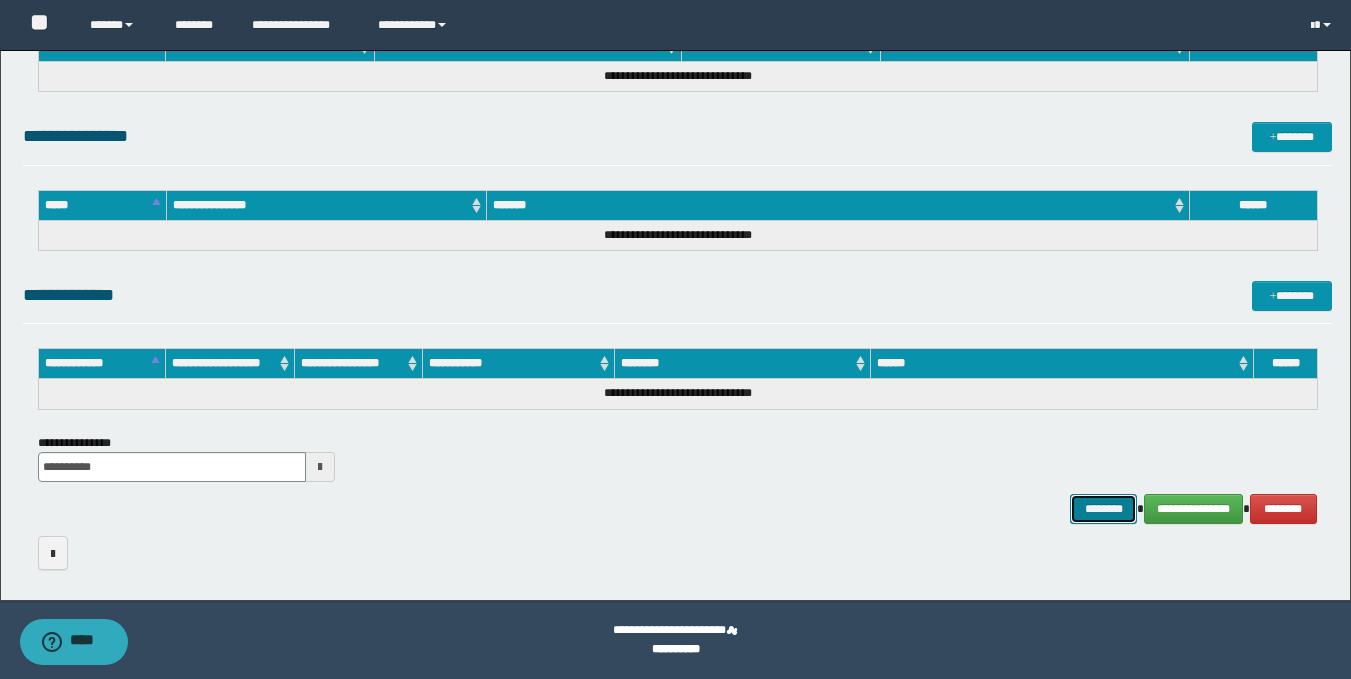 click on "********" at bounding box center (1104, 509) 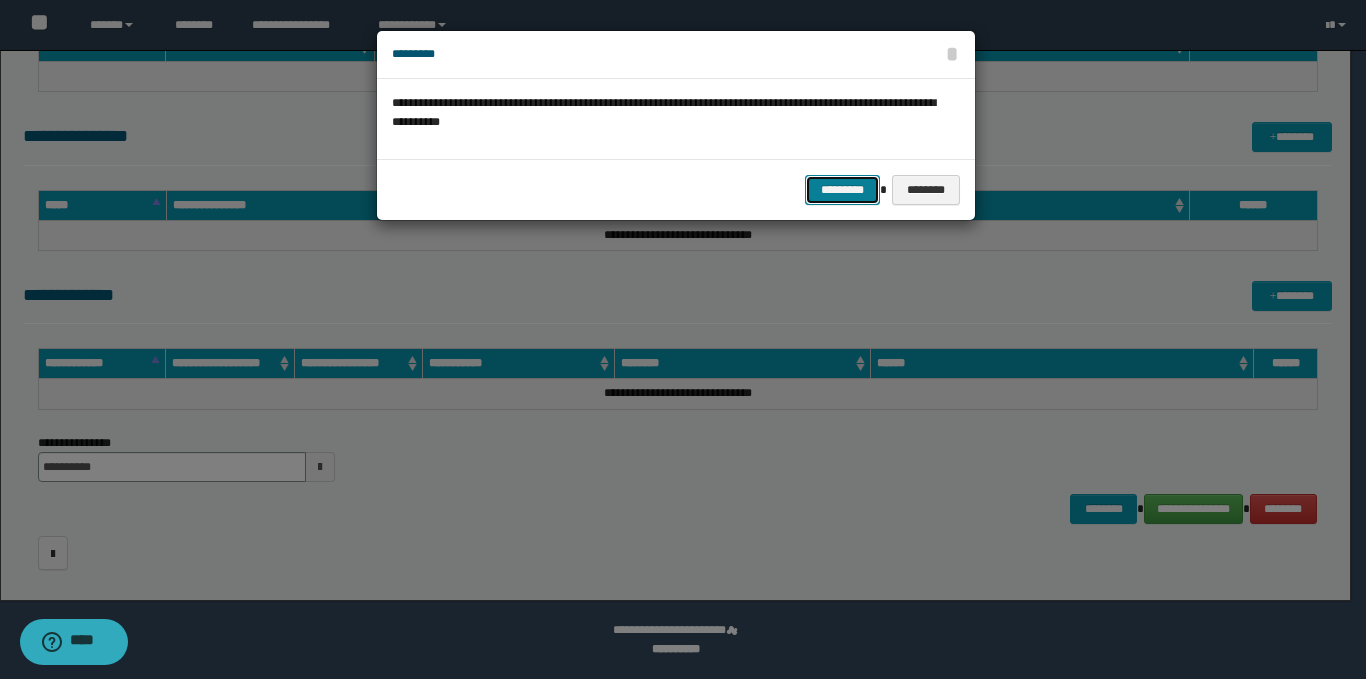 click on "*********" at bounding box center (842, 190) 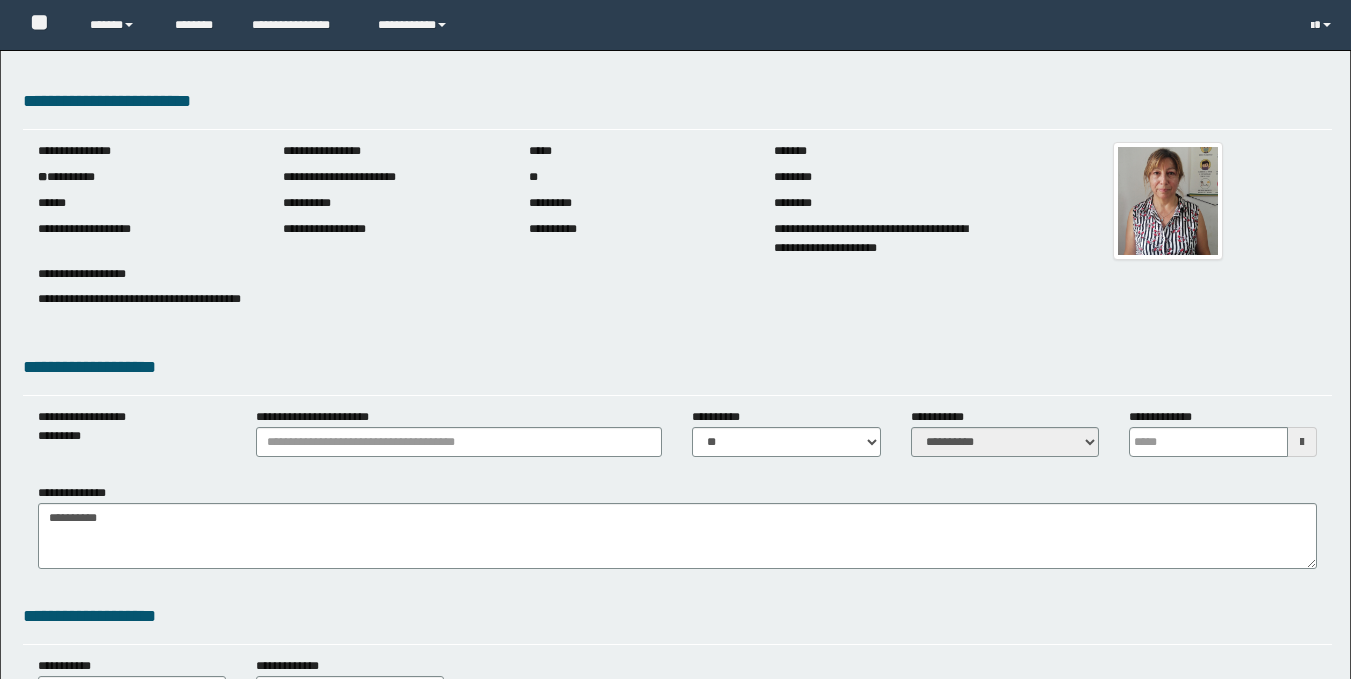 scroll, scrollTop: 0, scrollLeft: 0, axis: both 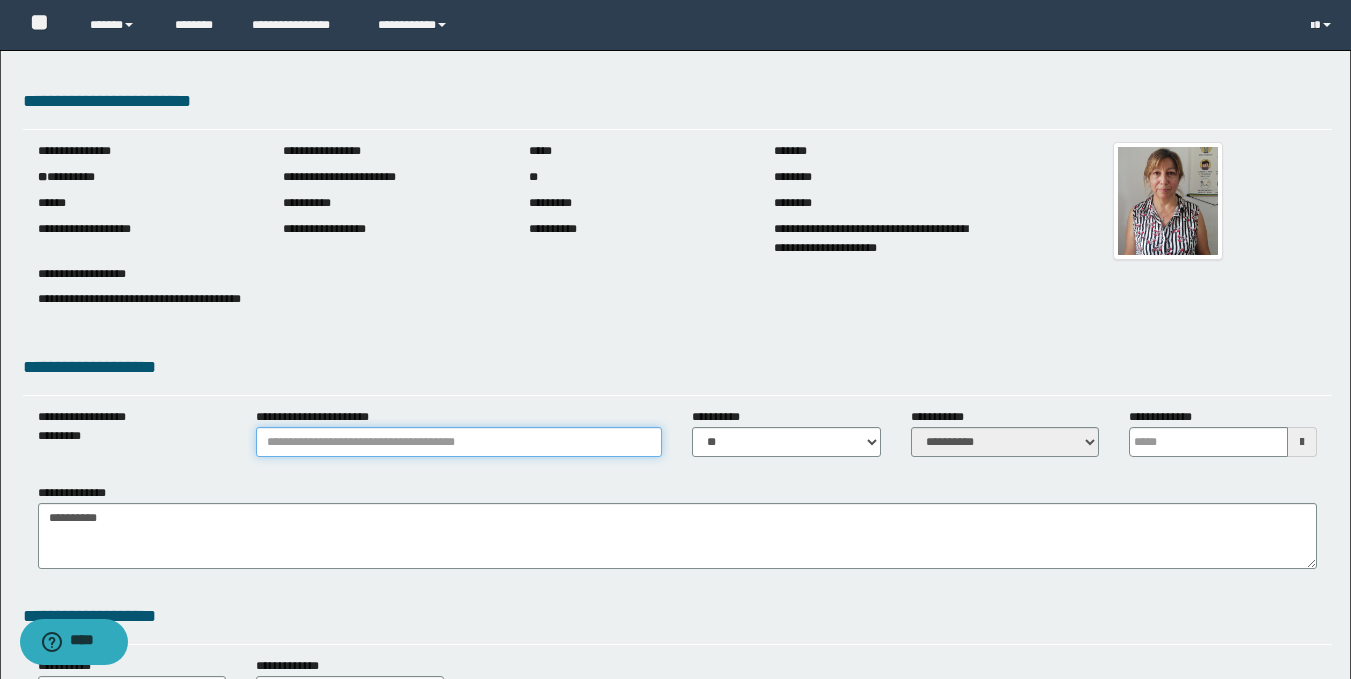 click on "**********" at bounding box center [459, 442] 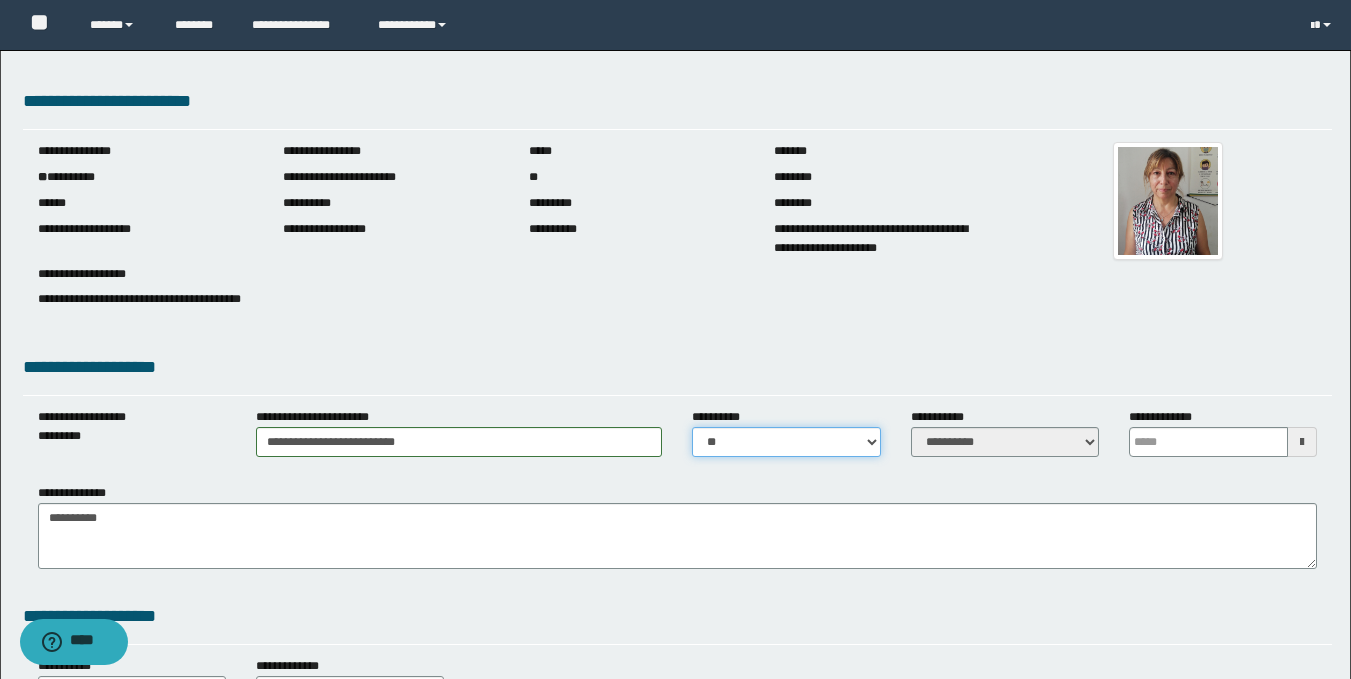 click on "**
**" at bounding box center [786, 442] 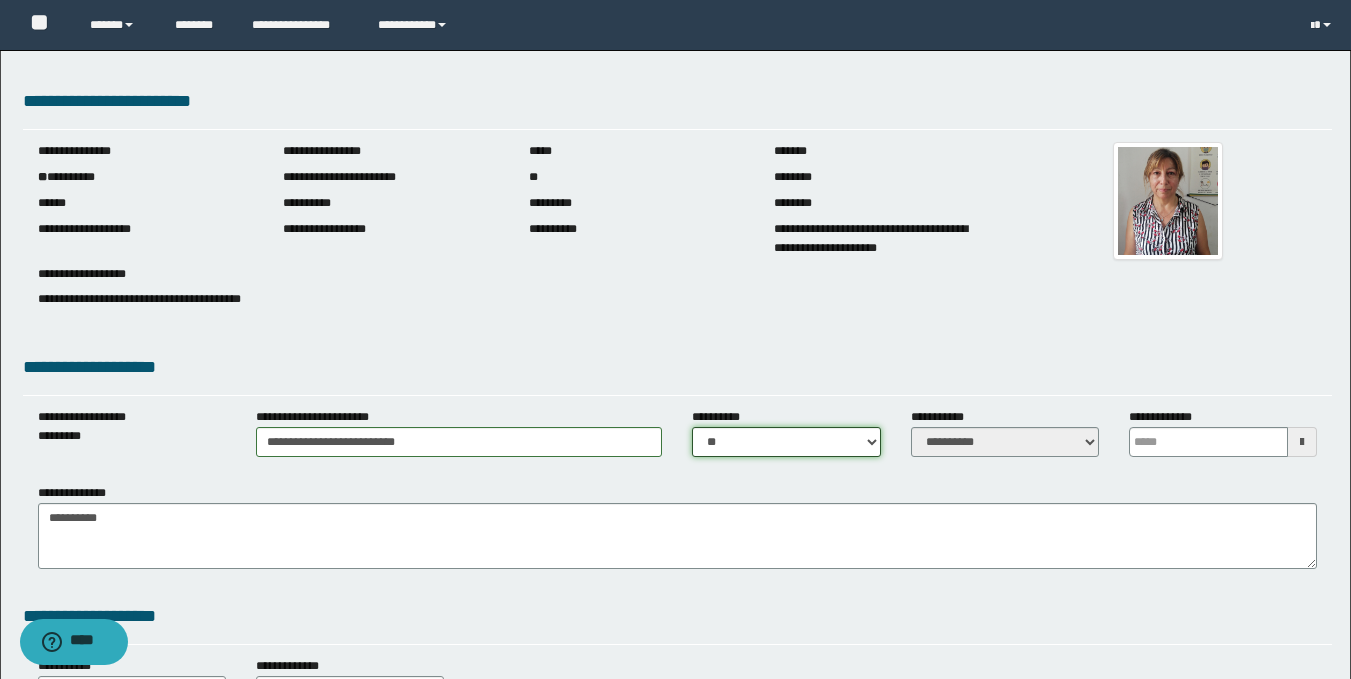 select on "****" 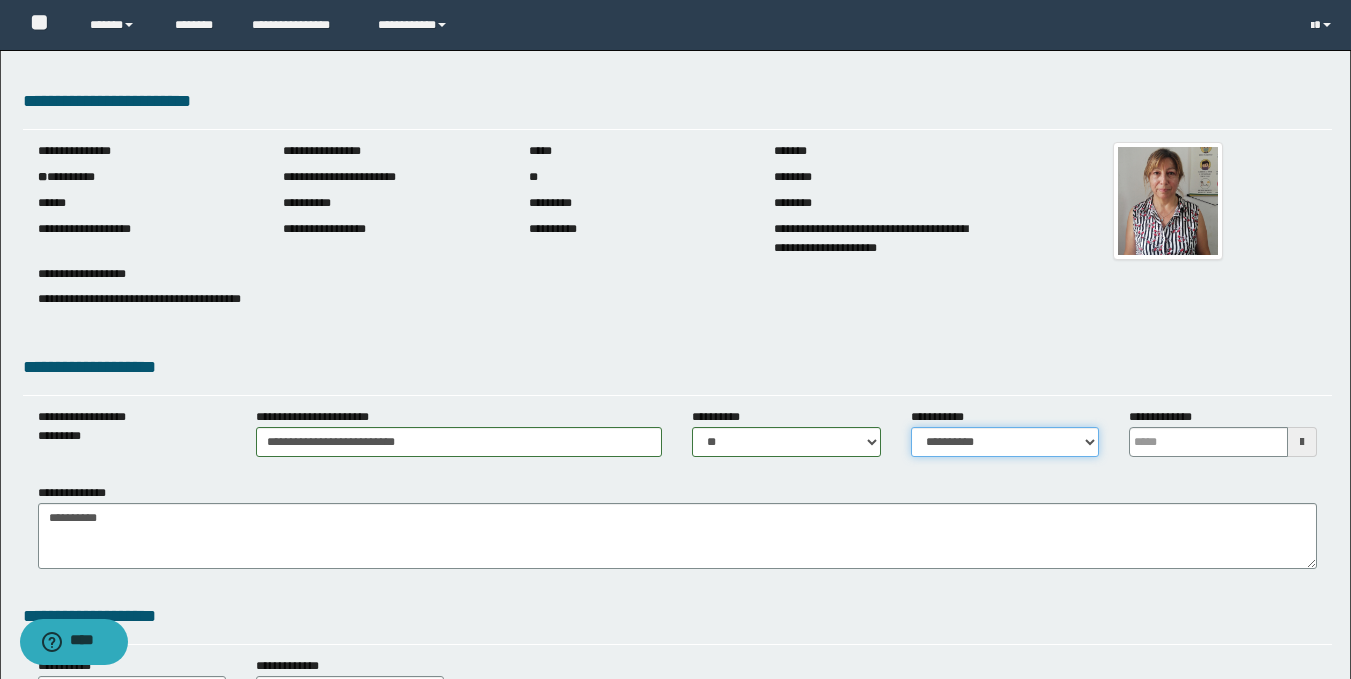 click on "**********" at bounding box center [1005, 442] 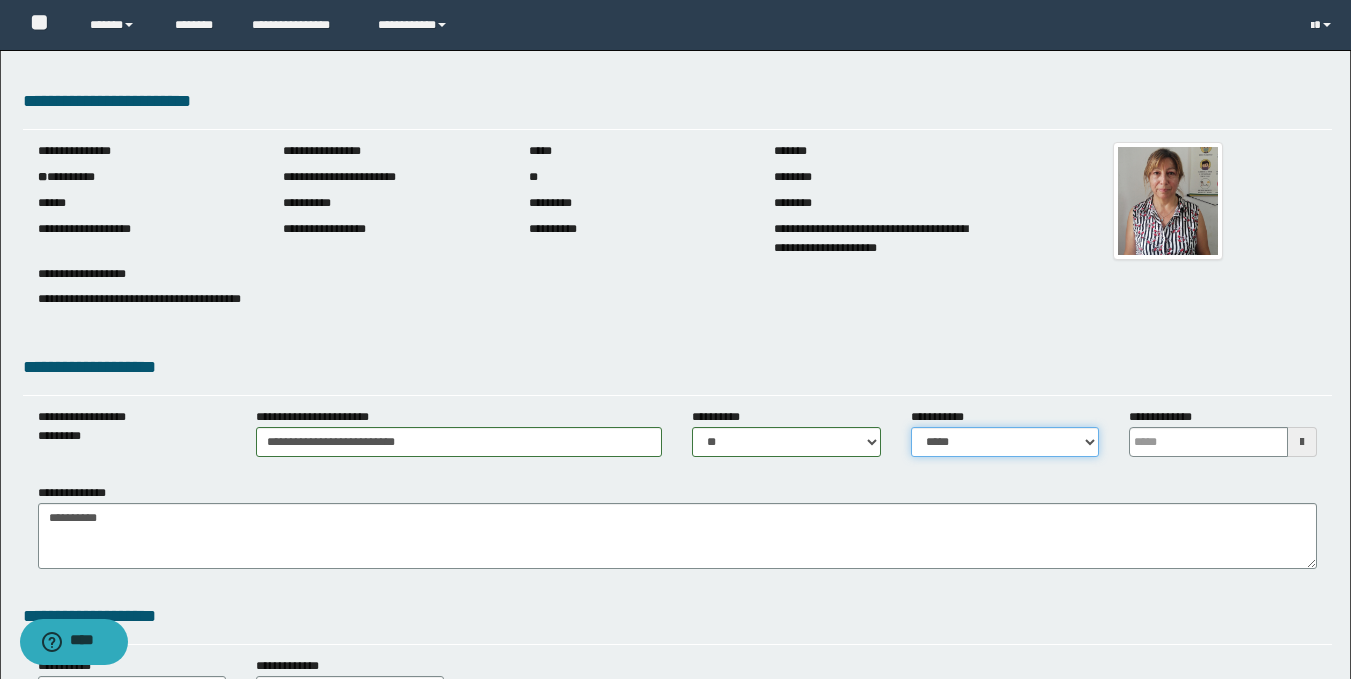 click on "**********" at bounding box center [1005, 442] 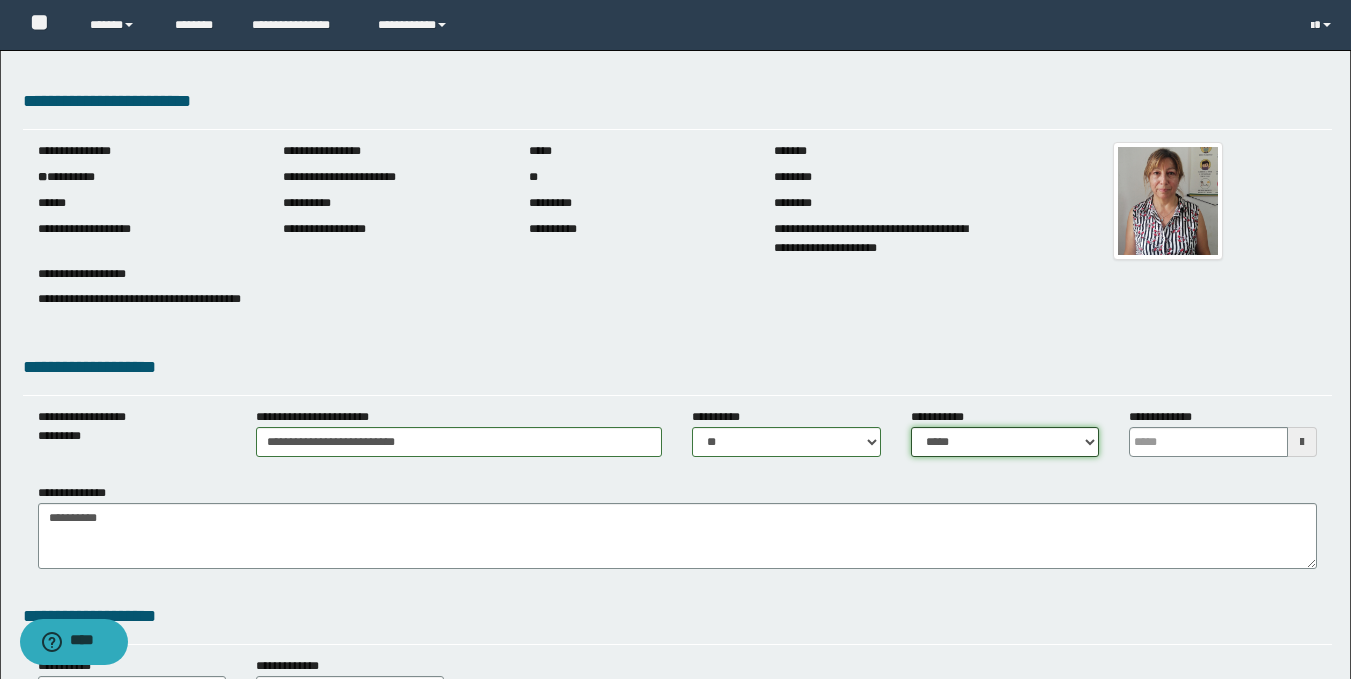scroll, scrollTop: 594, scrollLeft: 0, axis: vertical 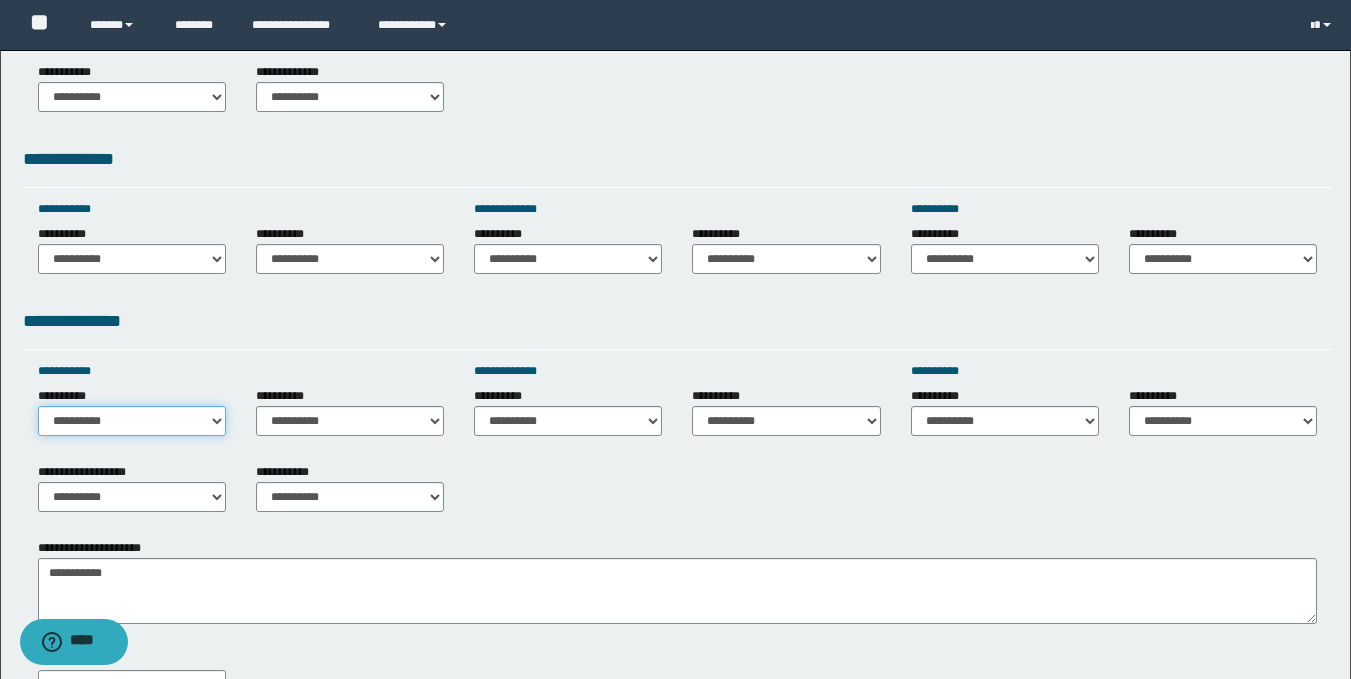 click on "**********" at bounding box center [132, 421] 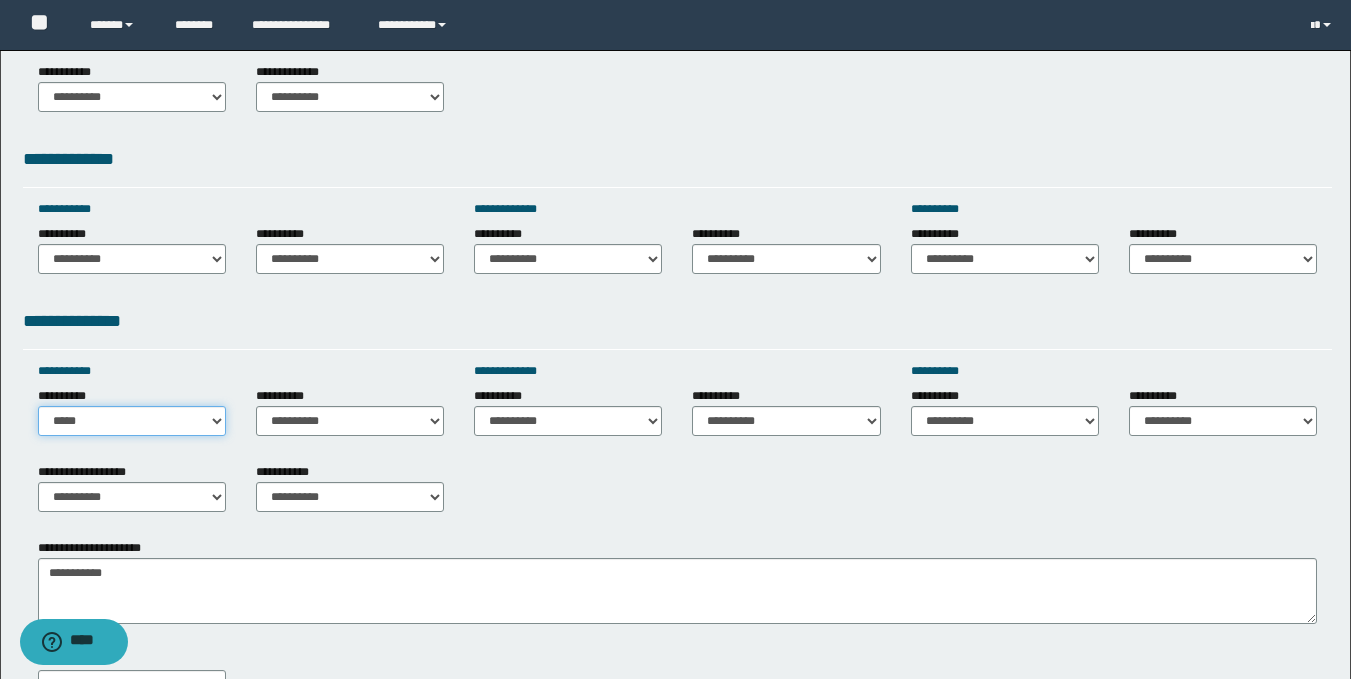 click on "**********" at bounding box center (132, 421) 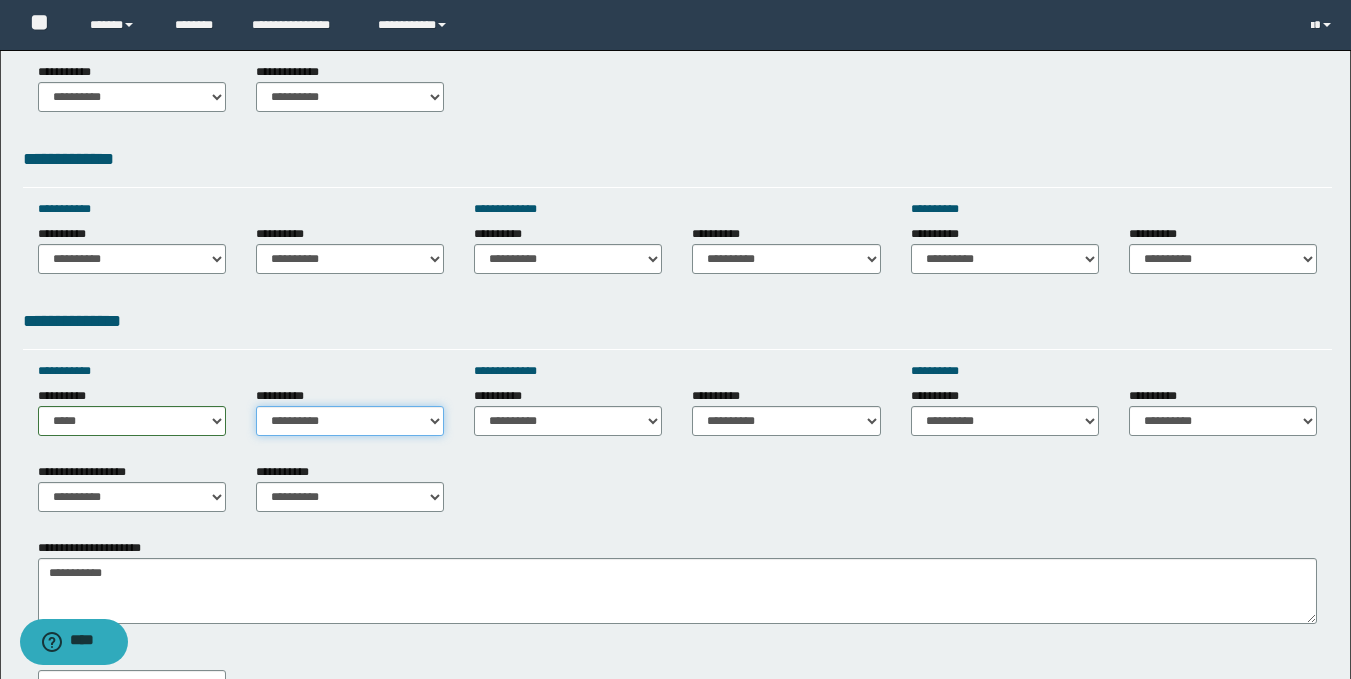 click on "**********" at bounding box center [350, 421] 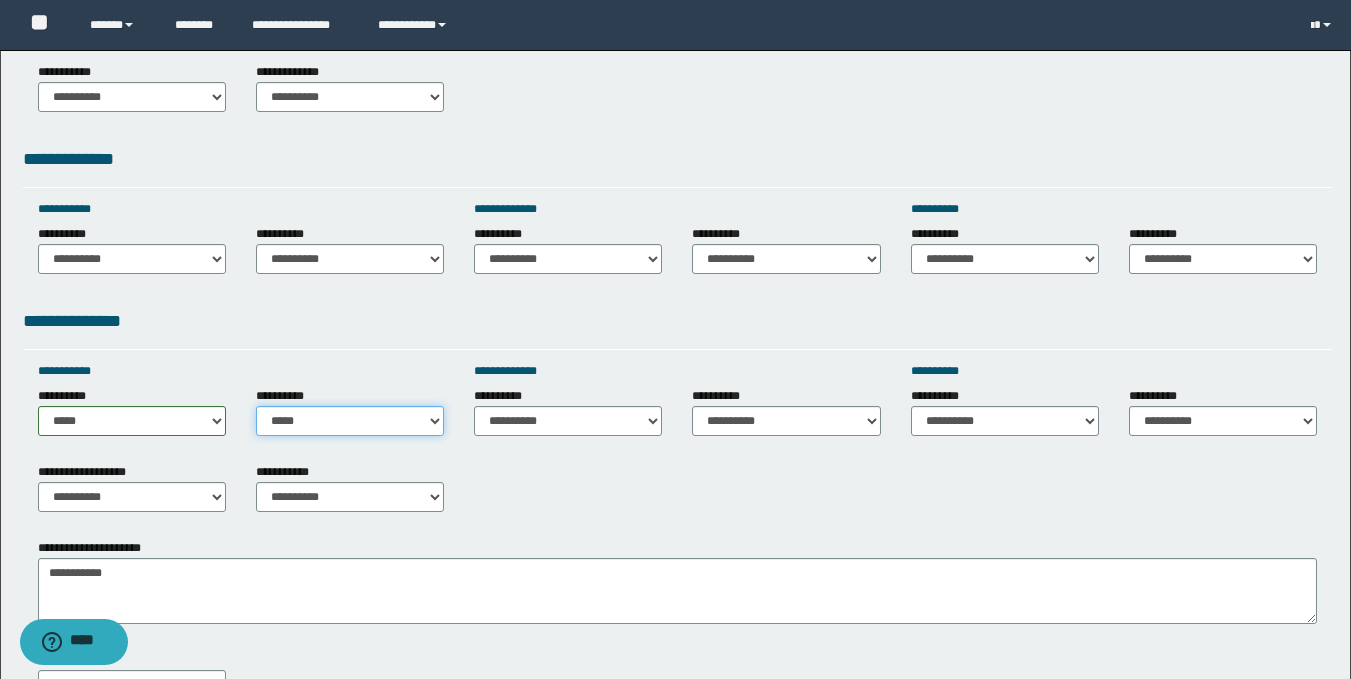 click on "**********" at bounding box center [350, 421] 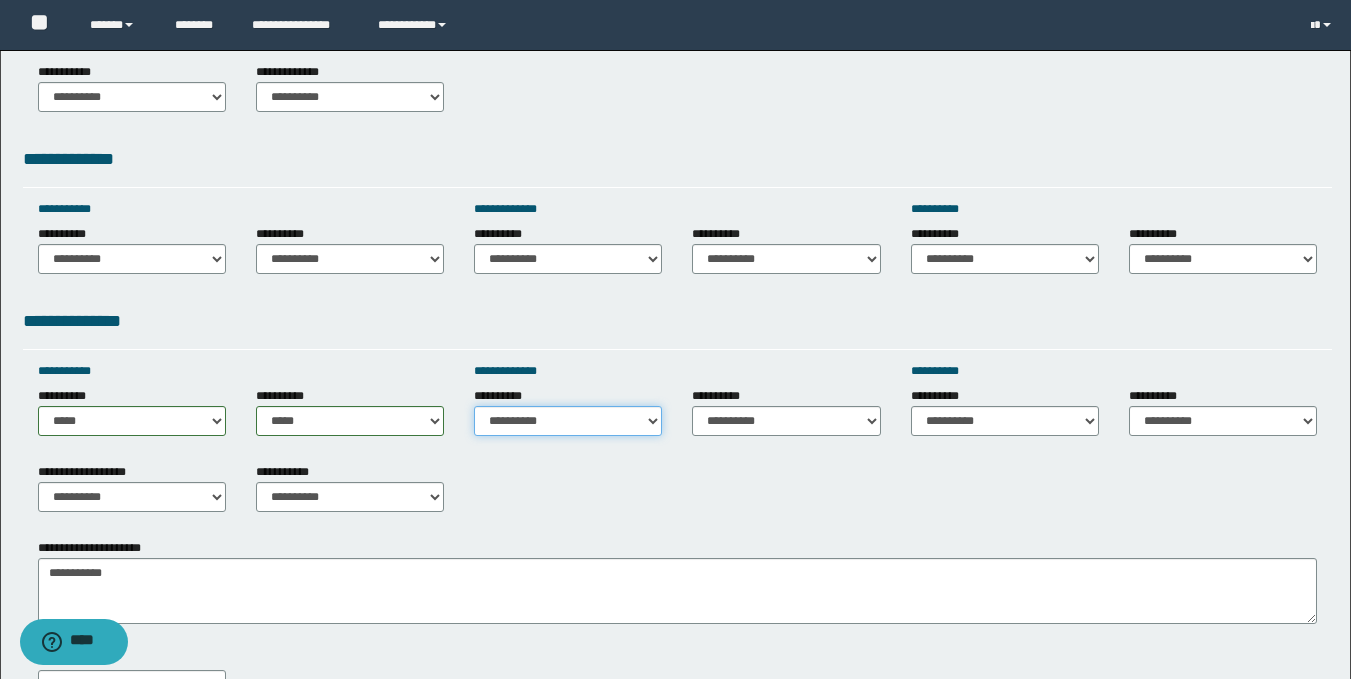 click on "**********" at bounding box center (568, 421) 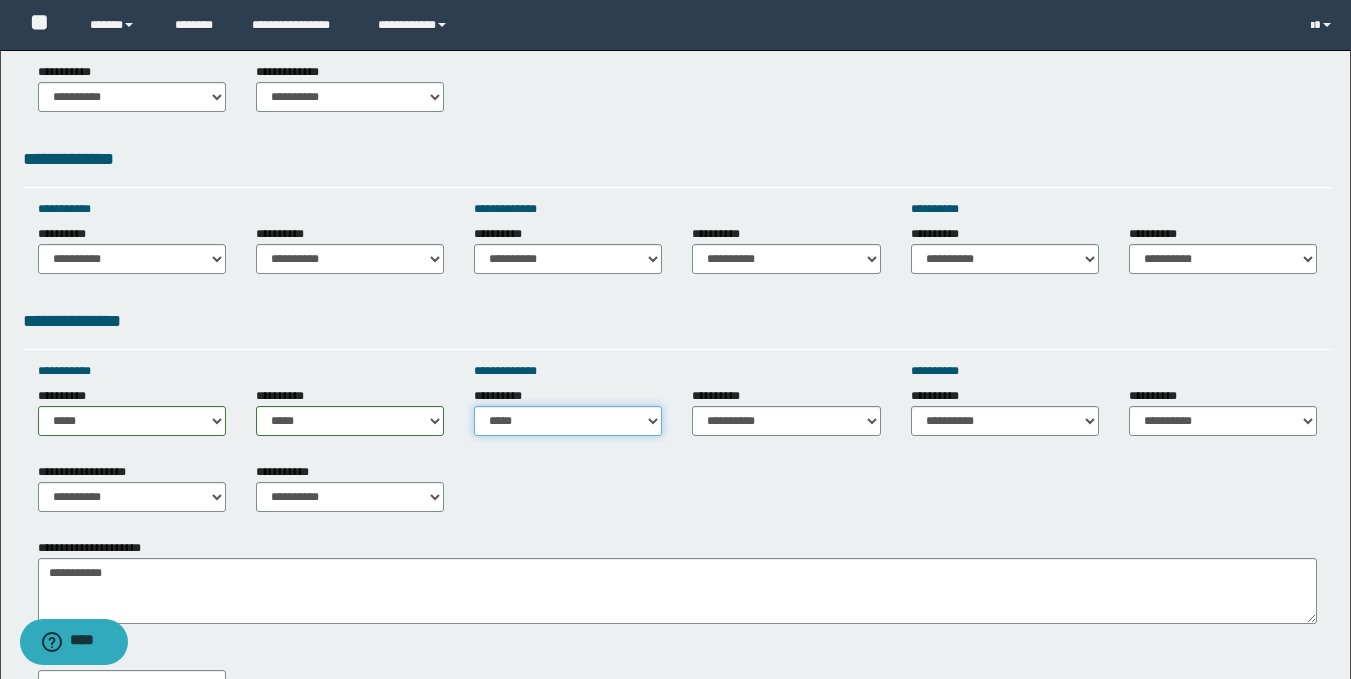 click on "**********" at bounding box center (568, 421) 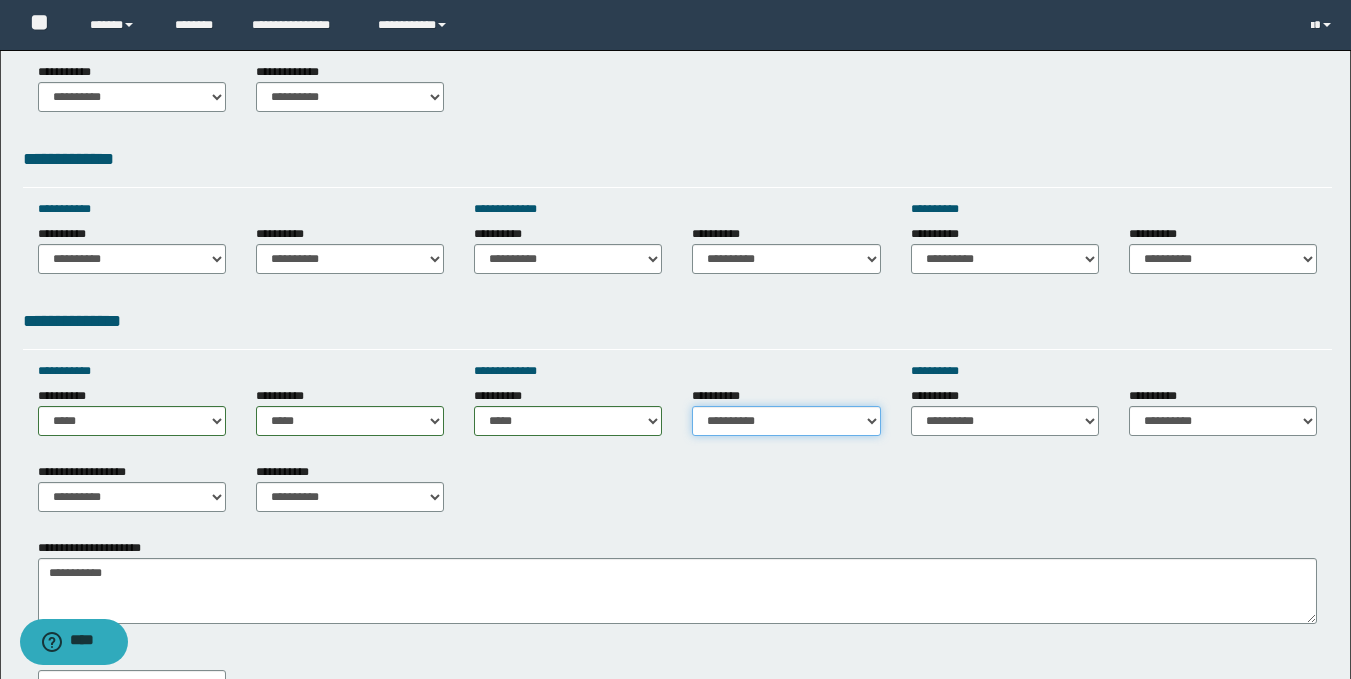click on "**********" at bounding box center [786, 421] 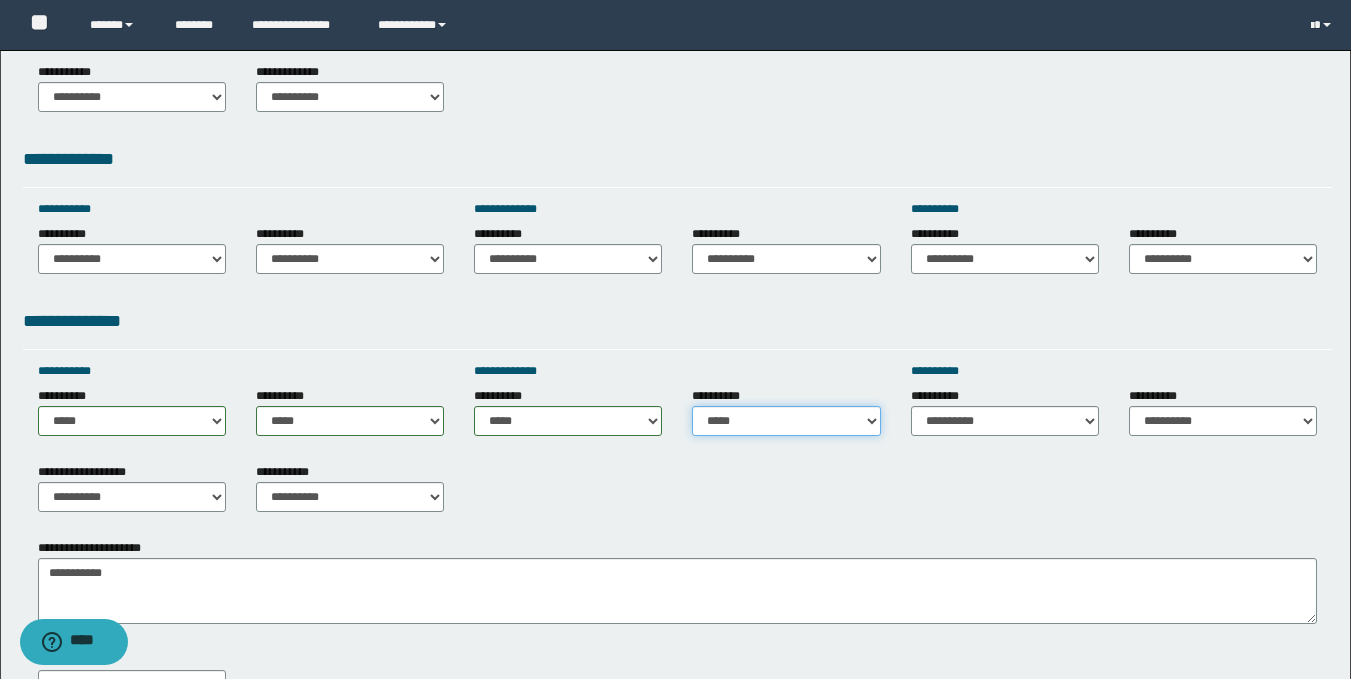 click on "**********" at bounding box center (786, 421) 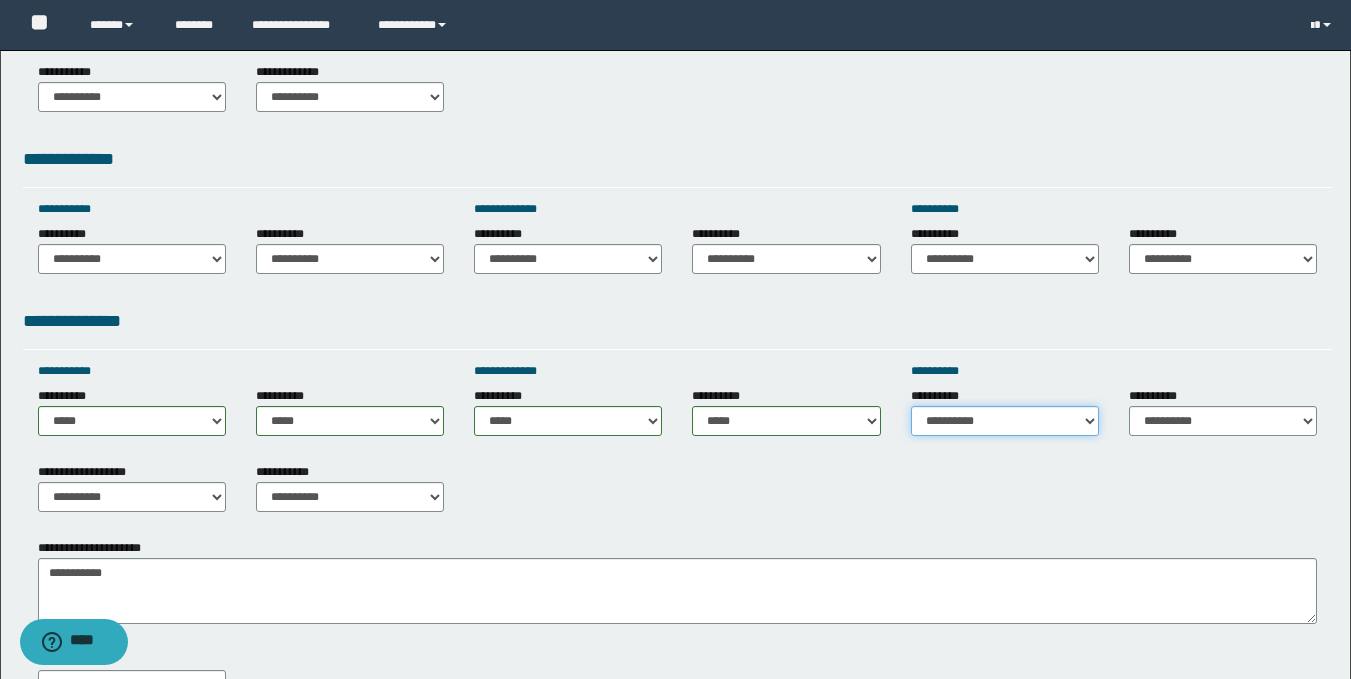 click on "**********" at bounding box center [1005, 421] 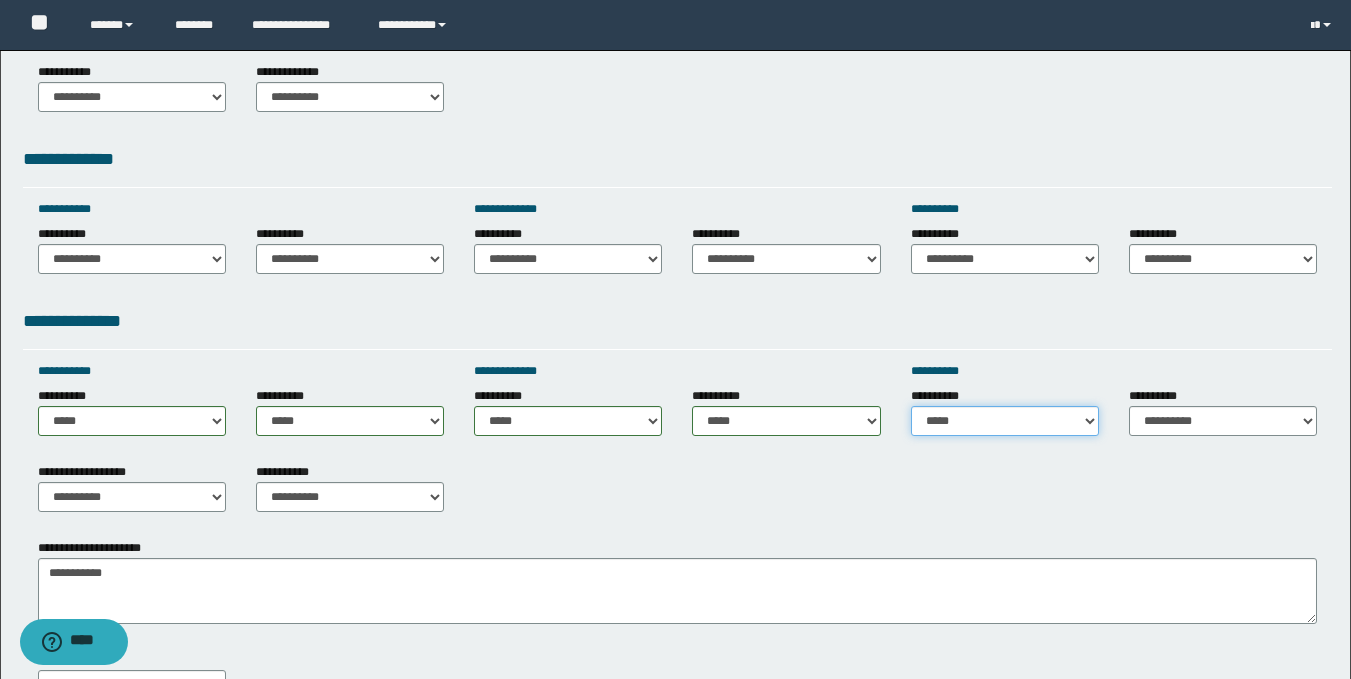 click on "**********" at bounding box center [1005, 421] 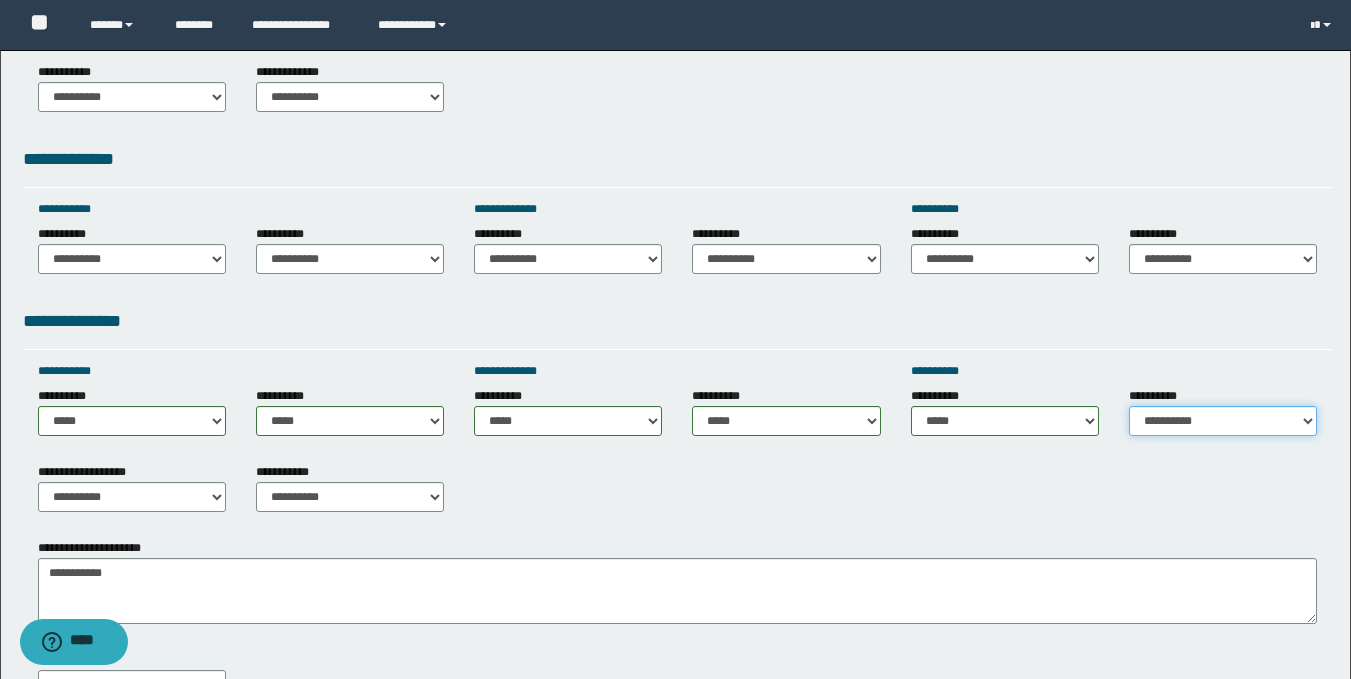 click on "**********" at bounding box center [1223, 421] 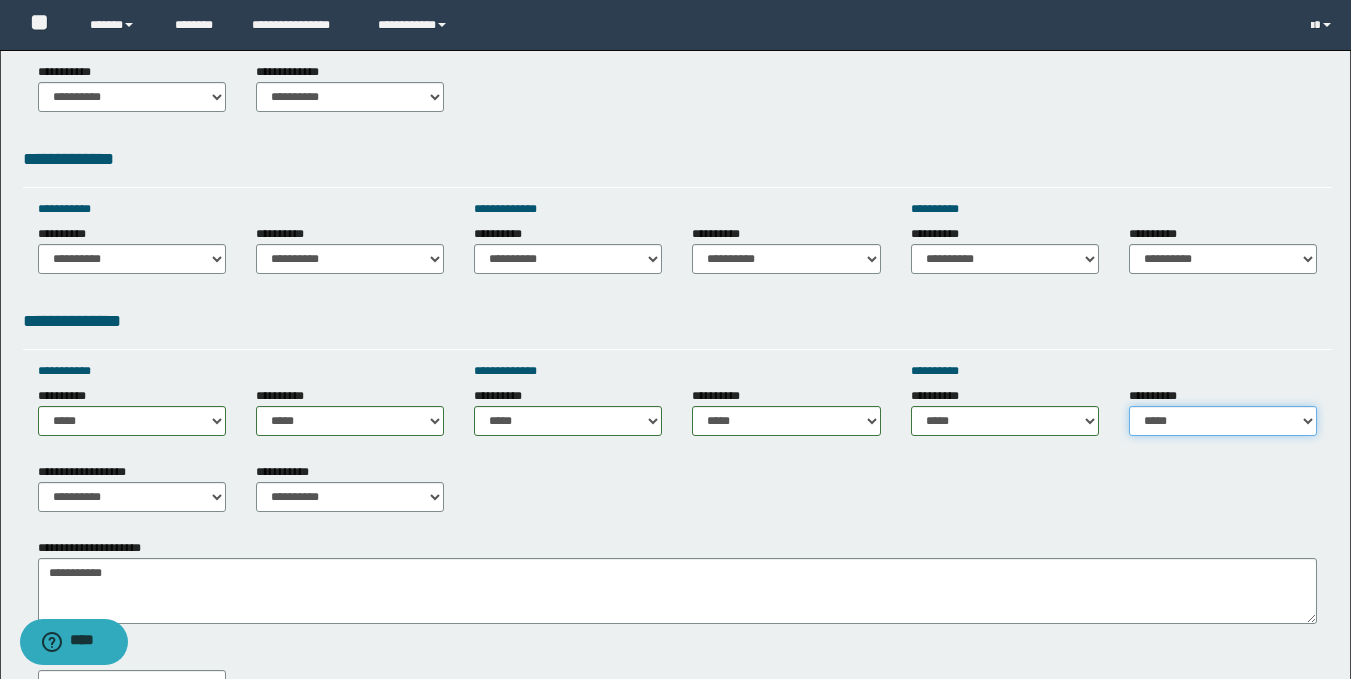 click on "**********" at bounding box center [1223, 421] 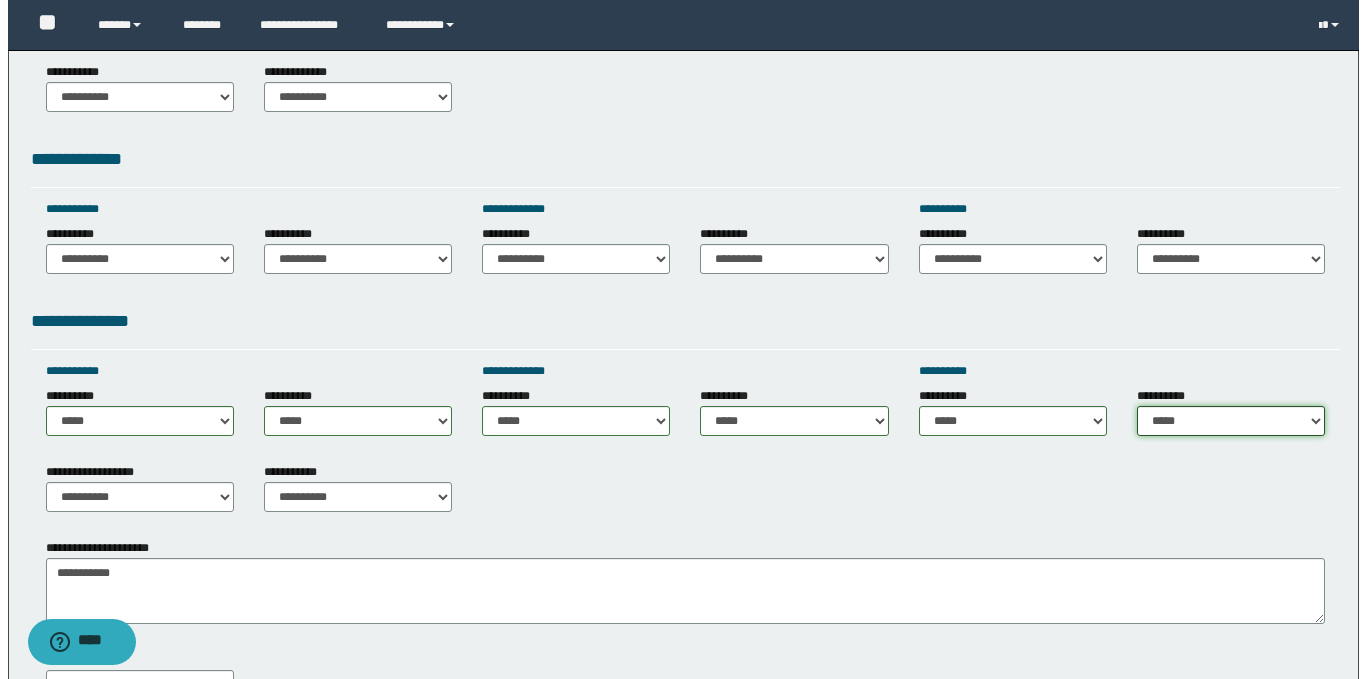 scroll, scrollTop: 1188, scrollLeft: 0, axis: vertical 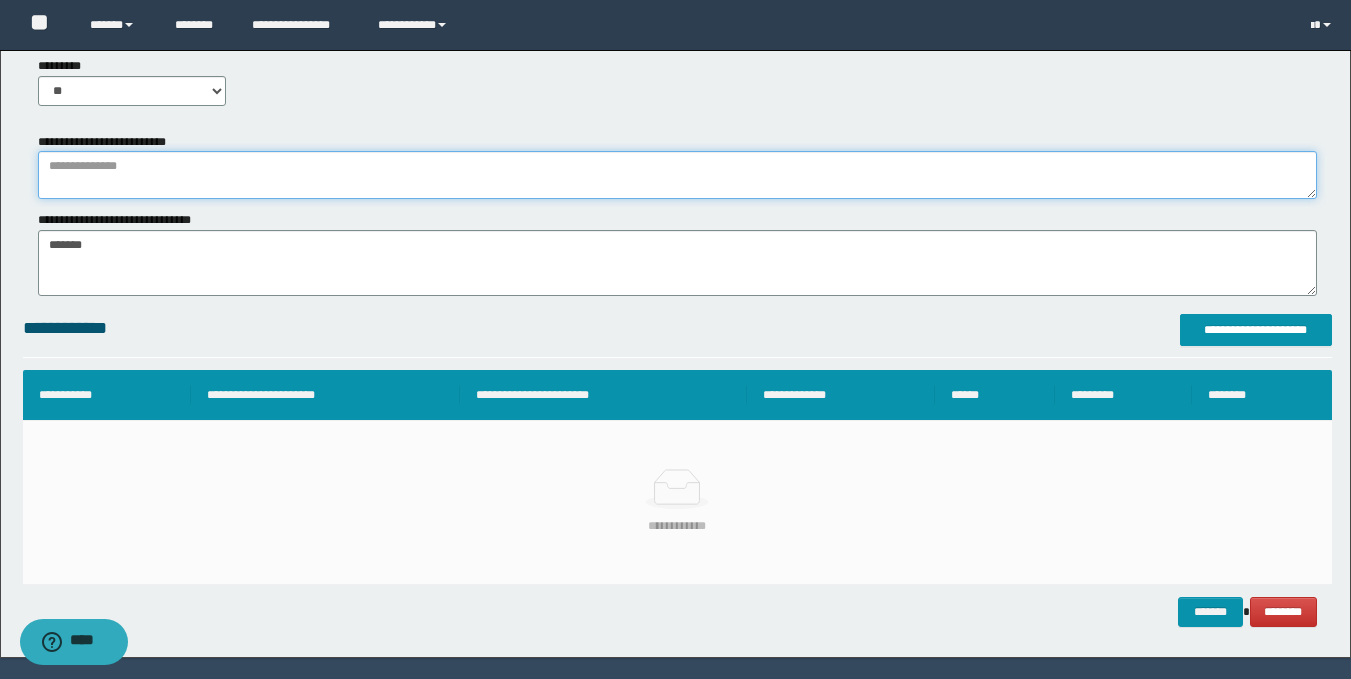 click at bounding box center [677, 175] 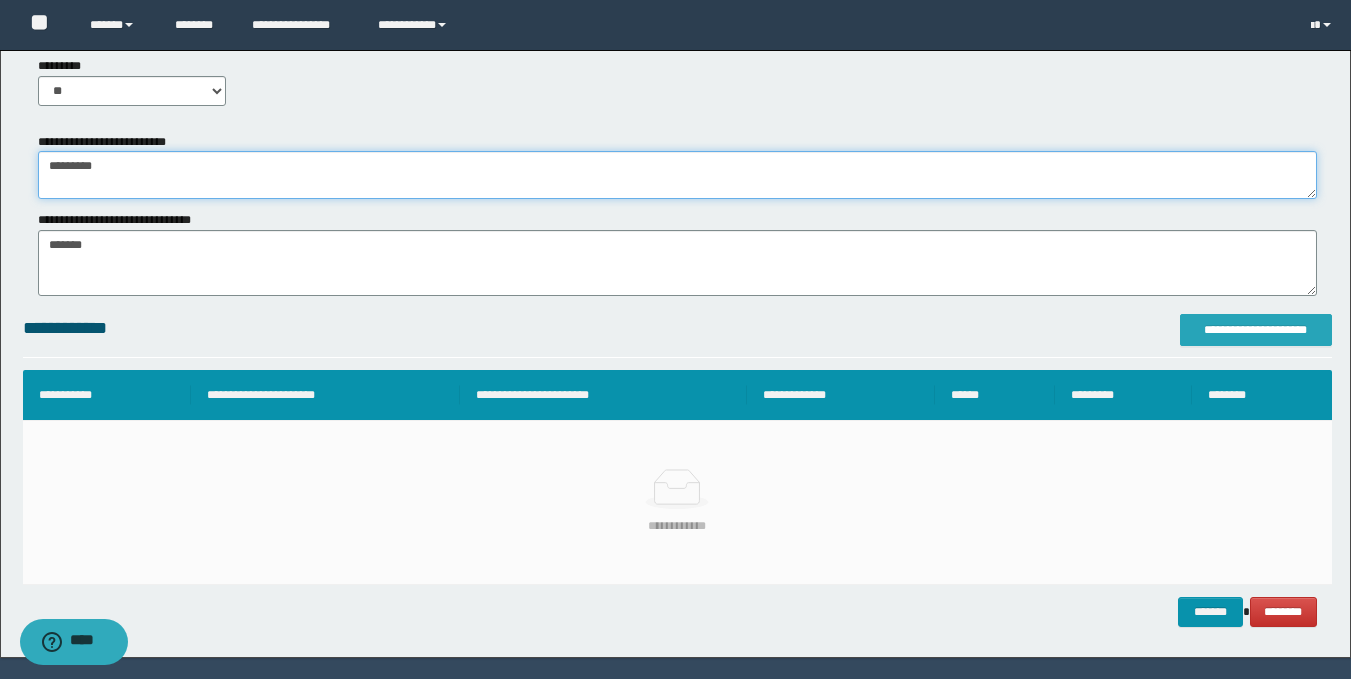 type on "*********" 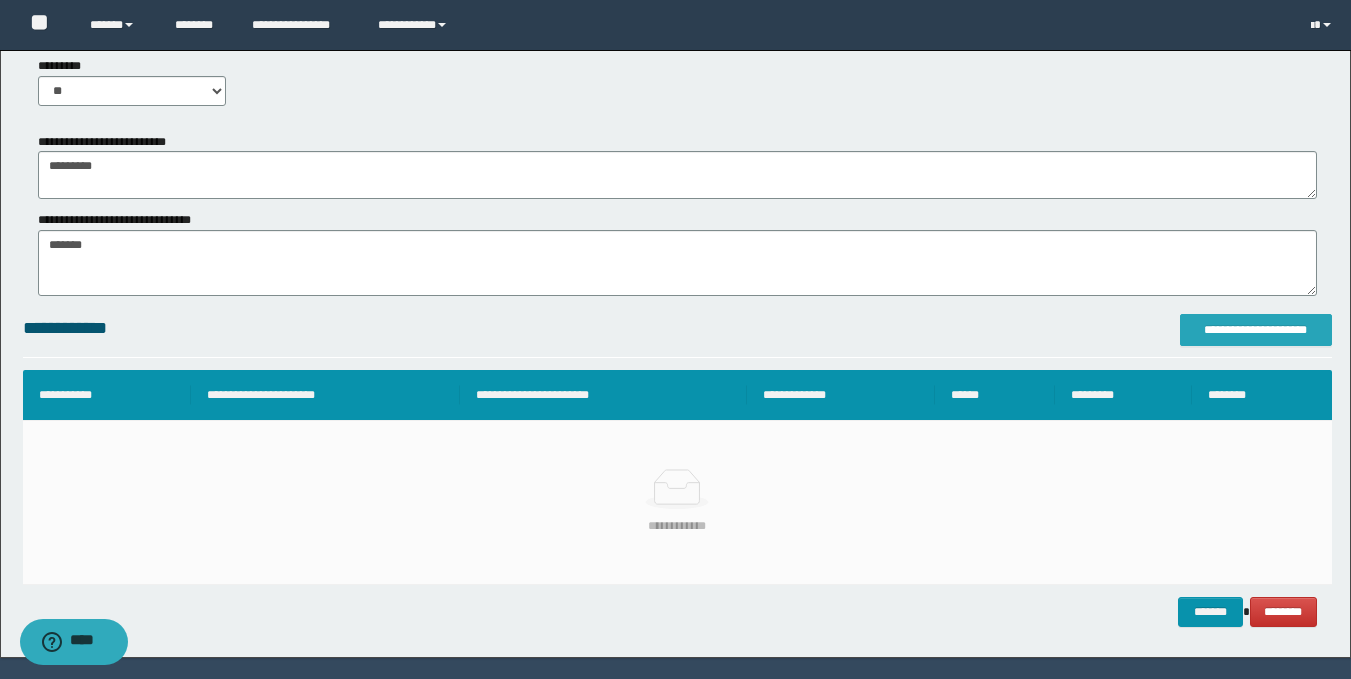 click on "**********" at bounding box center (1256, 330) 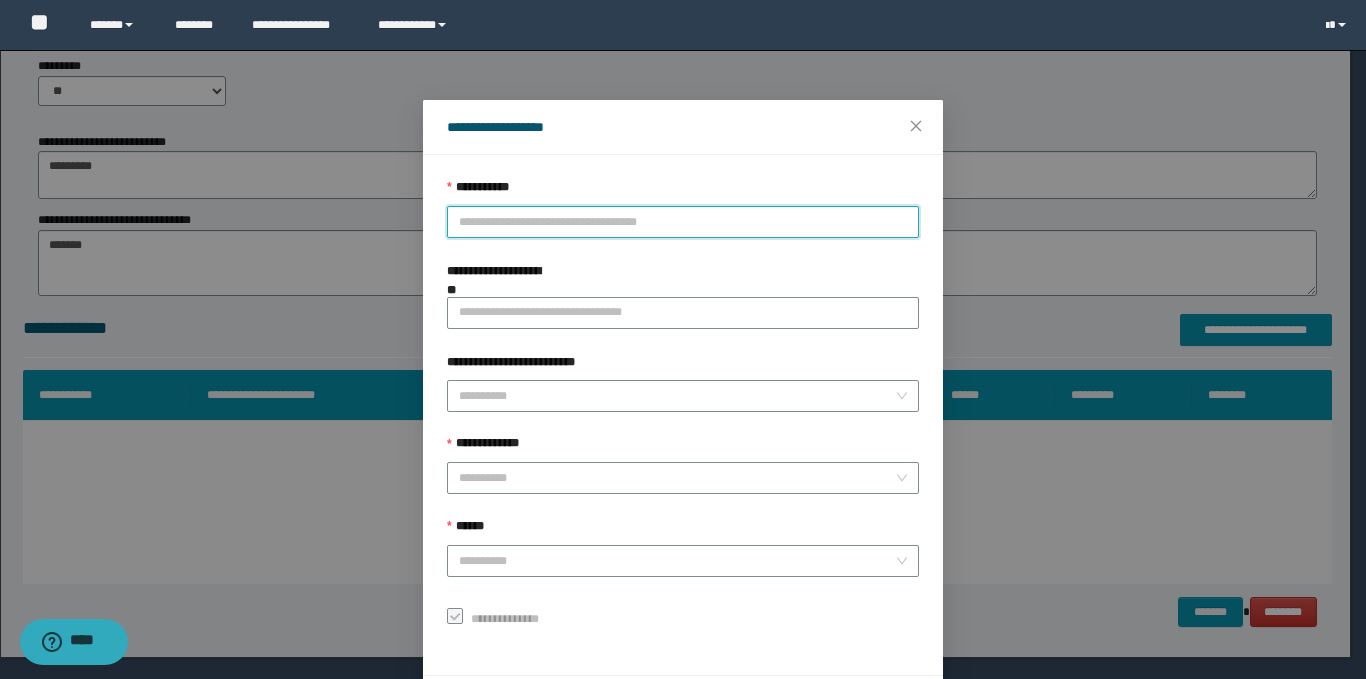 click on "**********" at bounding box center (683, 222) 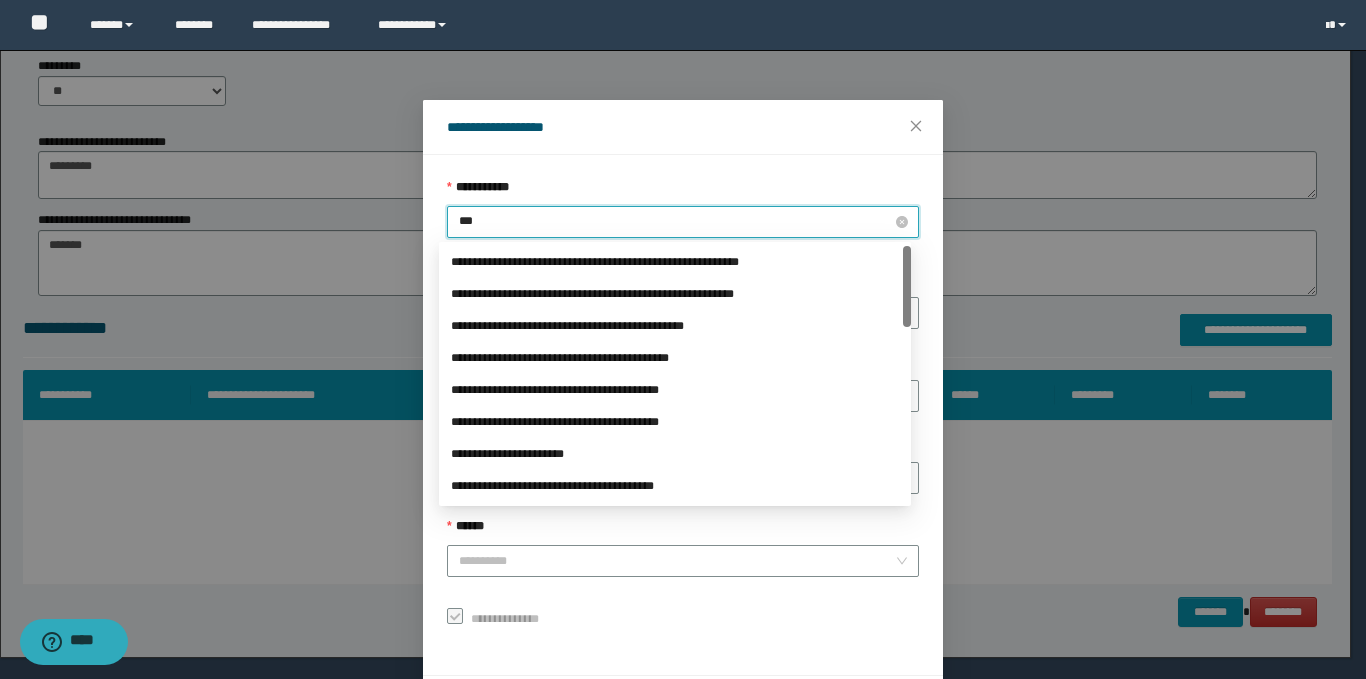 type on "****" 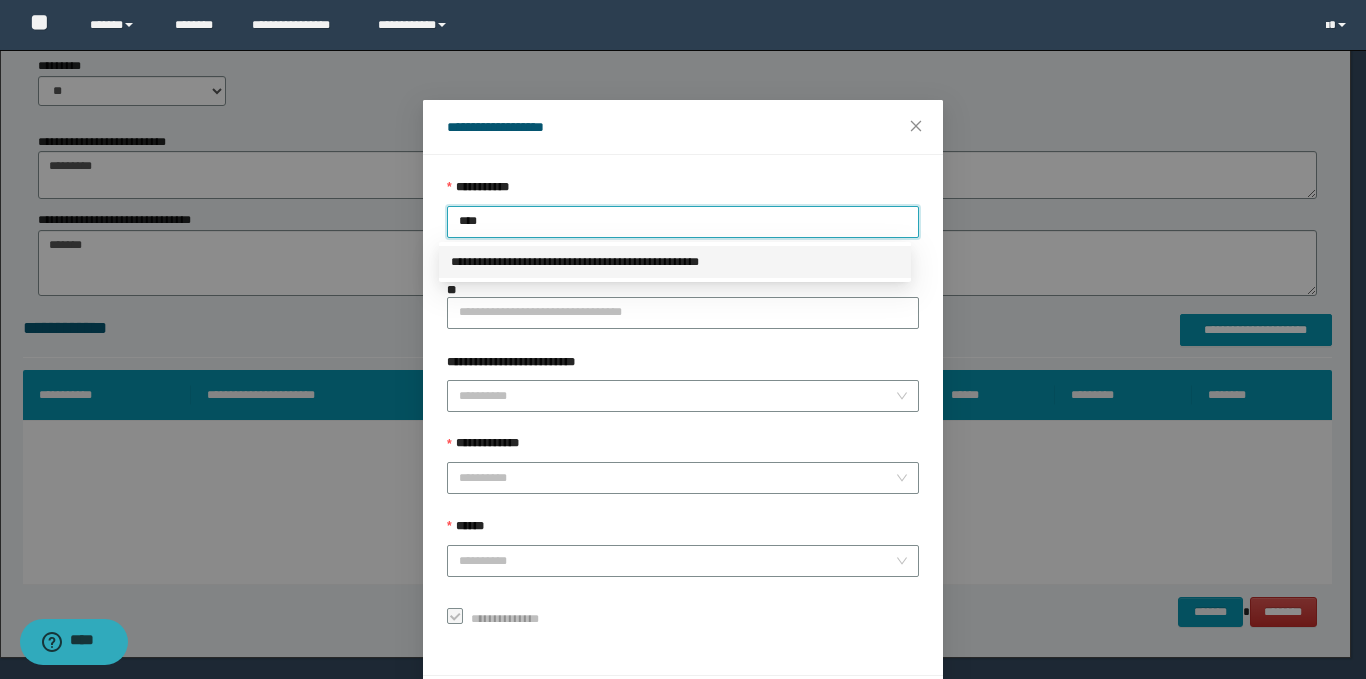 click on "**********" at bounding box center [675, 262] 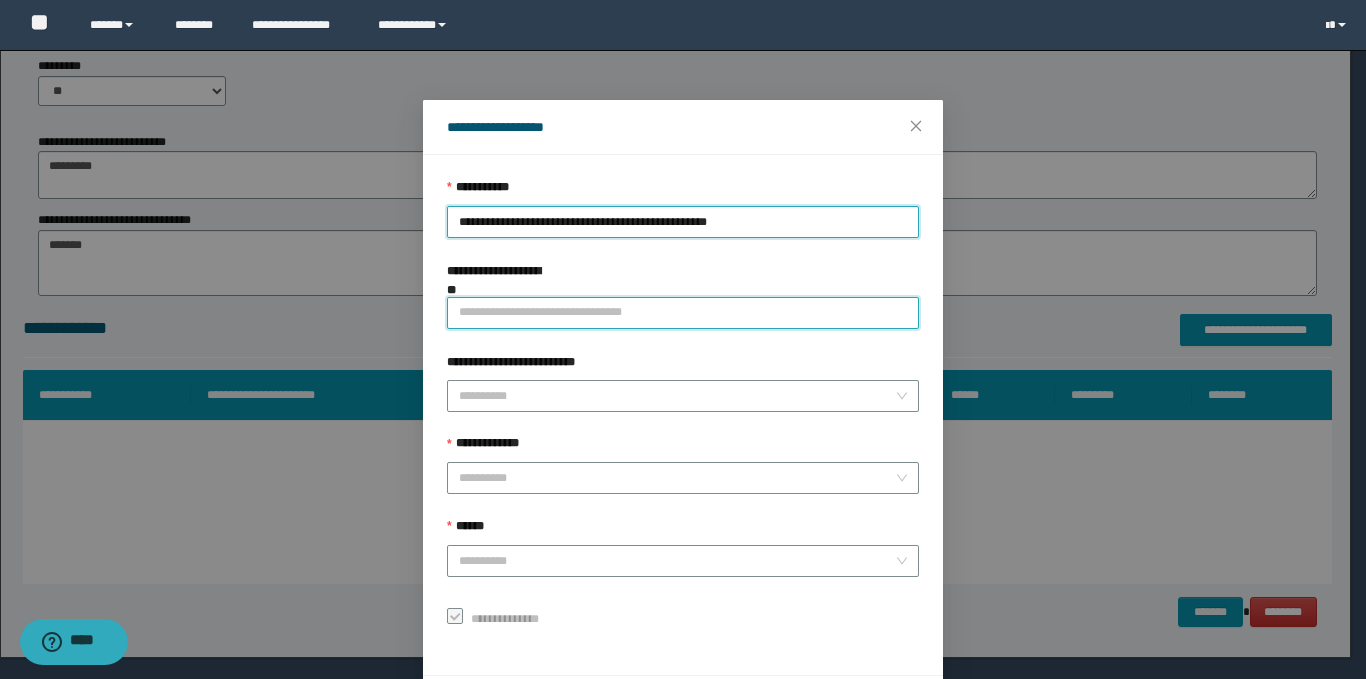 click on "**********" at bounding box center (683, 313) 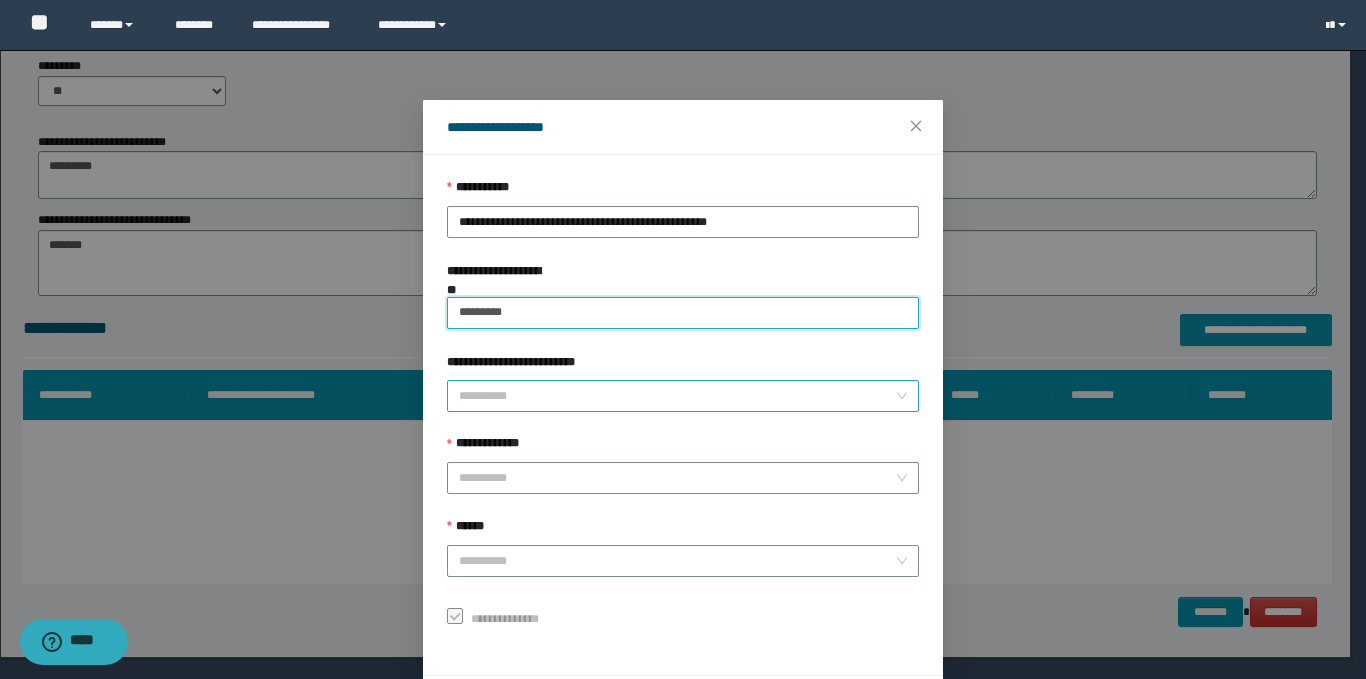 type on "*********" 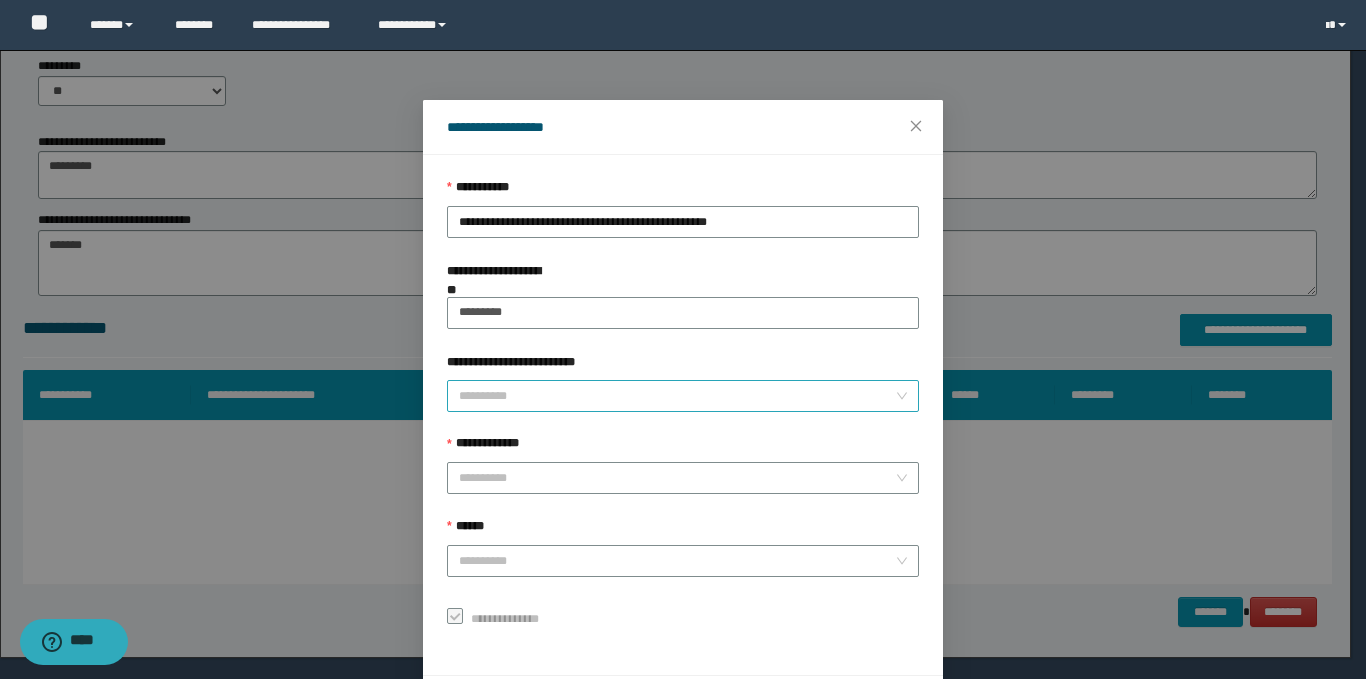 click on "**********" at bounding box center (677, 396) 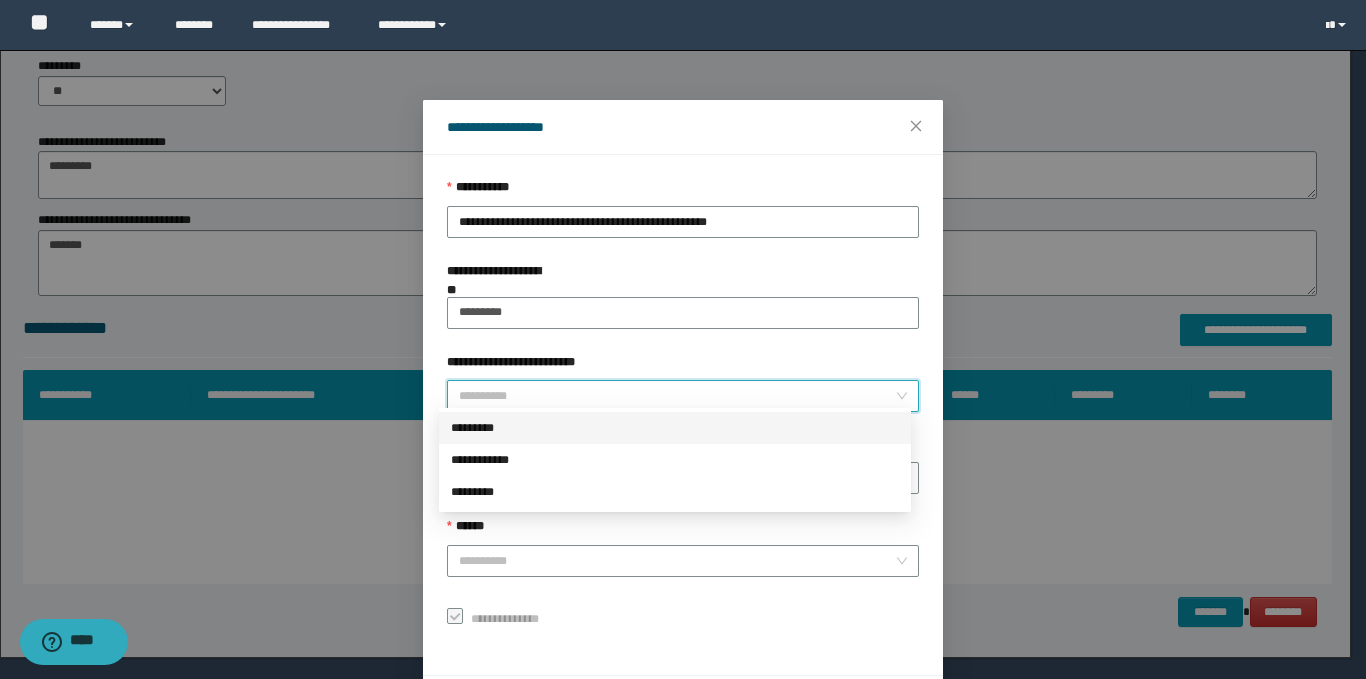 click on "*********" at bounding box center (675, 428) 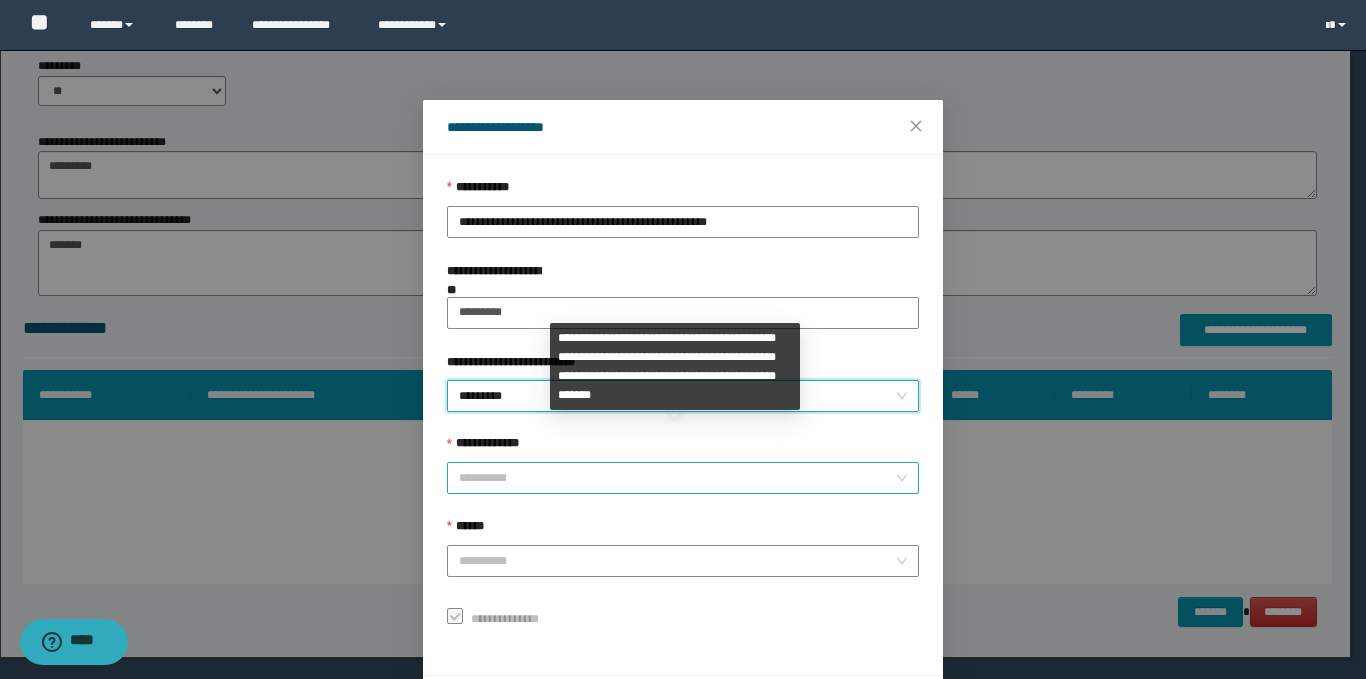 click on "**********" at bounding box center [677, 478] 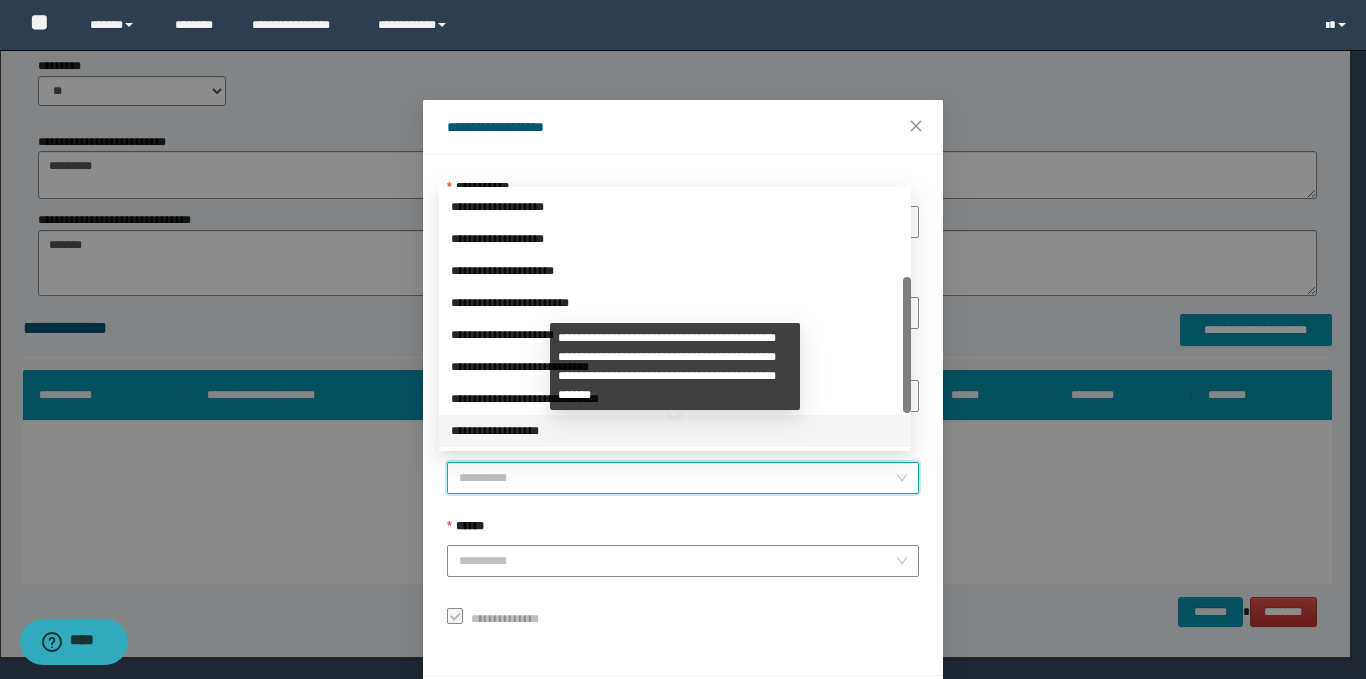 scroll, scrollTop: 192, scrollLeft: 0, axis: vertical 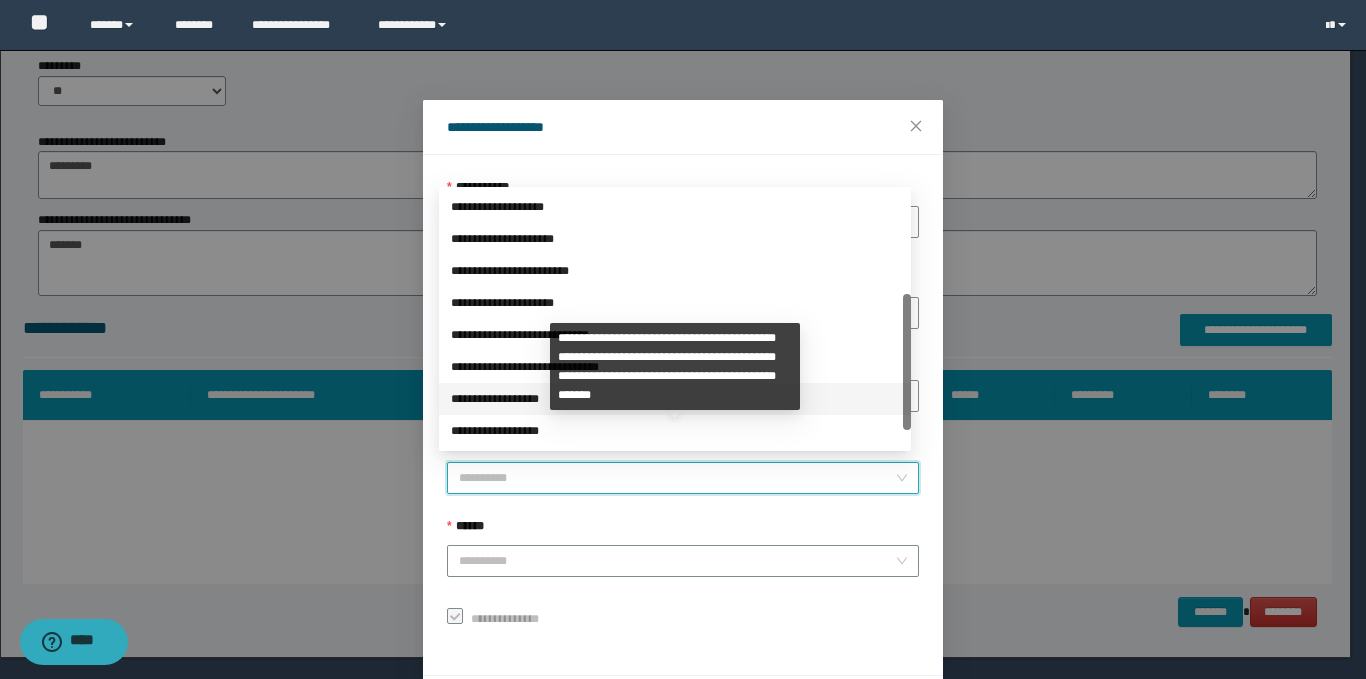 click on "**********" at bounding box center (675, 399) 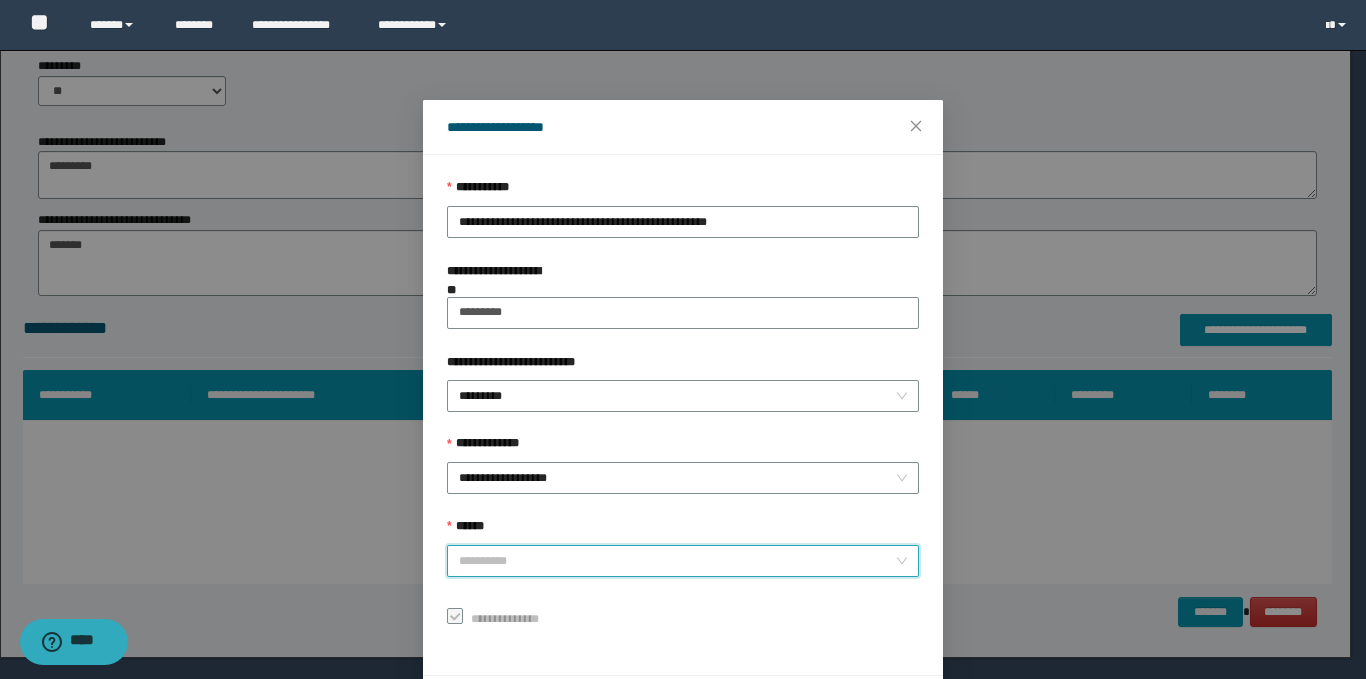 click on "******" at bounding box center (677, 561) 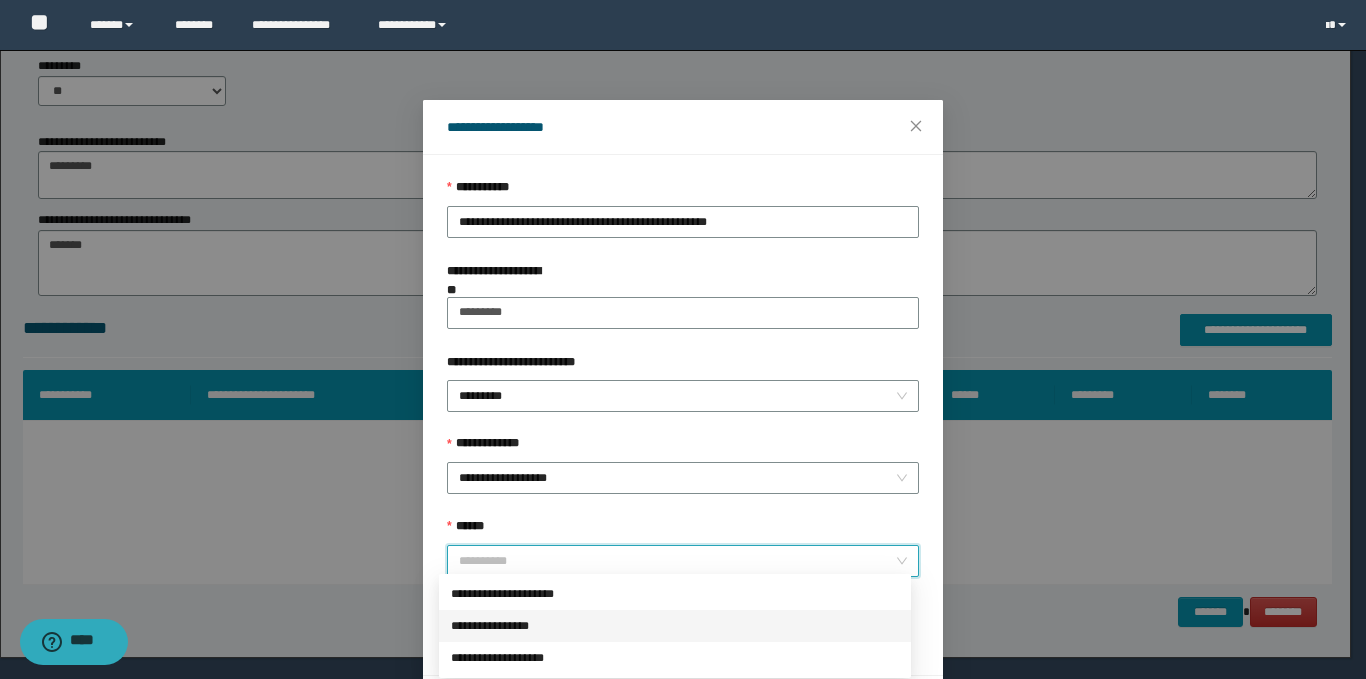 click on "**********" at bounding box center (675, 626) 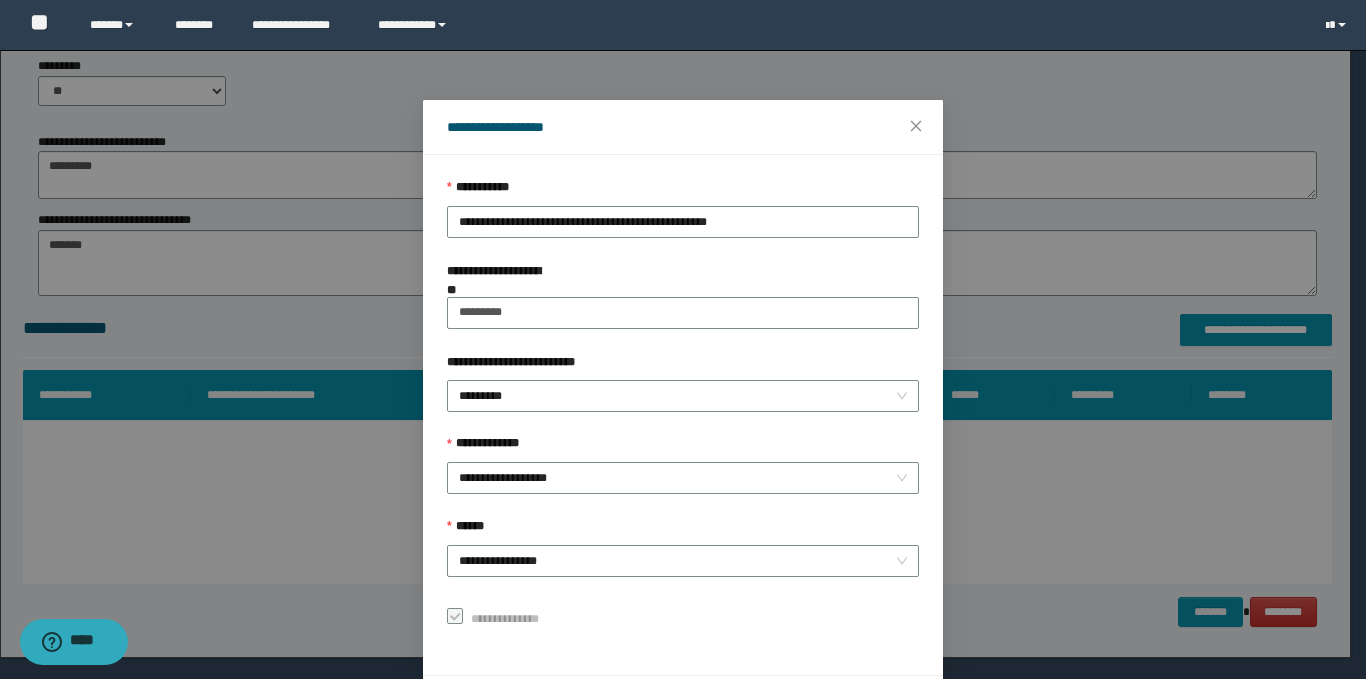 scroll, scrollTop: 73, scrollLeft: 0, axis: vertical 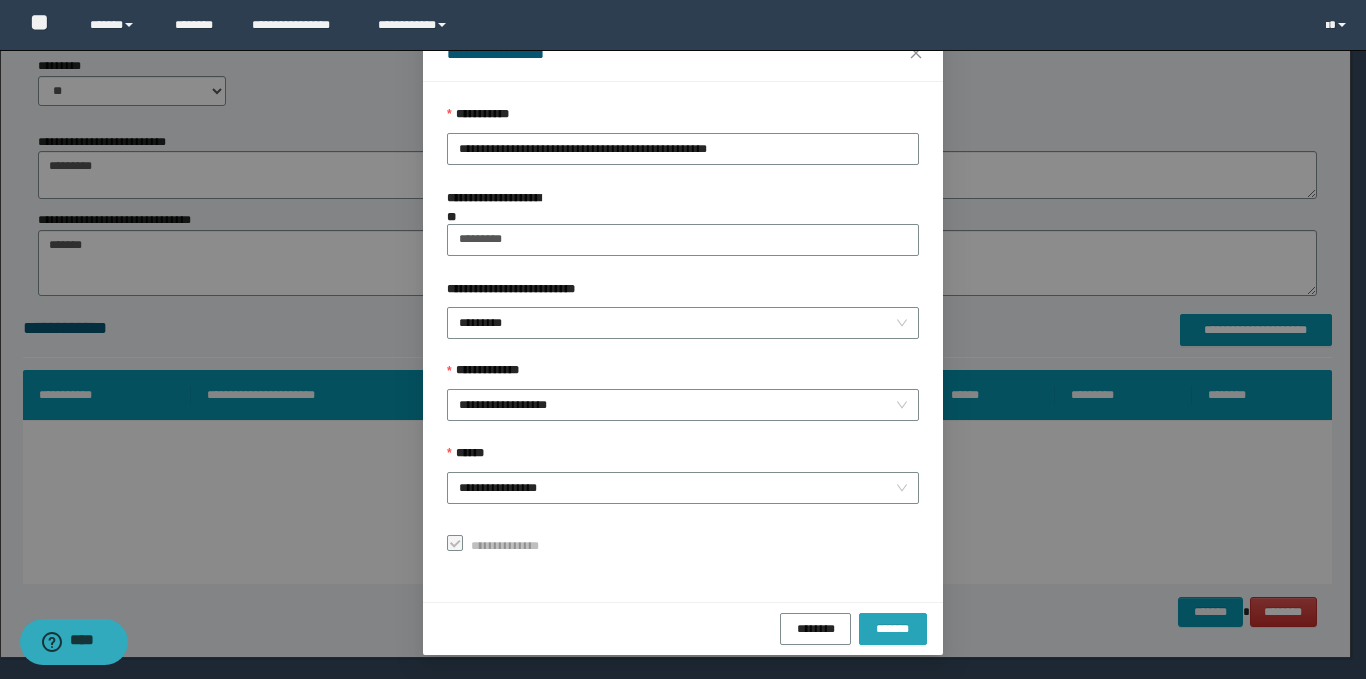 click on "*******" at bounding box center (893, 628) 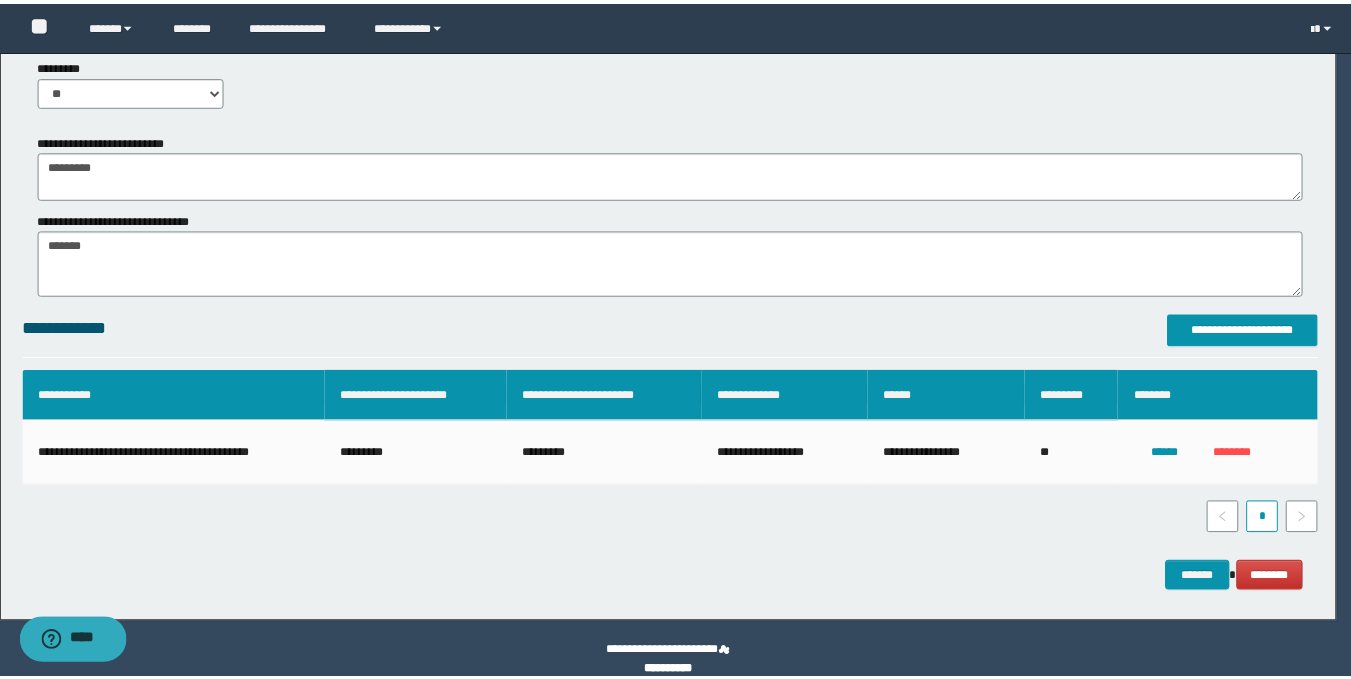 scroll, scrollTop: 26, scrollLeft: 0, axis: vertical 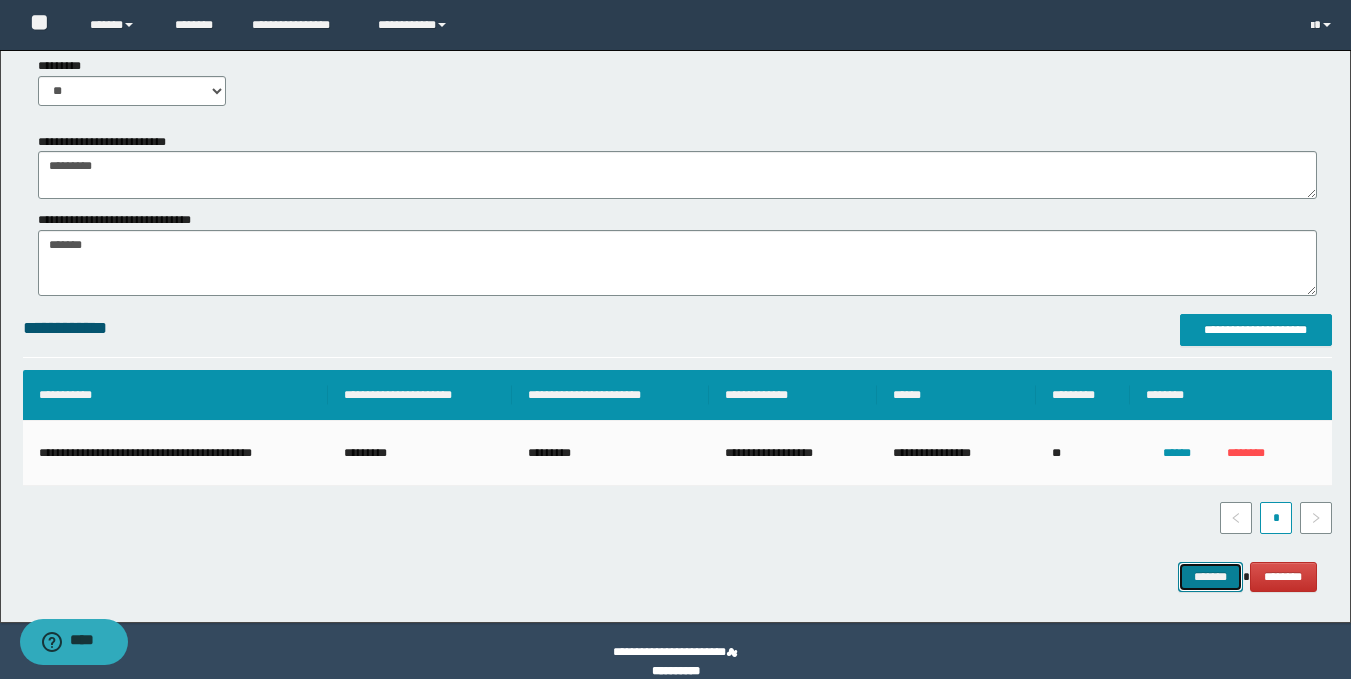 click on "*******" at bounding box center (1210, 577) 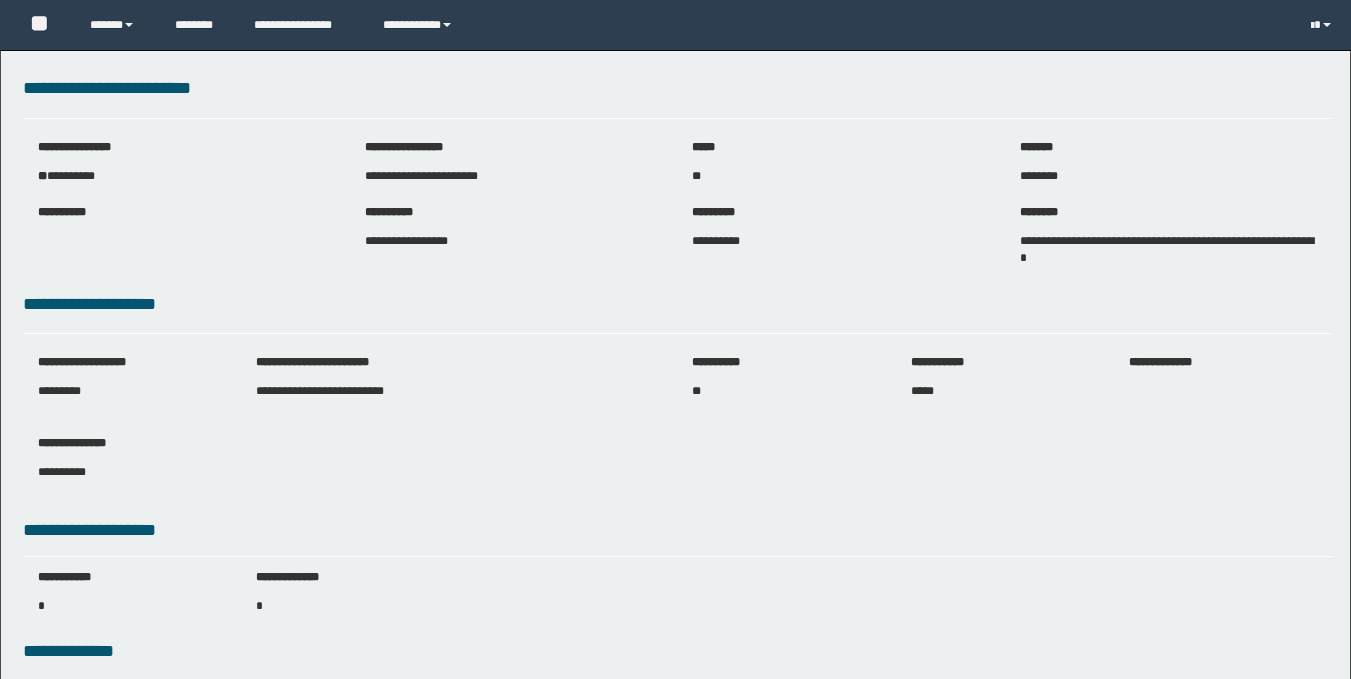 scroll, scrollTop: 0, scrollLeft: 0, axis: both 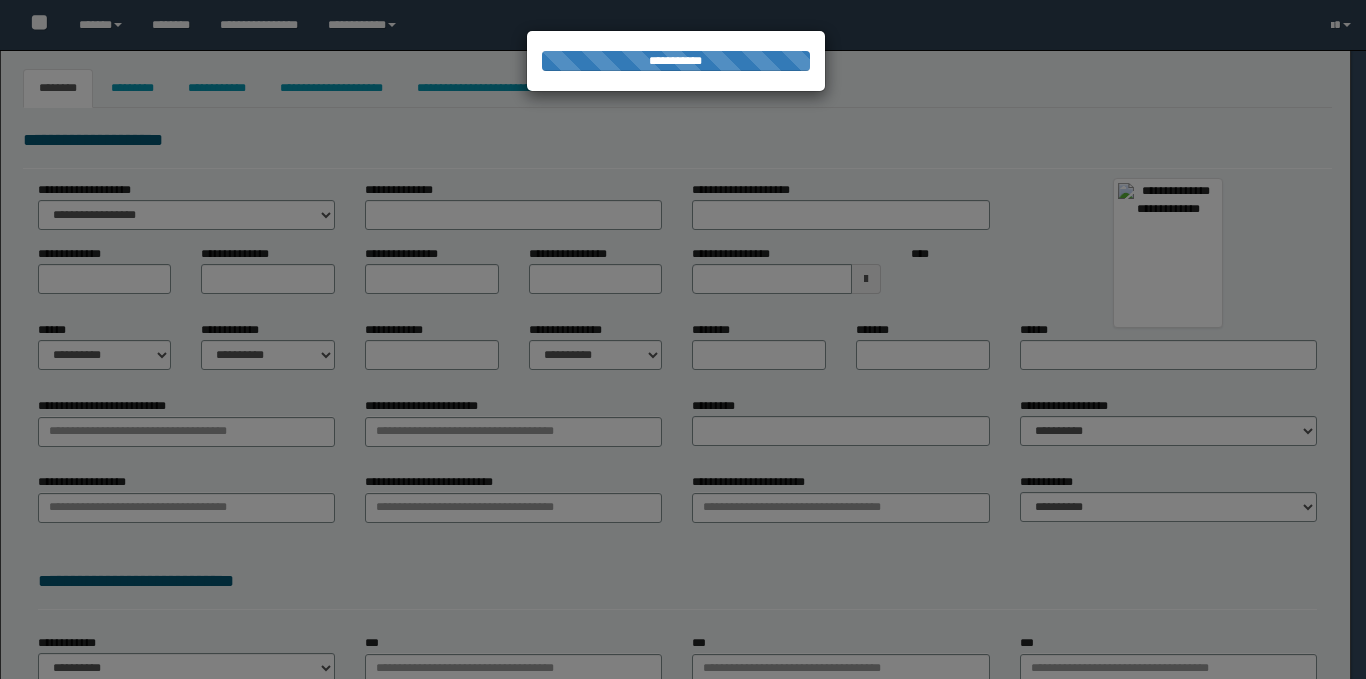 type on "******" 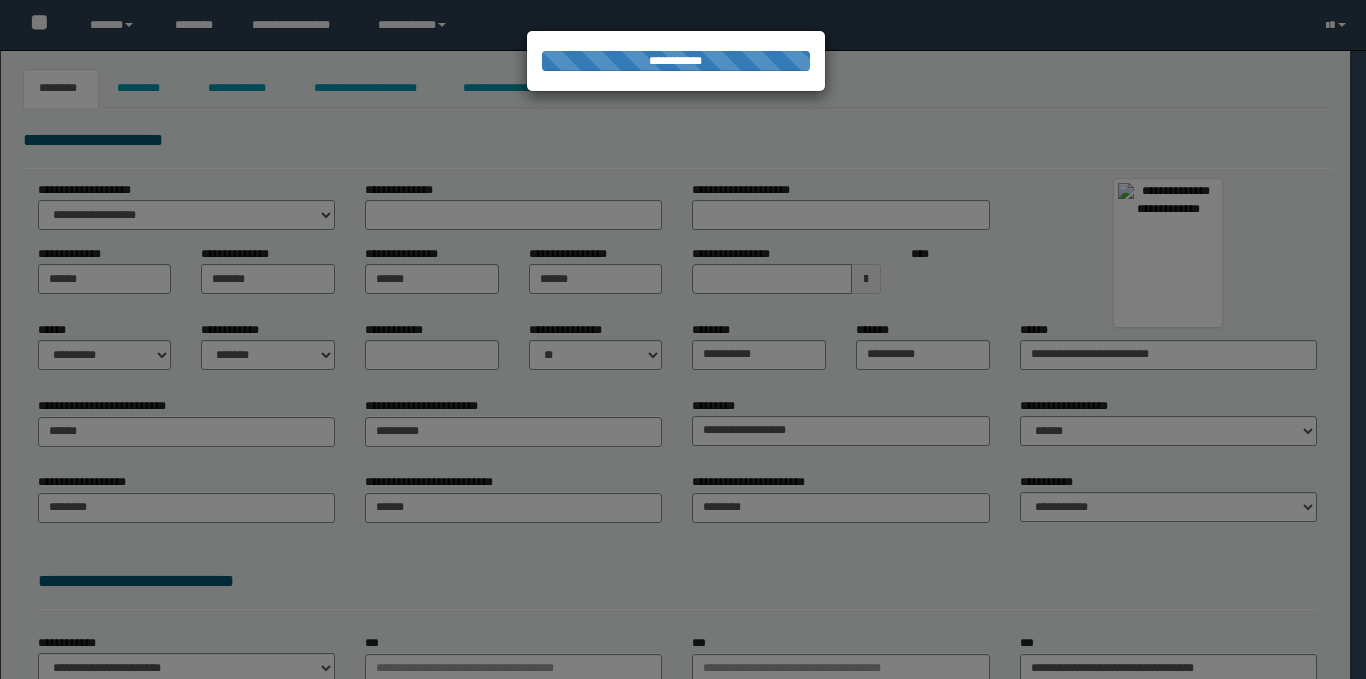 scroll, scrollTop: 0, scrollLeft: 0, axis: both 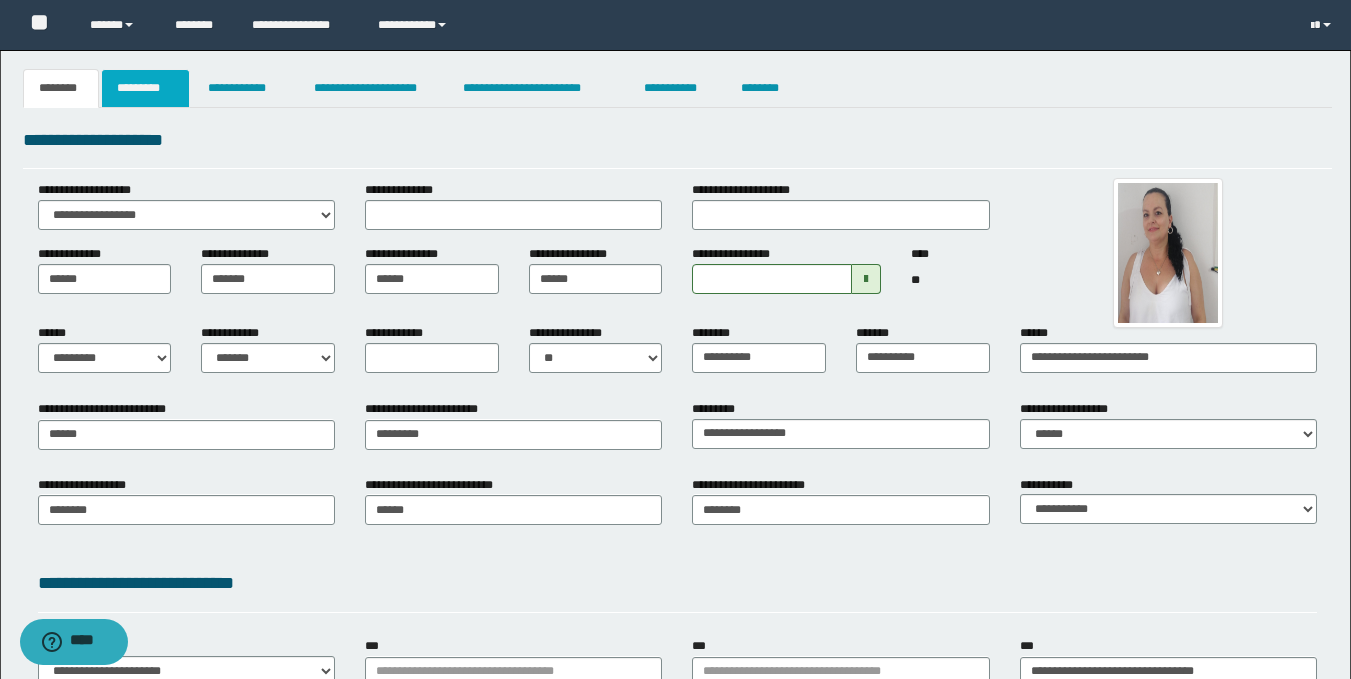 click on "*********" at bounding box center (145, 88) 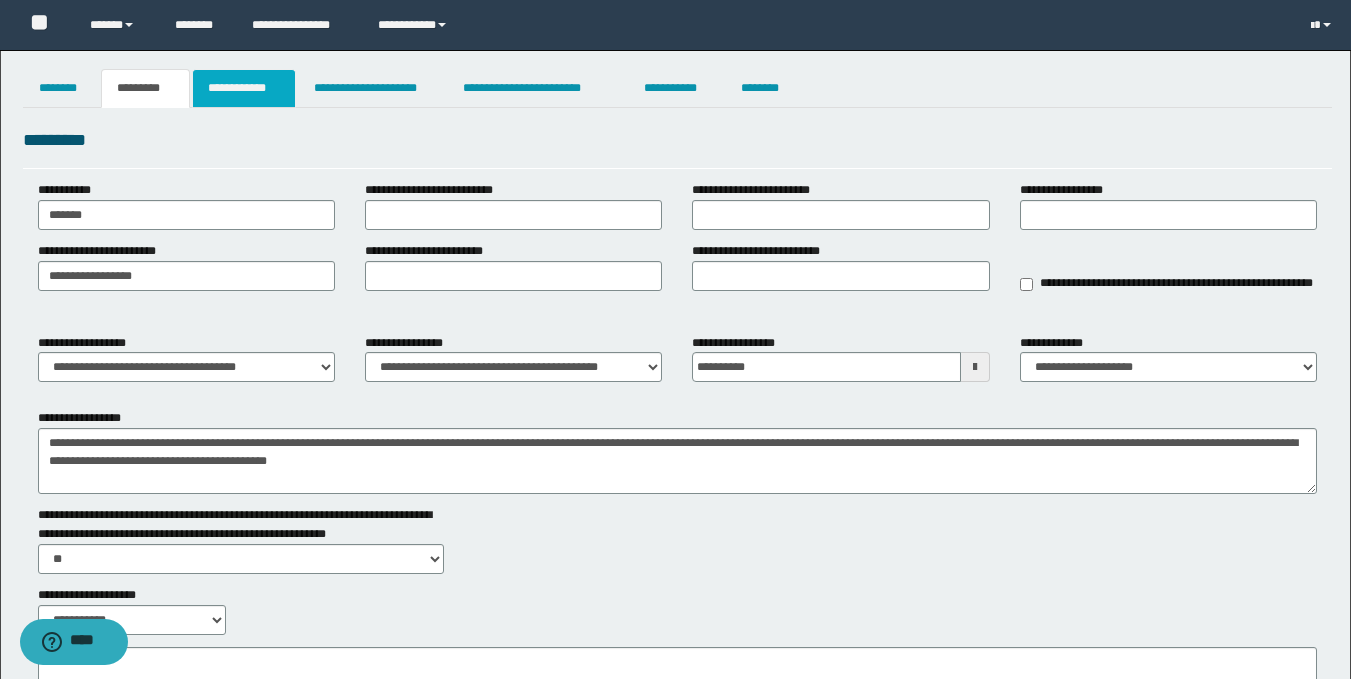 click on "**********" at bounding box center [244, 88] 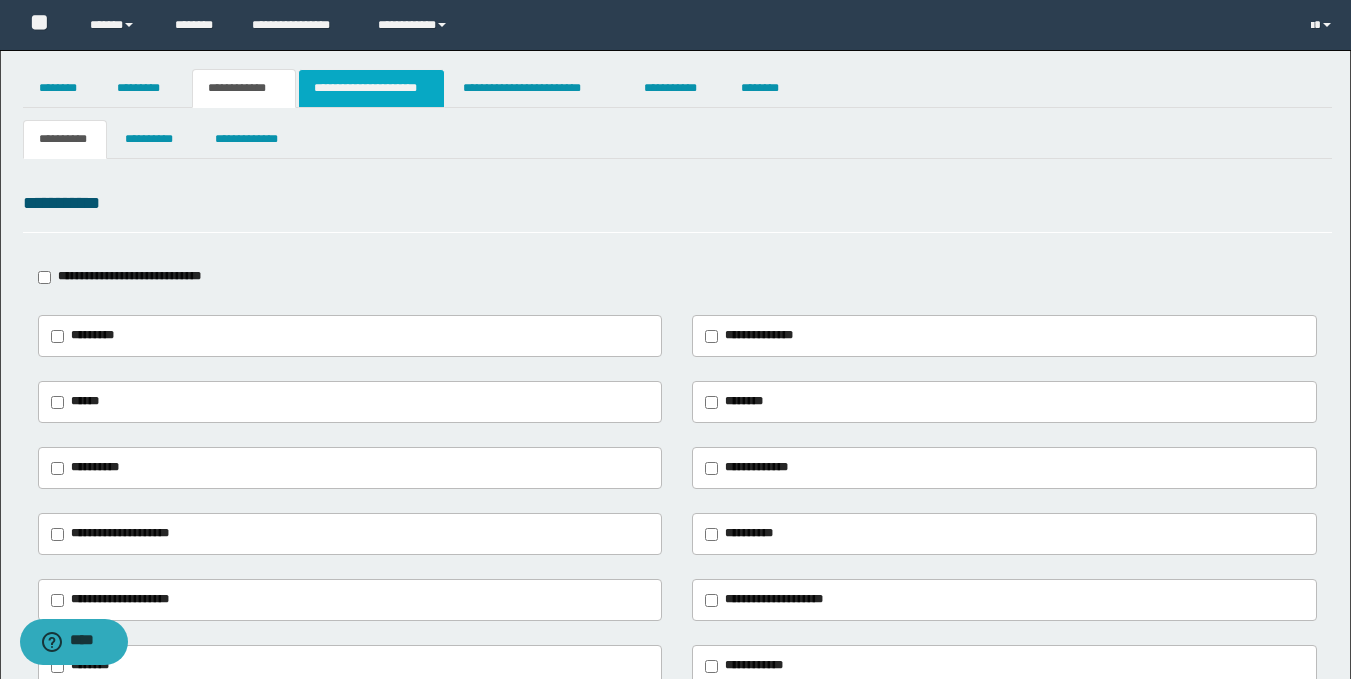 click on "**********" at bounding box center (371, 88) 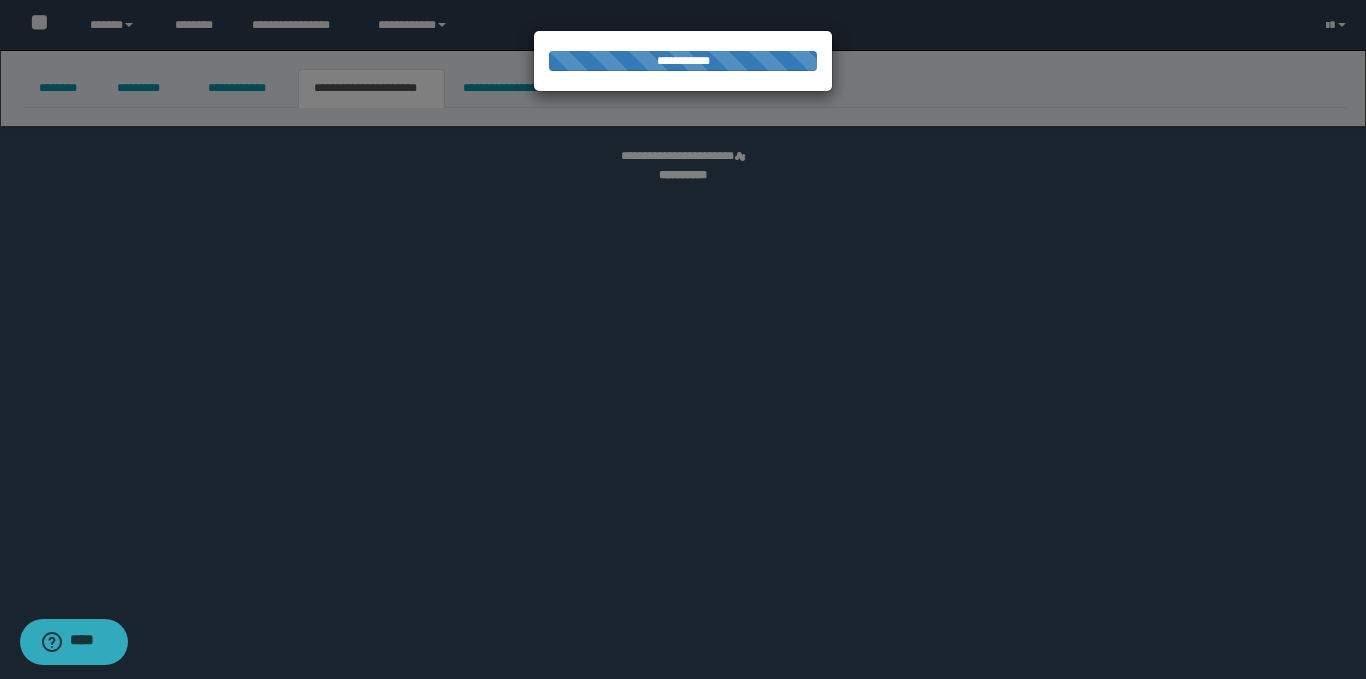 select on "*" 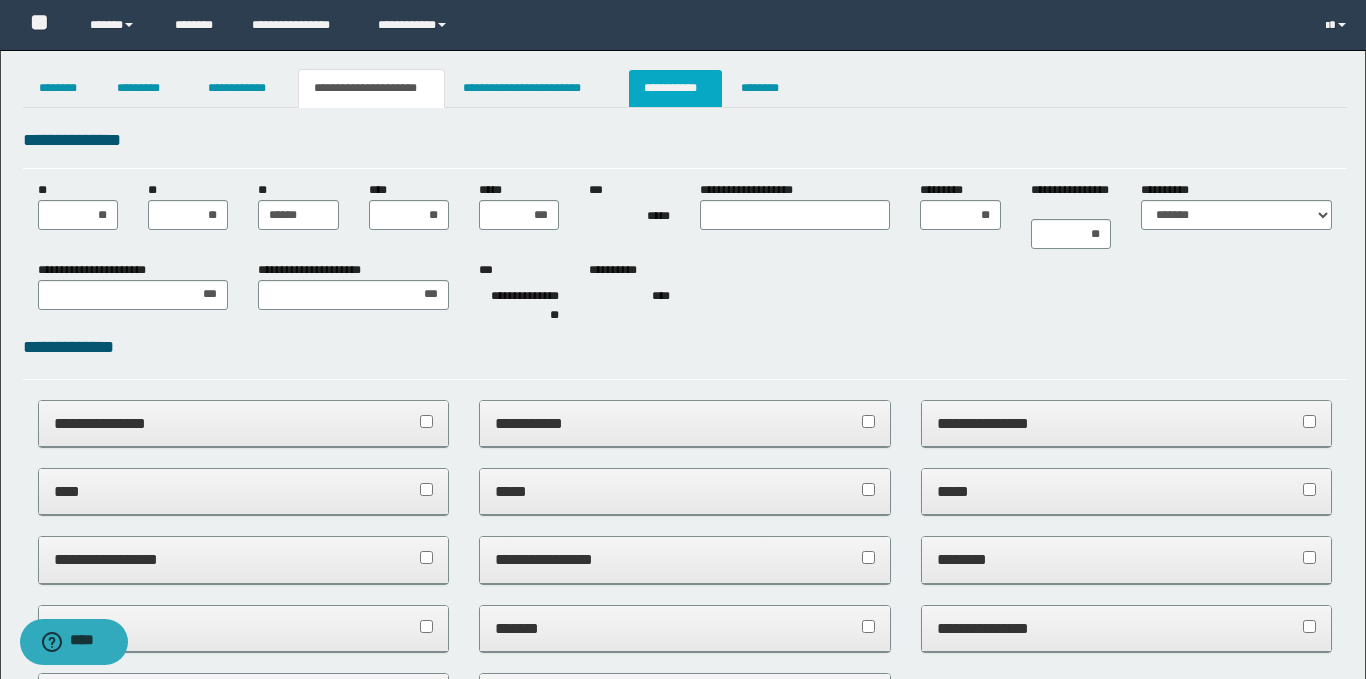 scroll, scrollTop: 0, scrollLeft: 0, axis: both 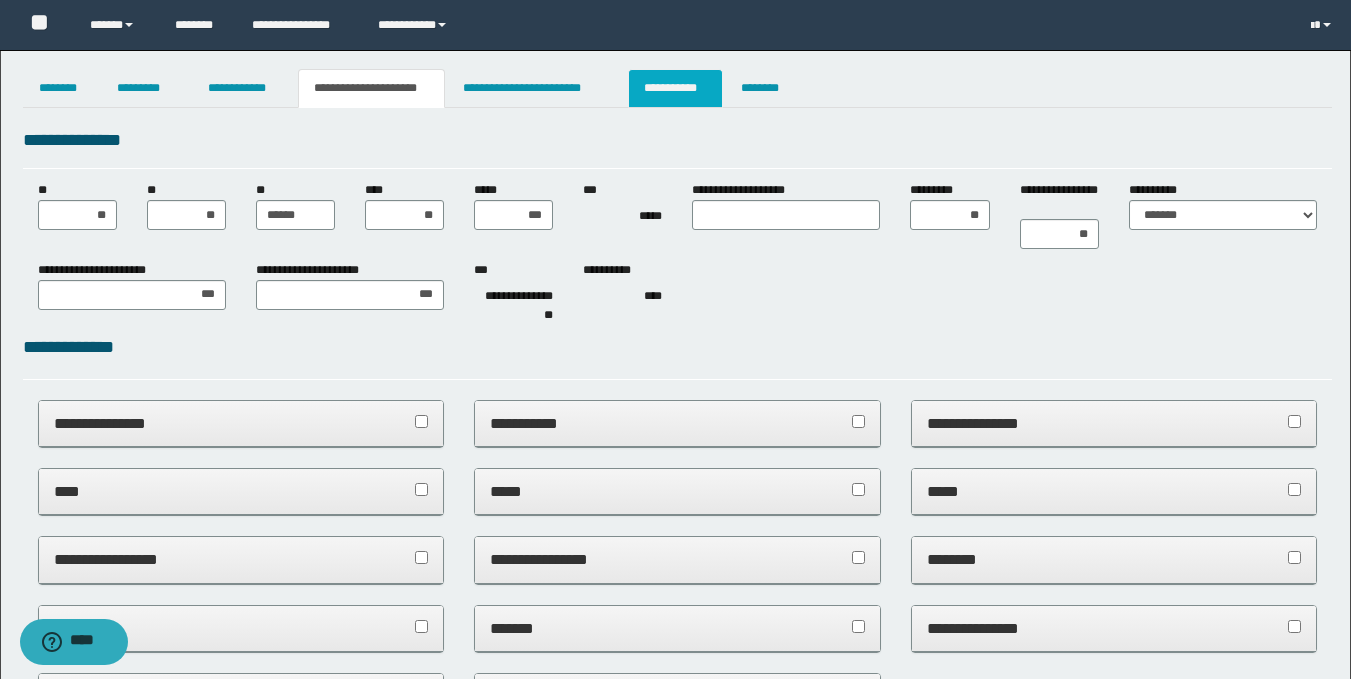click on "**********" at bounding box center (675, 88) 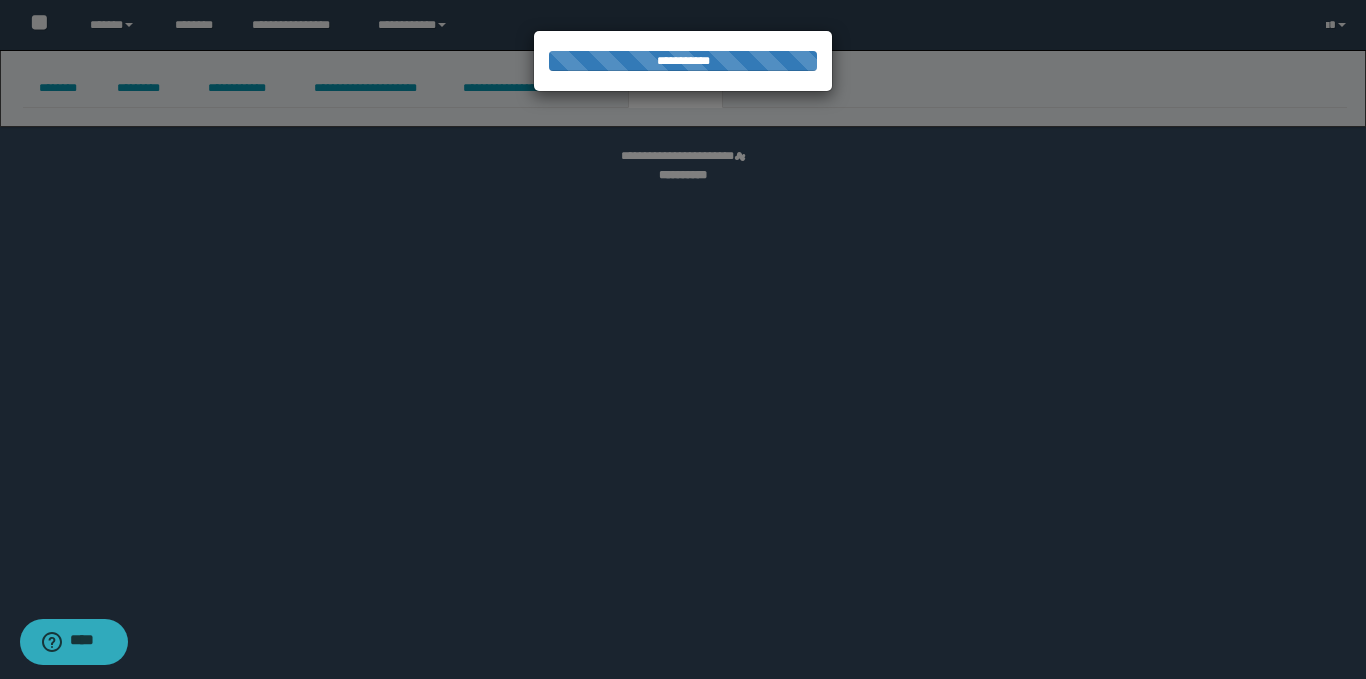 select on "****" 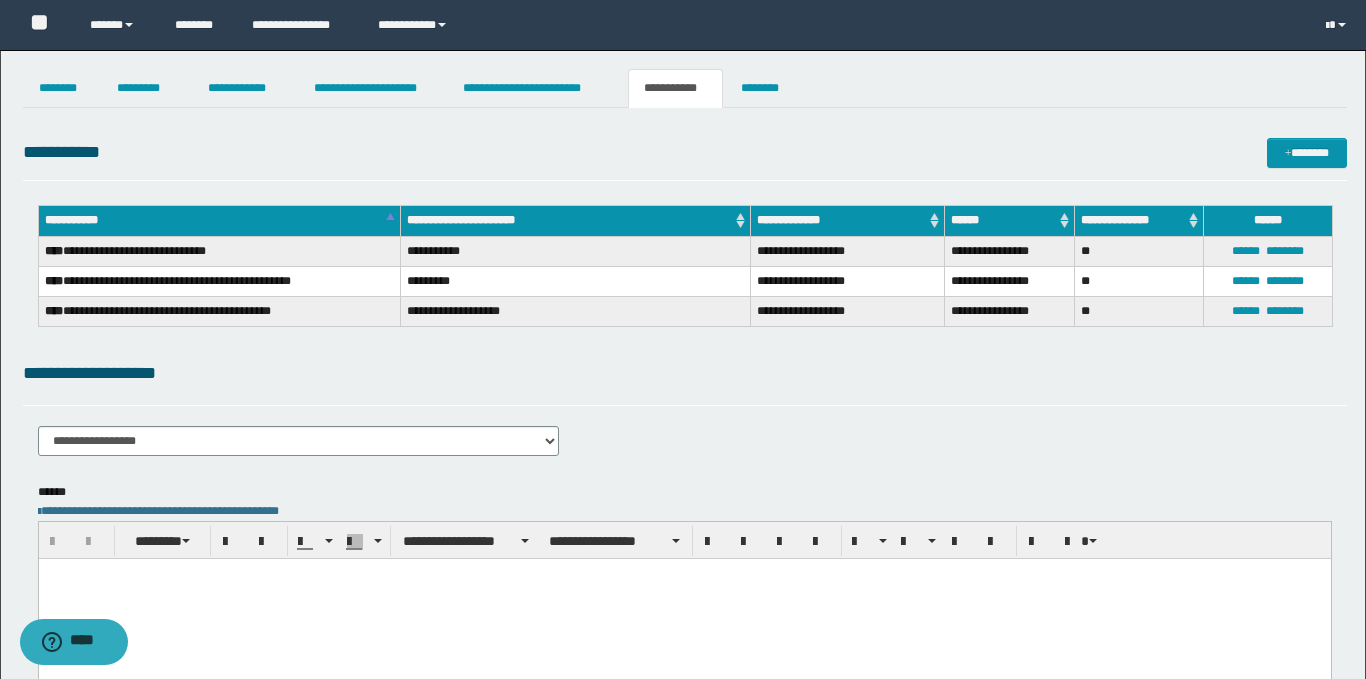 scroll, scrollTop: 0, scrollLeft: 0, axis: both 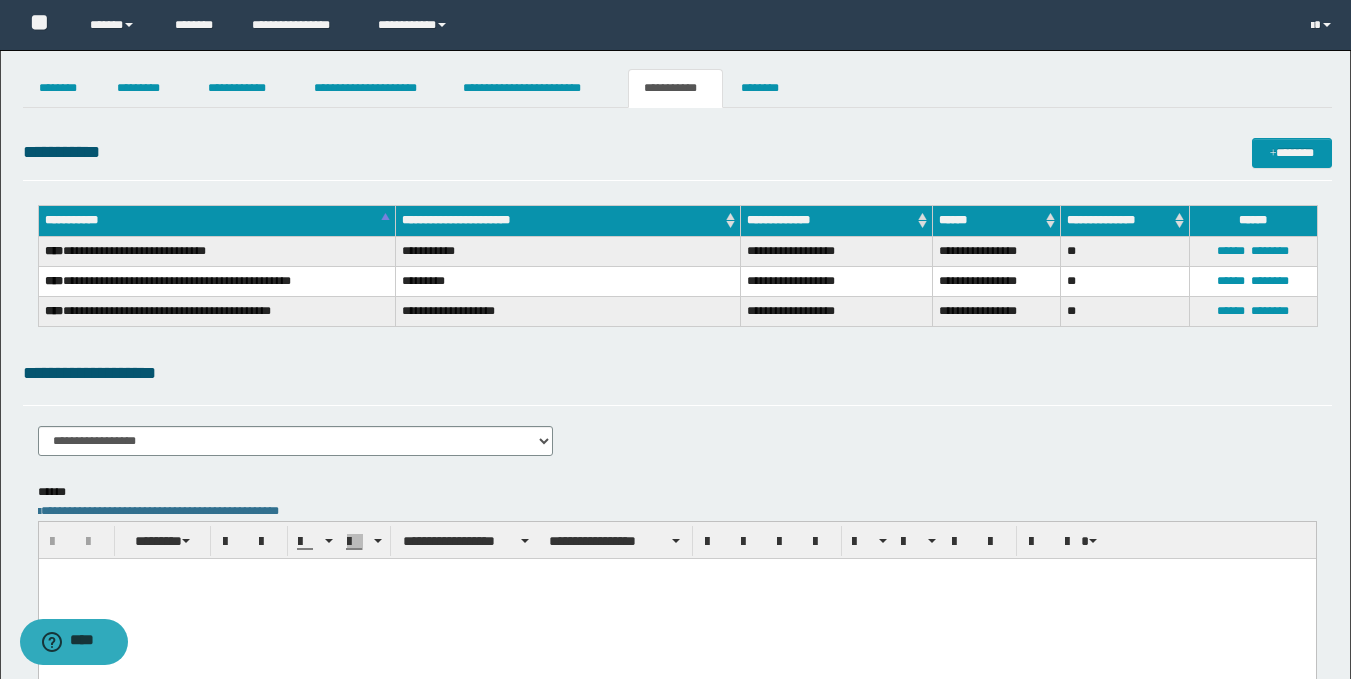 click at bounding box center (676, 598) 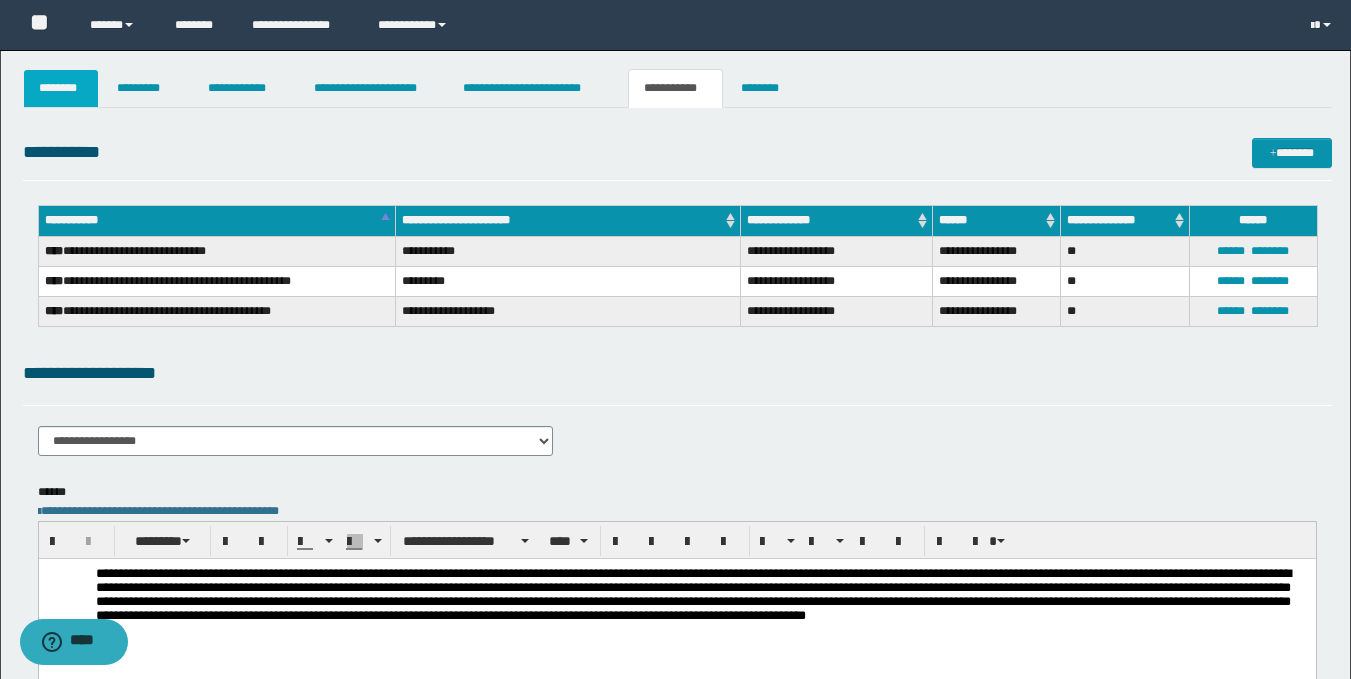 click on "********" at bounding box center (61, 88) 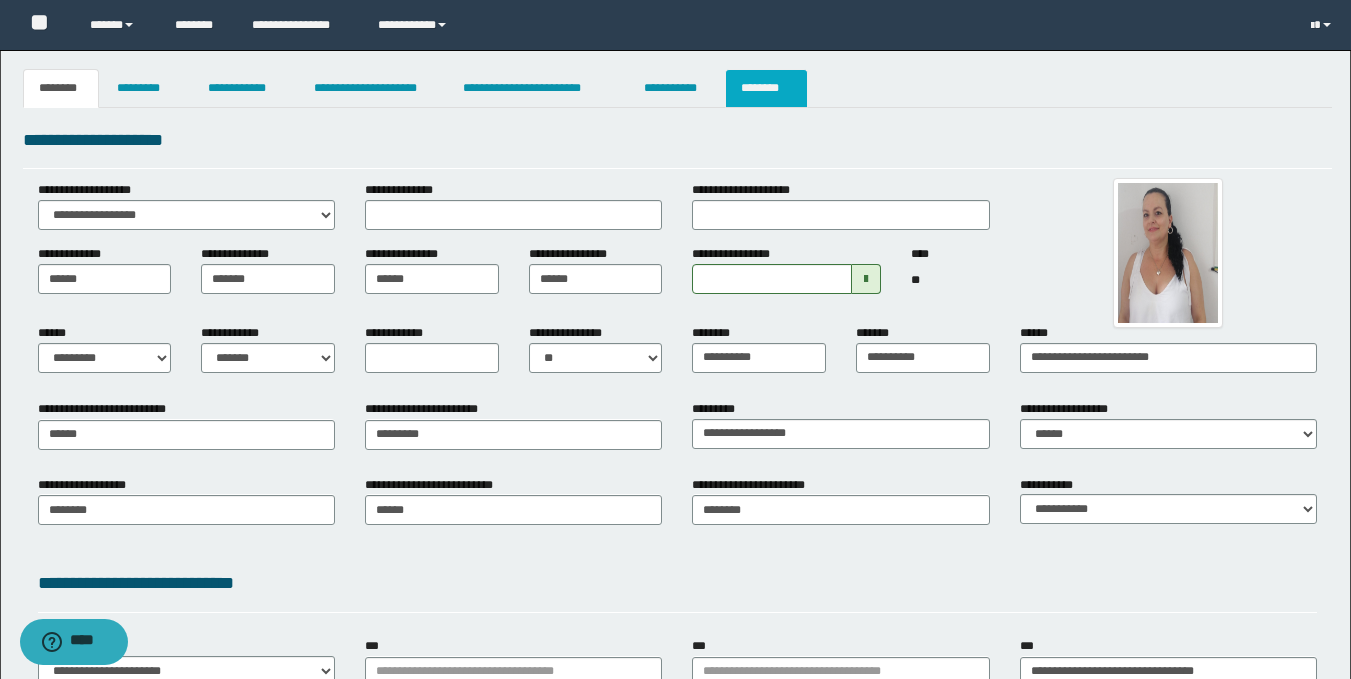 click on "********" at bounding box center [766, 88] 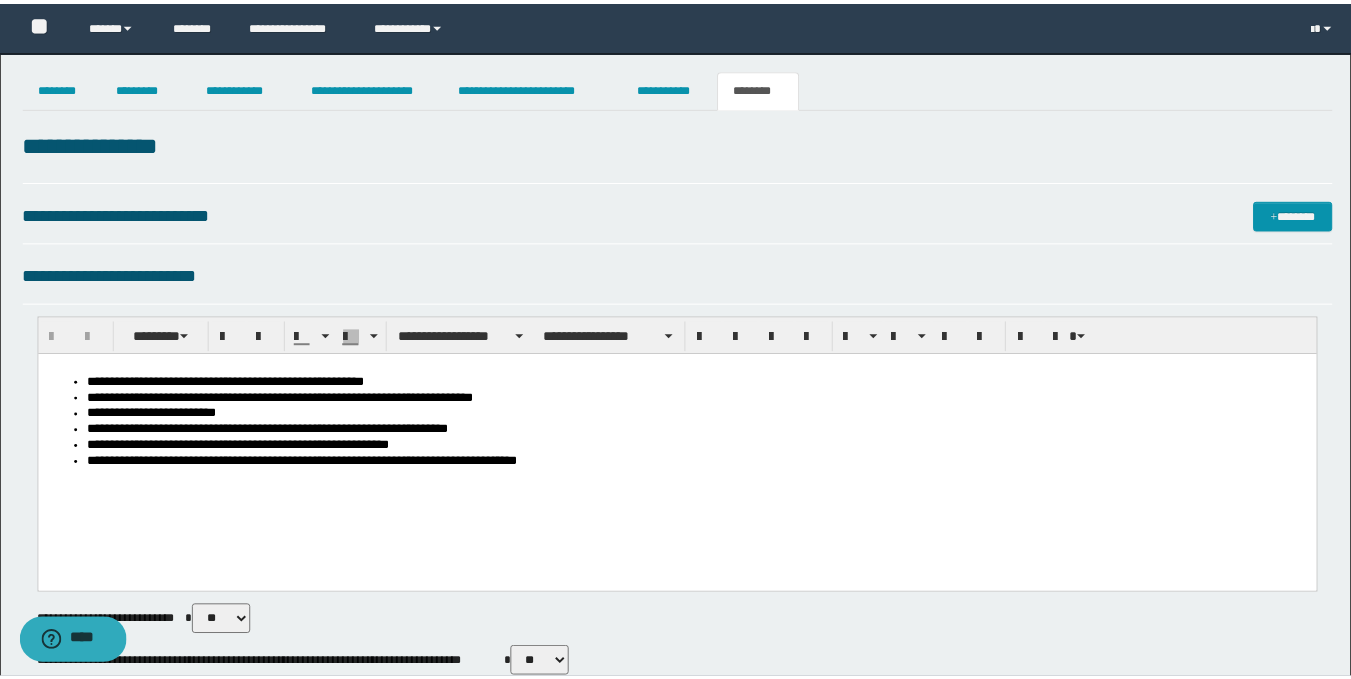scroll, scrollTop: 0, scrollLeft: 0, axis: both 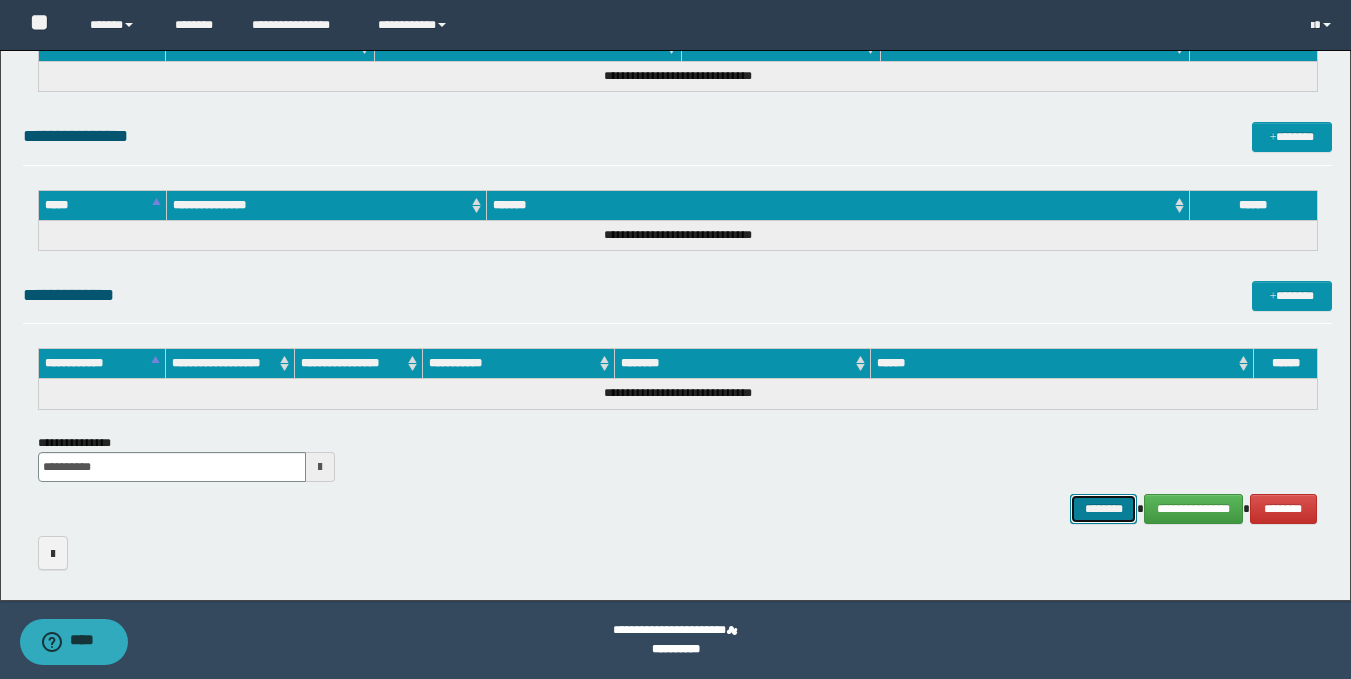 click on "********" at bounding box center (1104, 509) 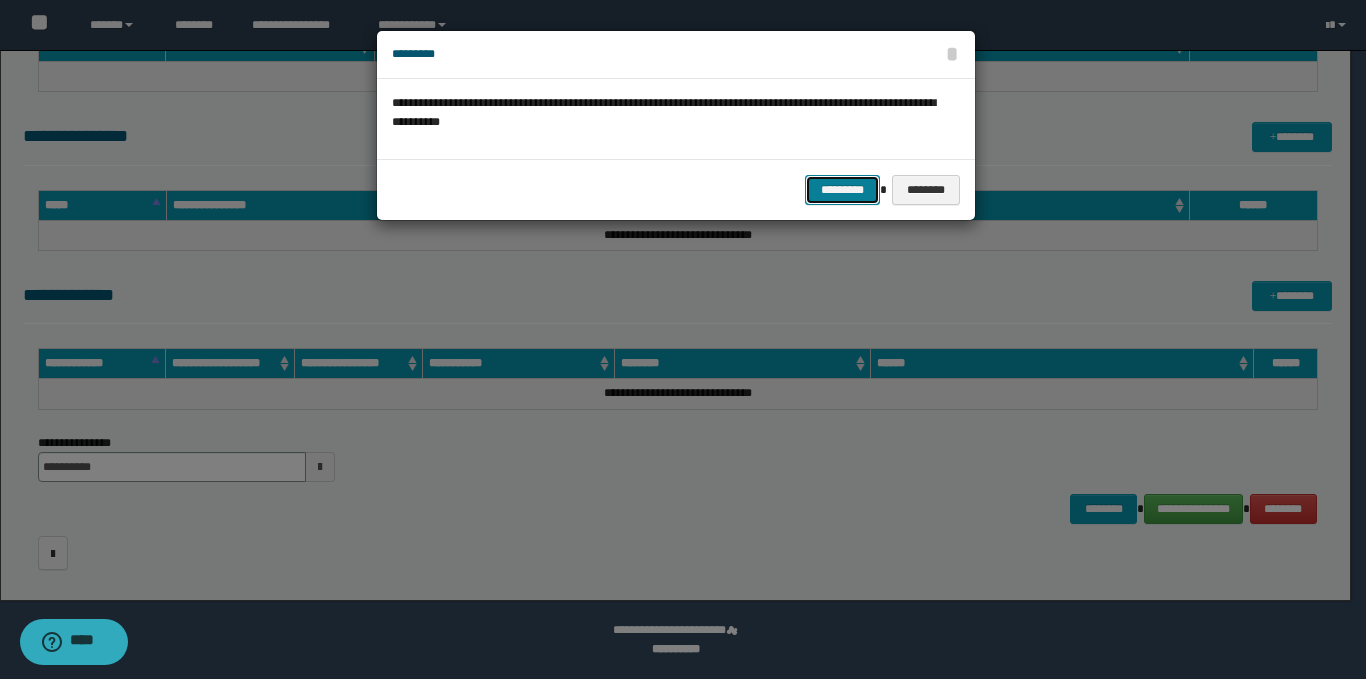 click on "*********" at bounding box center (842, 190) 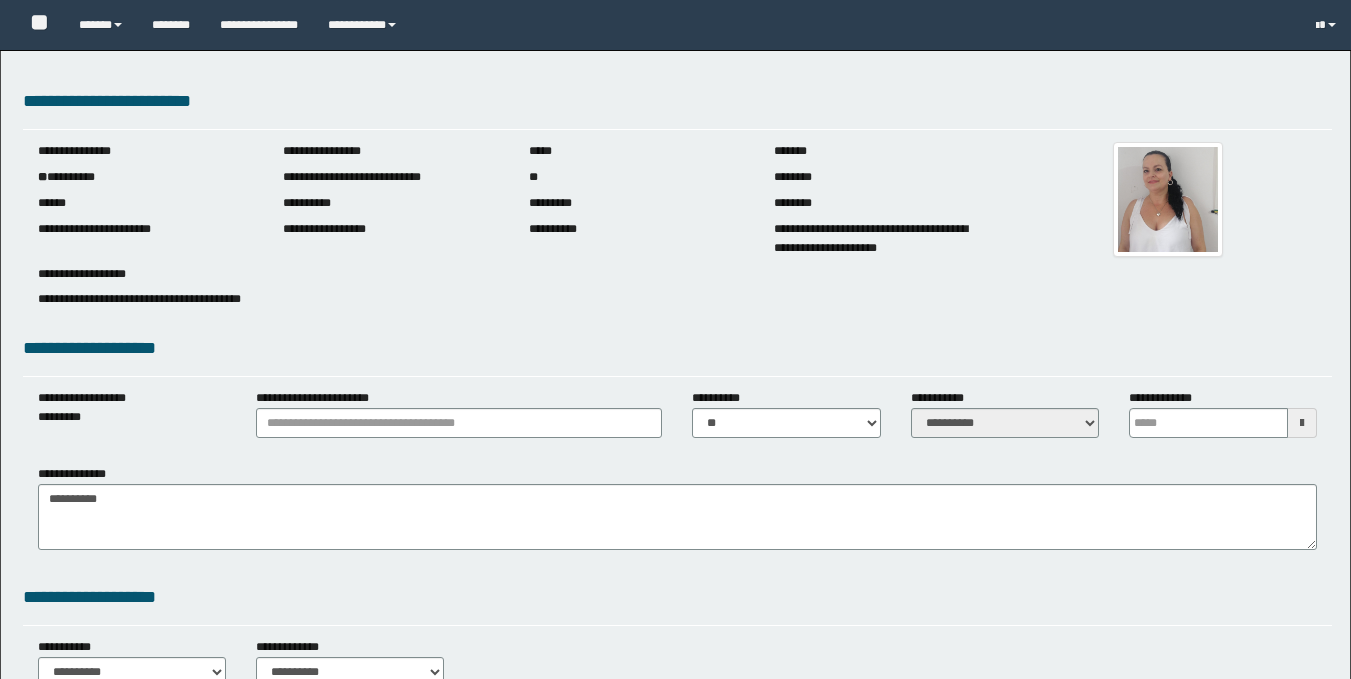 scroll, scrollTop: 0, scrollLeft: 0, axis: both 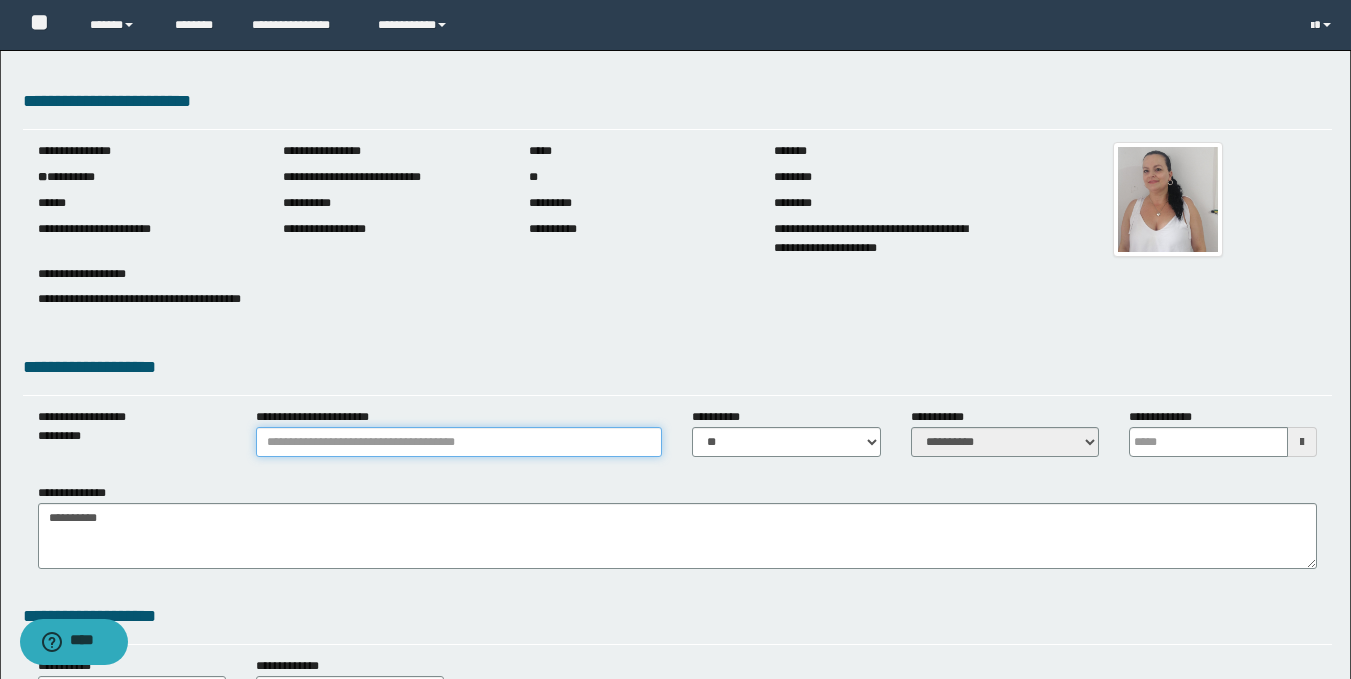click on "**********" at bounding box center [459, 442] 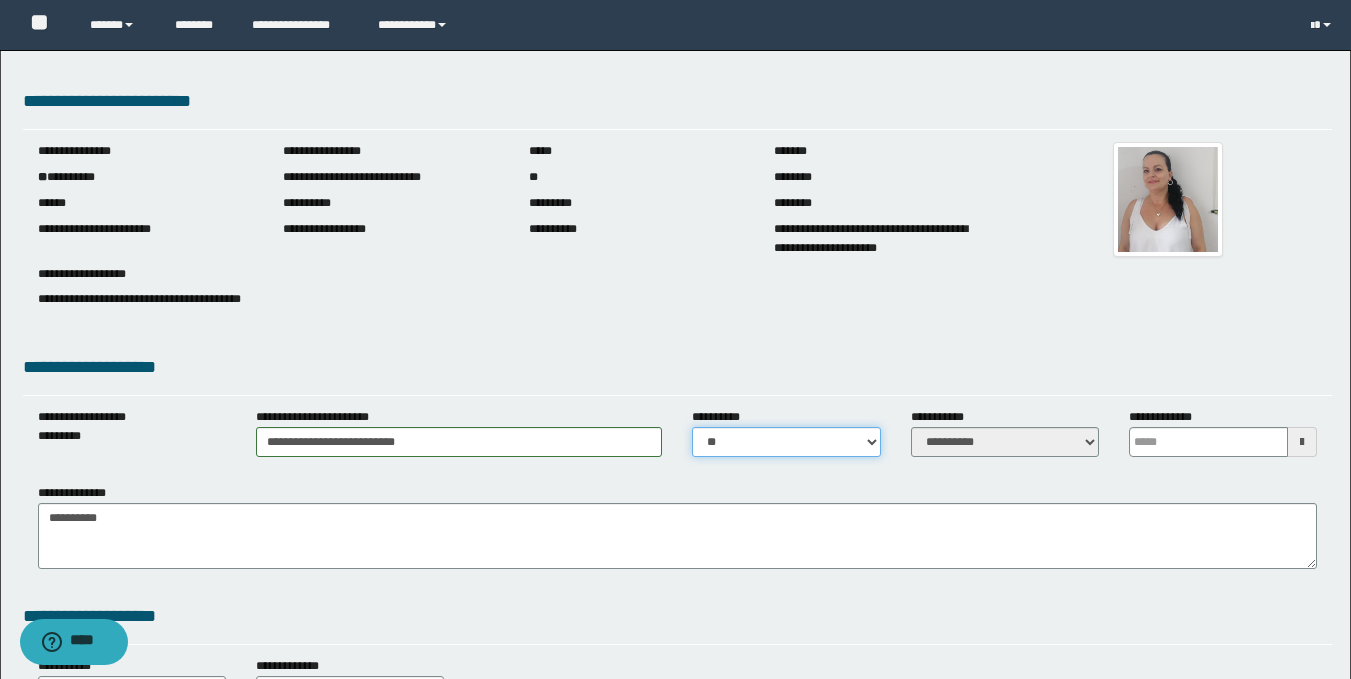 click on "**
**" at bounding box center [786, 442] 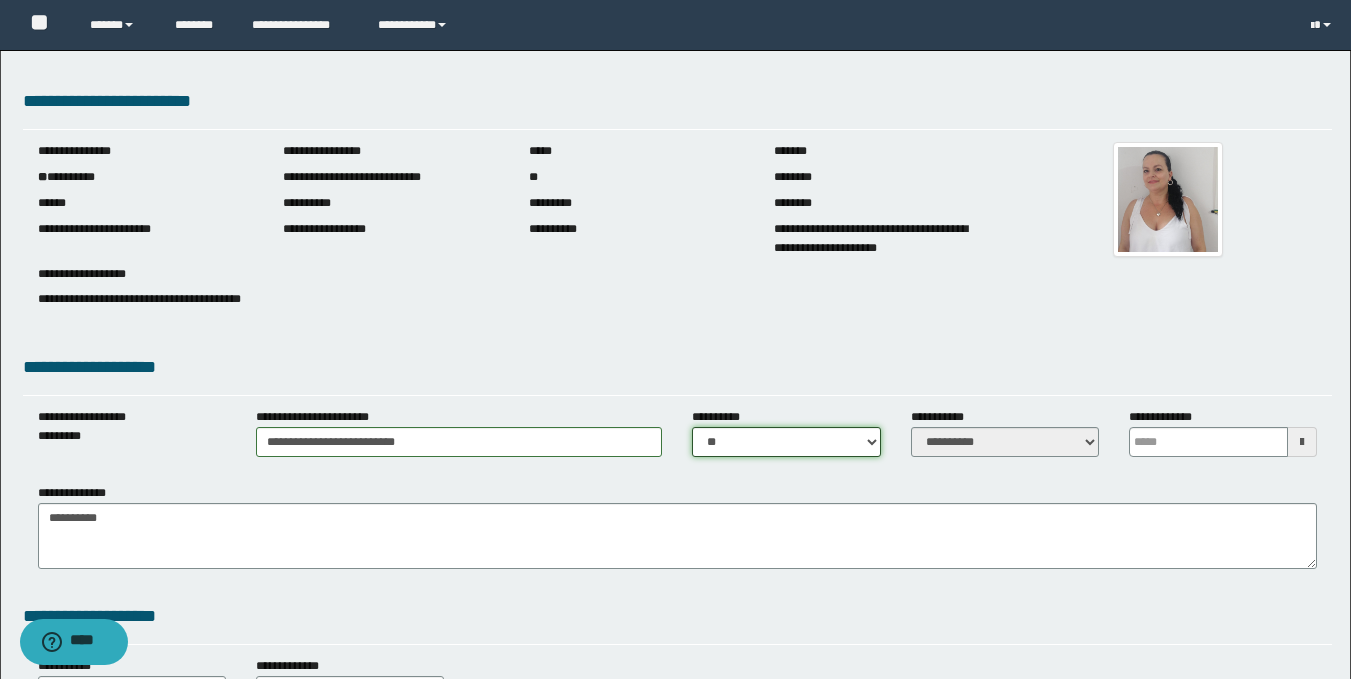 select on "****" 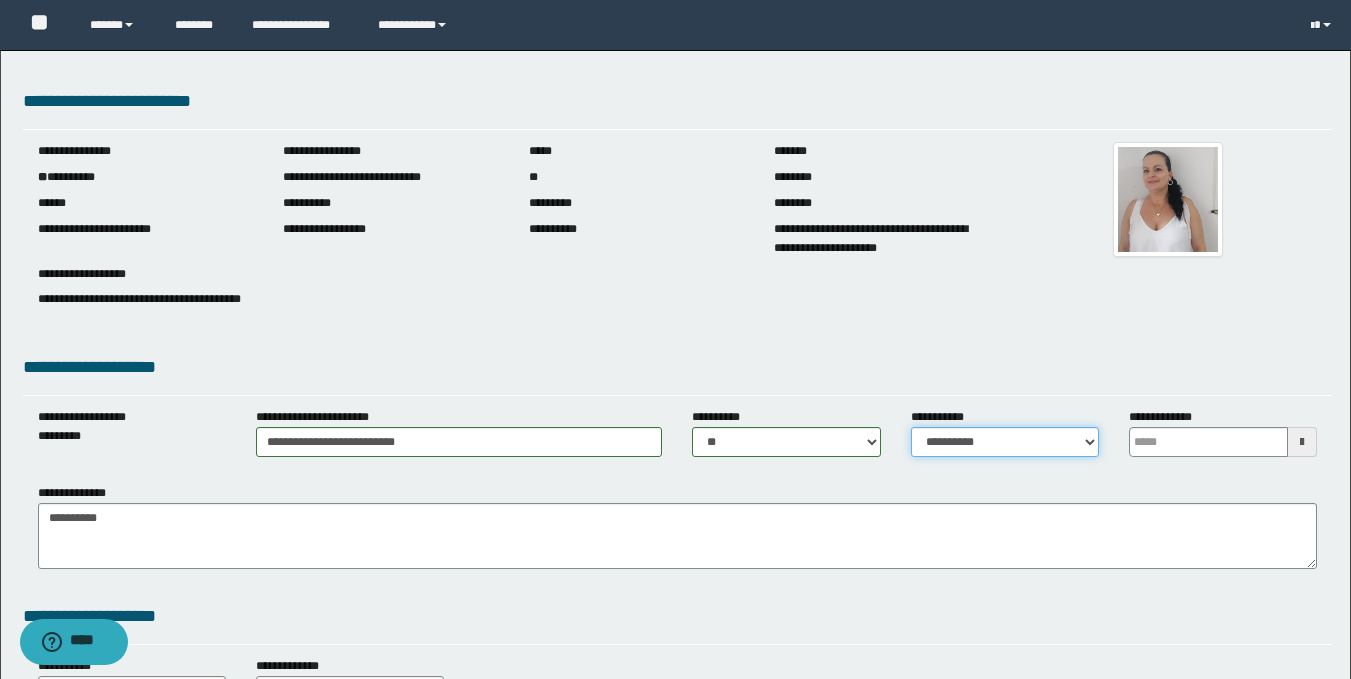 click on "**********" at bounding box center [1005, 442] 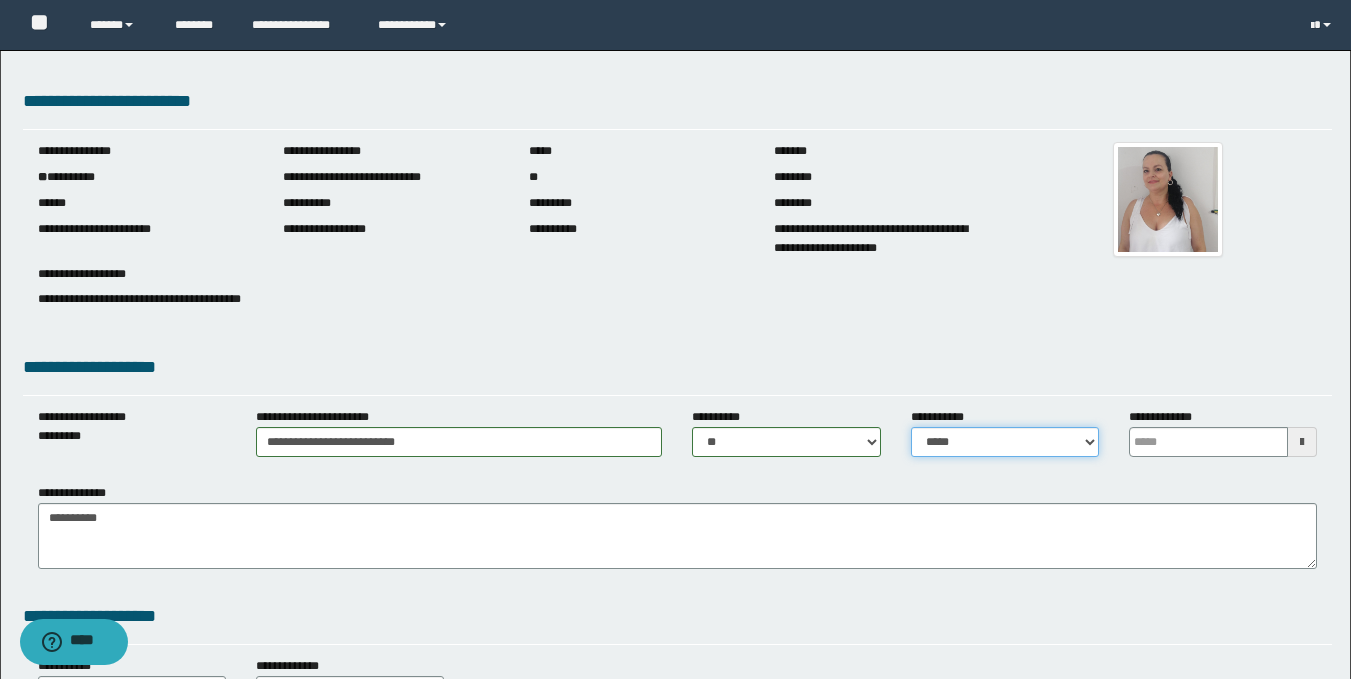 click on "**********" at bounding box center [1005, 442] 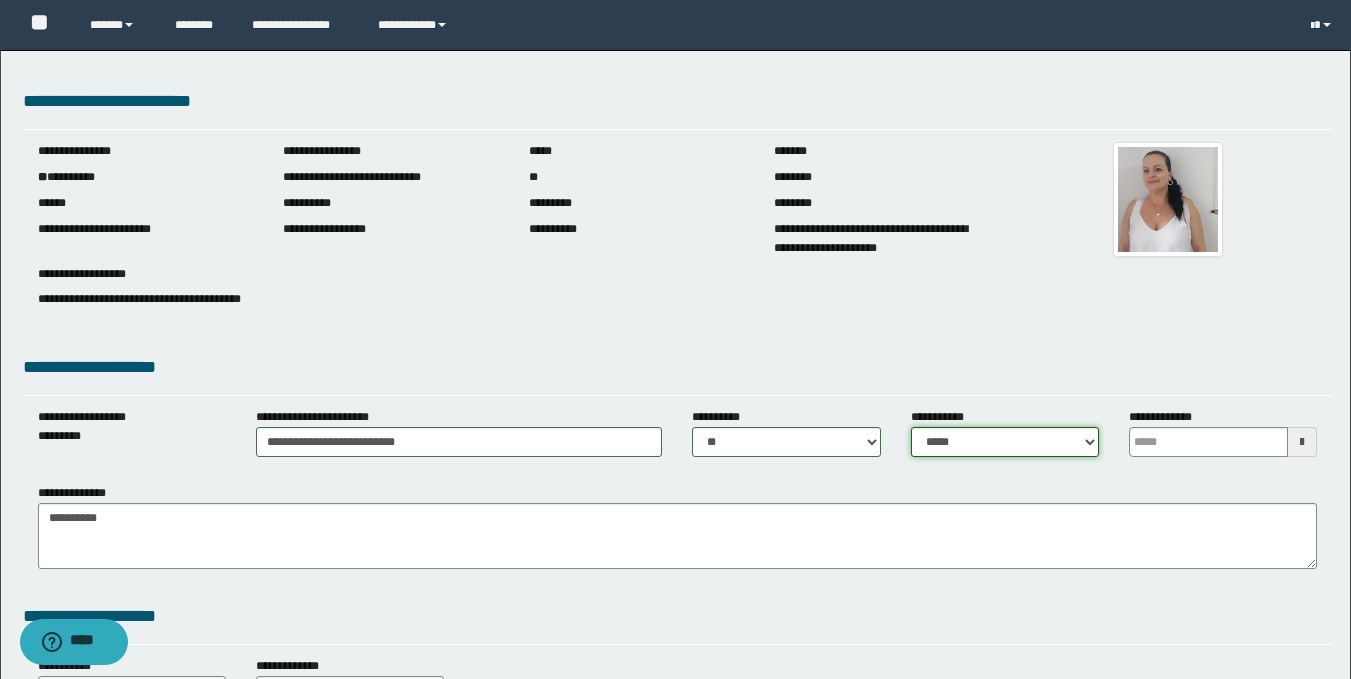 scroll, scrollTop: 594, scrollLeft: 0, axis: vertical 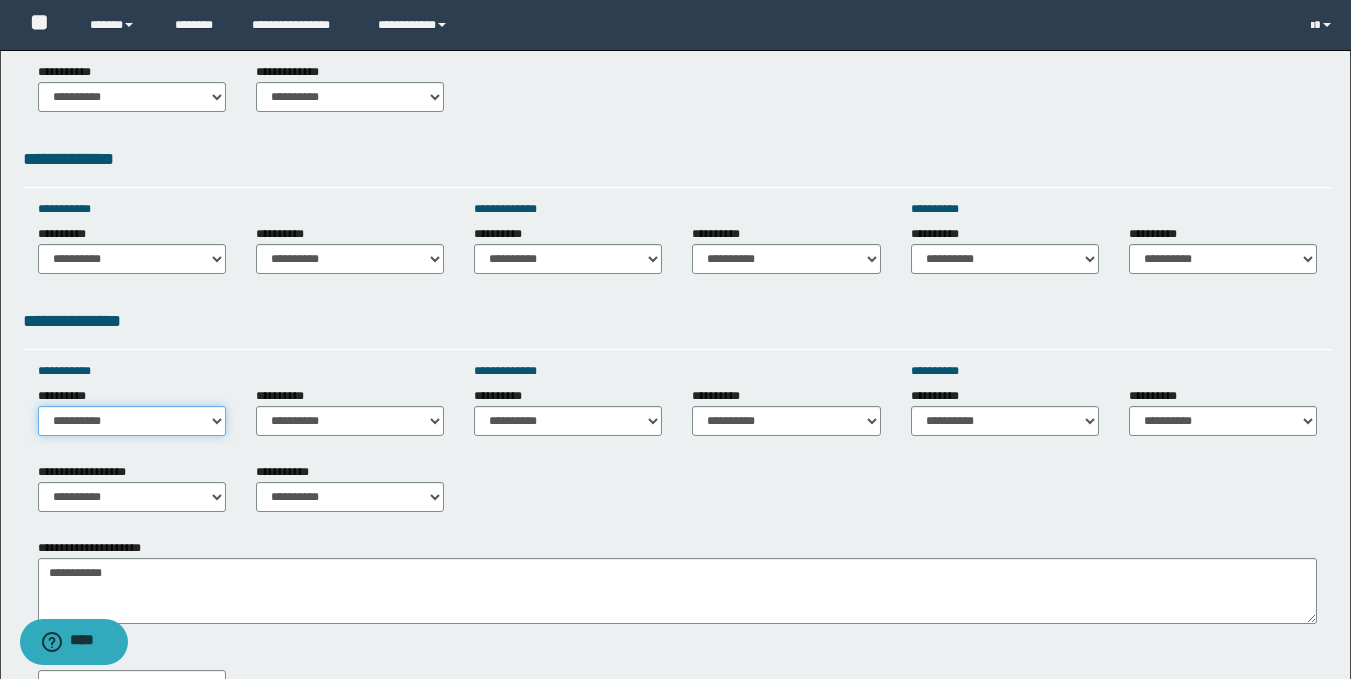 click on "**********" at bounding box center [132, 421] 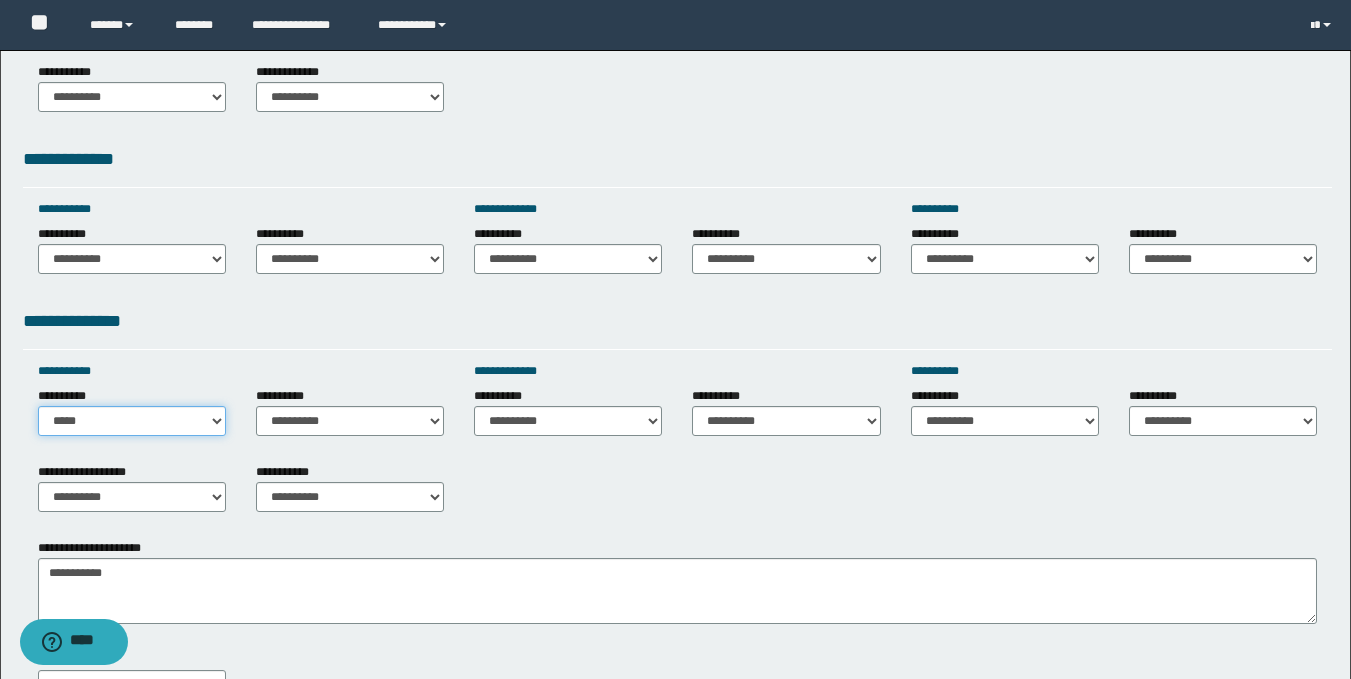 click on "**********" at bounding box center [132, 421] 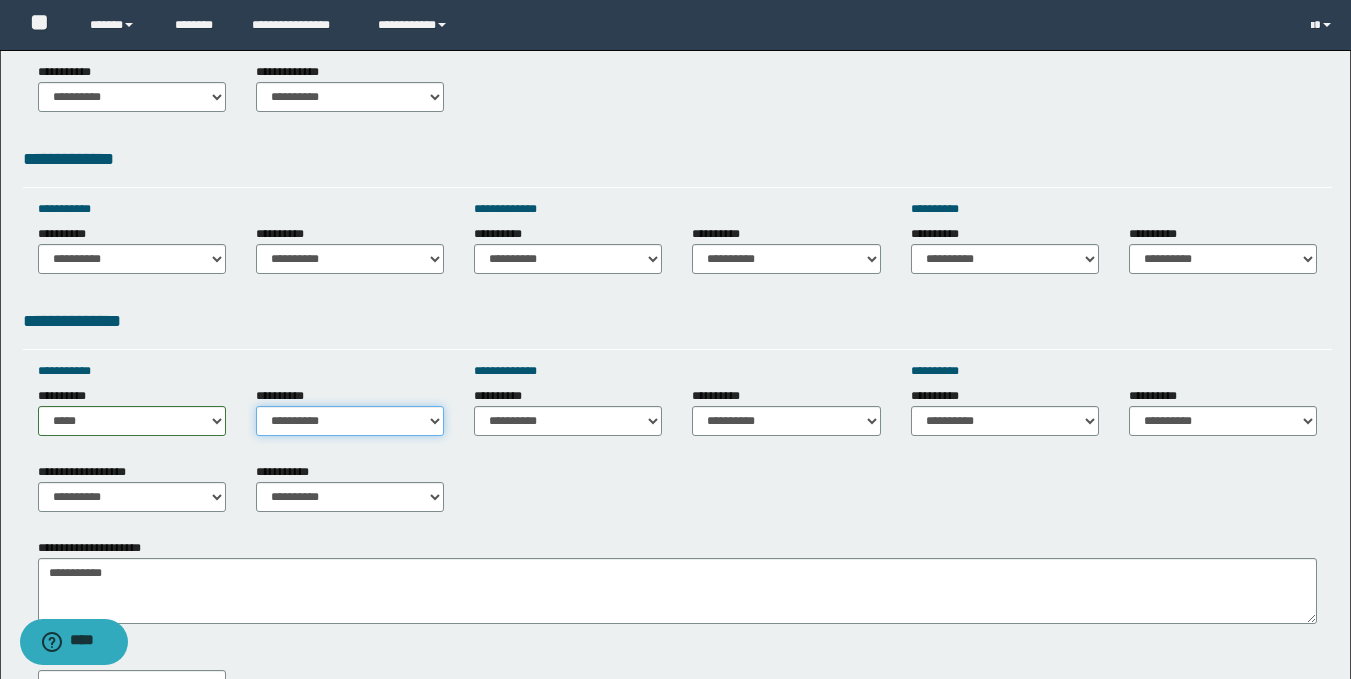 click on "**********" at bounding box center (350, 421) 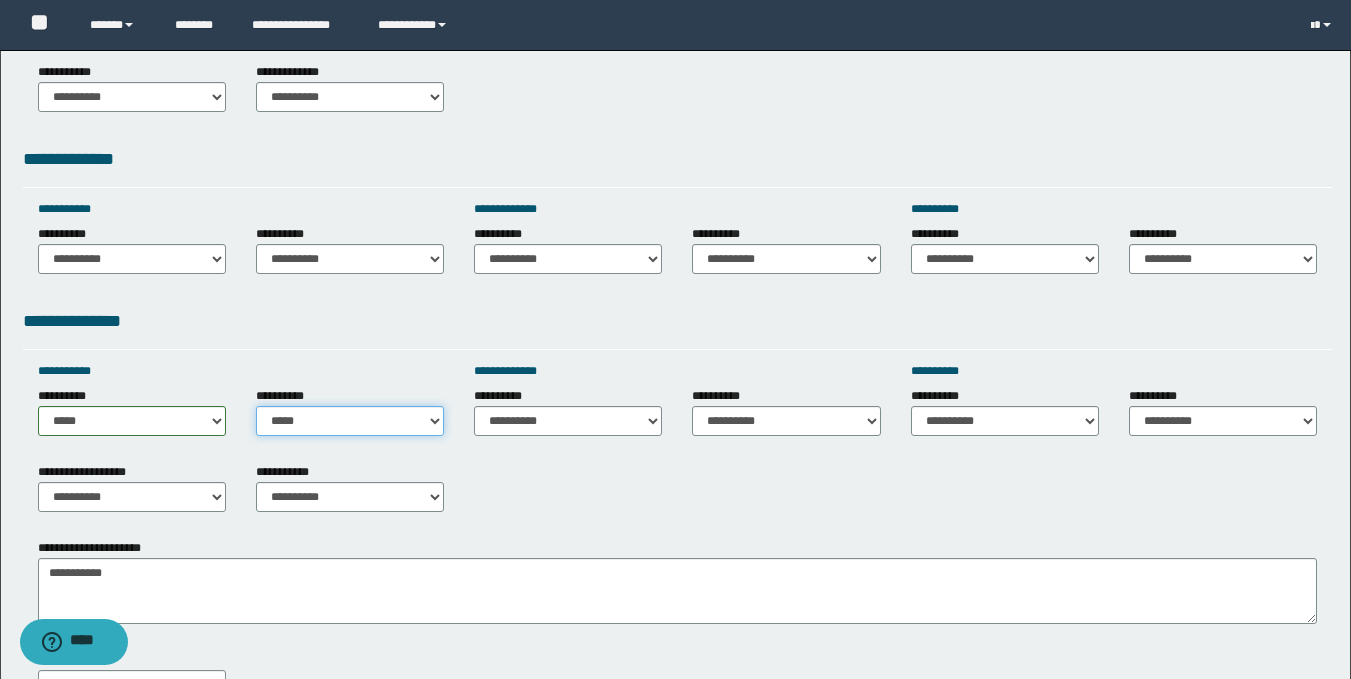 click on "**********" at bounding box center (350, 421) 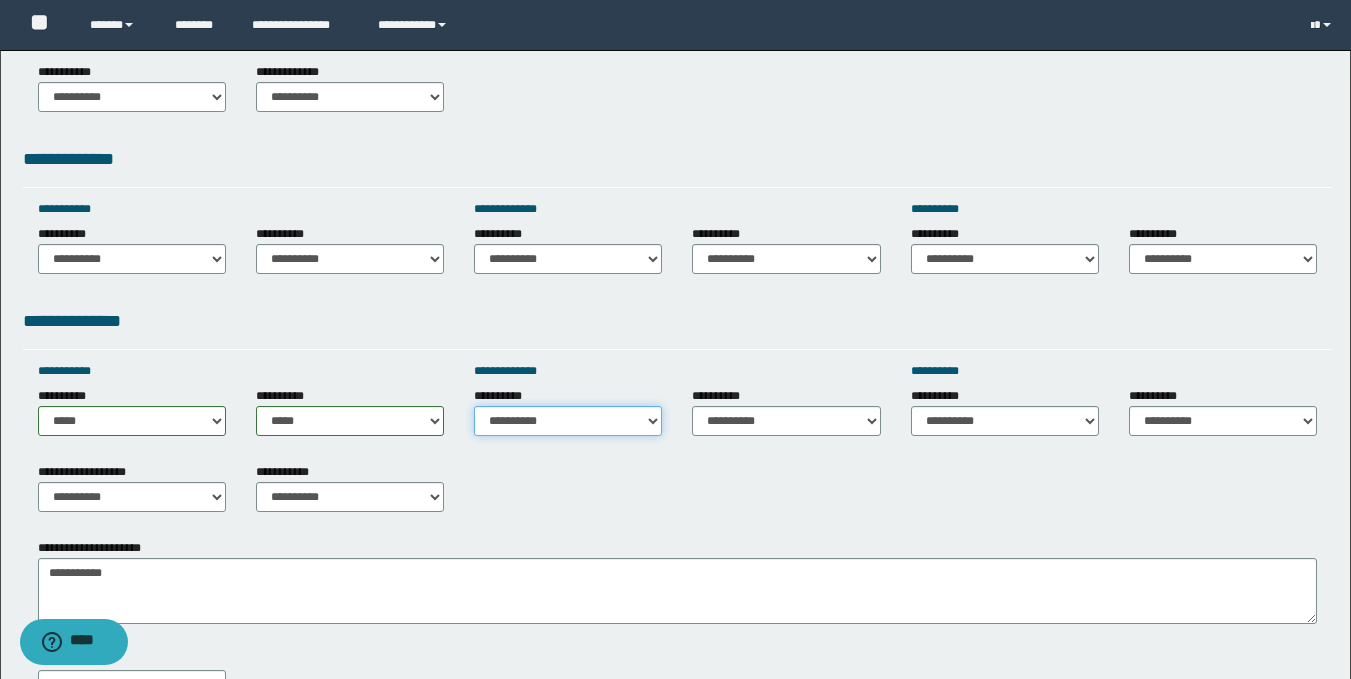 click on "**********" at bounding box center (568, 421) 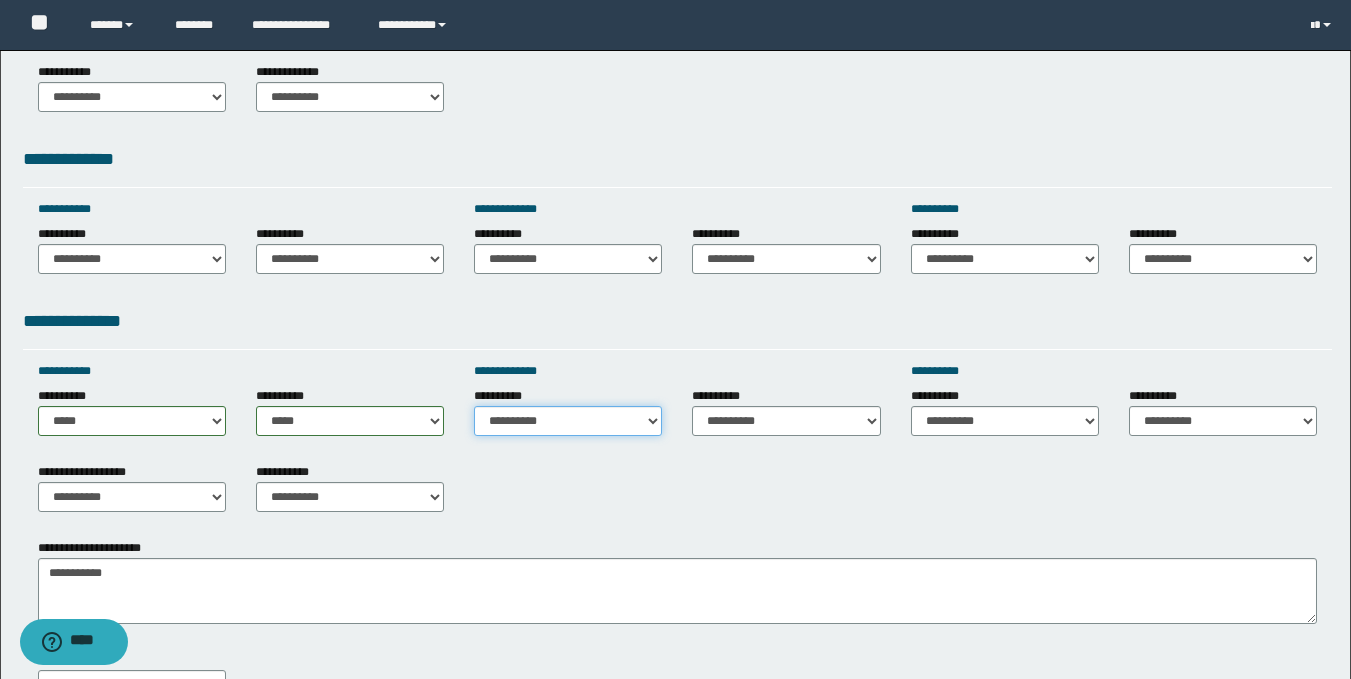 select on "*****" 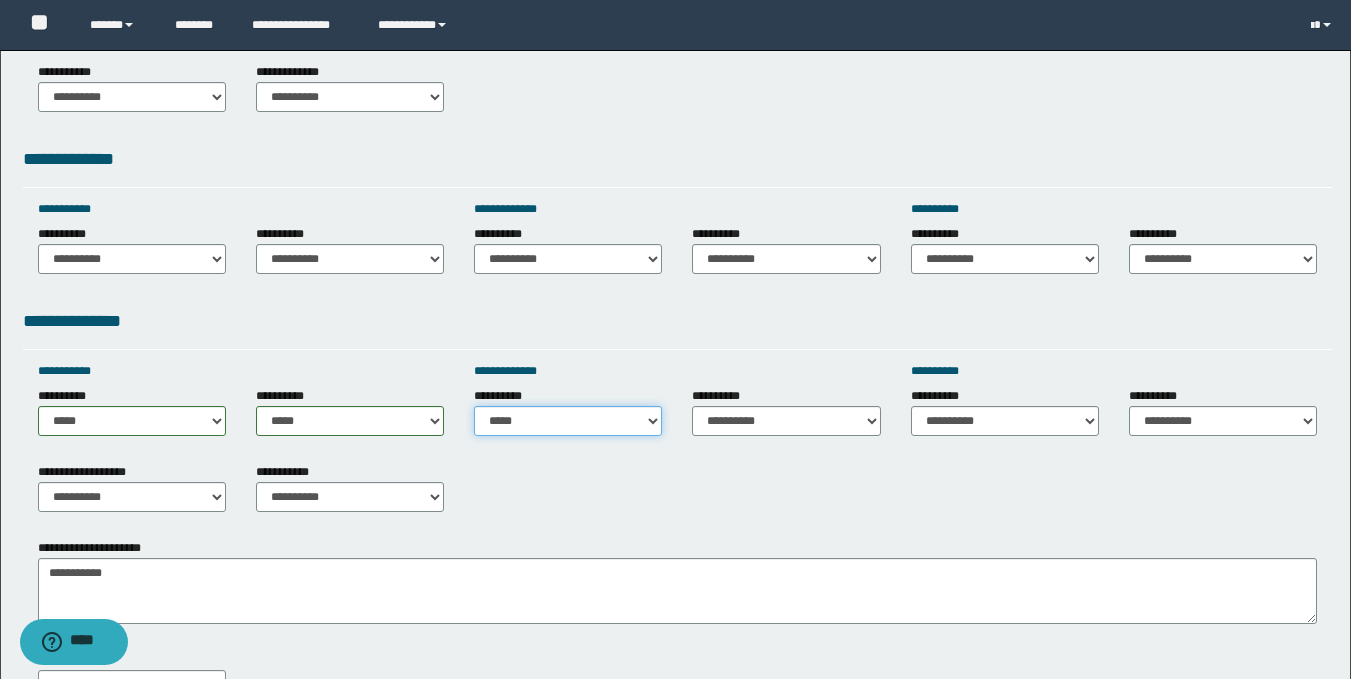 click on "**********" at bounding box center (568, 421) 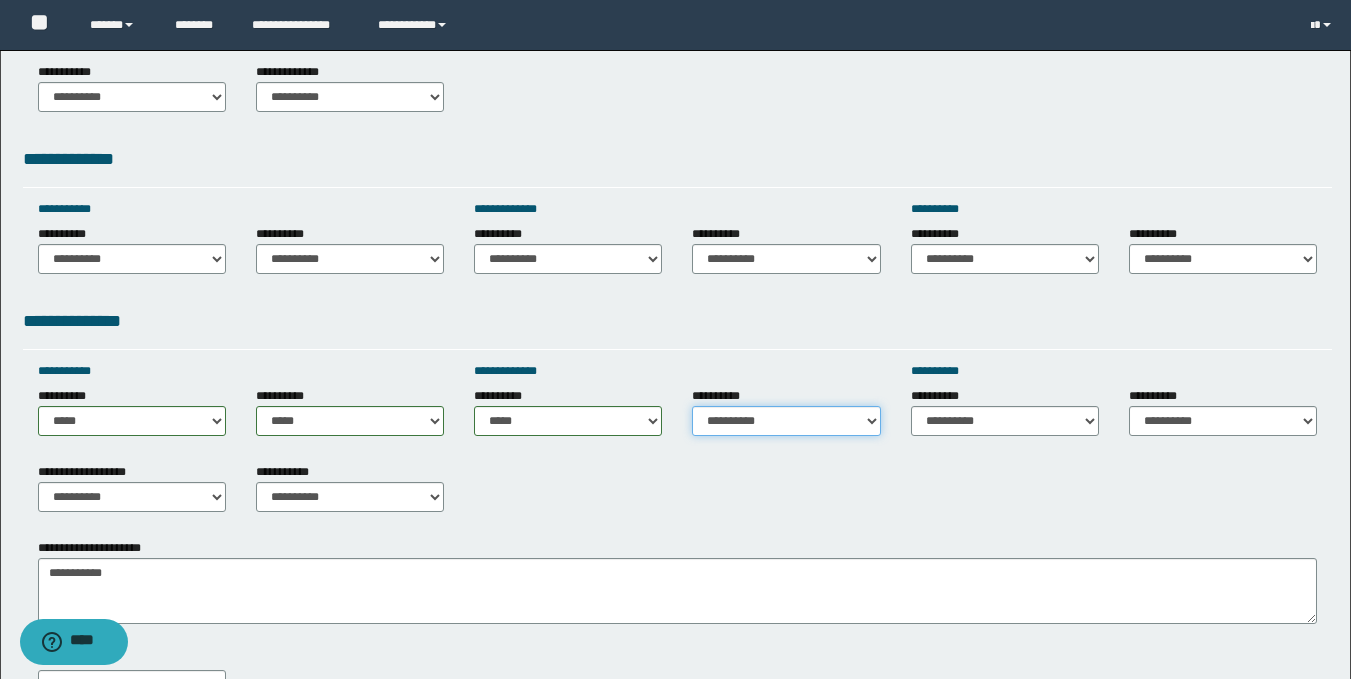 click on "**********" at bounding box center [786, 421] 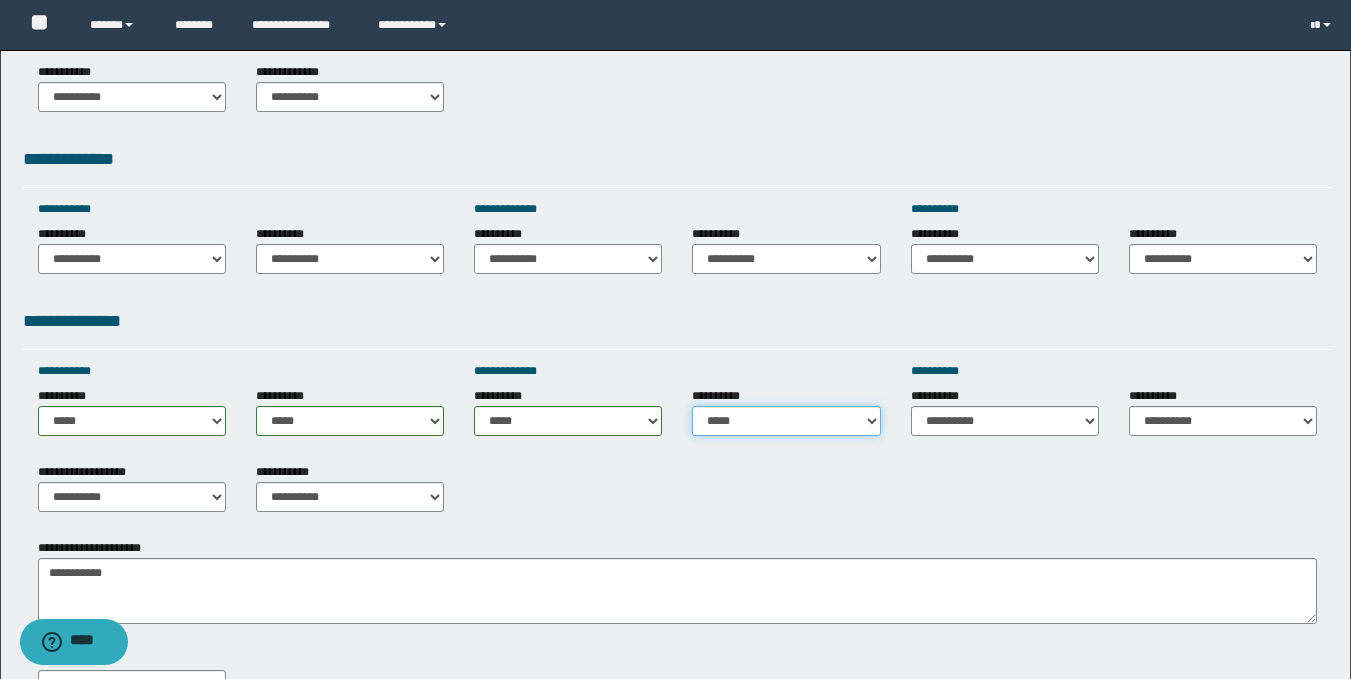 click on "**********" at bounding box center (786, 421) 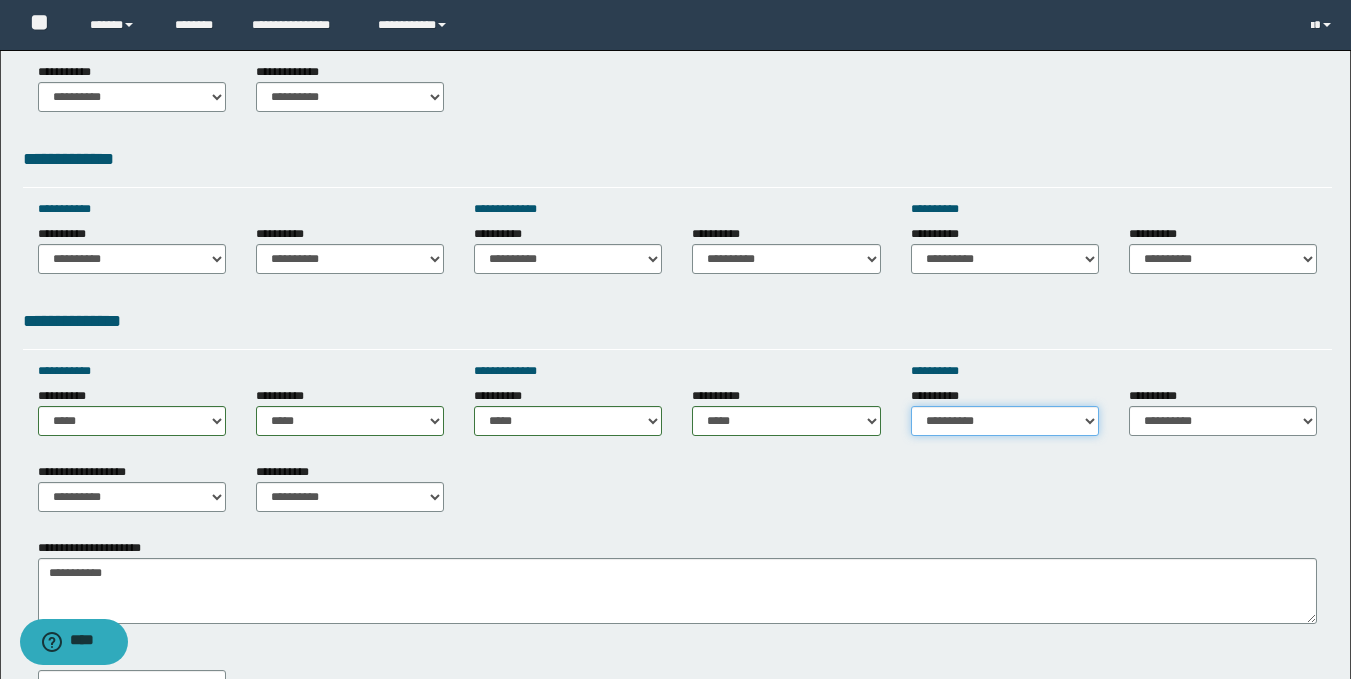 click on "**********" at bounding box center [1005, 421] 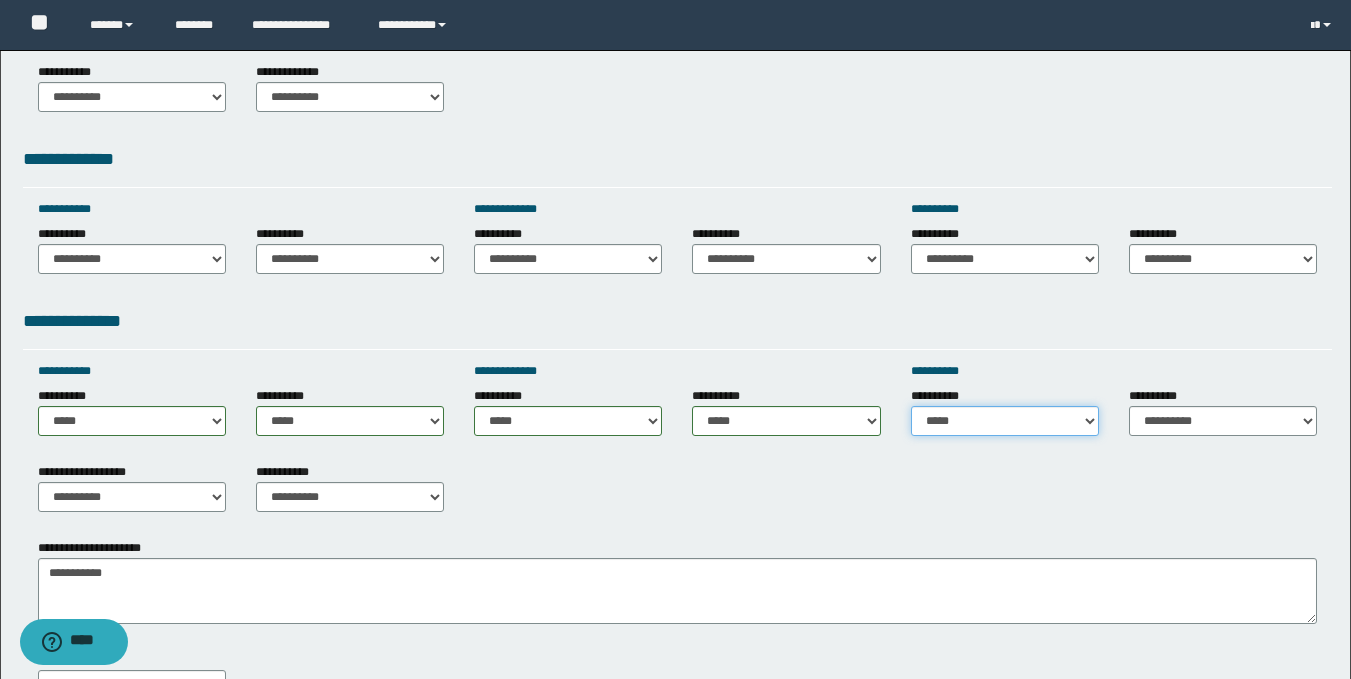 click on "**********" at bounding box center [1005, 421] 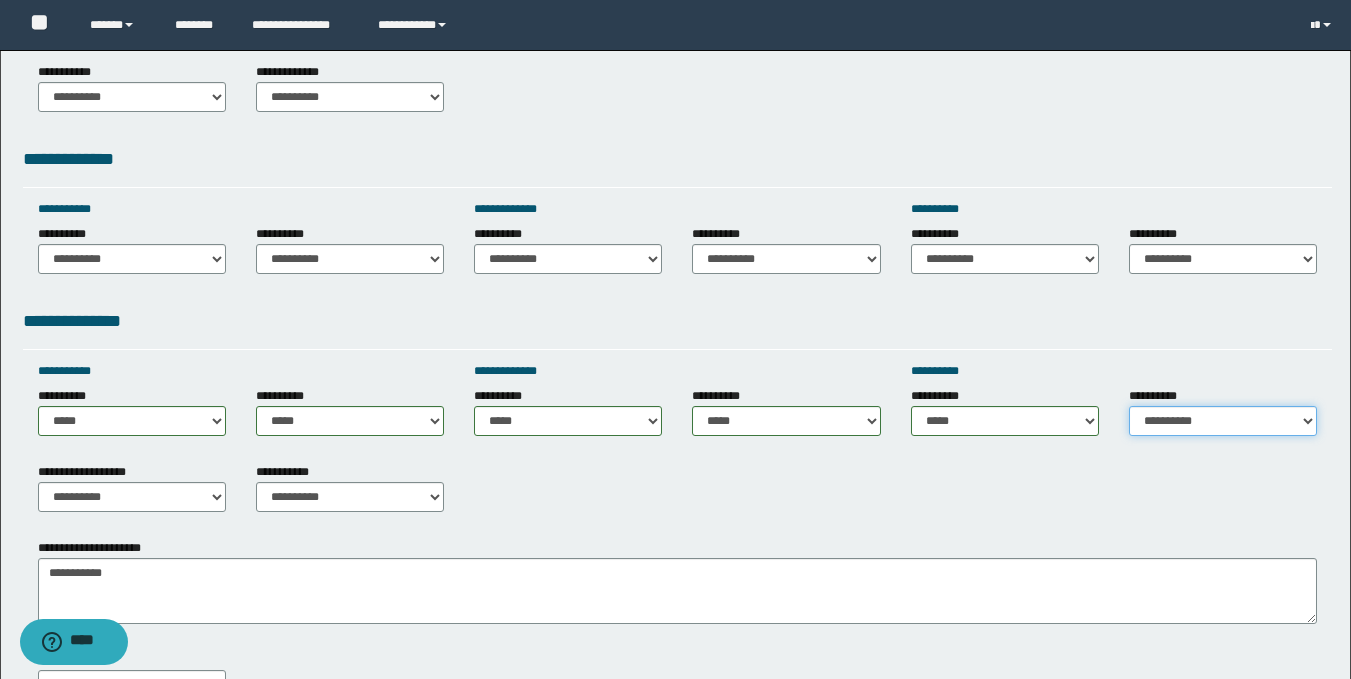 click on "**********" at bounding box center [1223, 421] 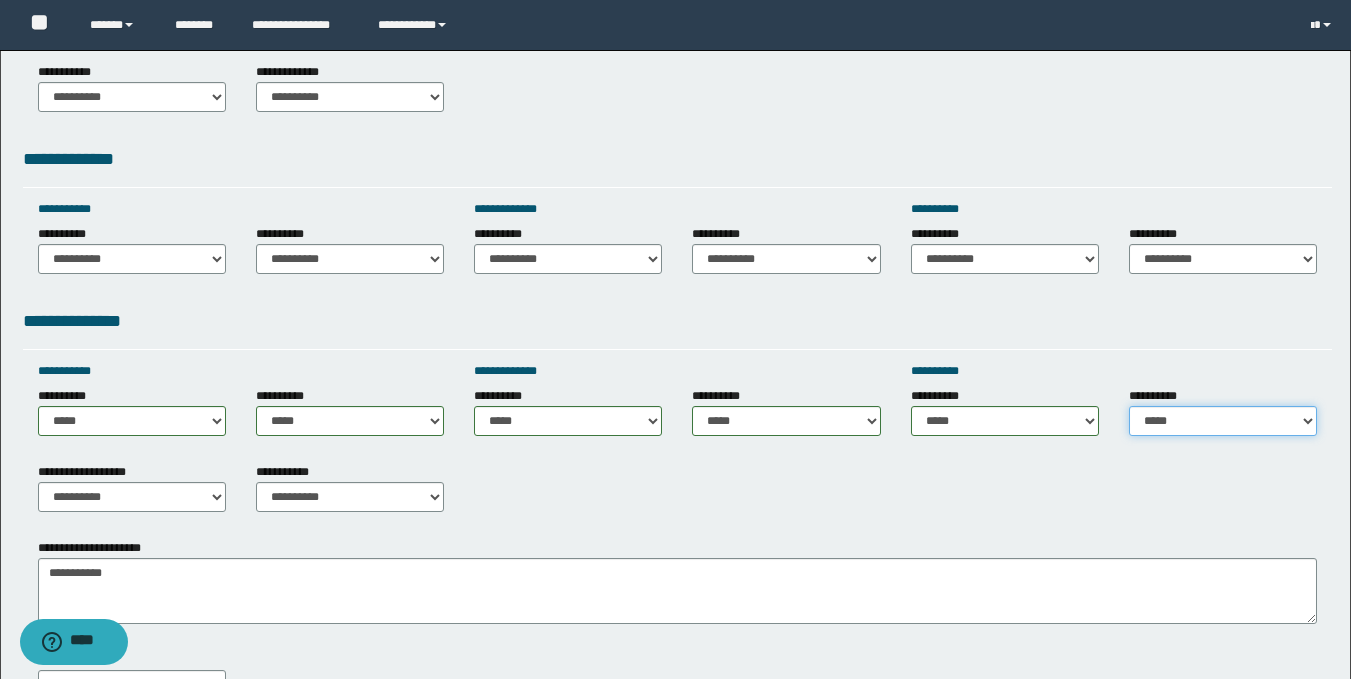 click on "**********" at bounding box center (1223, 421) 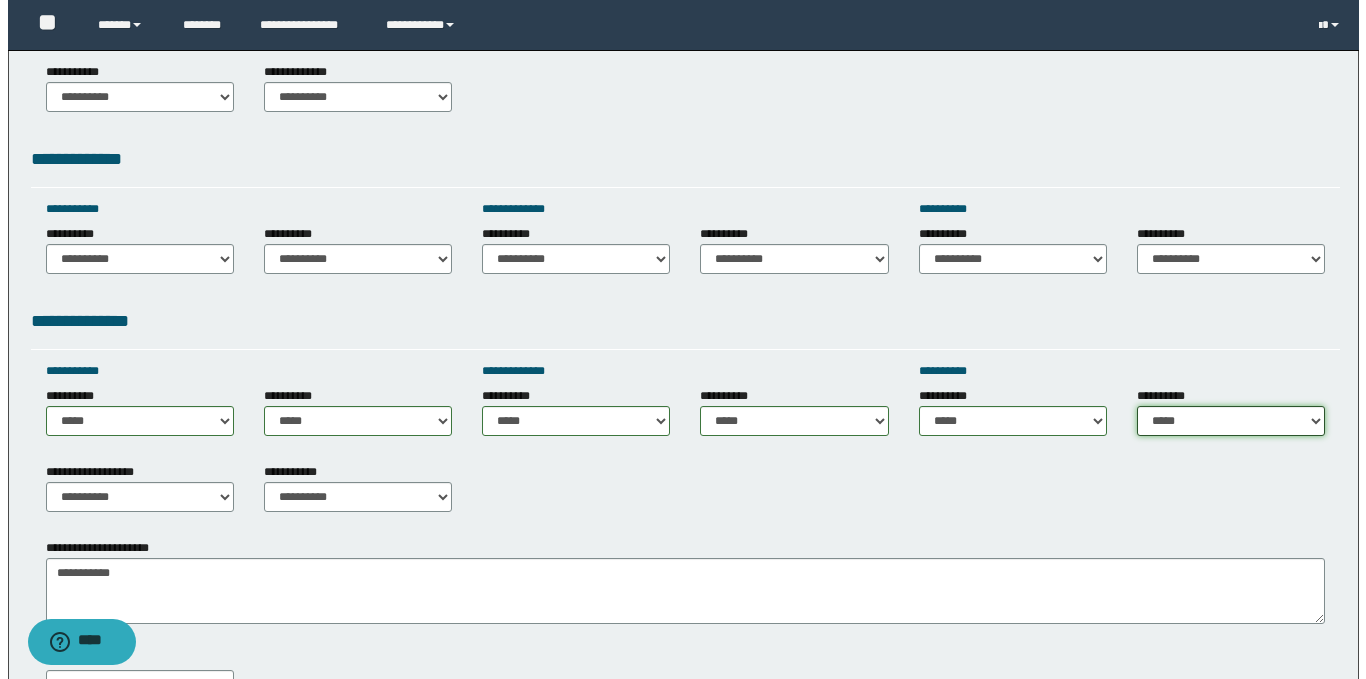 scroll, scrollTop: 1188, scrollLeft: 0, axis: vertical 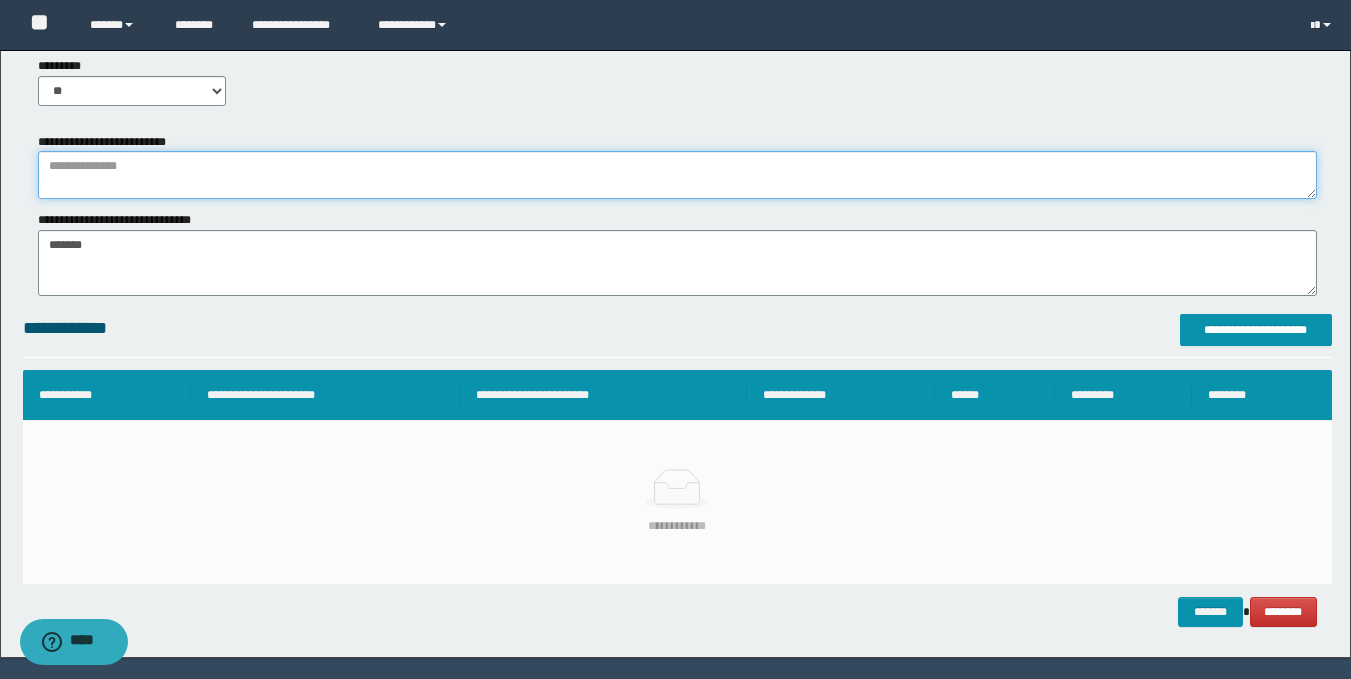 click at bounding box center (677, 175) 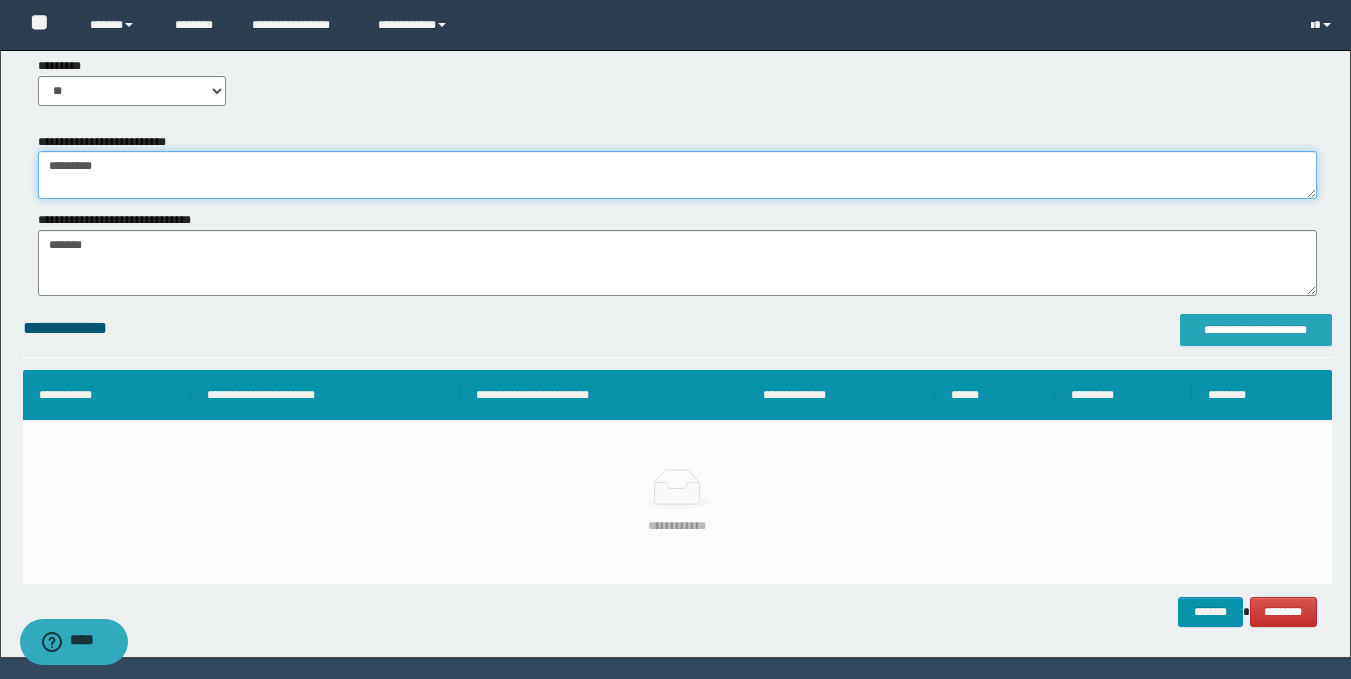 type on "*********" 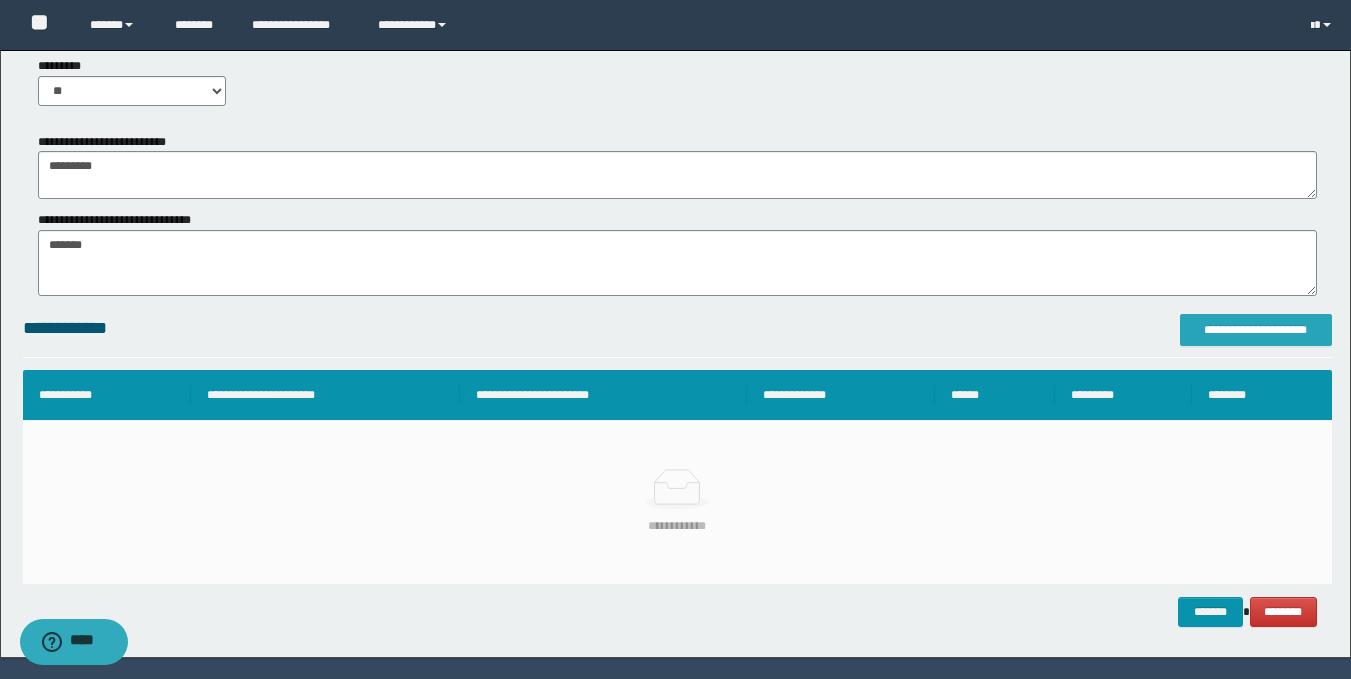click on "**********" at bounding box center [1256, 330] 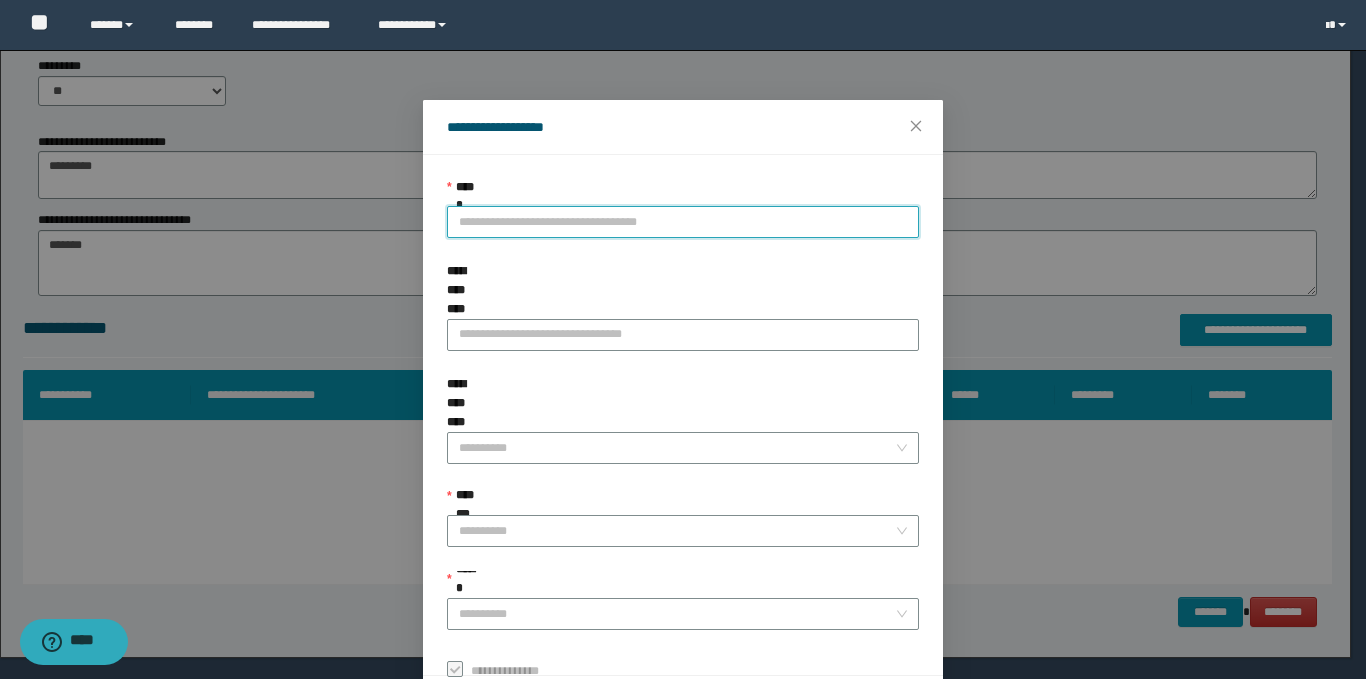 click on "**********" at bounding box center [683, 222] 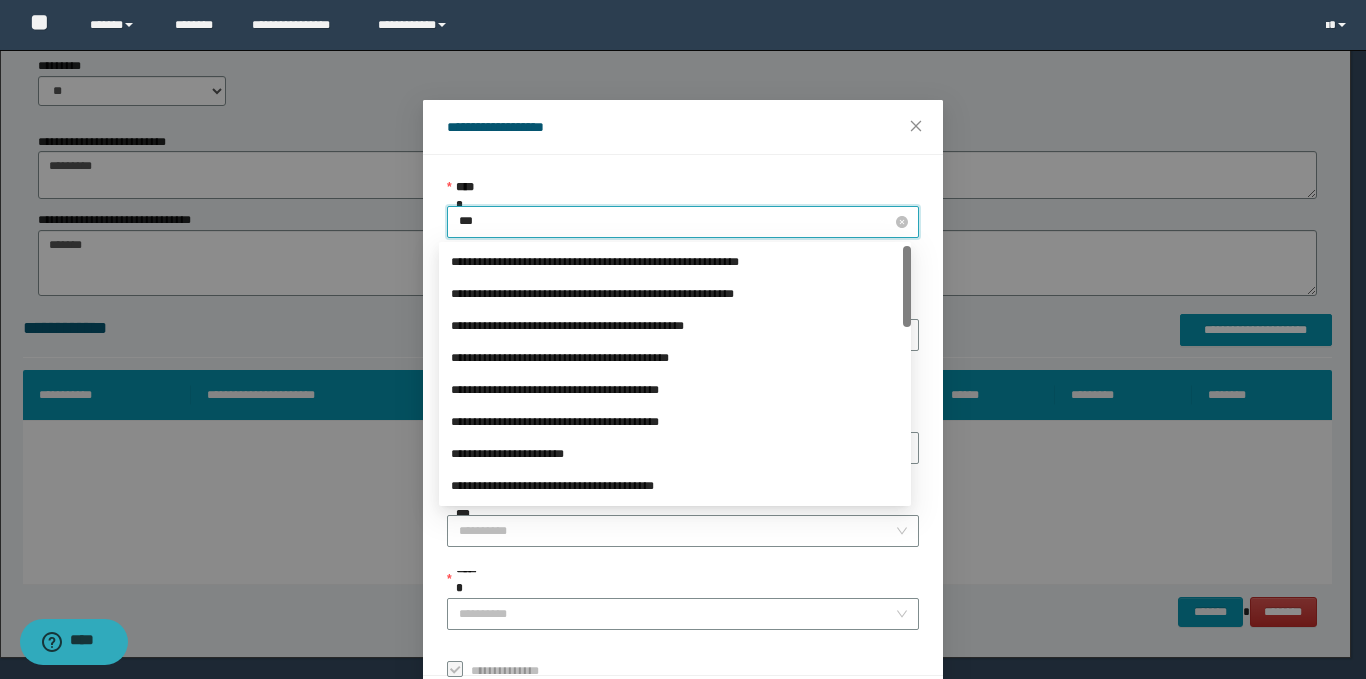 type on "****" 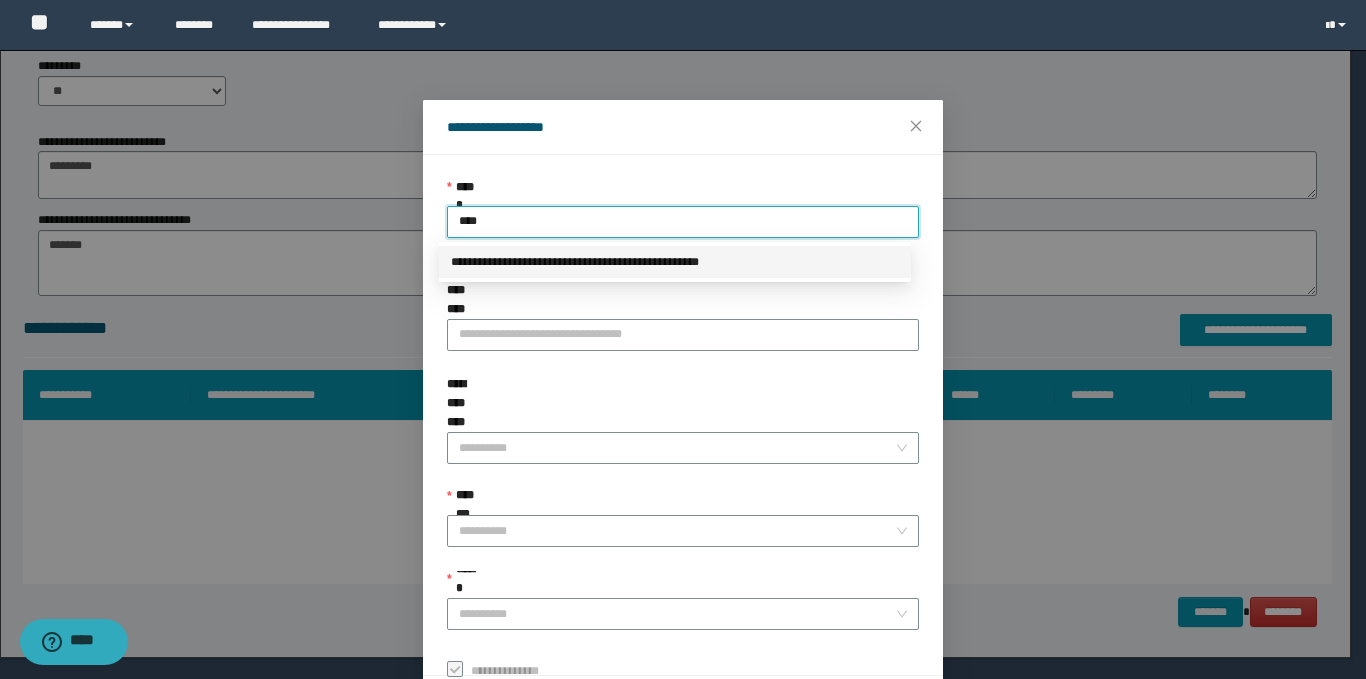 click on "**********" at bounding box center (675, 262) 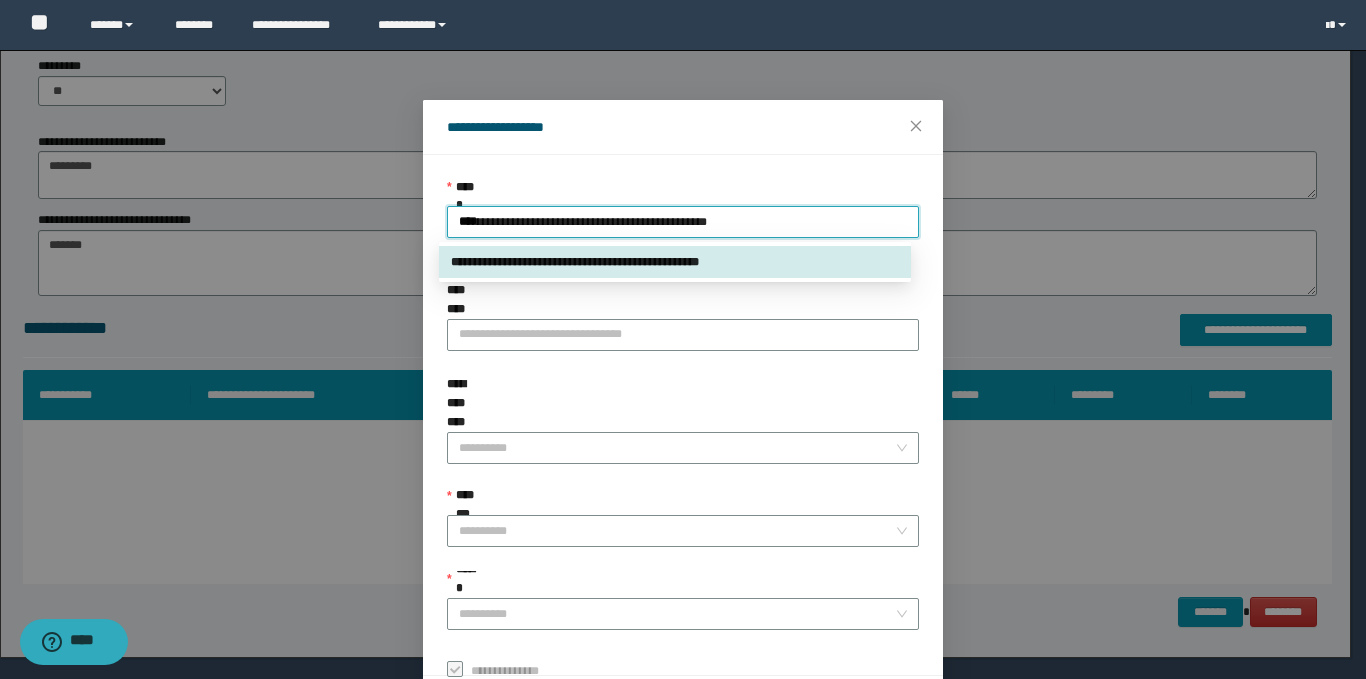 type 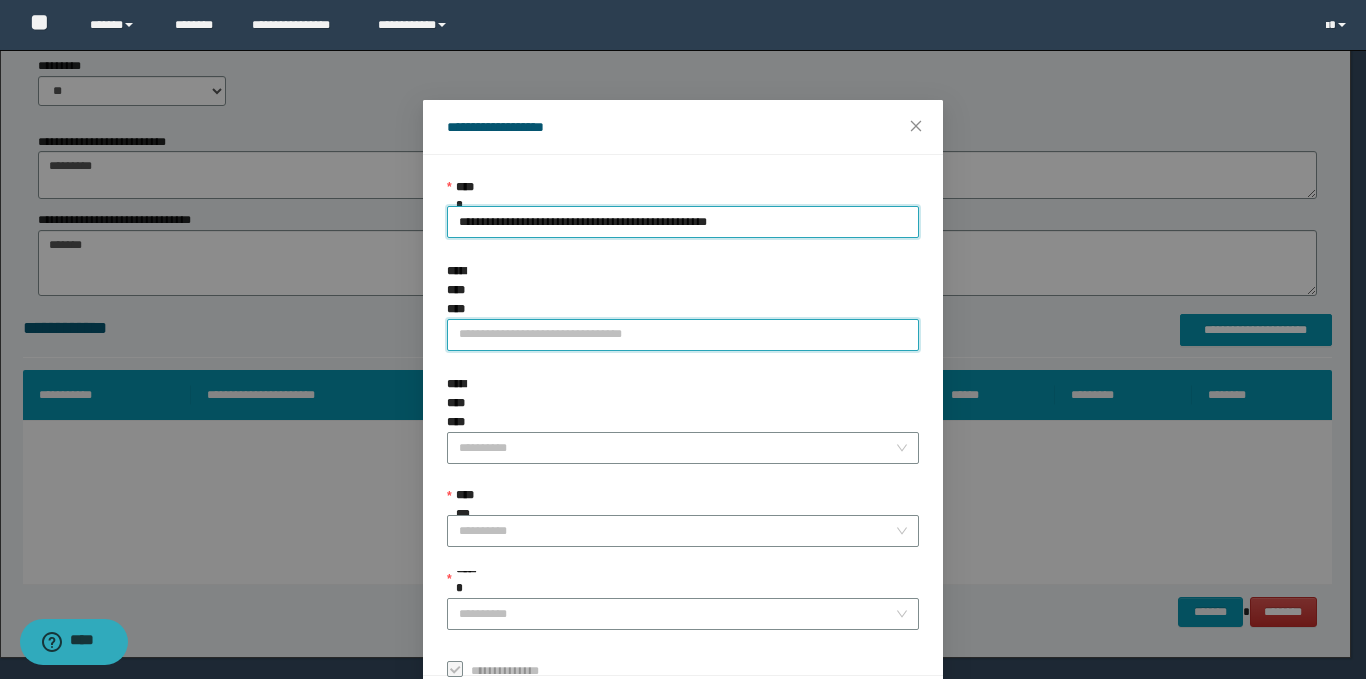 click on "**********" at bounding box center [683, 335] 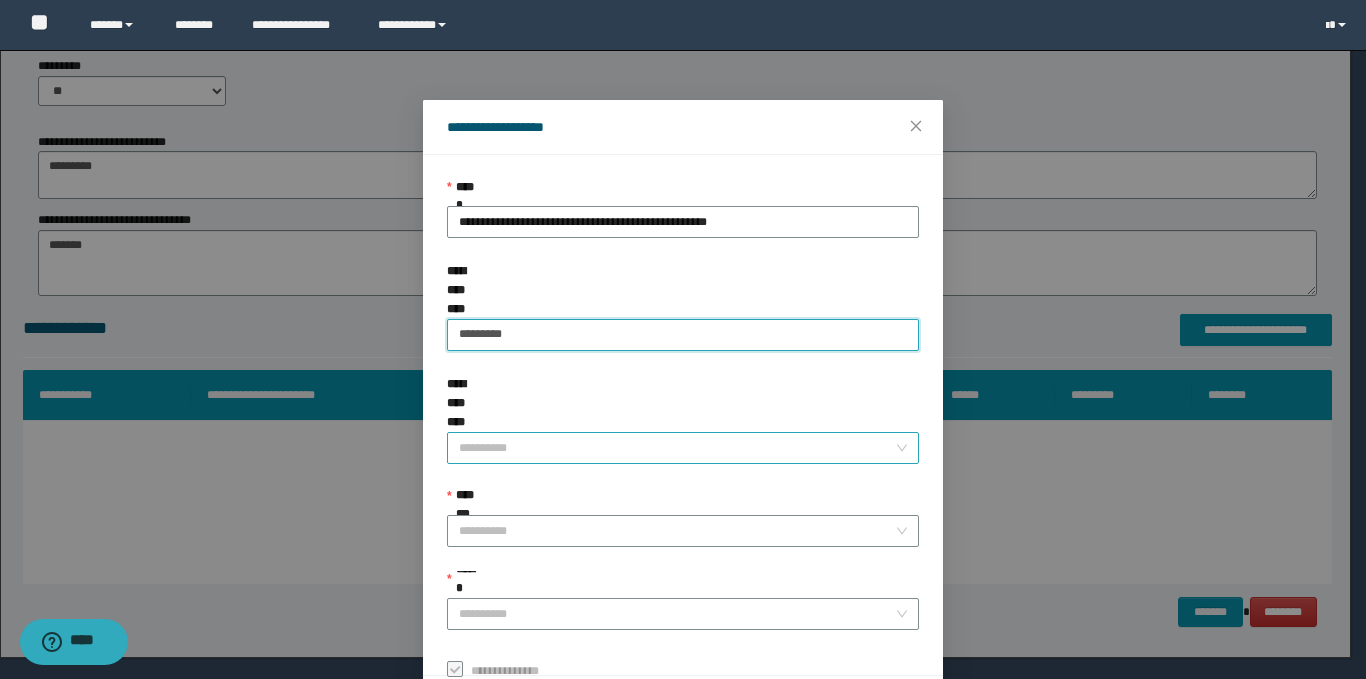 type on "*********" 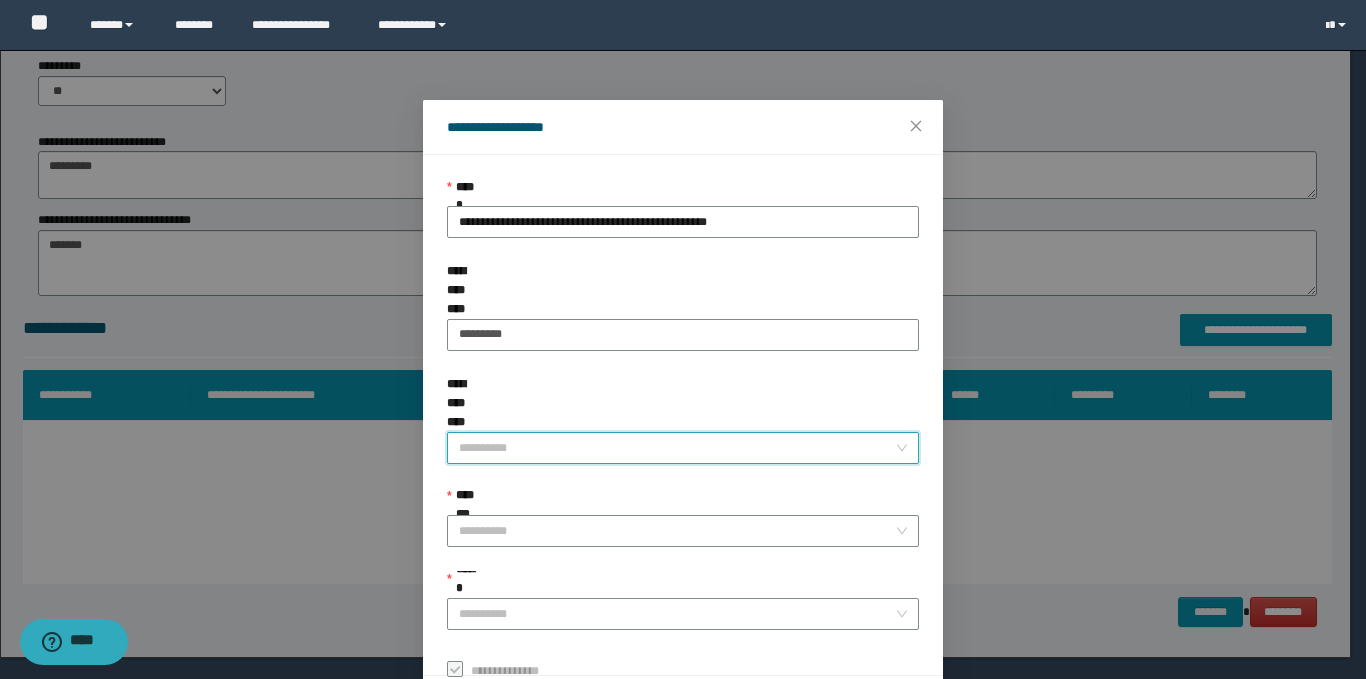 click on "**********" at bounding box center (677, 448) 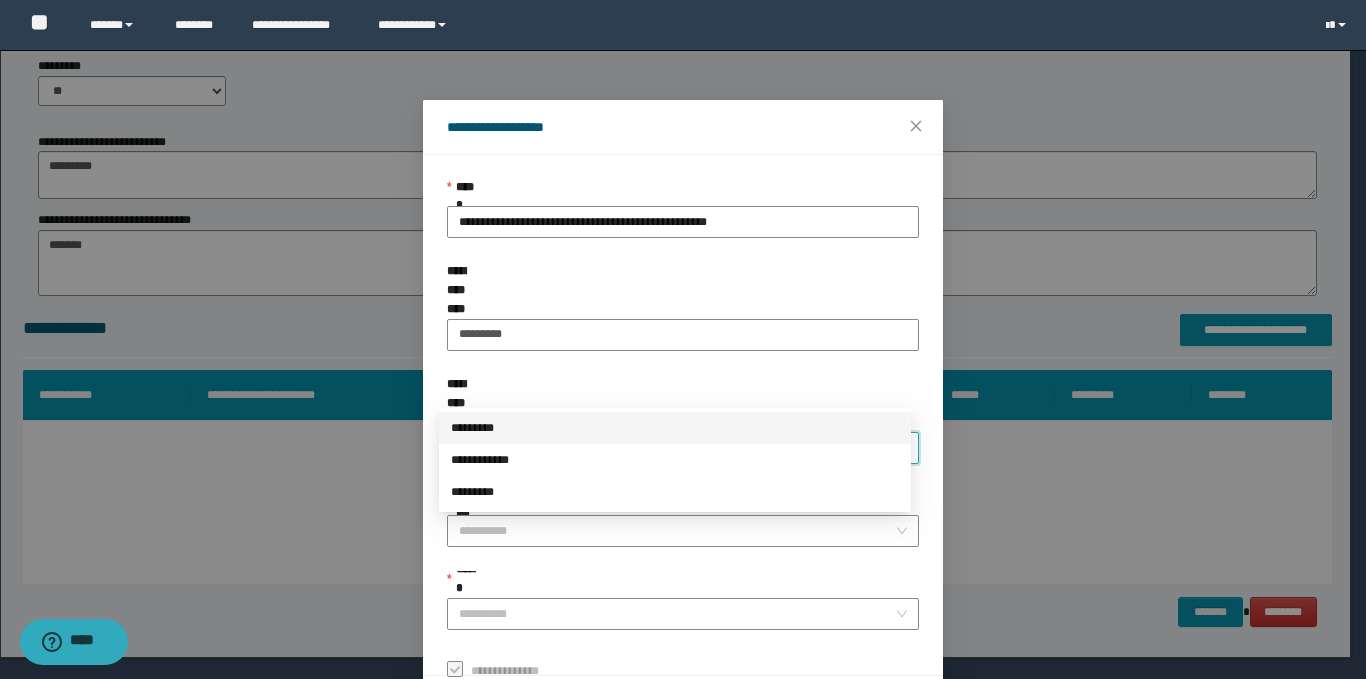 click on "*********" at bounding box center (675, 428) 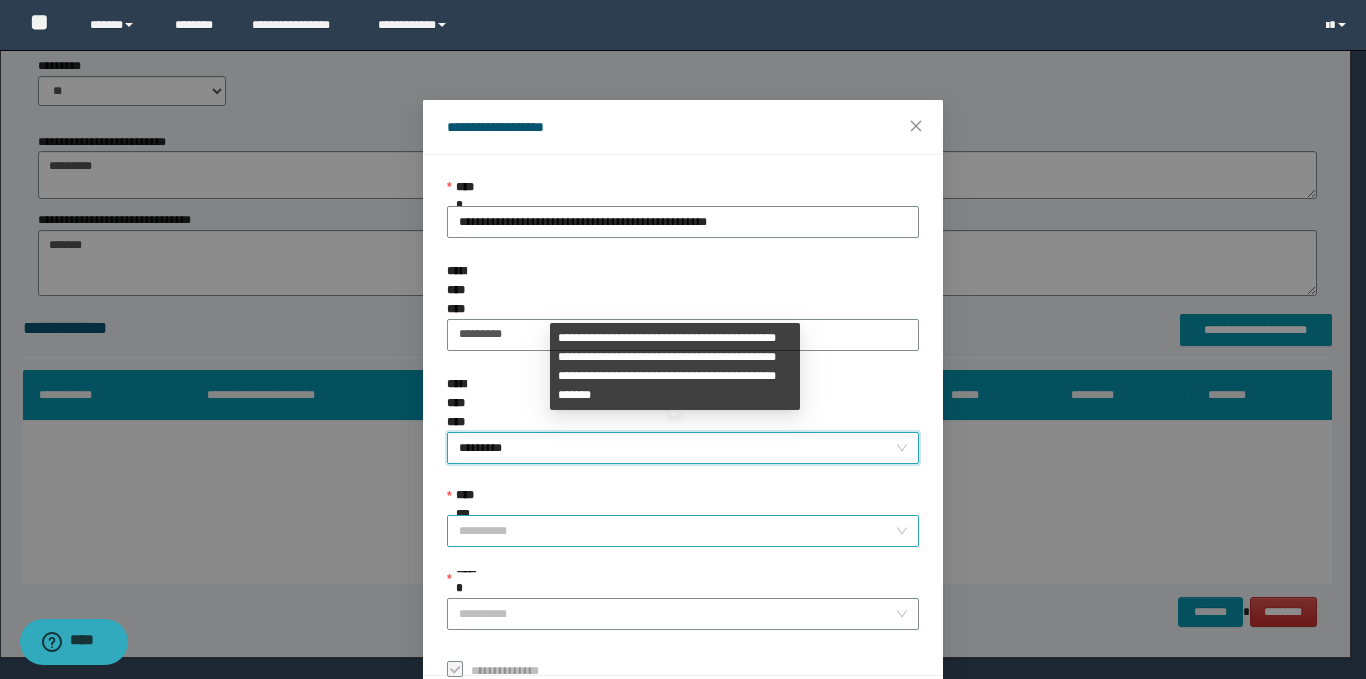 click on "**********" at bounding box center (677, 531) 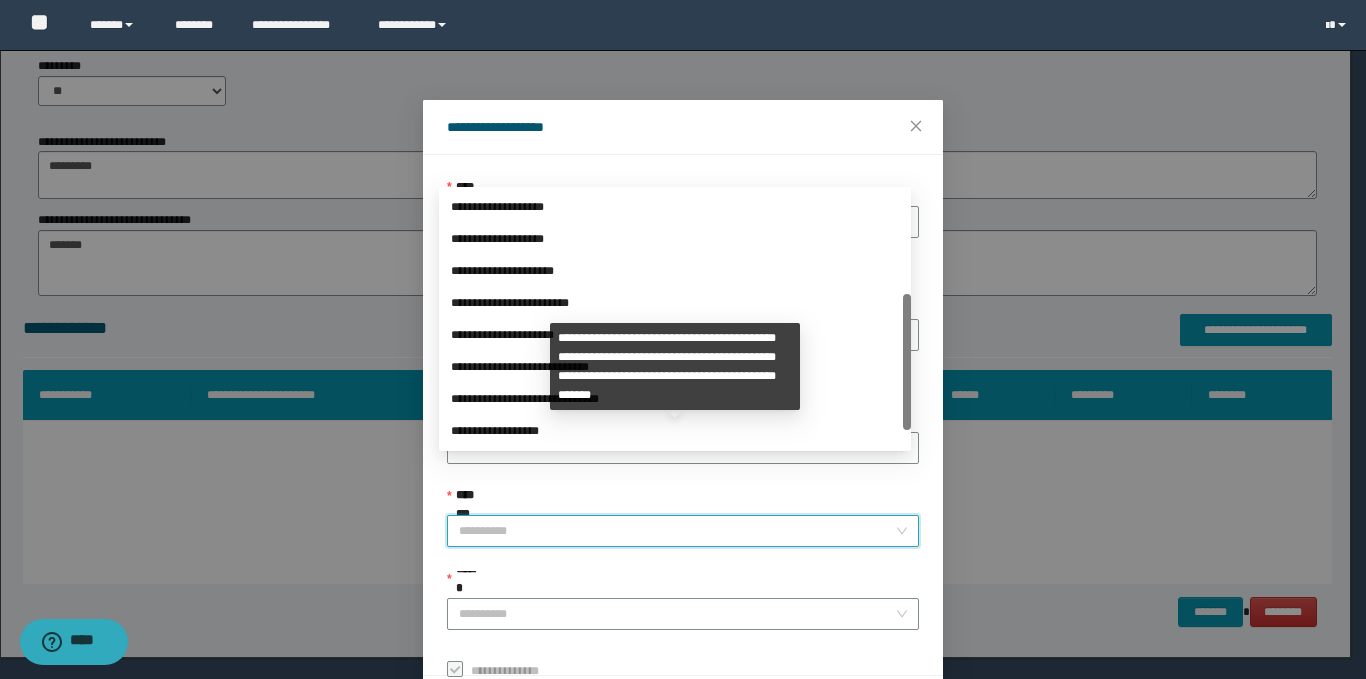 scroll, scrollTop: 192, scrollLeft: 0, axis: vertical 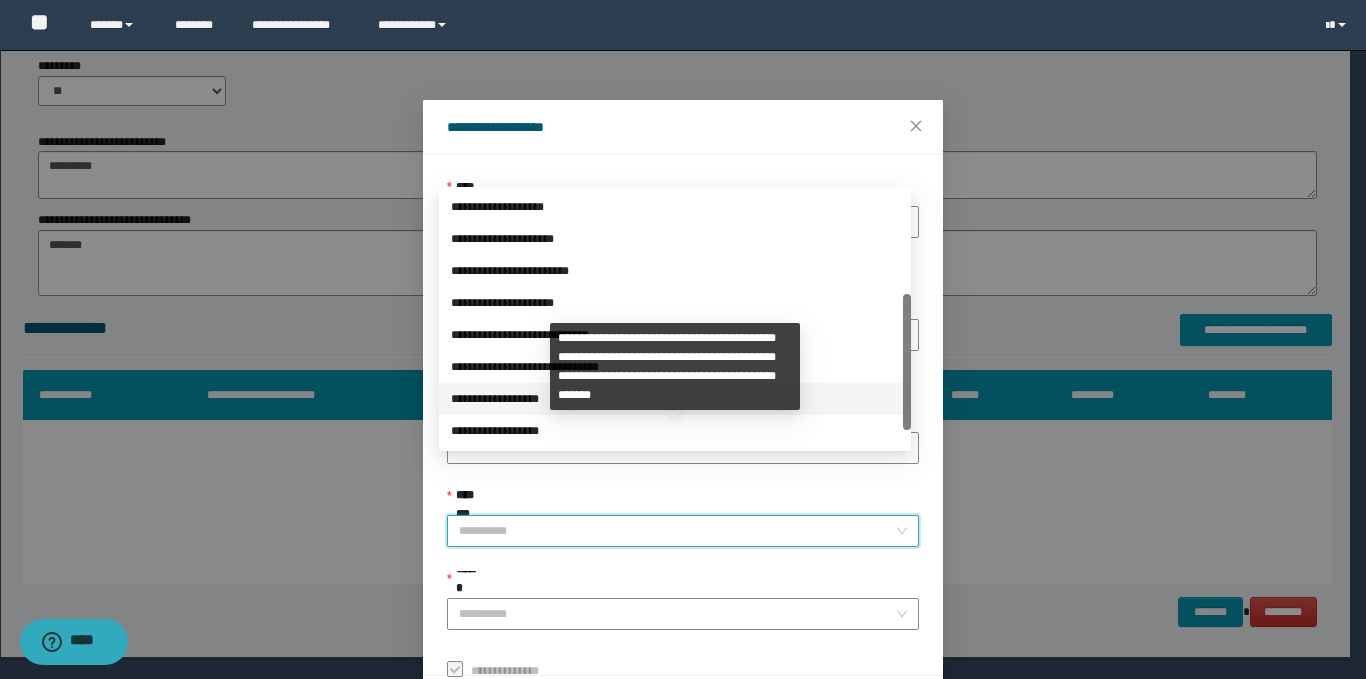 click on "**********" at bounding box center (675, 399) 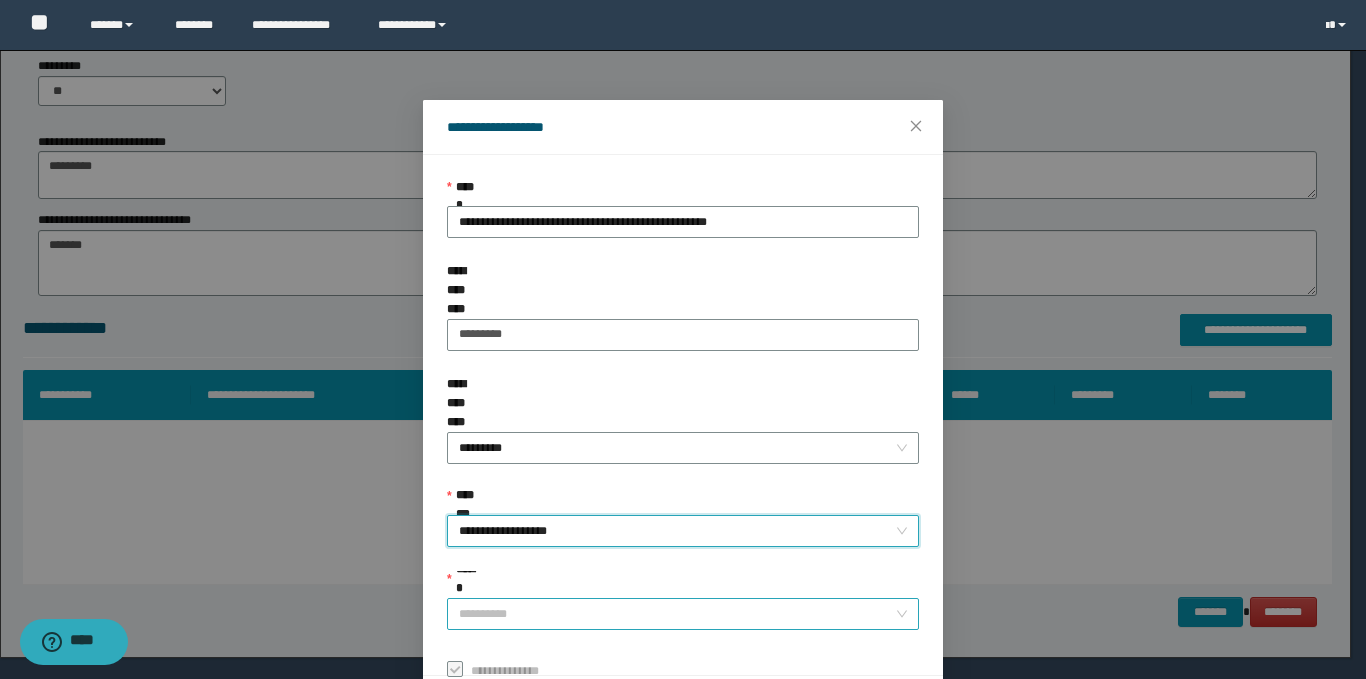 click on "******" at bounding box center (677, 614) 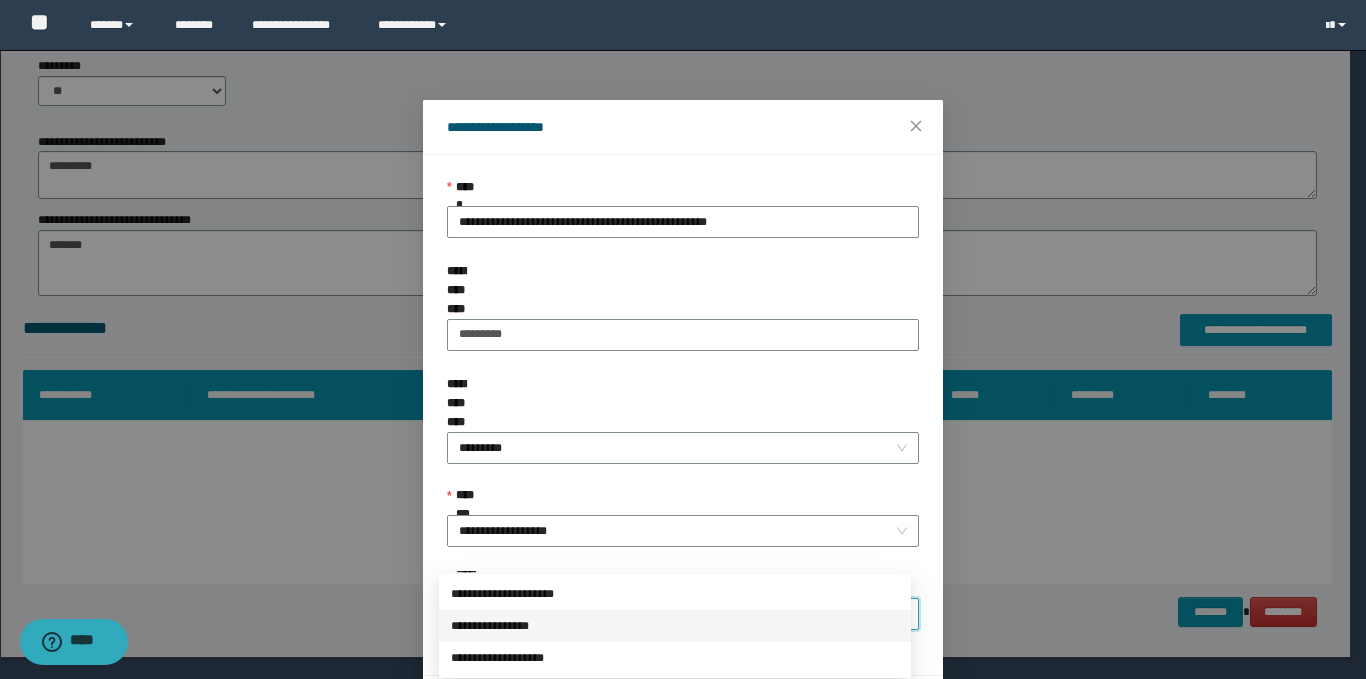 click on "**********" at bounding box center (675, 626) 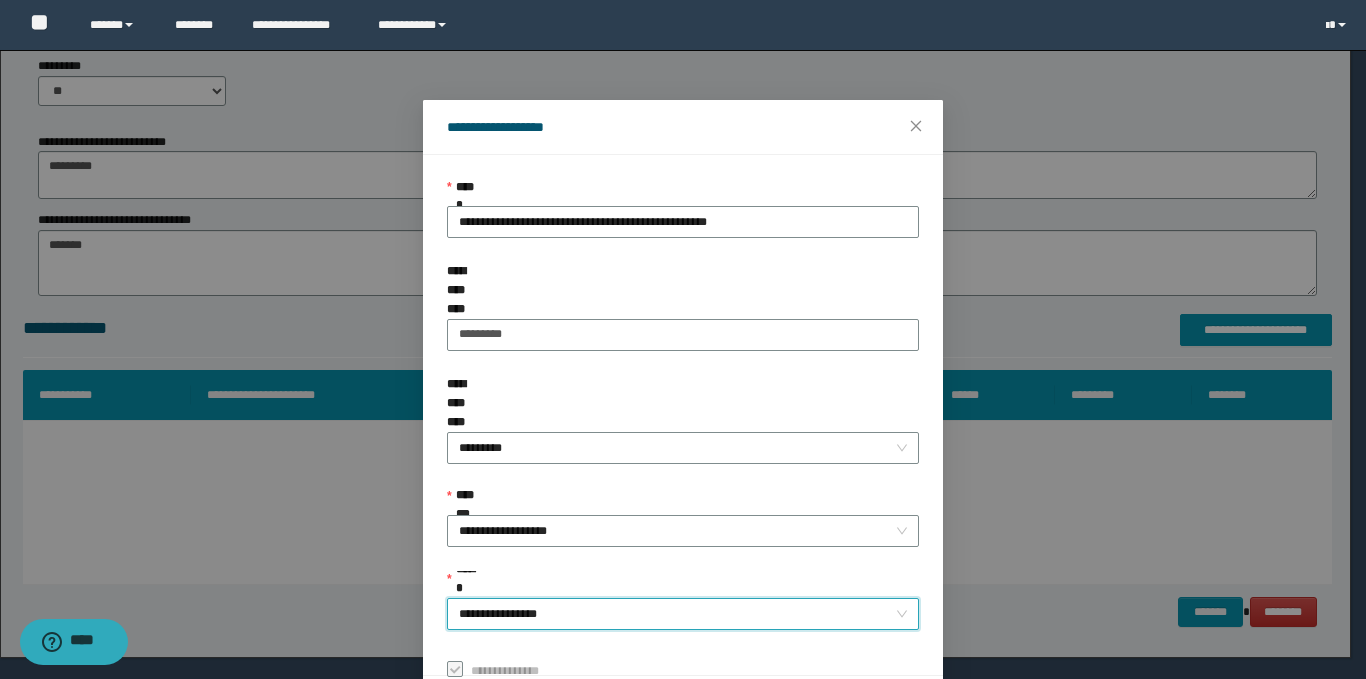 scroll, scrollTop: 73, scrollLeft: 0, axis: vertical 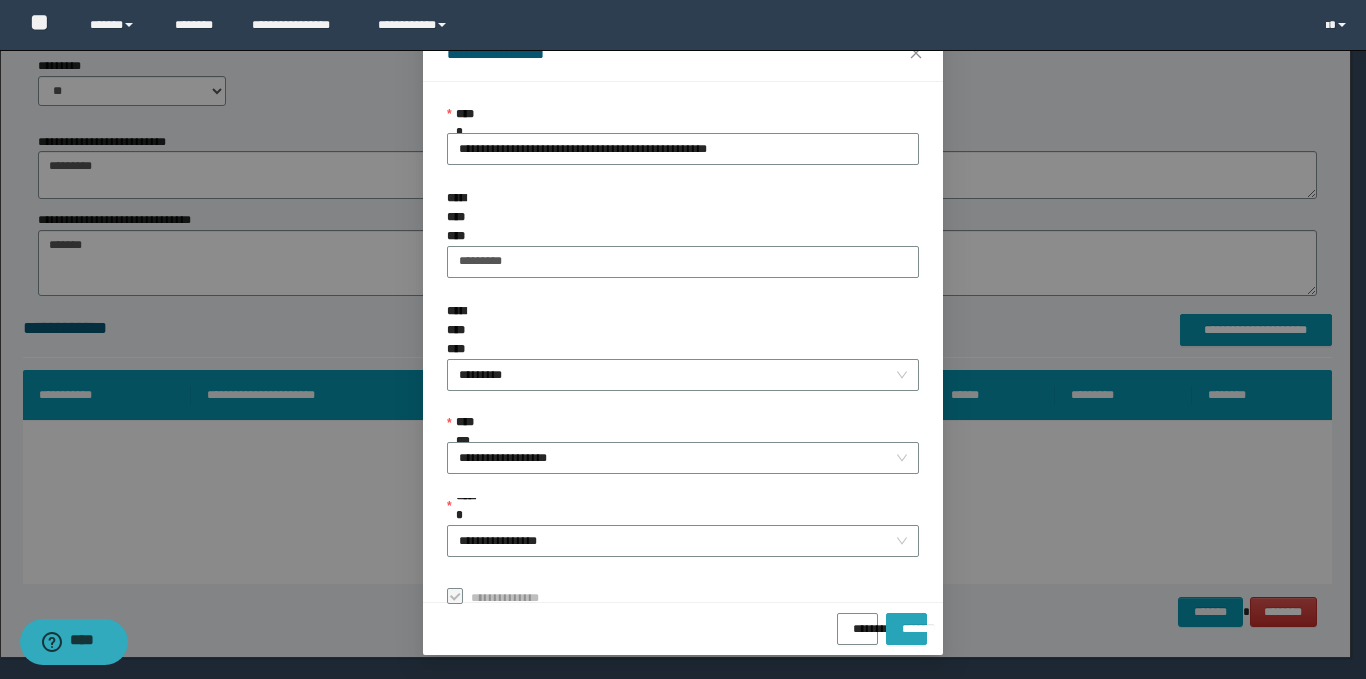 click on "*******" at bounding box center (906, 622) 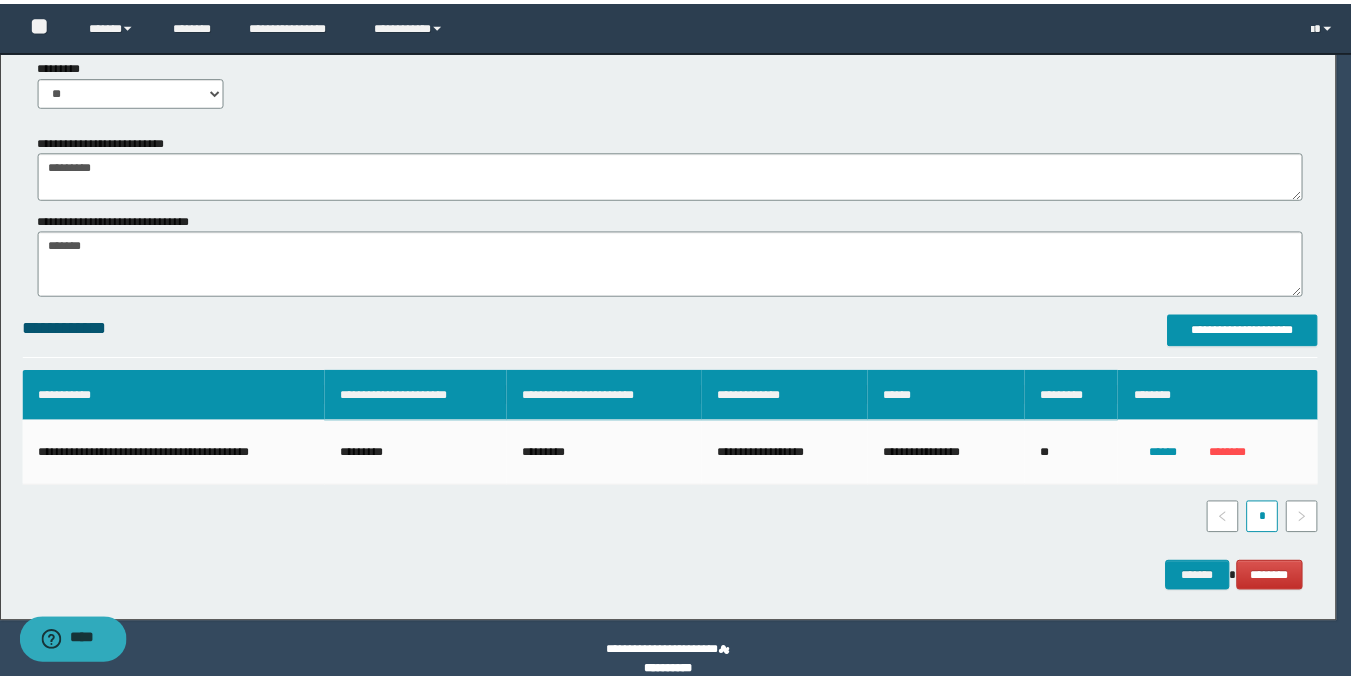 scroll, scrollTop: 26, scrollLeft: 0, axis: vertical 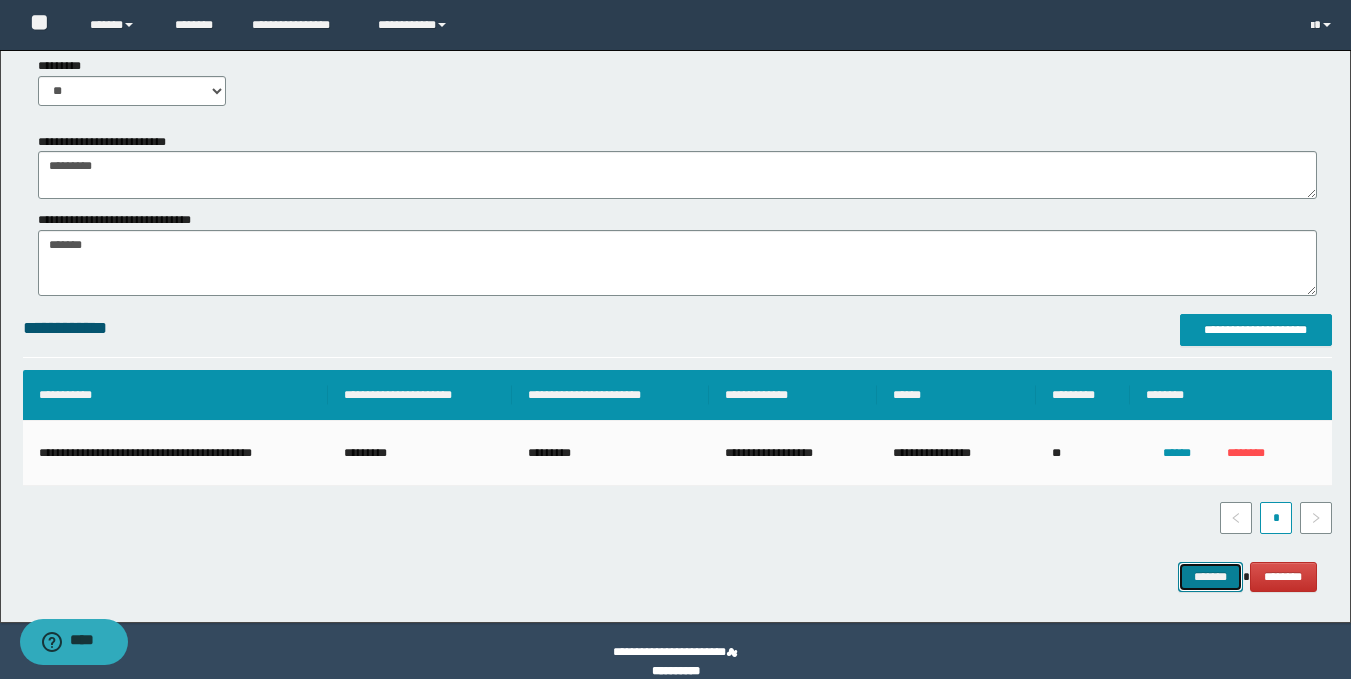 click on "*******" at bounding box center [1210, 577] 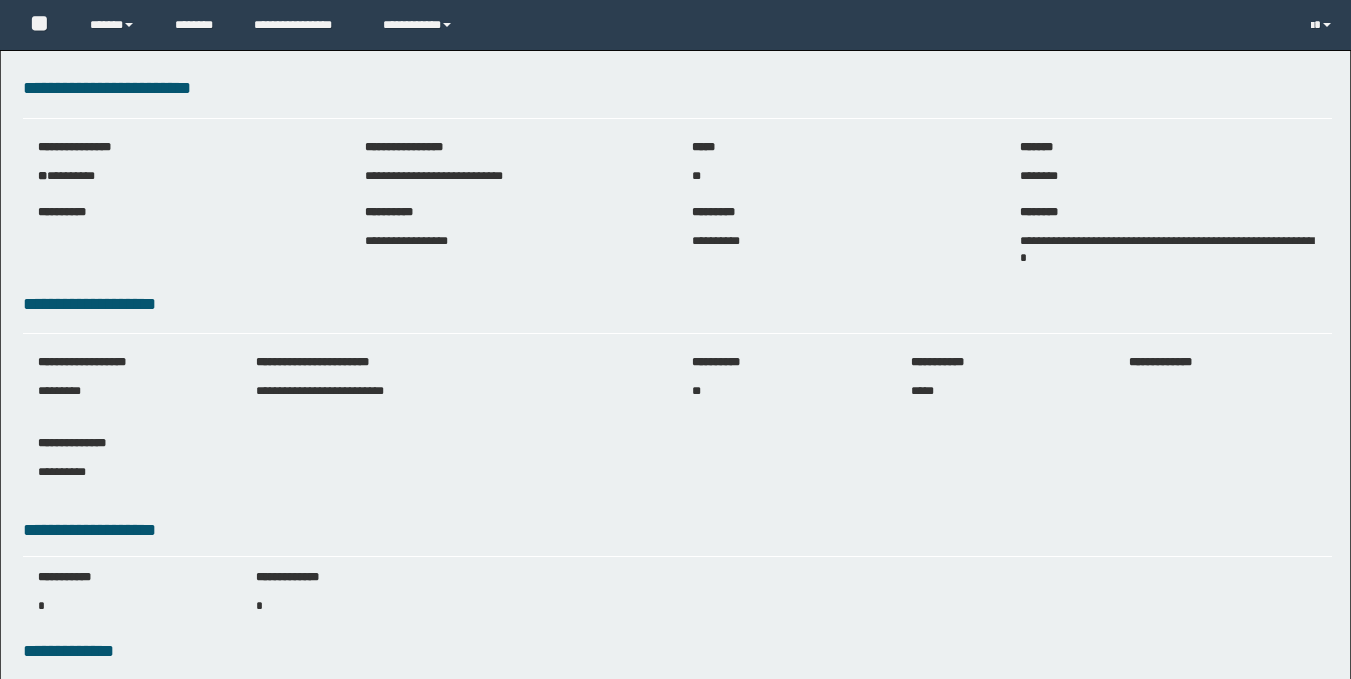 scroll, scrollTop: 0, scrollLeft: 0, axis: both 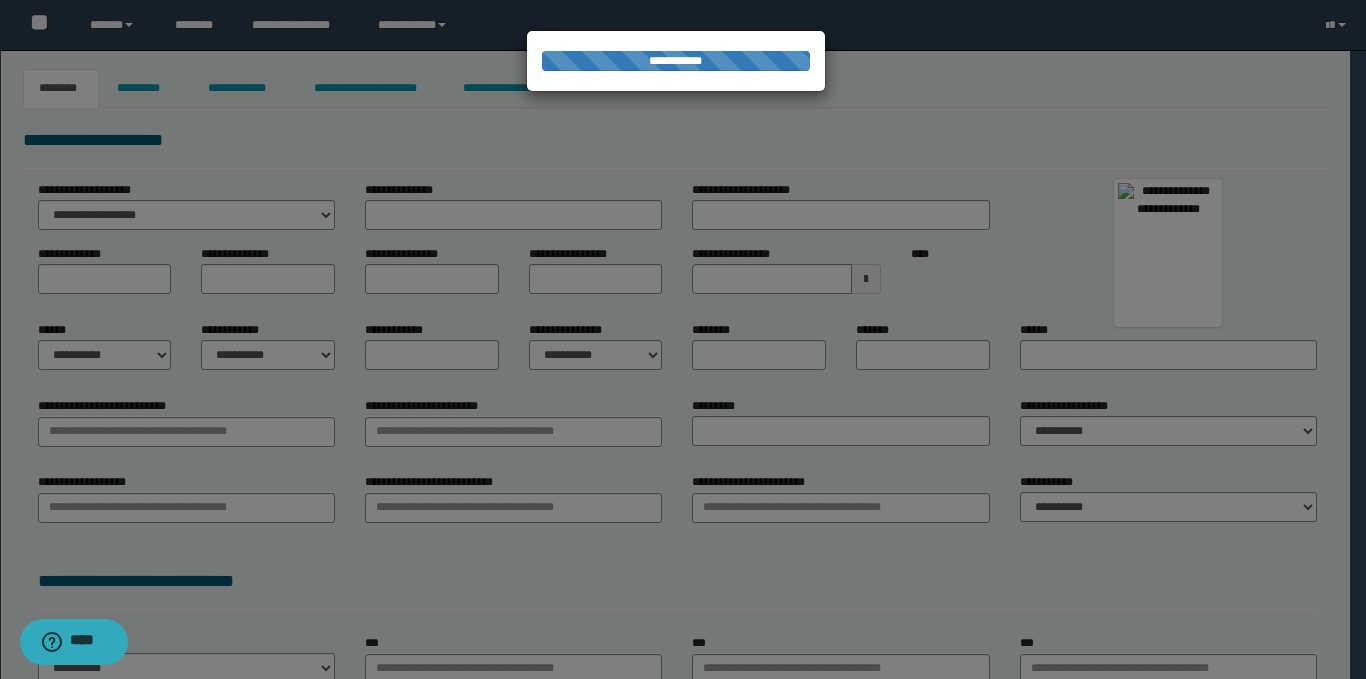 type on "******" 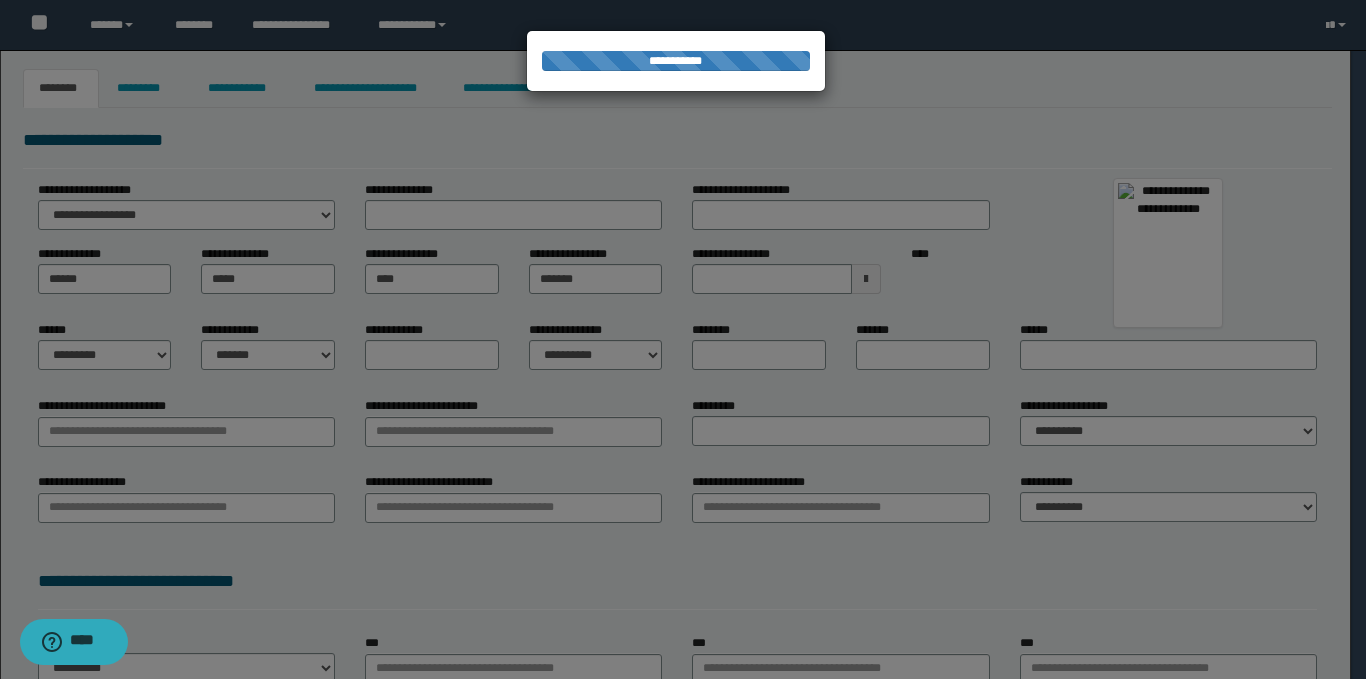 select on "*" 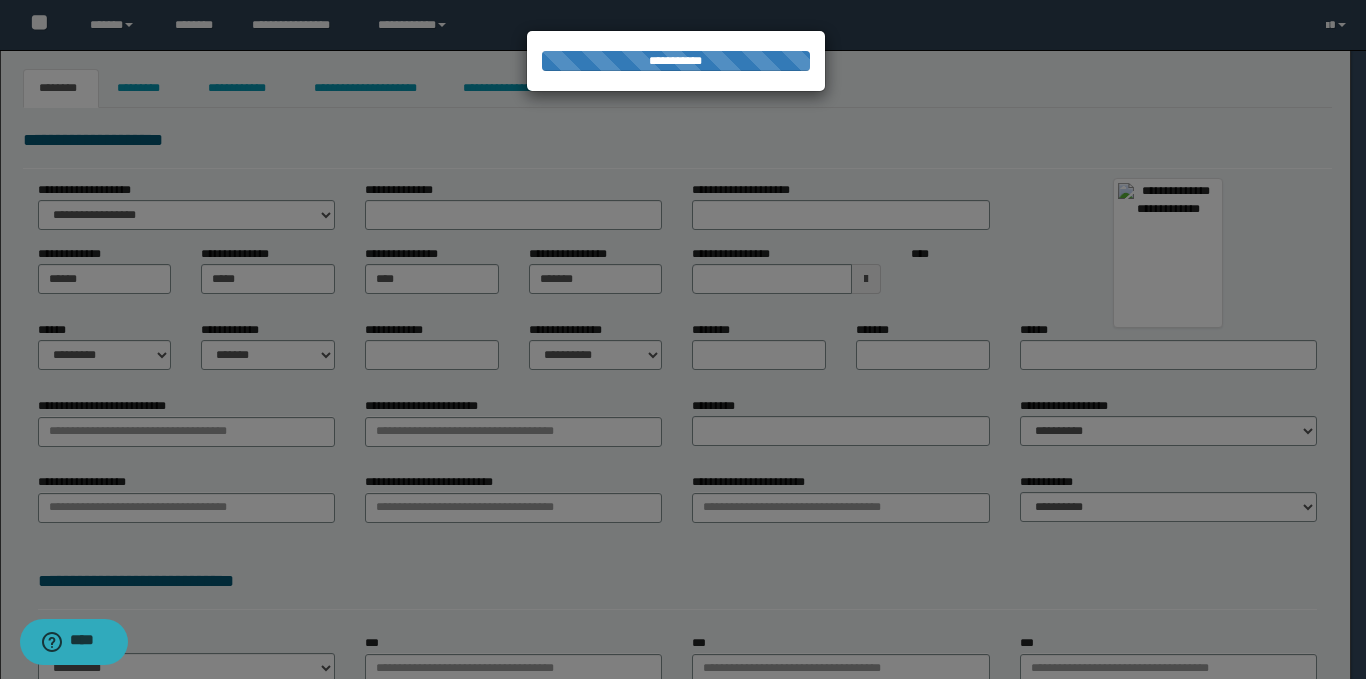 type on "**********" 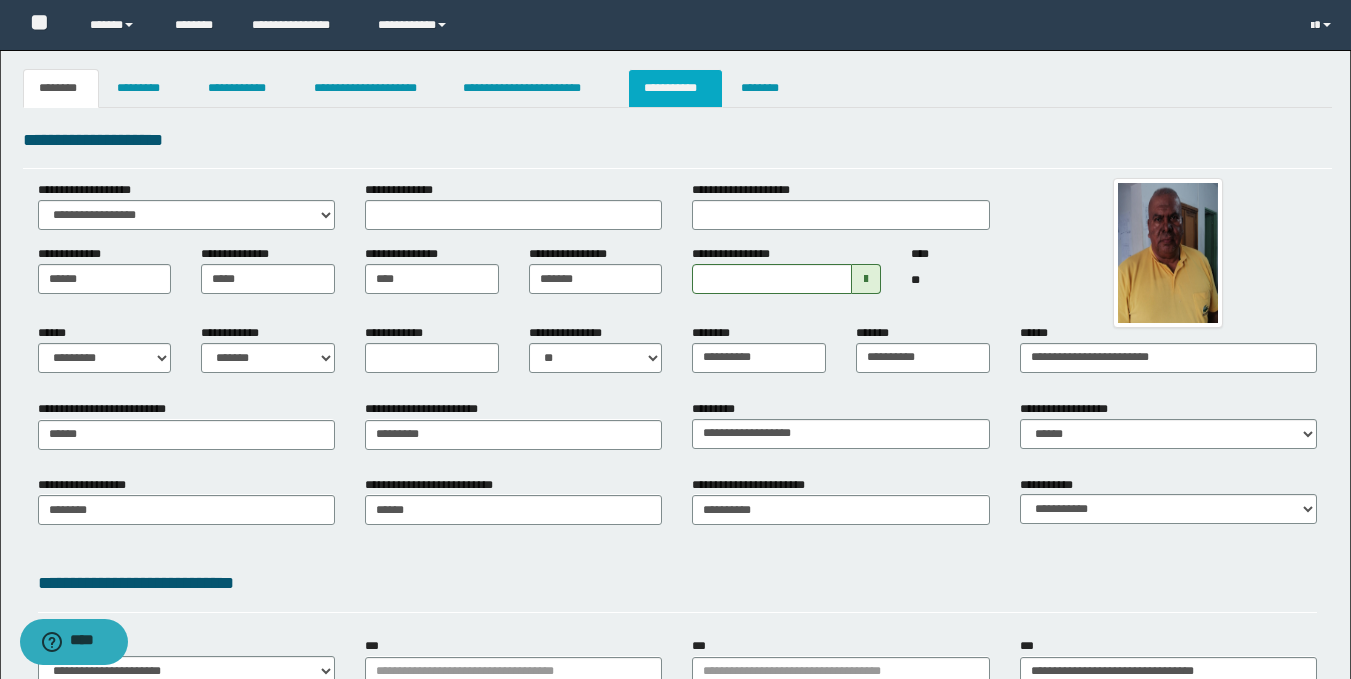 click on "**********" at bounding box center [675, 88] 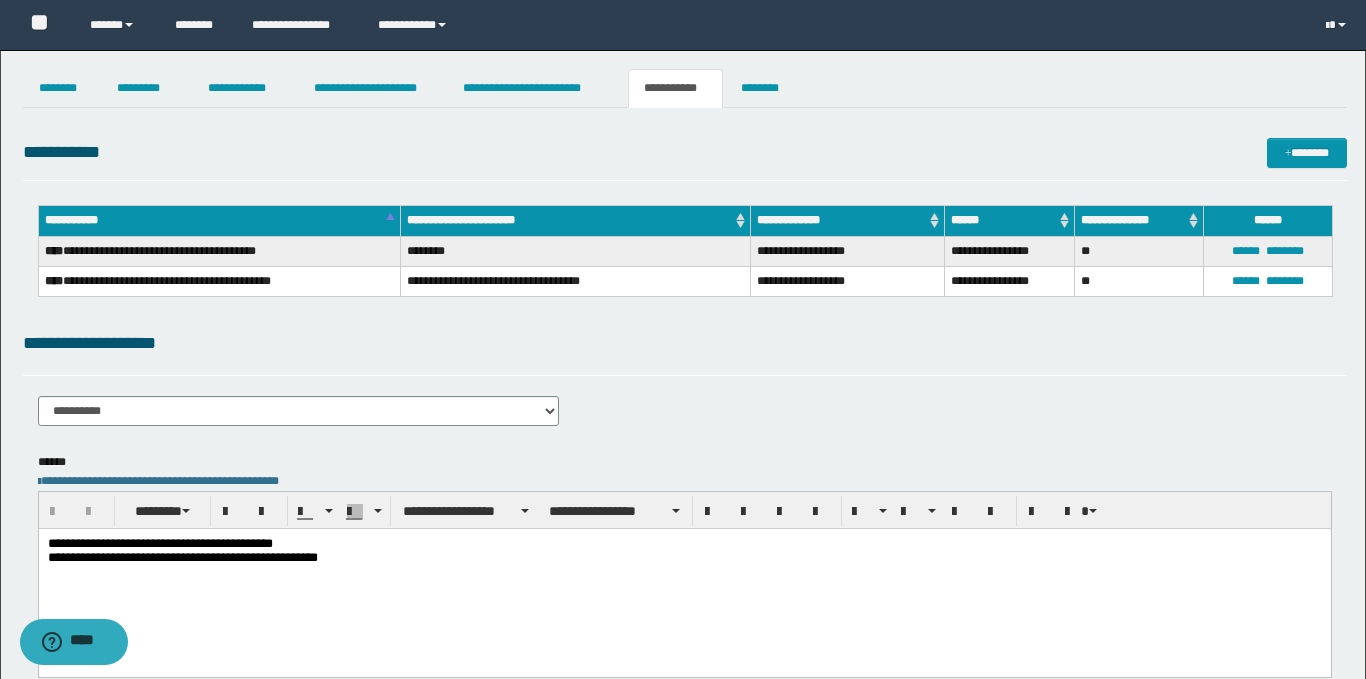 scroll, scrollTop: 0, scrollLeft: 0, axis: both 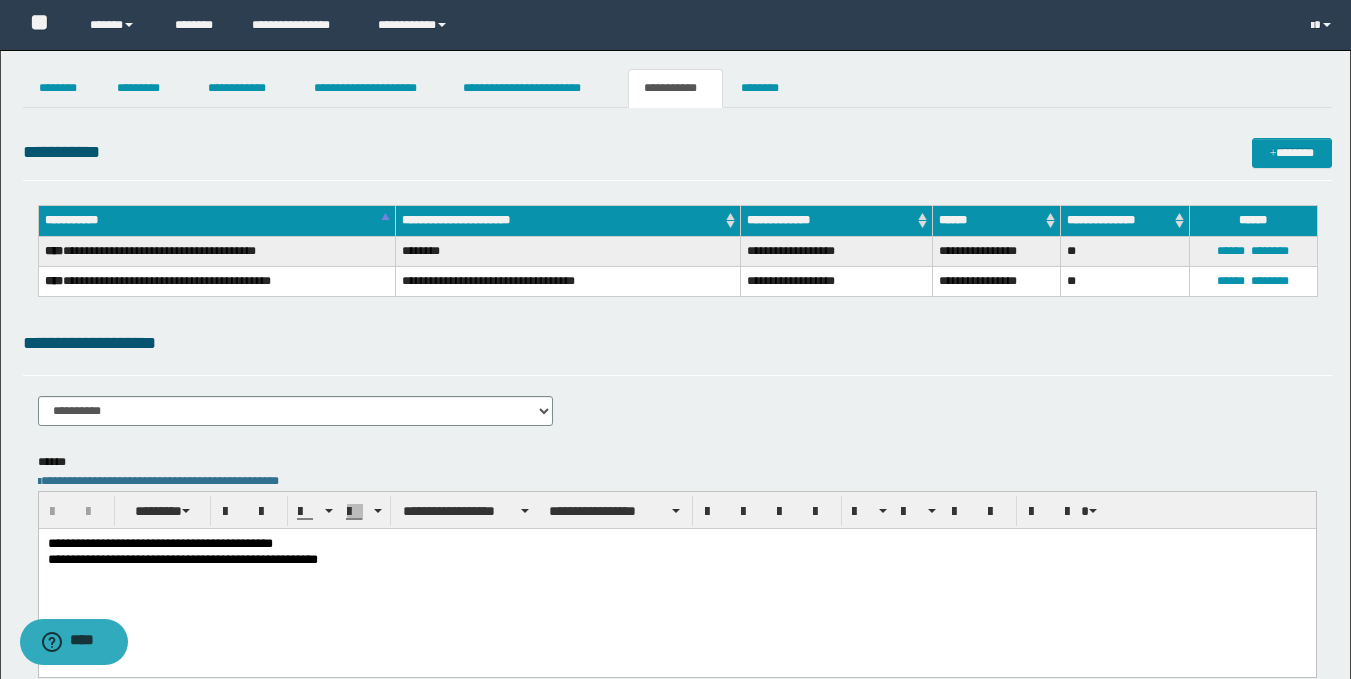 click on "**********" at bounding box center (676, 560) 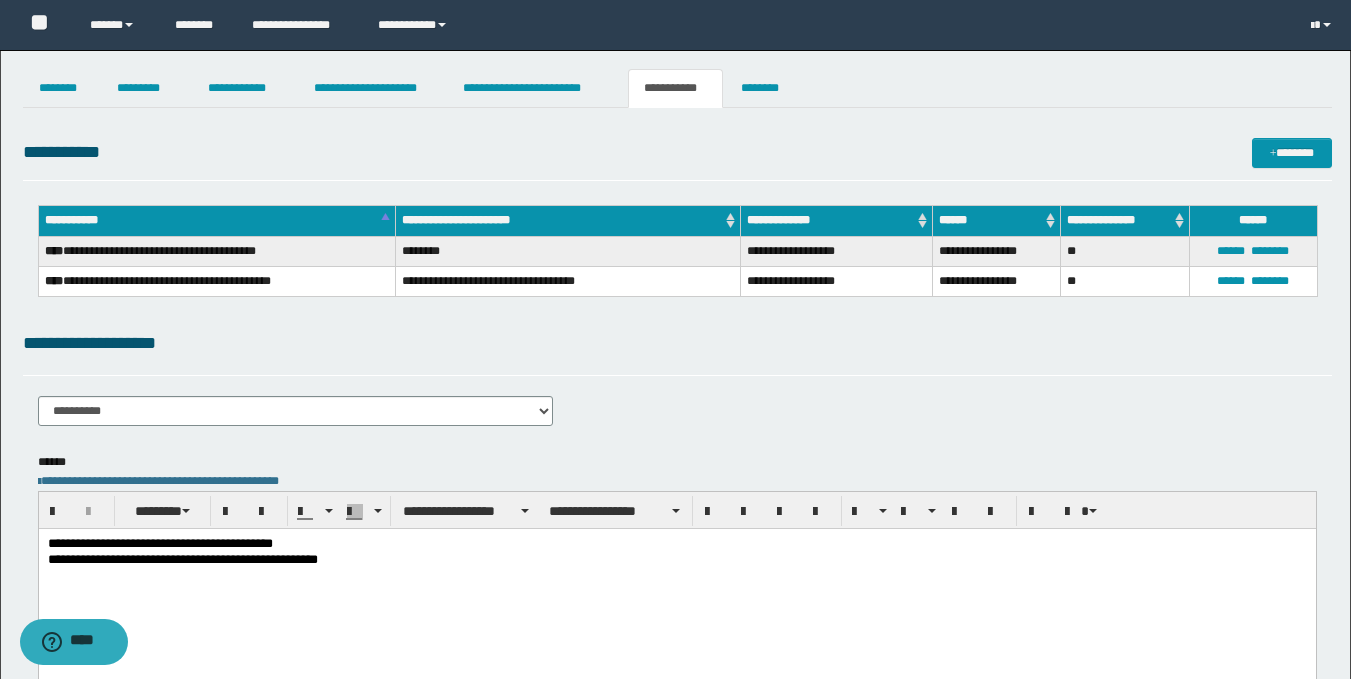 paste 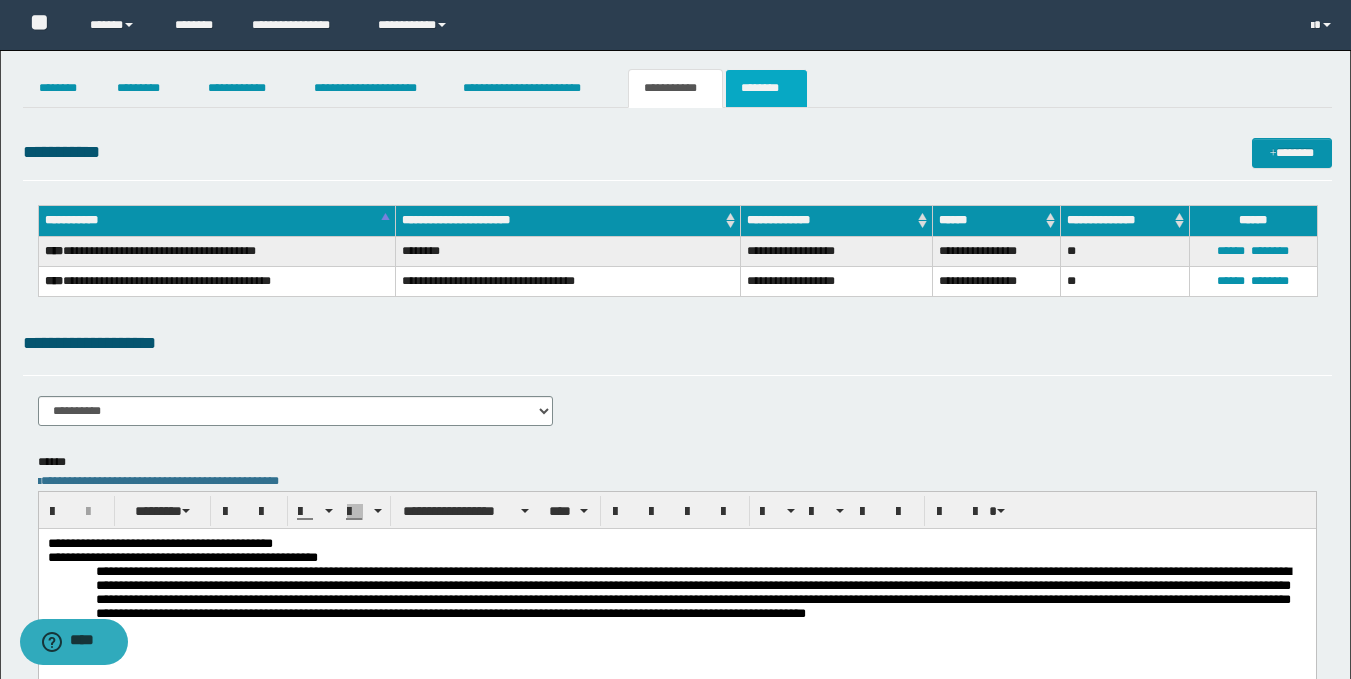 click on "********" at bounding box center [766, 88] 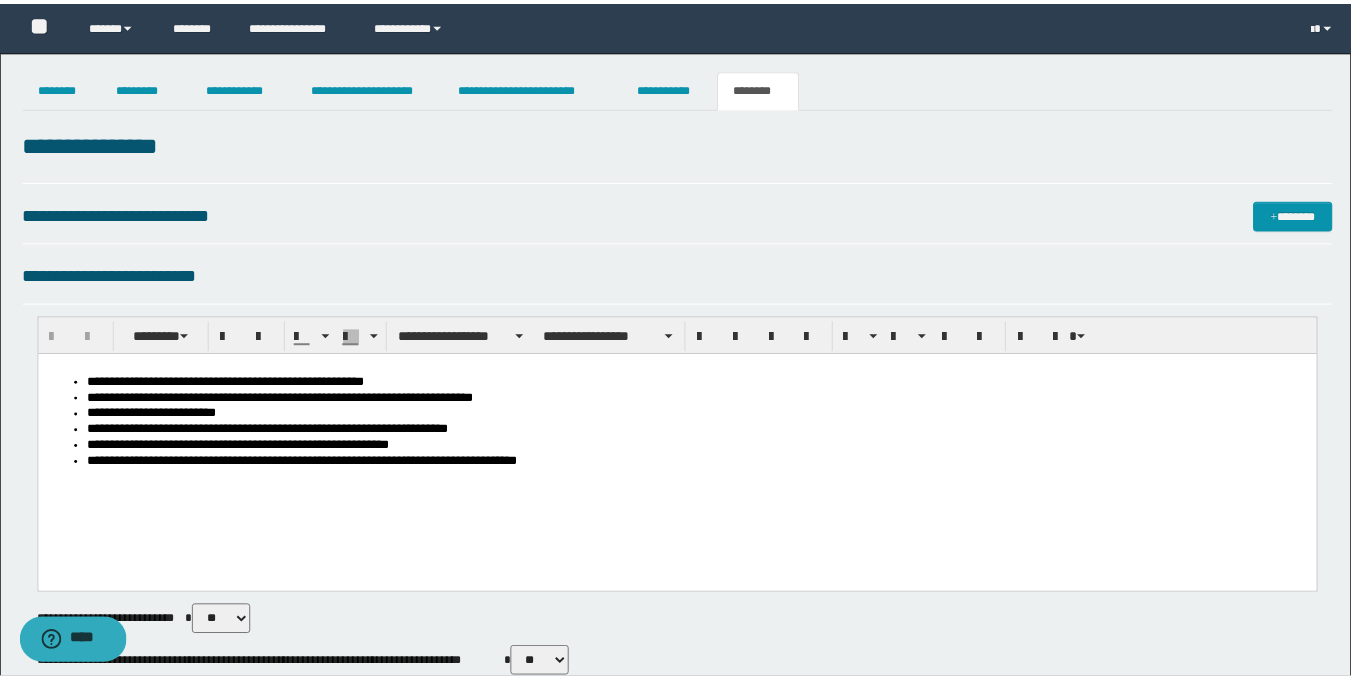 scroll, scrollTop: 0, scrollLeft: 0, axis: both 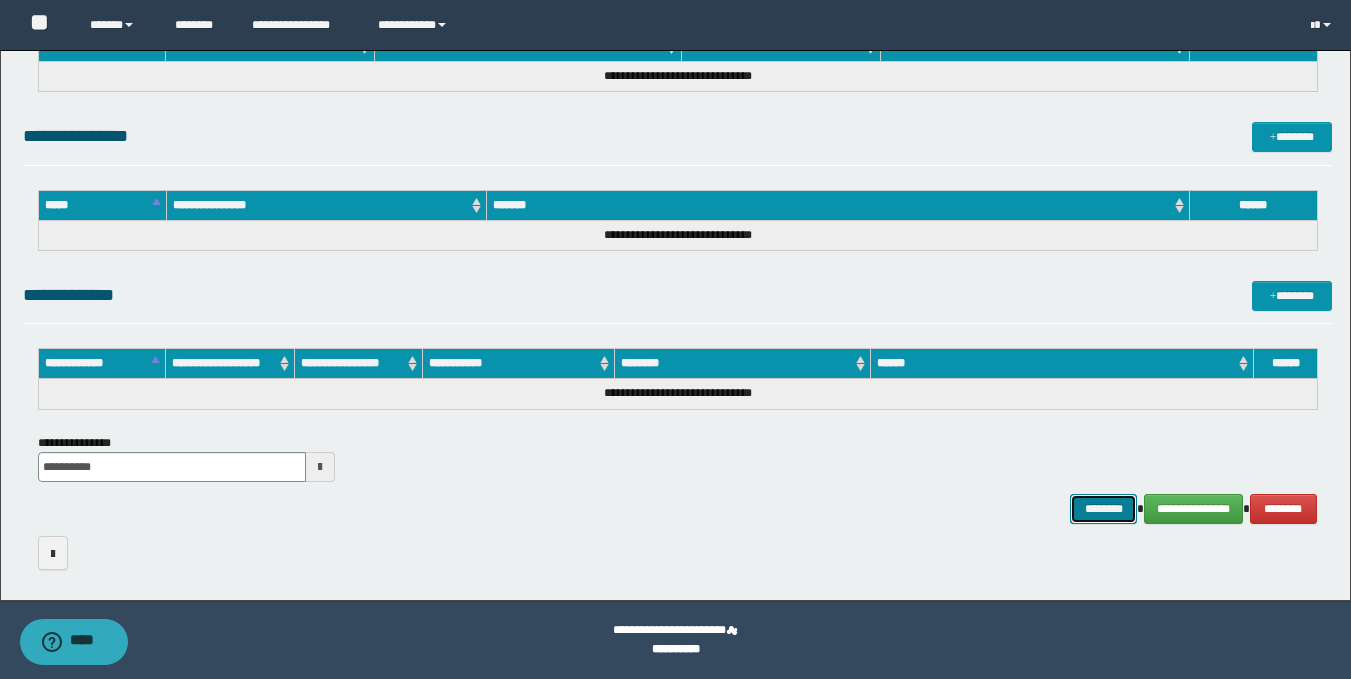 click on "********" at bounding box center [1104, 509] 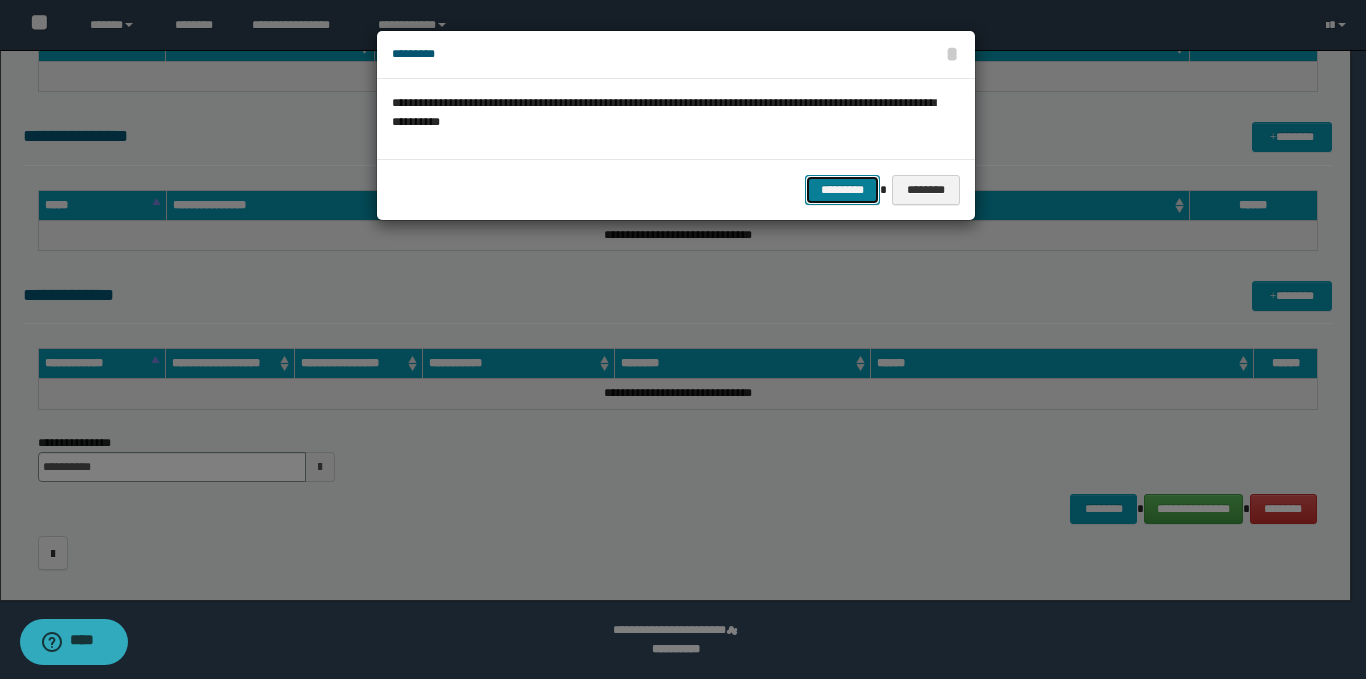 click on "*********" at bounding box center [842, 190] 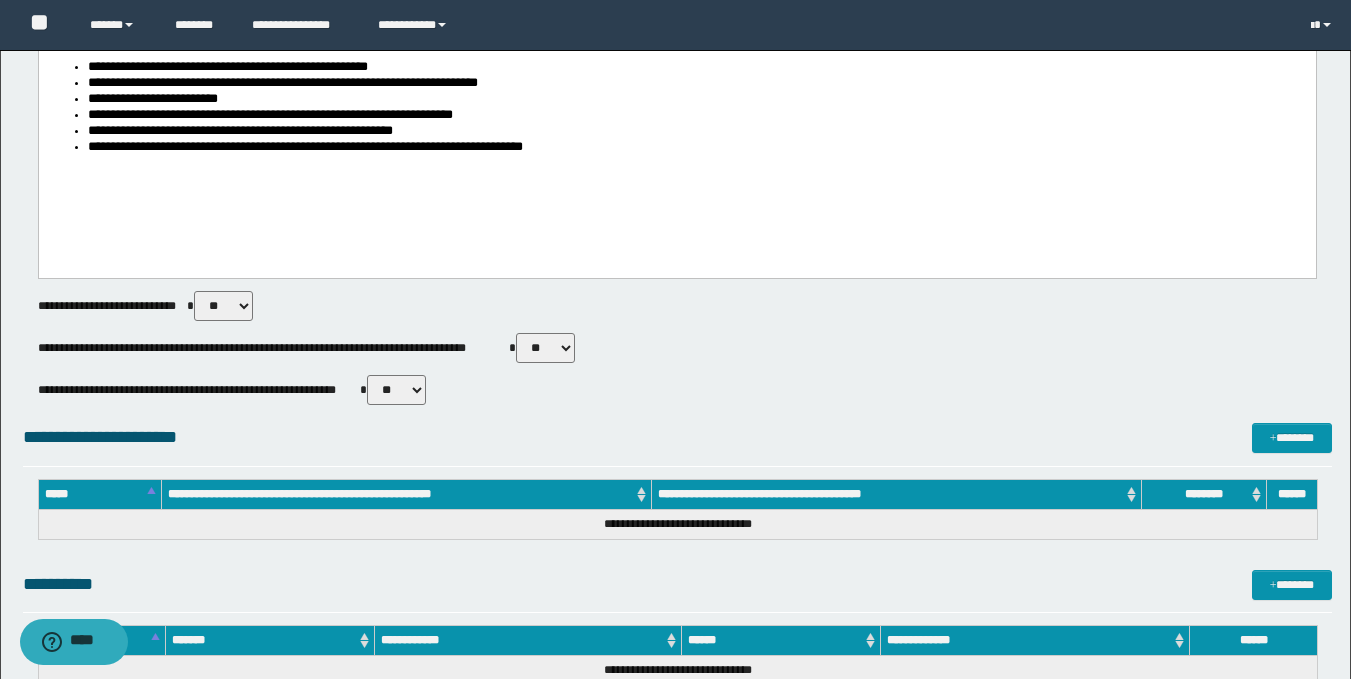 scroll, scrollTop: 0, scrollLeft: 0, axis: both 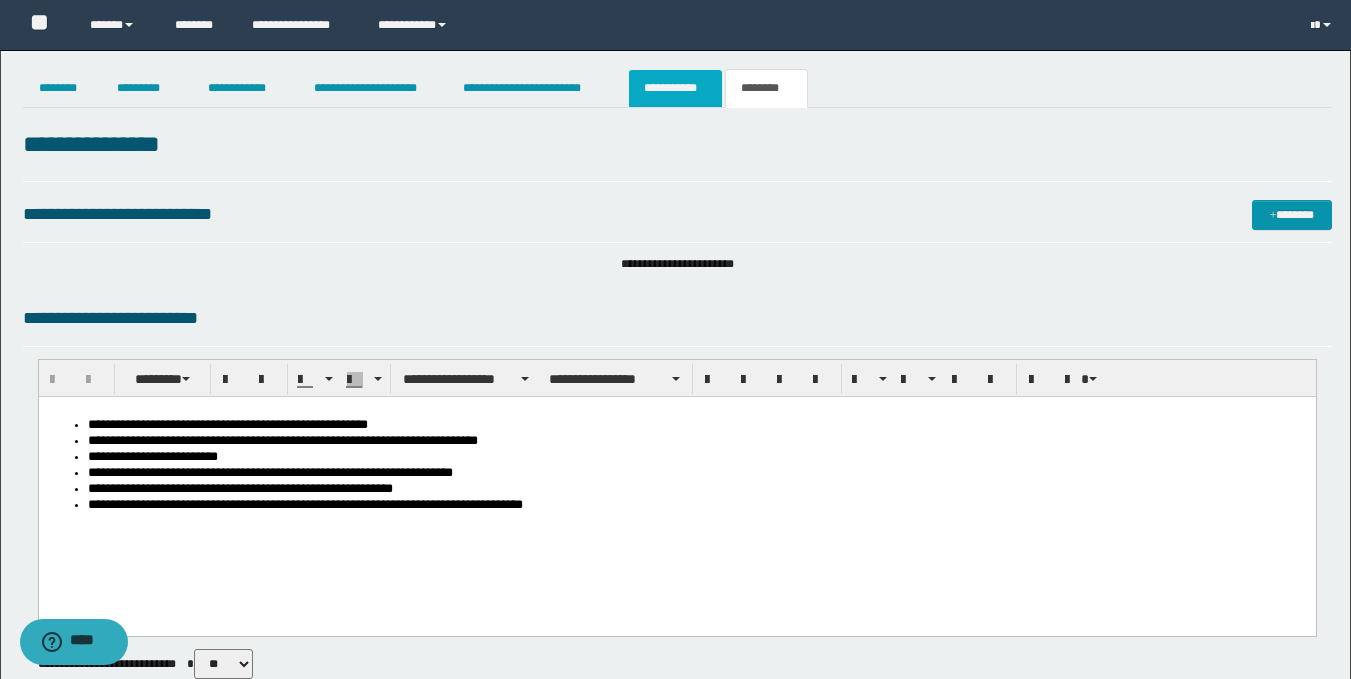click on "**********" at bounding box center (675, 88) 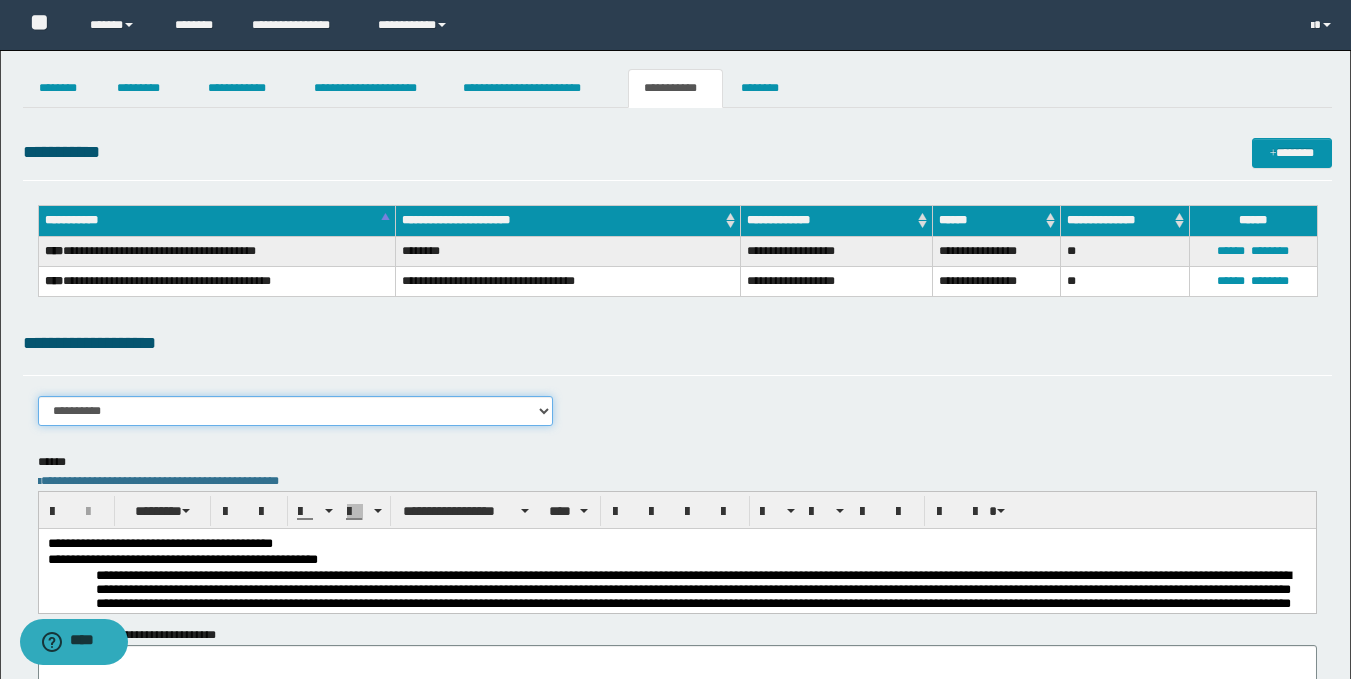 click on "**********" at bounding box center [296, 411] 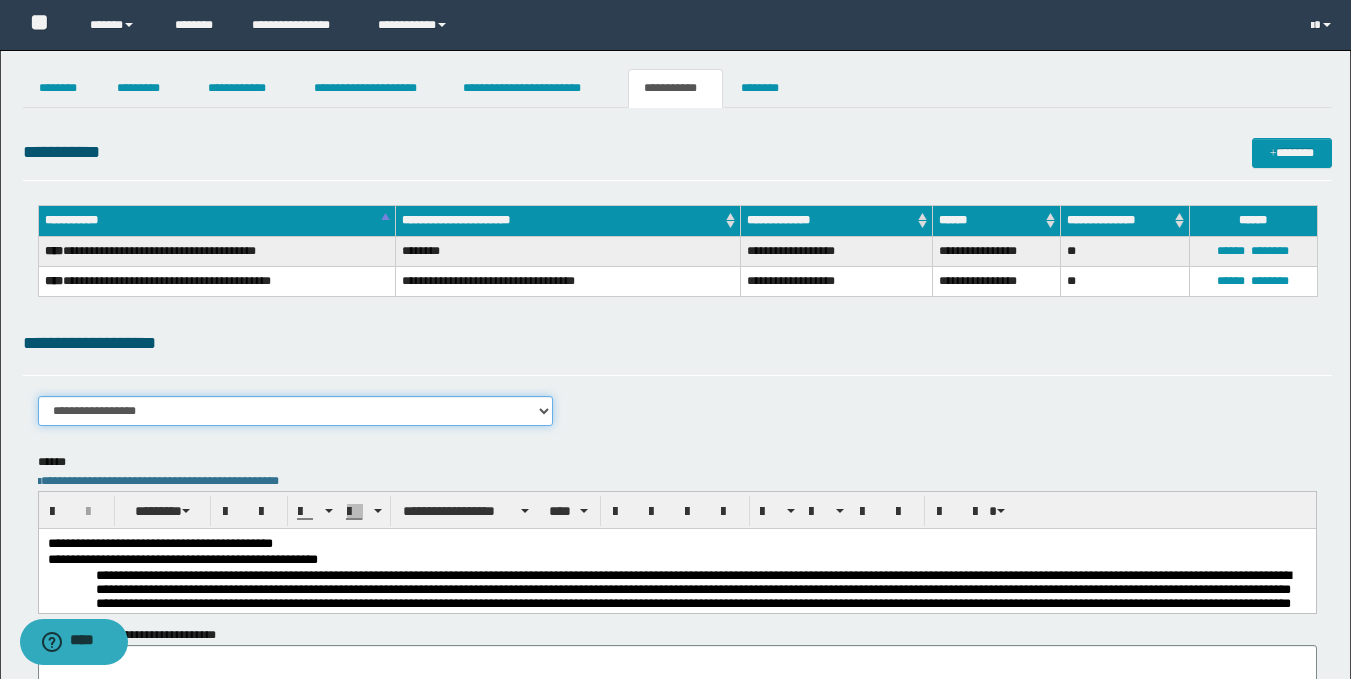 click on "**********" at bounding box center (296, 411) 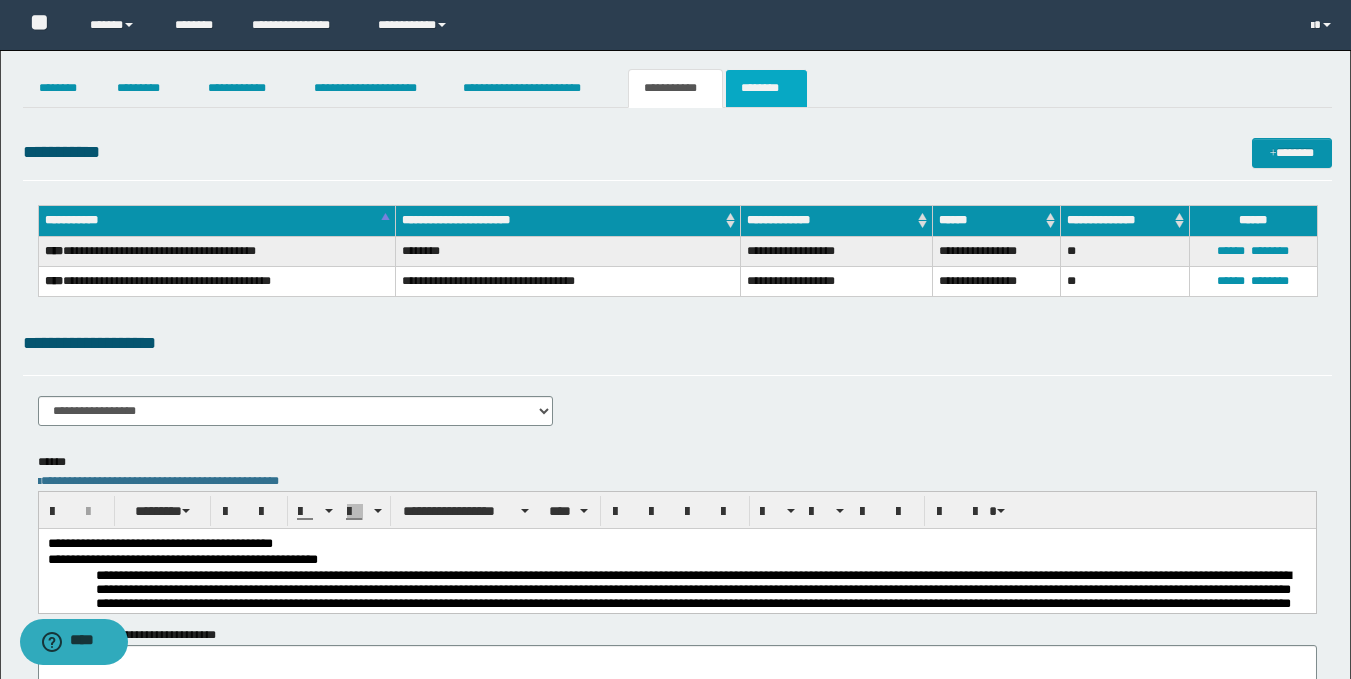 click on "********" at bounding box center (766, 88) 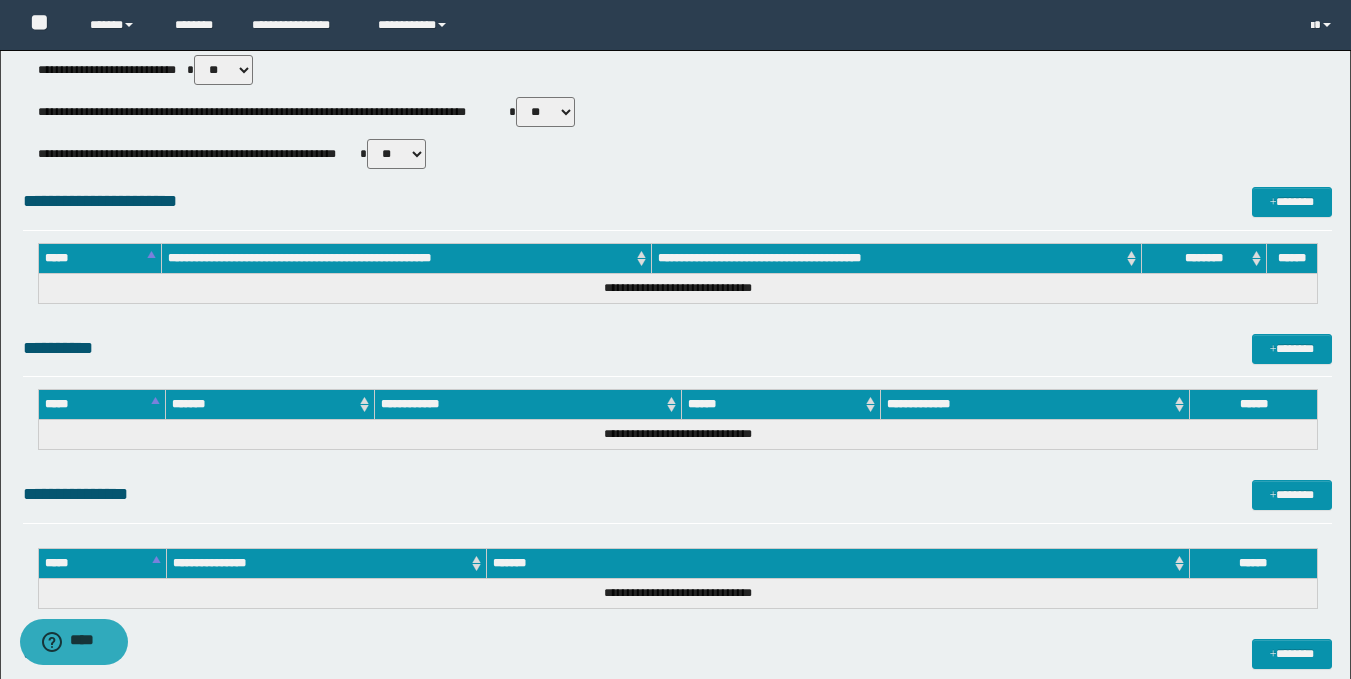 scroll, scrollTop: 952, scrollLeft: 0, axis: vertical 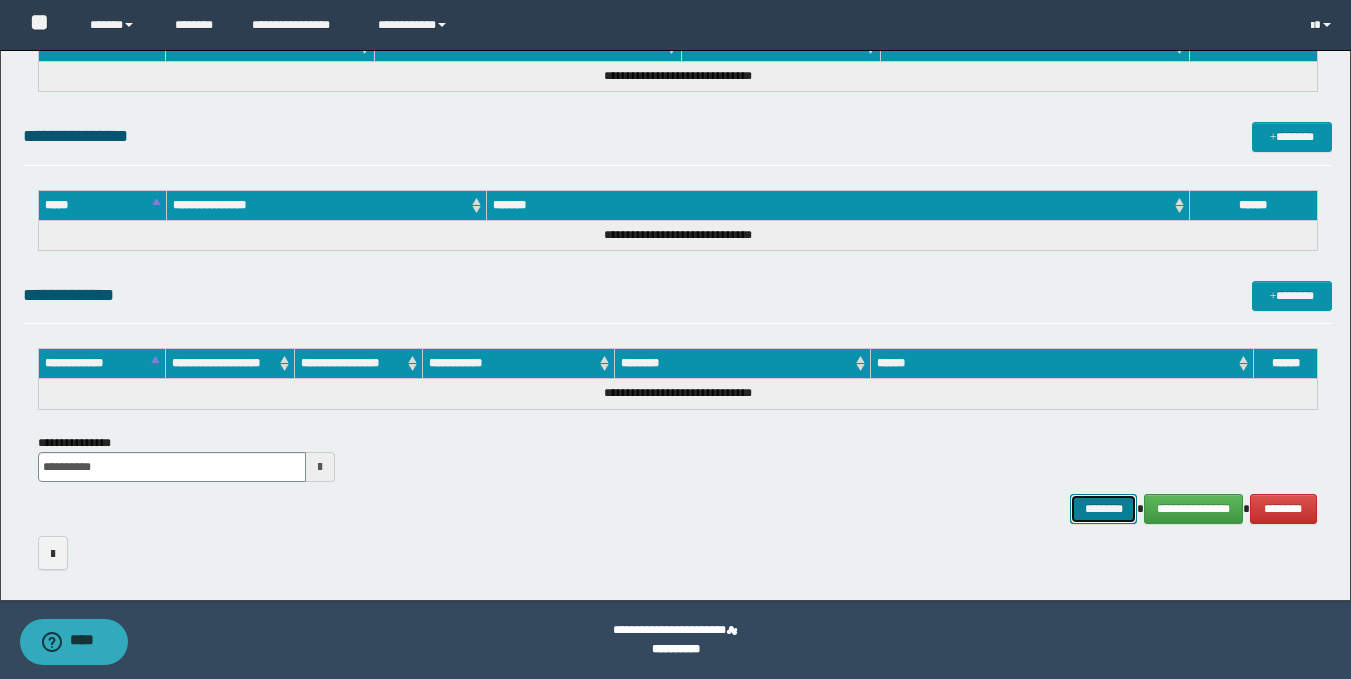 click on "********" at bounding box center (1104, 509) 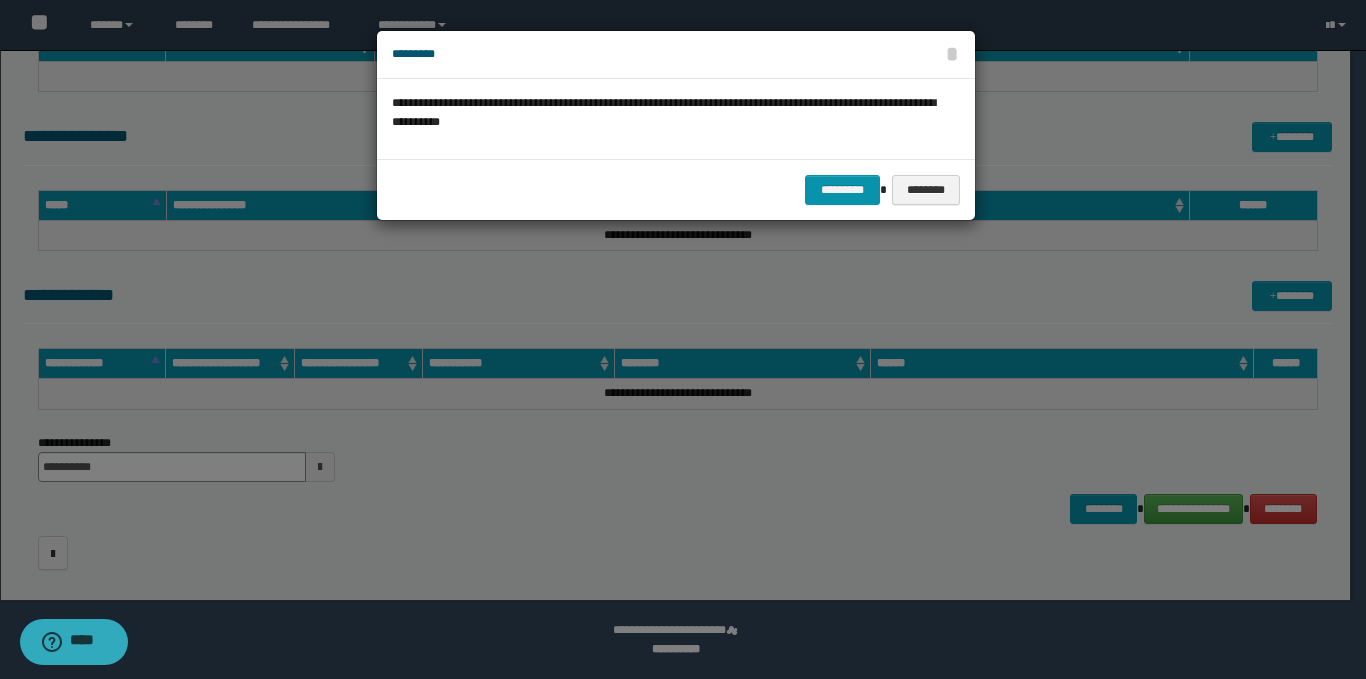 click on "*********
********" at bounding box center (676, 189) 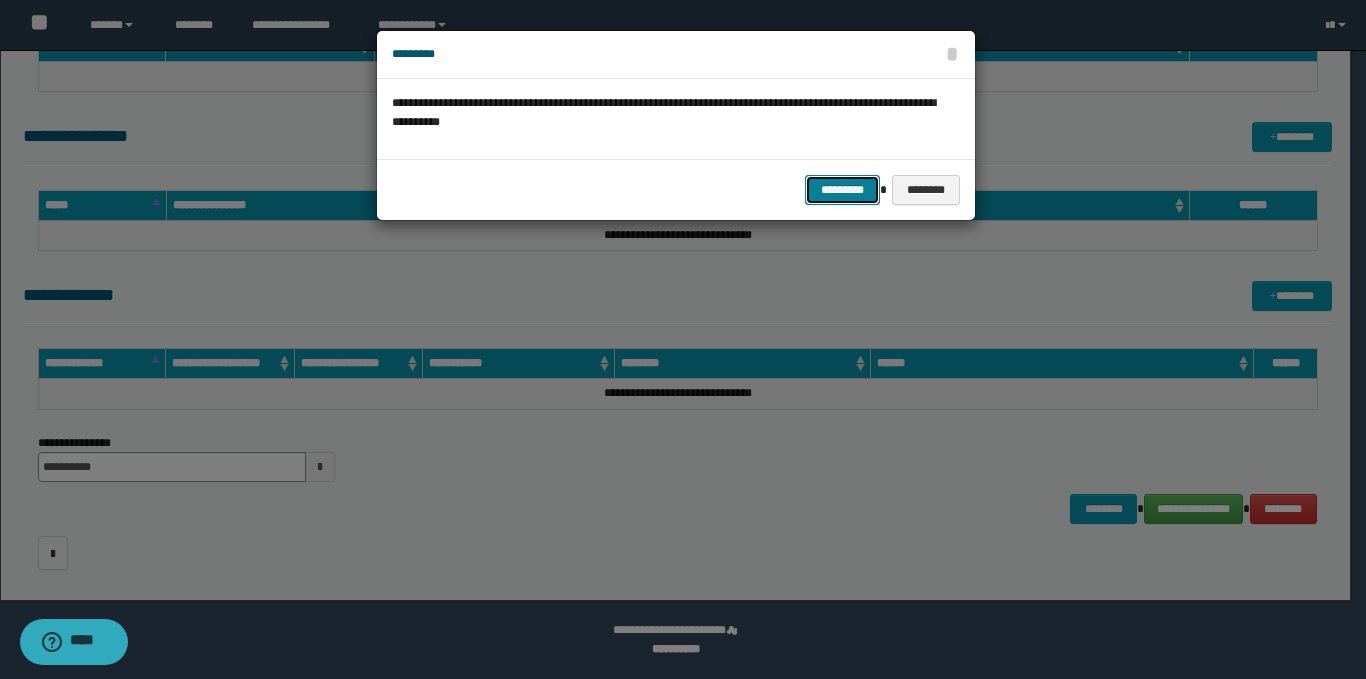 click on "*********" at bounding box center (842, 190) 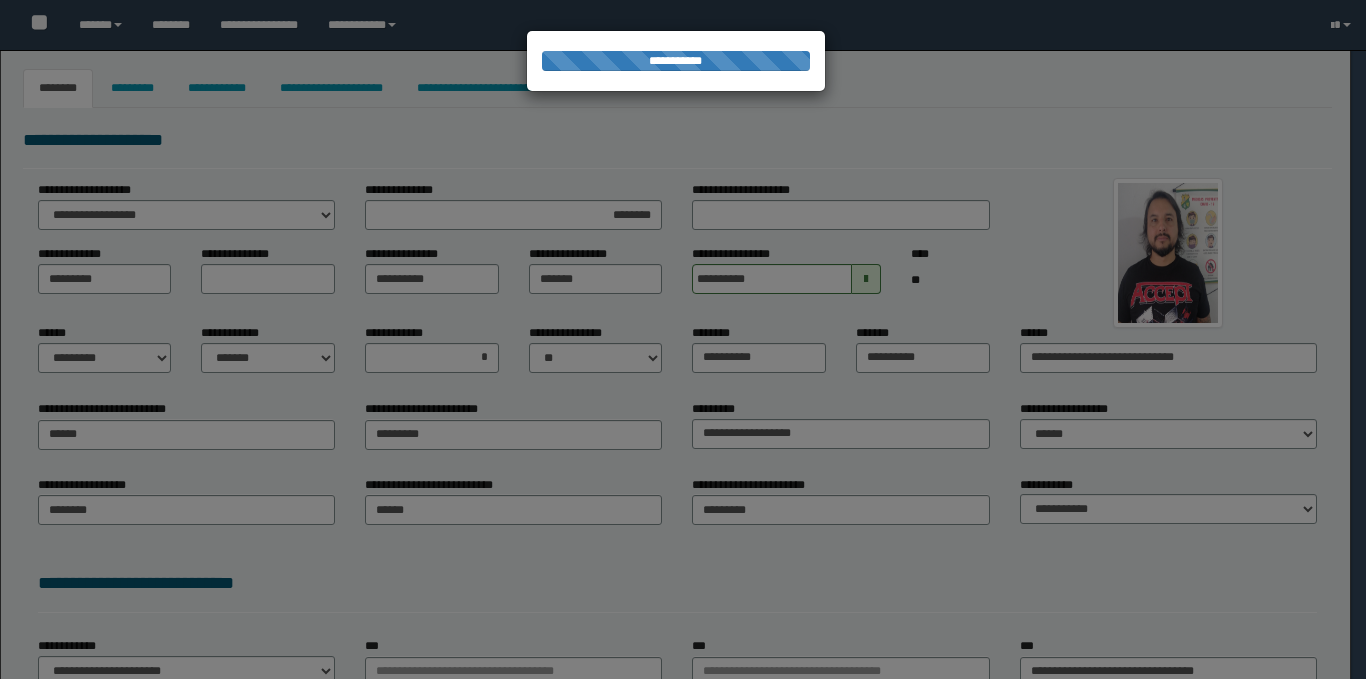 select on "*" 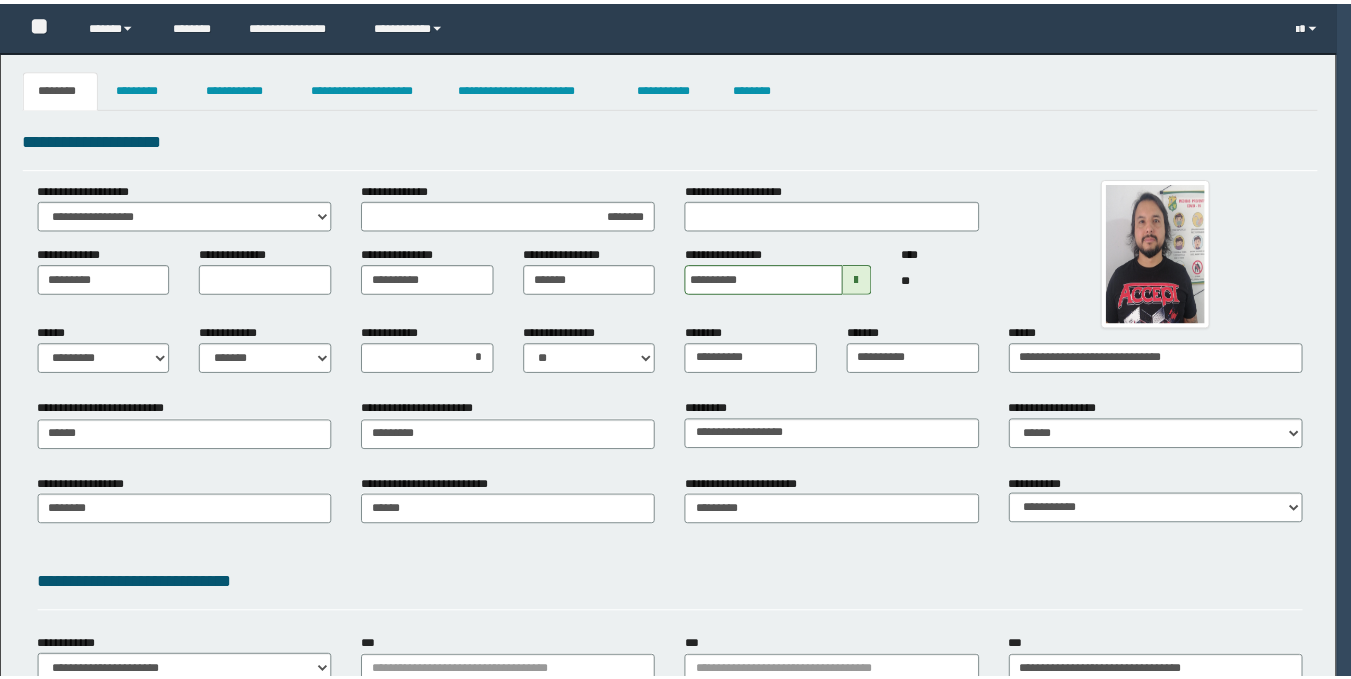 scroll, scrollTop: 0, scrollLeft: 0, axis: both 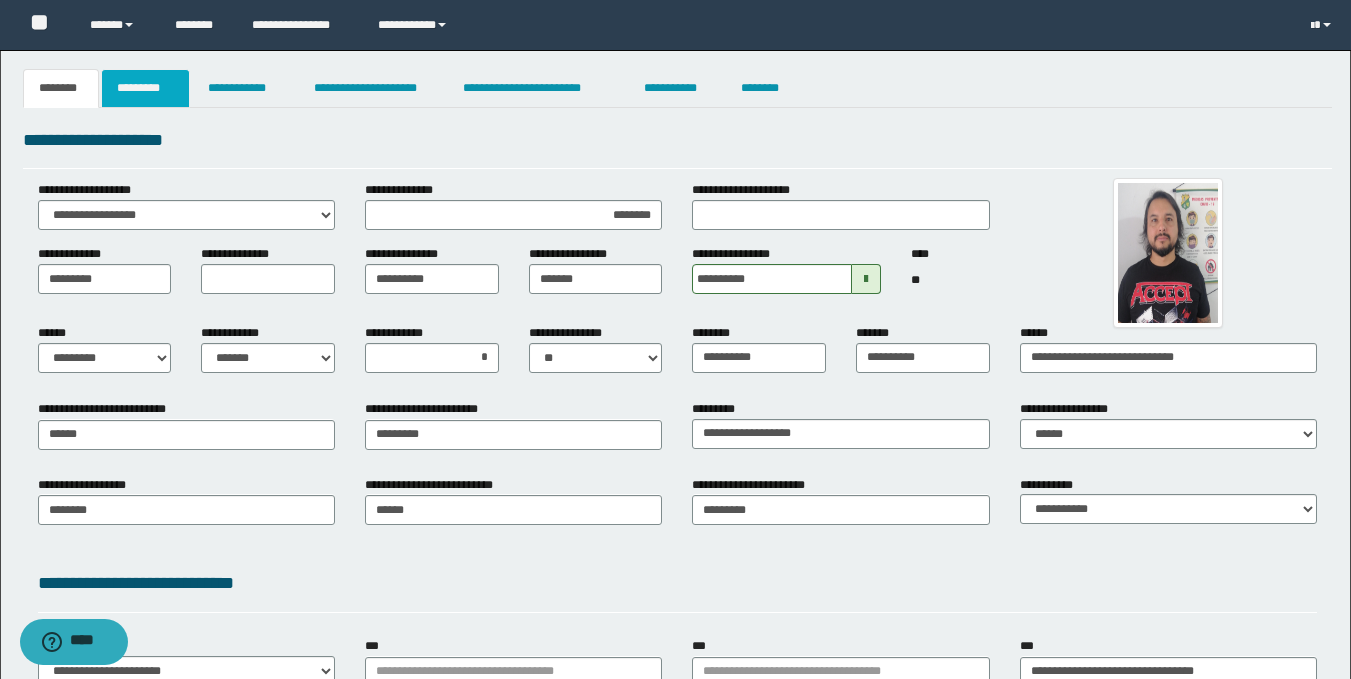 click on "*********" at bounding box center (145, 88) 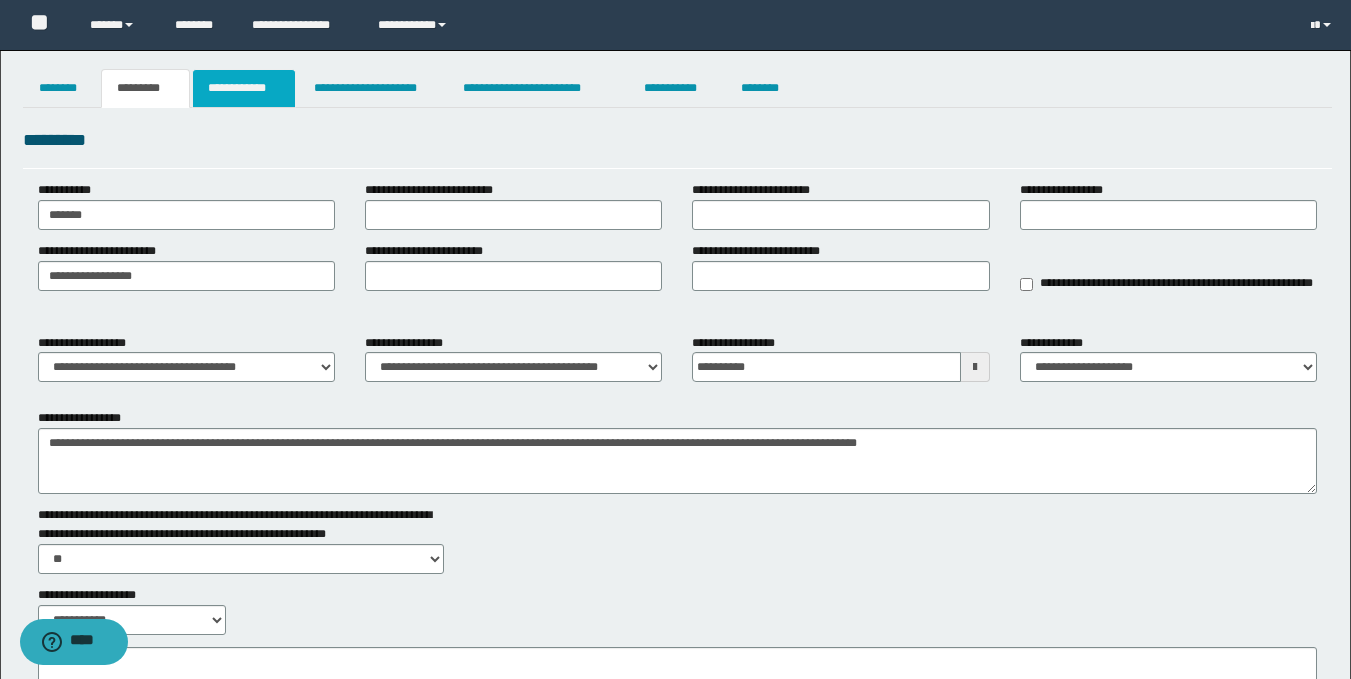 click on "**********" at bounding box center [244, 88] 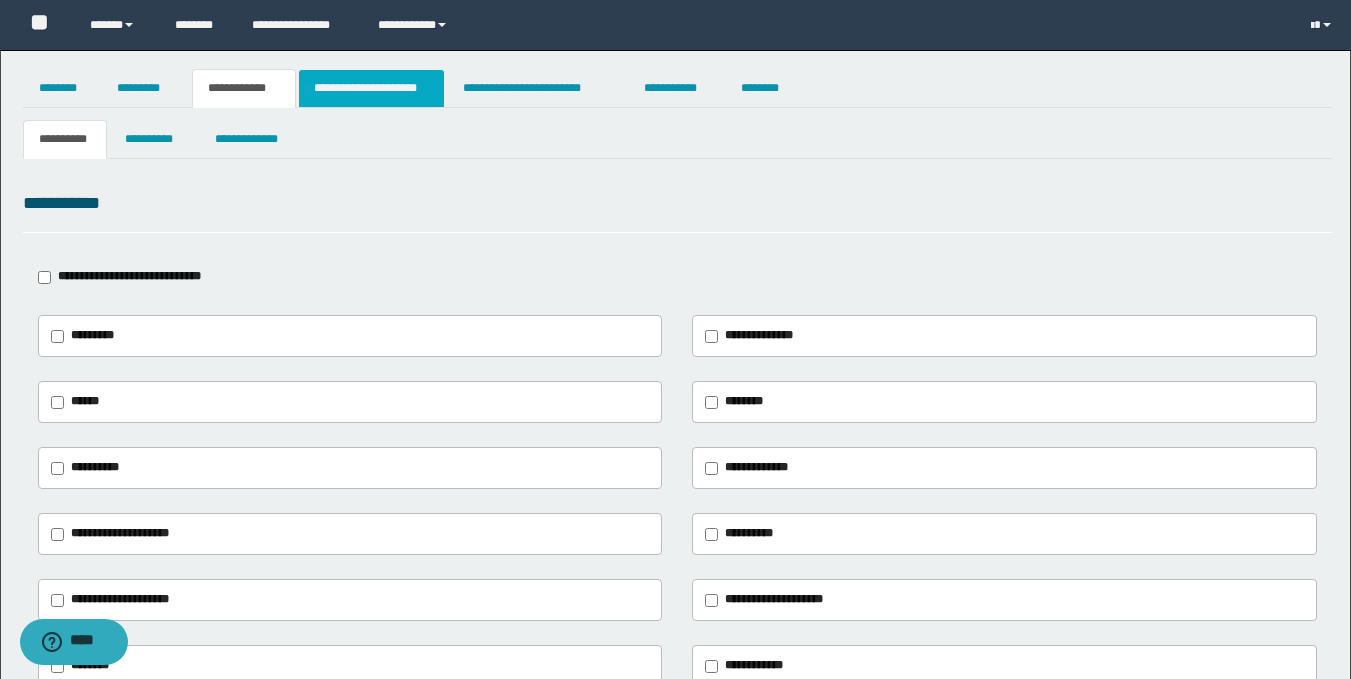 click on "**********" at bounding box center [371, 88] 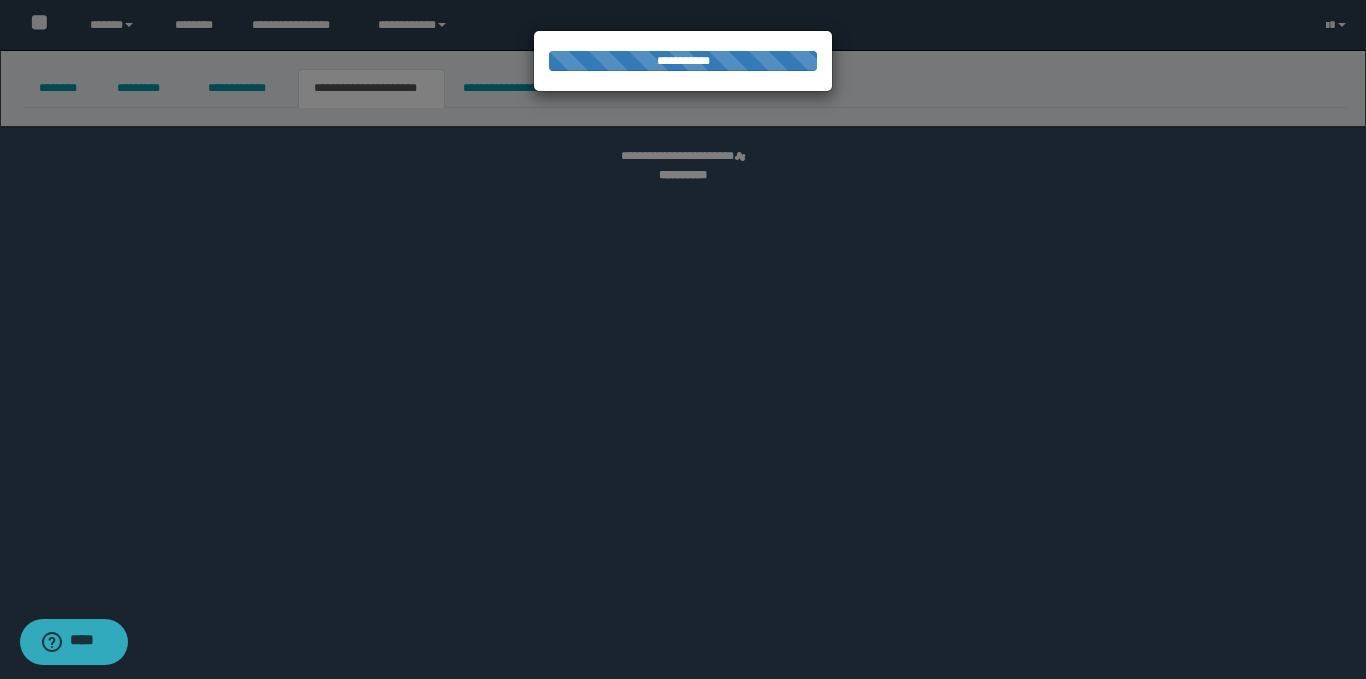 select on "*" 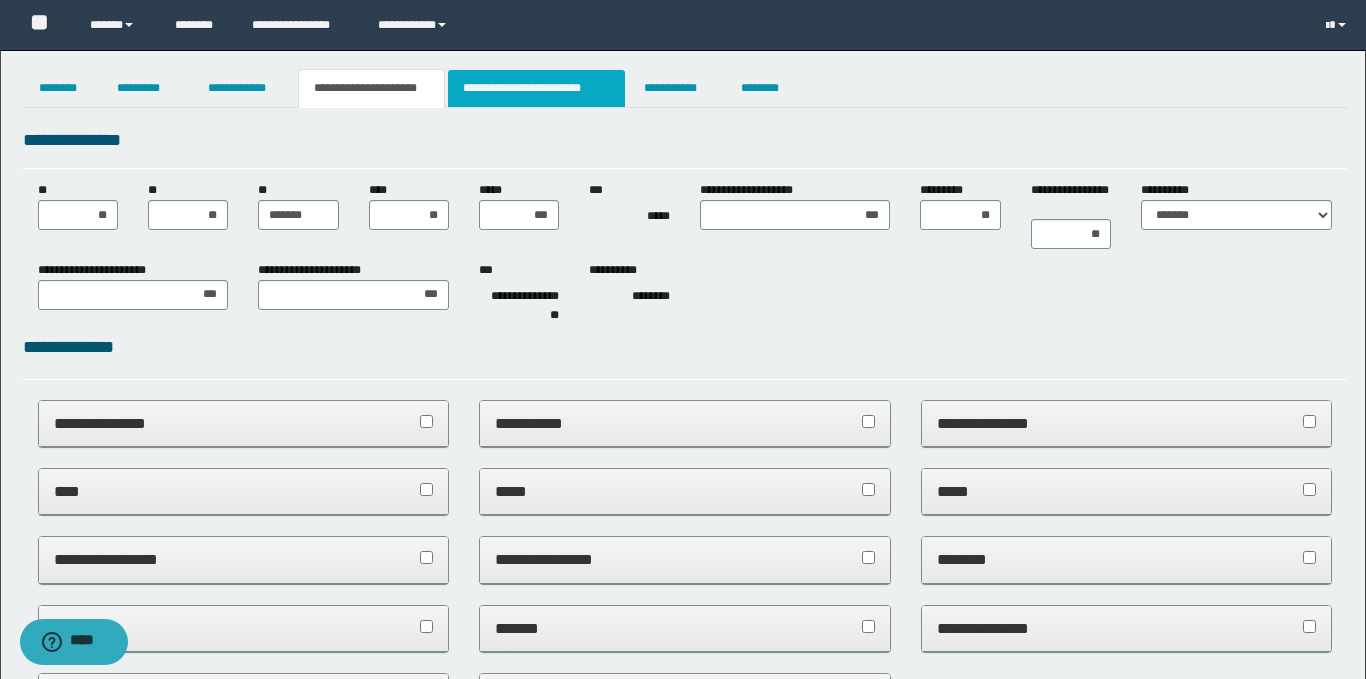 scroll, scrollTop: 0, scrollLeft: 0, axis: both 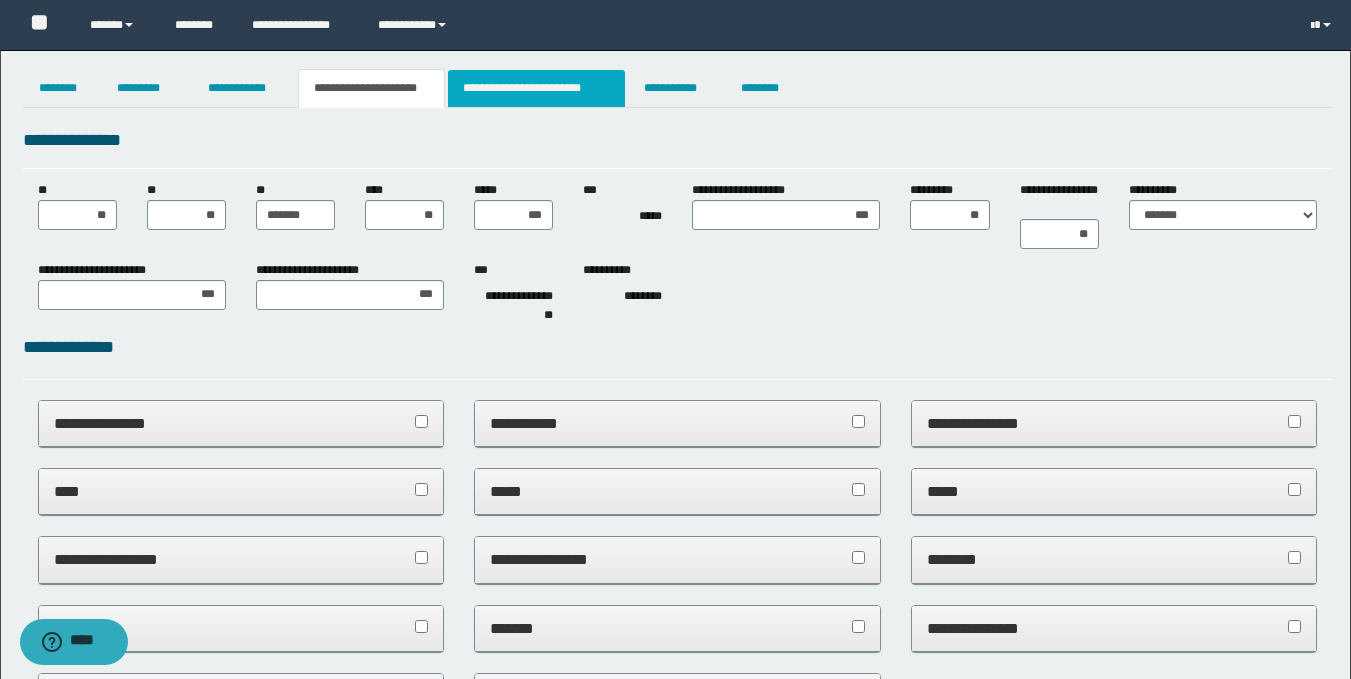 click on "**********" at bounding box center (537, 88) 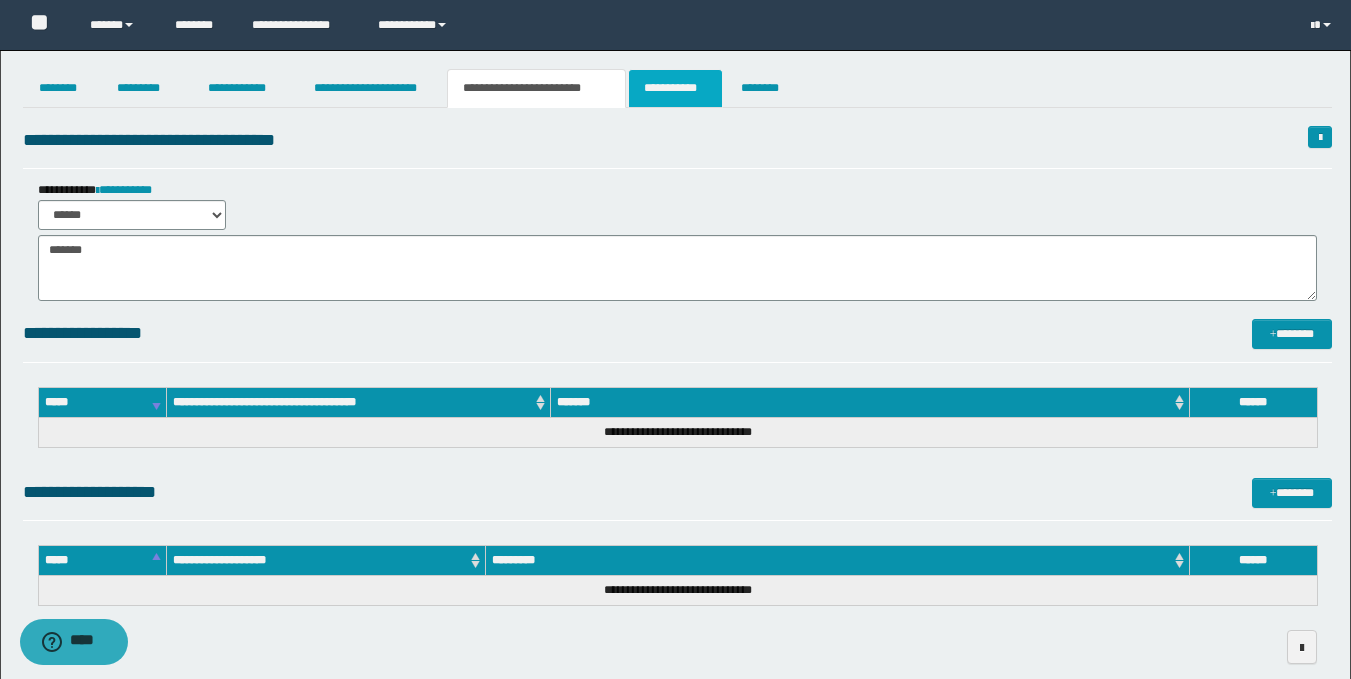 click on "**********" at bounding box center [675, 88] 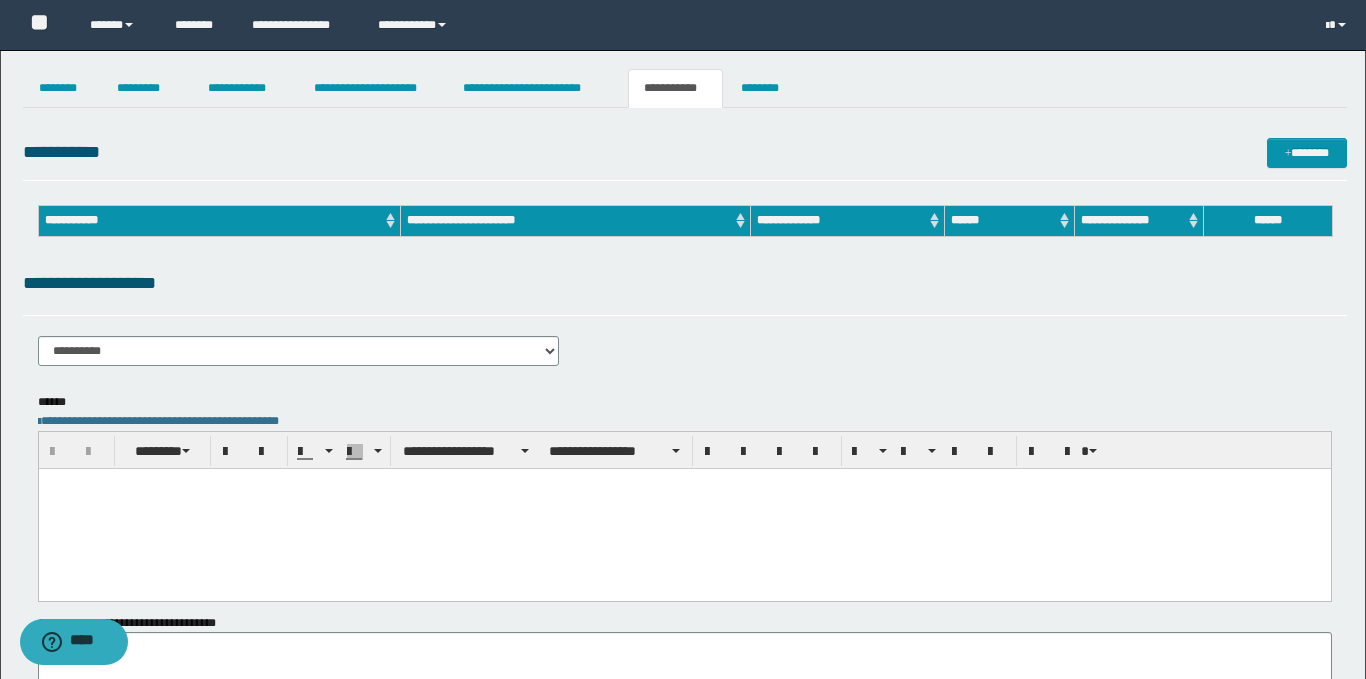scroll, scrollTop: 0, scrollLeft: 0, axis: both 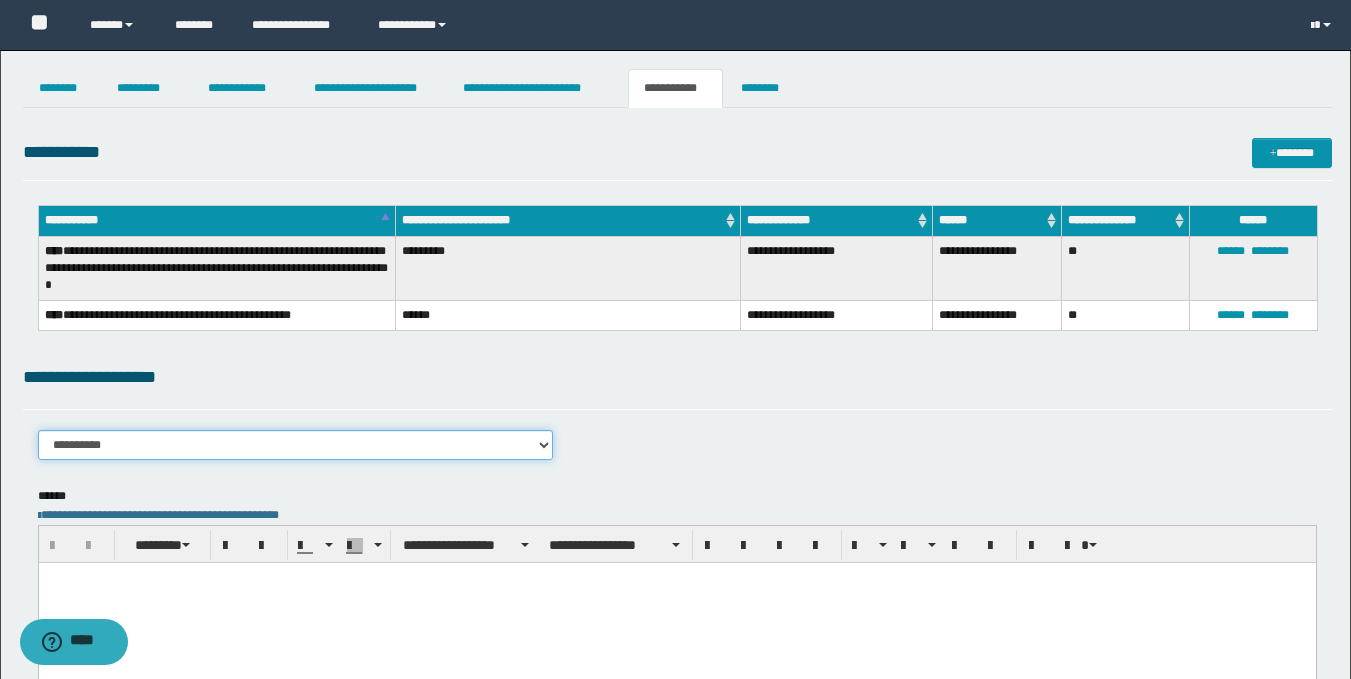 click on "**********" at bounding box center (296, 445) 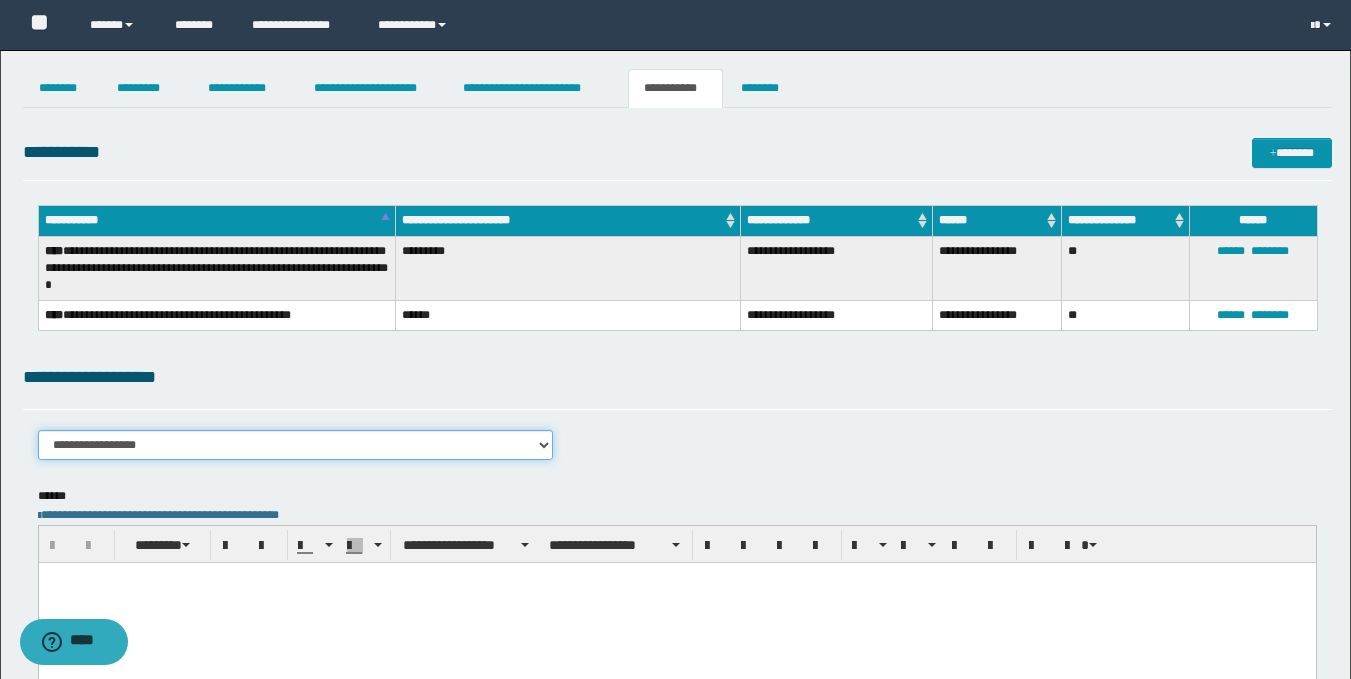 click on "**********" at bounding box center (296, 445) 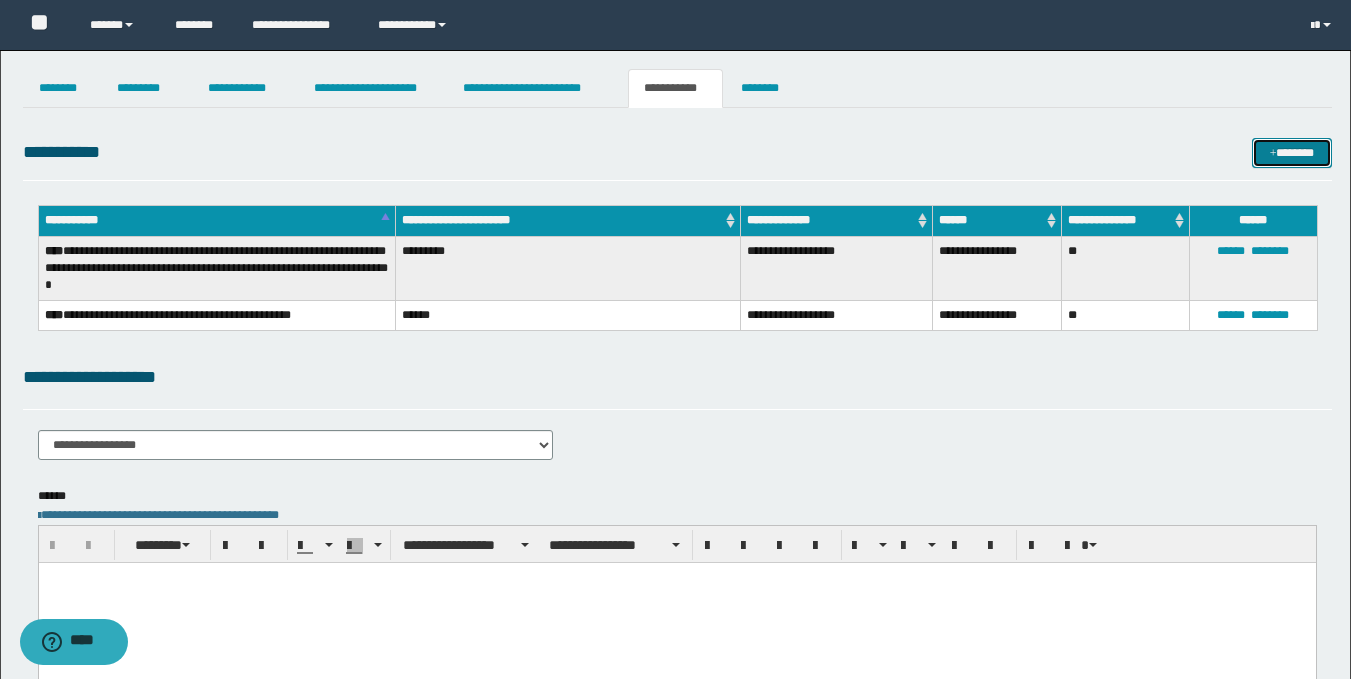 click on "*******" at bounding box center [1292, 153] 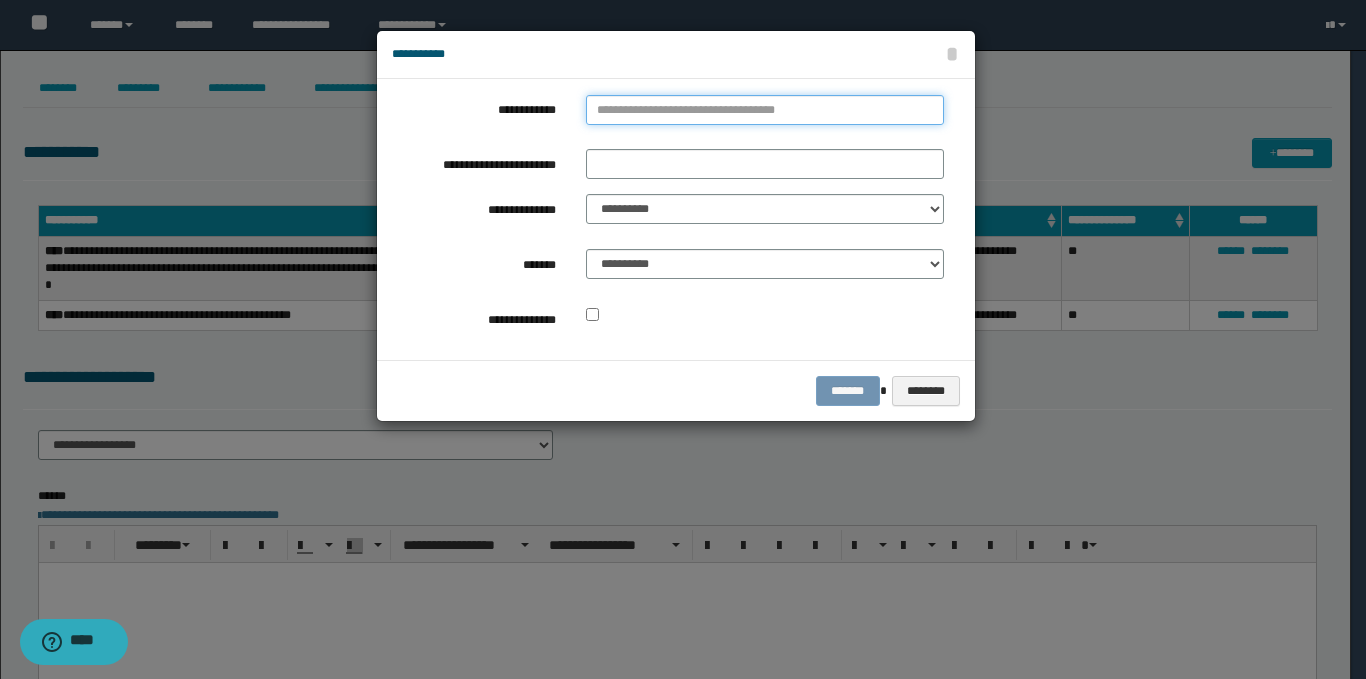 click on "**********" at bounding box center [765, 110] 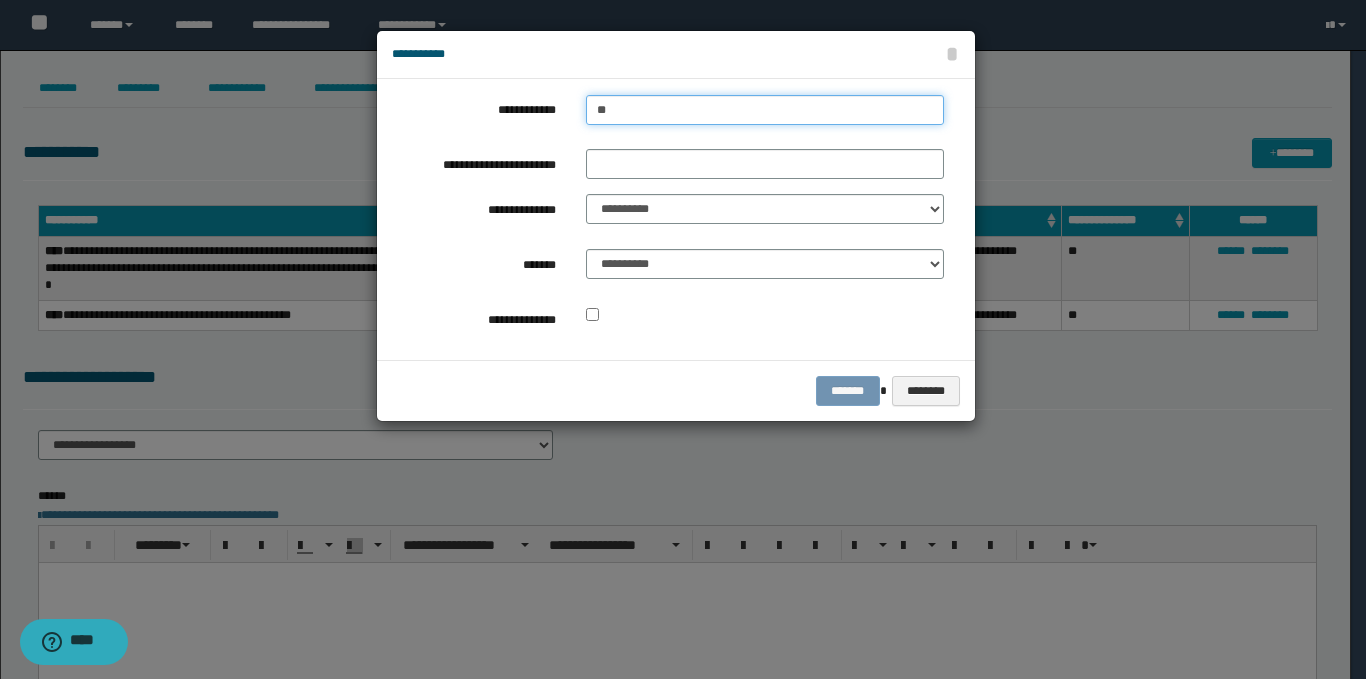 type on "***" 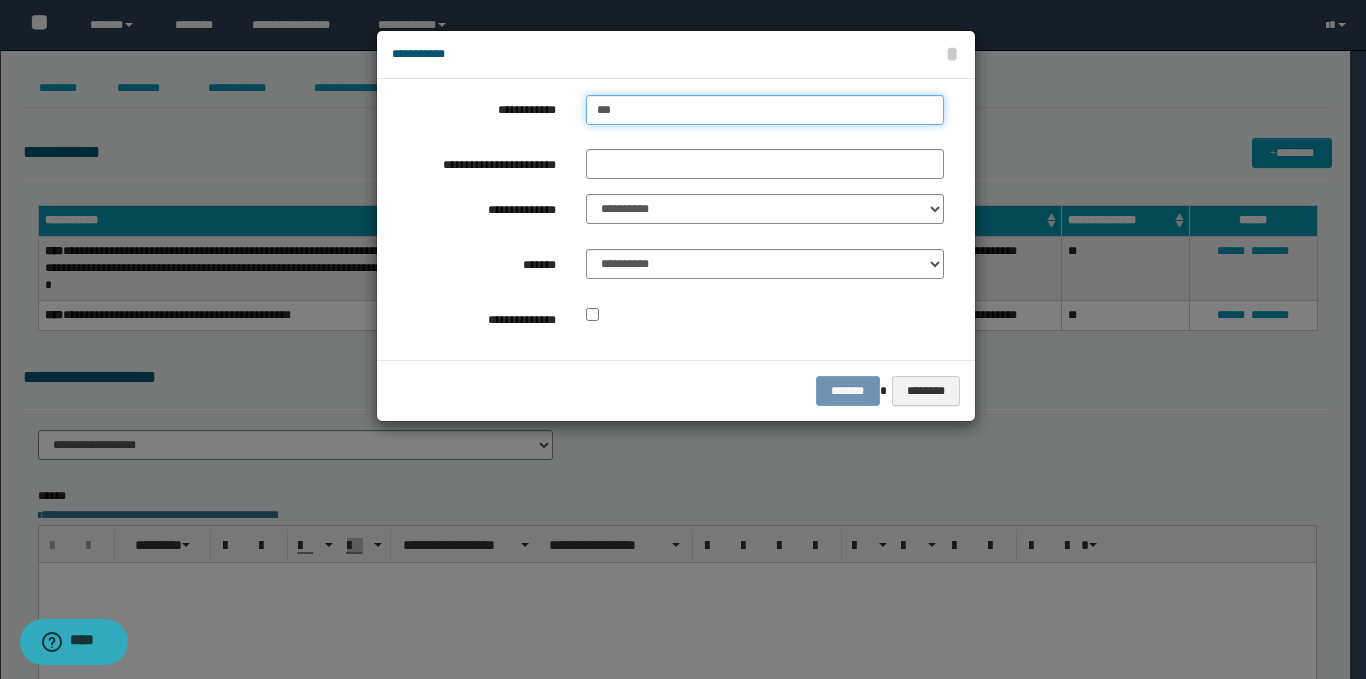 type on "**********" 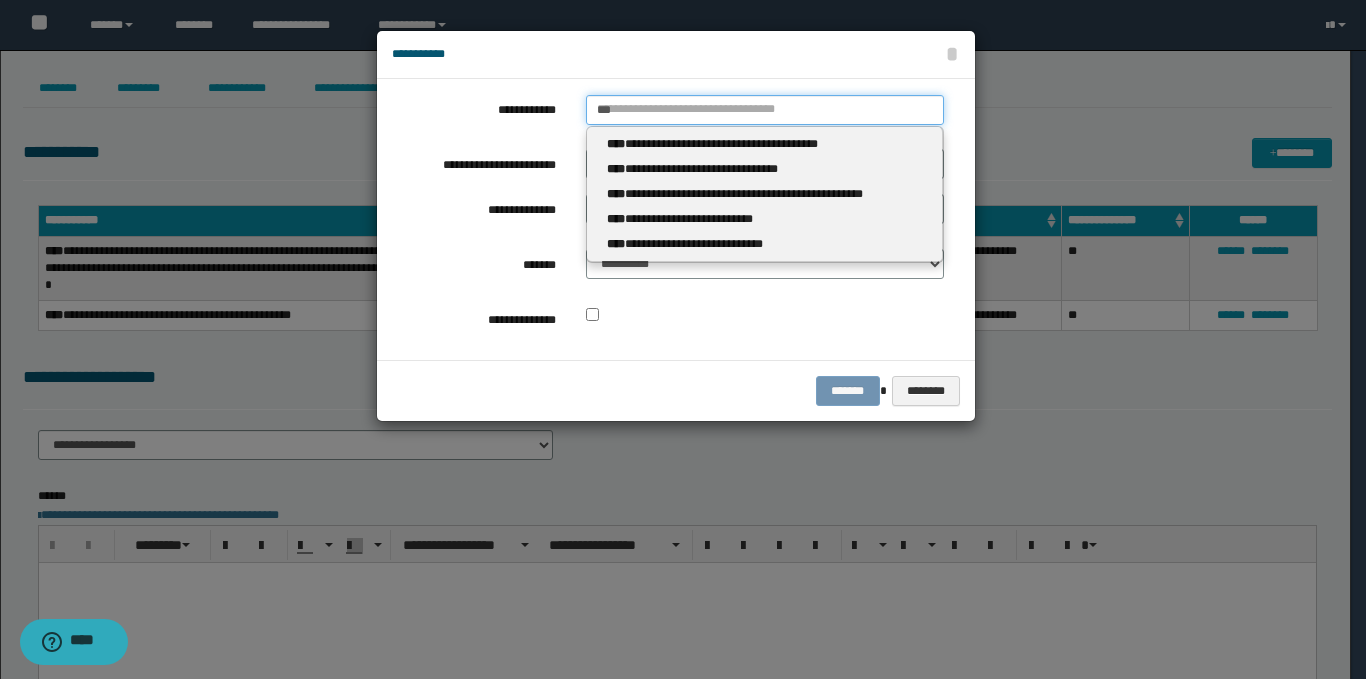 type 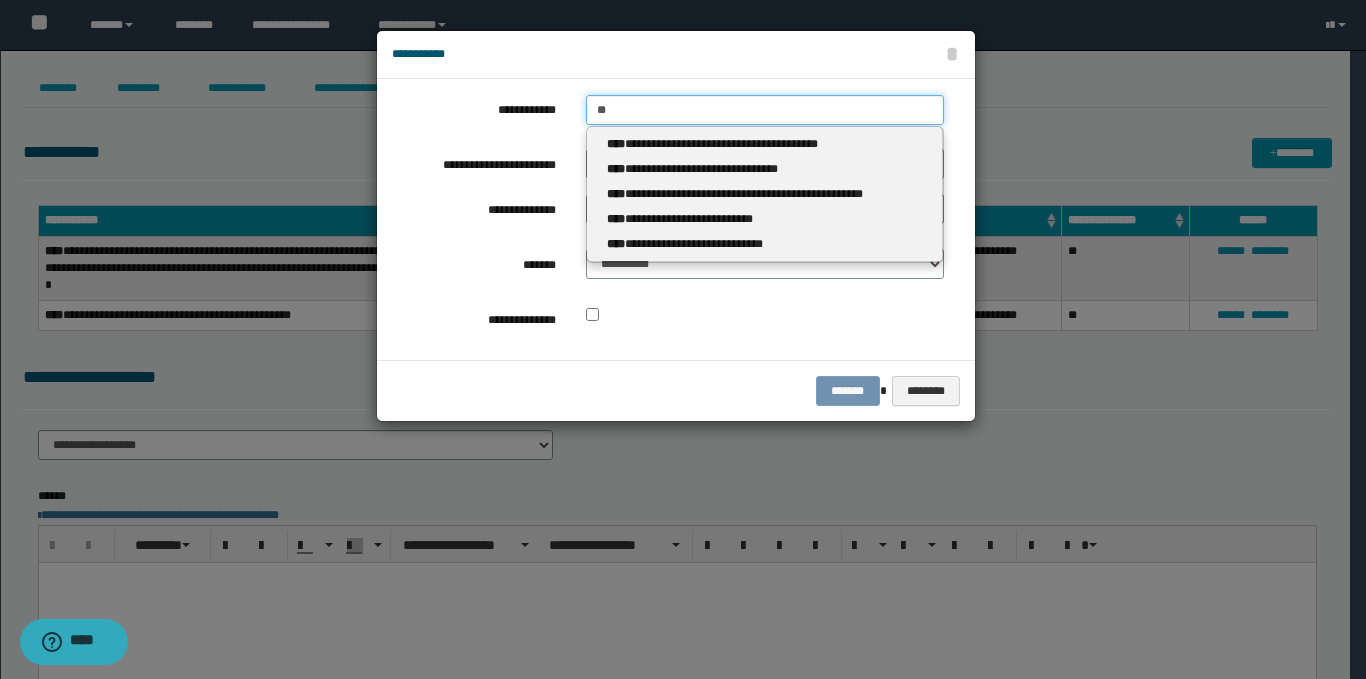 type on "*" 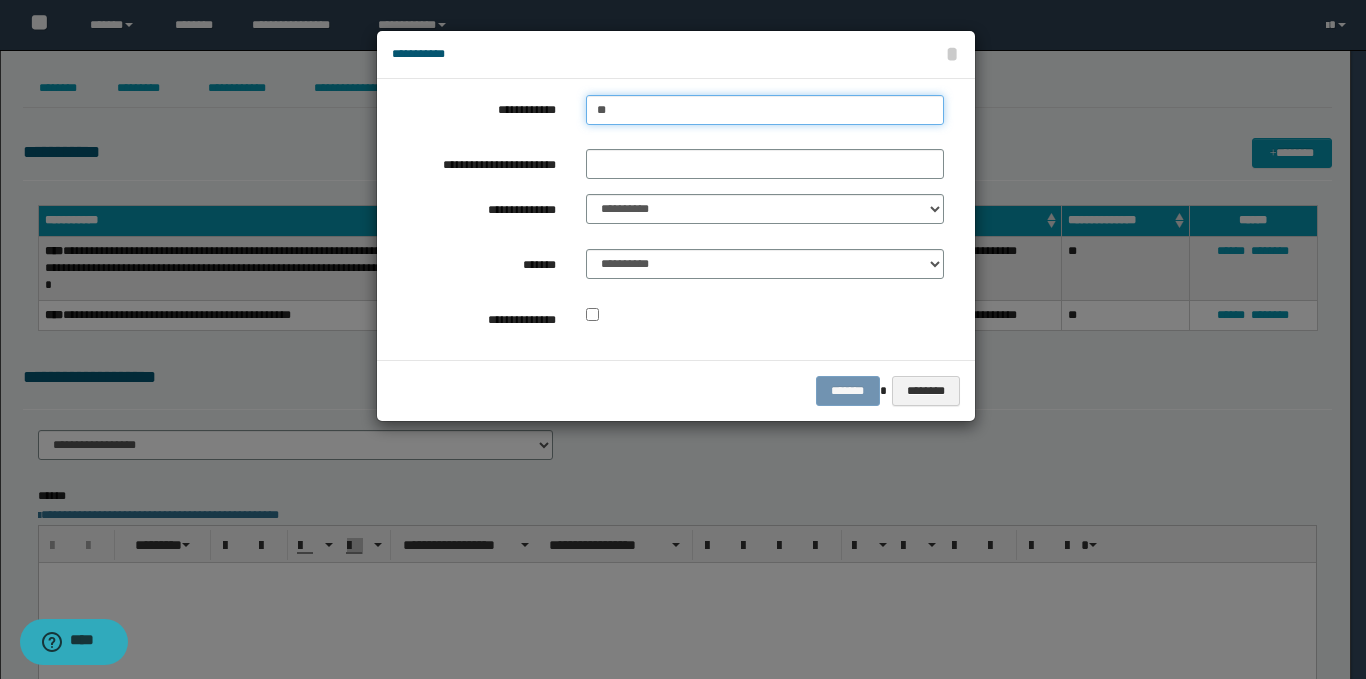 type on "***" 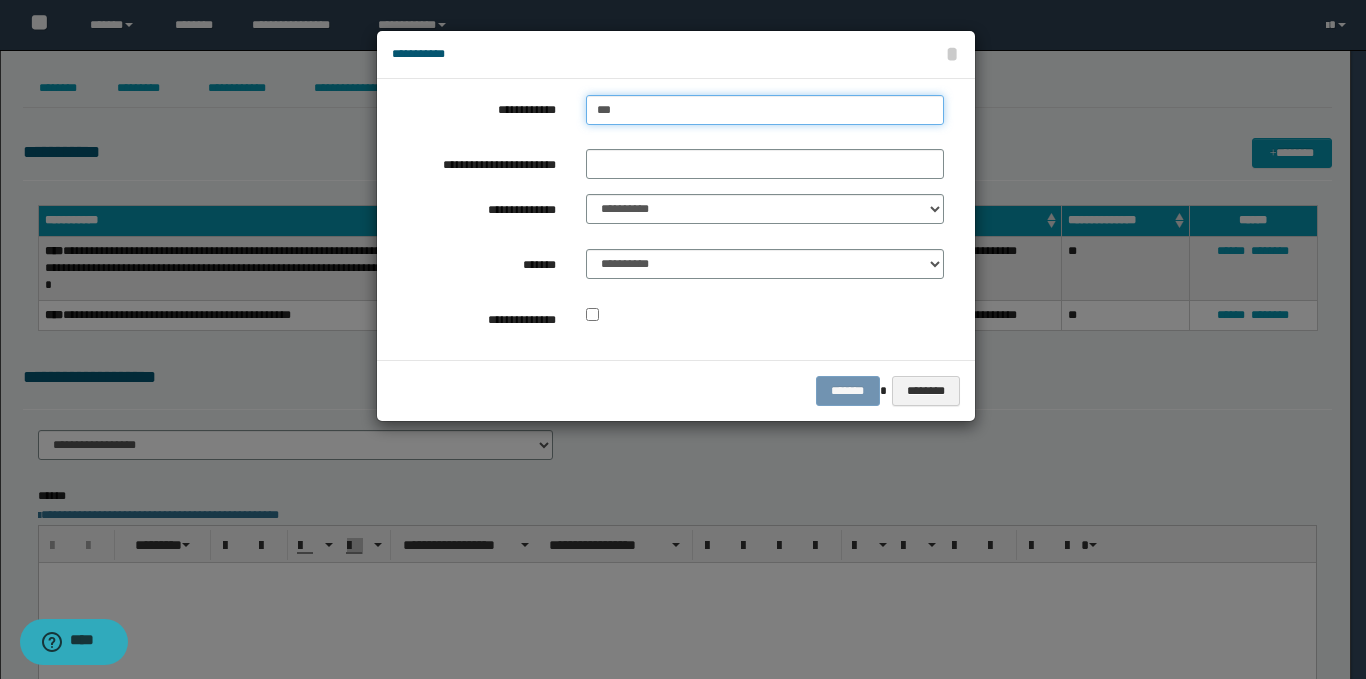 type on "***" 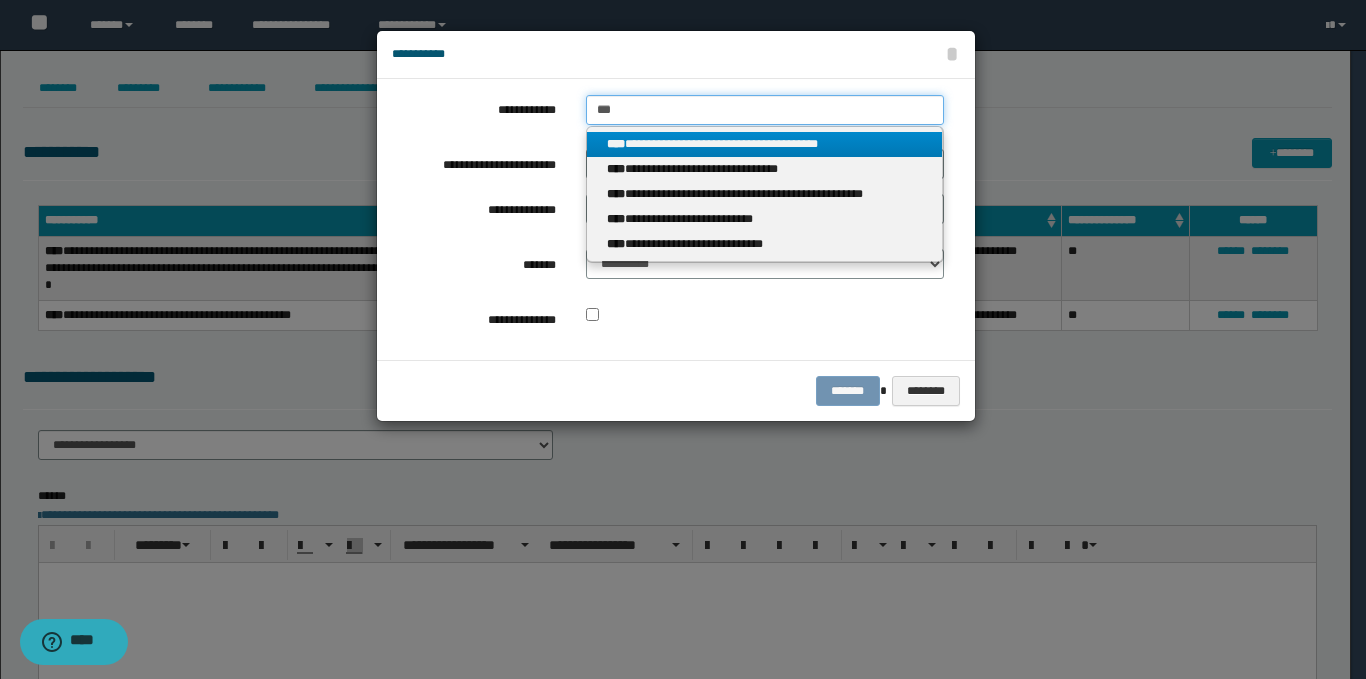 type on "***" 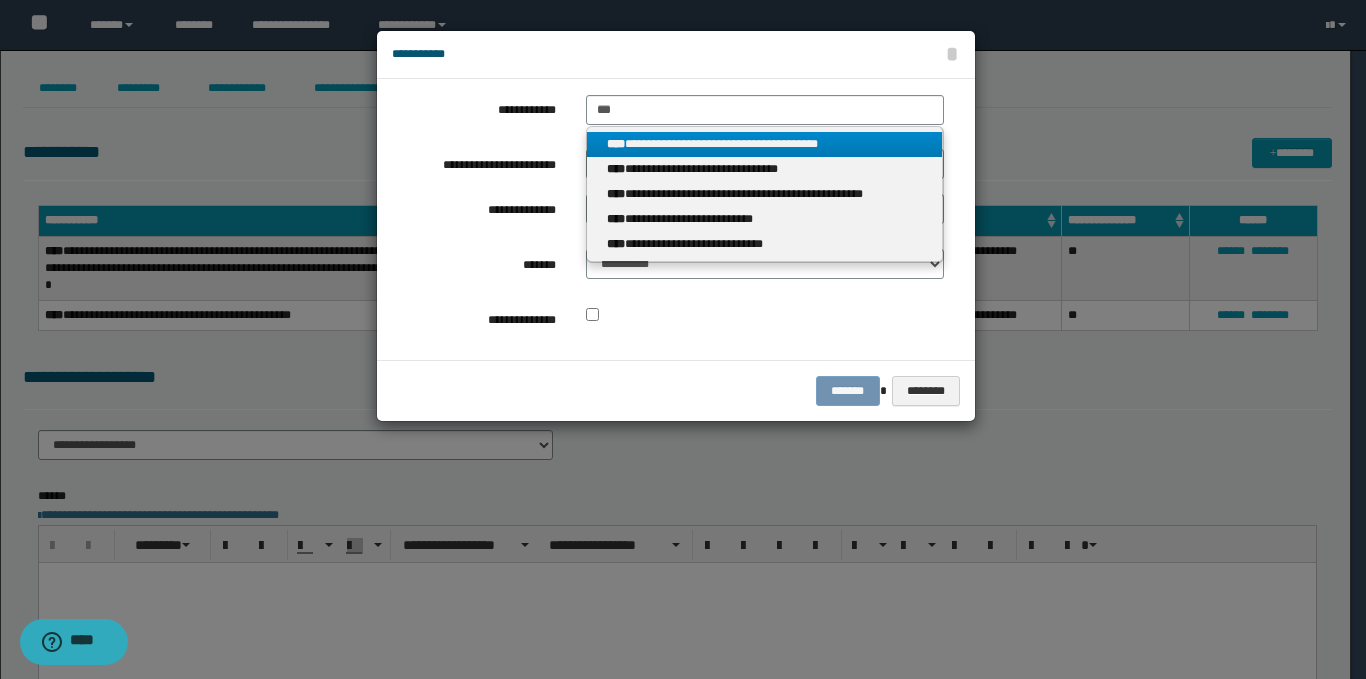 click on "**********" at bounding box center [765, 144] 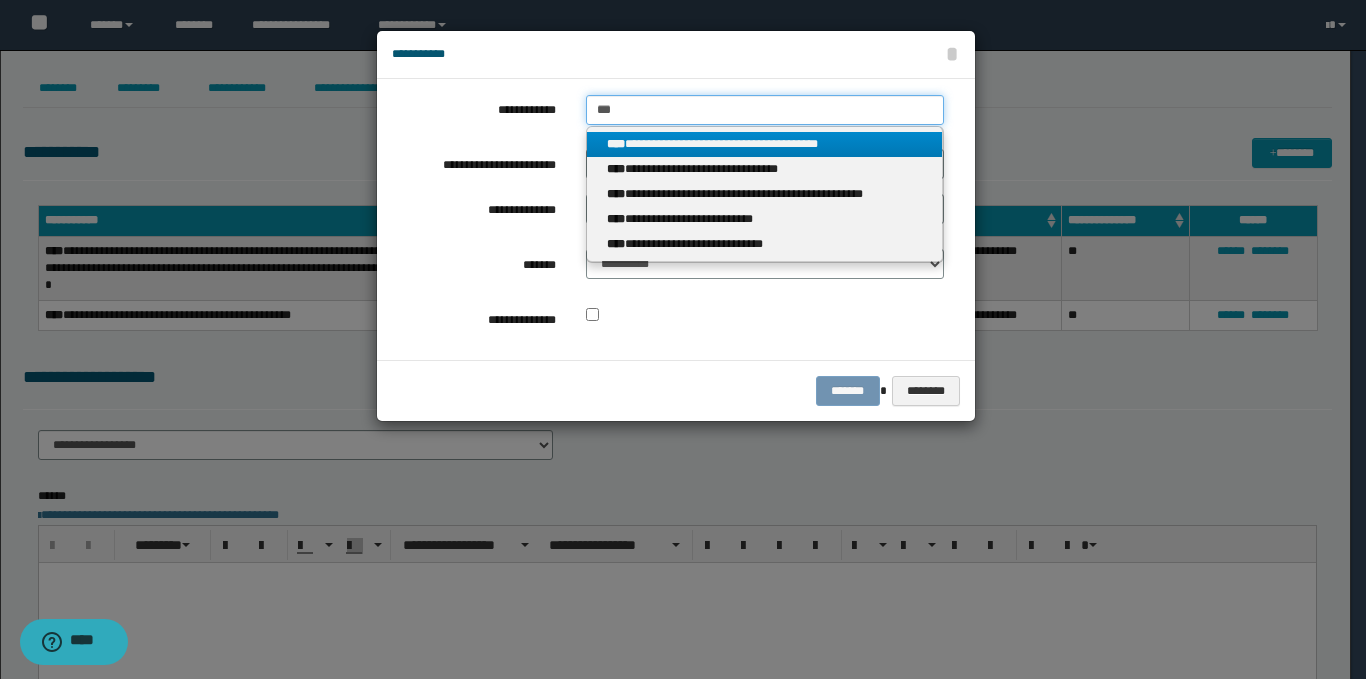 type 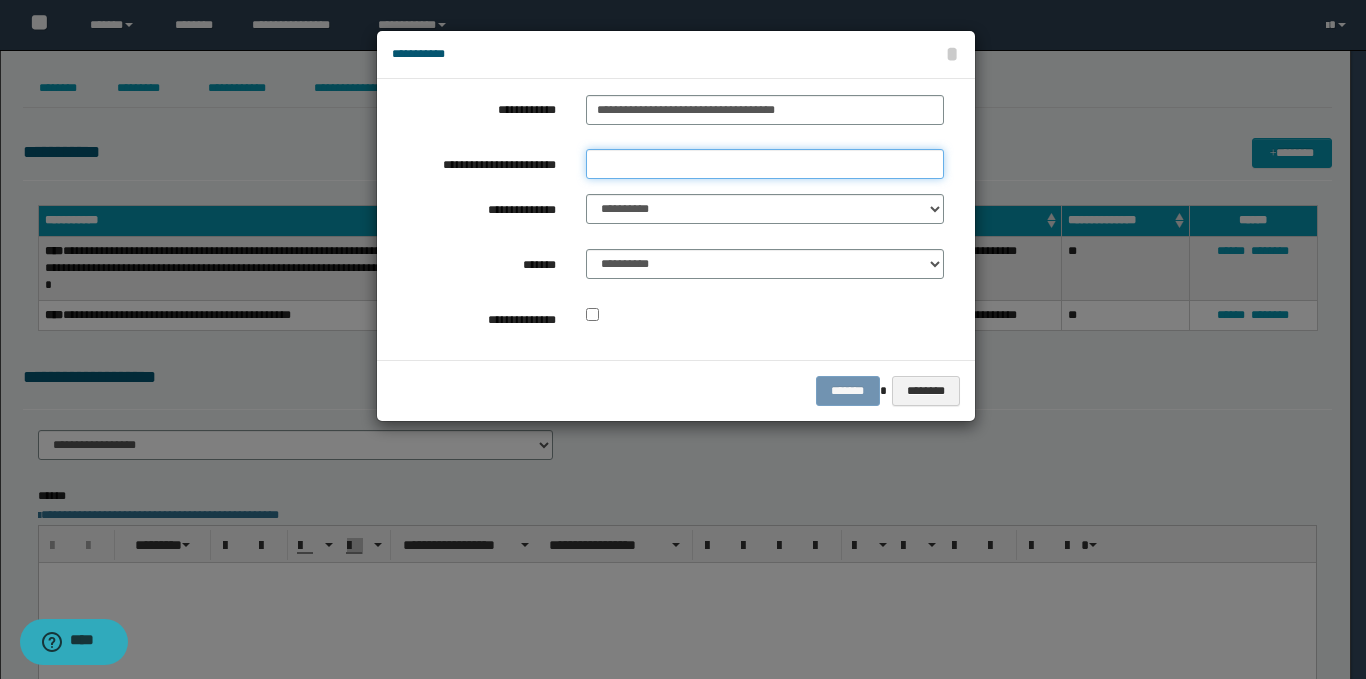 click on "**********" at bounding box center (765, 164) 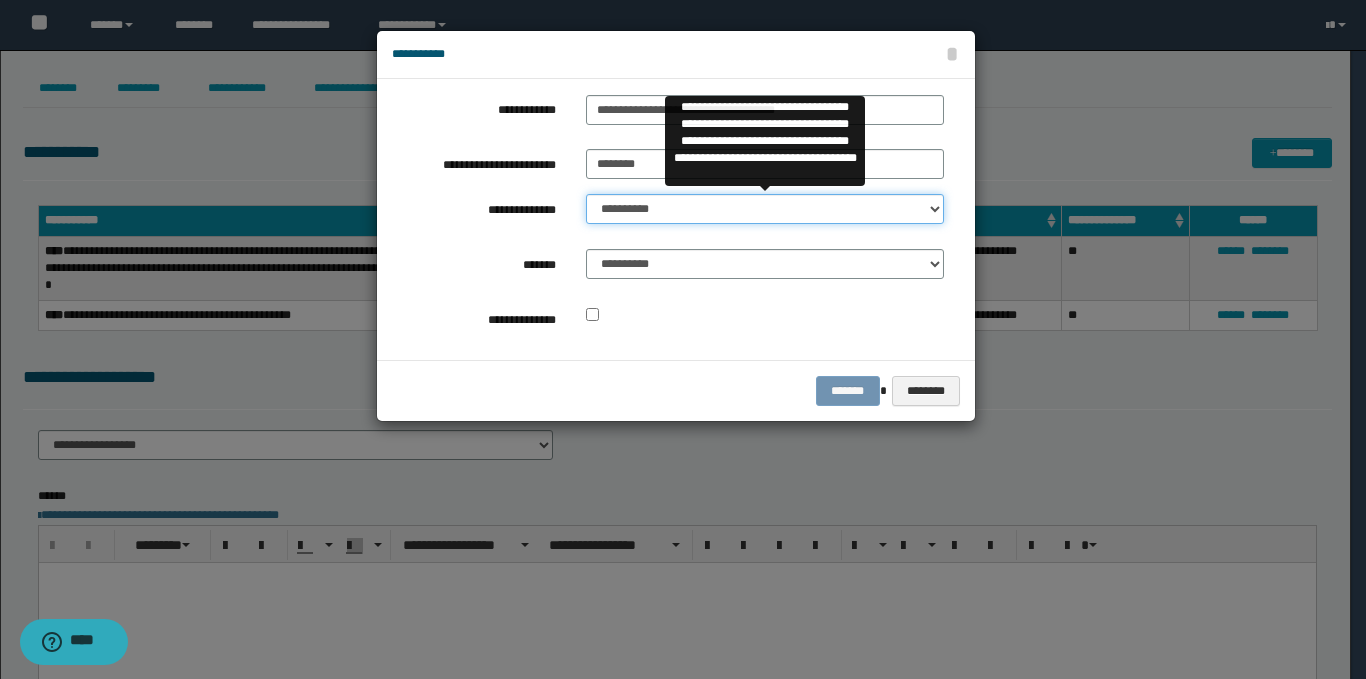 click on "**********" at bounding box center (765, 209) 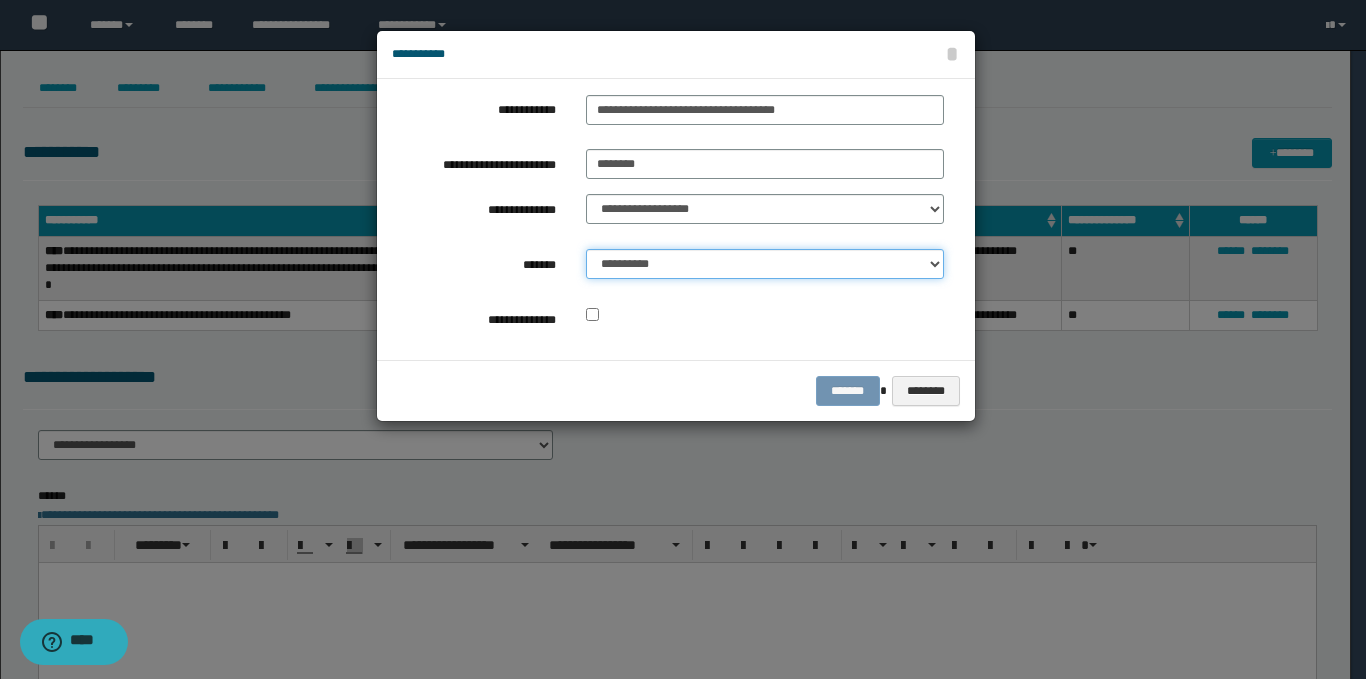 click on "**********" at bounding box center (765, 264) 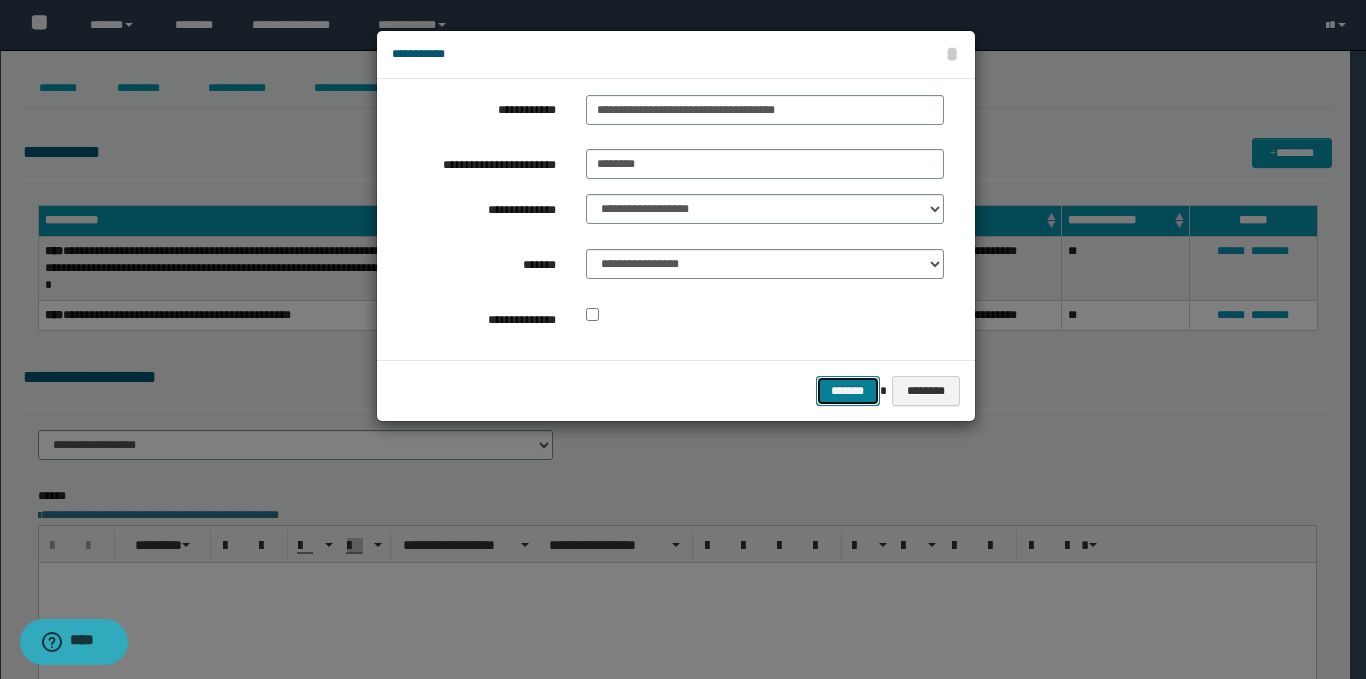 click on "*******" at bounding box center [848, 391] 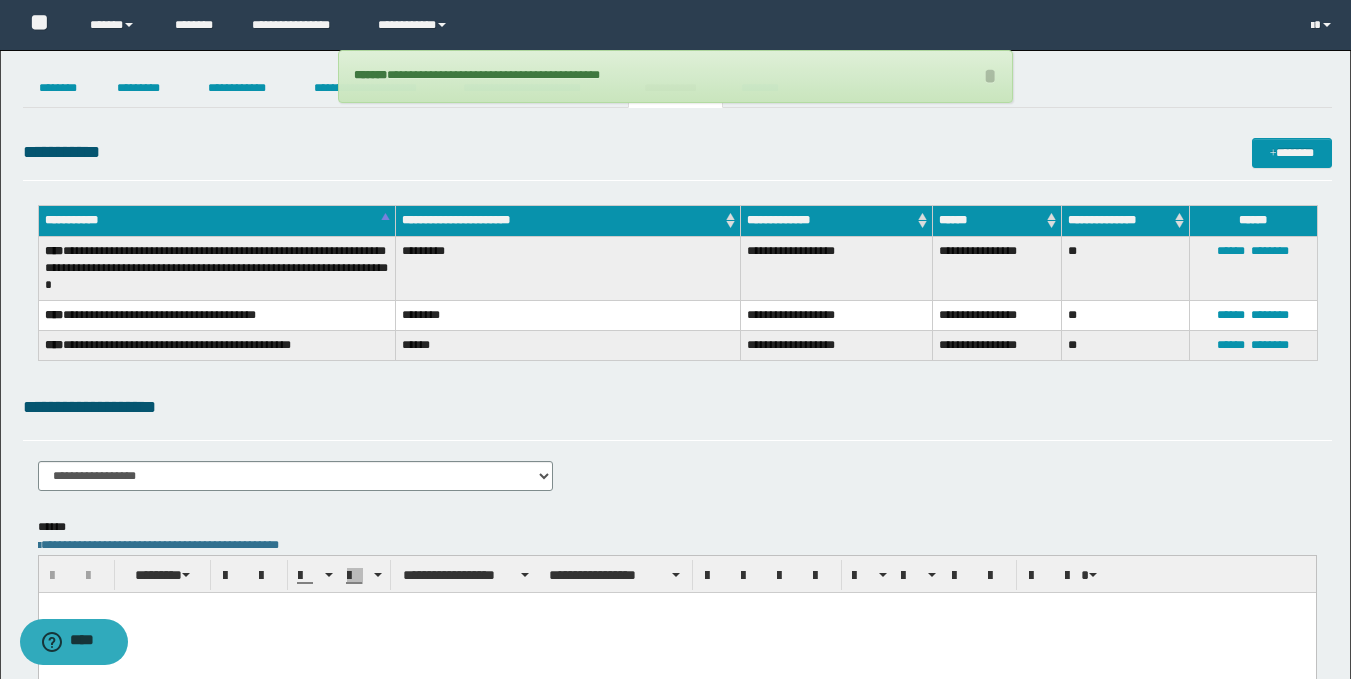 click at bounding box center [676, 633] 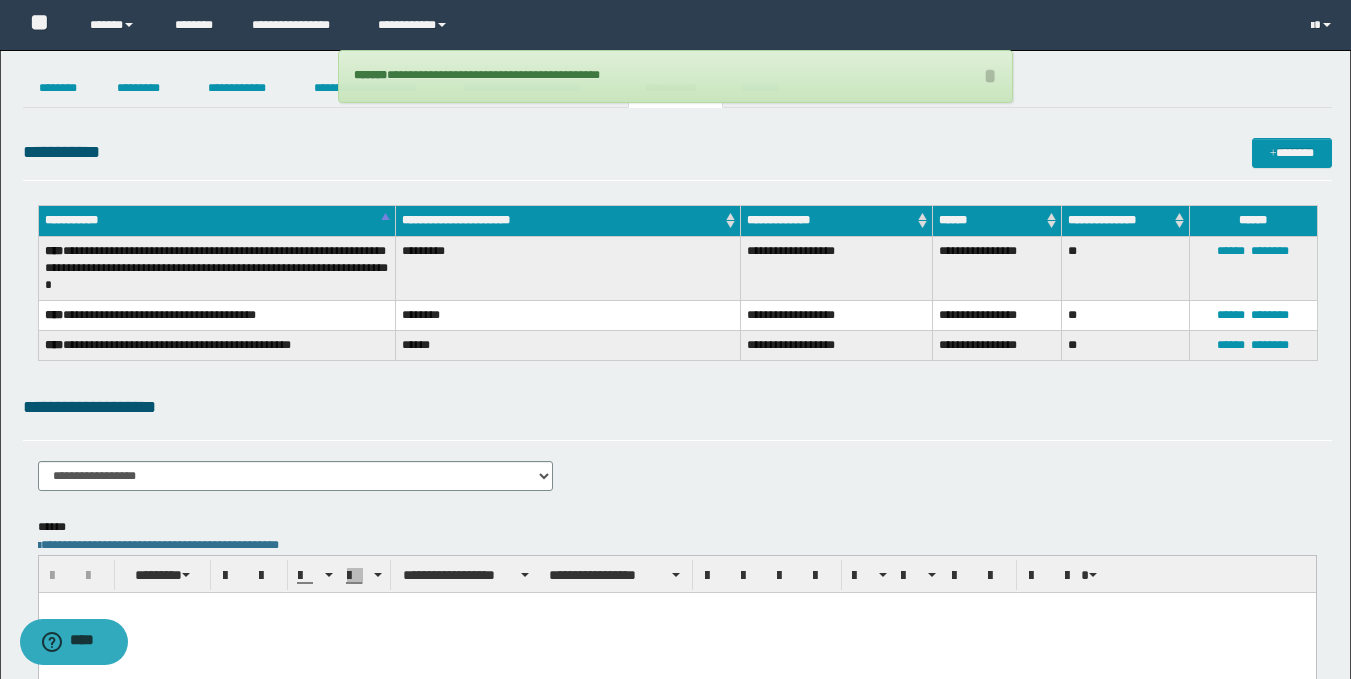 type 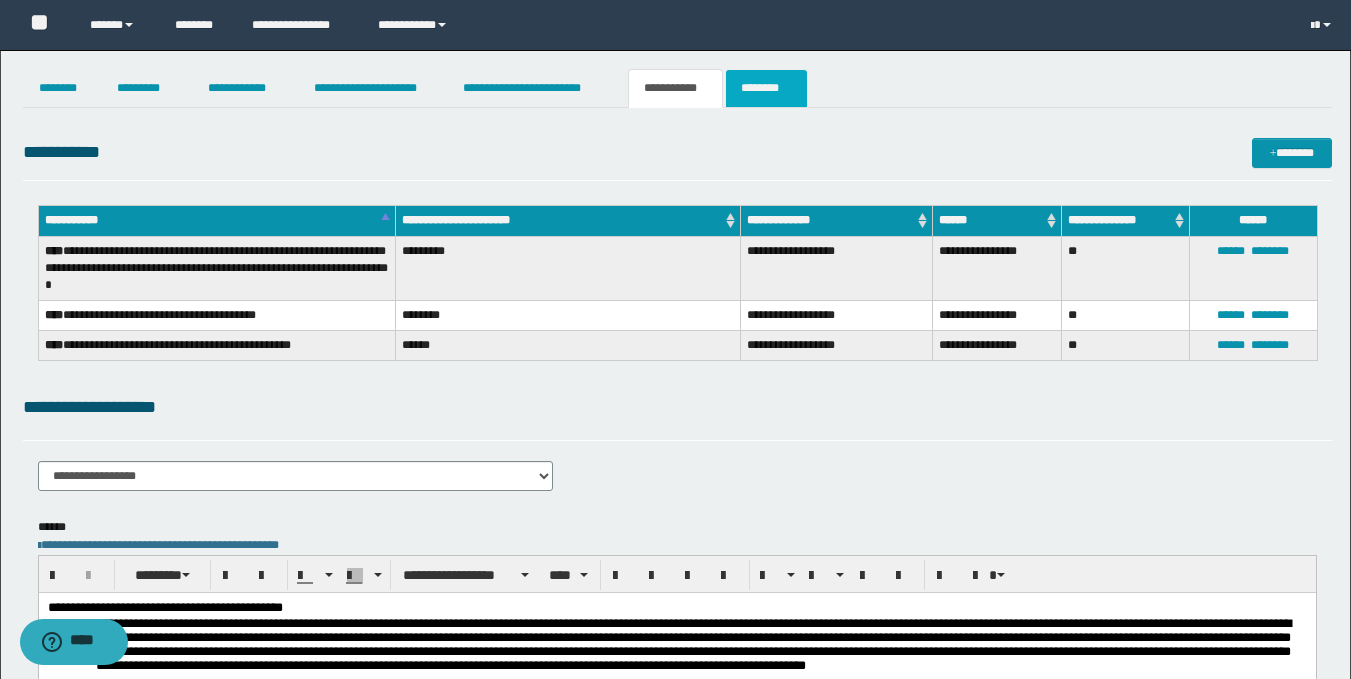 click on "********" at bounding box center (766, 88) 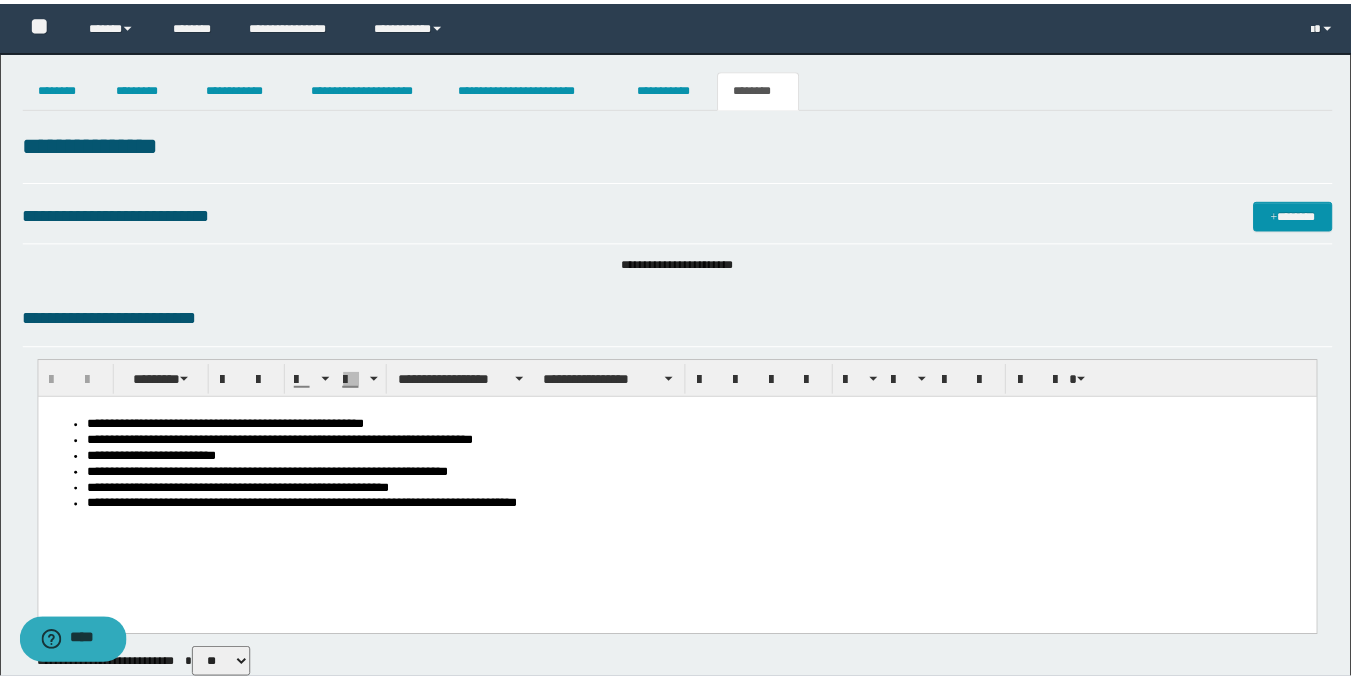 scroll, scrollTop: 0, scrollLeft: 0, axis: both 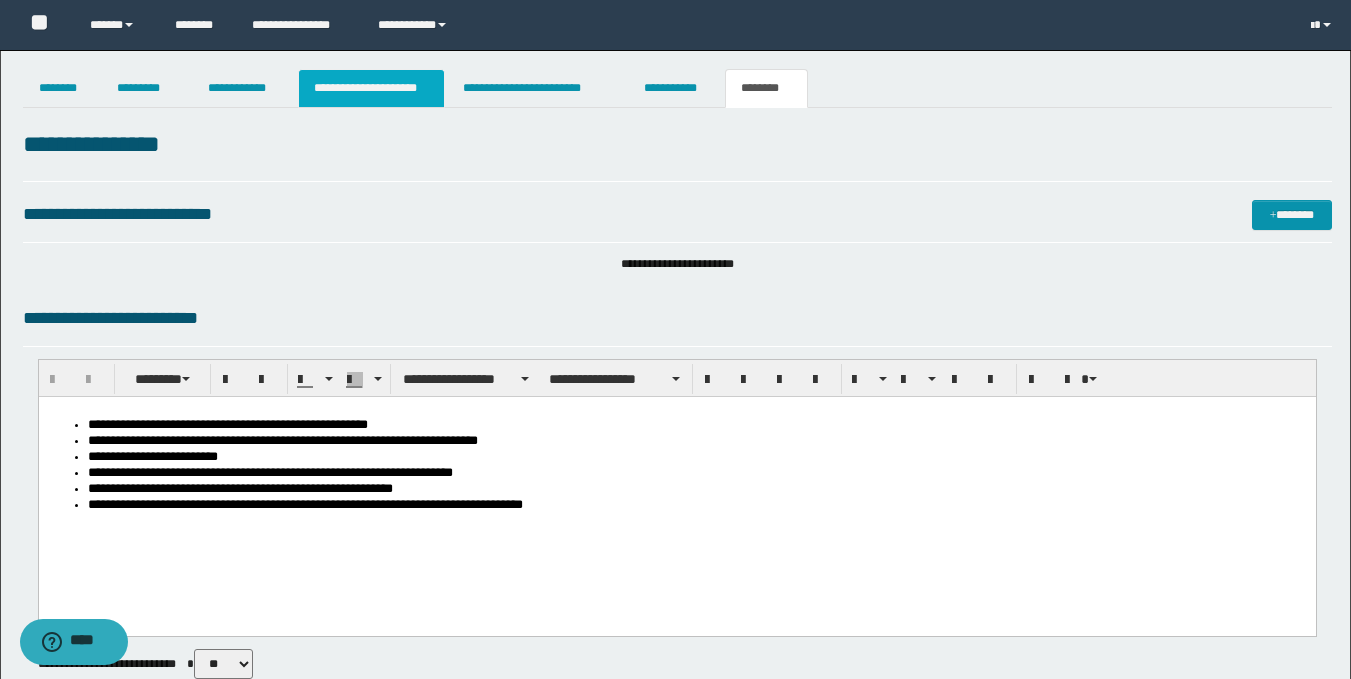 click on "**********" at bounding box center [371, 88] 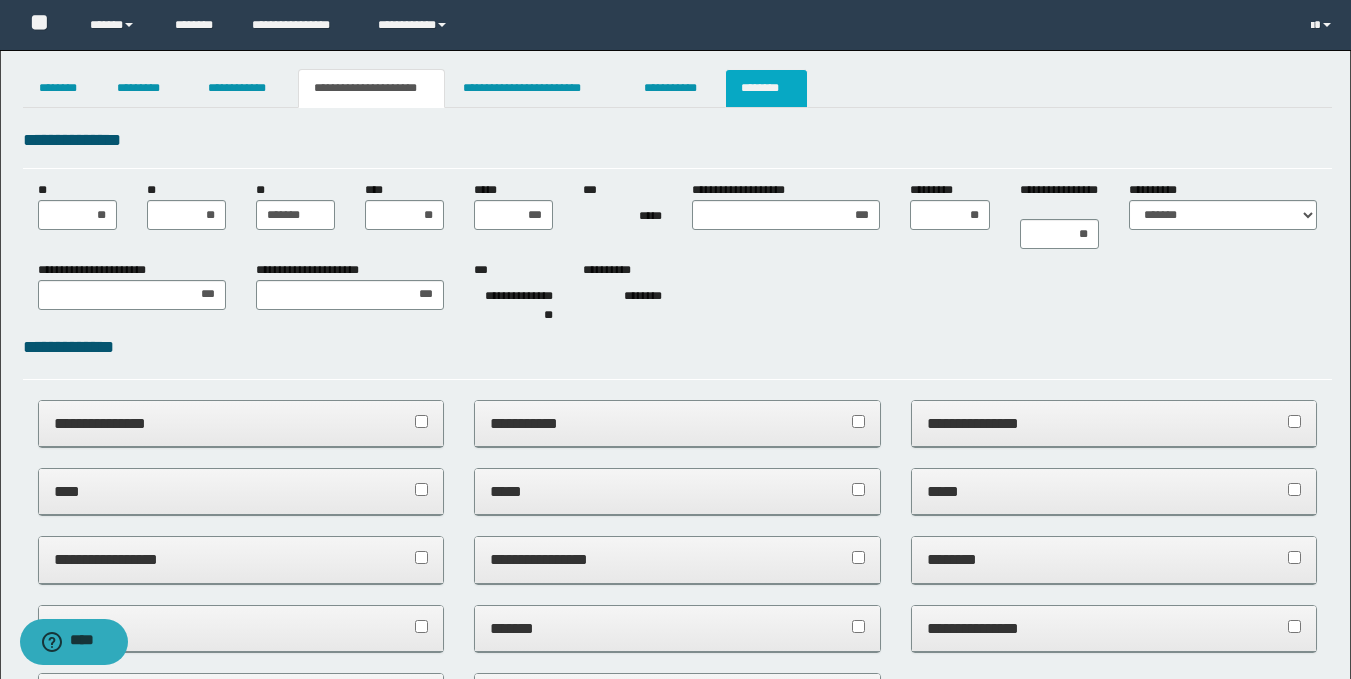 click on "********" at bounding box center [766, 88] 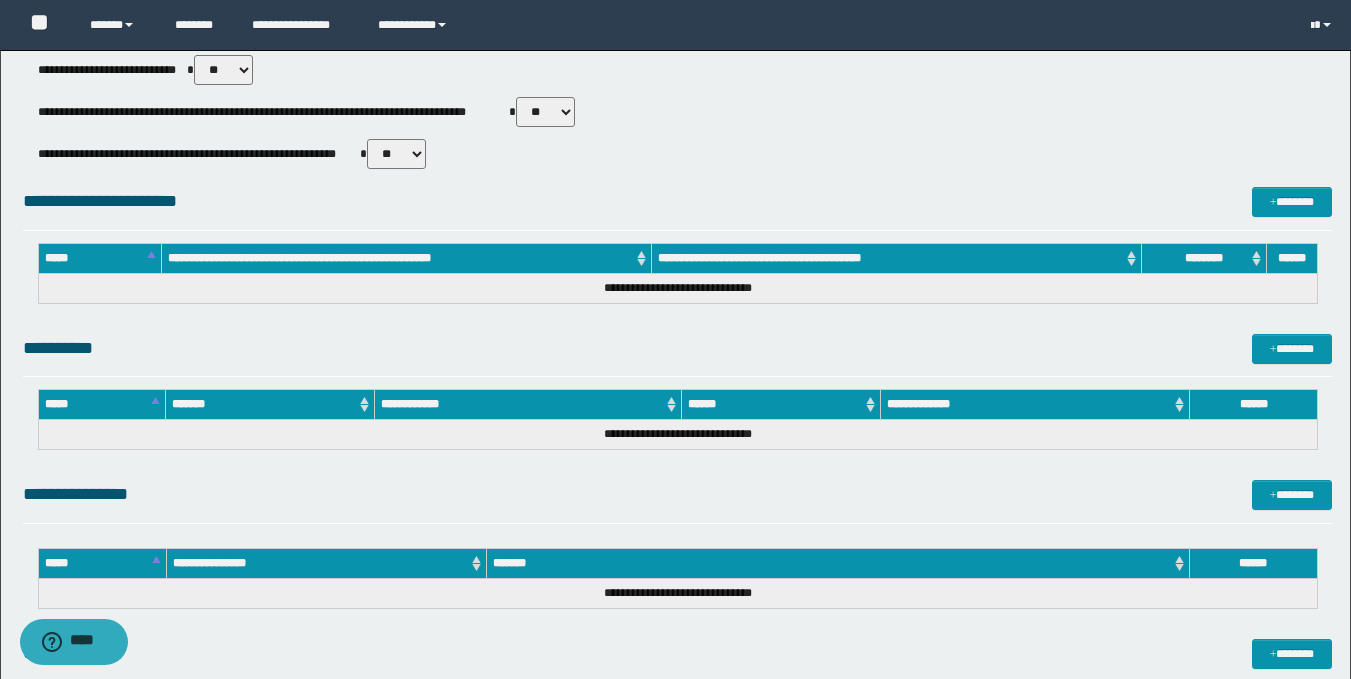 scroll, scrollTop: 792, scrollLeft: 0, axis: vertical 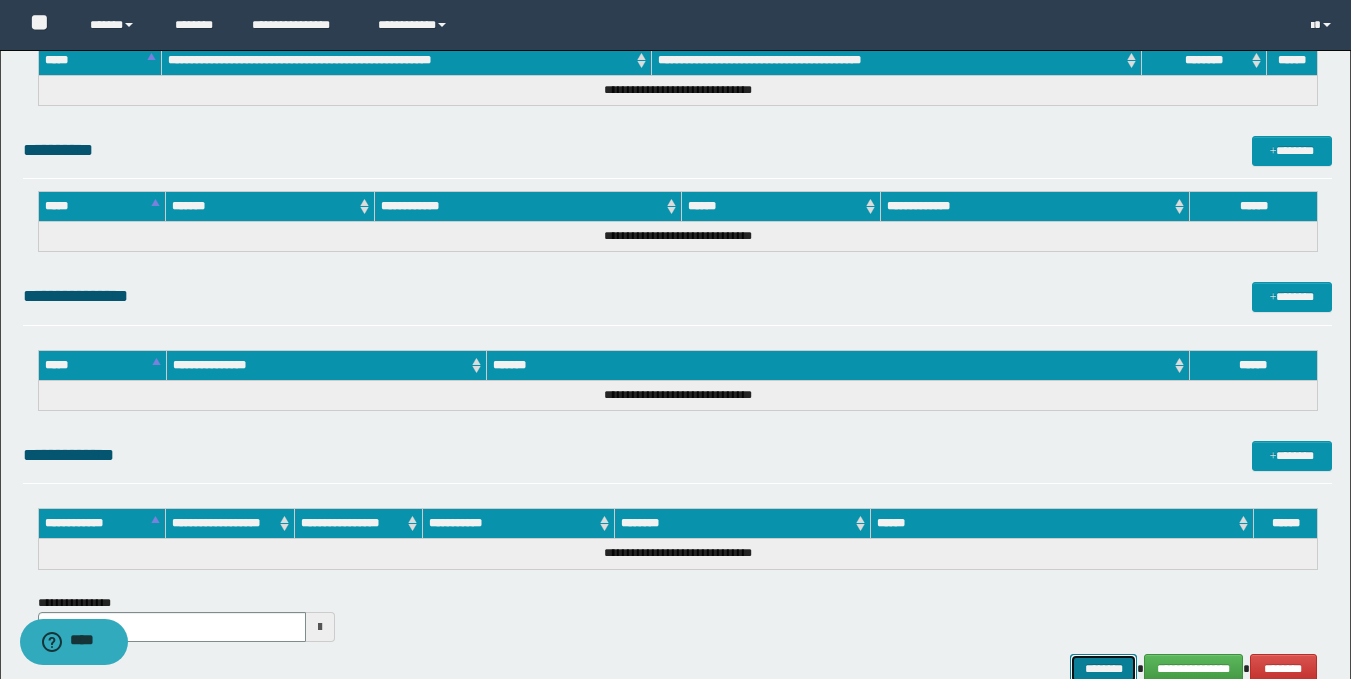 click on "********" at bounding box center (1104, 669) 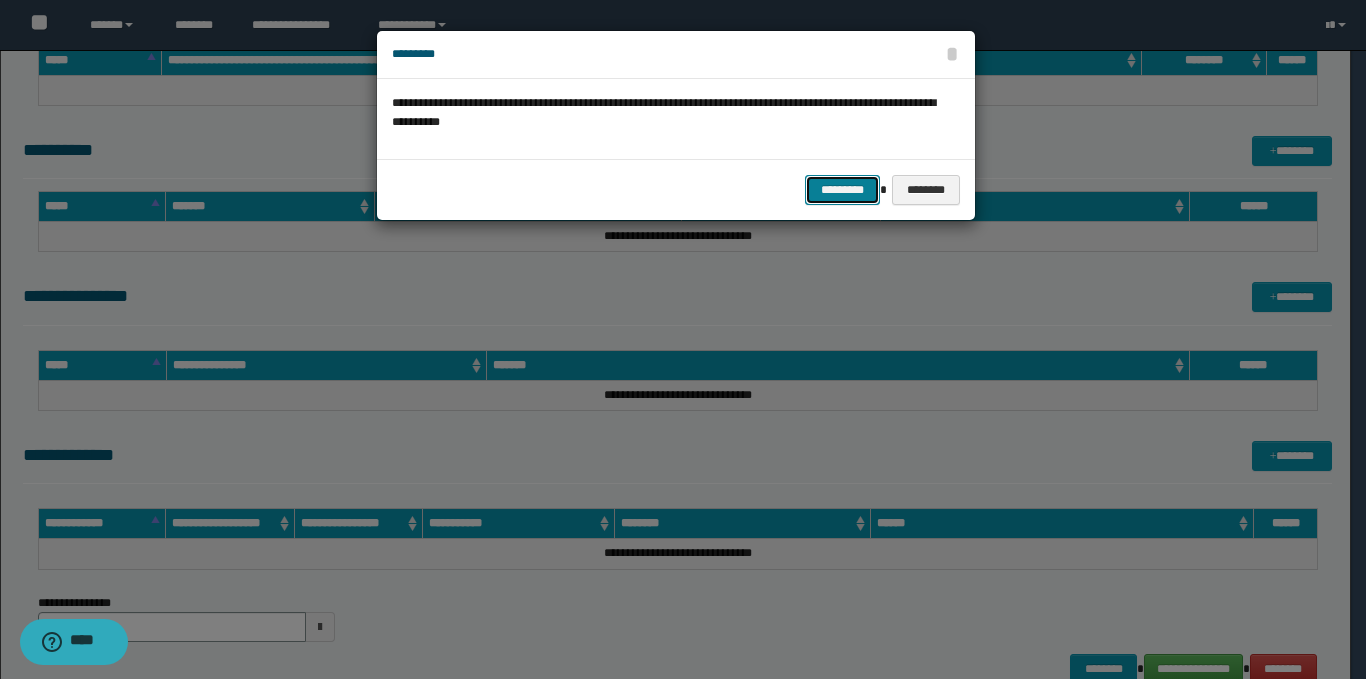 click on "*********" at bounding box center (842, 190) 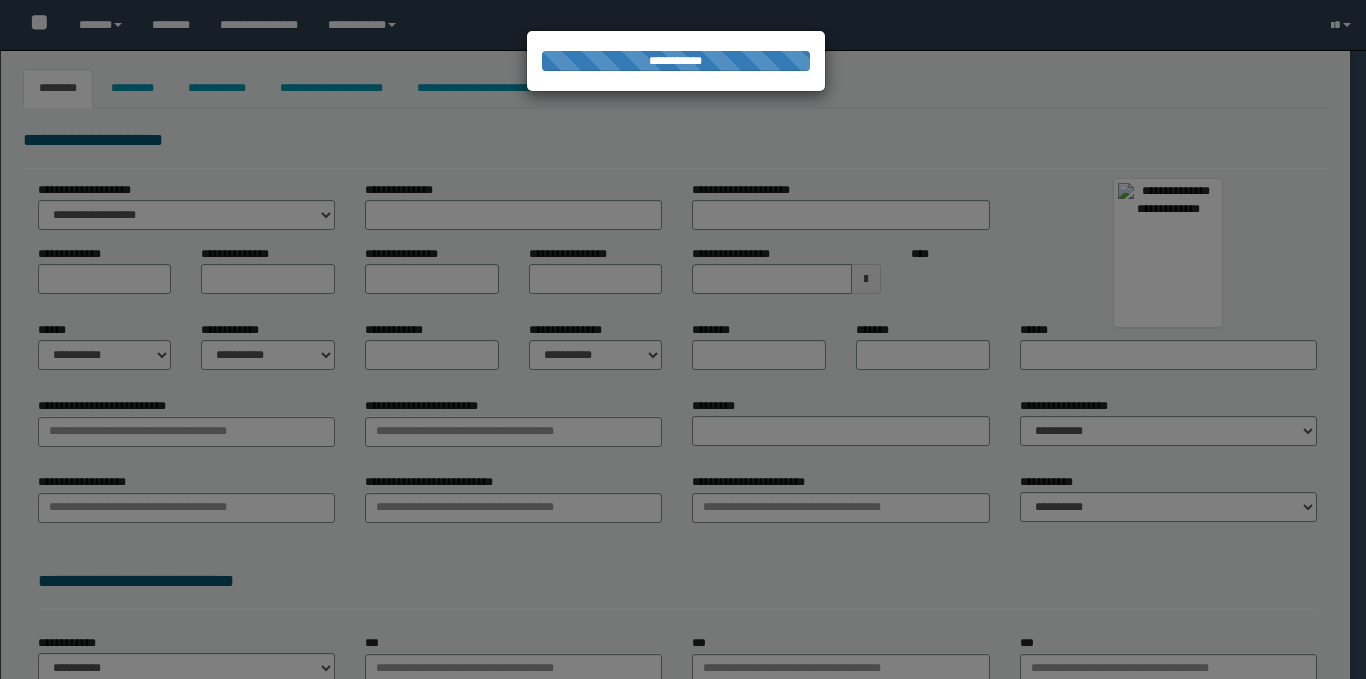 type on "*****" 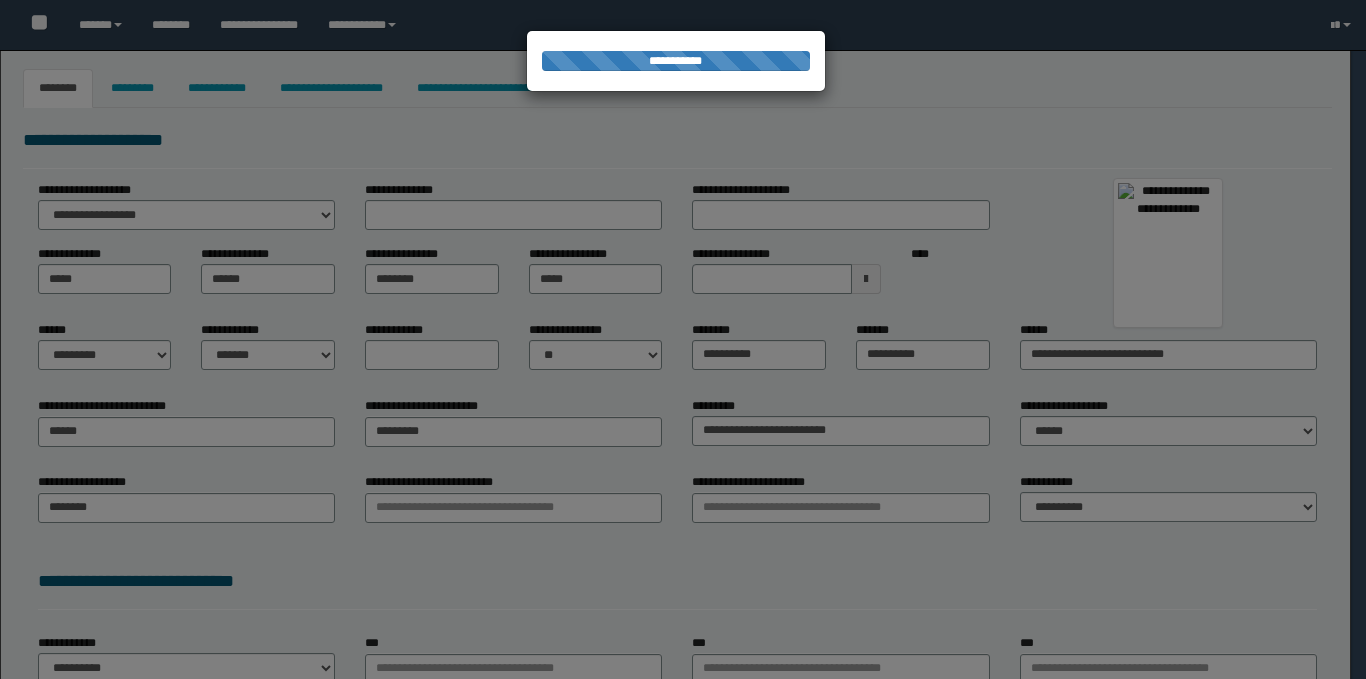 type on "******" 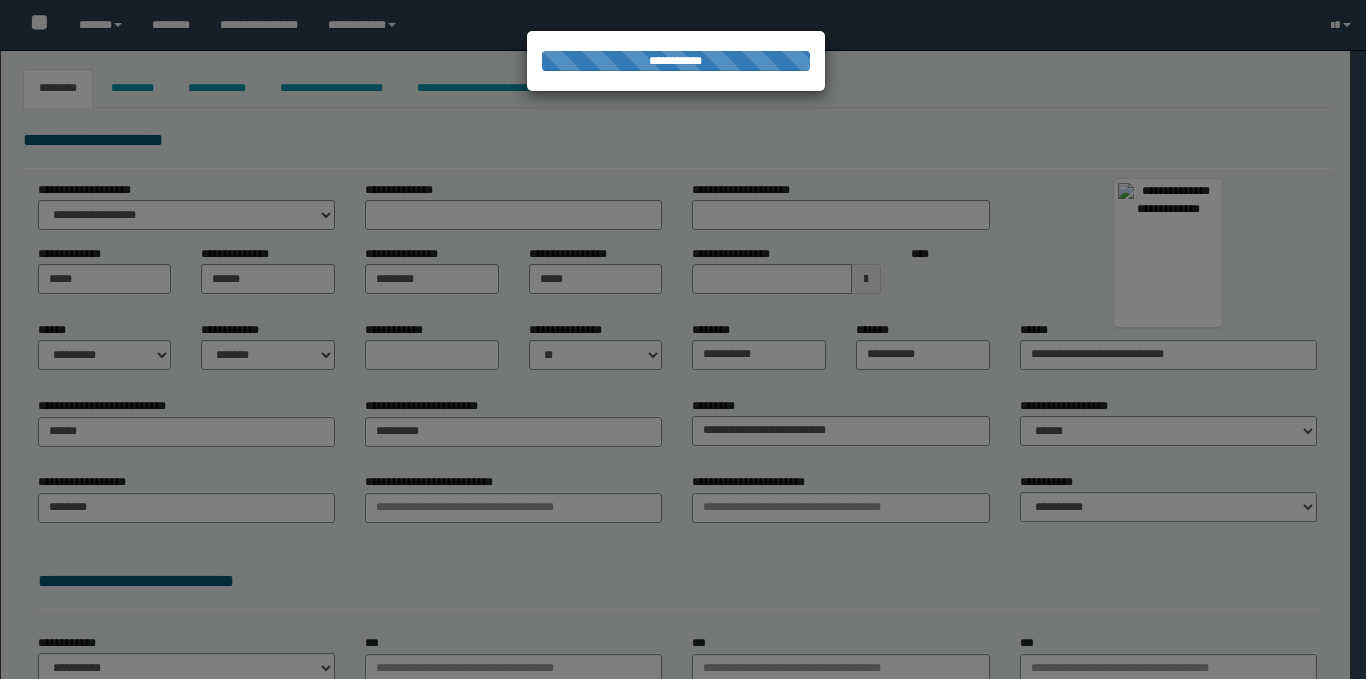 type on "*********" 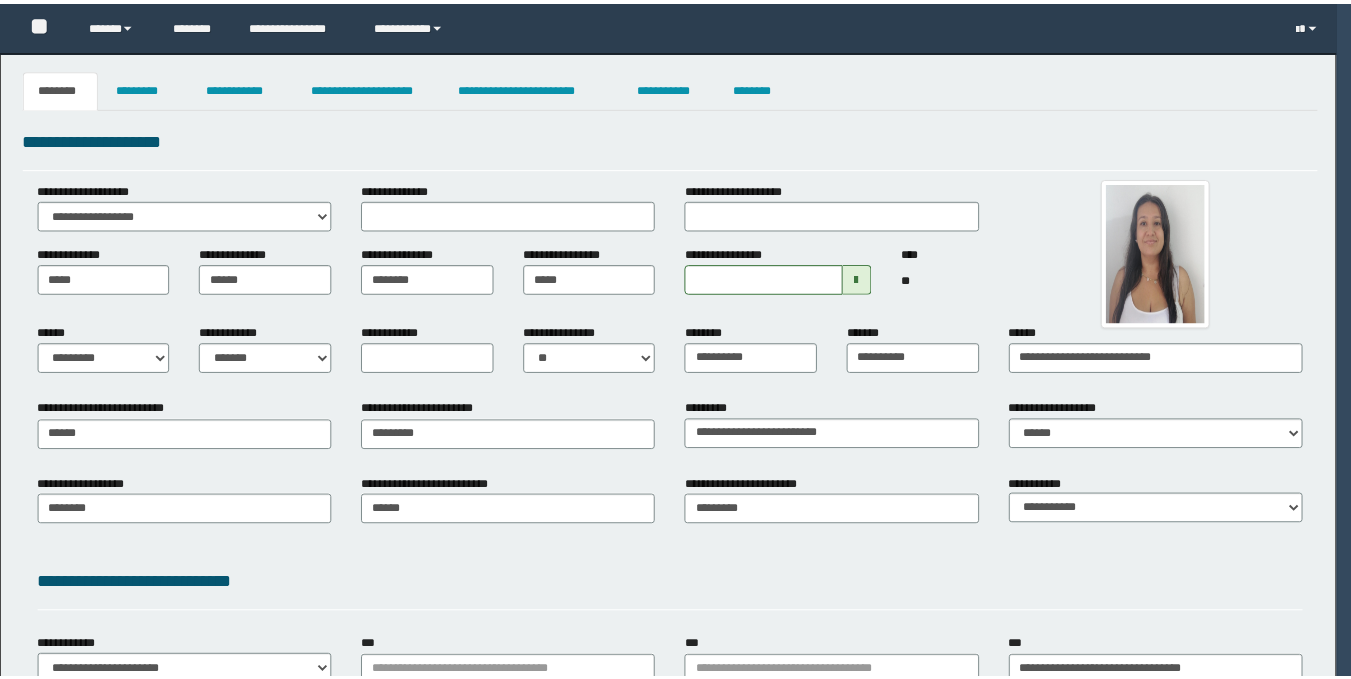scroll, scrollTop: 0, scrollLeft: 0, axis: both 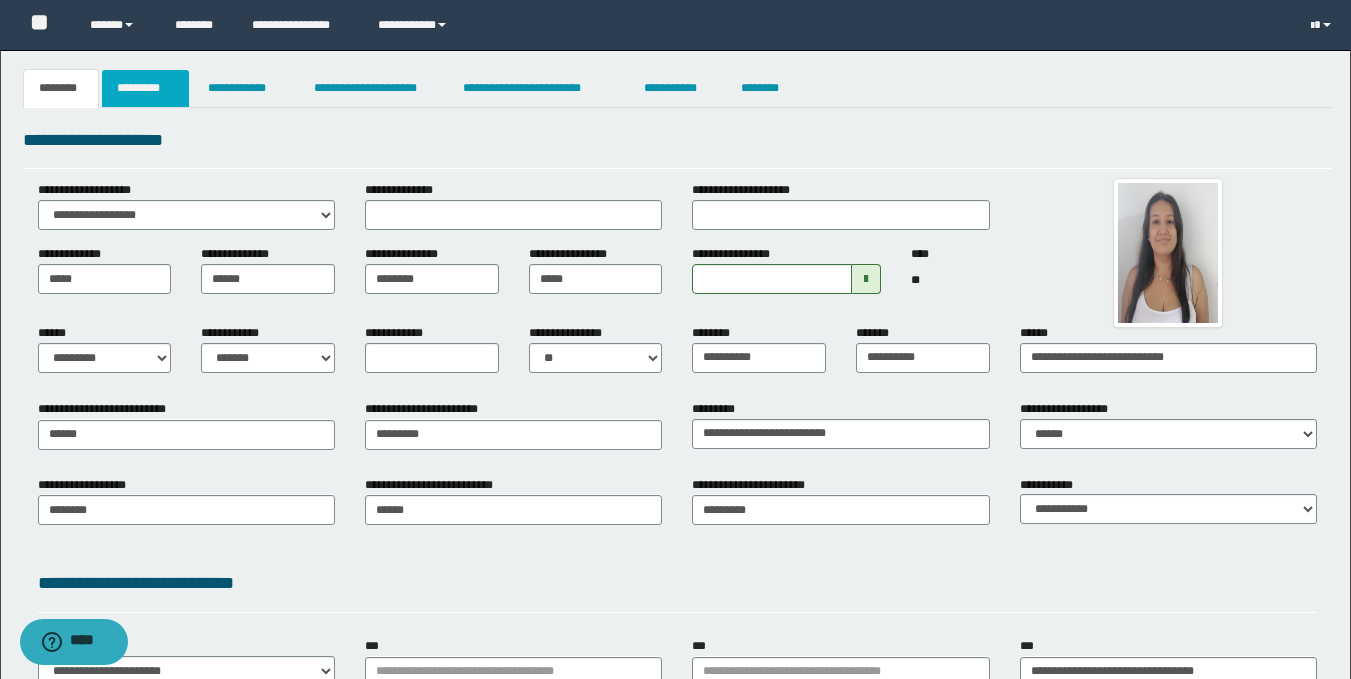click on "*********" at bounding box center (145, 88) 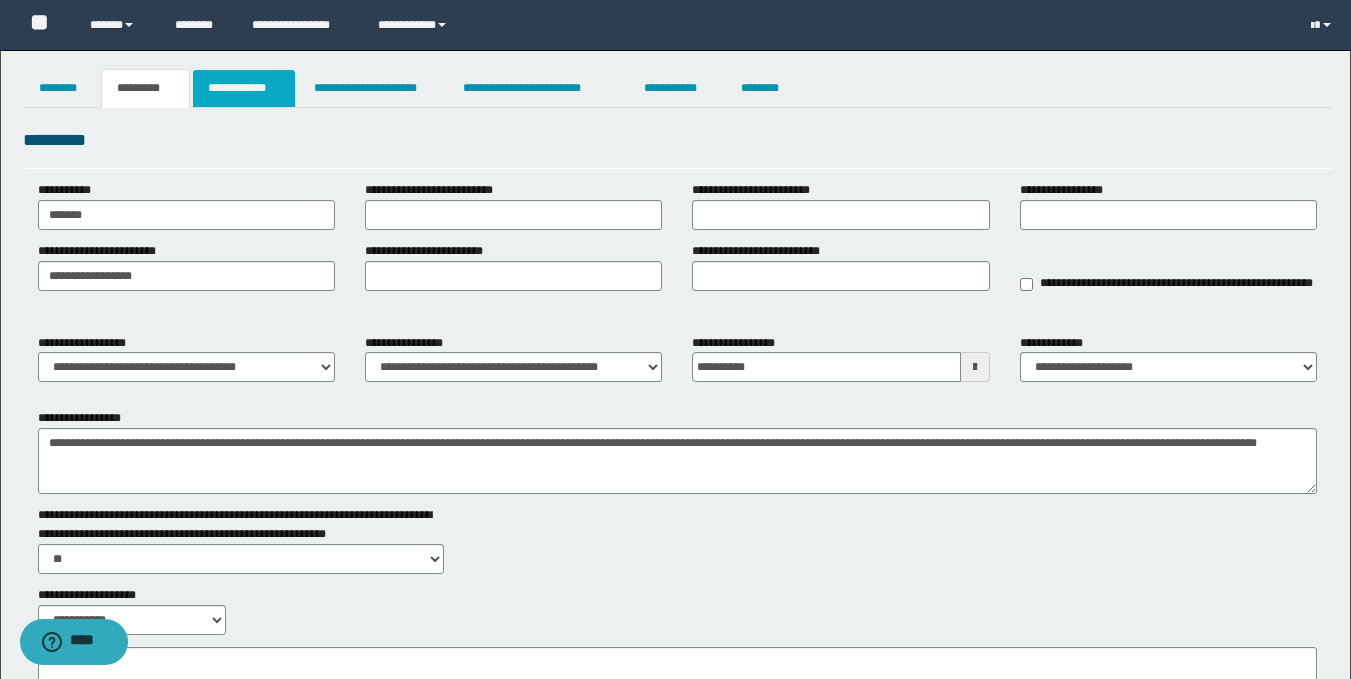 click on "**********" at bounding box center [244, 88] 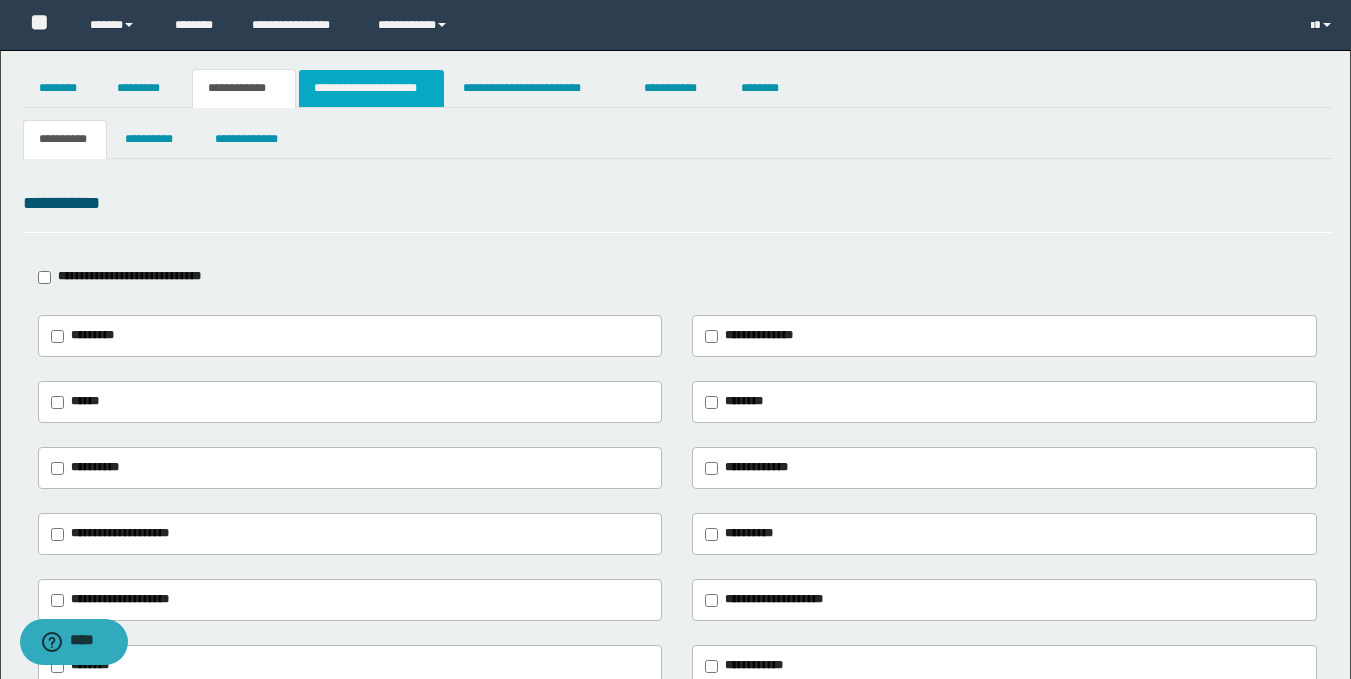click on "**********" at bounding box center [371, 88] 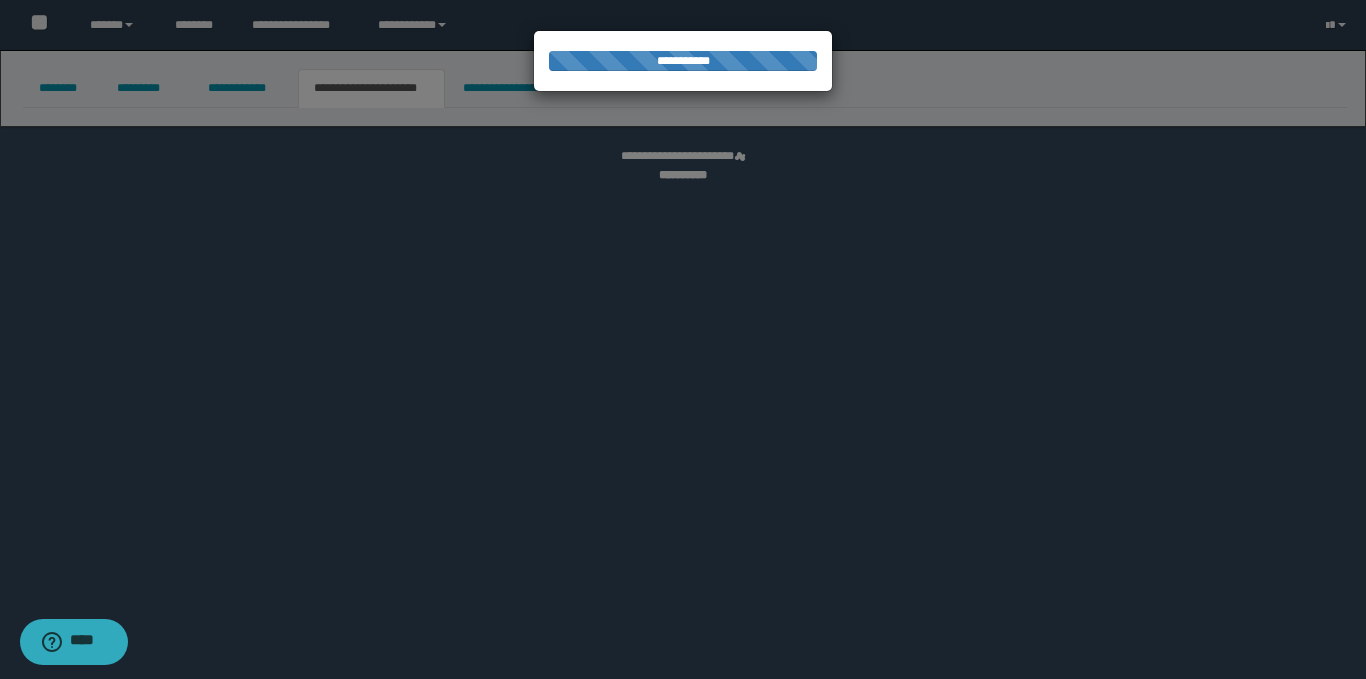 select on "*" 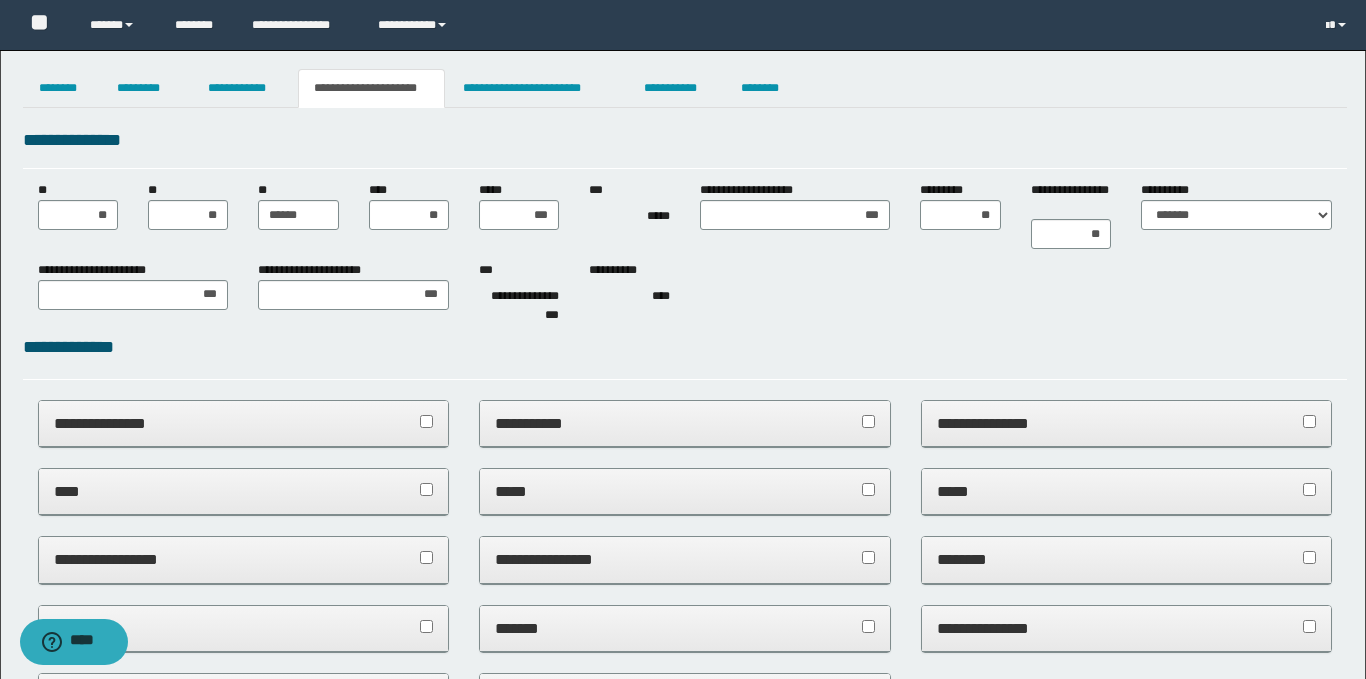 scroll, scrollTop: 0, scrollLeft: 0, axis: both 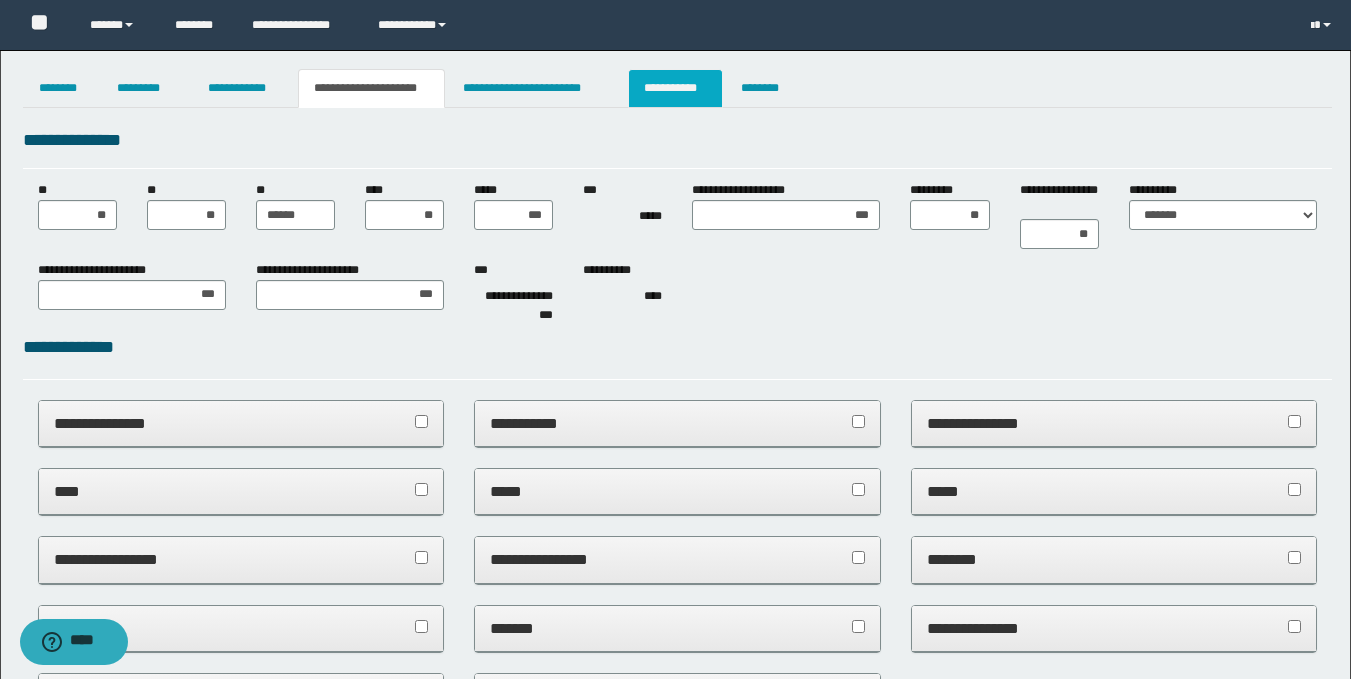click on "**********" at bounding box center [675, 88] 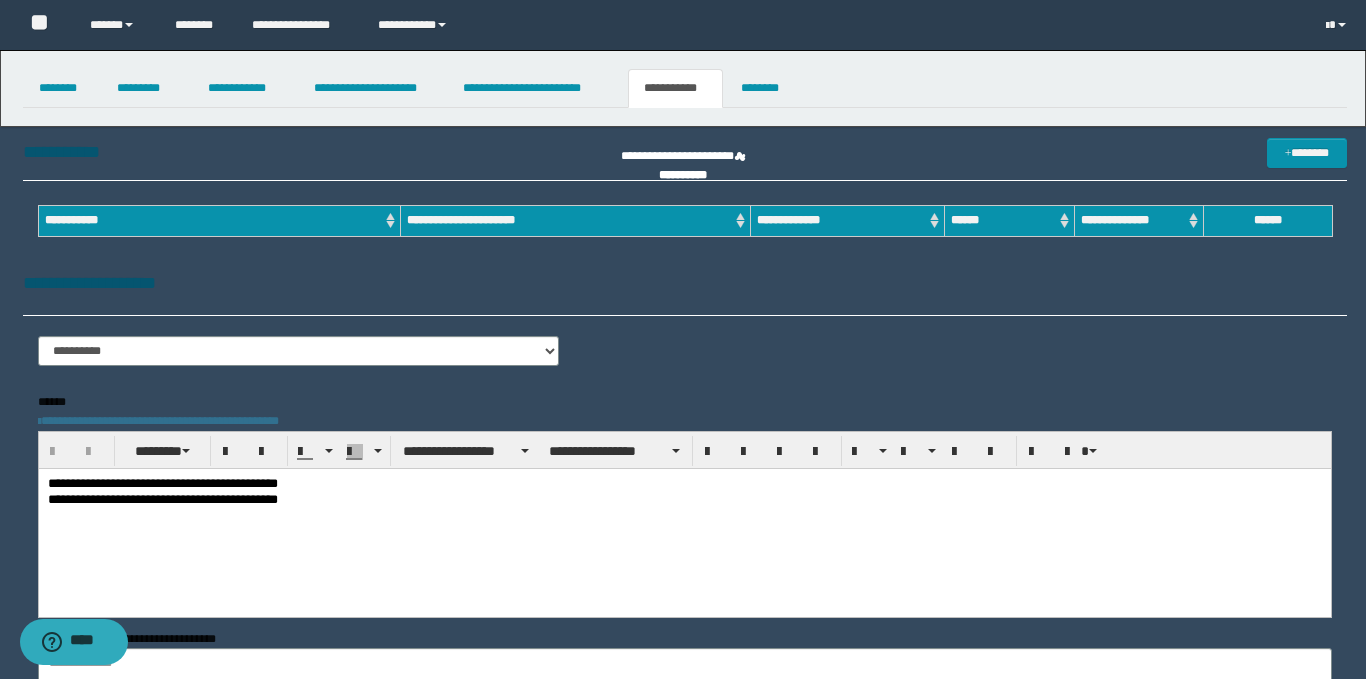 scroll, scrollTop: 0, scrollLeft: 0, axis: both 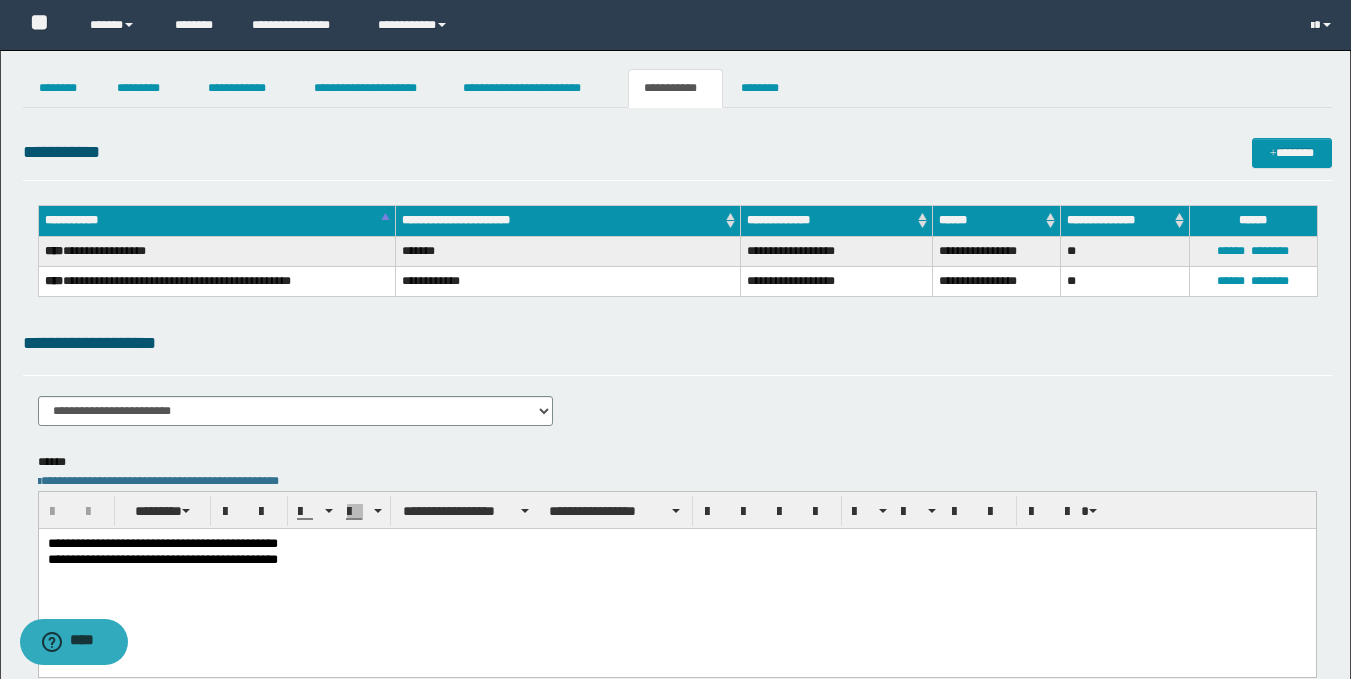 click on "**********" at bounding box center [676, 577] 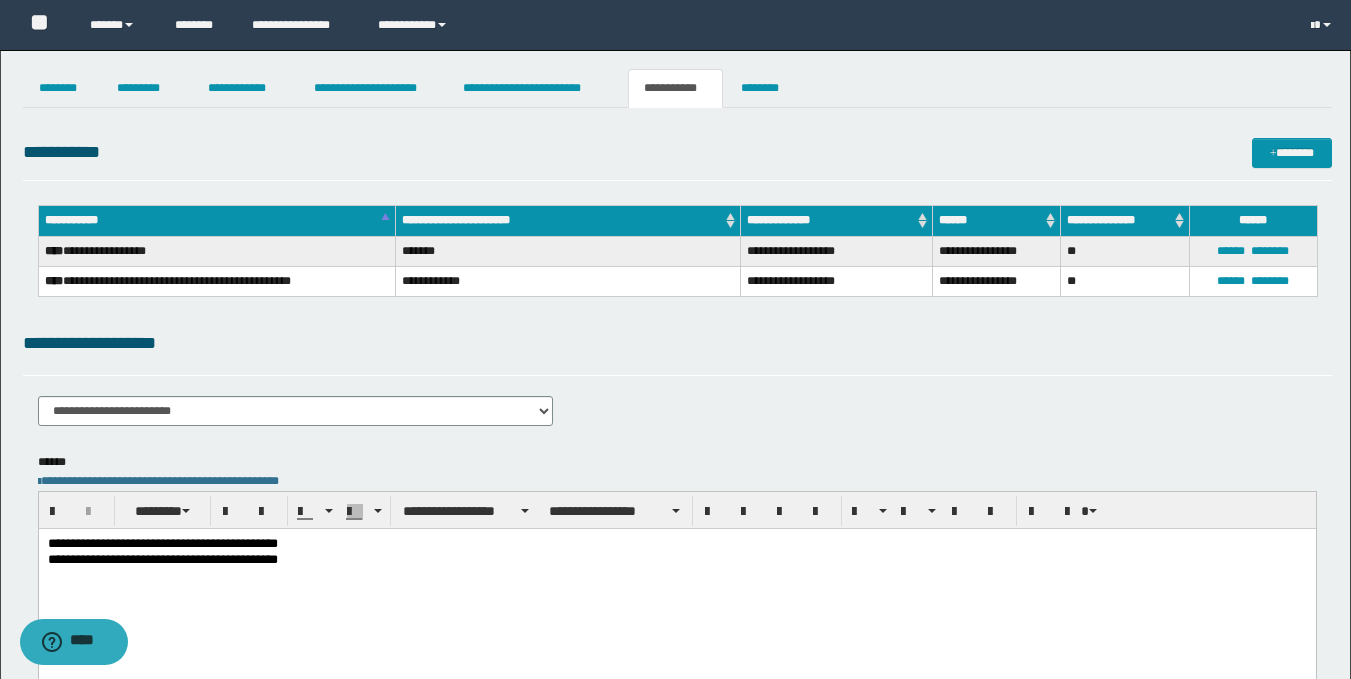 type 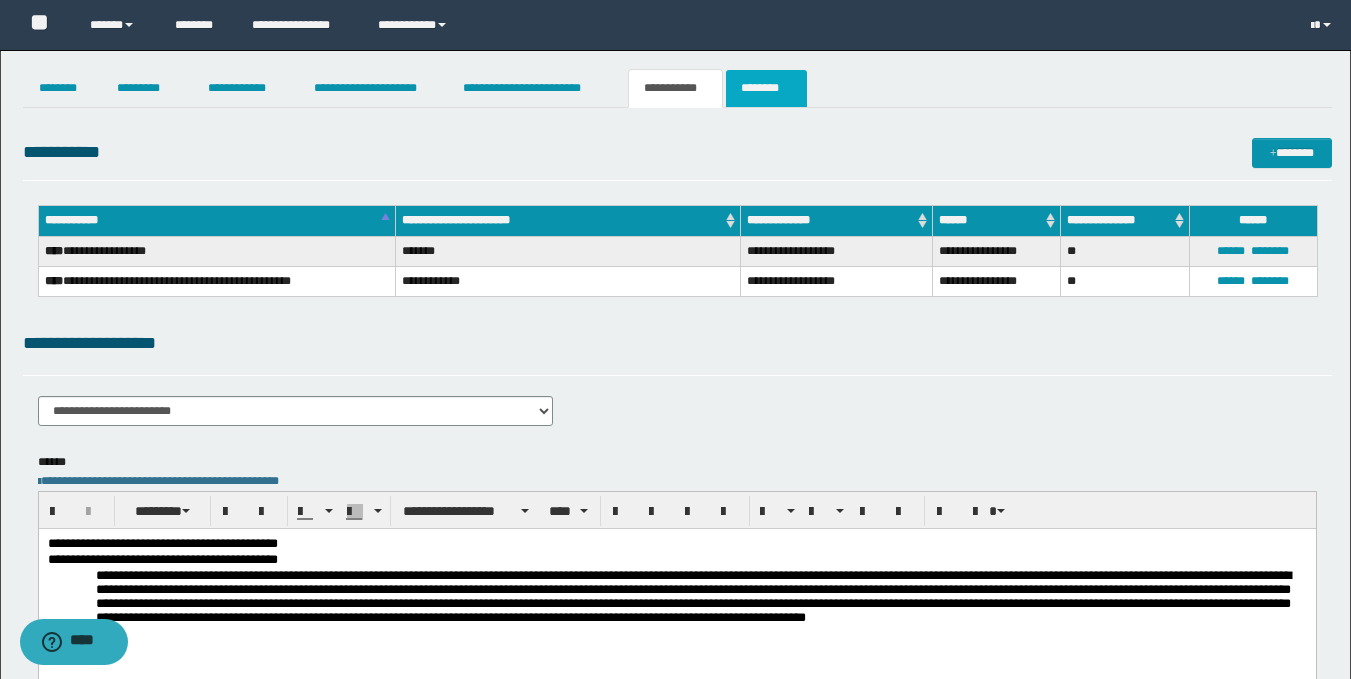 click on "********" at bounding box center (766, 88) 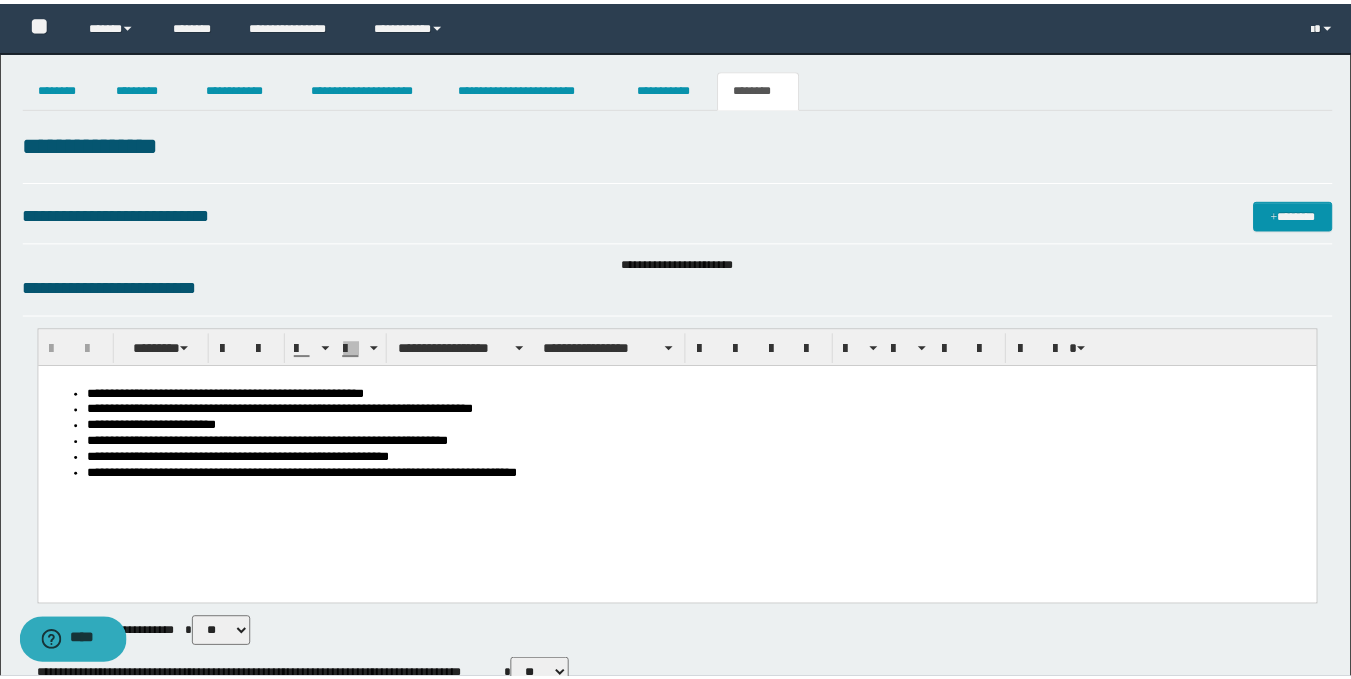 scroll, scrollTop: 0, scrollLeft: 0, axis: both 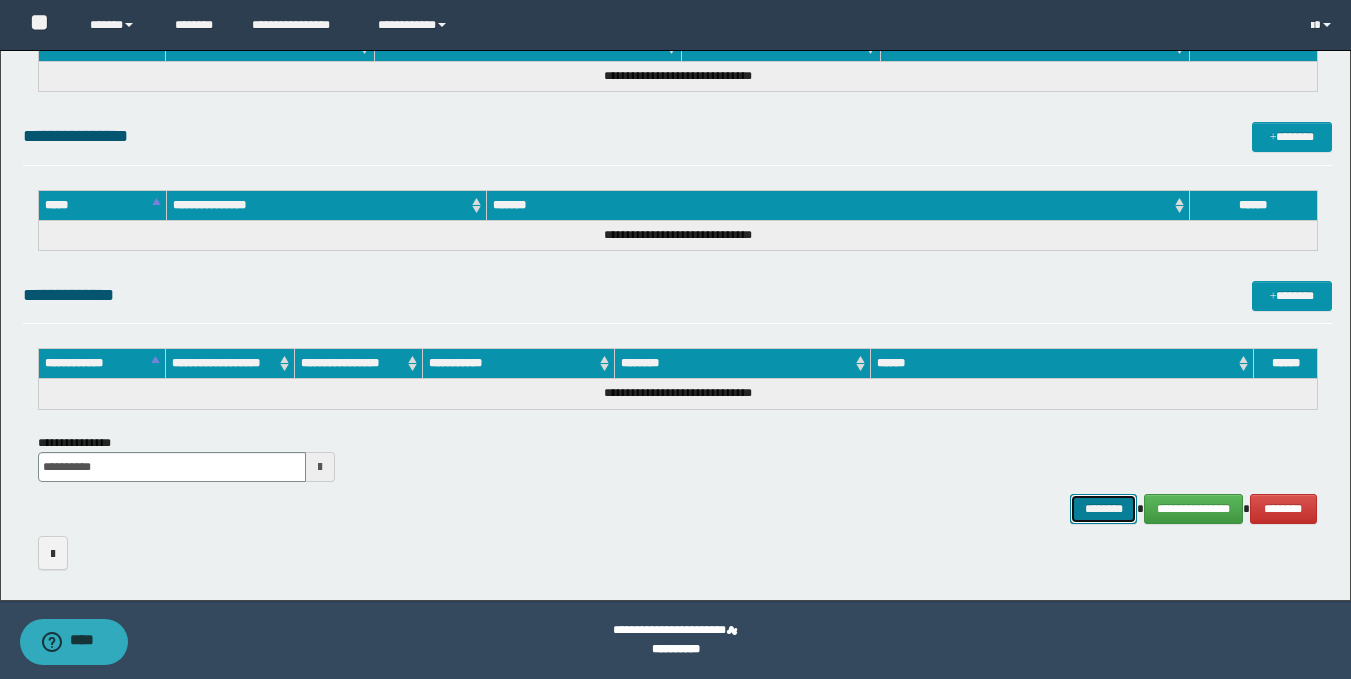 click on "********" at bounding box center [1104, 509] 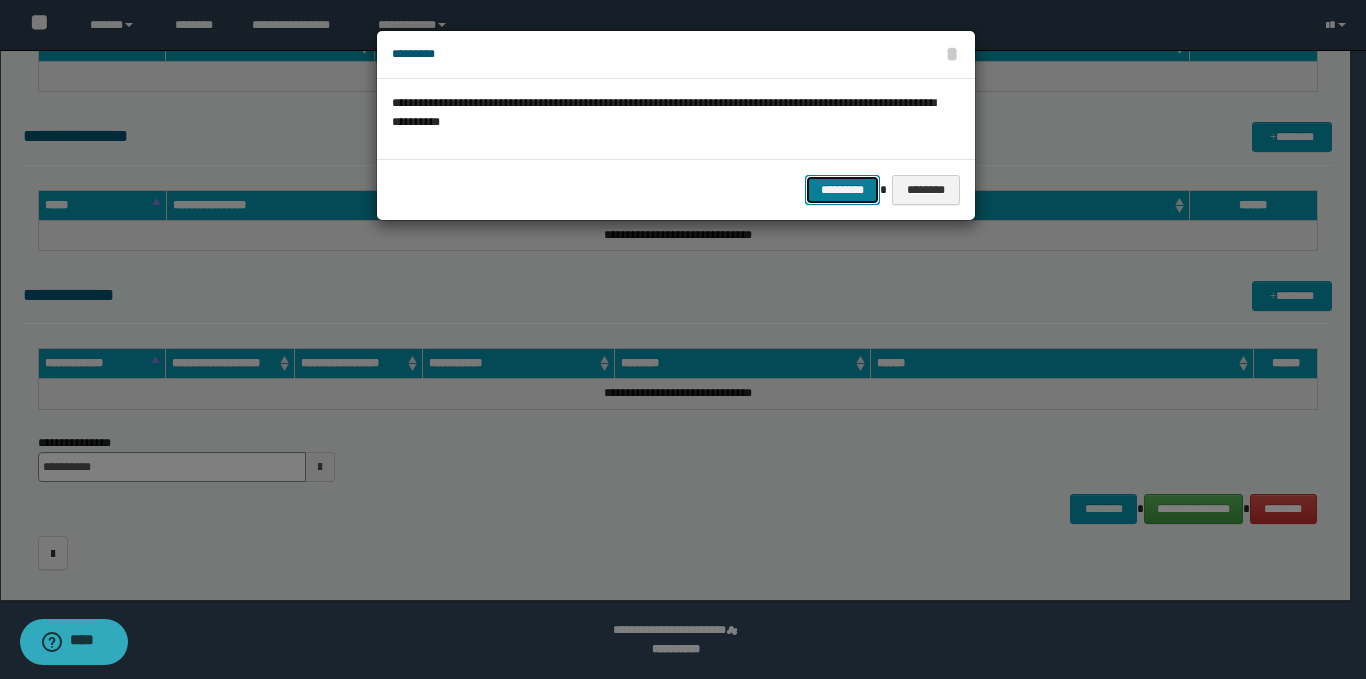 click on "*********" at bounding box center [842, 190] 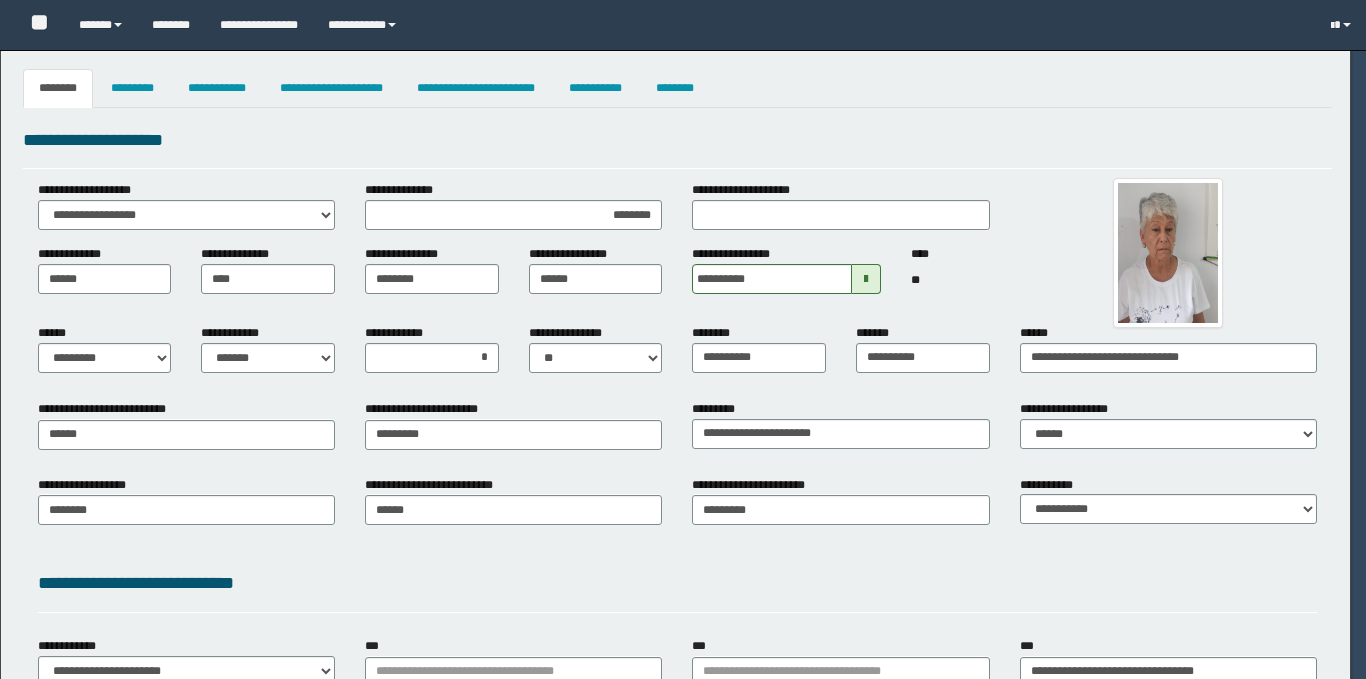 select on "*" 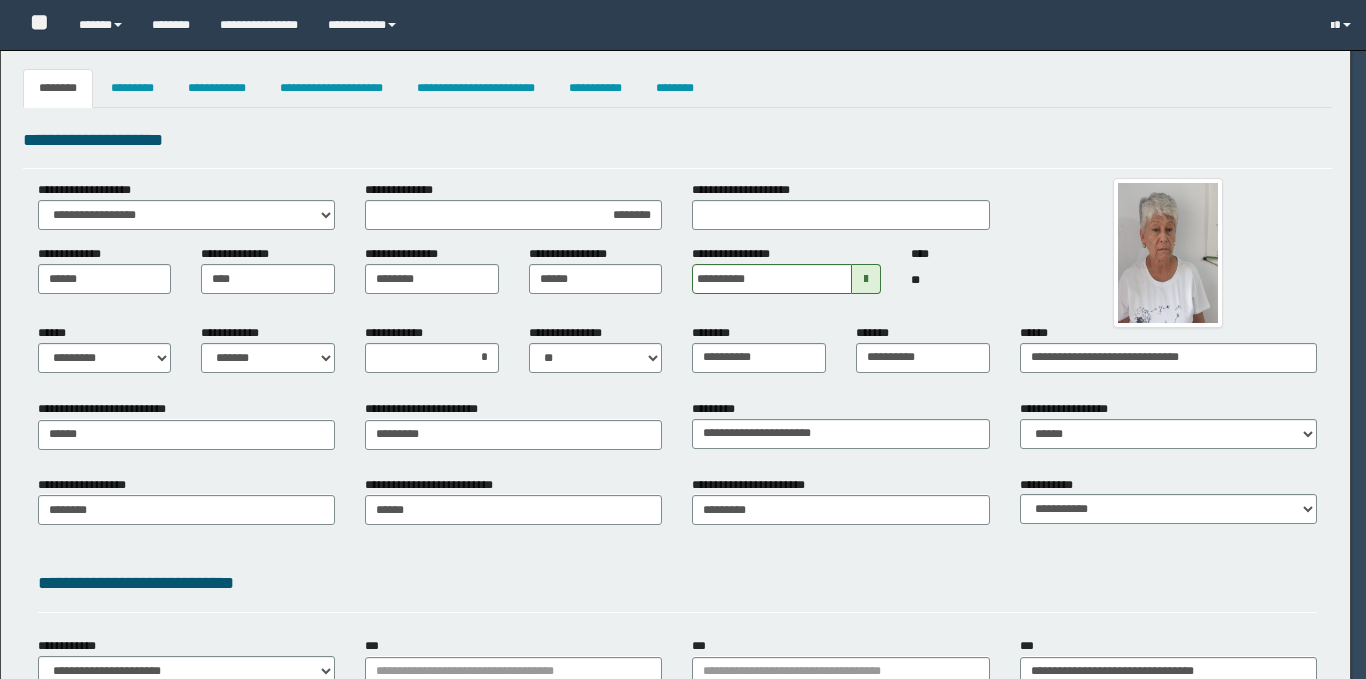 select on "*" 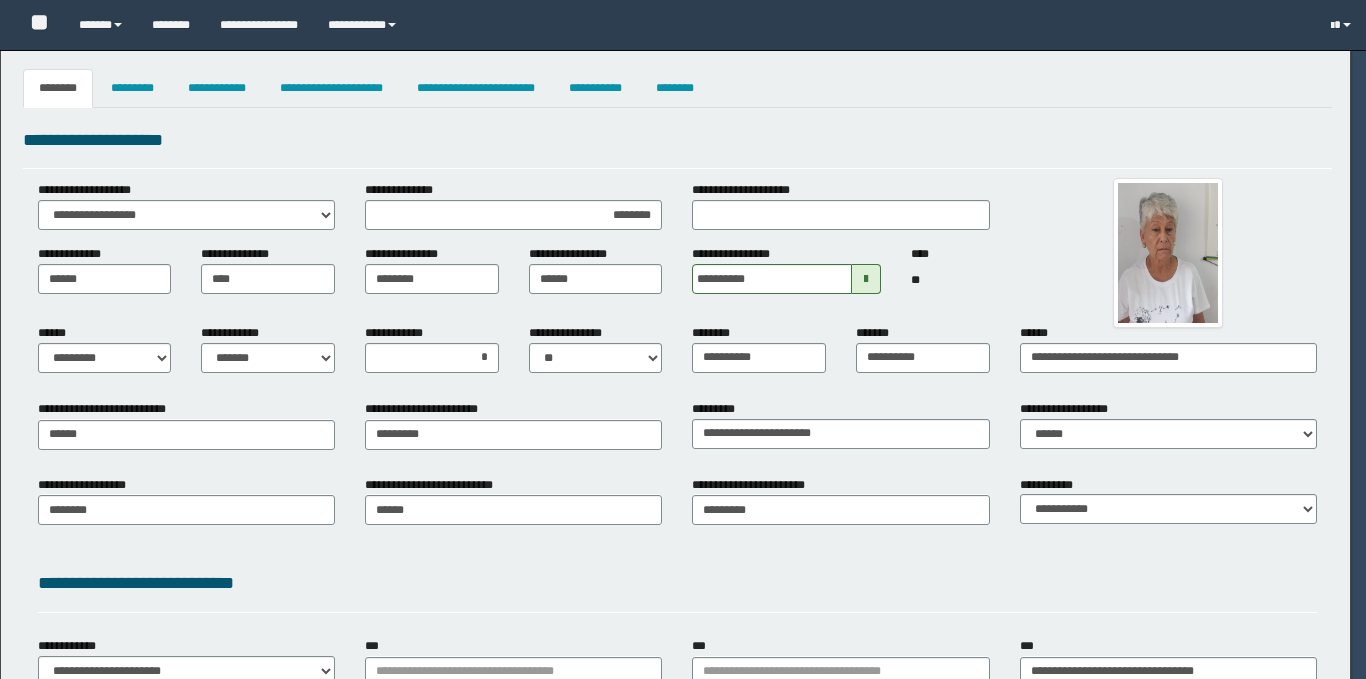 select on "**" 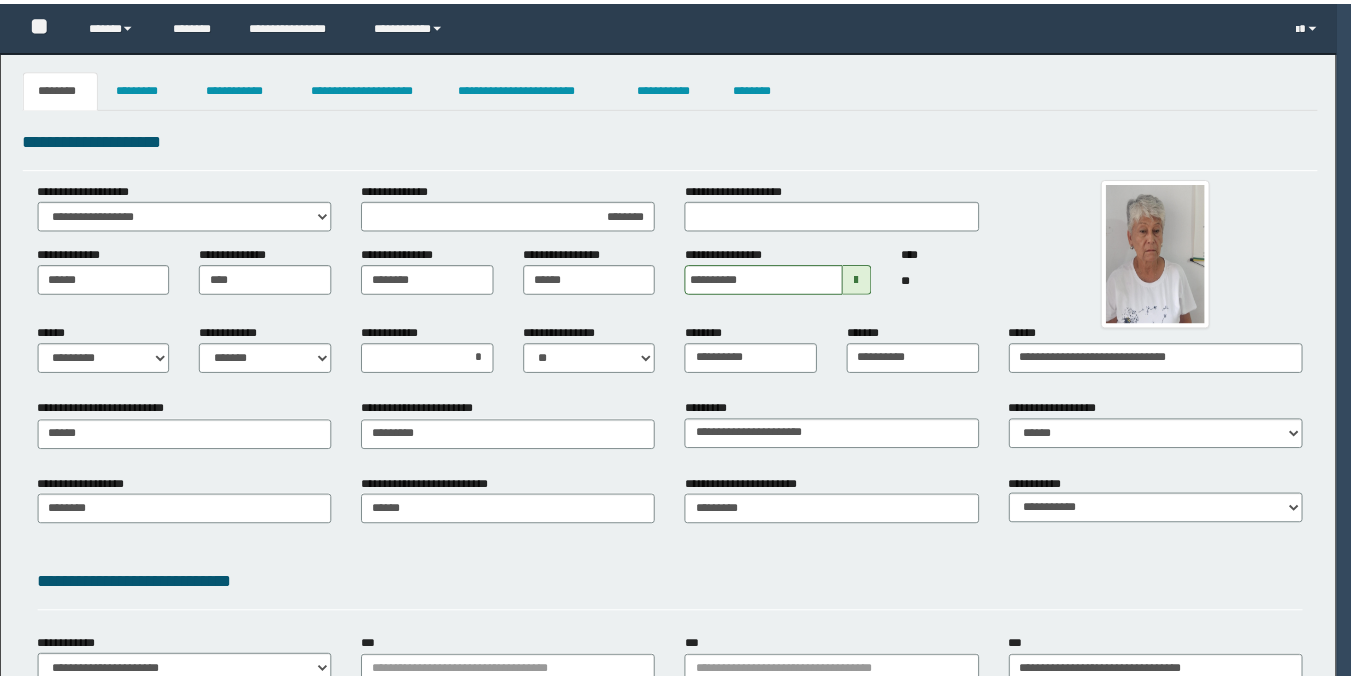 scroll, scrollTop: 0, scrollLeft: 0, axis: both 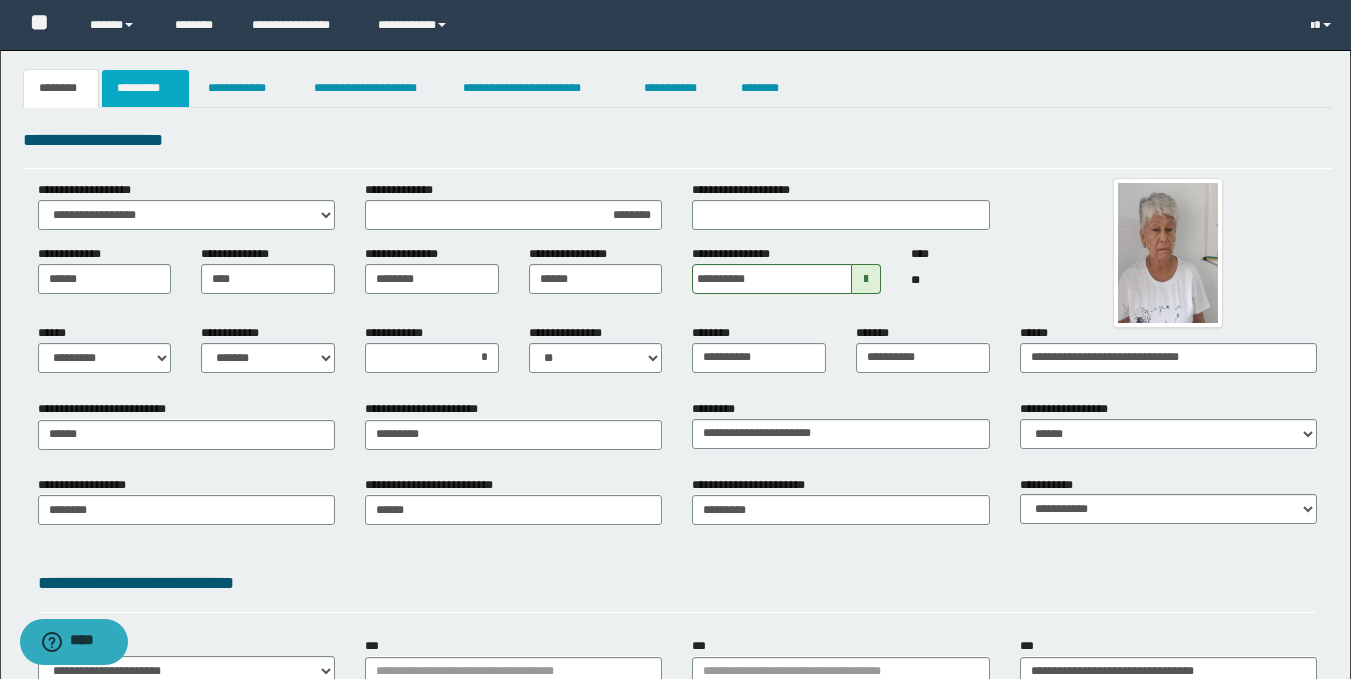 click on "*********" at bounding box center [145, 88] 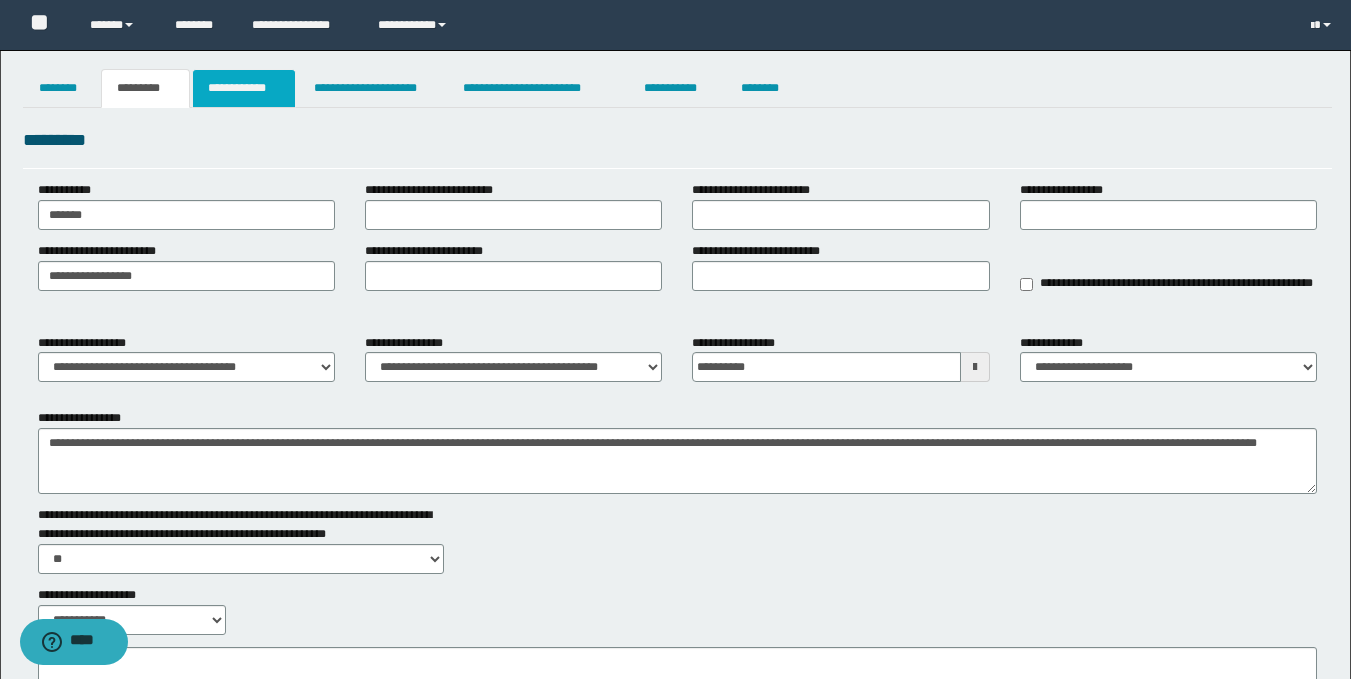 click on "**********" at bounding box center (244, 88) 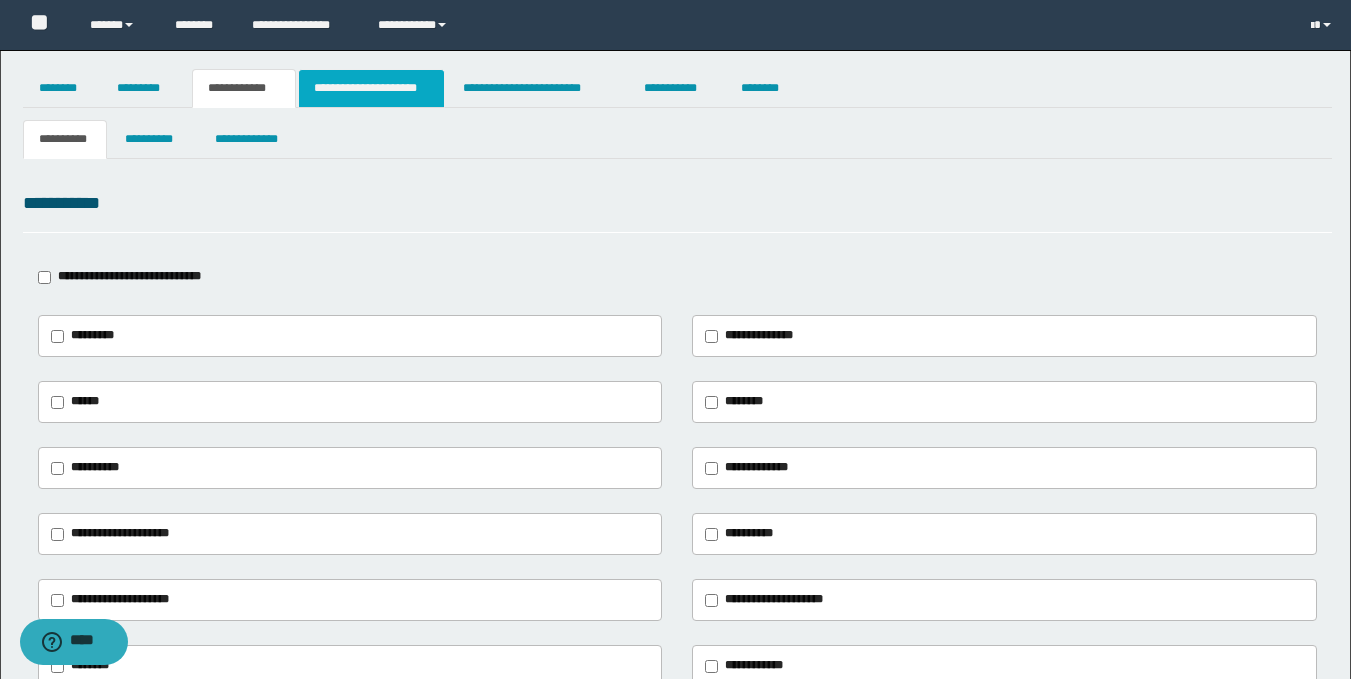 click on "**********" at bounding box center (371, 88) 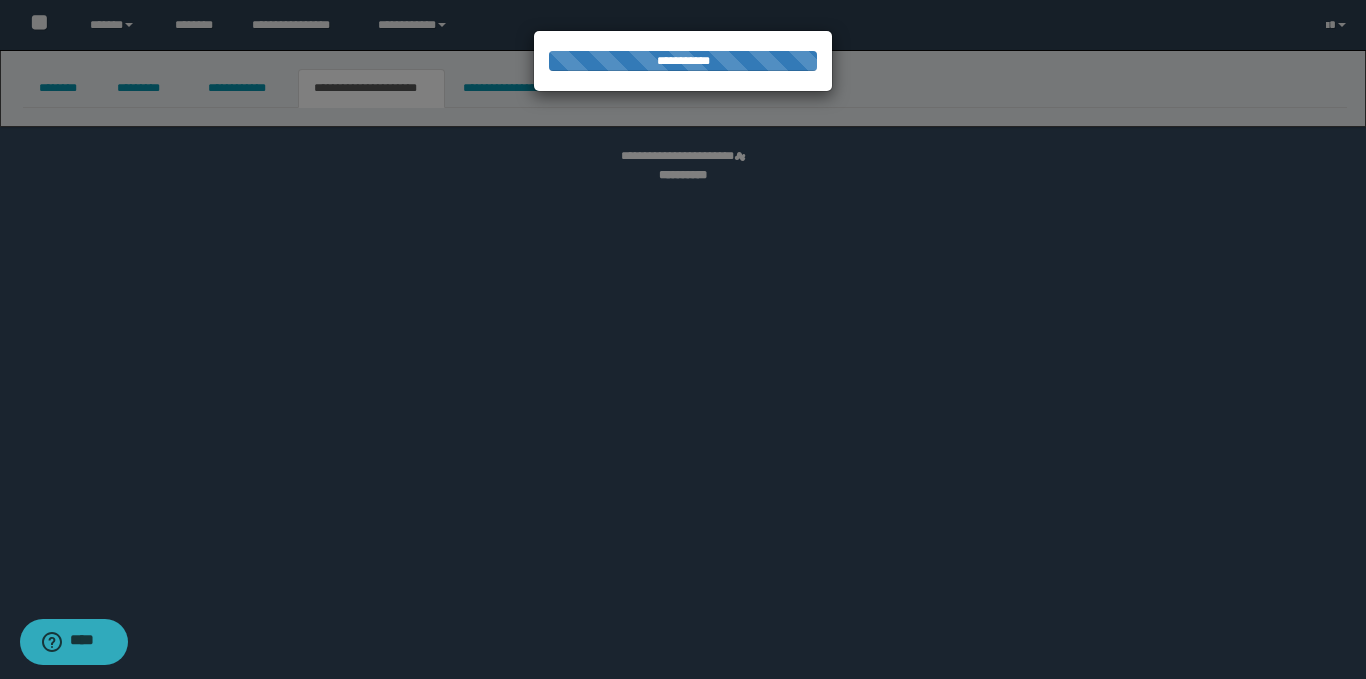 select on "*" 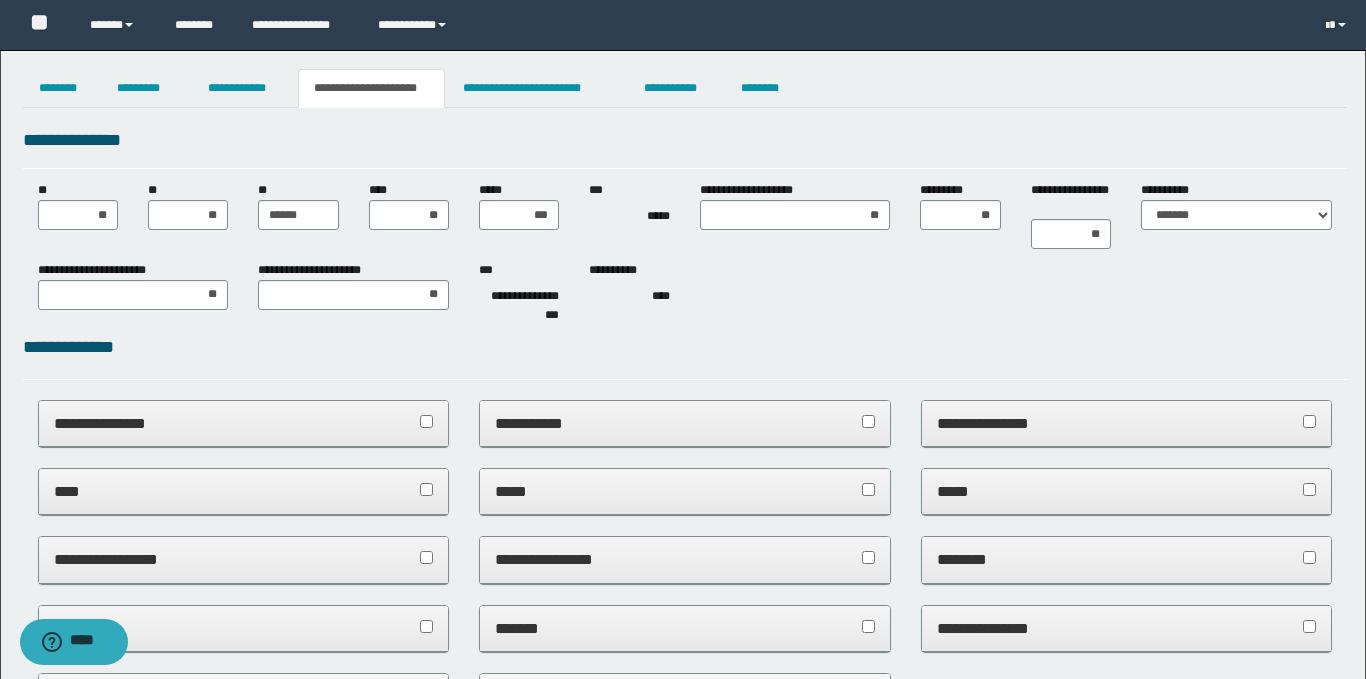 scroll, scrollTop: 0, scrollLeft: 0, axis: both 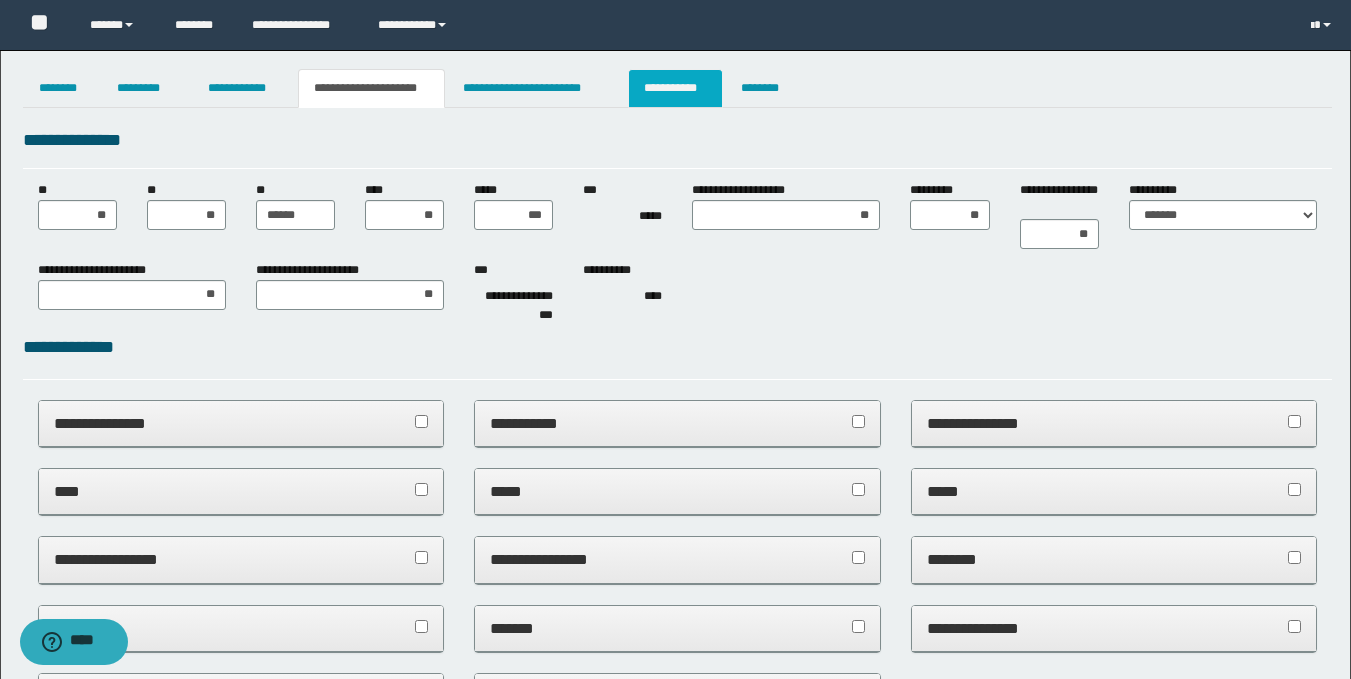 click on "**********" at bounding box center (675, 88) 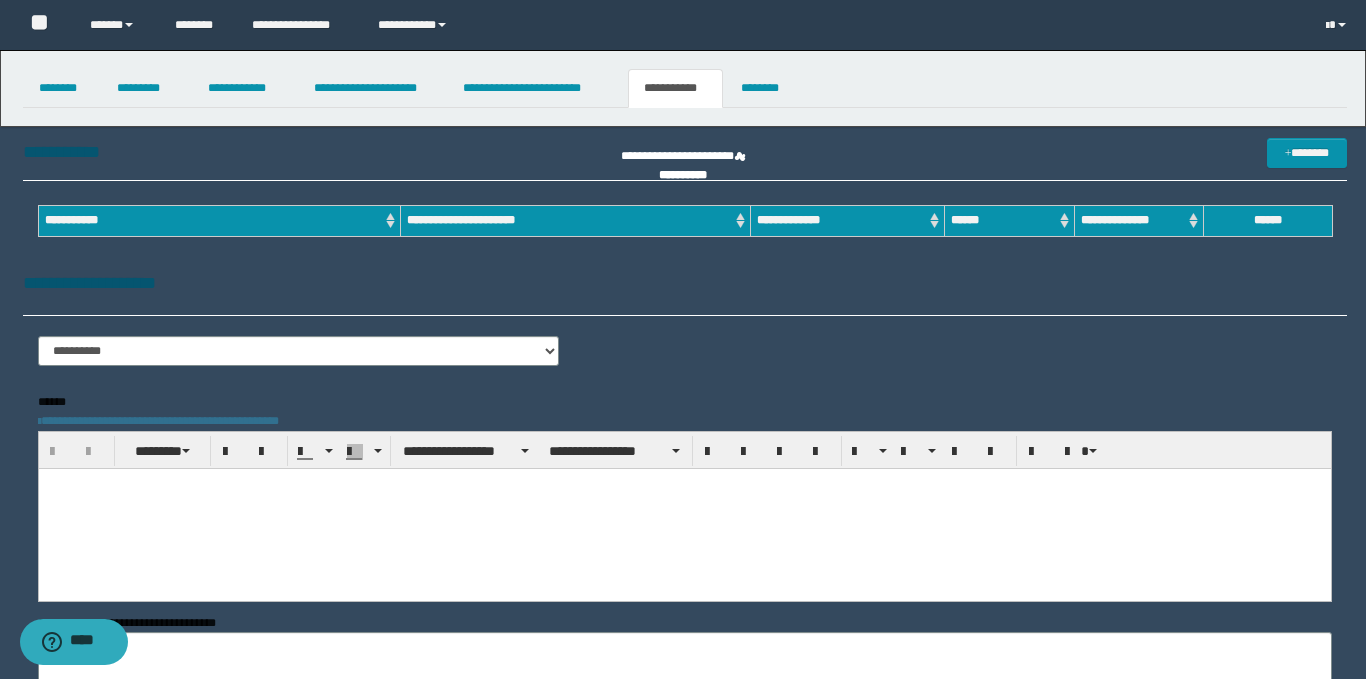 scroll, scrollTop: 0, scrollLeft: 0, axis: both 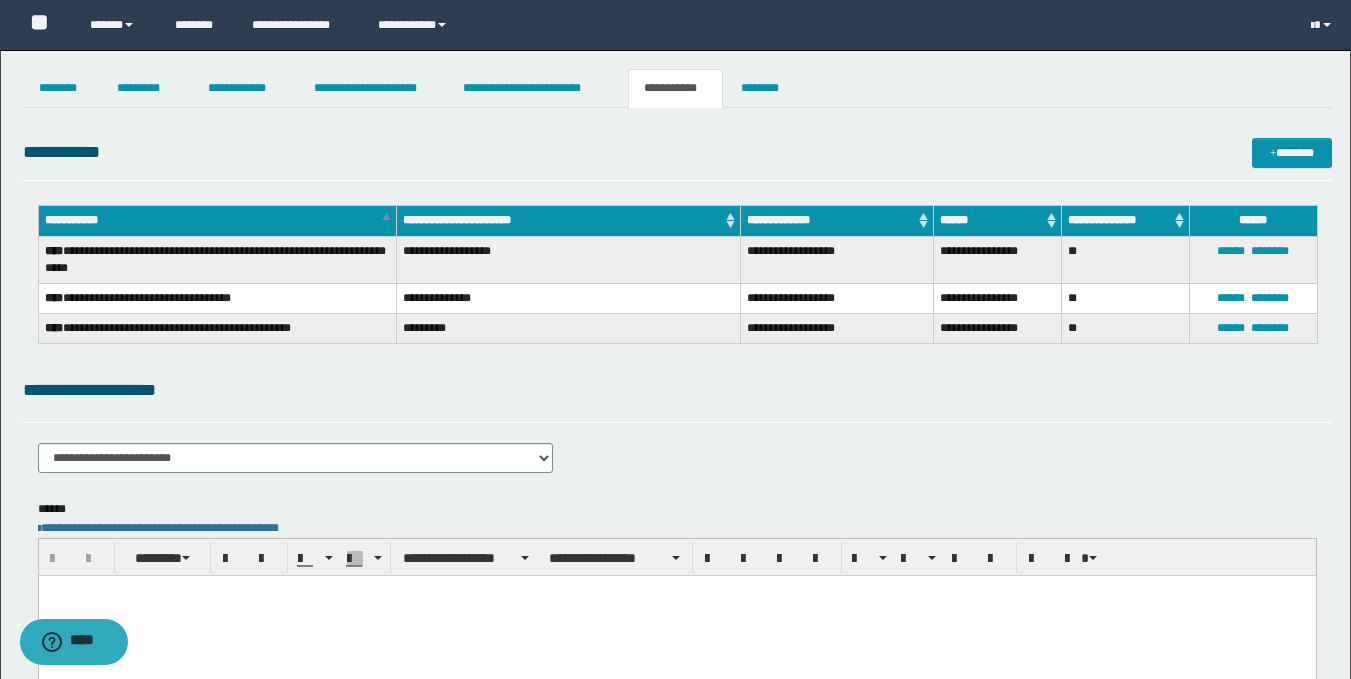 click at bounding box center (676, 616) 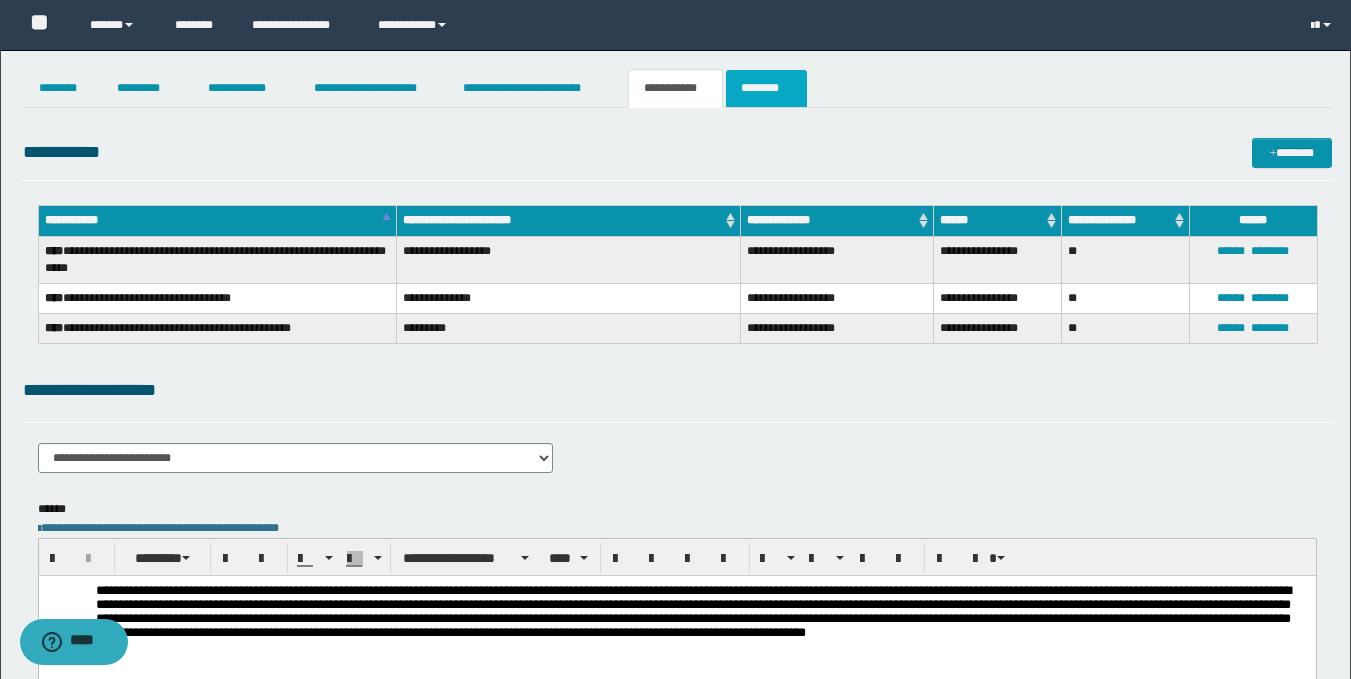 click on "********" at bounding box center [766, 88] 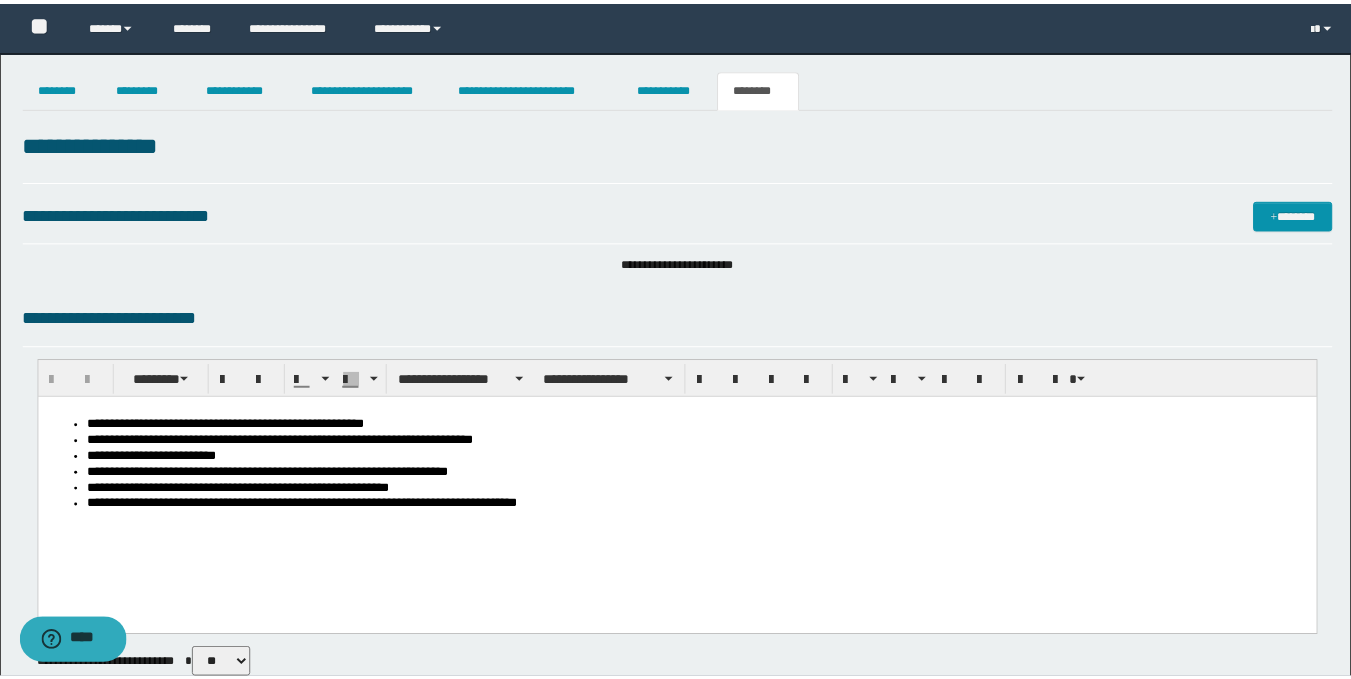 scroll, scrollTop: 0, scrollLeft: 0, axis: both 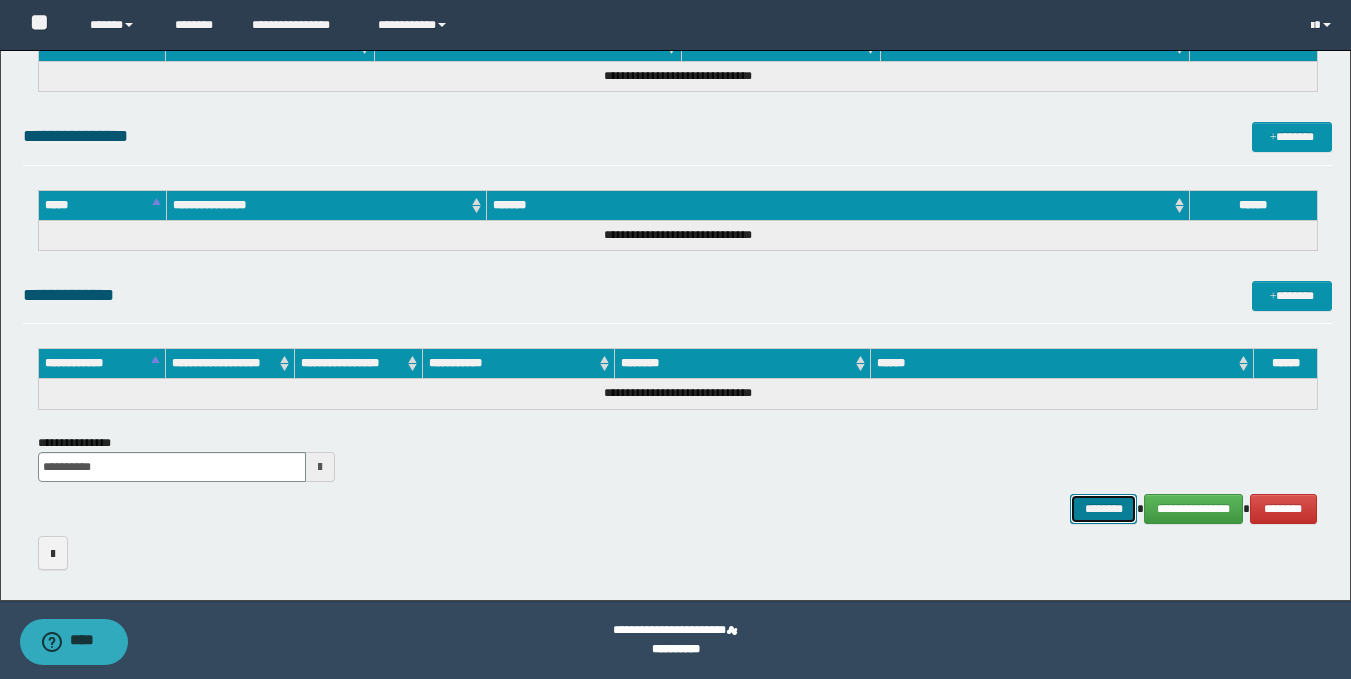 click on "********" at bounding box center [1104, 509] 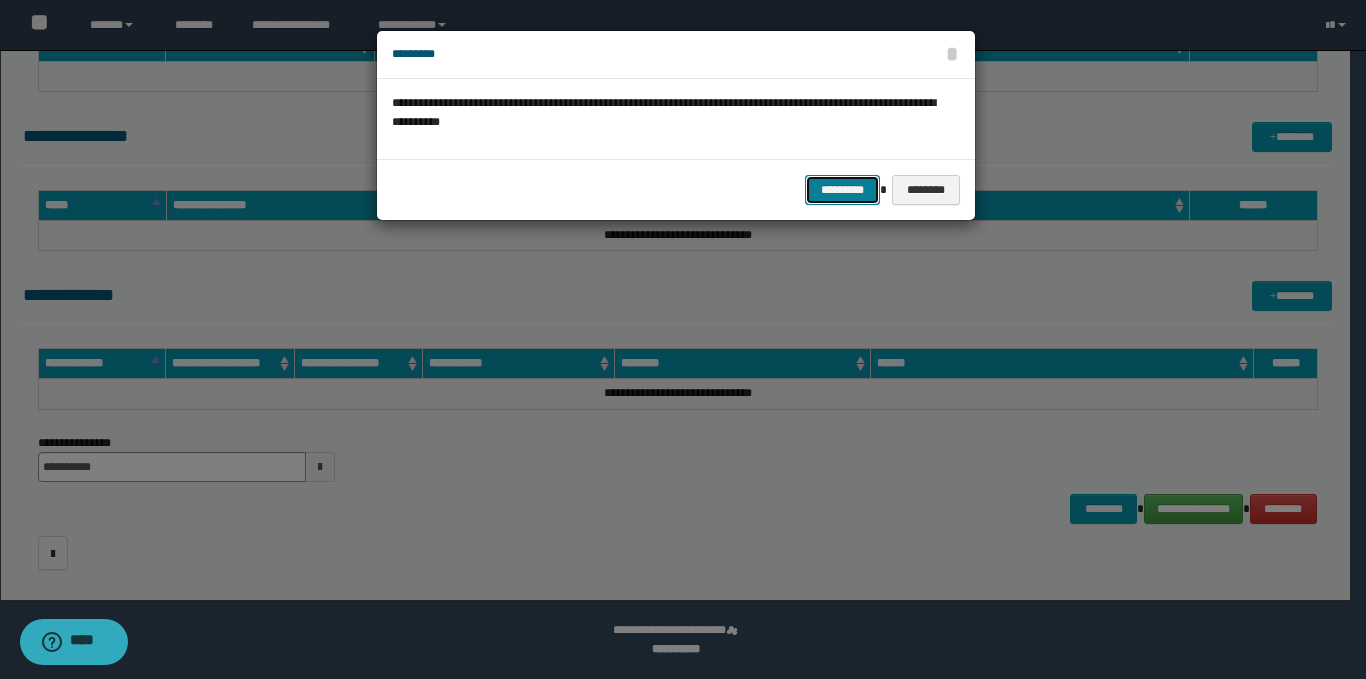 click on "*********" at bounding box center (842, 190) 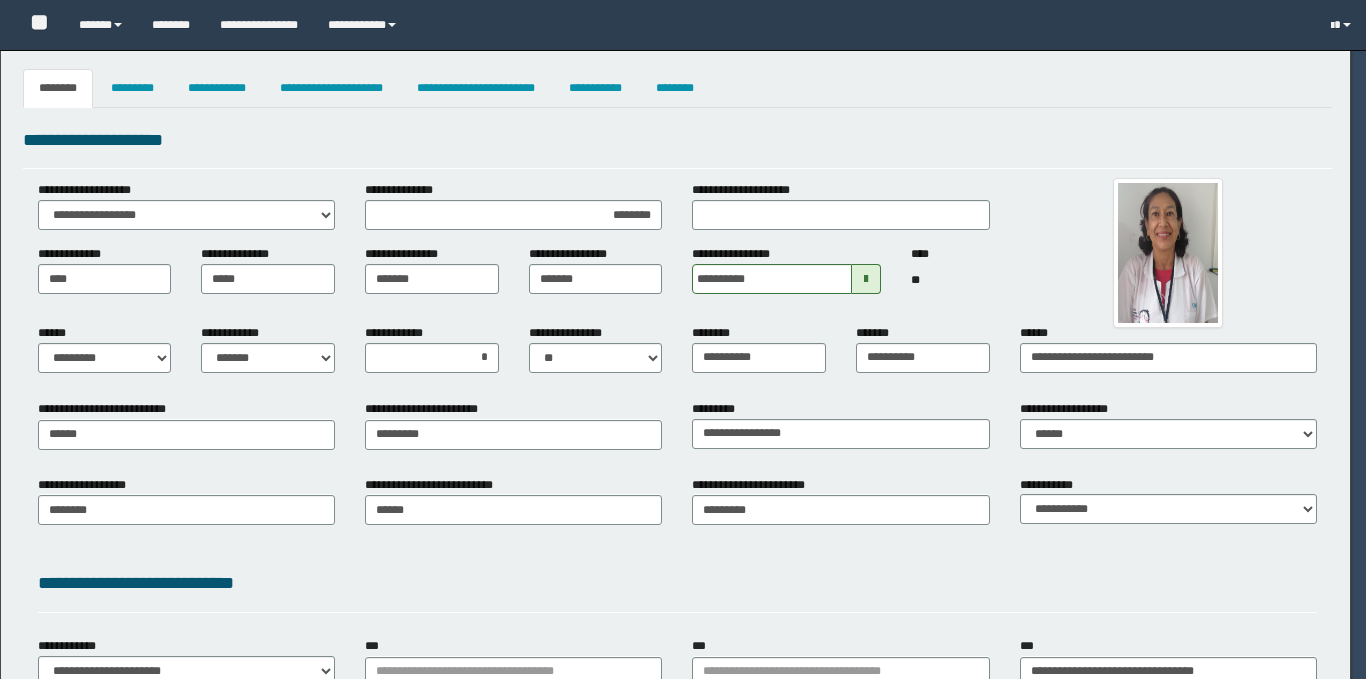 select on "*" 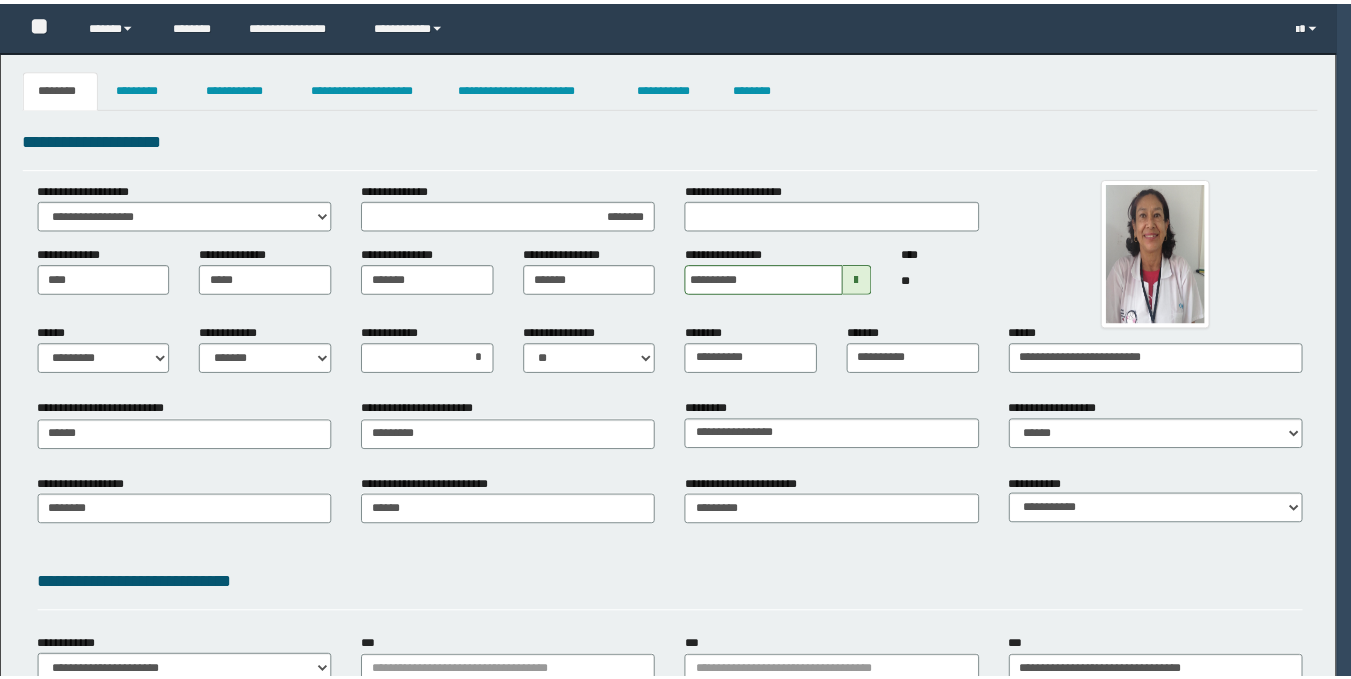 scroll, scrollTop: 0, scrollLeft: 0, axis: both 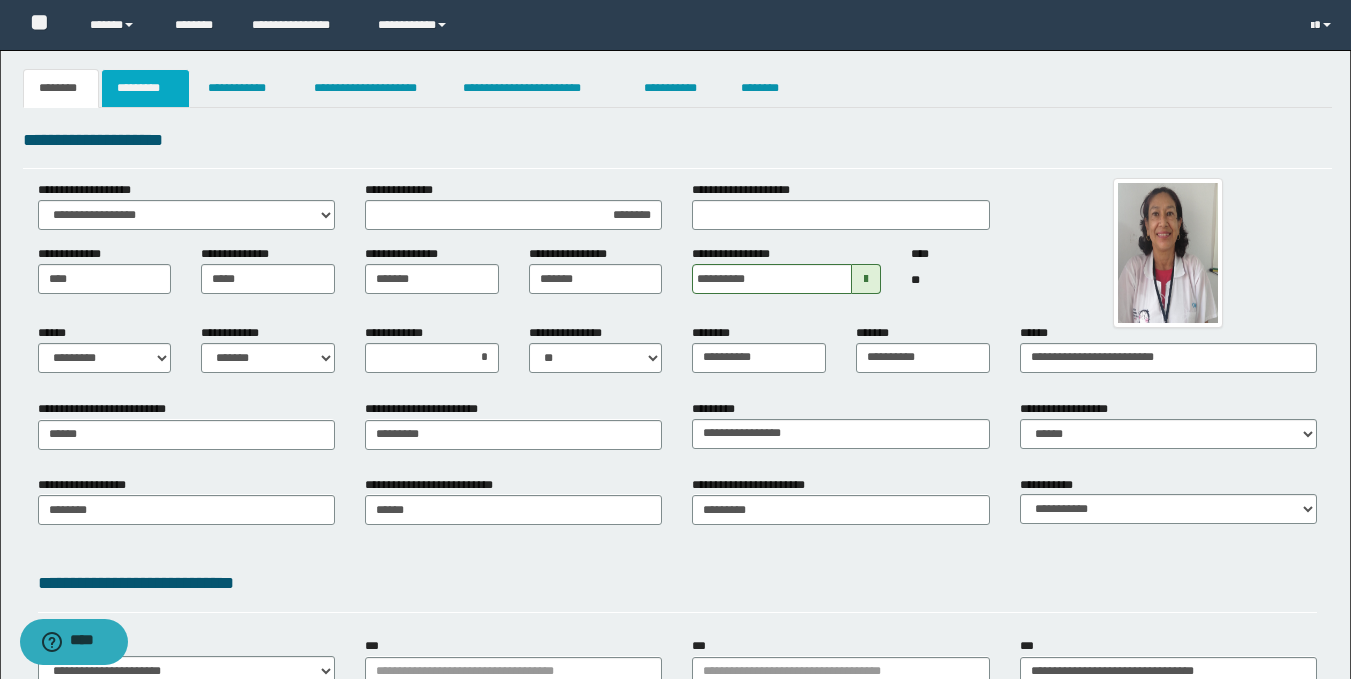 click on "*********" at bounding box center (145, 88) 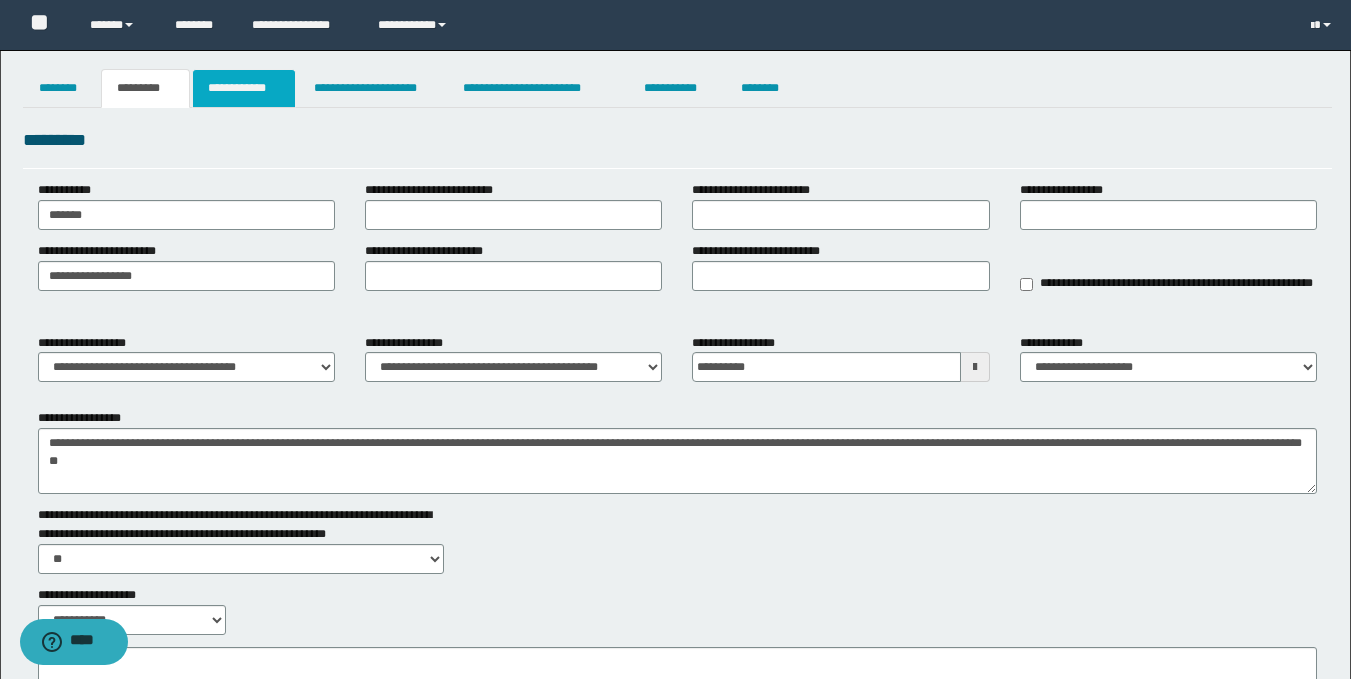 click on "**********" at bounding box center [244, 88] 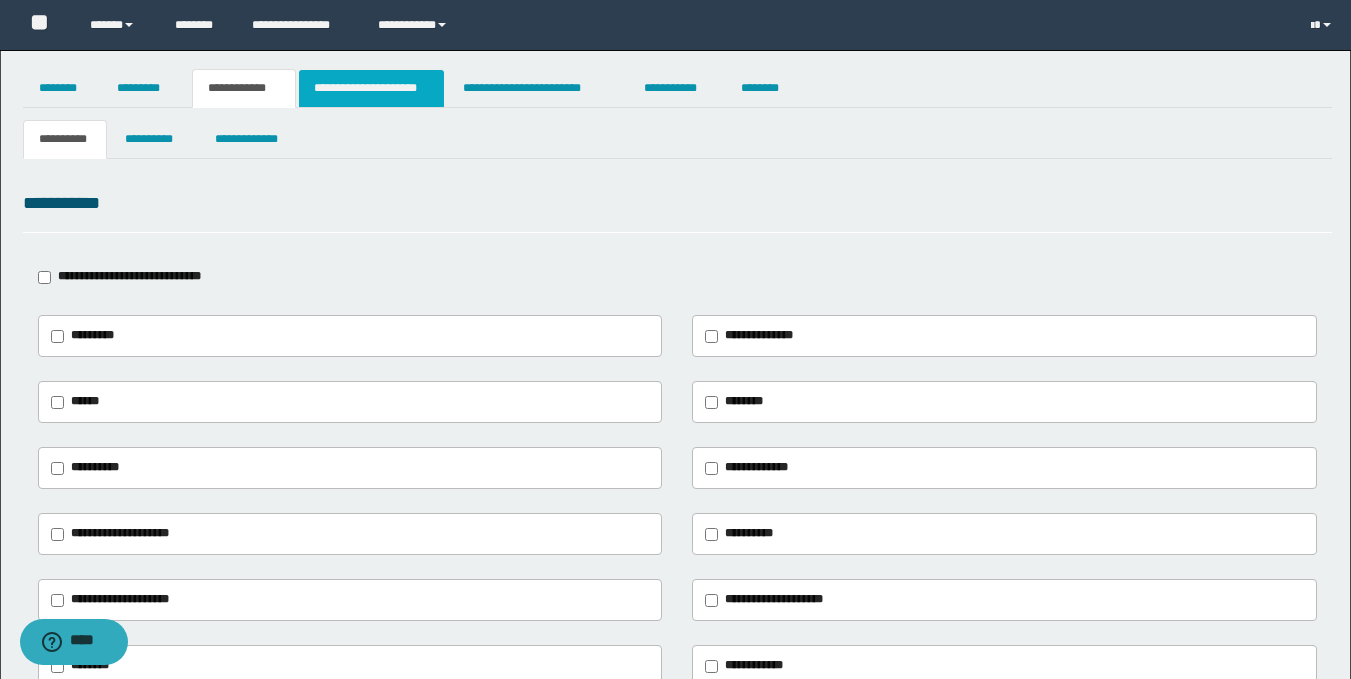click on "**********" at bounding box center (371, 88) 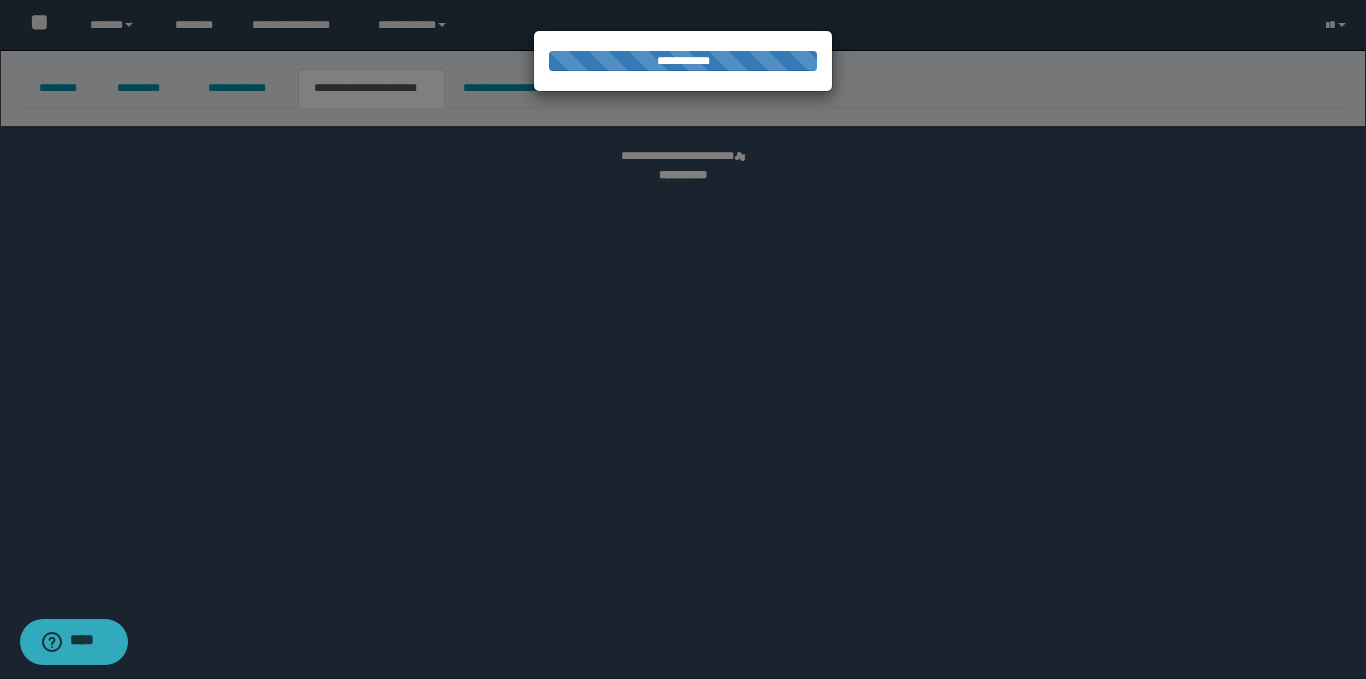 select on "*" 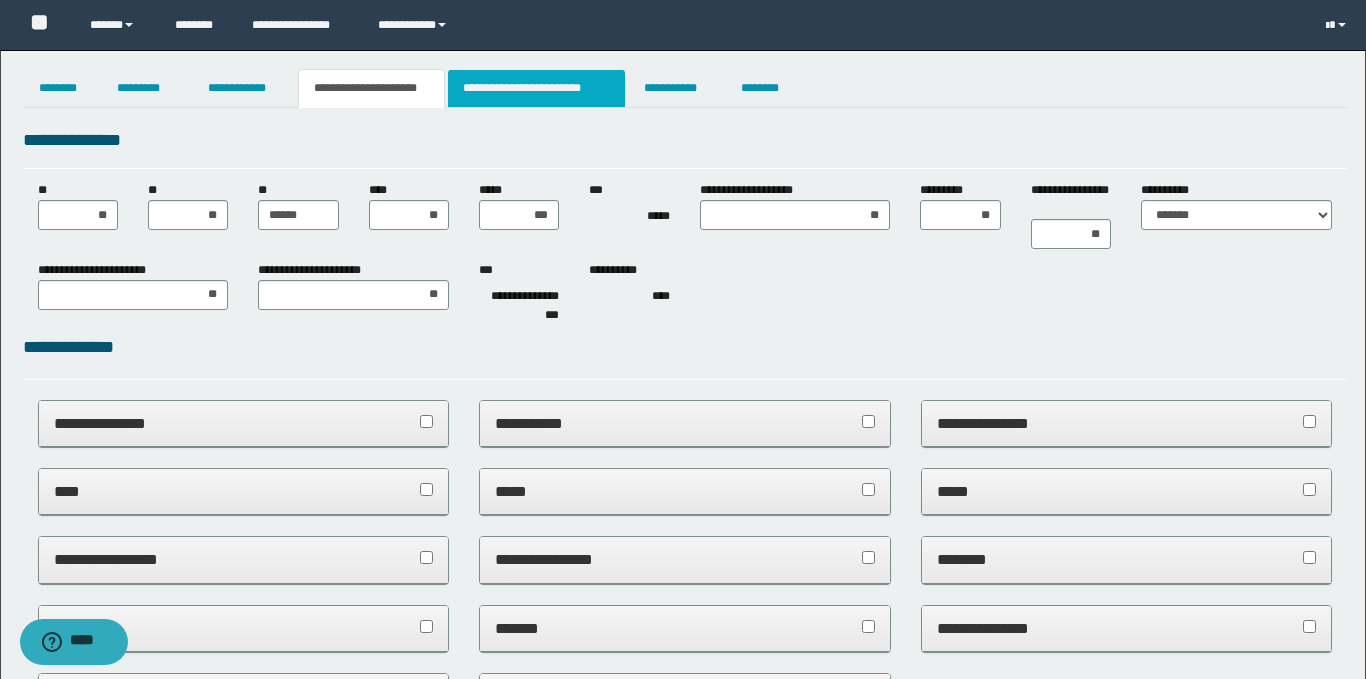scroll, scrollTop: 0, scrollLeft: 0, axis: both 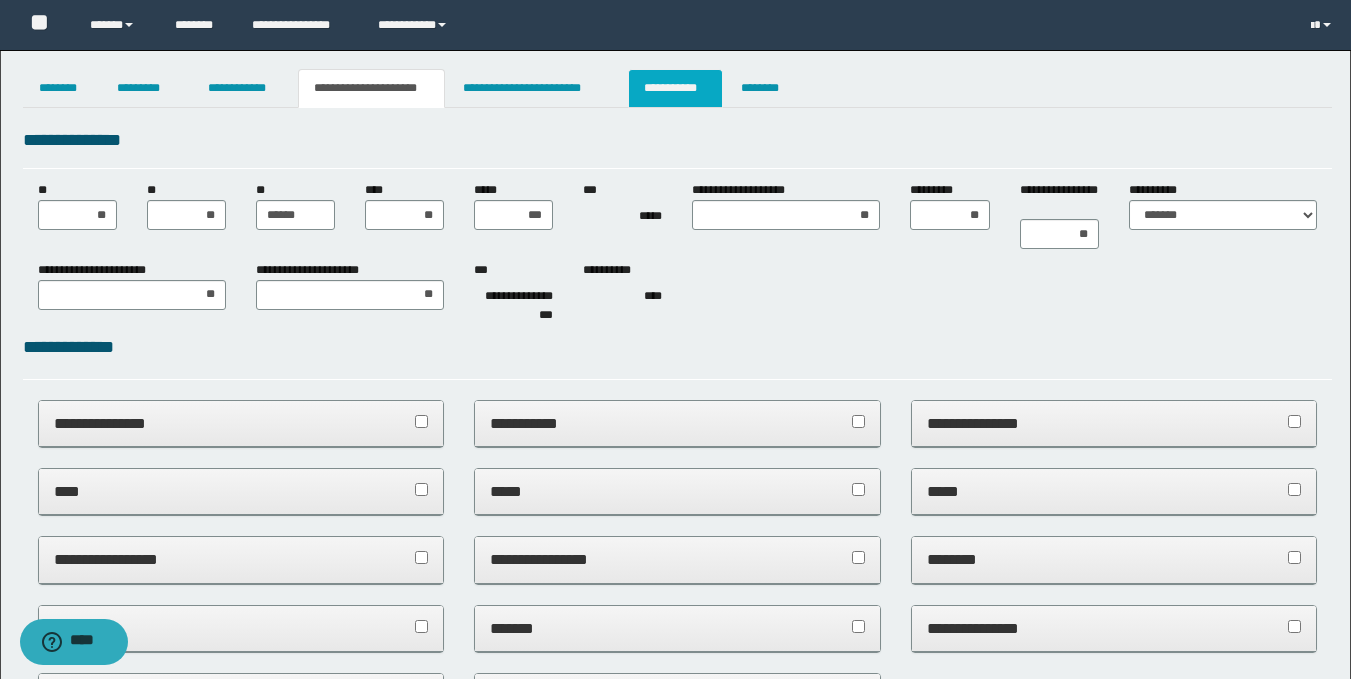 click on "**********" at bounding box center [675, 88] 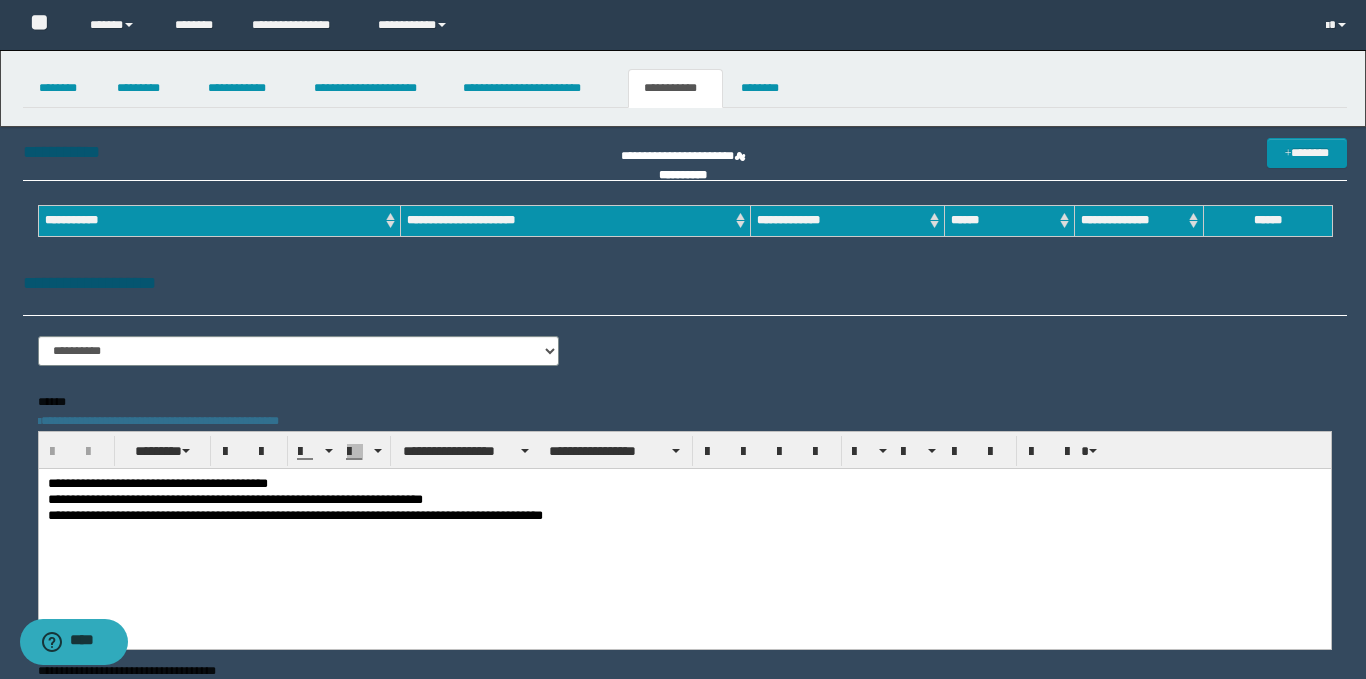 scroll, scrollTop: 0, scrollLeft: 0, axis: both 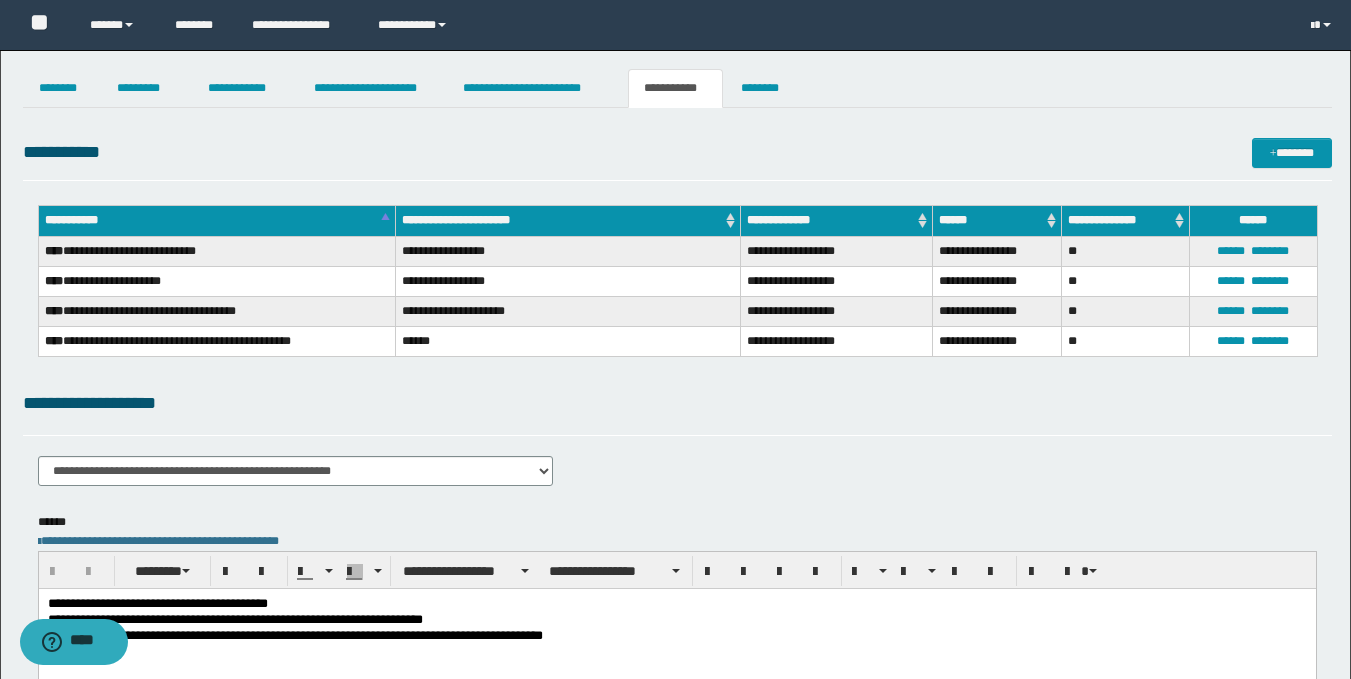 click at bounding box center [676, 653] 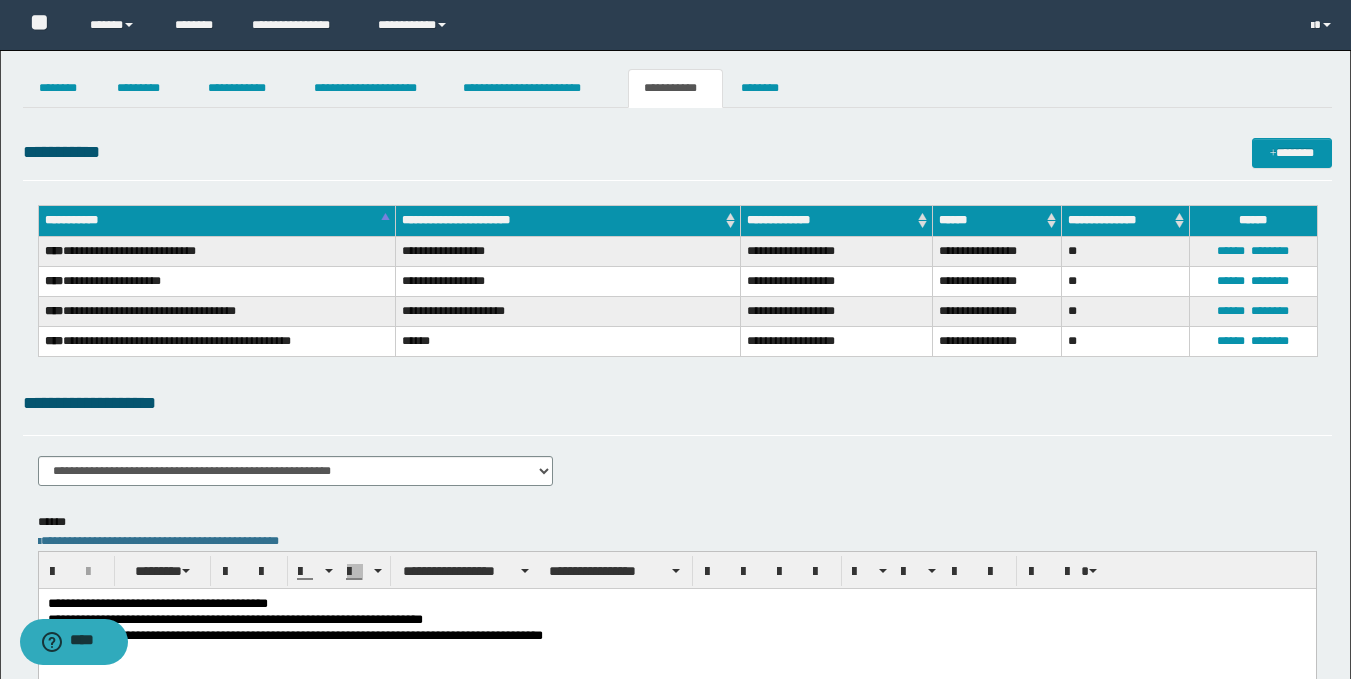 type 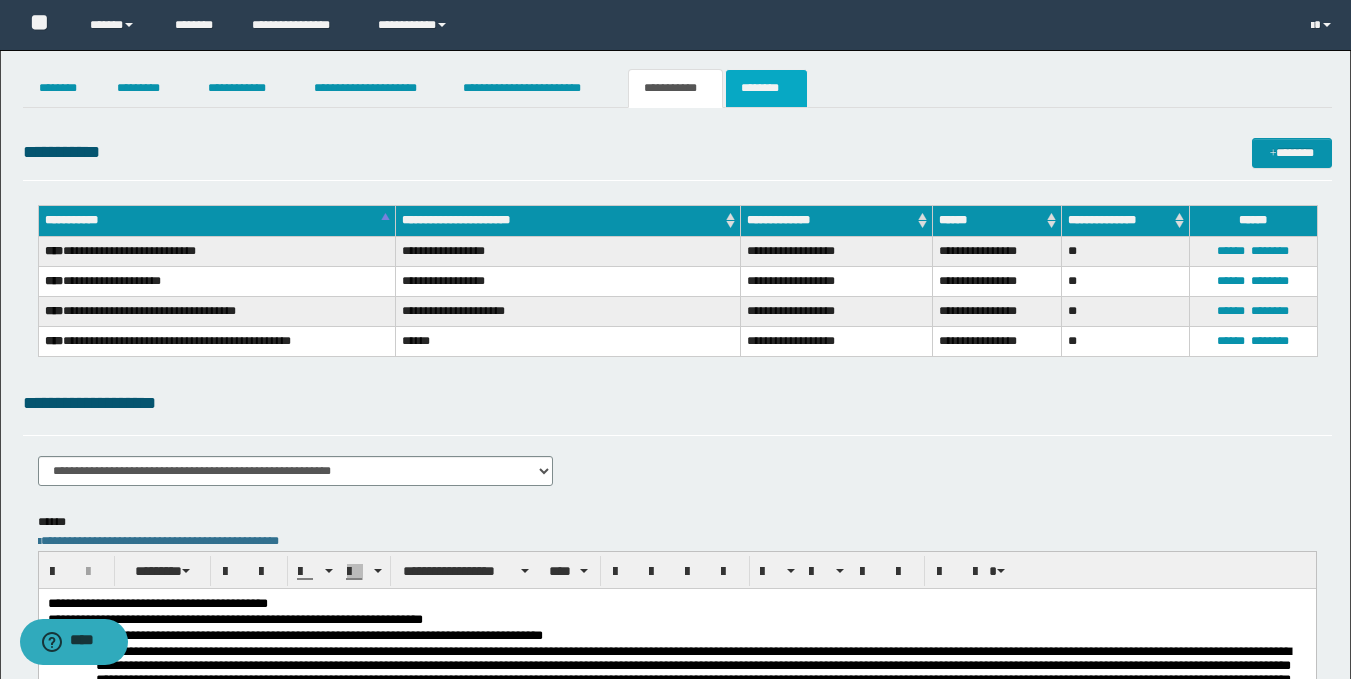 click on "********" at bounding box center [766, 88] 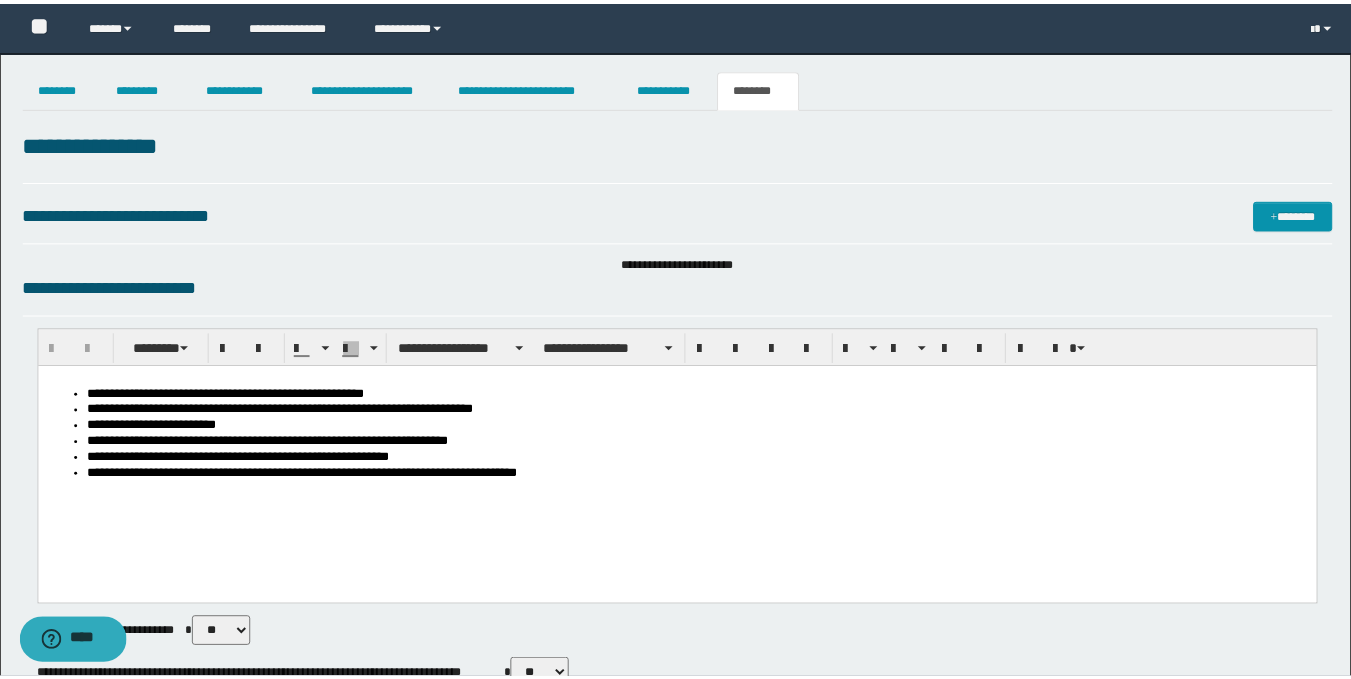 scroll, scrollTop: 0, scrollLeft: 0, axis: both 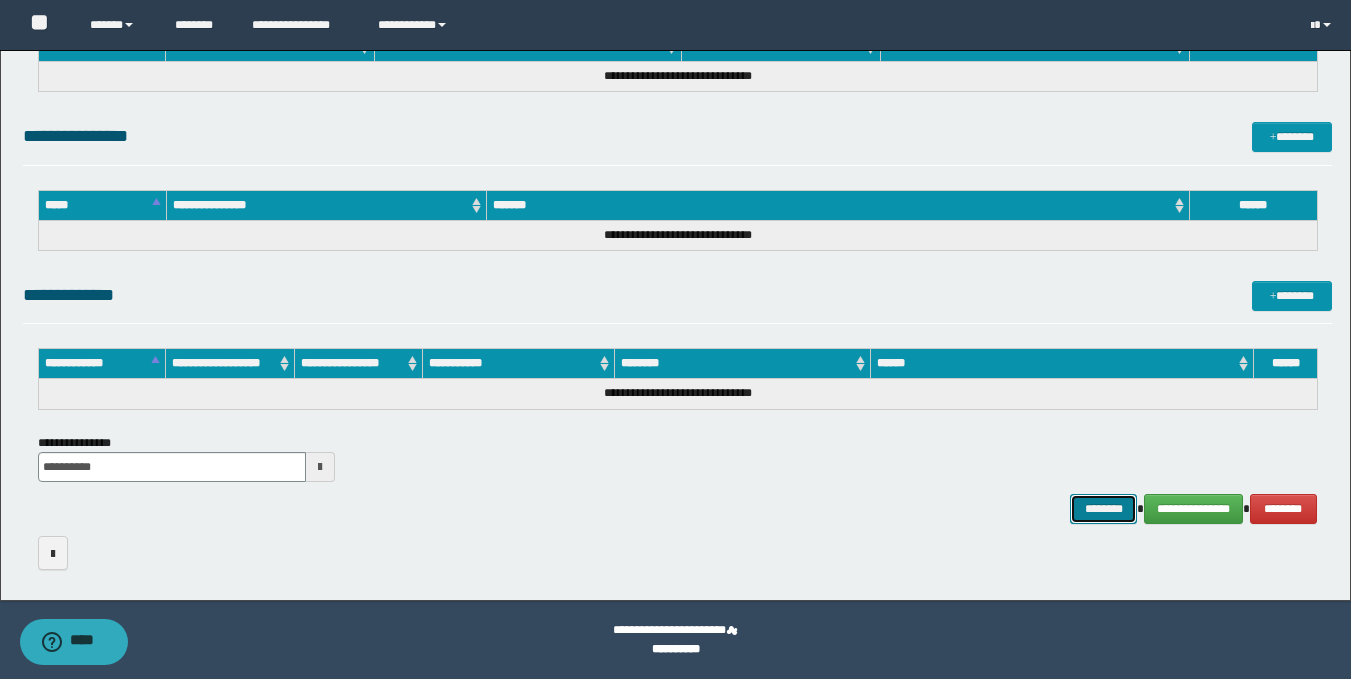 click on "********" at bounding box center [1104, 509] 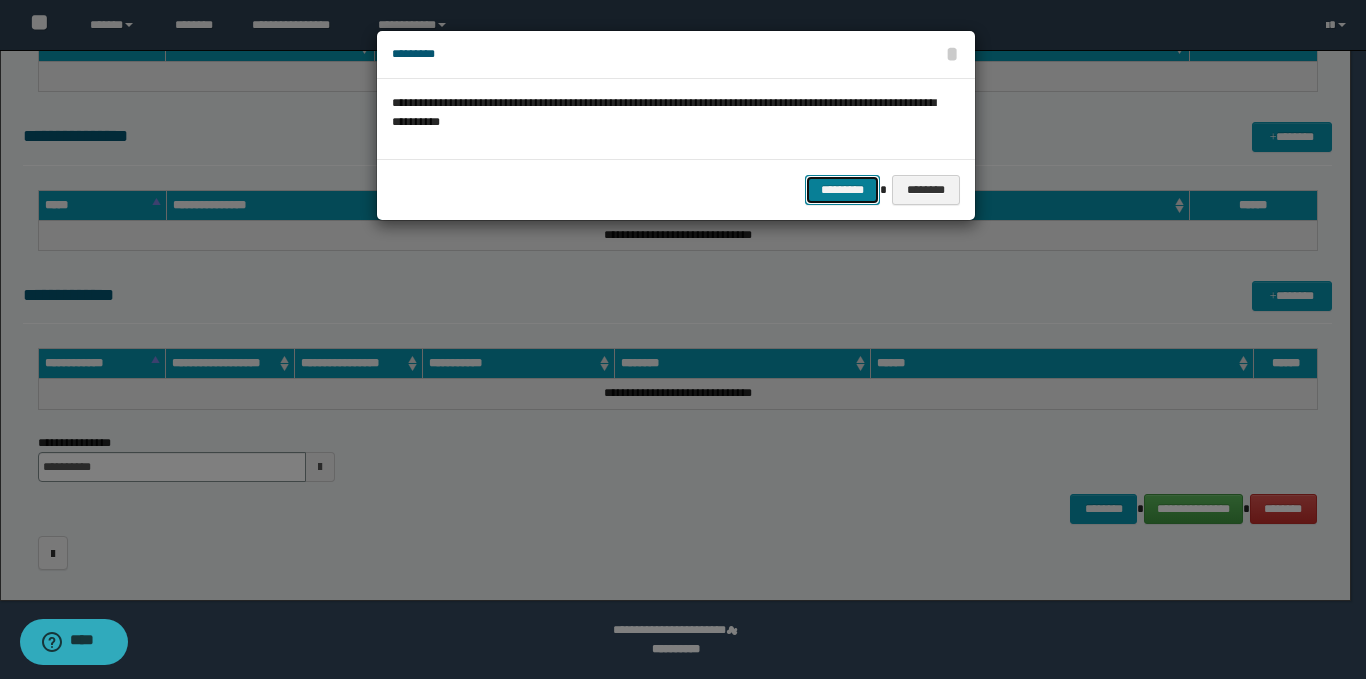 click on "*********" at bounding box center [842, 190] 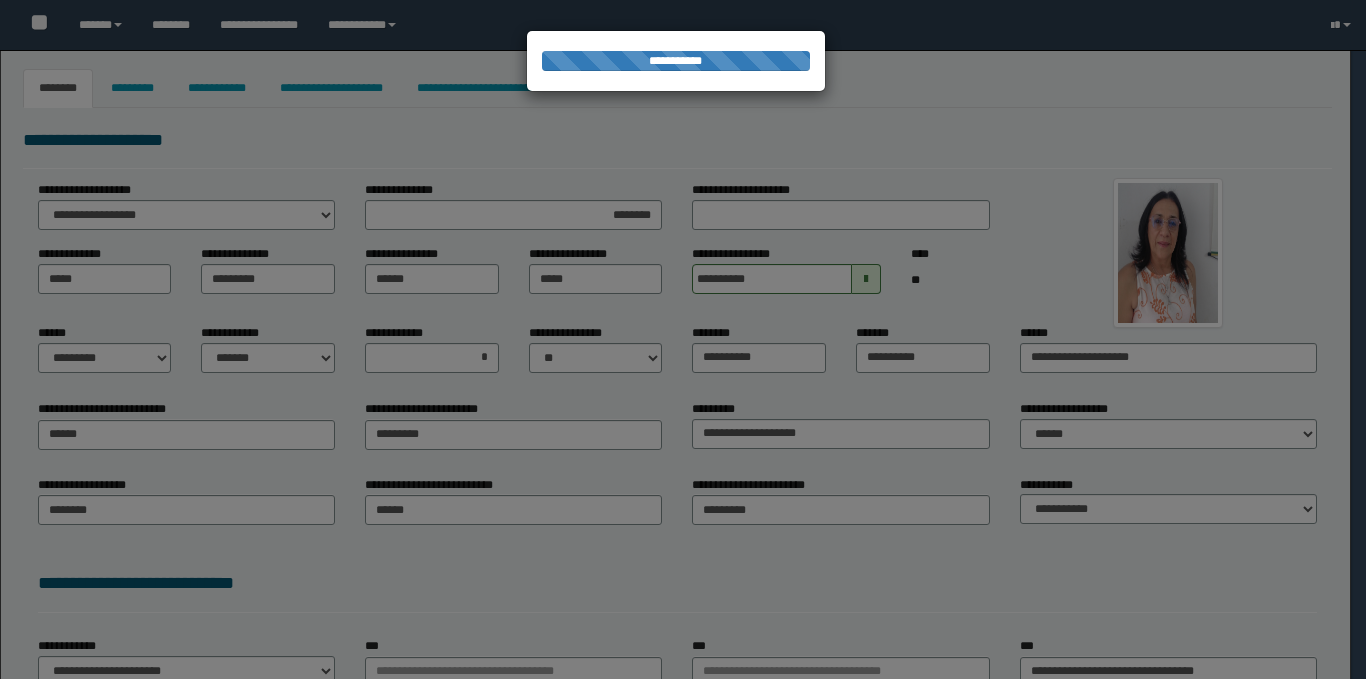 select on "*" 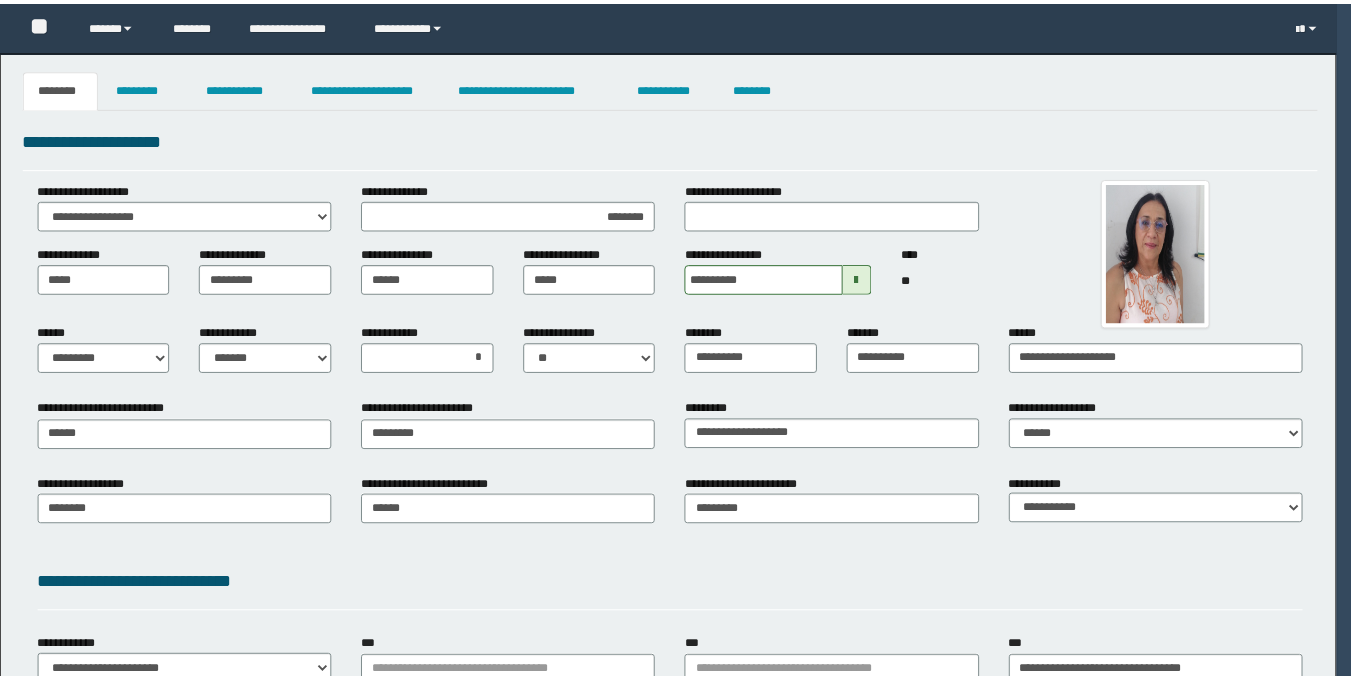 scroll, scrollTop: 0, scrollLeft: 0, axis: both 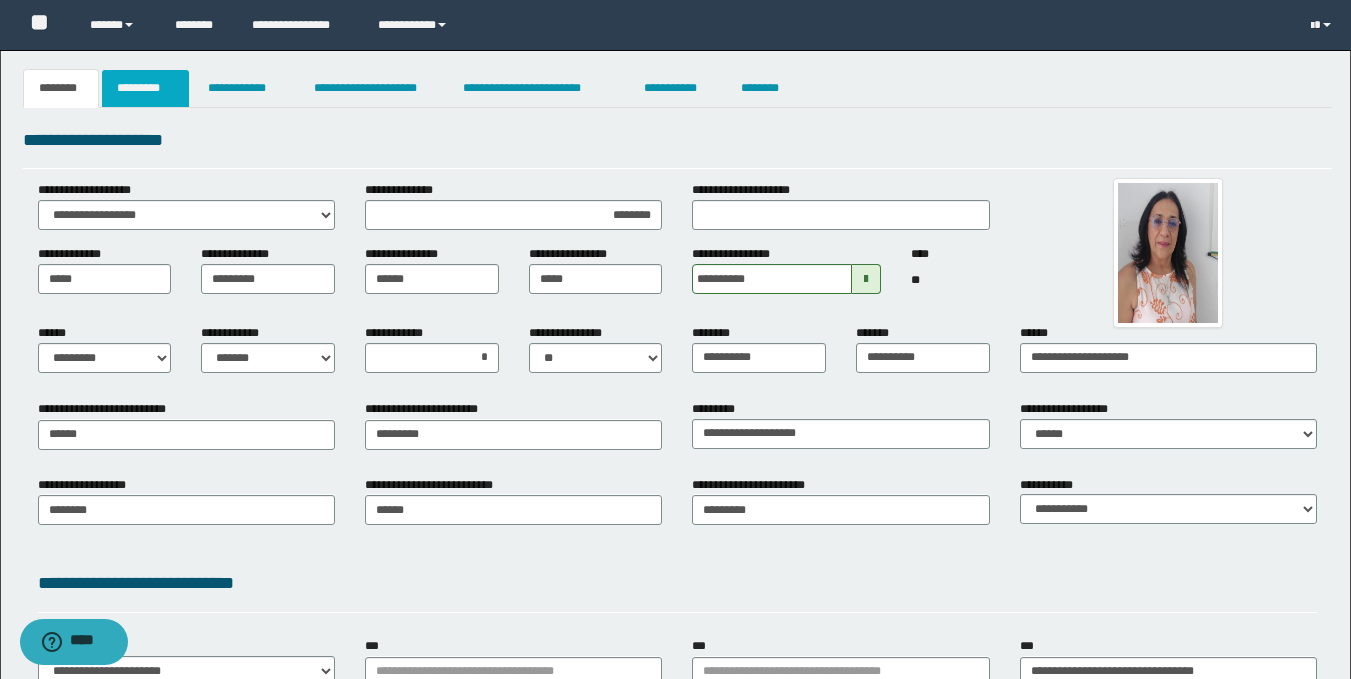 click on "*********" at bounding box center (145, 88) 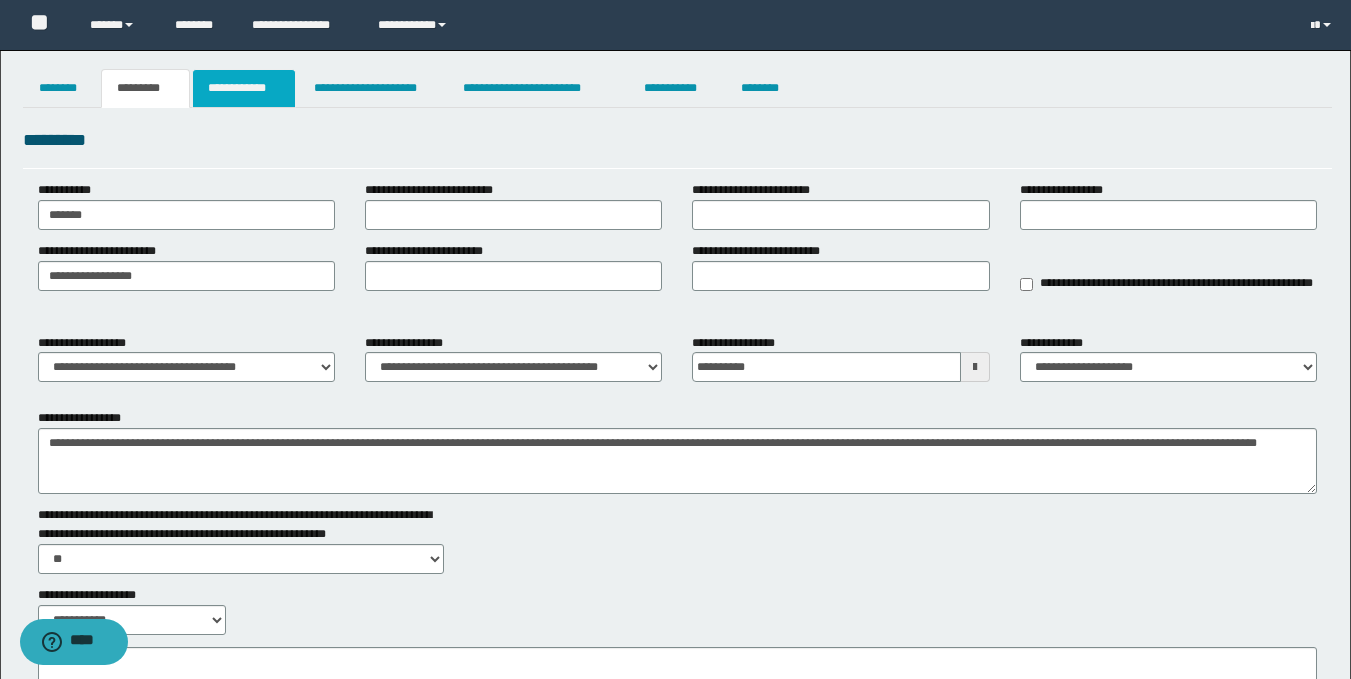 click on "**********" at bounding box center [244, 88] 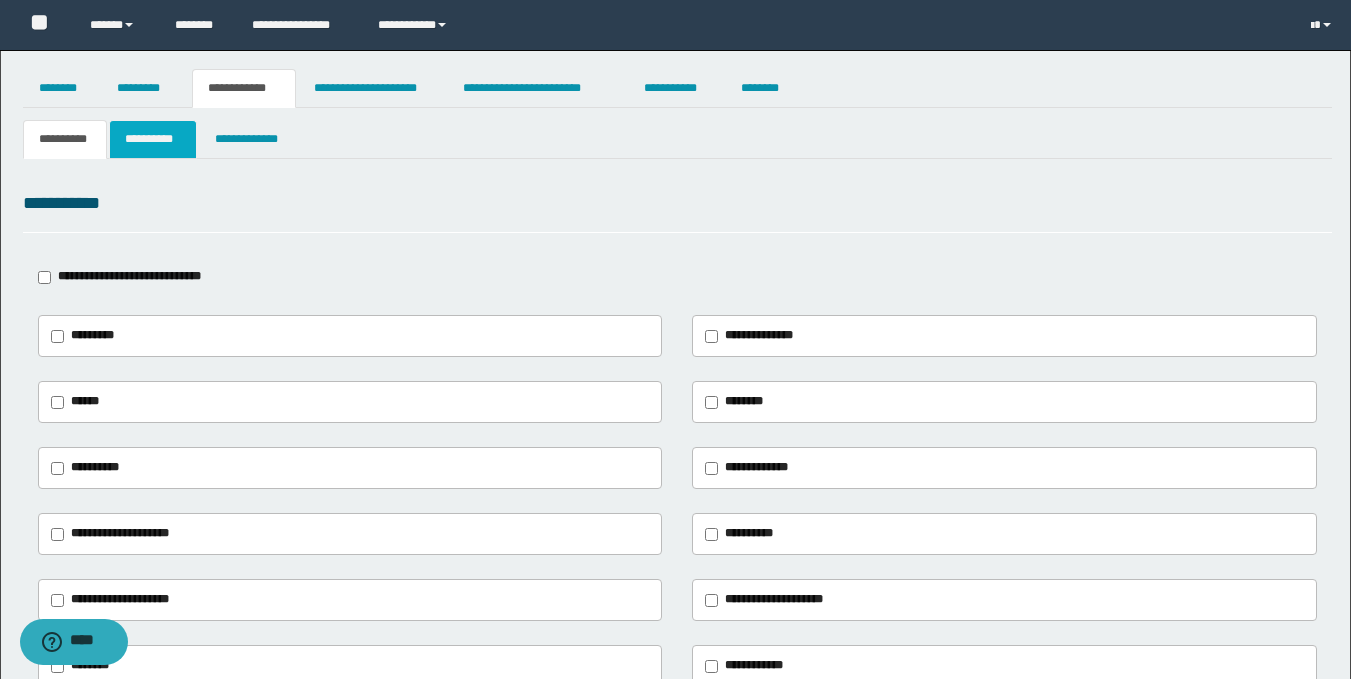click on "**********" at bounding box center [153, 139] 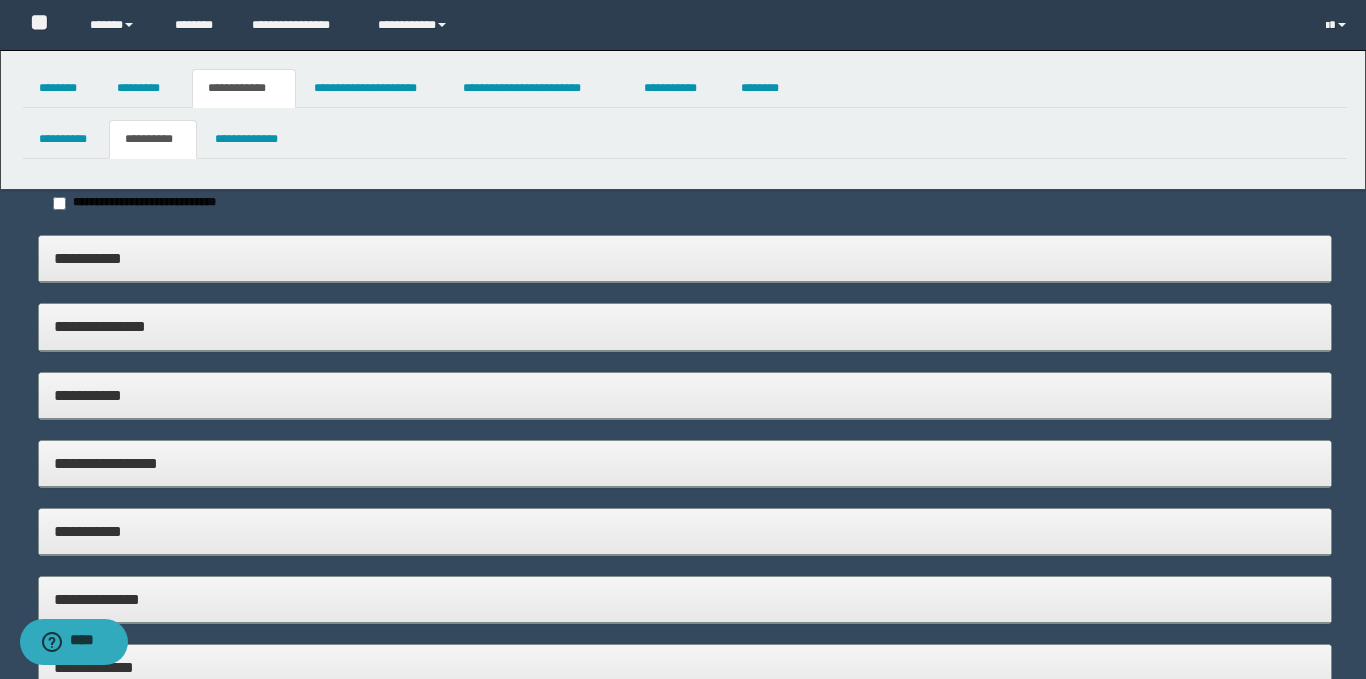 type on "*******" 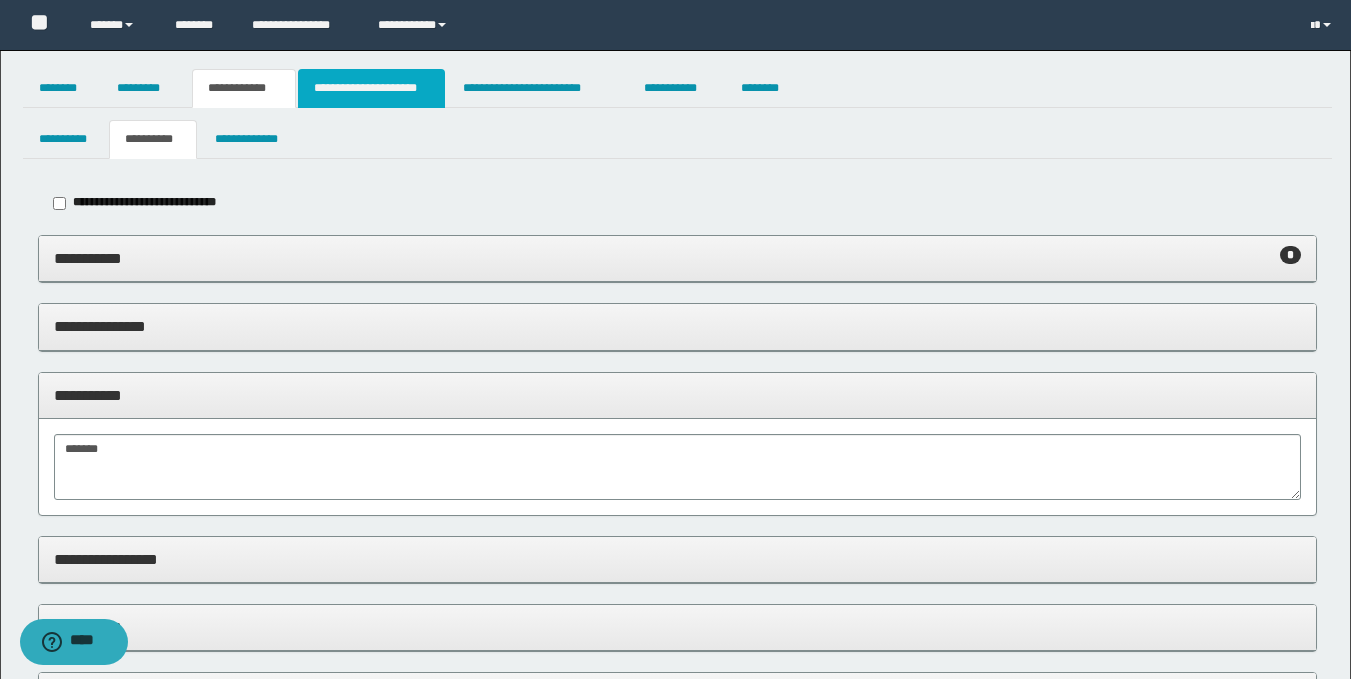click on "**********" at bounding box center [371, 88] 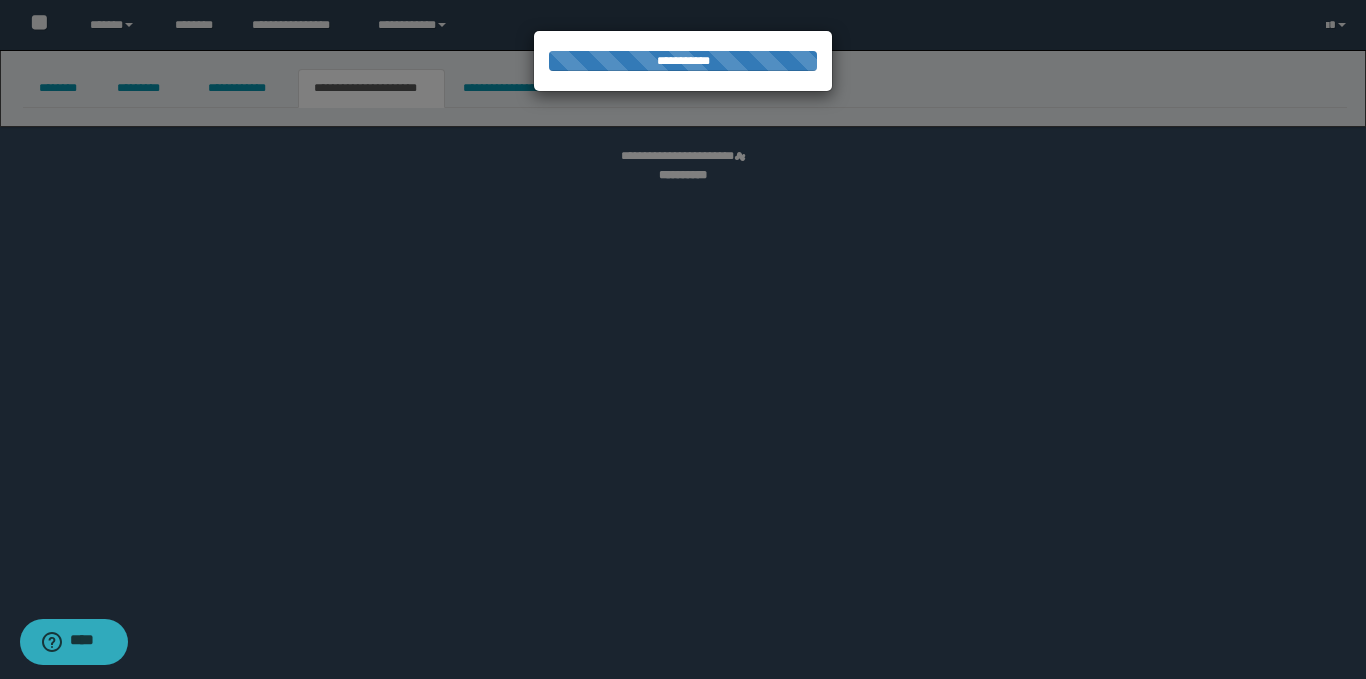 select on "*" 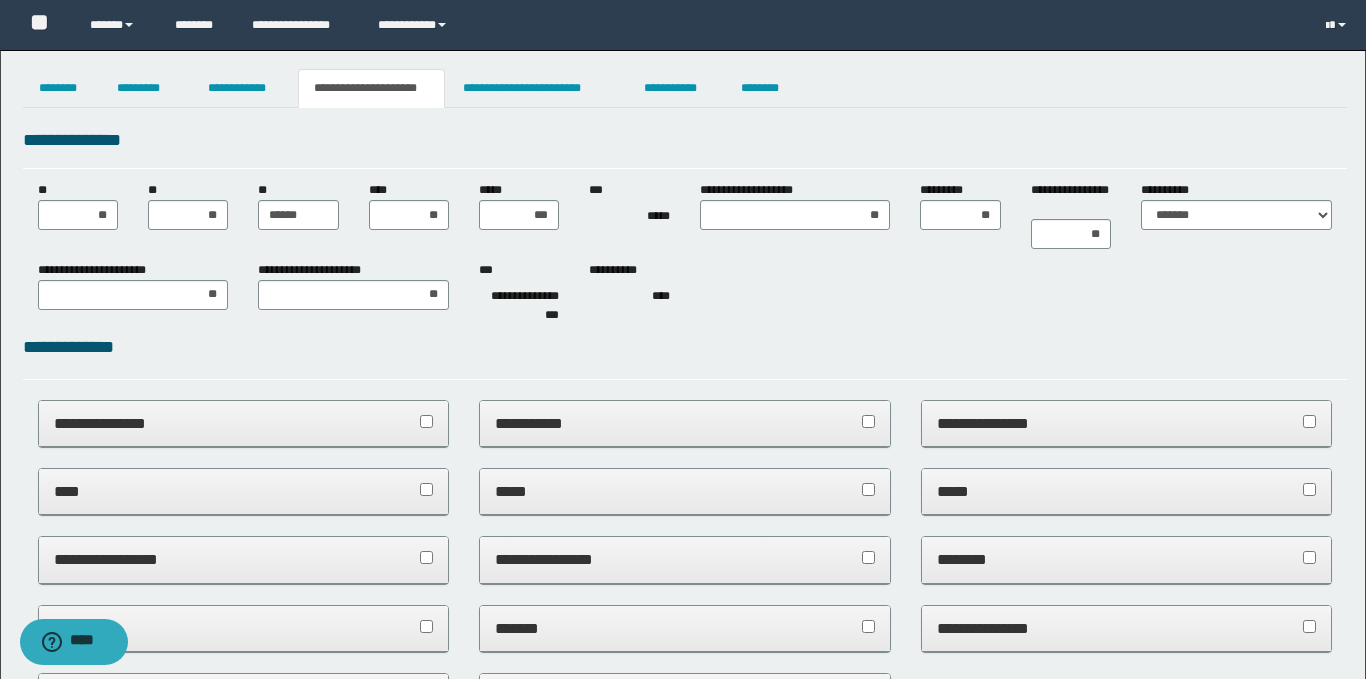 scroll, scrollTop: 0, scrollLeft: 0, axis: both 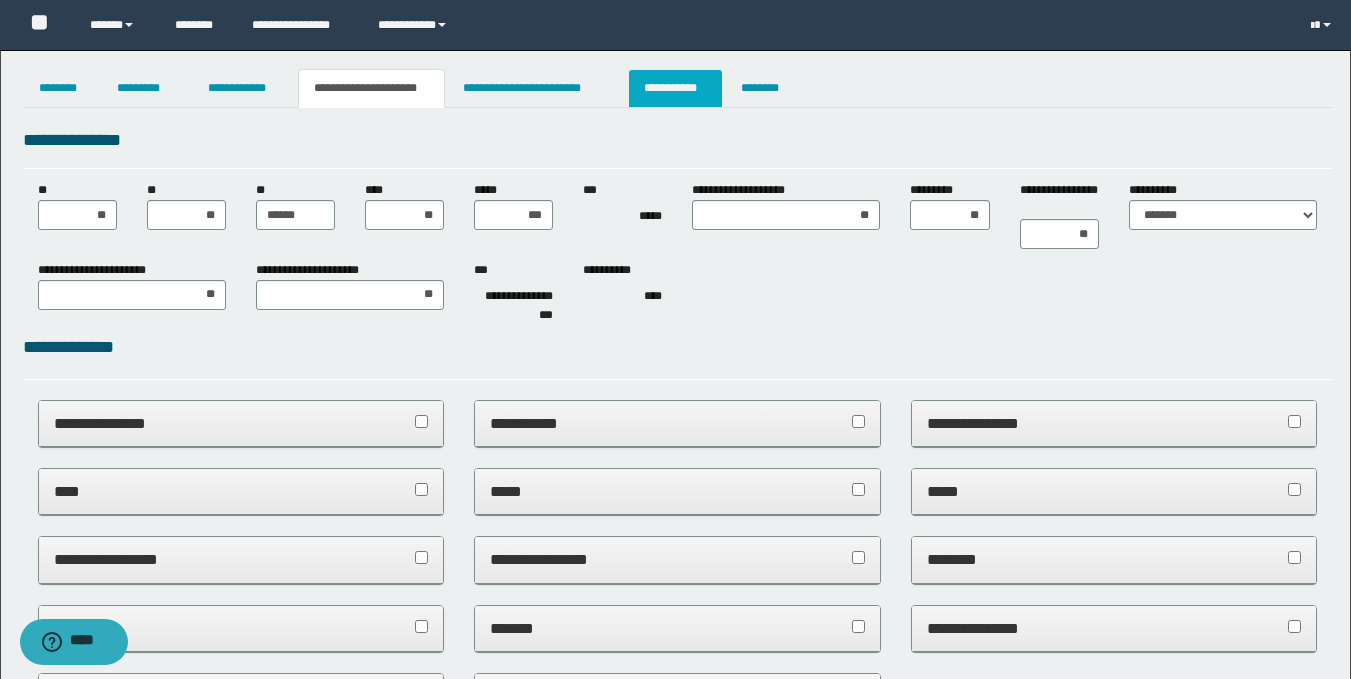 click on "**********" at bounding box center (675, 88) 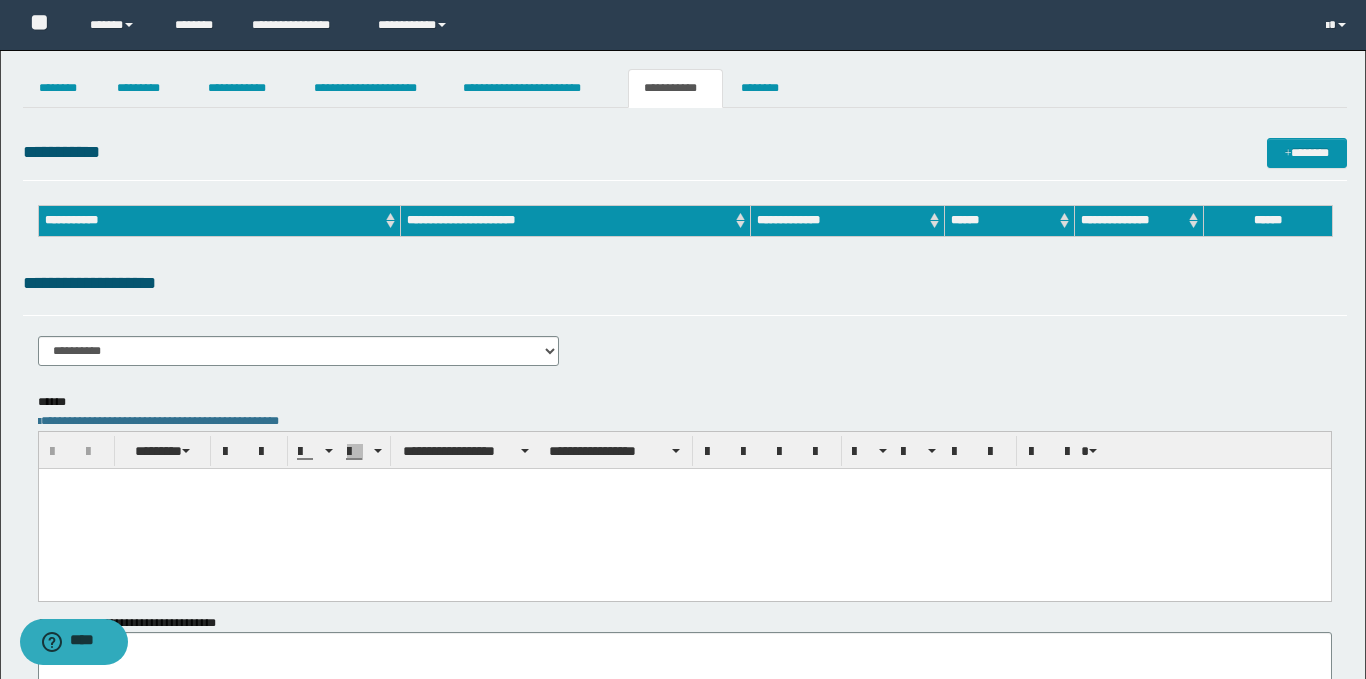scroll, scrollTop: 0, scrollLeft: 0, axis: both 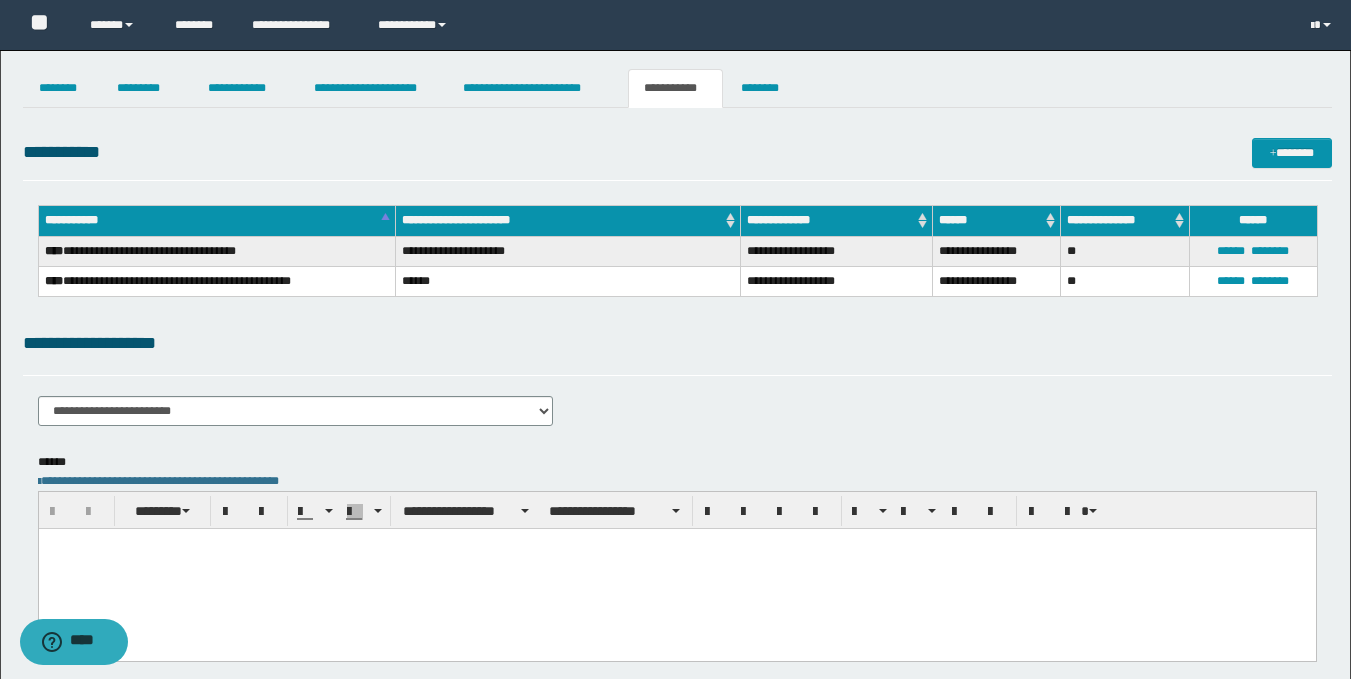 click at bounding box center [676, 568] 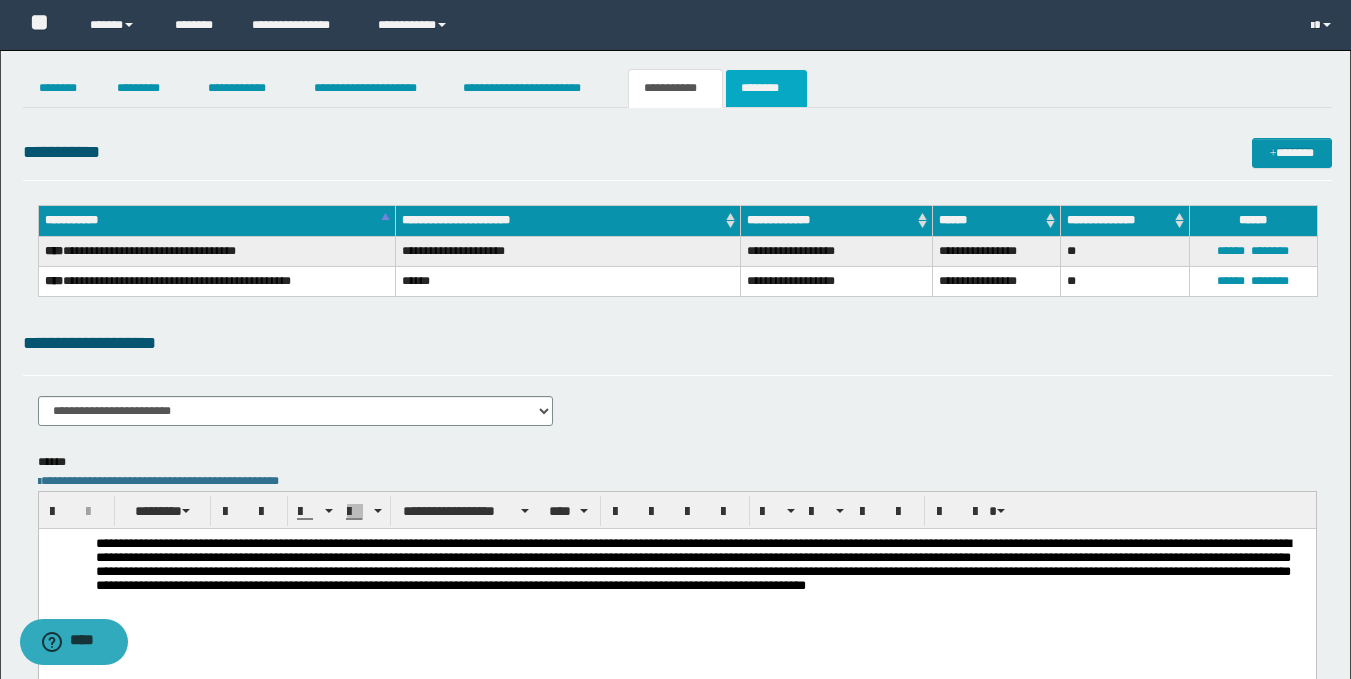 click on "********" at bounding box center [766, 88] 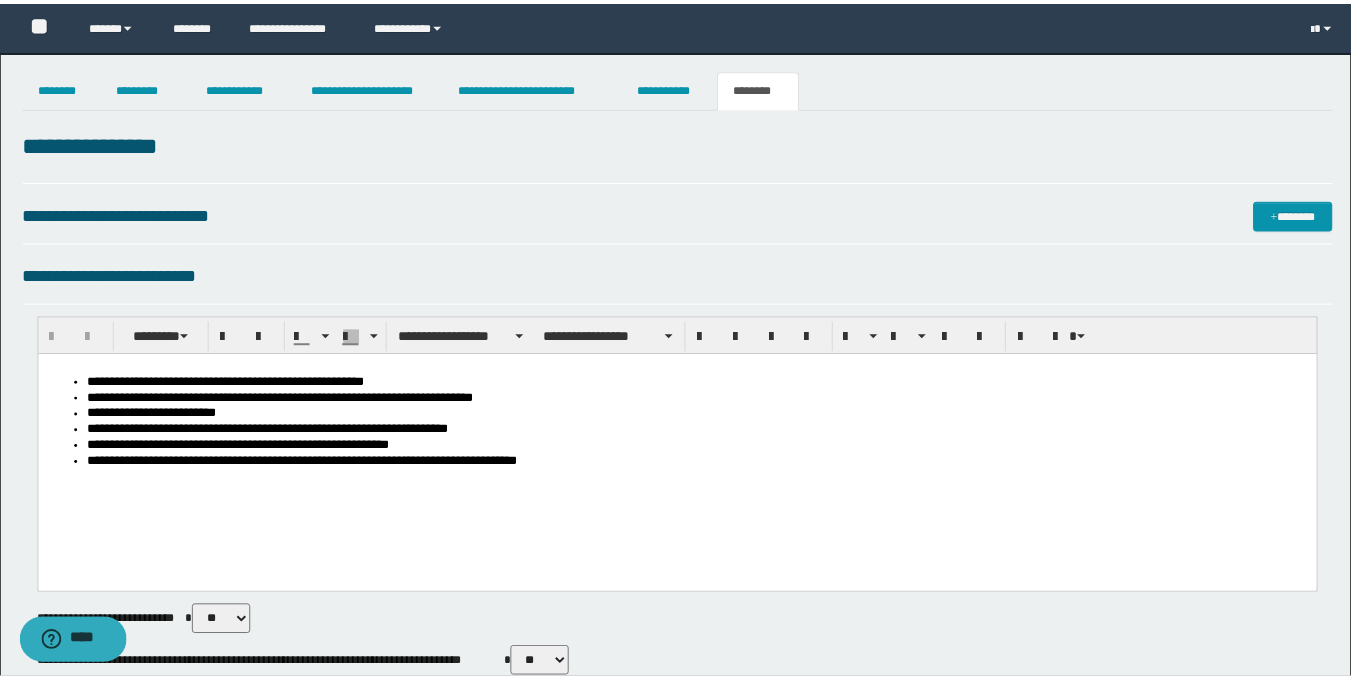 scroll, scrollTop: 0, scrollLeft: 0, axis: both 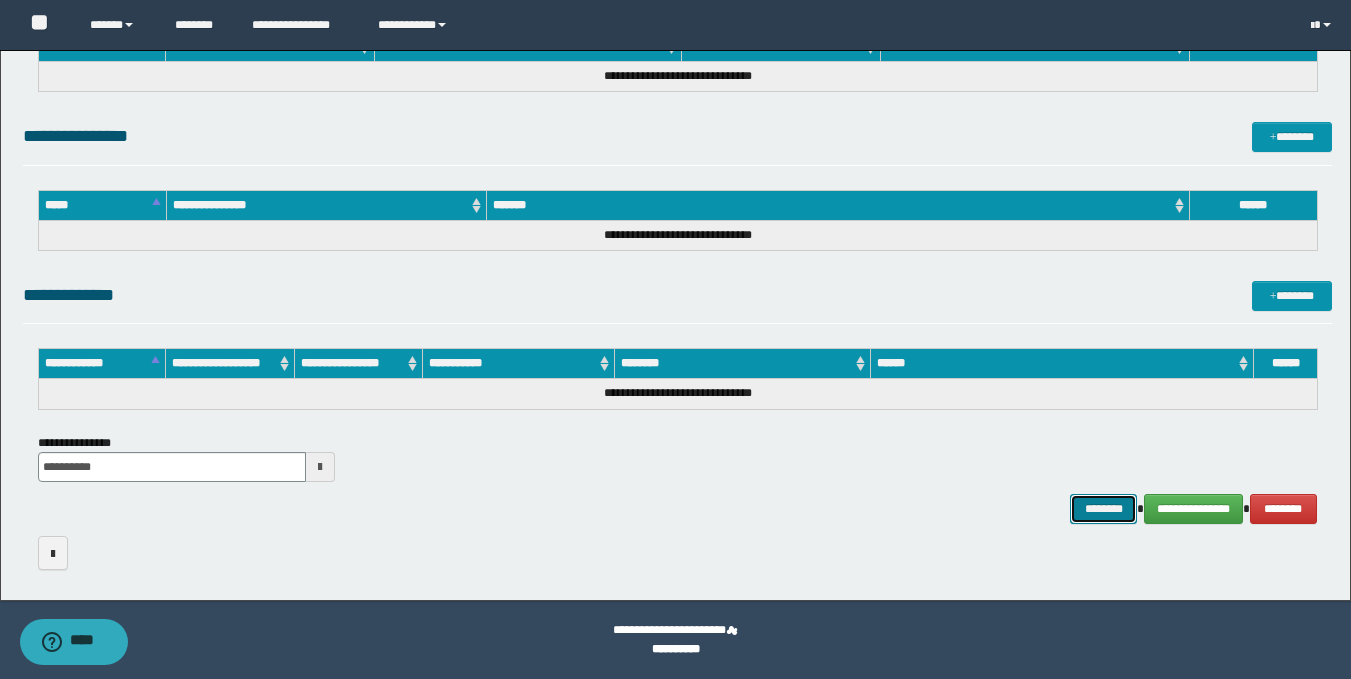 click on "********" at bounding box center [1104, 509] 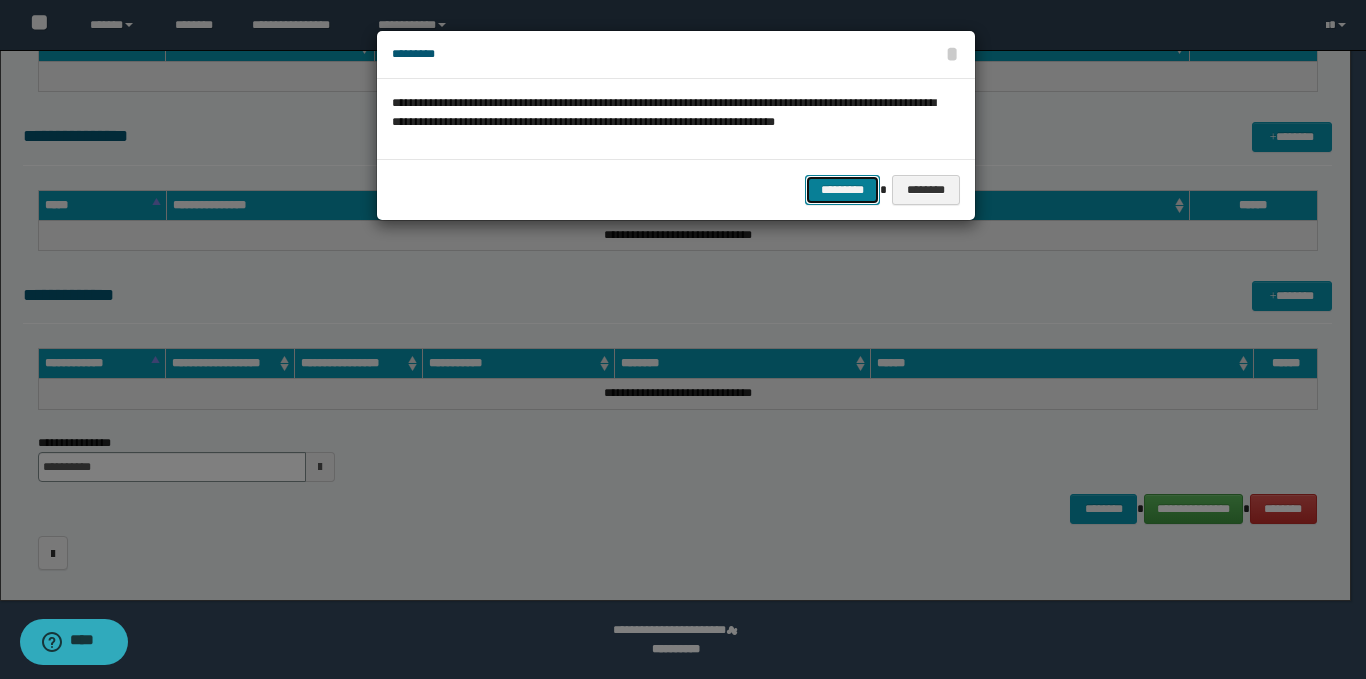 click on "*********" at bounding box center [842, 190] 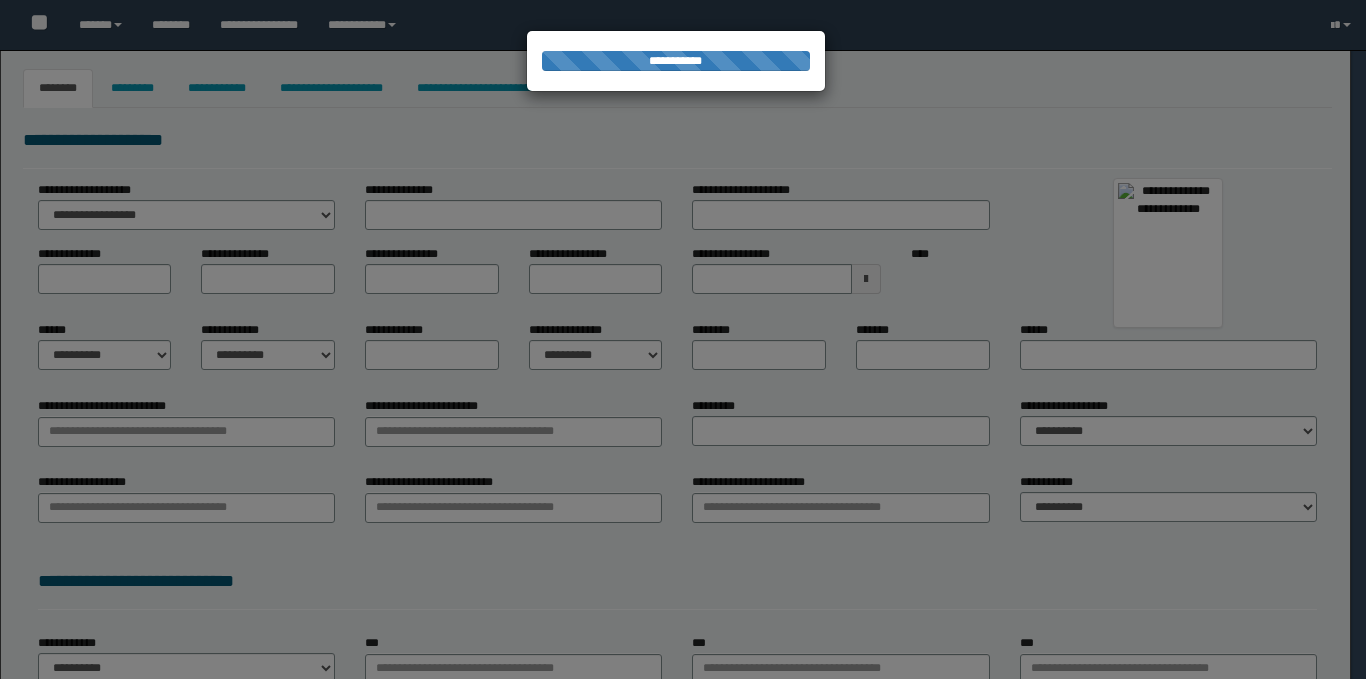 type on "******" 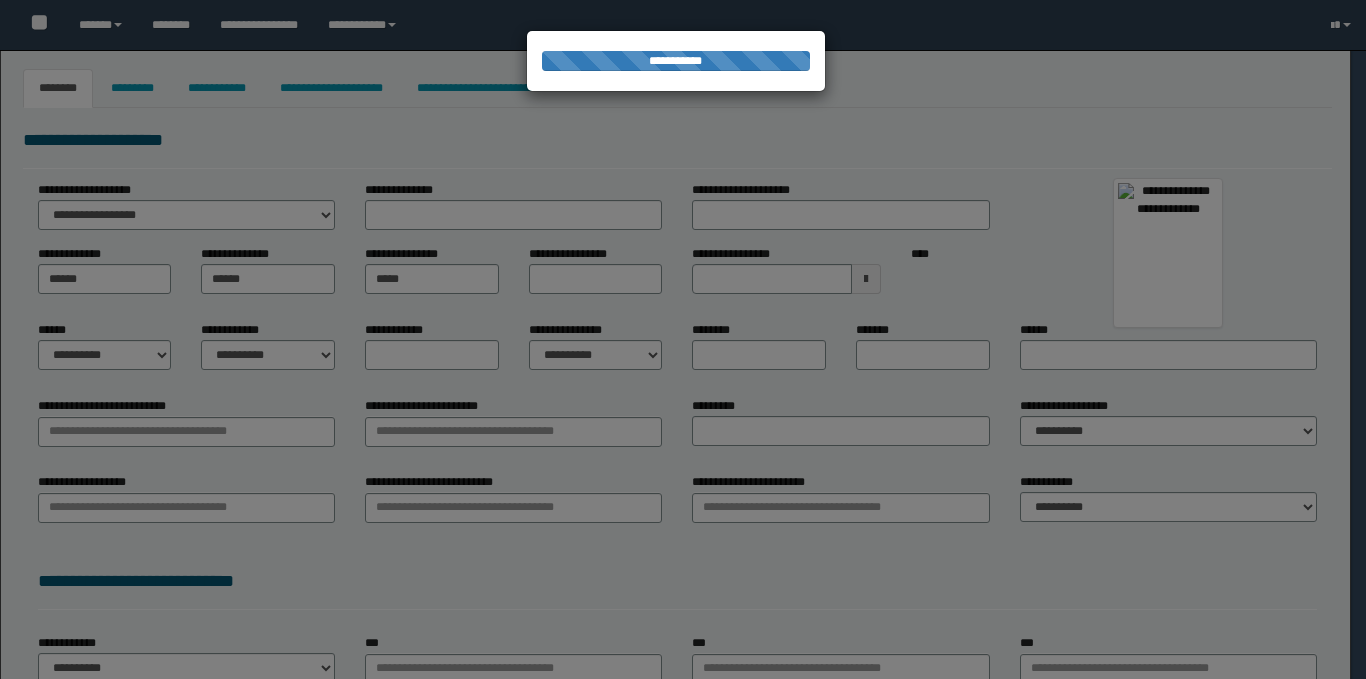 type on "*****" 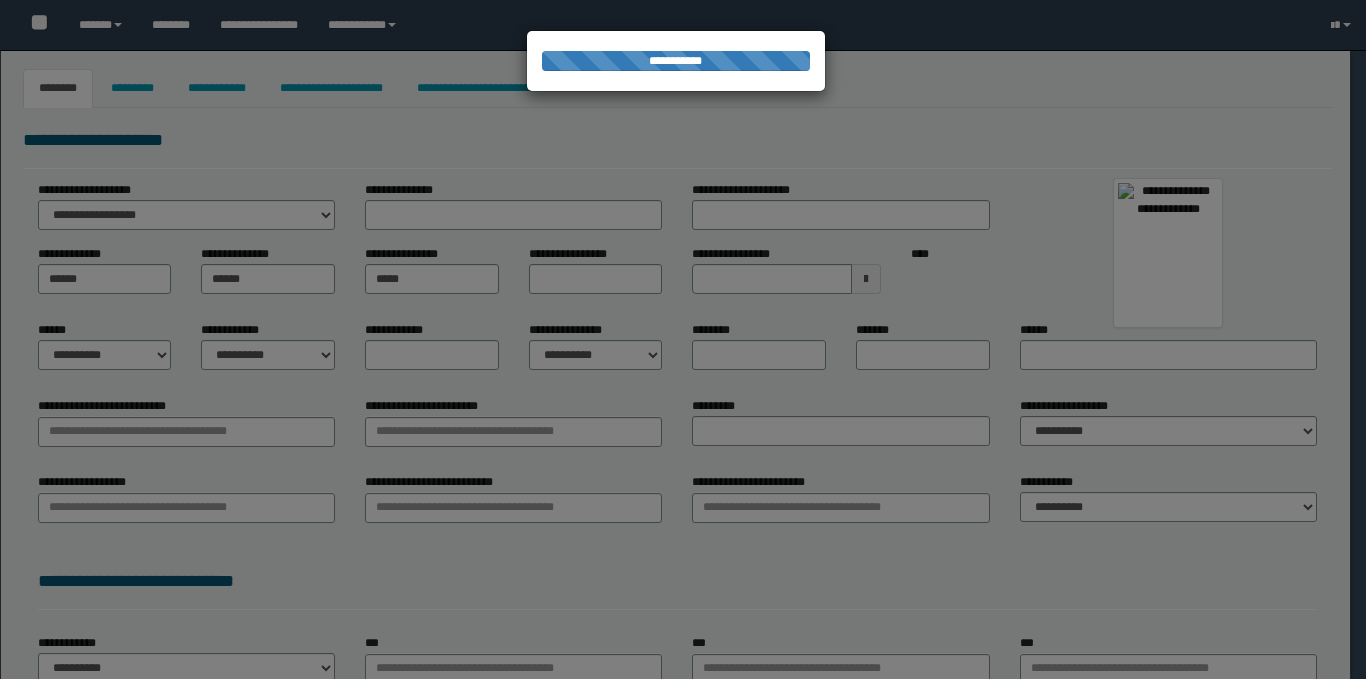 select on "*" 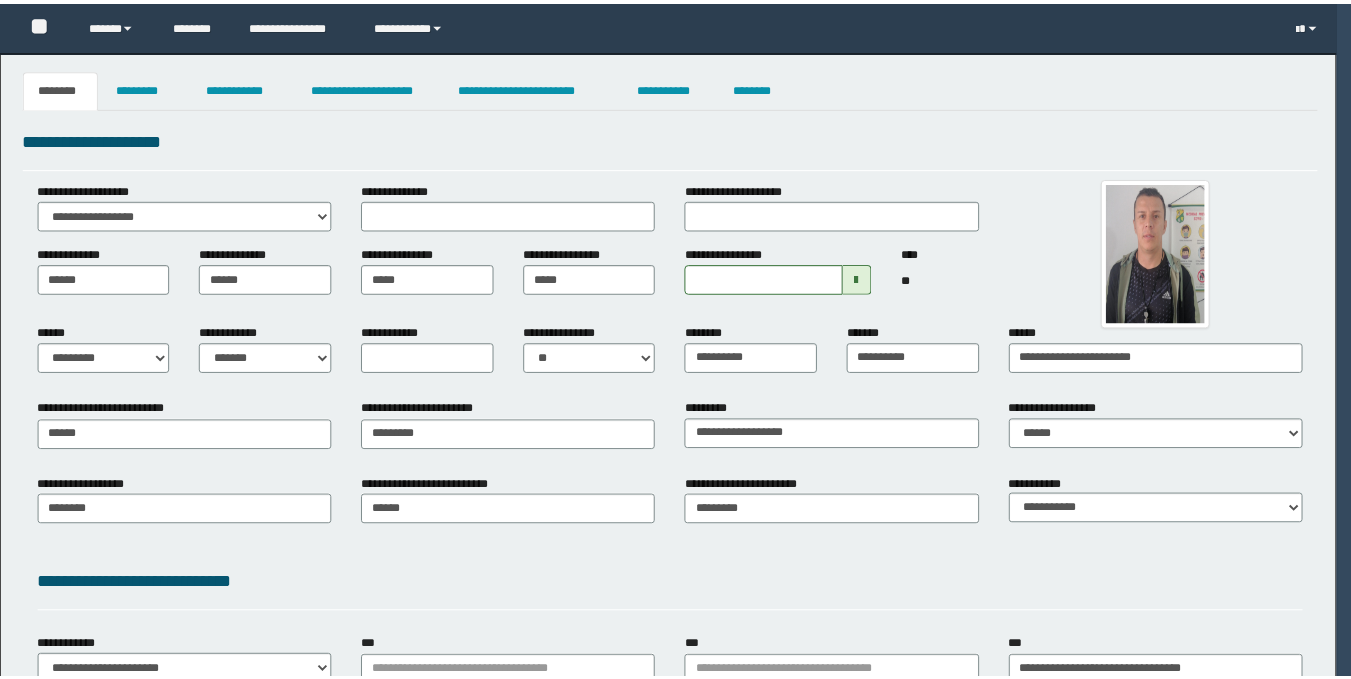 scroll, scrollTop: 0, scrollLeft: 0, axis: both 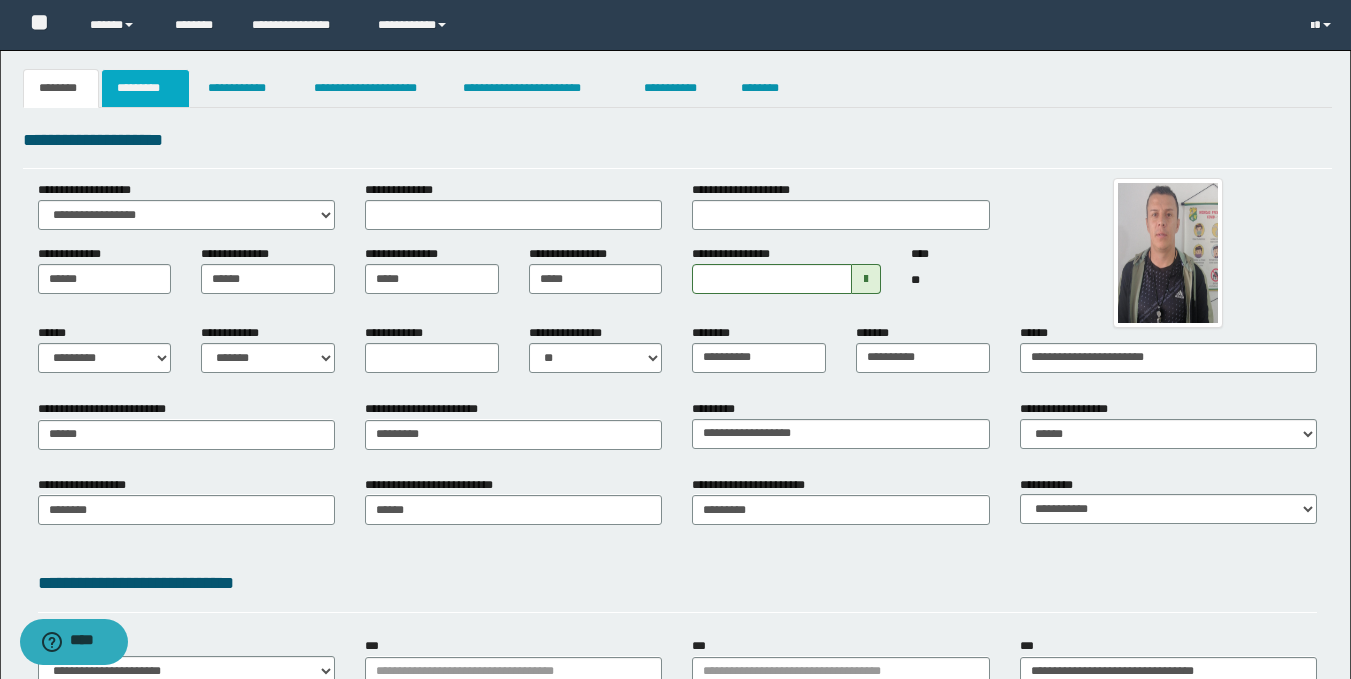 click on "*********" at bounding box center [145, 88] 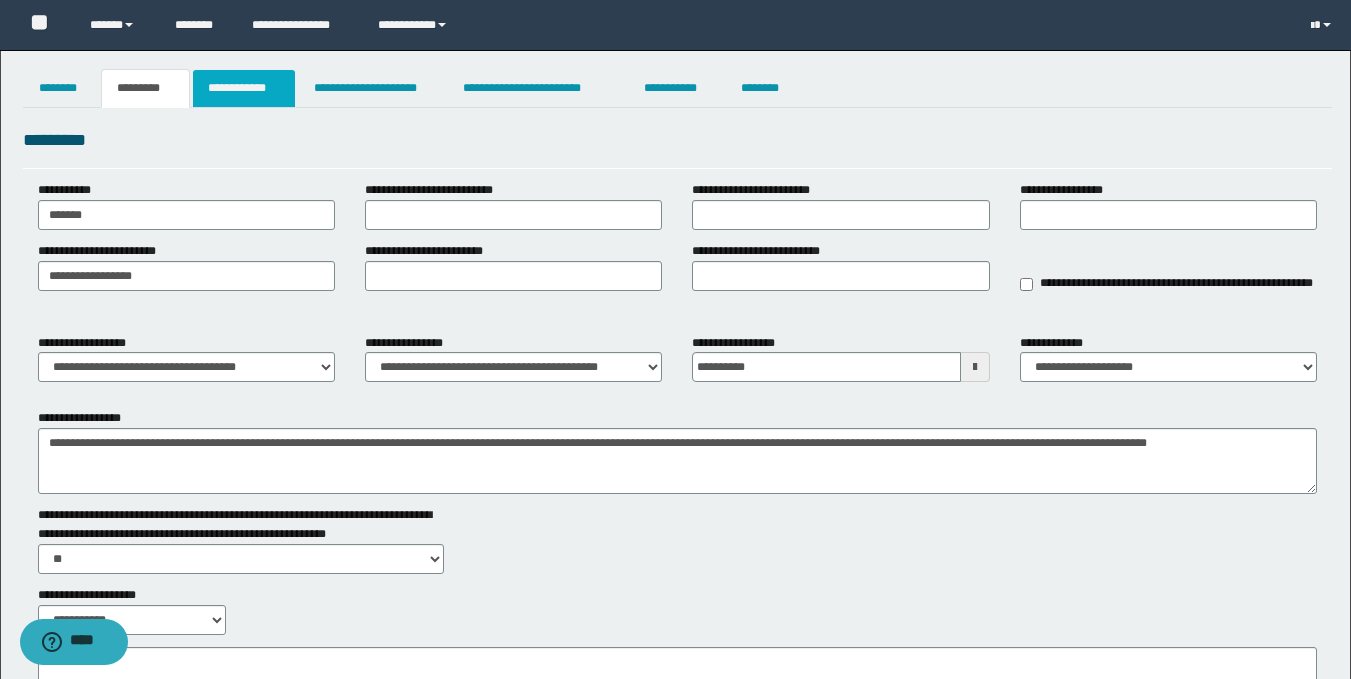 click on "**********" at bounding box center (244, 88) 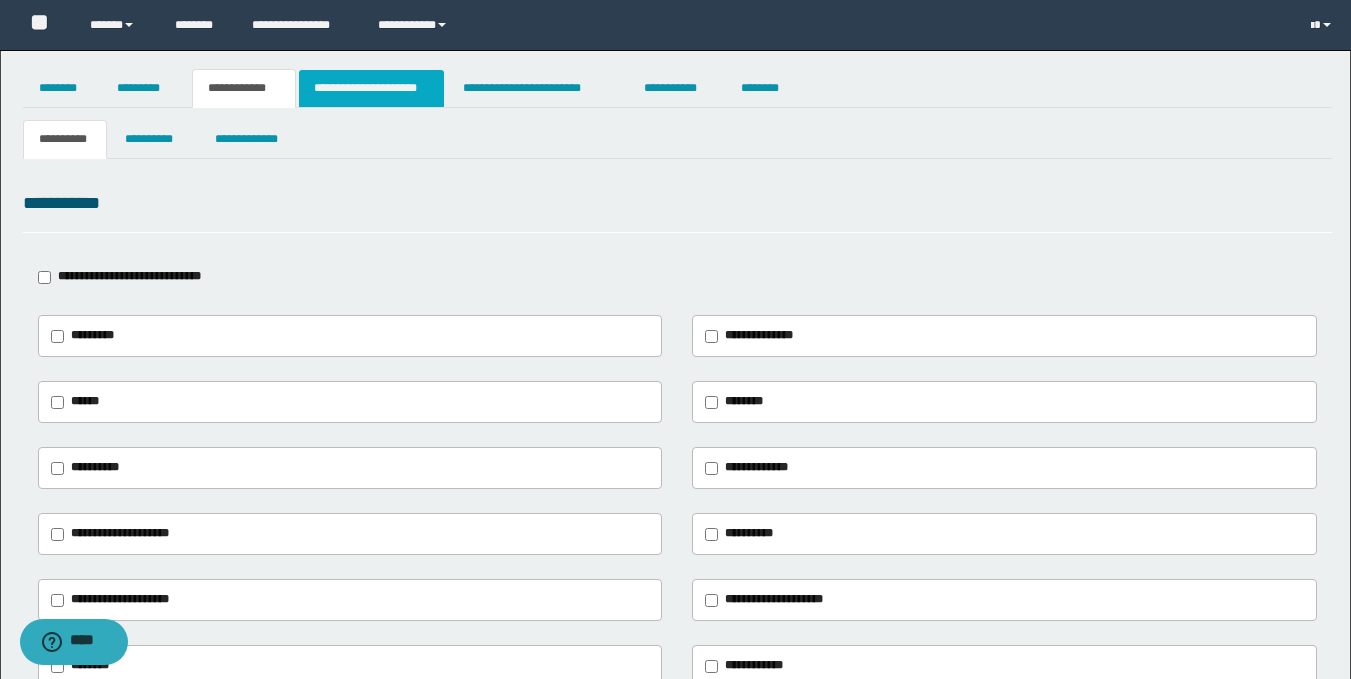click on "**********" at bounding box center [371, 88] 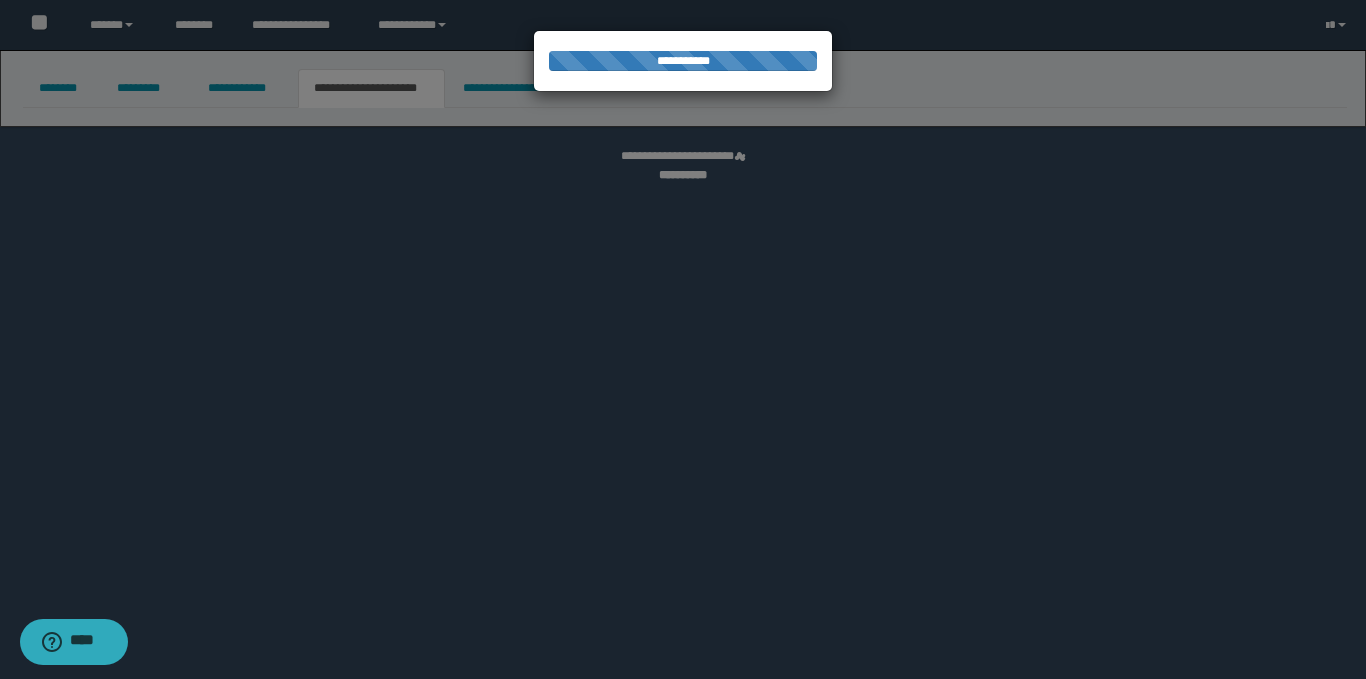 select on "*" 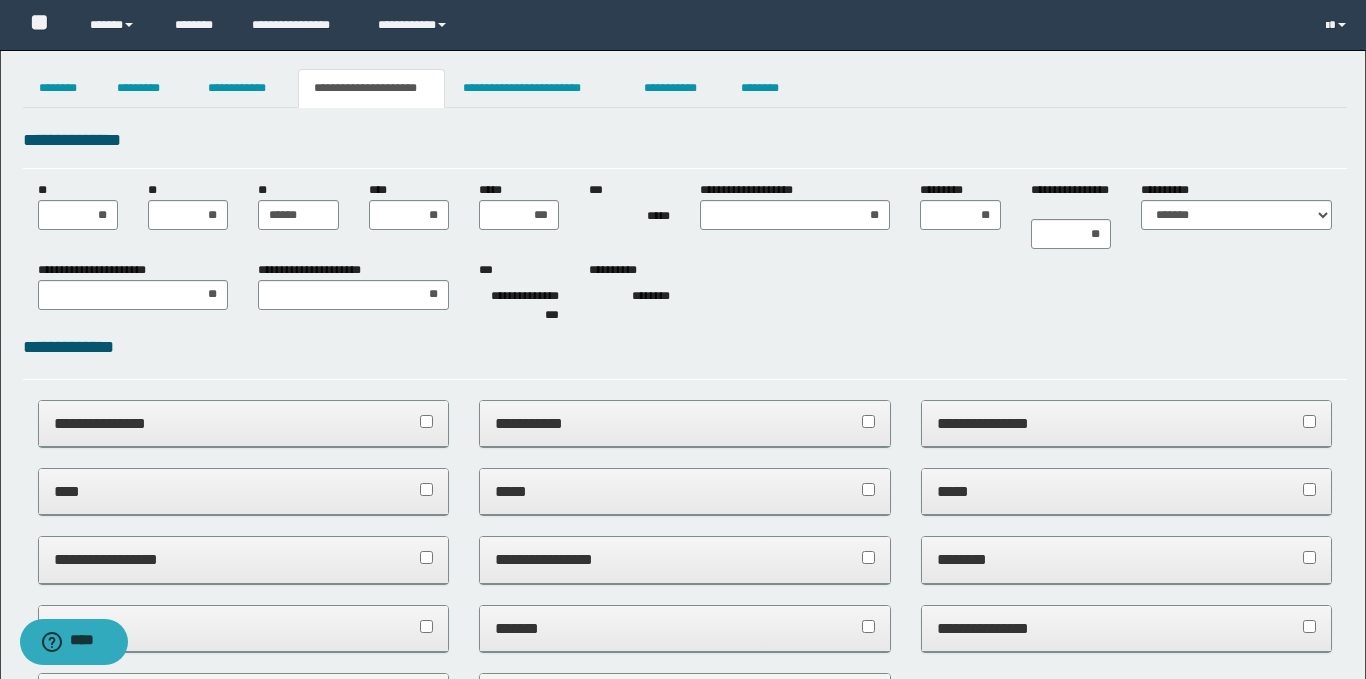 scroll, scrollTop: 0, scrollLeft: 0, axis: both 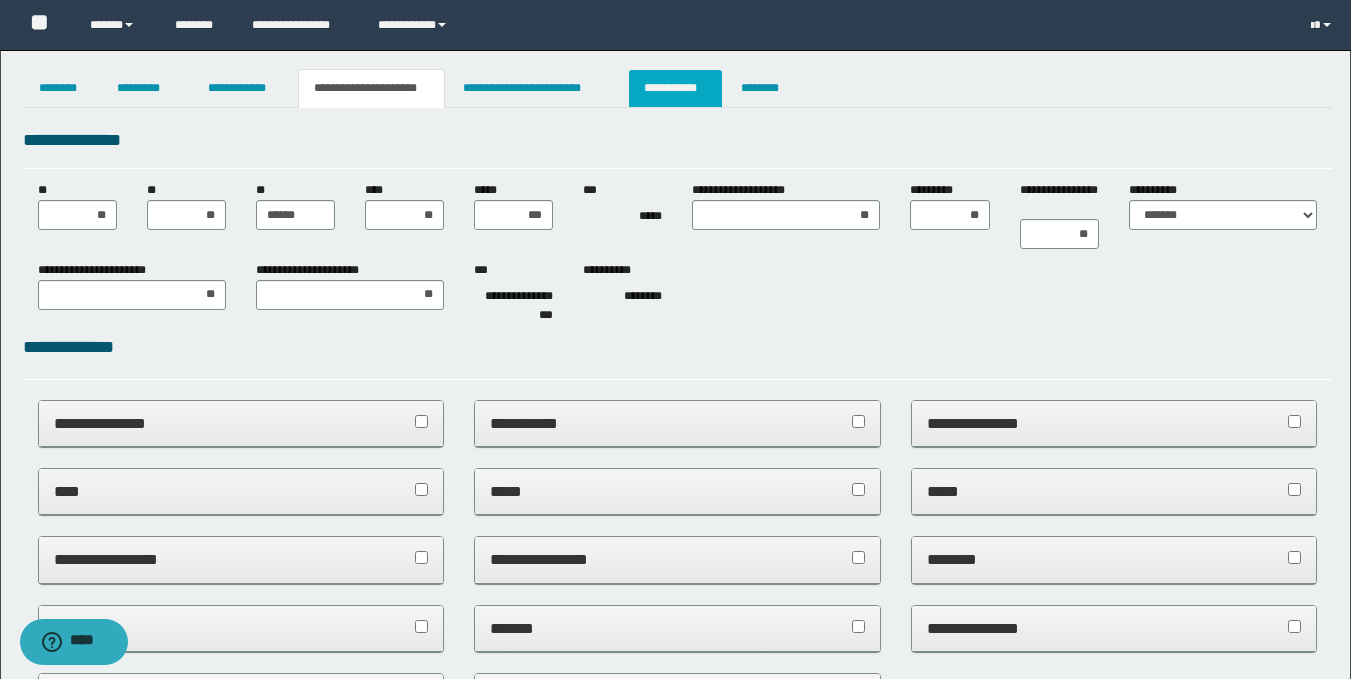 click on "**********" at bounding box center [675, 88] 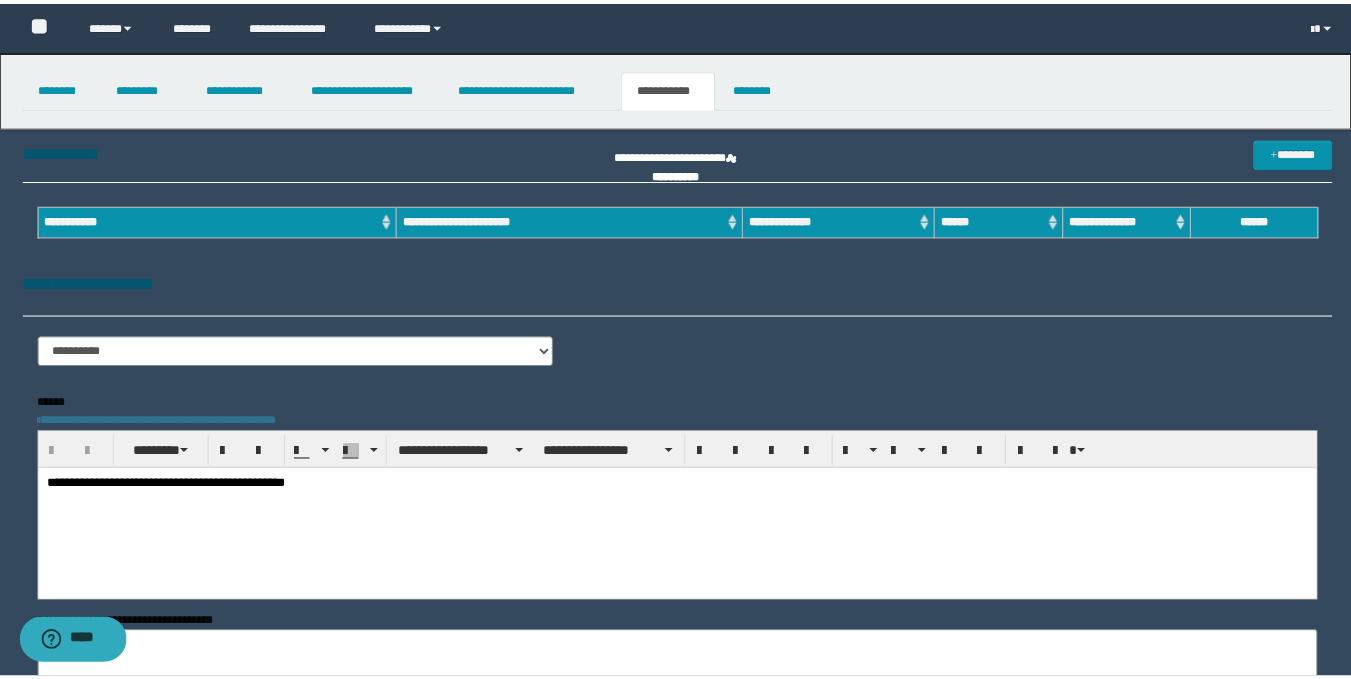 scroll, scrollTop: 0, scrollLeft: 0, axis: both 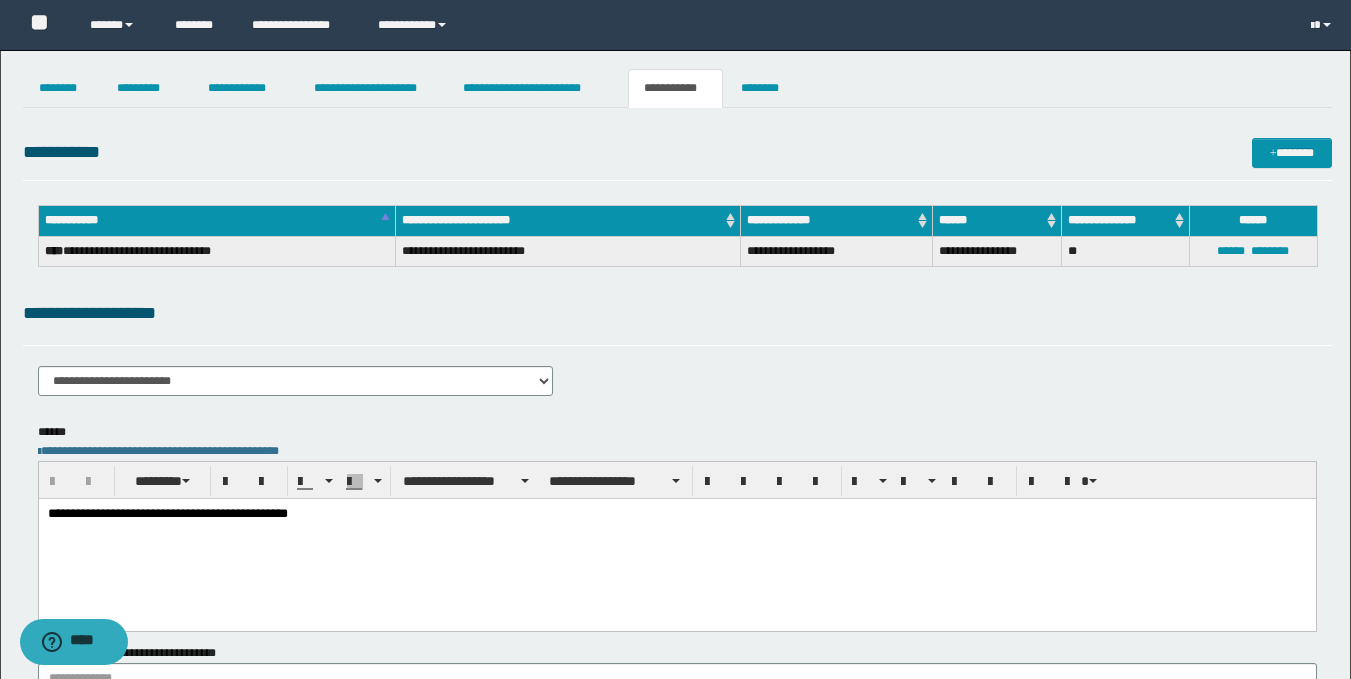 click on "**********" at bounding box center [676, 514] 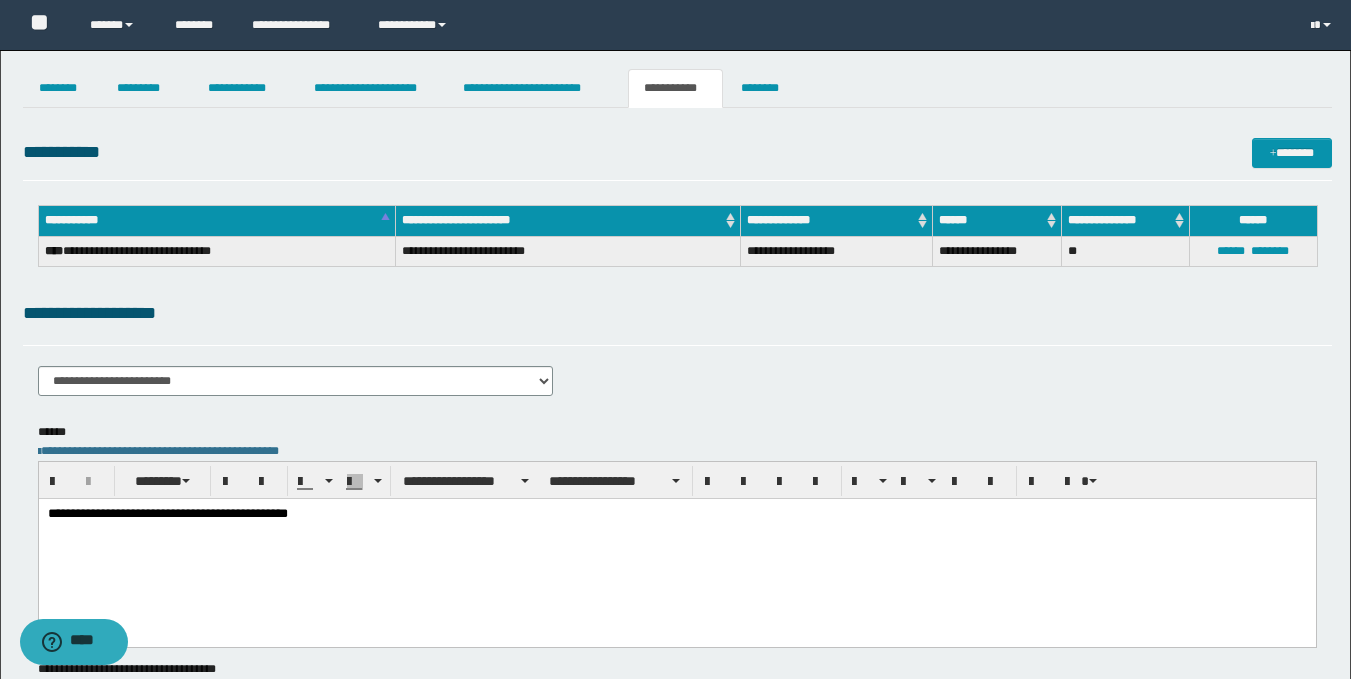 paste 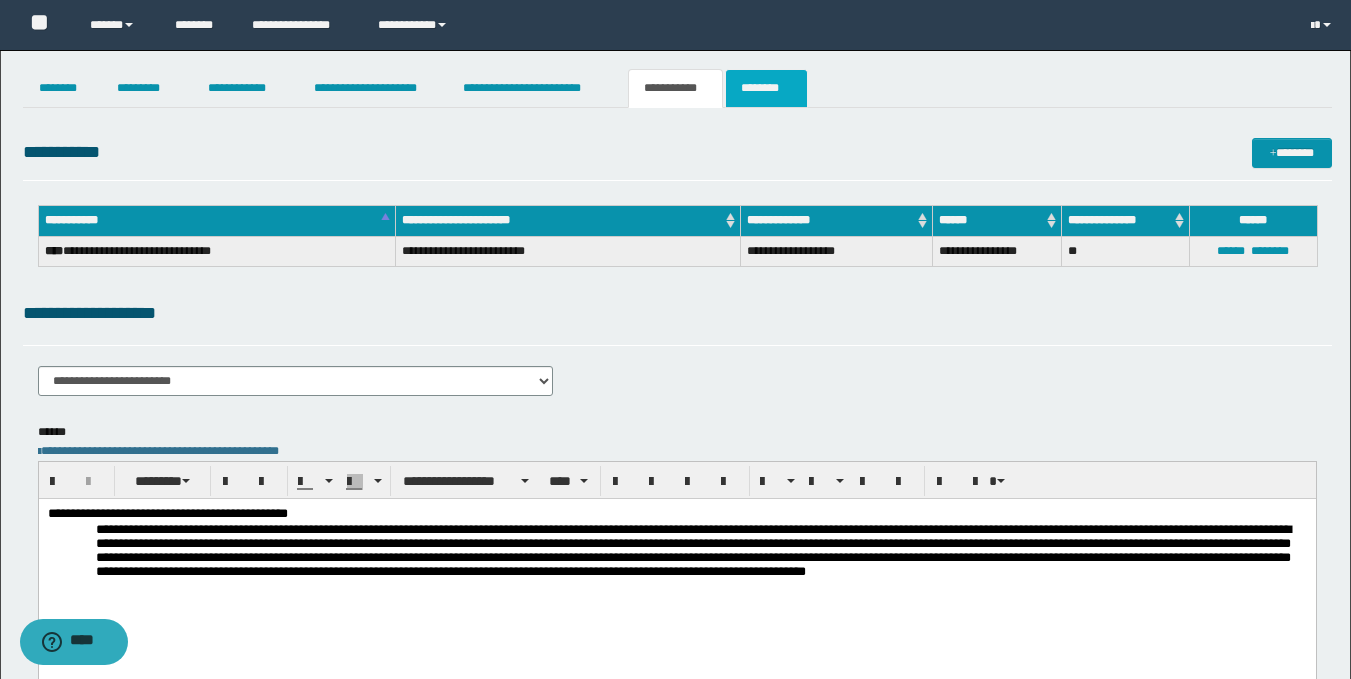 click on "********" at bounding box center [766, 88] 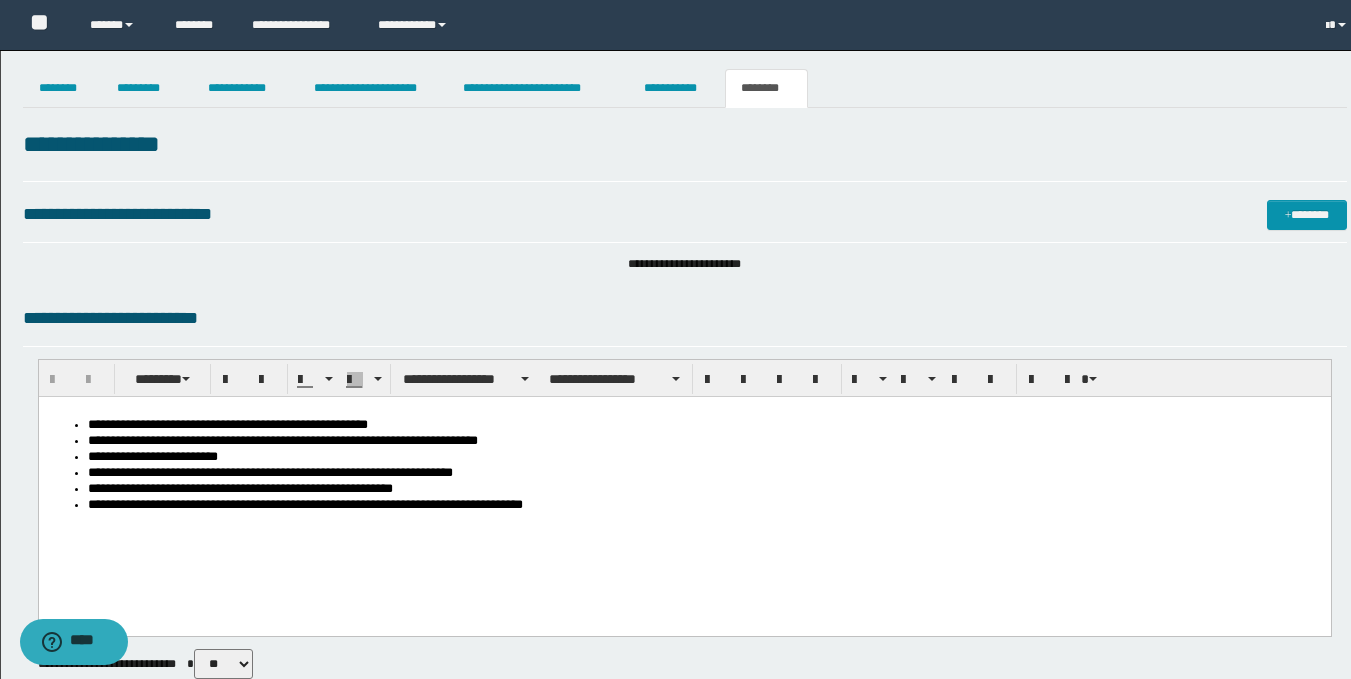 scroll, scrollTop: 0, scrollLeft: 0, axis: both 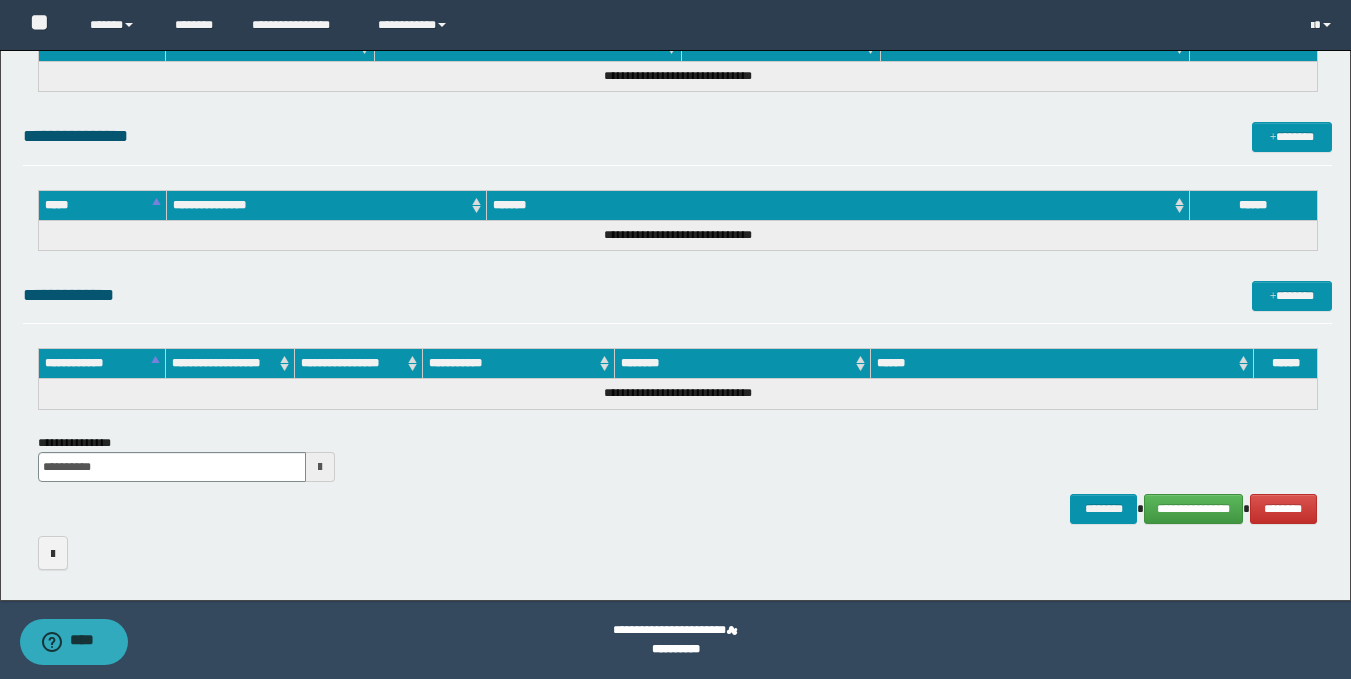 click on "**********" at bounding box center (677, 509) 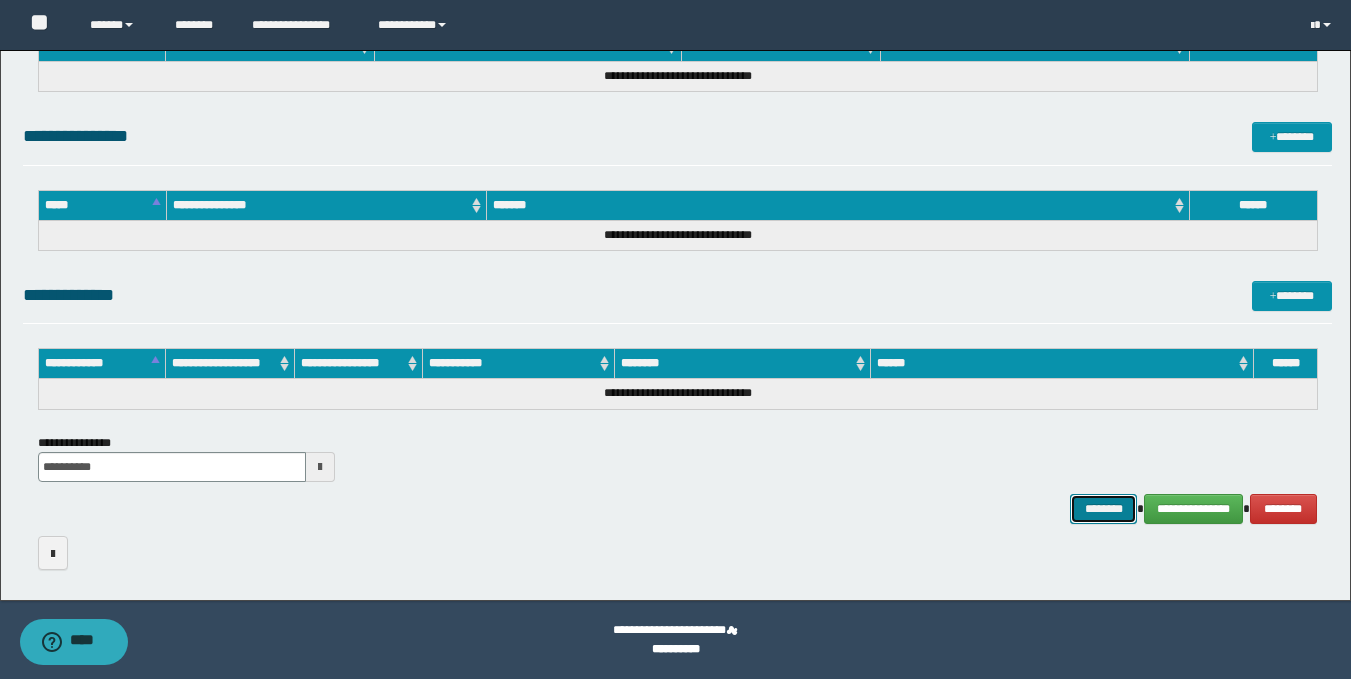 click on "********" at bounding box center [1104, 509] 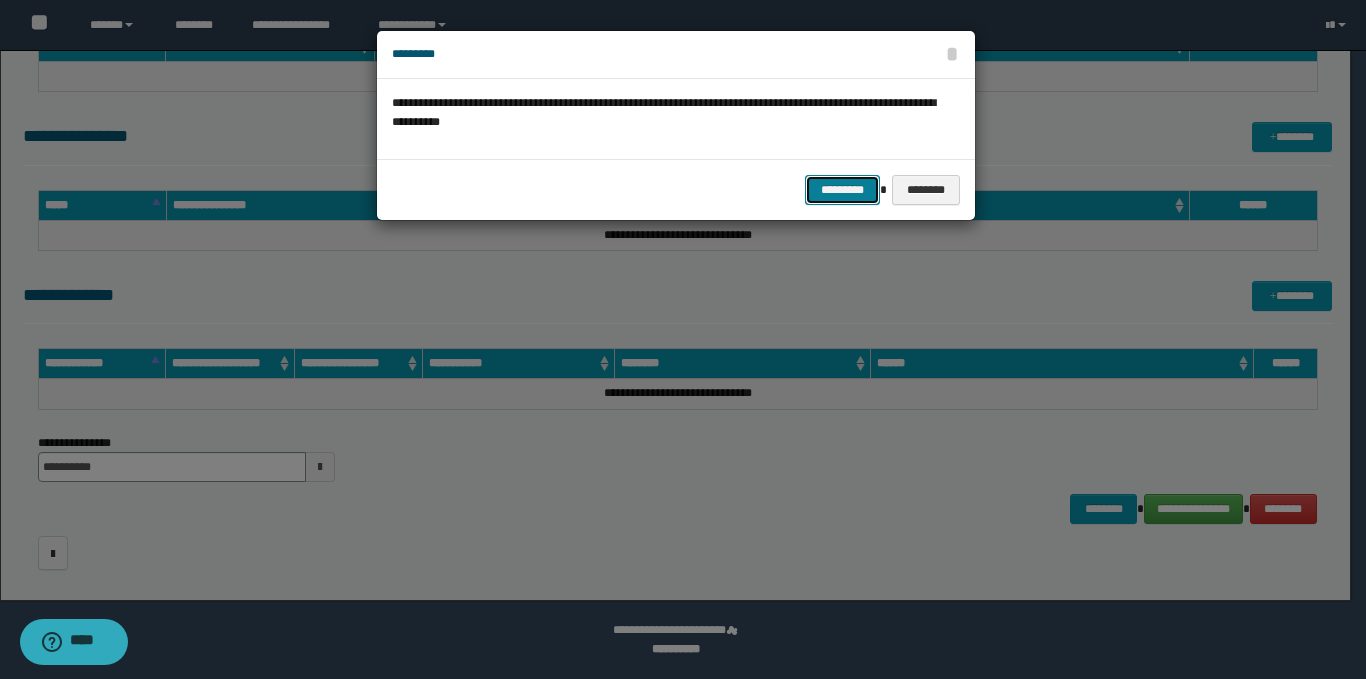 click on "*********" at bounding box center (842, 190) 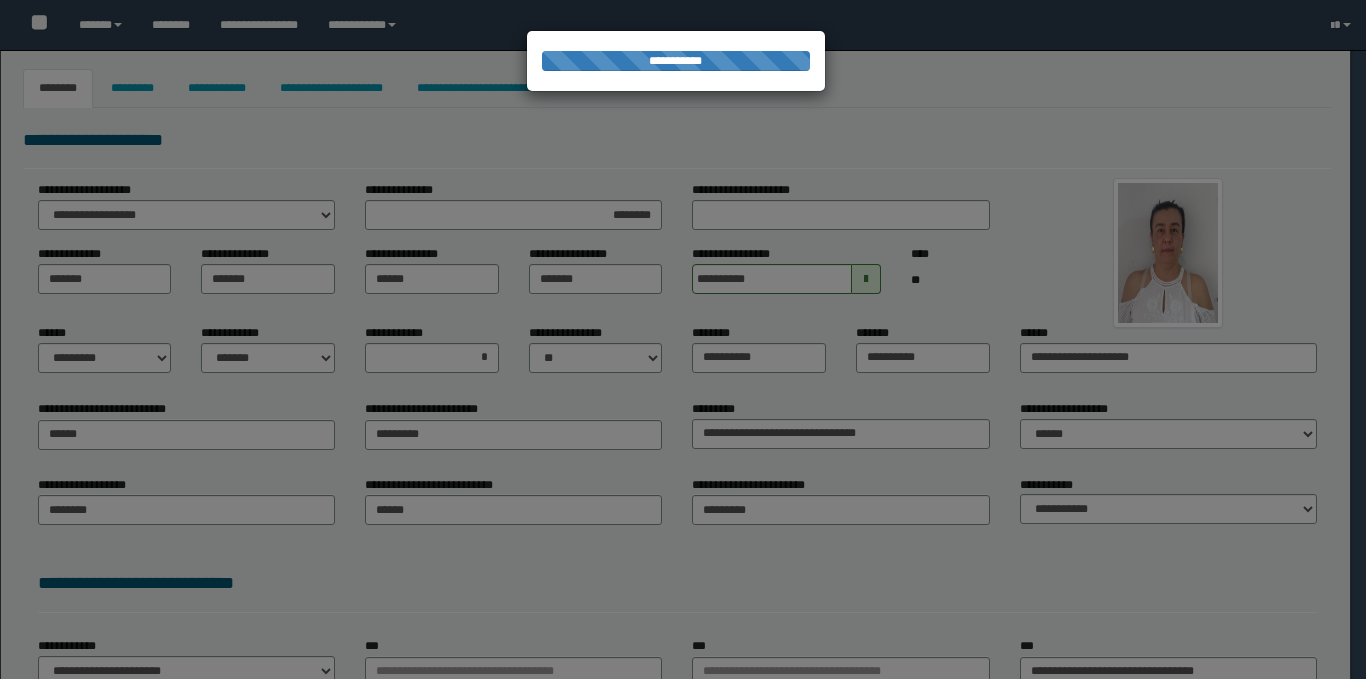 select on "*" 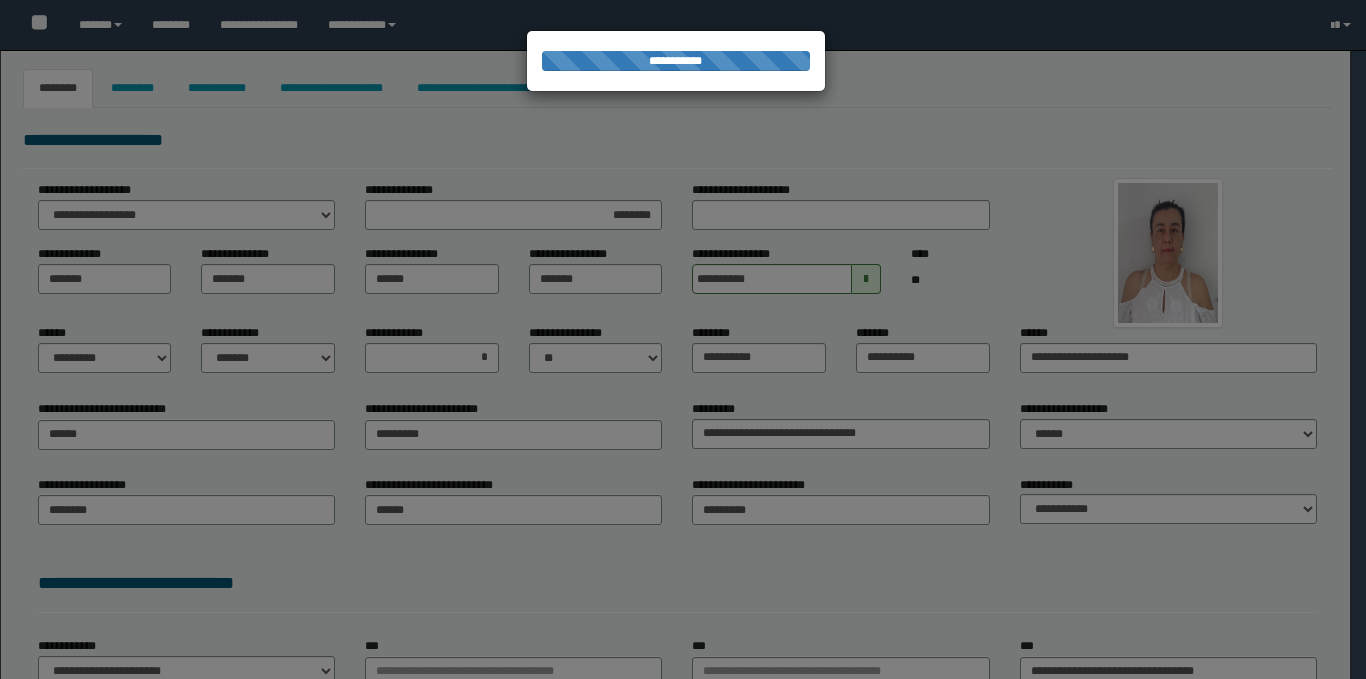 select on "*" 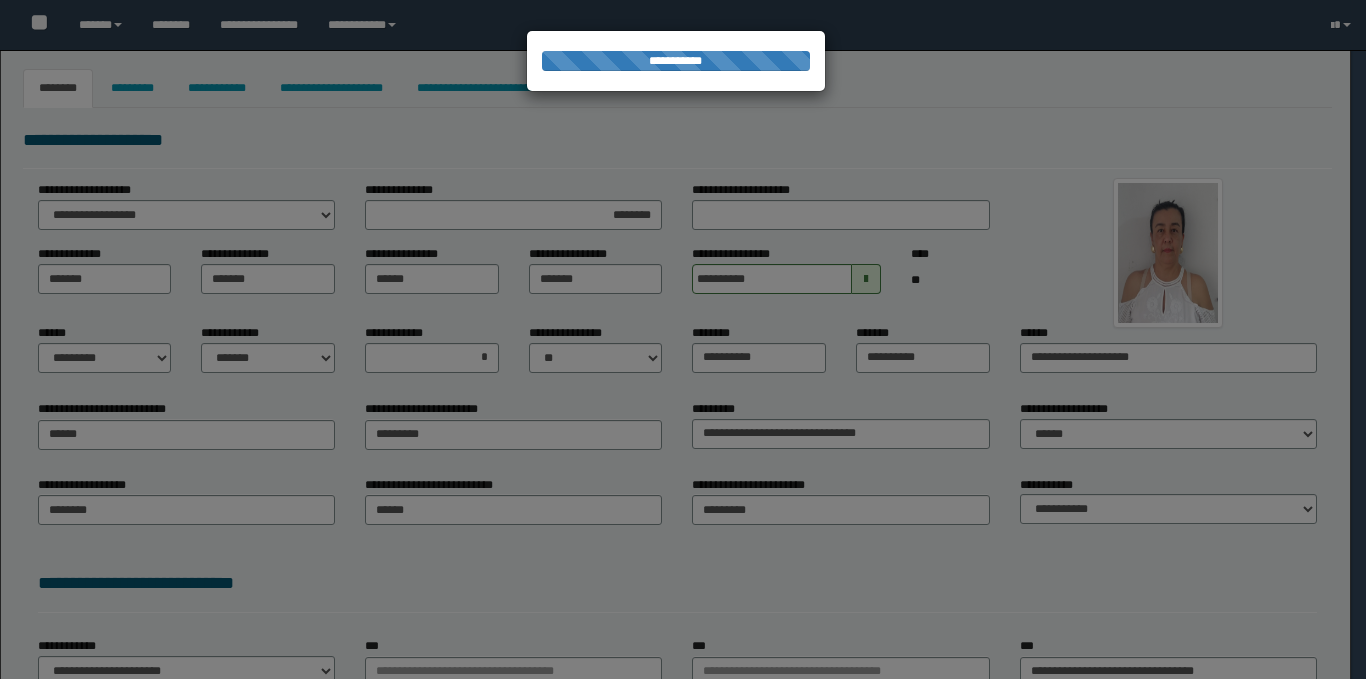 select on "*" 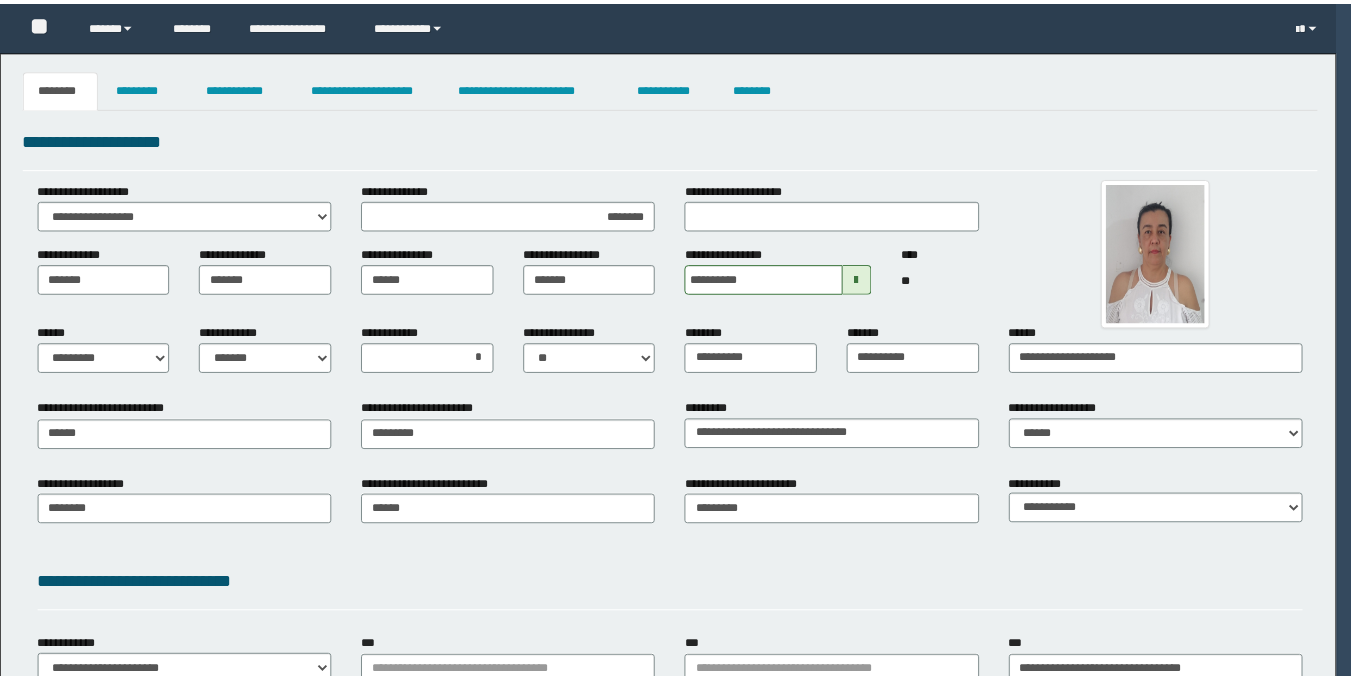 scroll, scrollTop: 0, scrollLeft: 0, axis: both 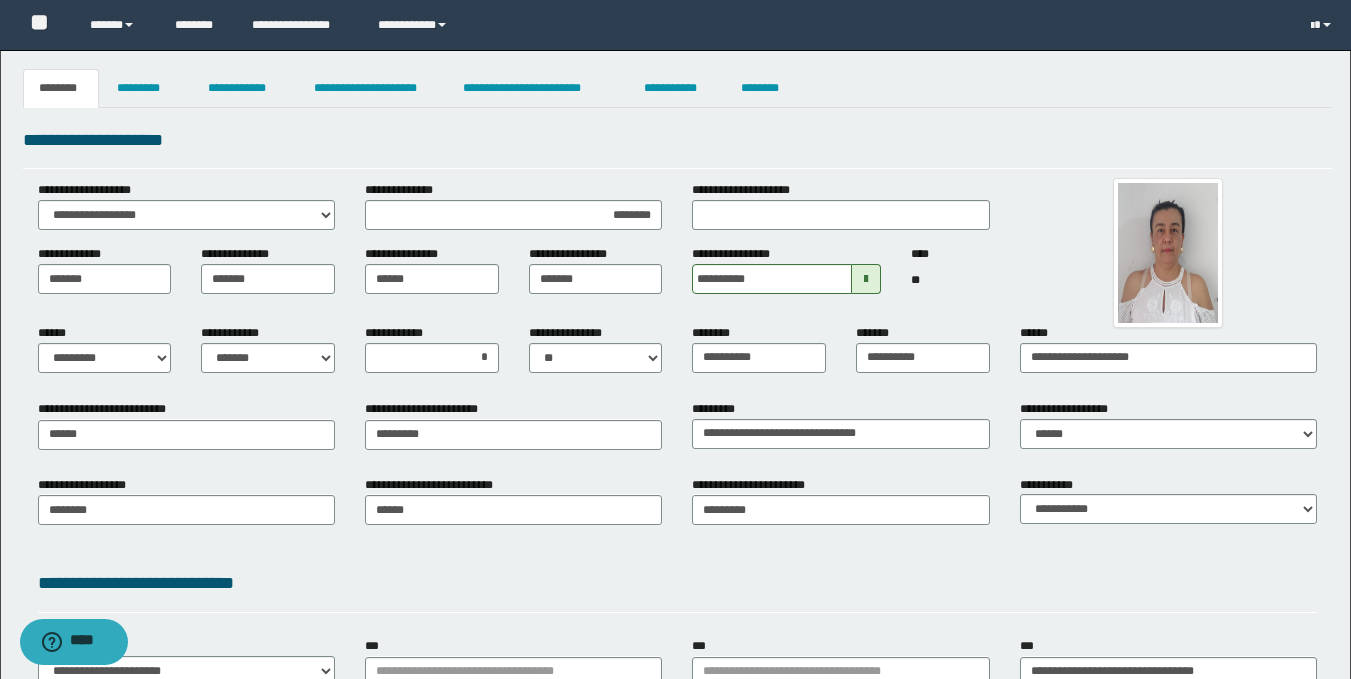 click on "**********" at bounding box center [675, 25] 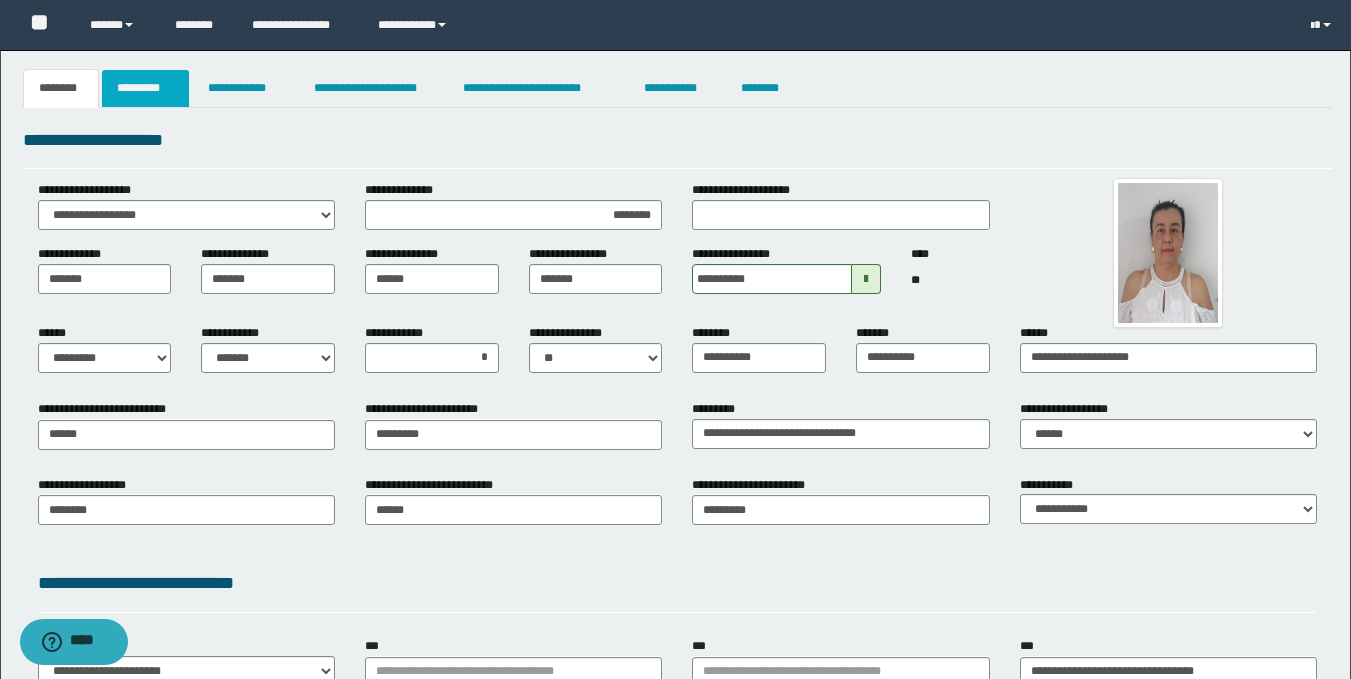 click on "*********" at bounding box center (145, 88) 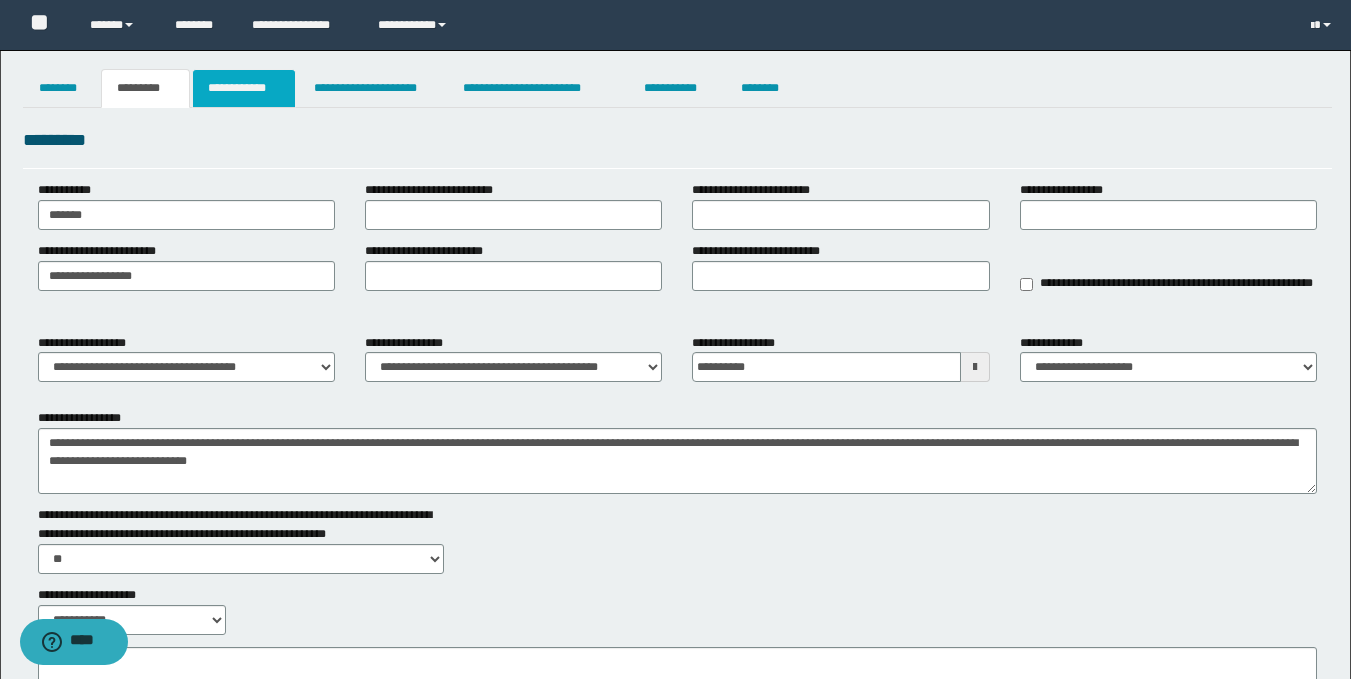 click on "**********" at bounding box center (244, 88) 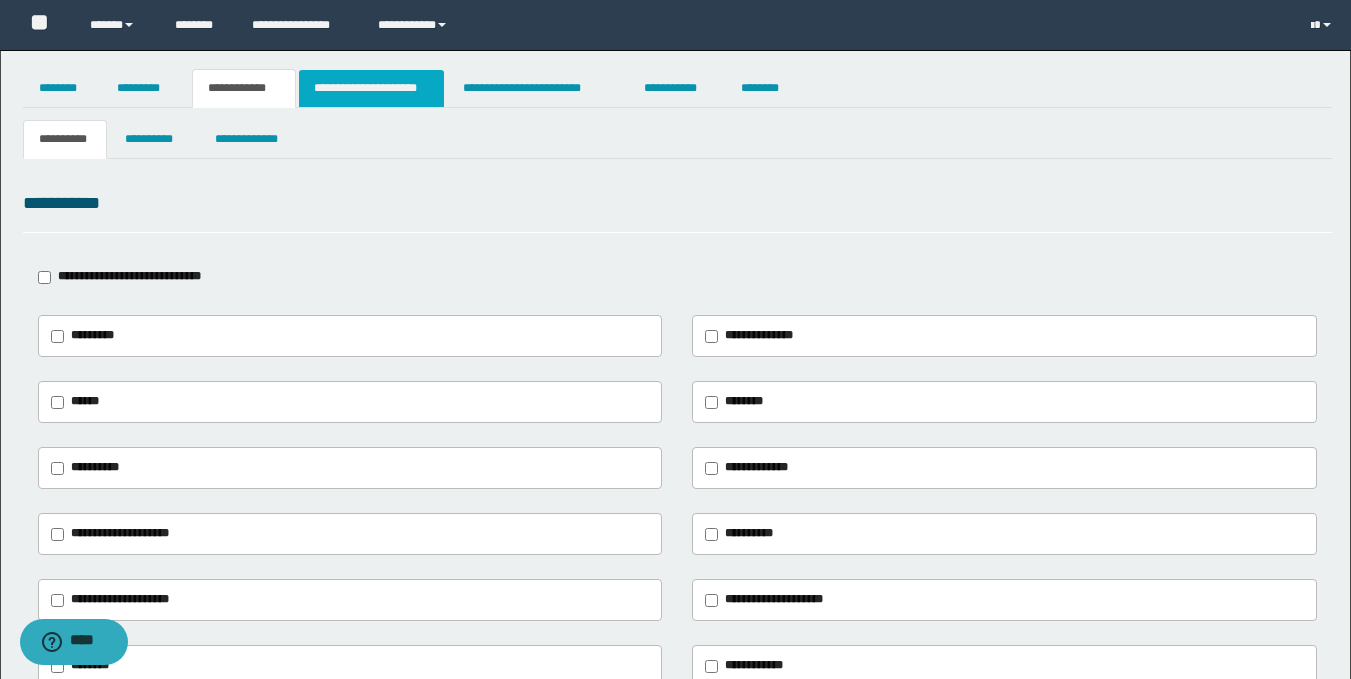 click on "**********" at bounding box center [371, 88] 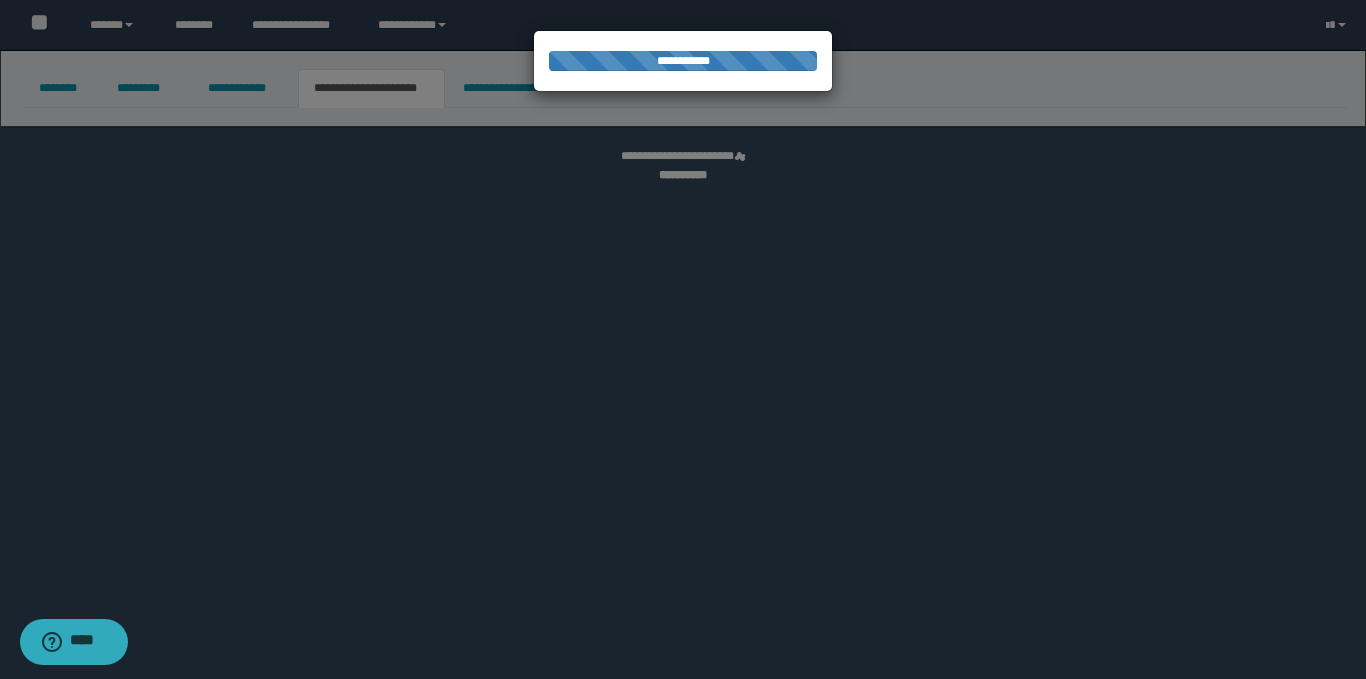 select on "*" 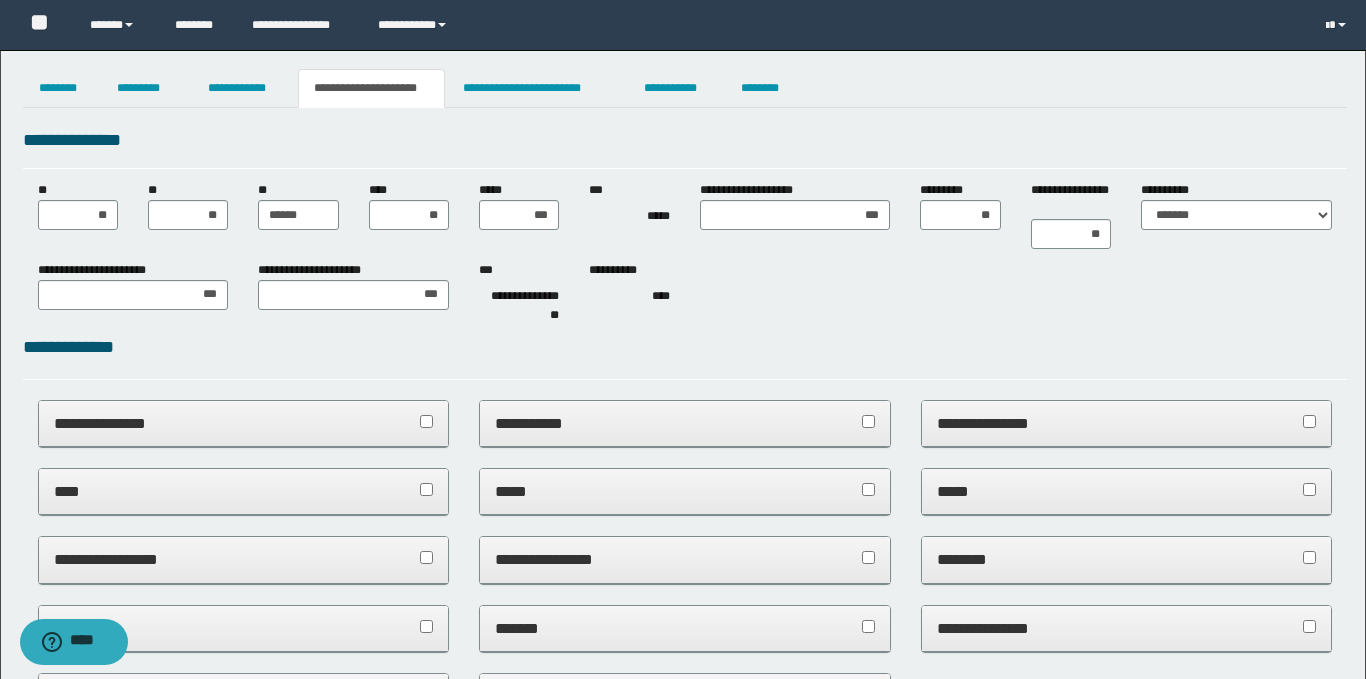 scroll, scrollTop: 0, scrollLeft: 0, axis: both 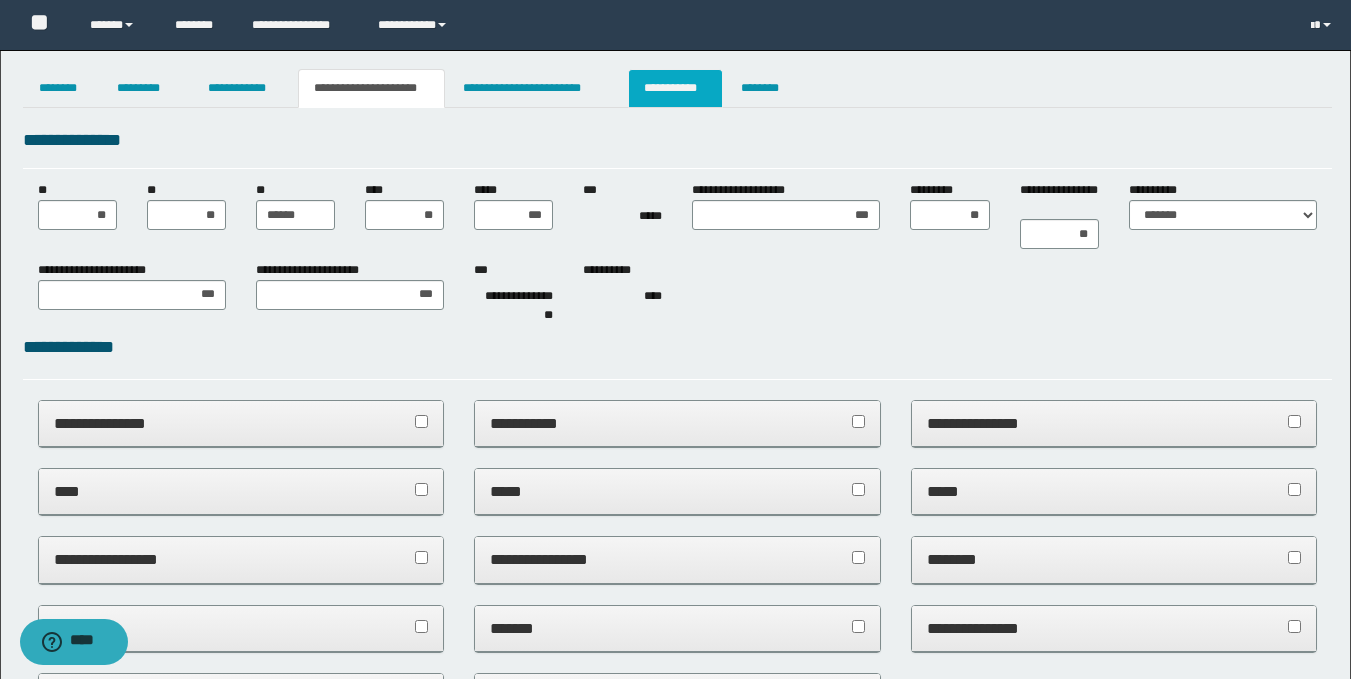 click on "**********" at bounding box center (675, 88) 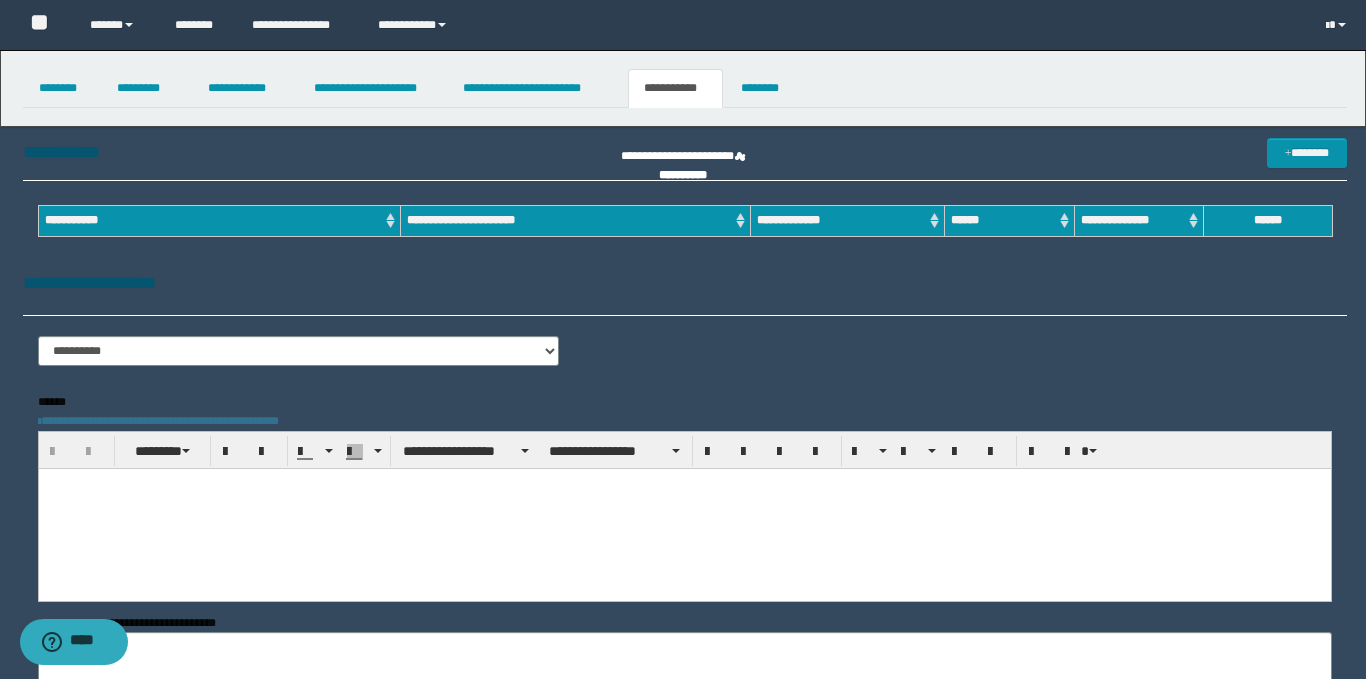 scroll, scrollTop: 0, scrollLeft: 0, axis: both 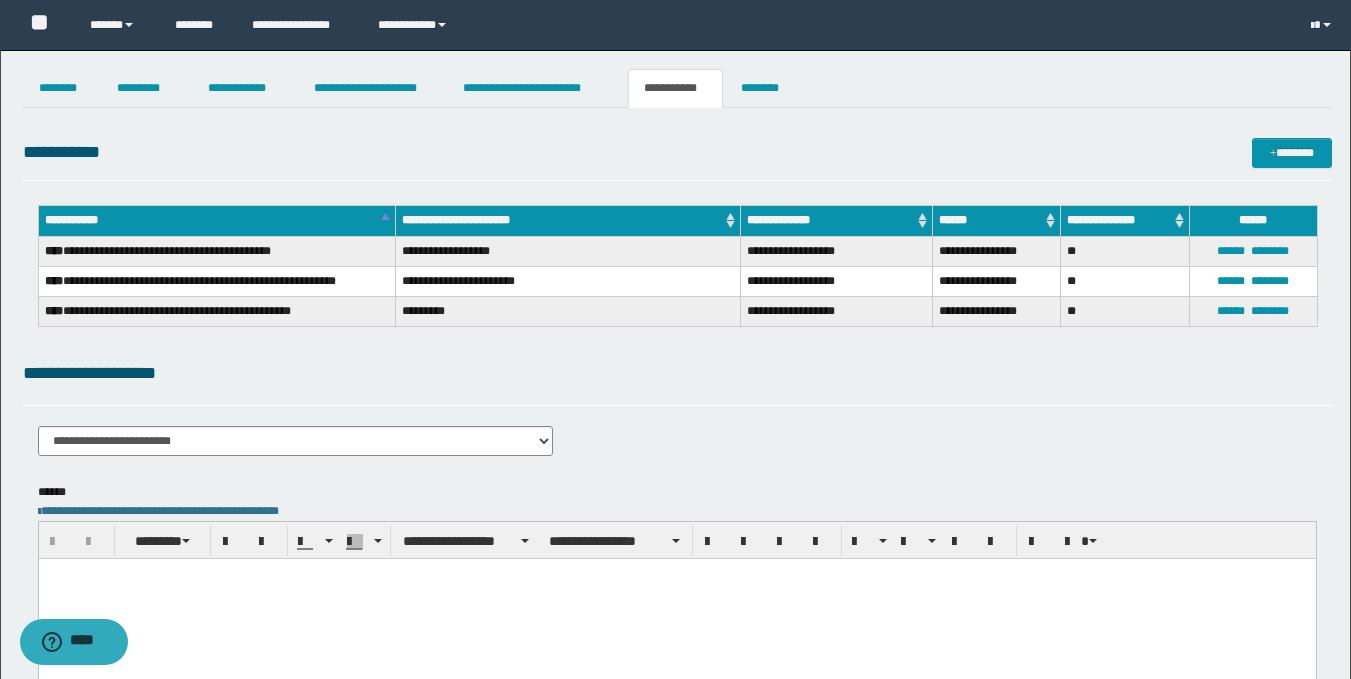 click at bounding box center (676, 573) 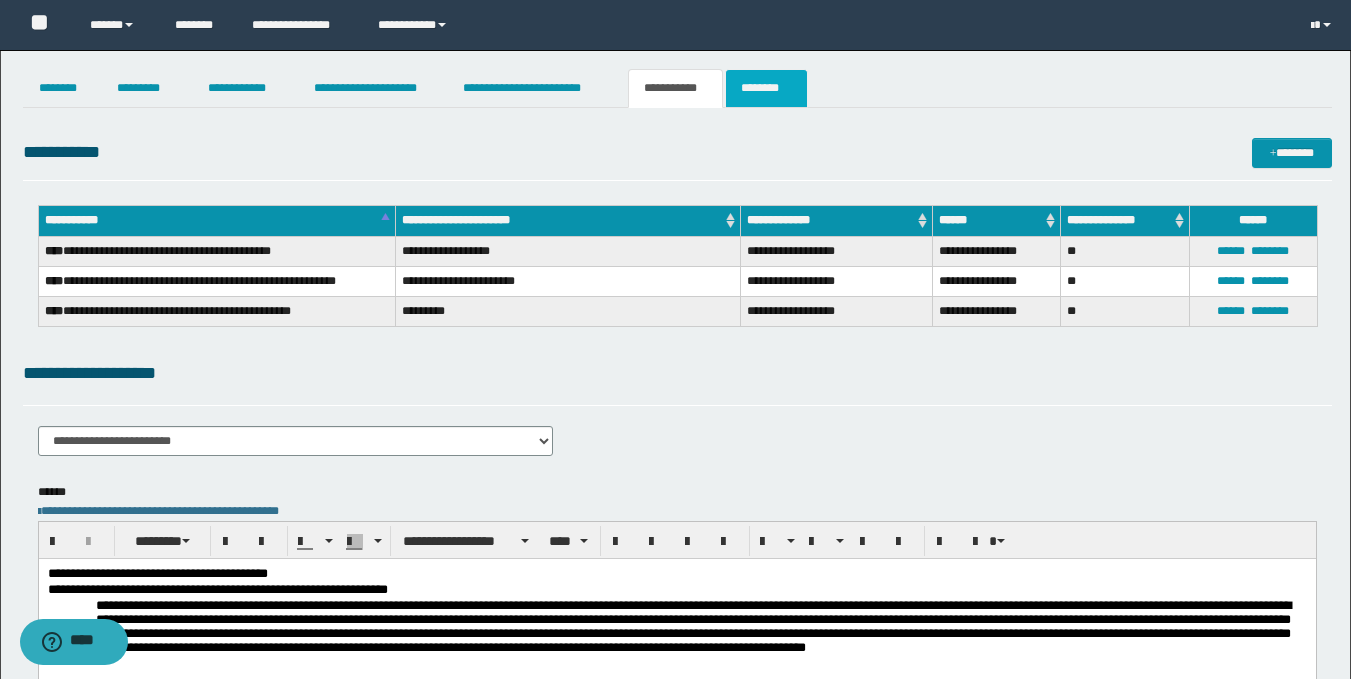 click on "********" at bounding box center [766, 88] 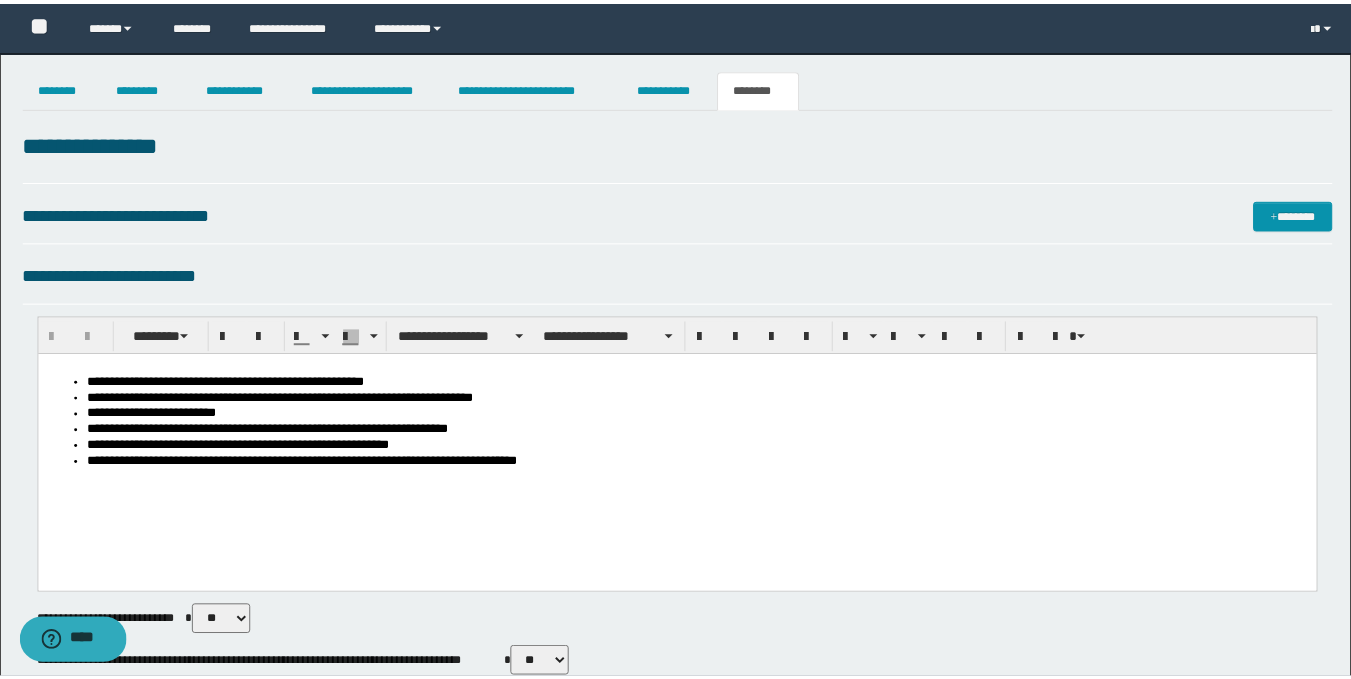 scroll, scrollTop: 0, scrollLeft: 0, axis: both 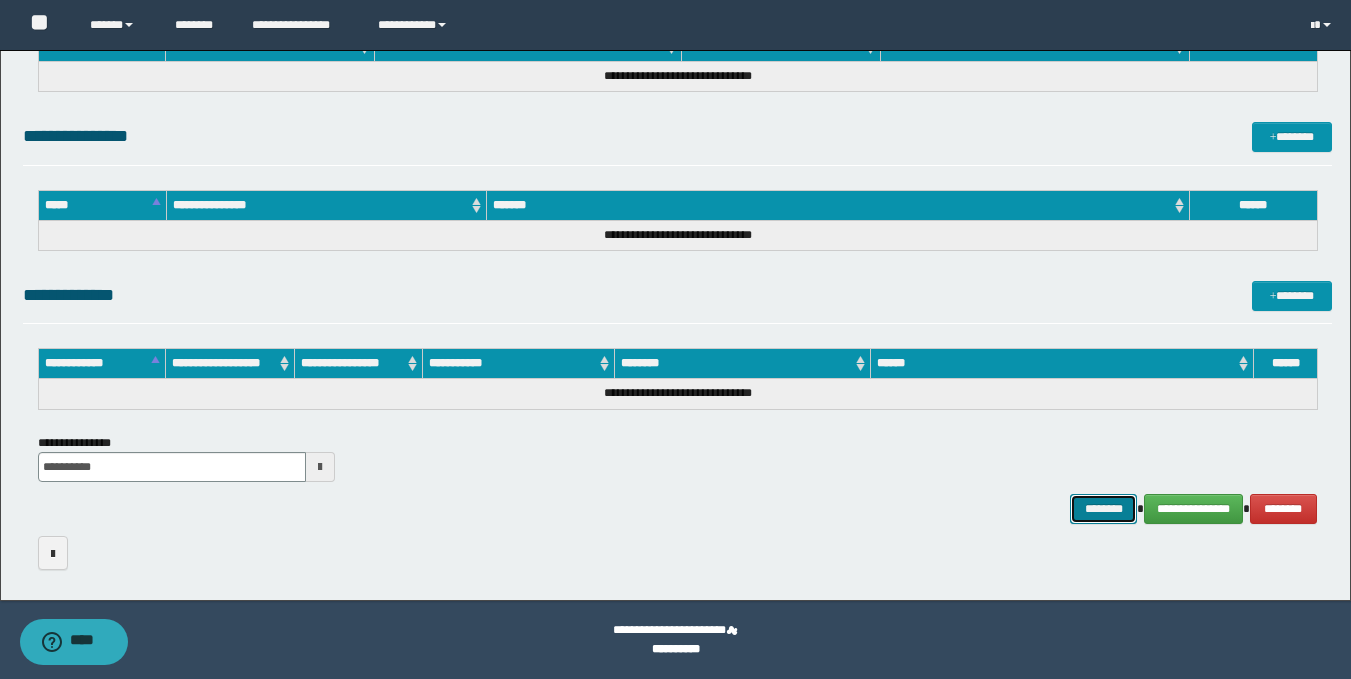 click on "********" at bounding box center (1104, 509) 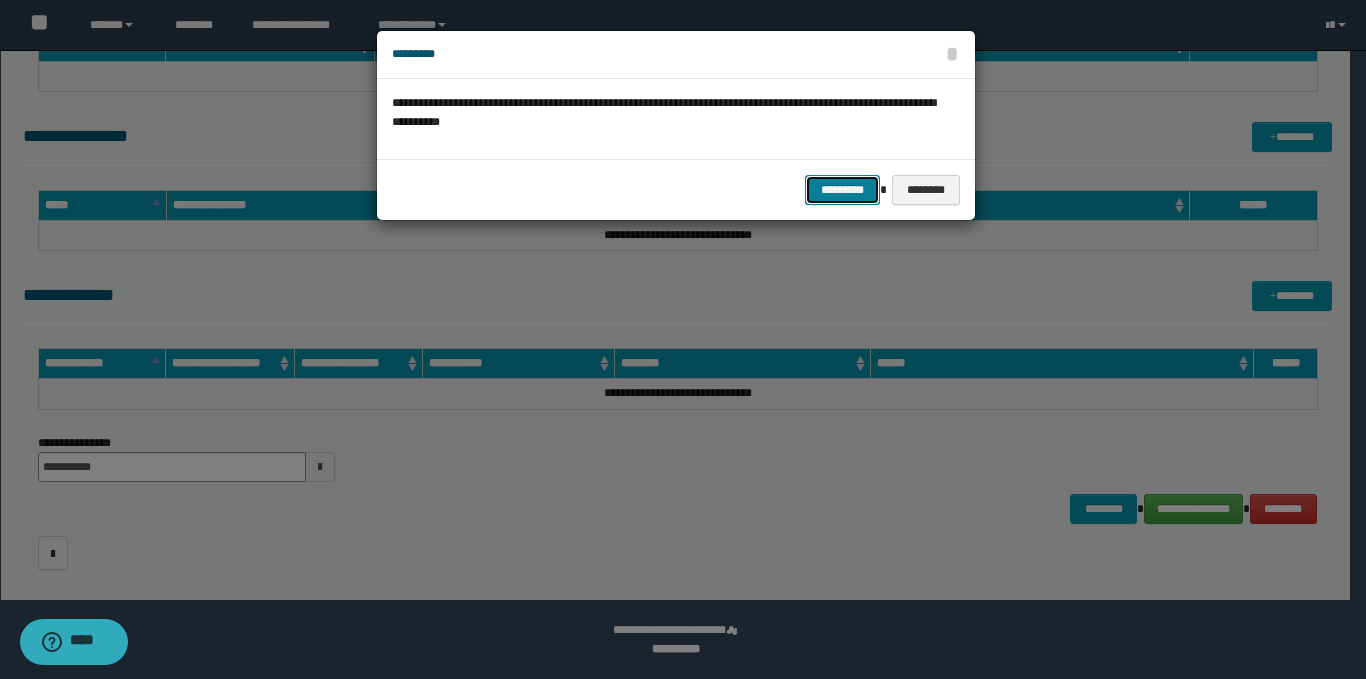 click on "*********" at bounding box center (842, 190) 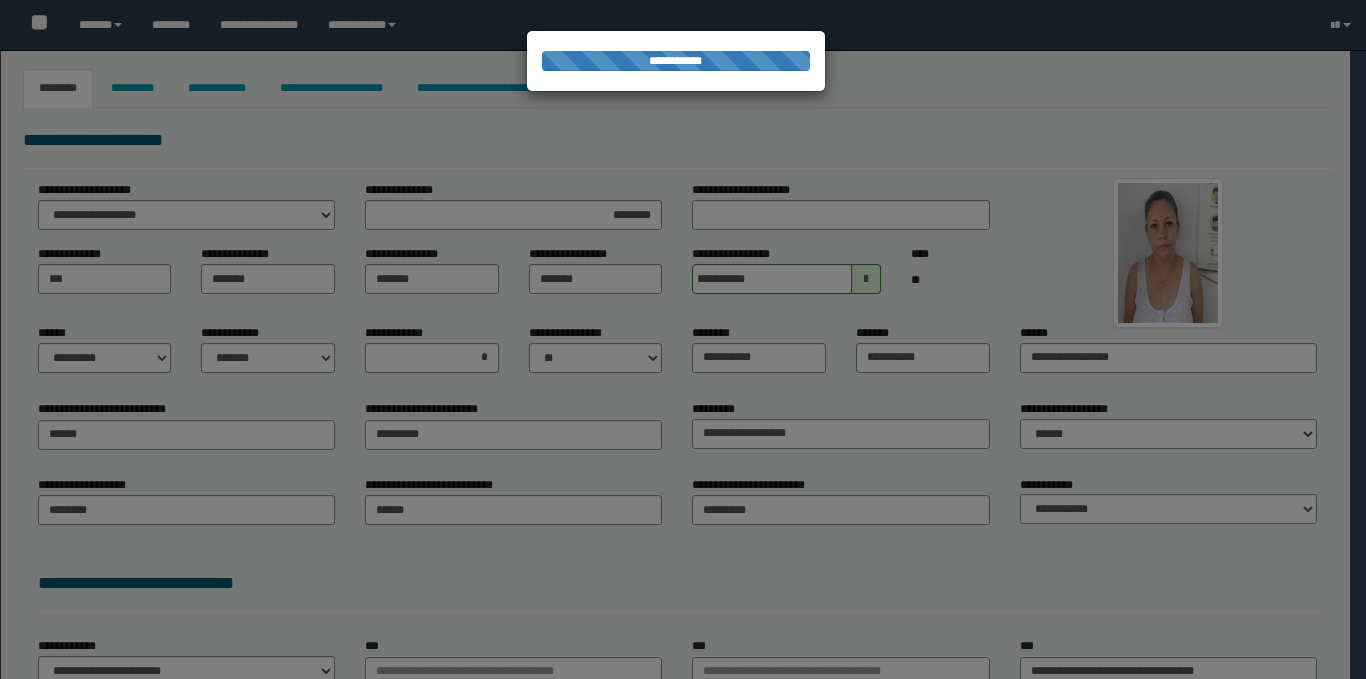 select on "*" 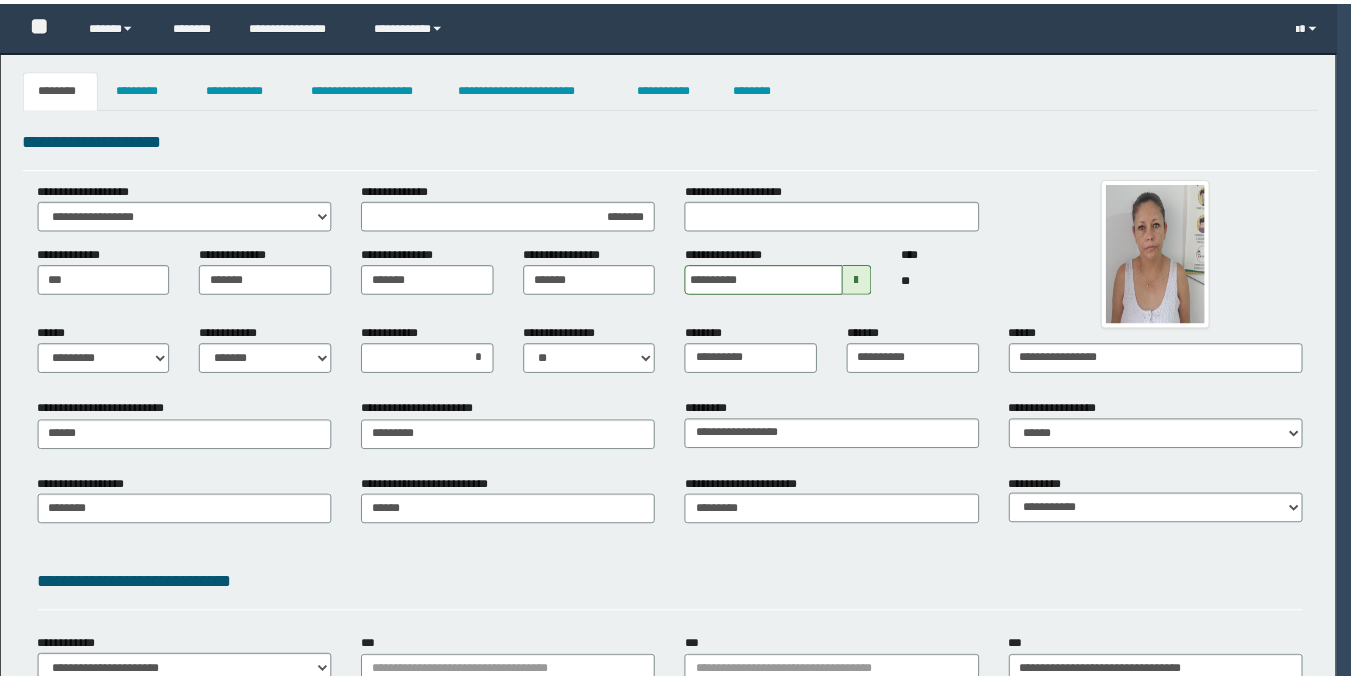 scroll, scrollTop: 0, scrollLeft: 0, axis: both 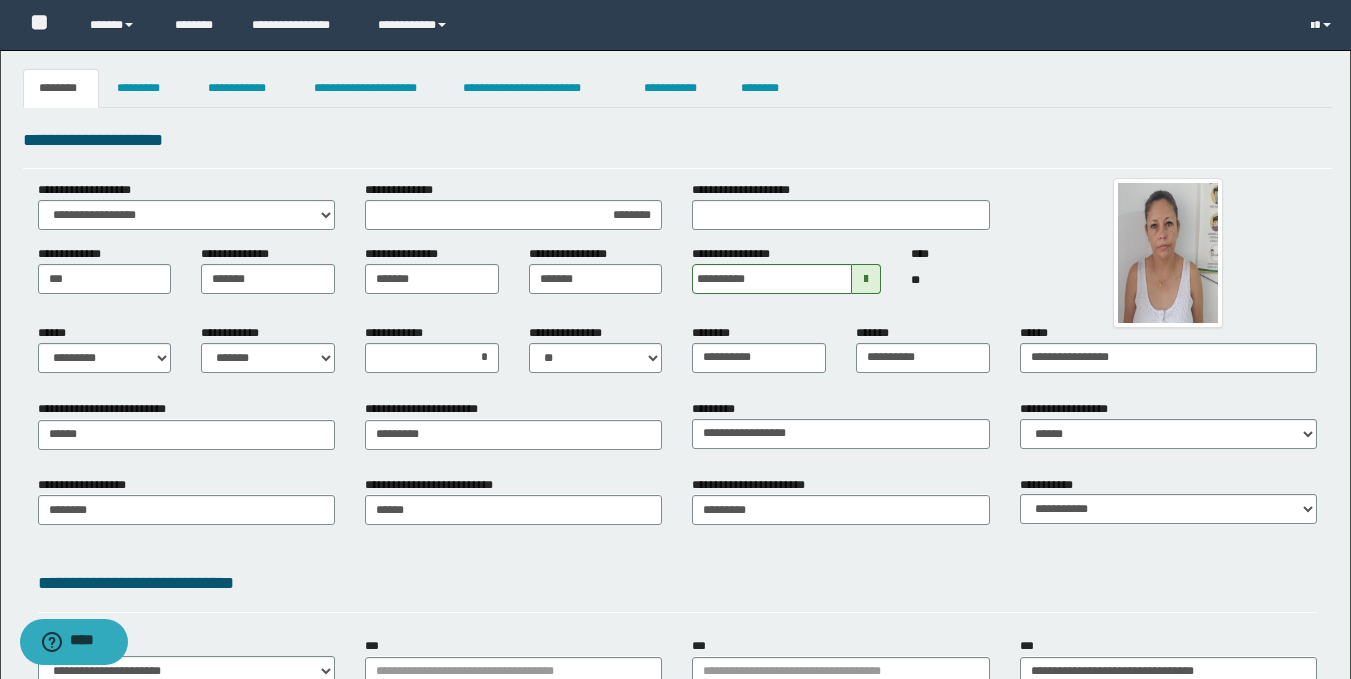 click on "**********" at bounding box center [675, 25] 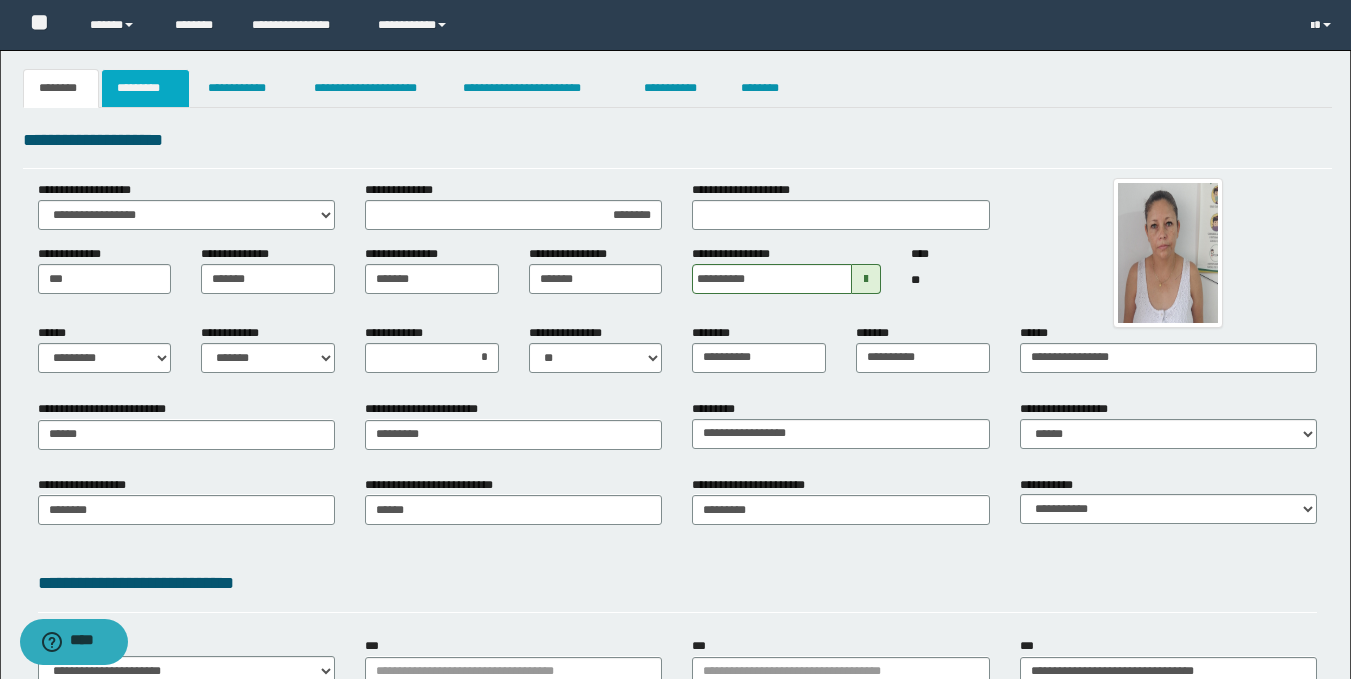 click on "*********" at bounding box center [145, 88] 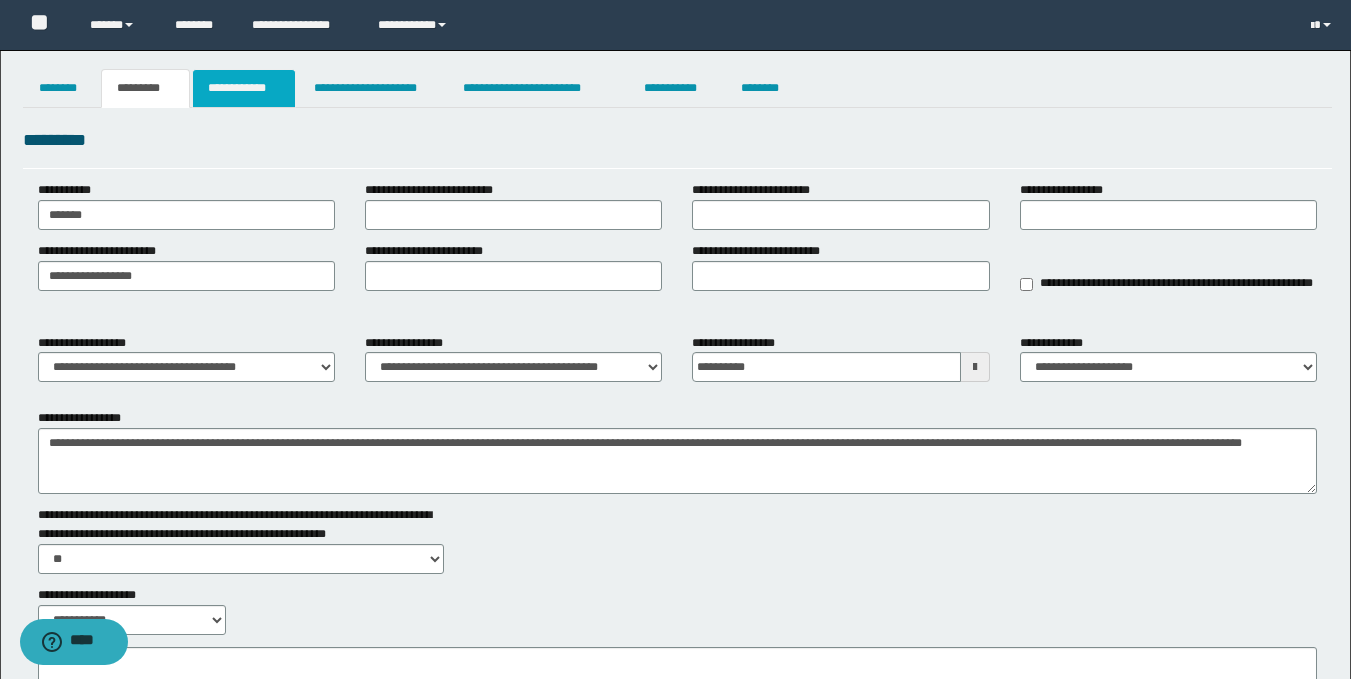 click on "**********" at bounding box center [244, 88] 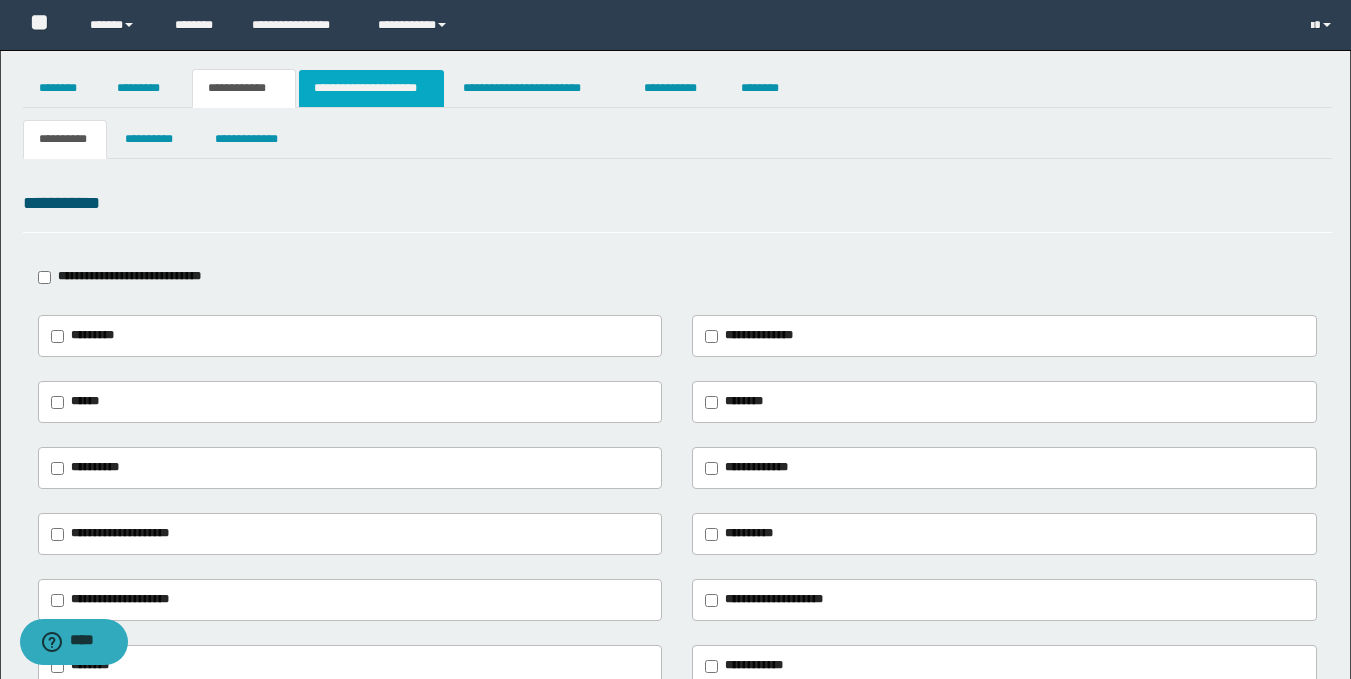 click on "**********" at bounding box center (371, 88) 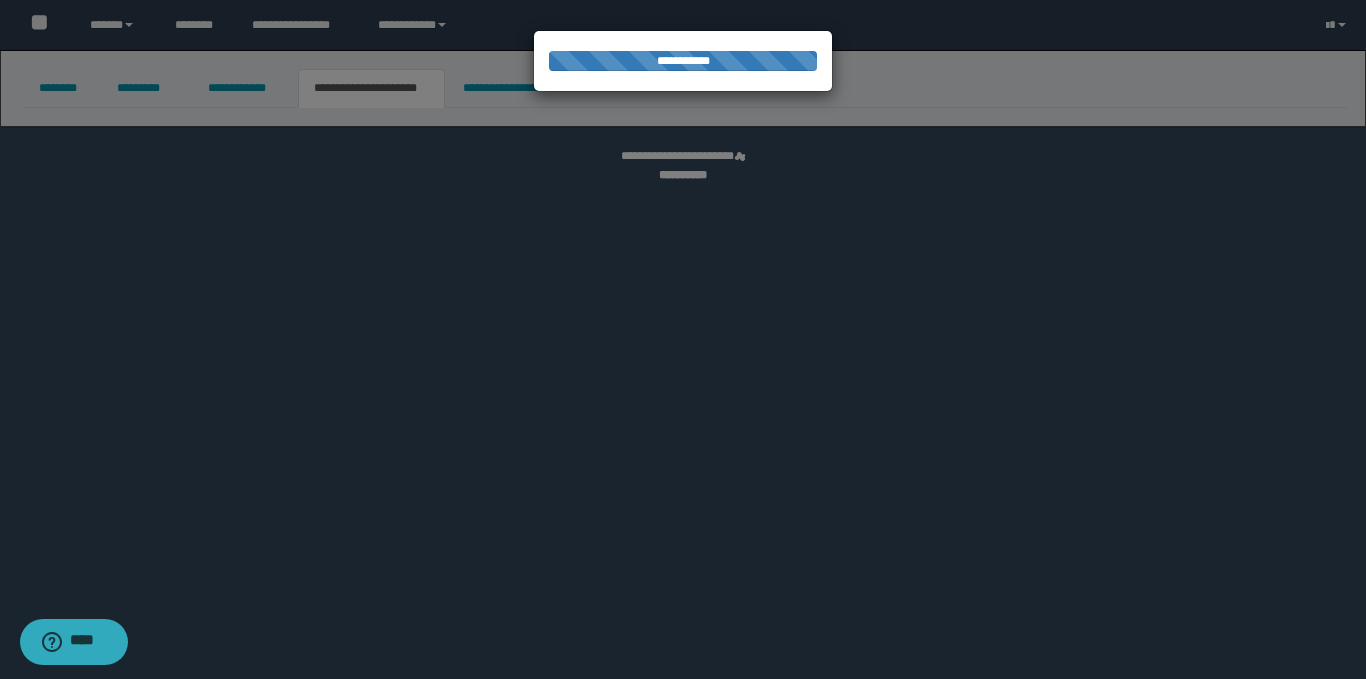 select on "*" 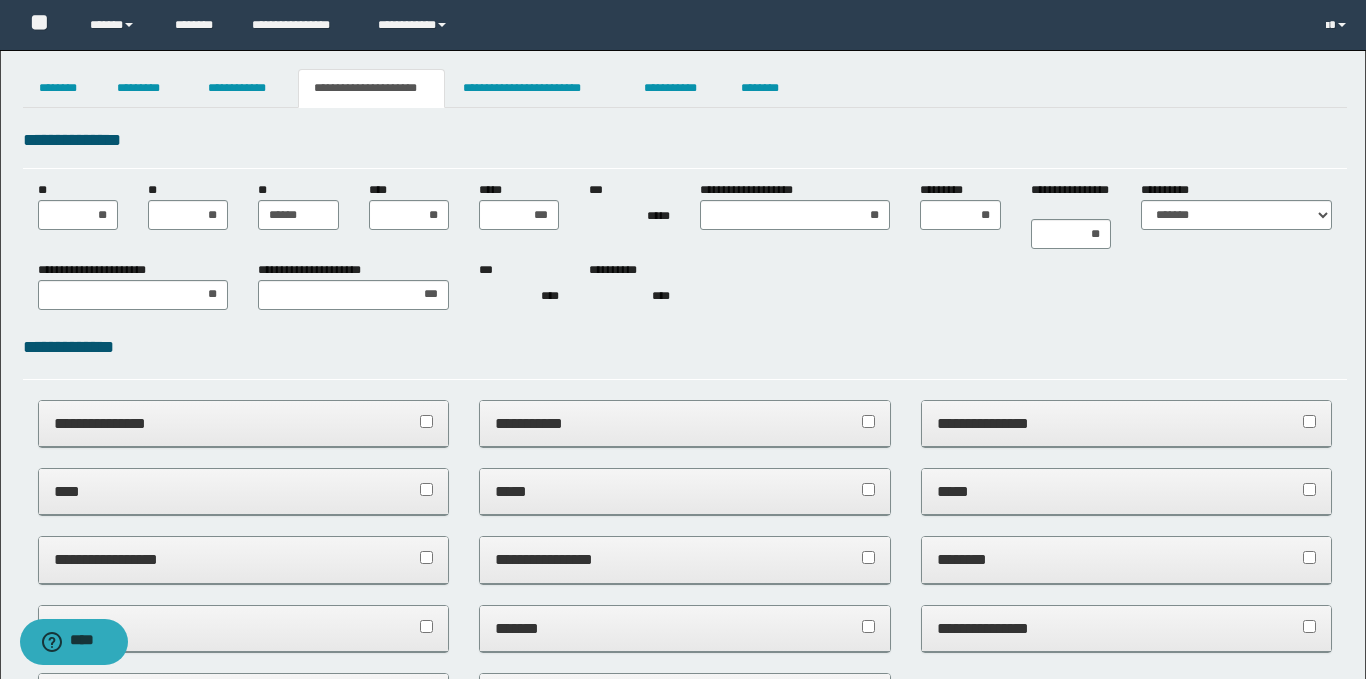 scroll, scrollTop: 0, scrollLeft: 0, axis: both 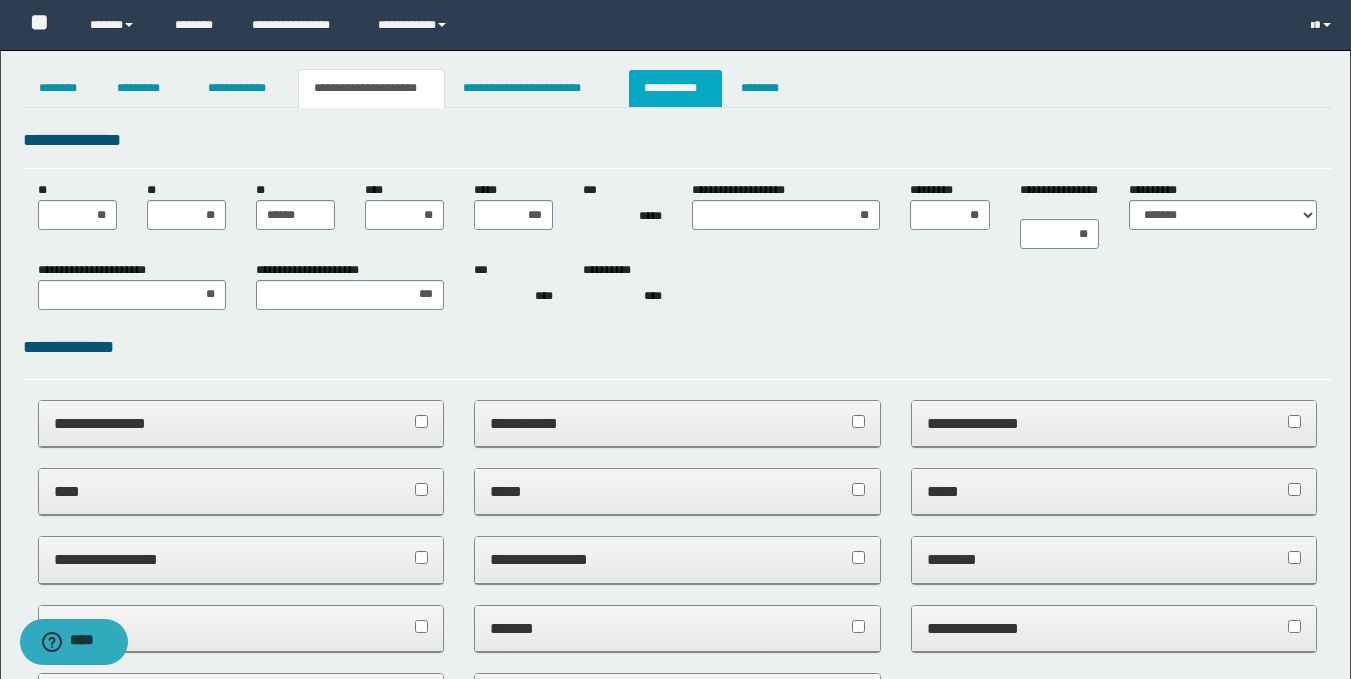 click on "**********" at bounding box center (675, 88) 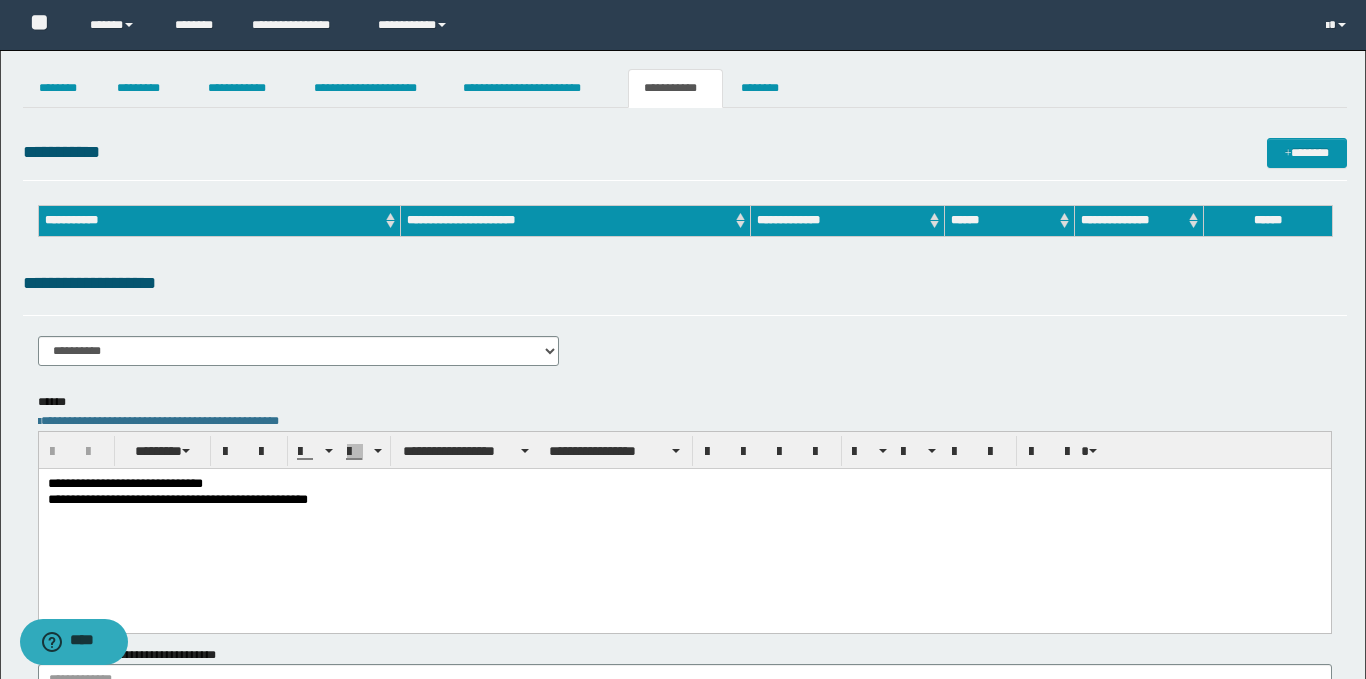 scroll, scrollTop: 0, scrollLeft: 0, axis: both 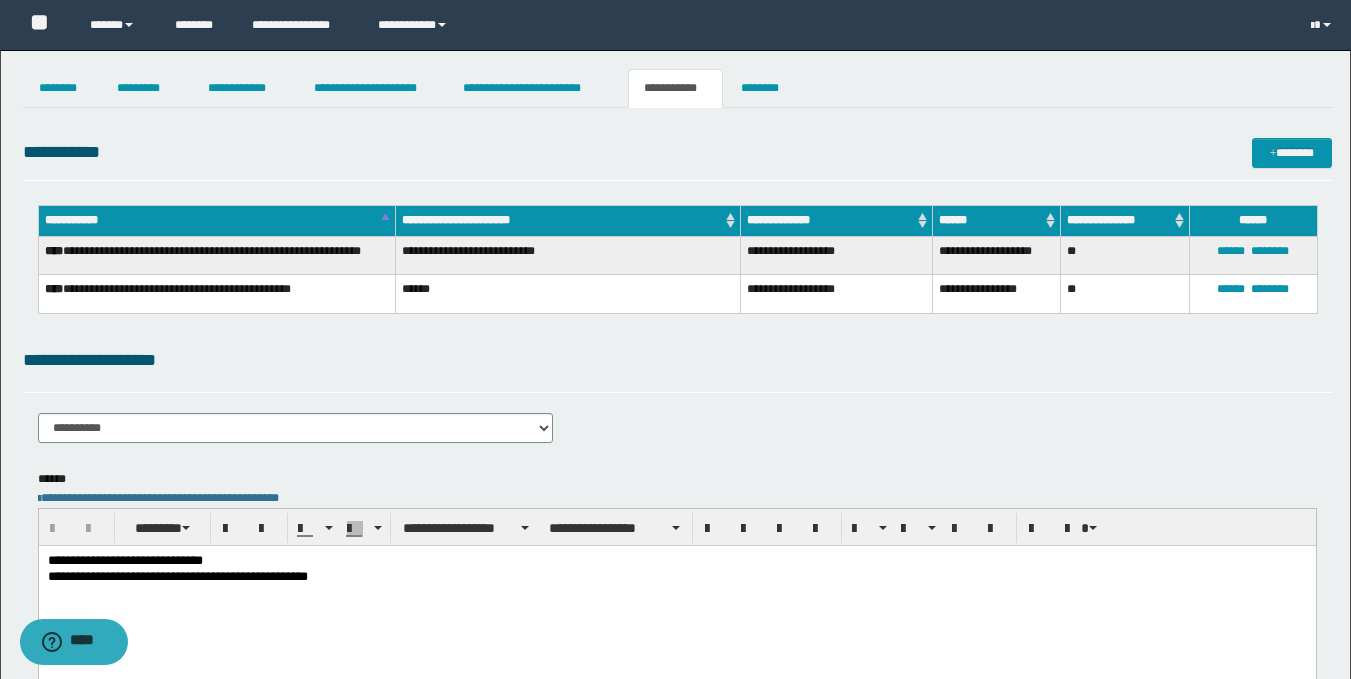 click on "**********" at bounding box center (676, 577) 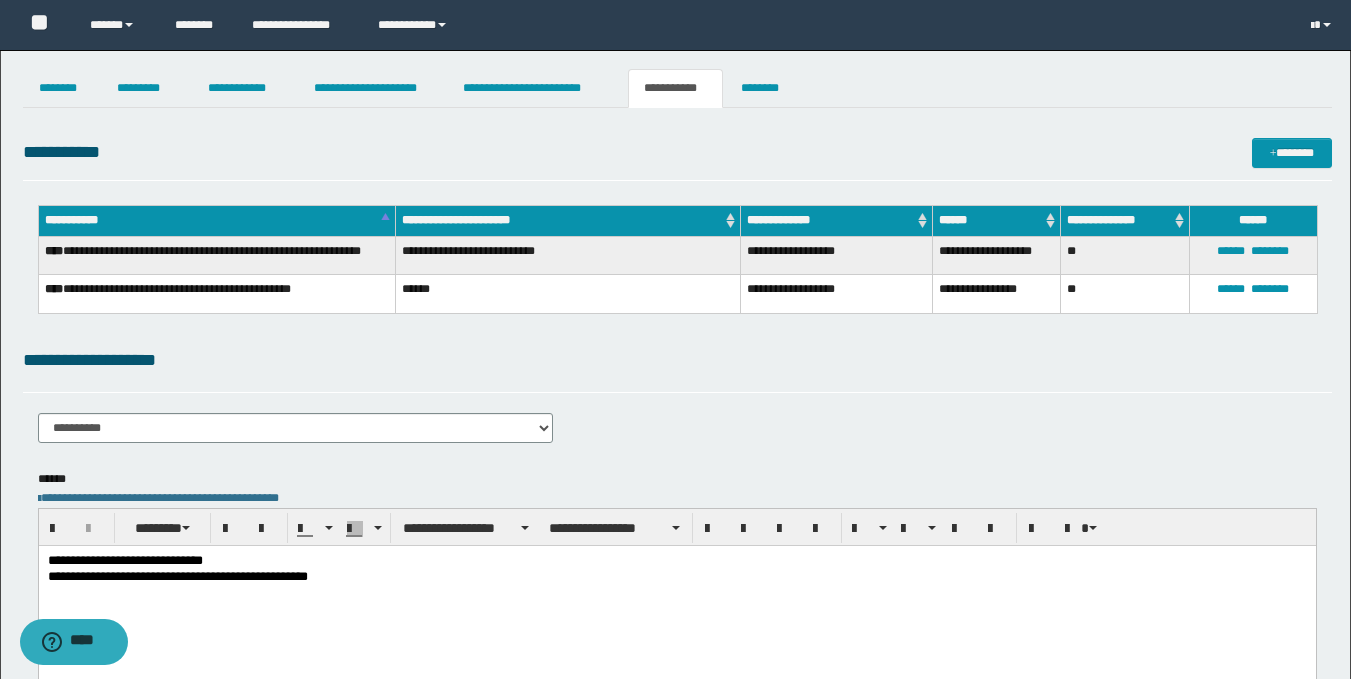 type 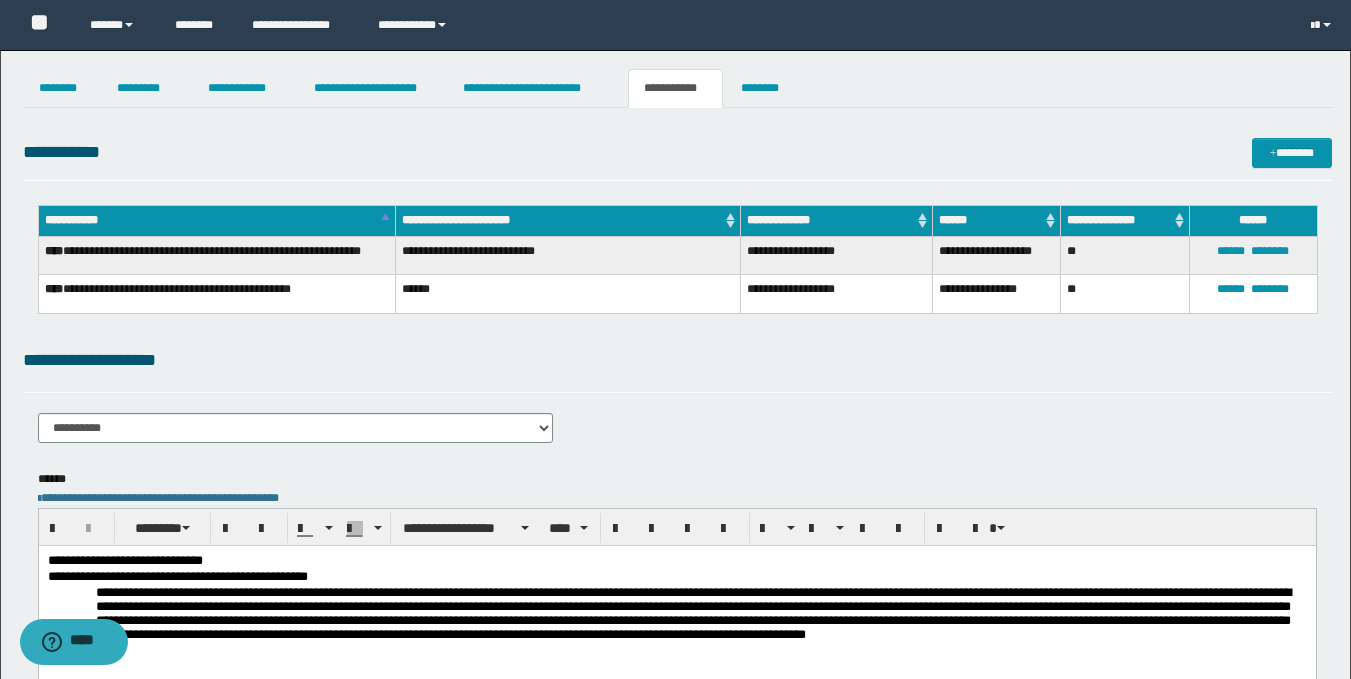 click on "**********" at bounding box center [675, 507] 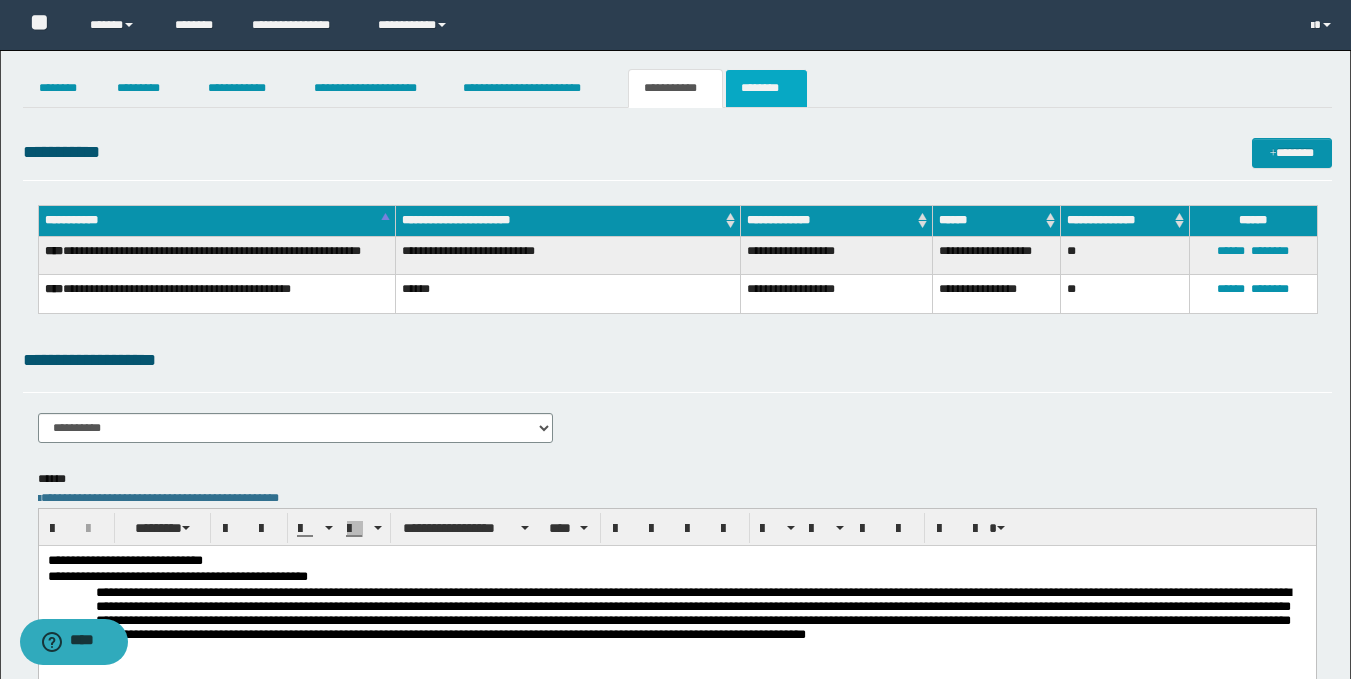click on "********" at bounding box center (766, 88) 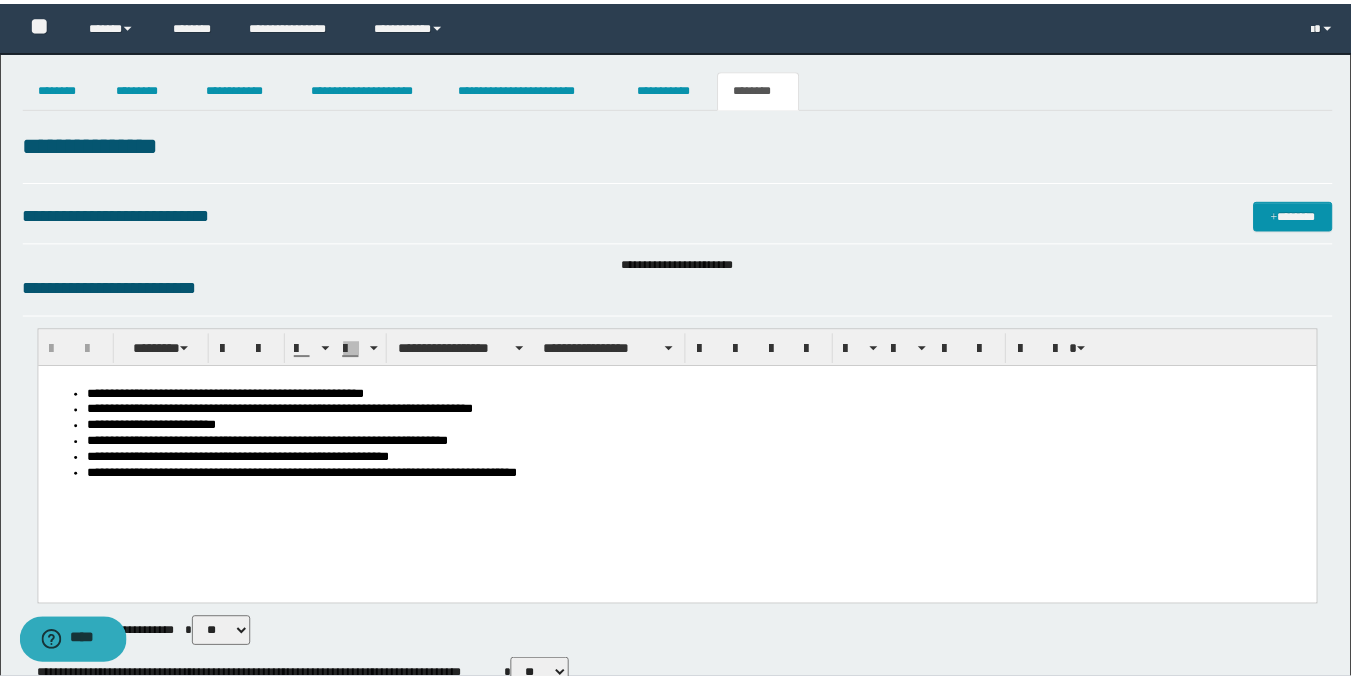 scroll, scrollTop: 0, scrollLeft: 0, axis: both 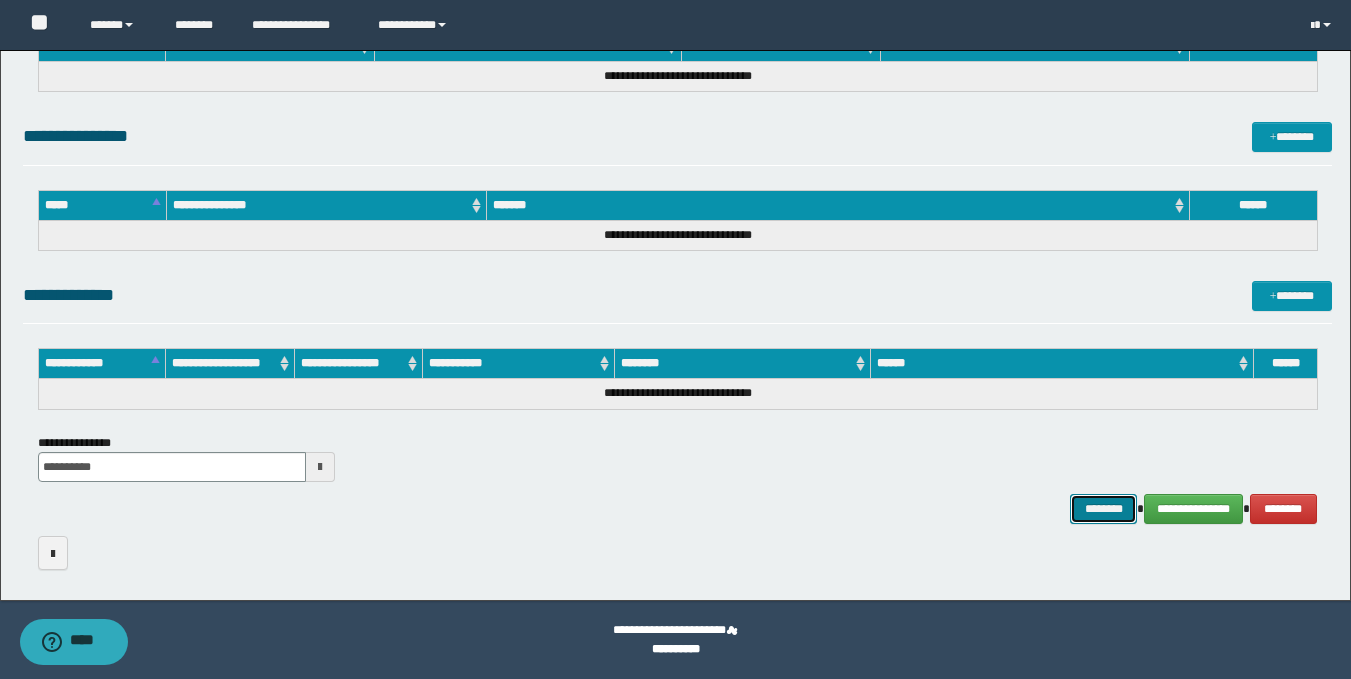 click on "********" at bounding box center (1104, 509) 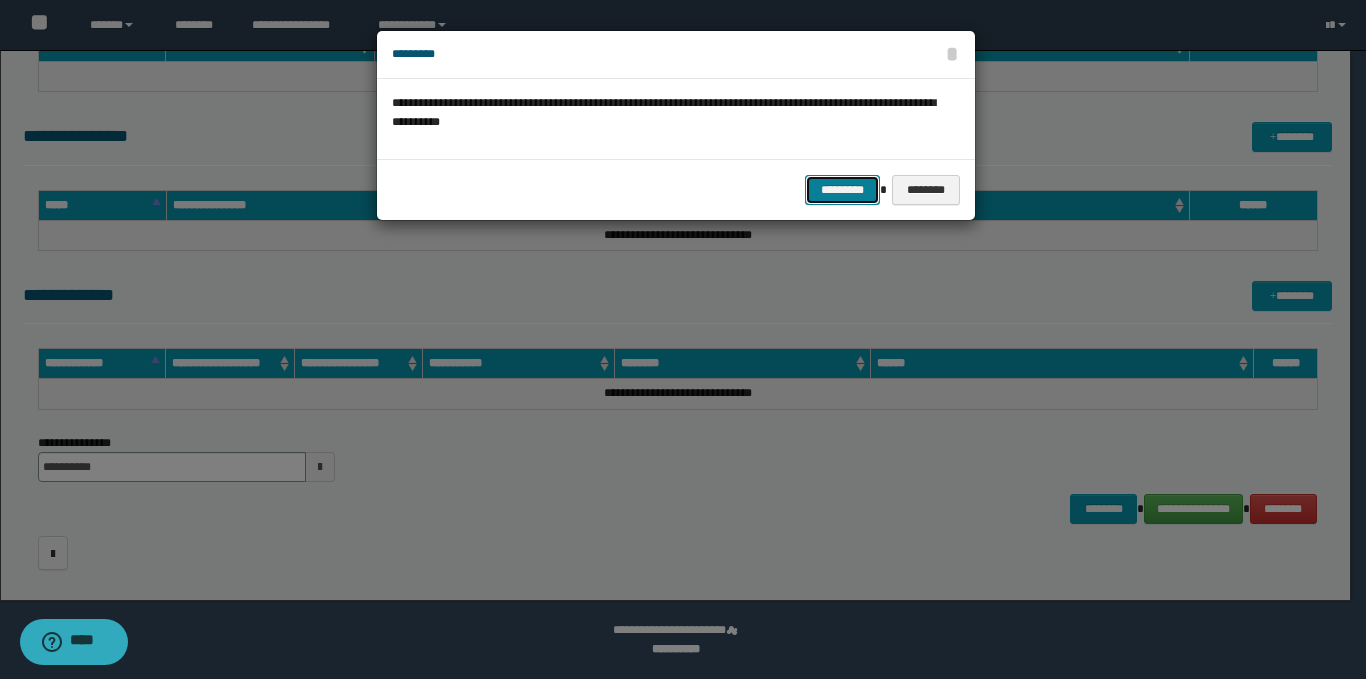click on "*********" at bounding box center (842, 190) 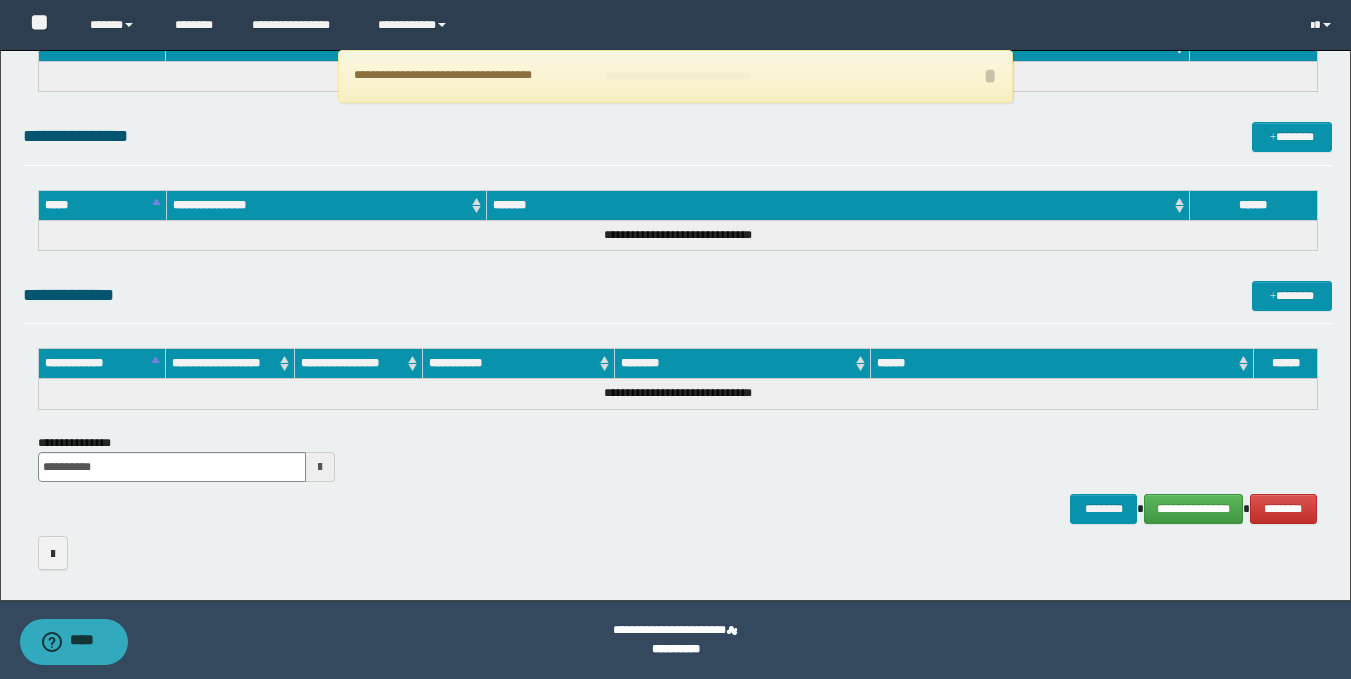scroll, scrollTop: 358, scrollLeft: 0, axis: vertical 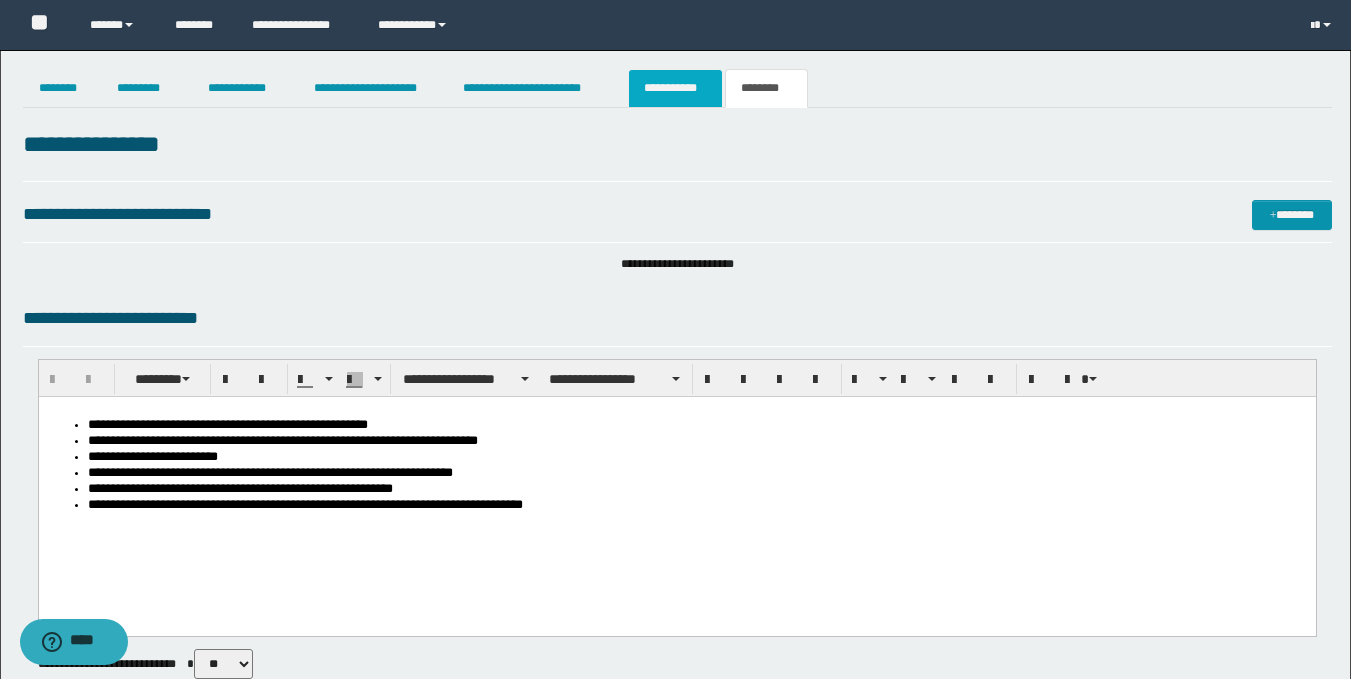 click on "**********" at bounding box center (675, 88) 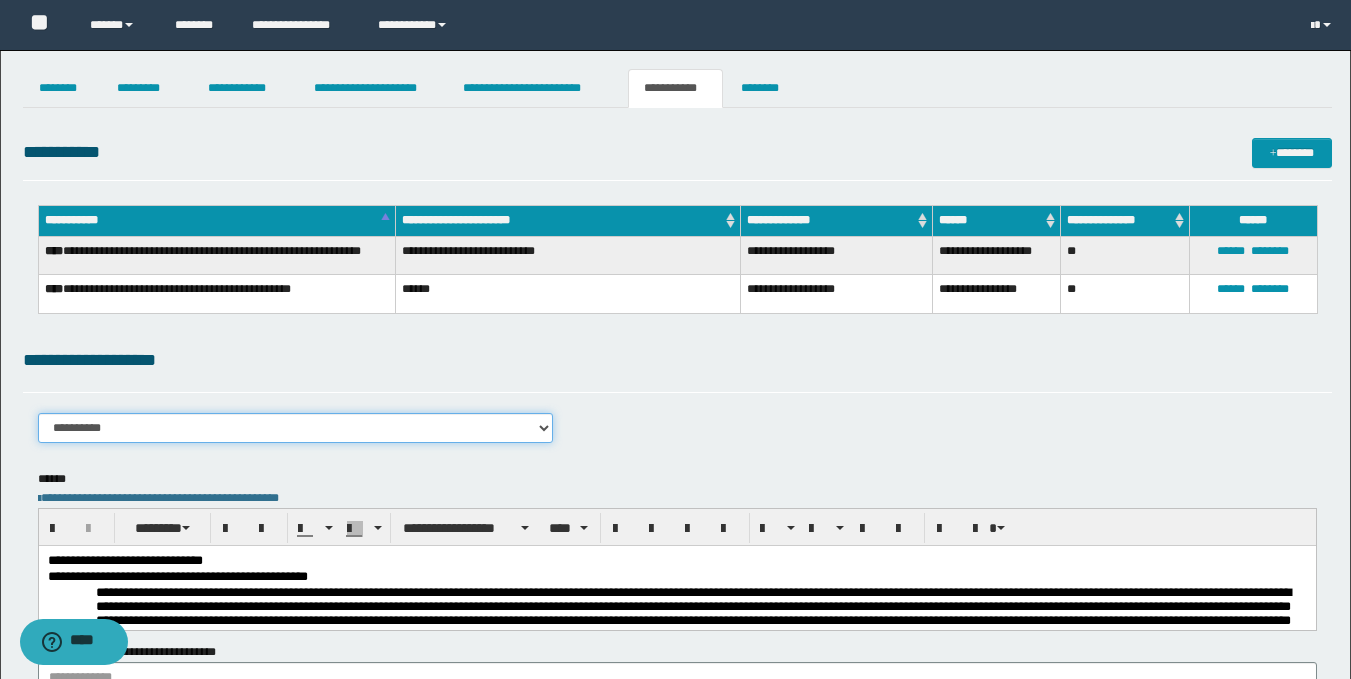 click on "**********" at bounding box center (296, 428) 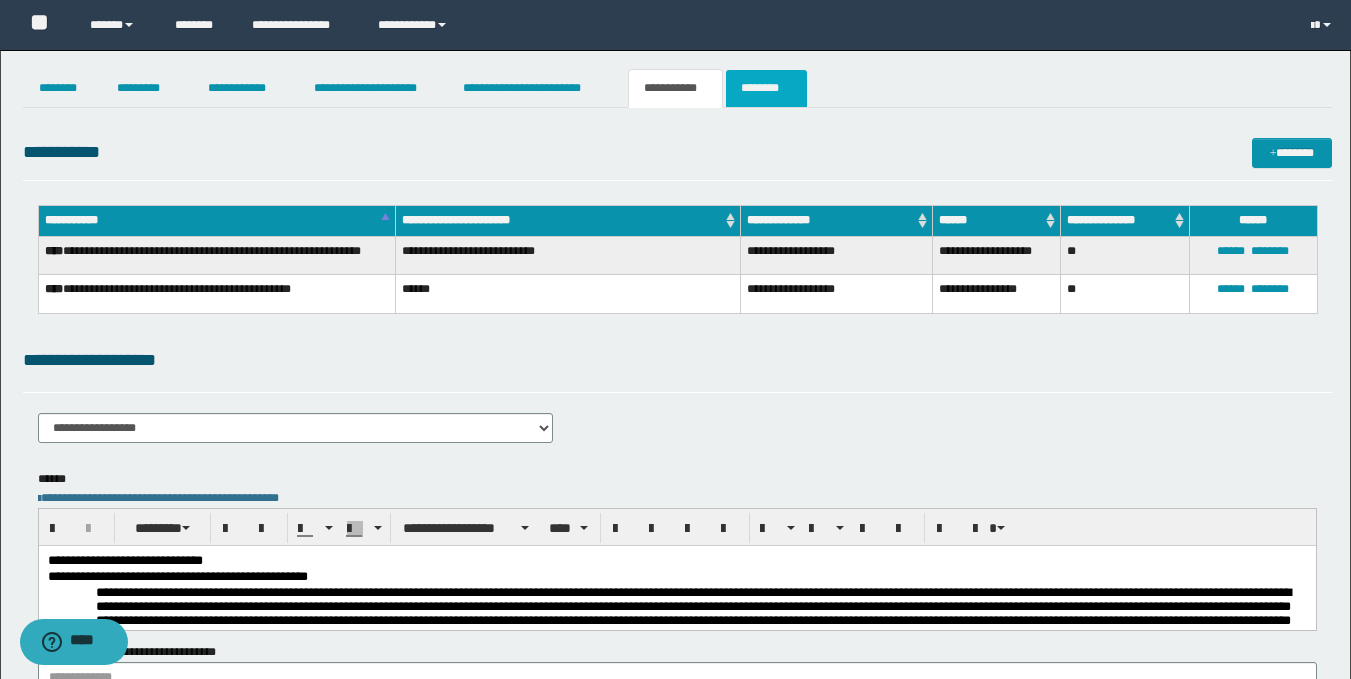 click on "********" at bounding box center [766, 88] 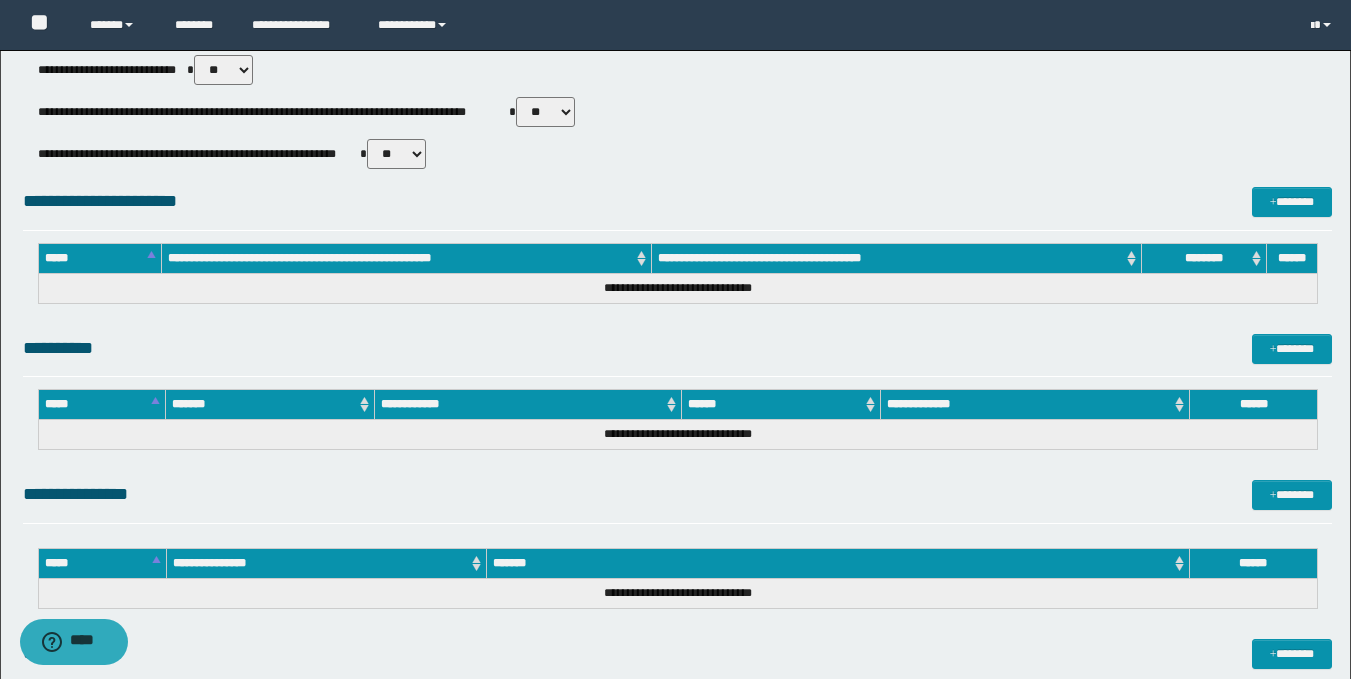 scroll, scrollTop: 952, scrollLeft: 0, axis: vertical 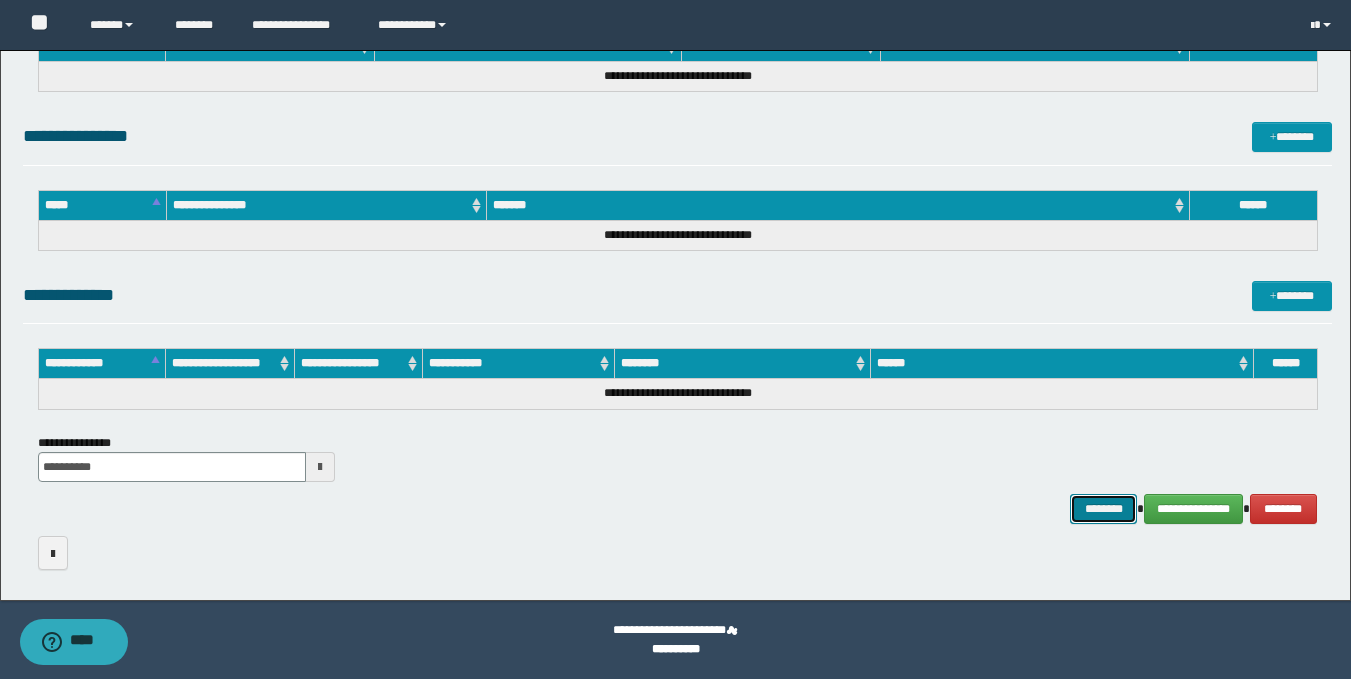 click on "********" at bounding box center (1104, 509) 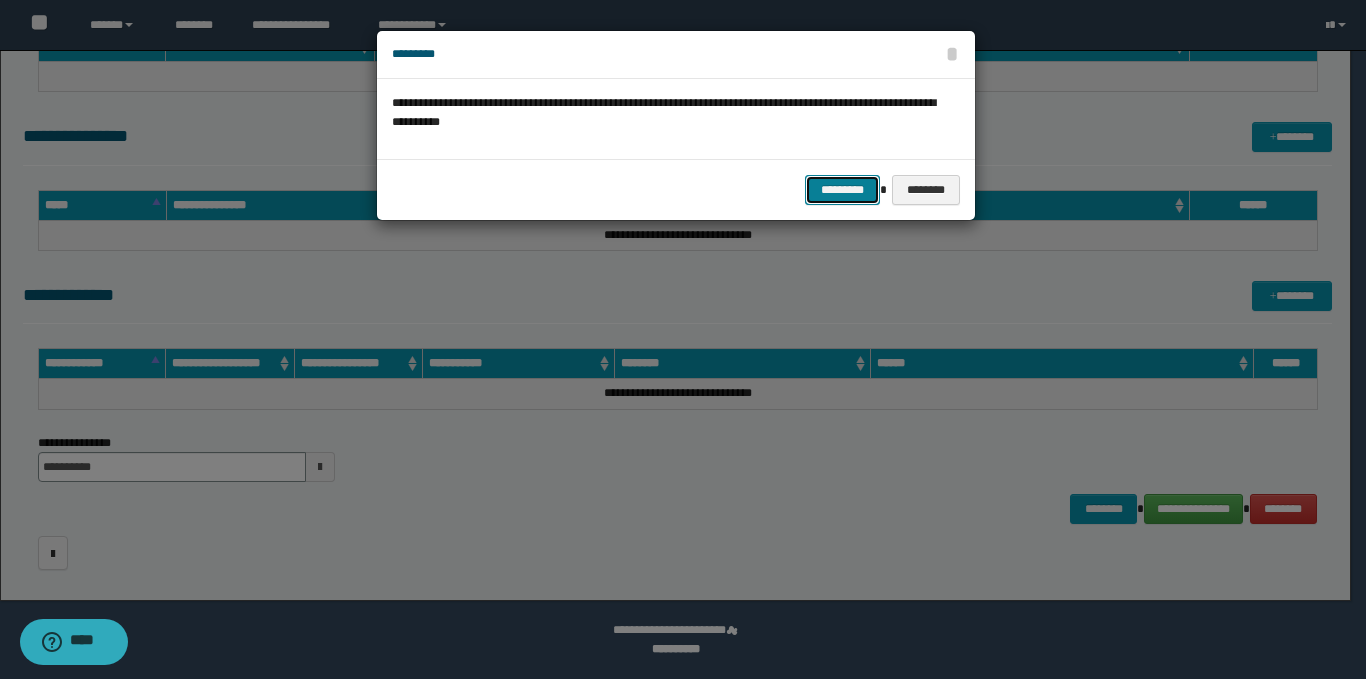 click on "*********" at bounding box center (842, 190) 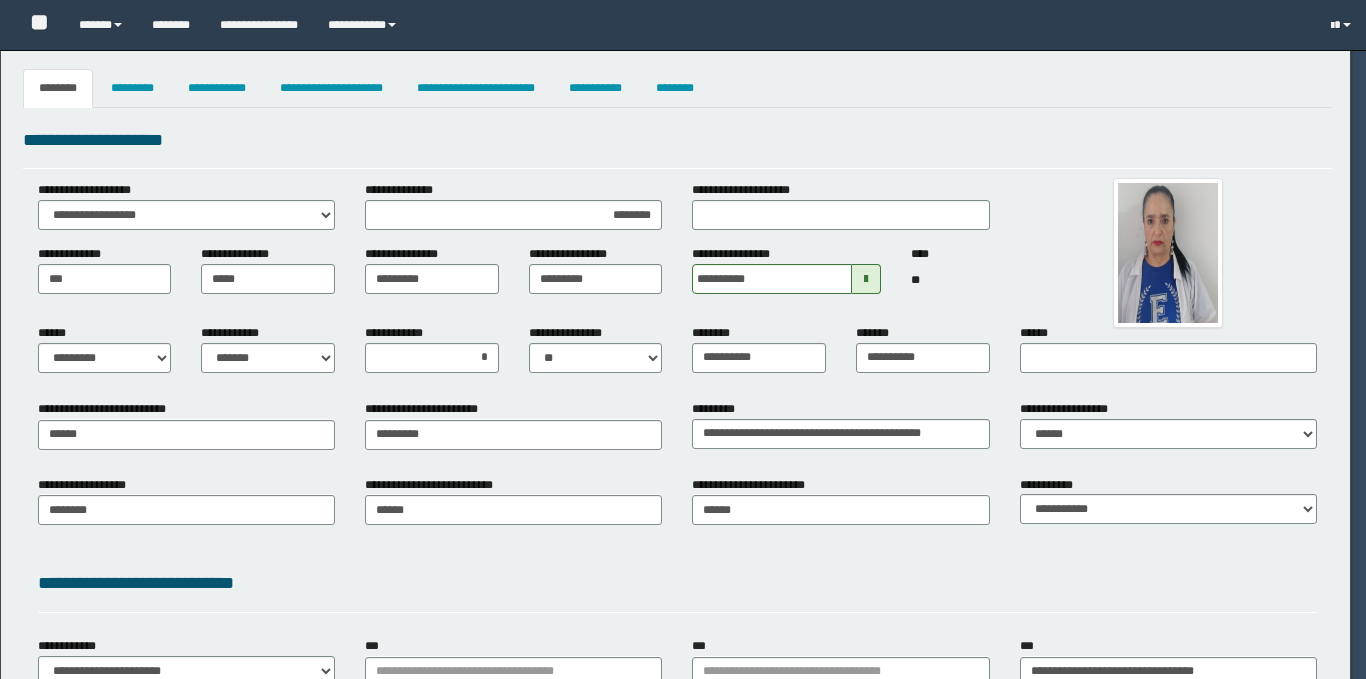 select on "*" 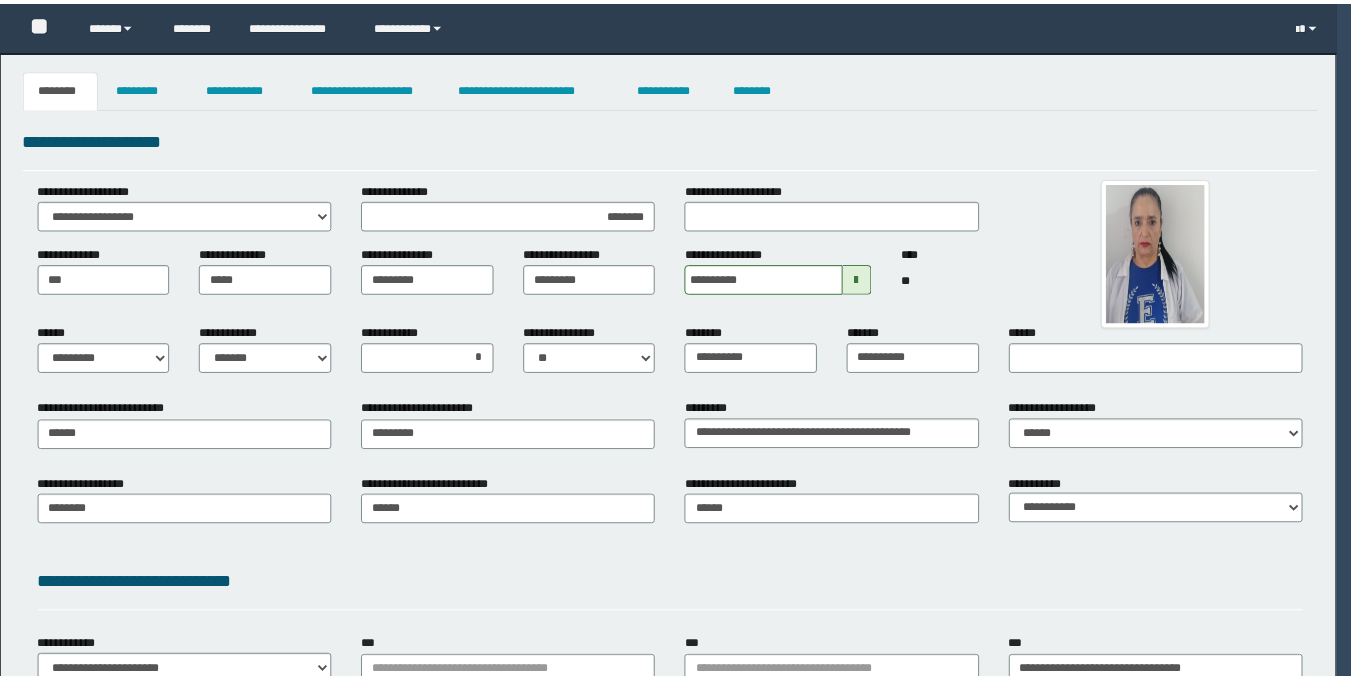 scroll, scrollTop: 0, scrollLeft: 0, axis: both 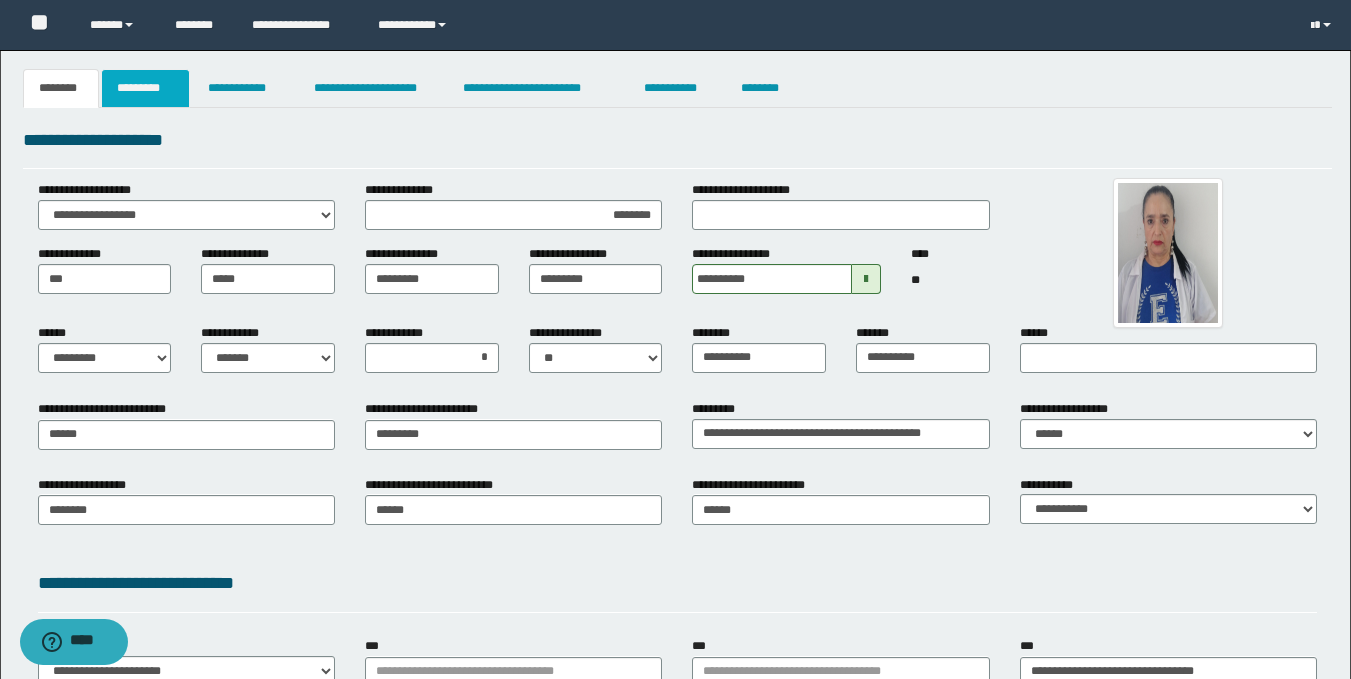 click on "*********" at bounding box center [145, 88] 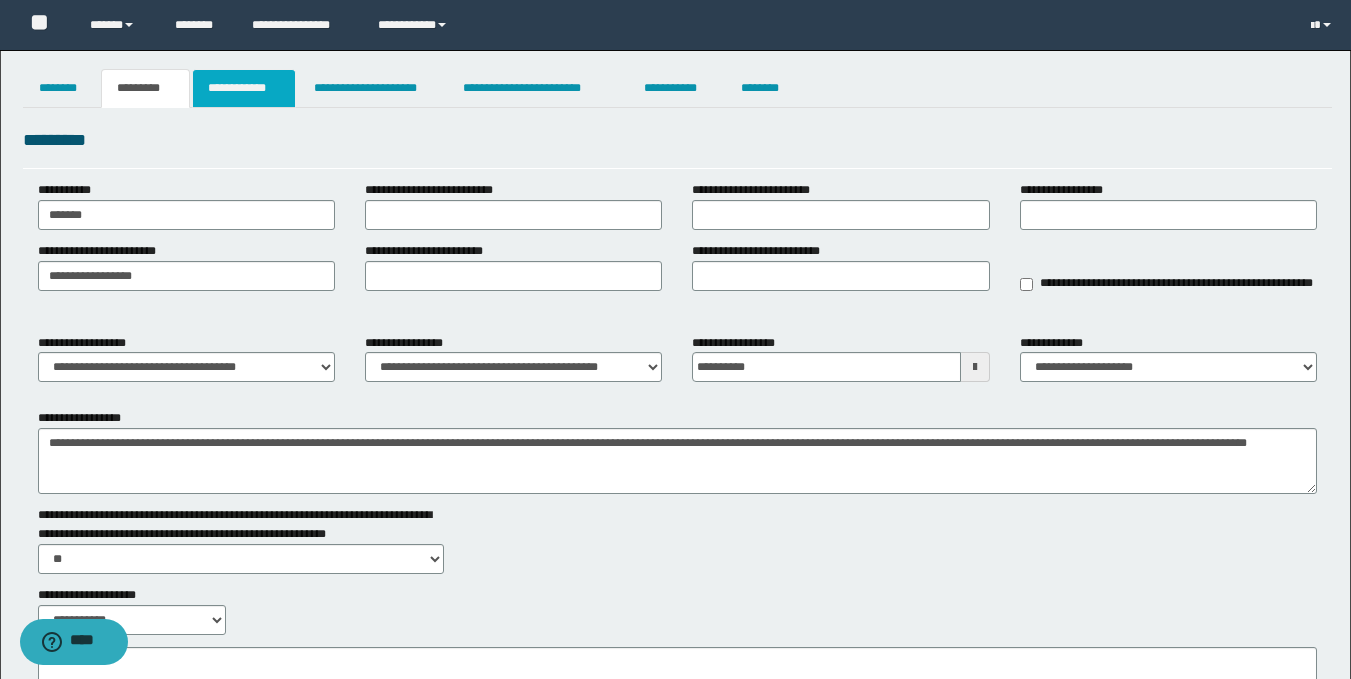 click on "**********" at bounding box center [244, 88] 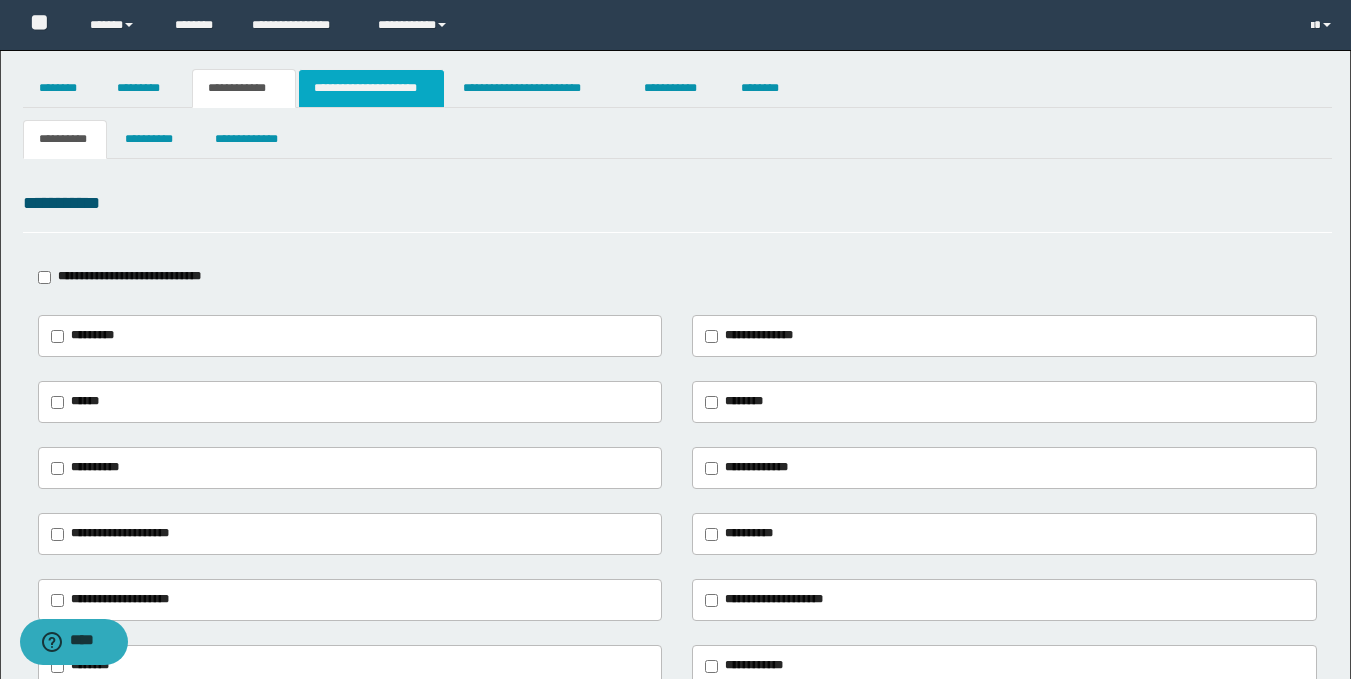 click on "**********" at bounding box center [371, 88] 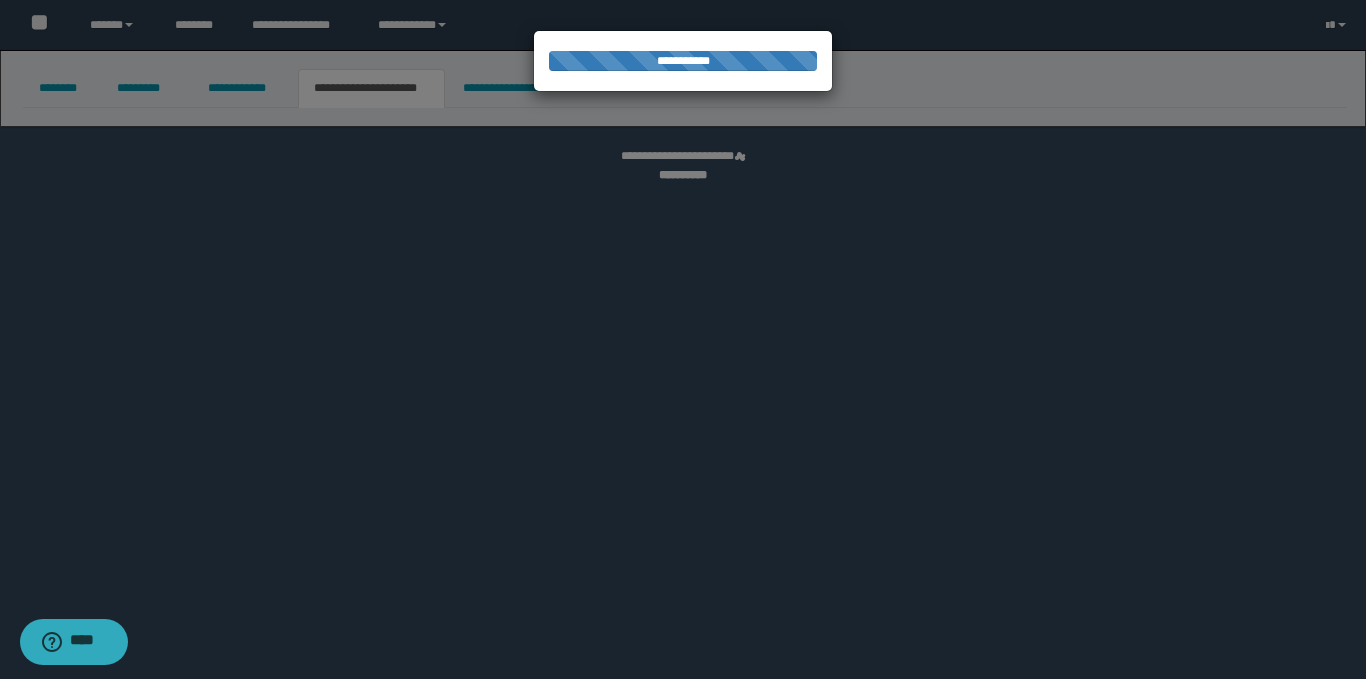 select on "*" 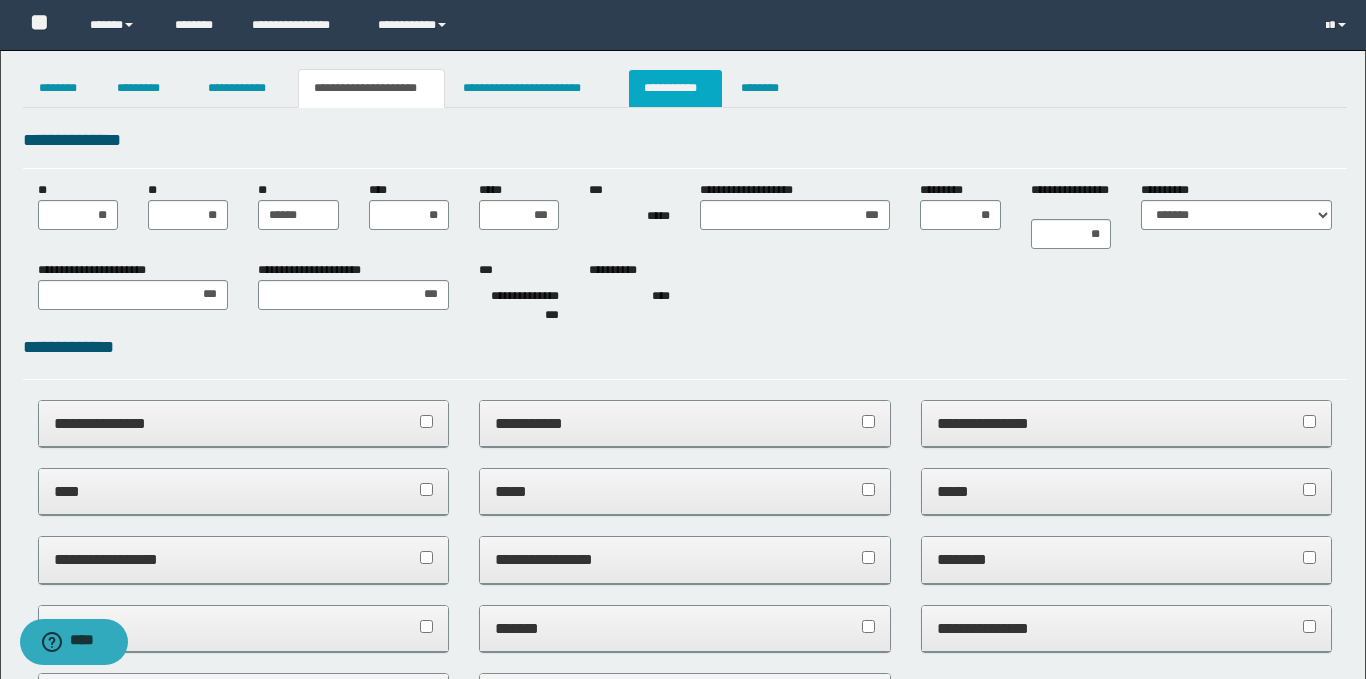 scroll, scrollTop: 0, scrollLeft: 0, axis: both 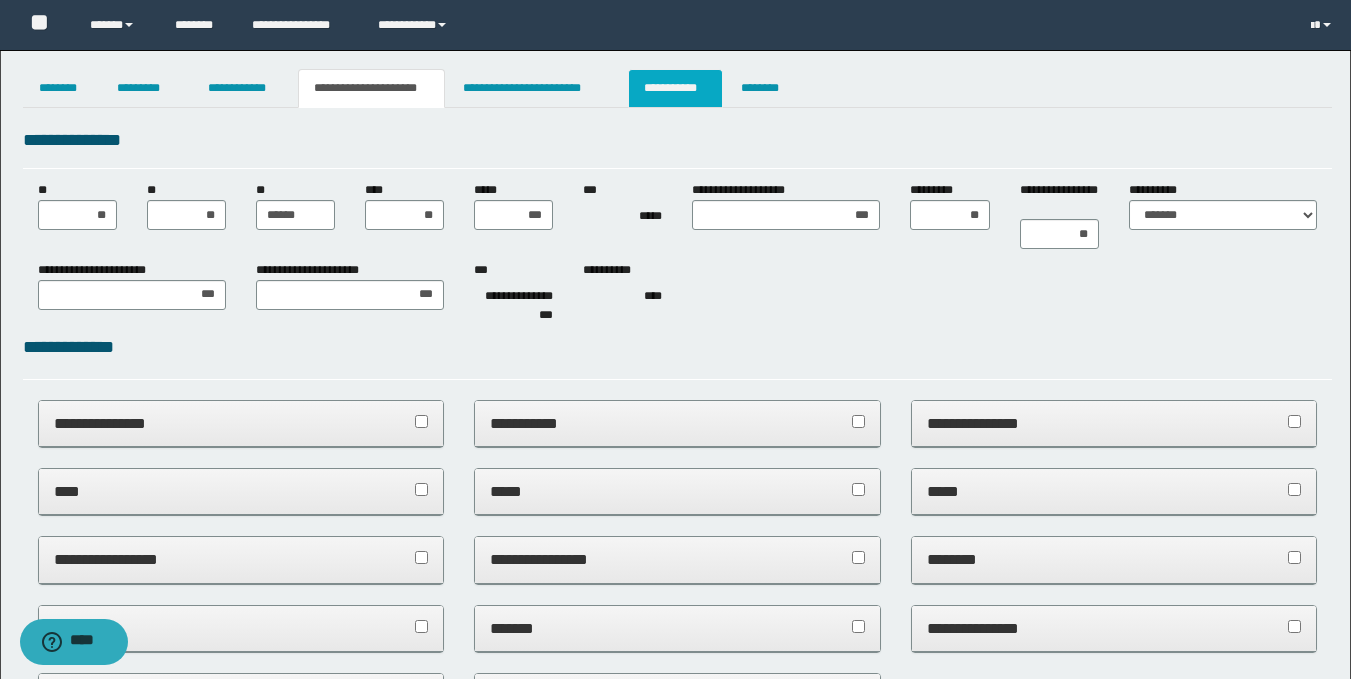 click on "**********" at bounding box center (675, 88) 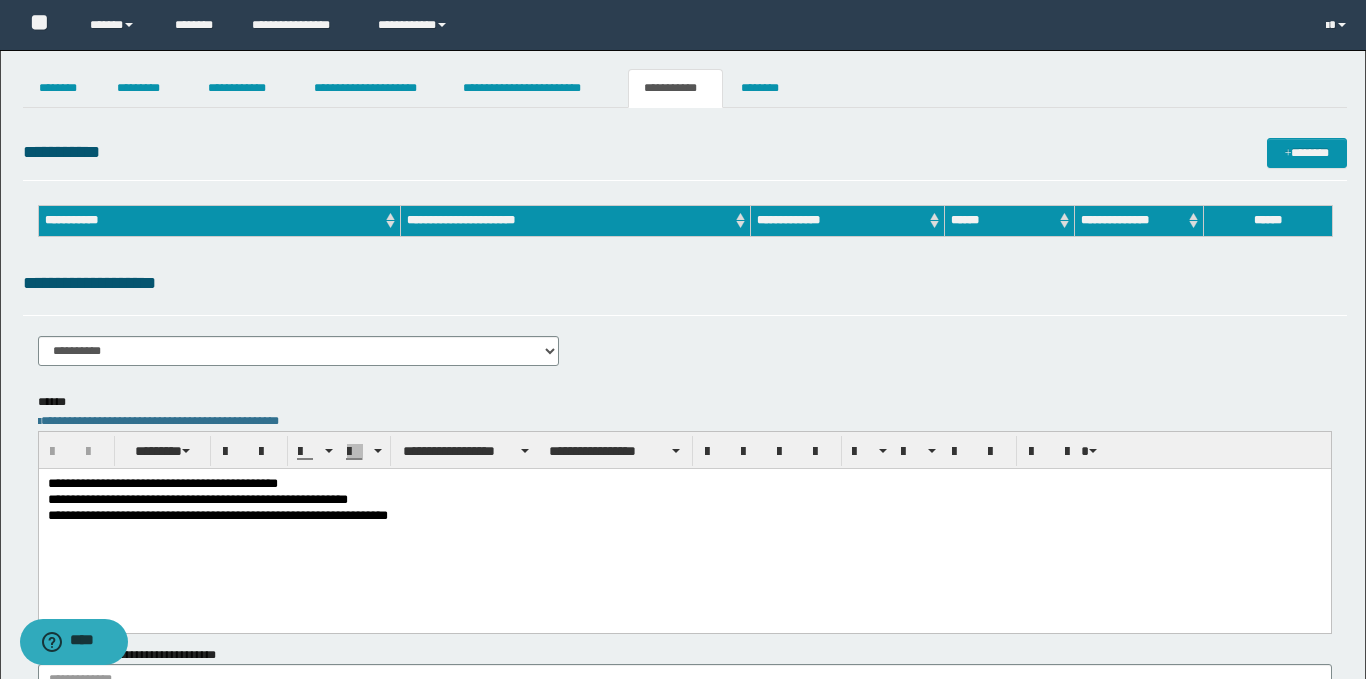 scroll, scrollTop: 0, scrollLeft: 0, axis: both 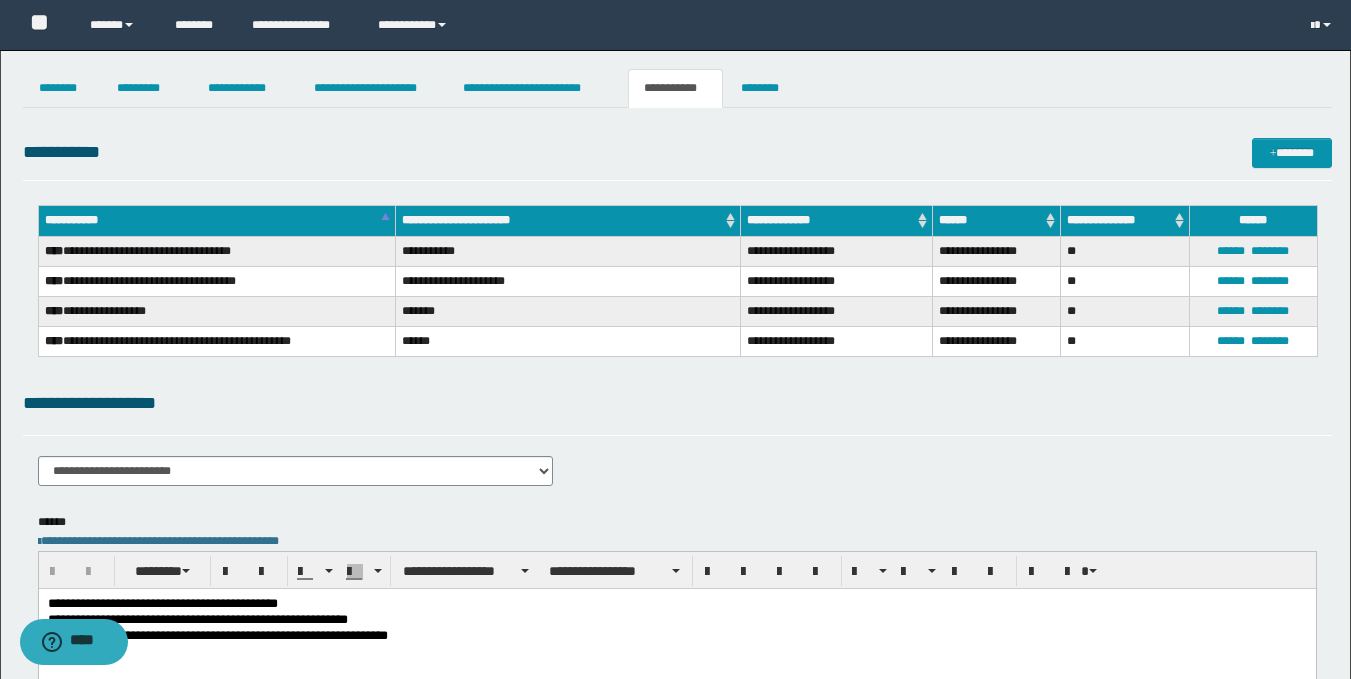 click on "**********" at bounding box center [676, 637] 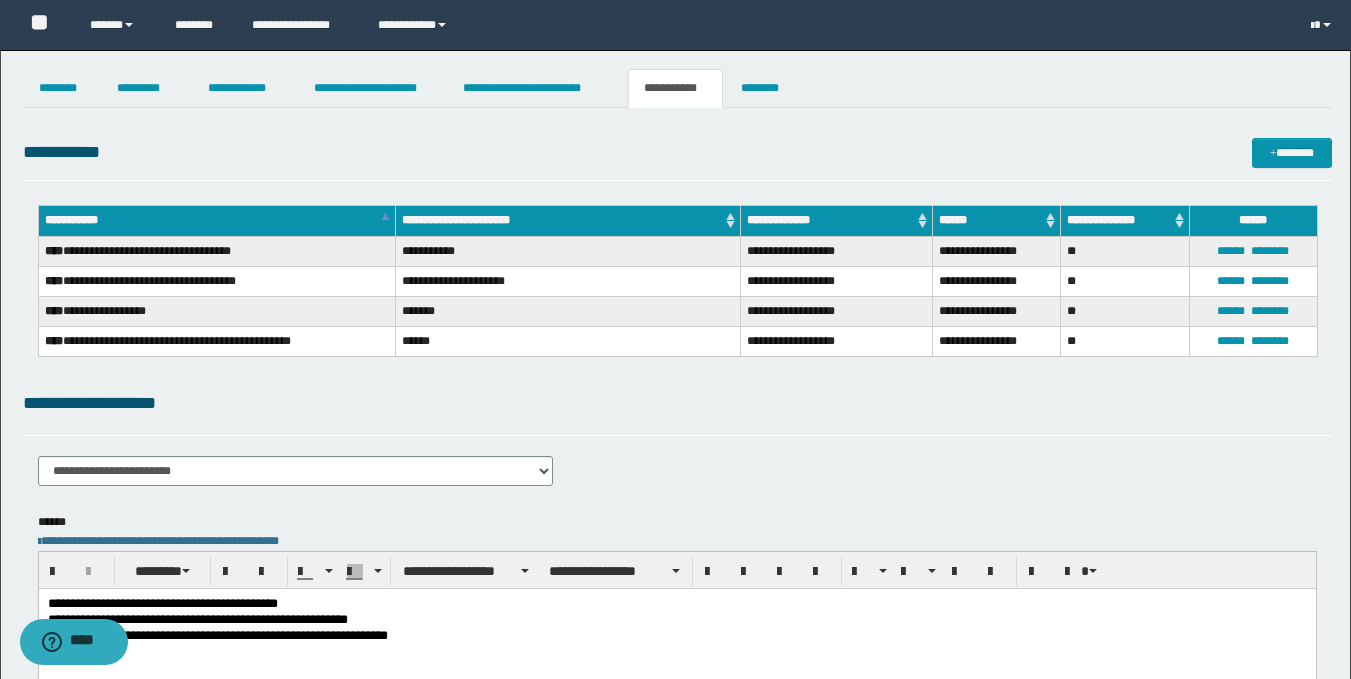 type 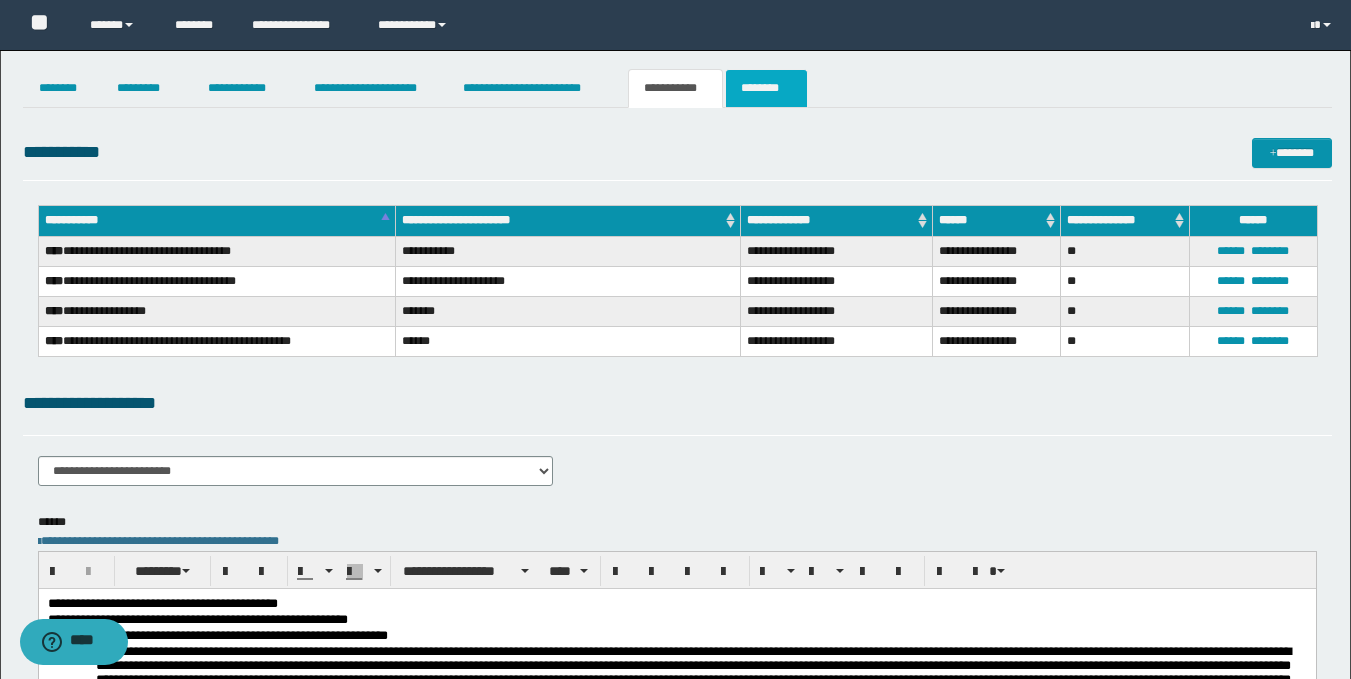 click on "********" at bounding box center (766, 88) 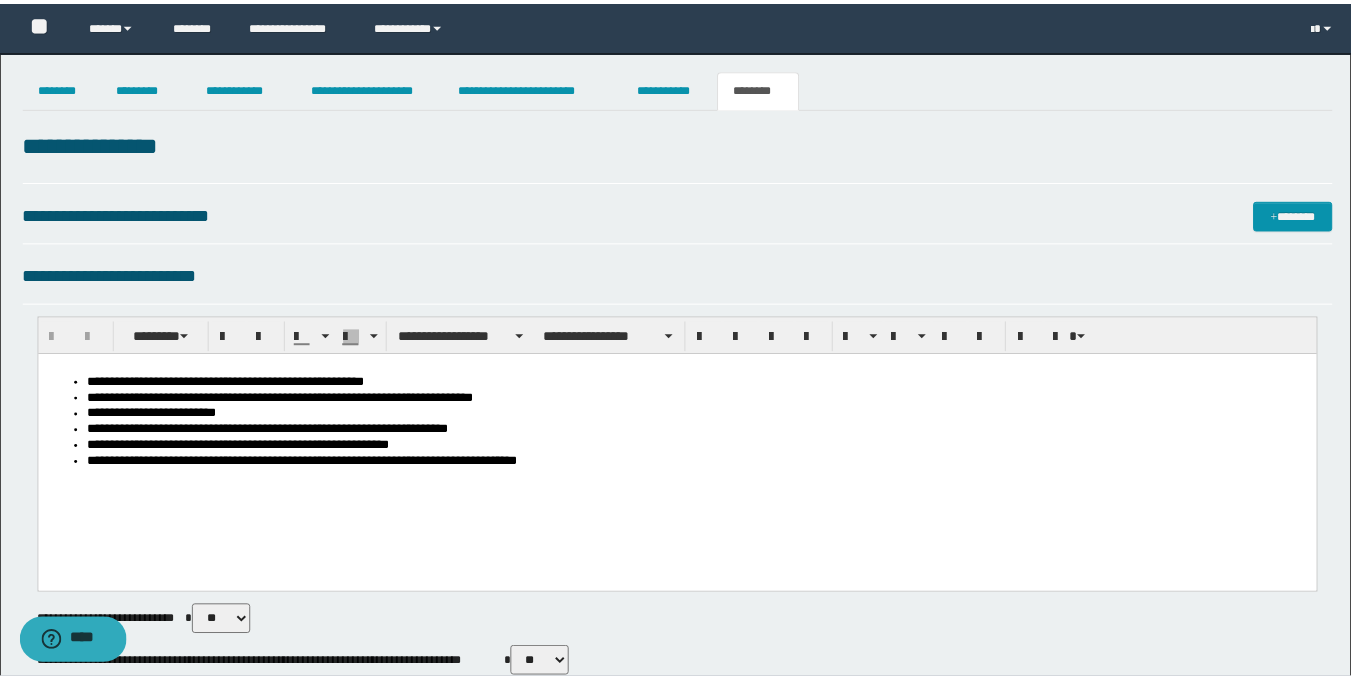 scroll, scrollTop: 0, scrollLeft: 0, axis: both 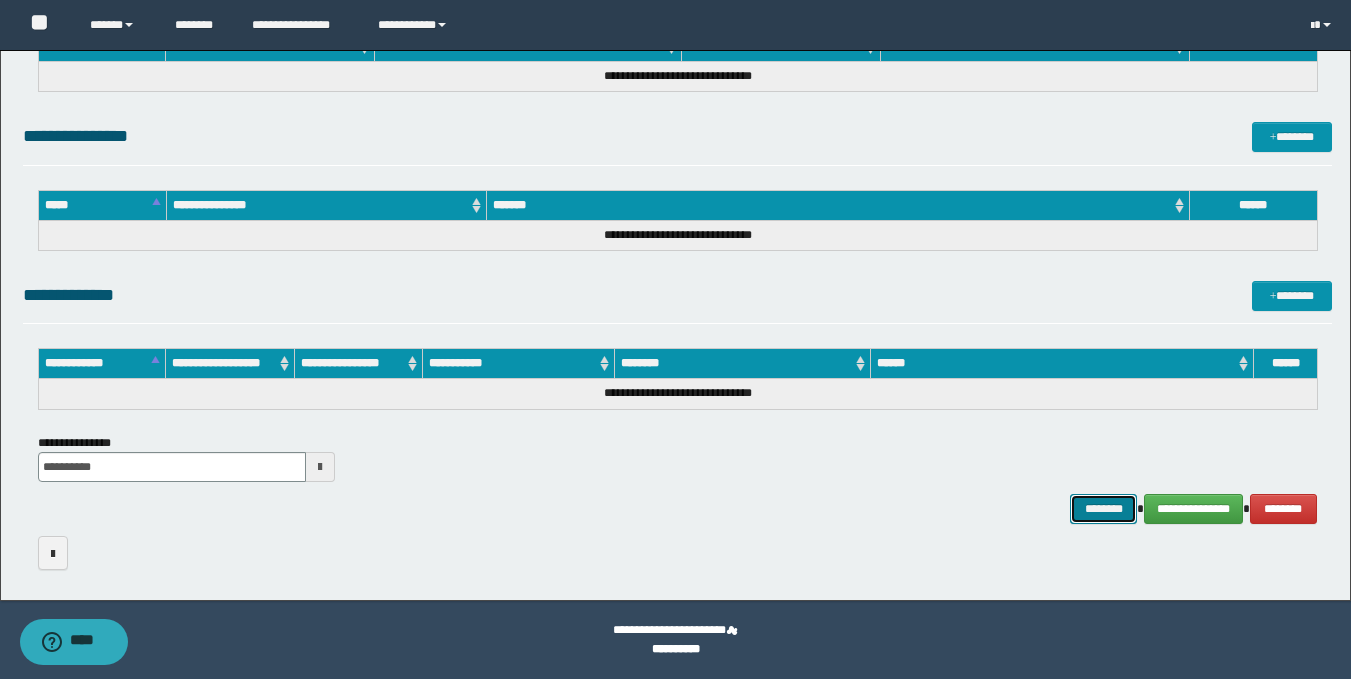 click on "********" at bounding box center (1104, 509) 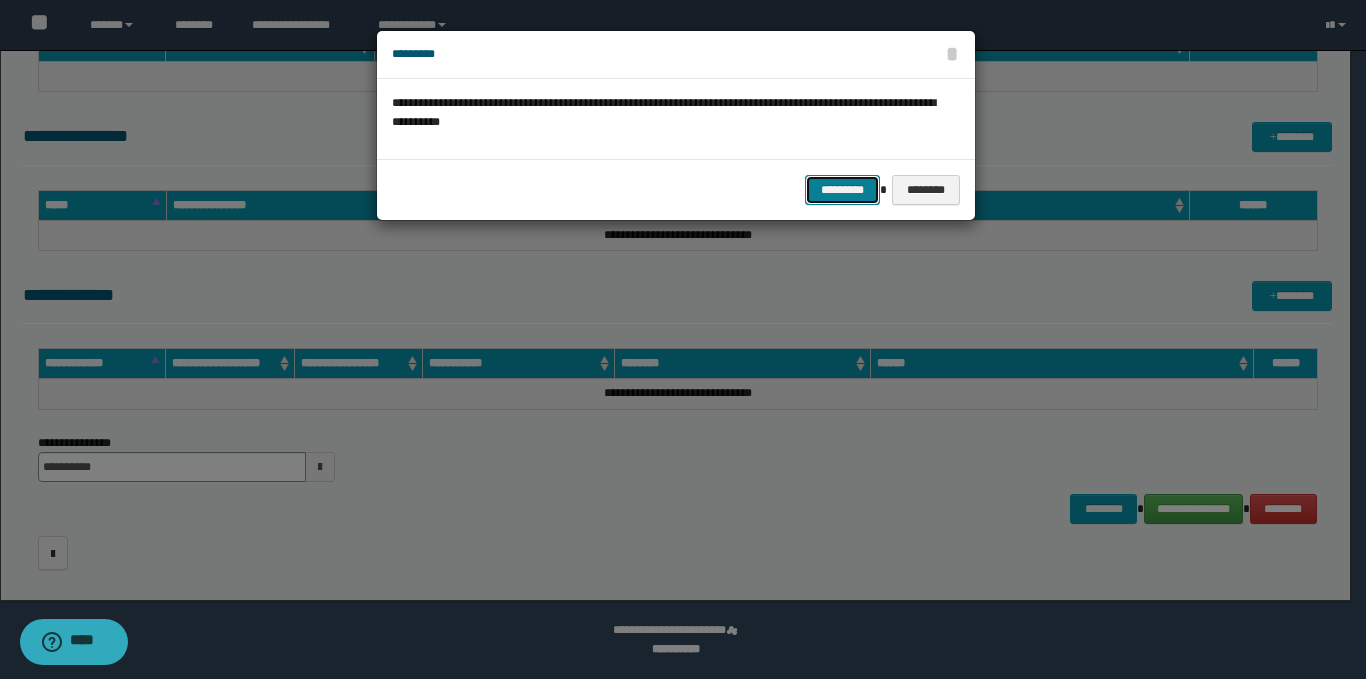 click on "*********" at bounding box center [842, 190] 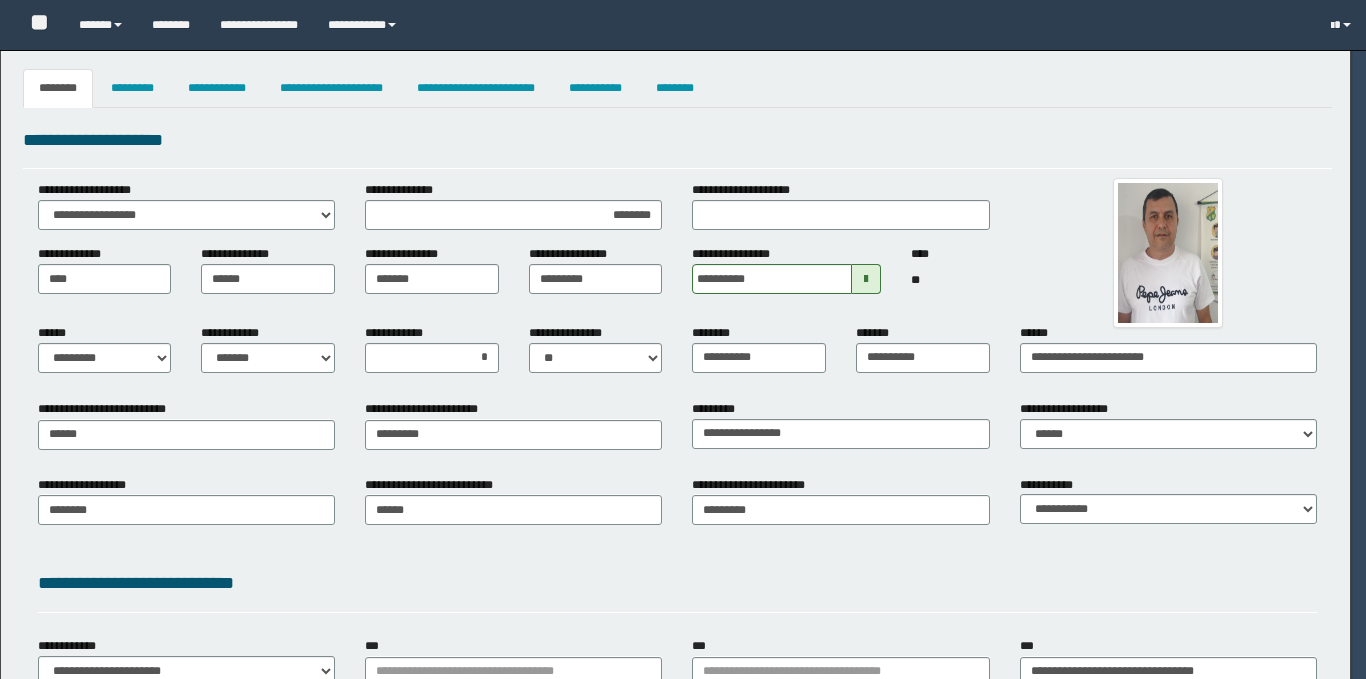 select on "*" 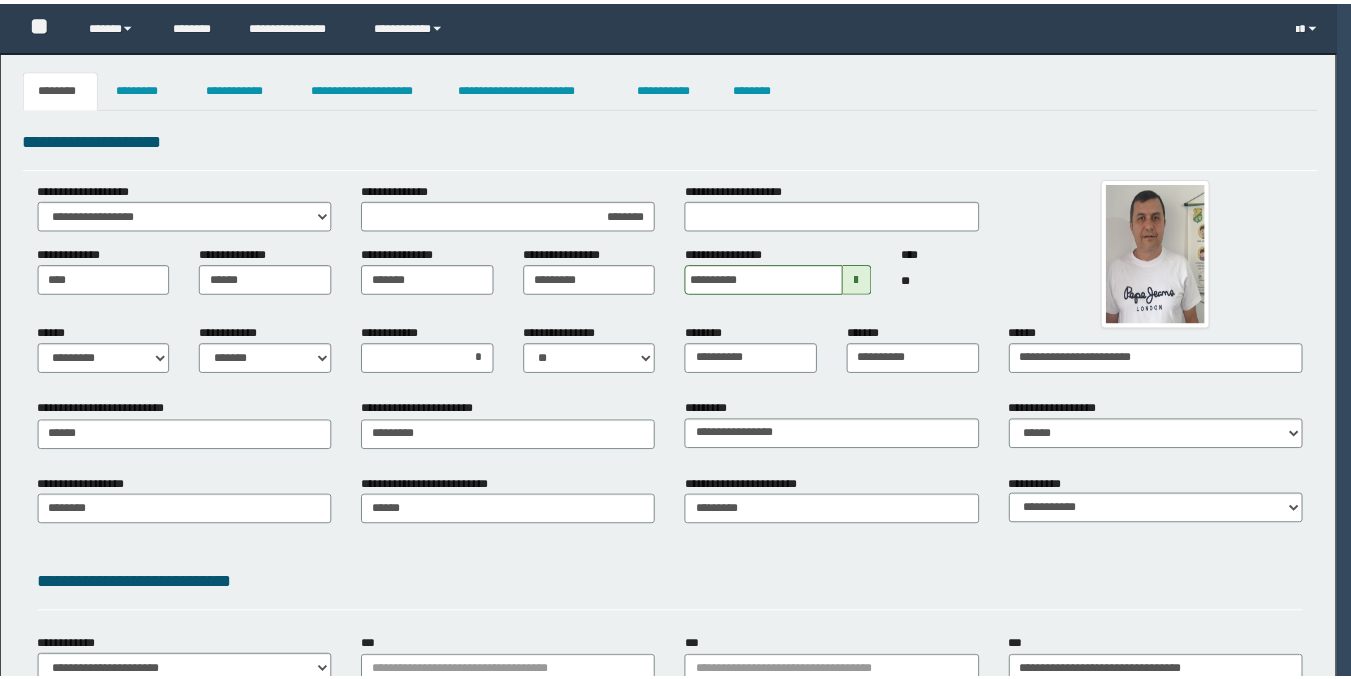scroll, scrollTop: 0, scrollLeft: 0, axis: both 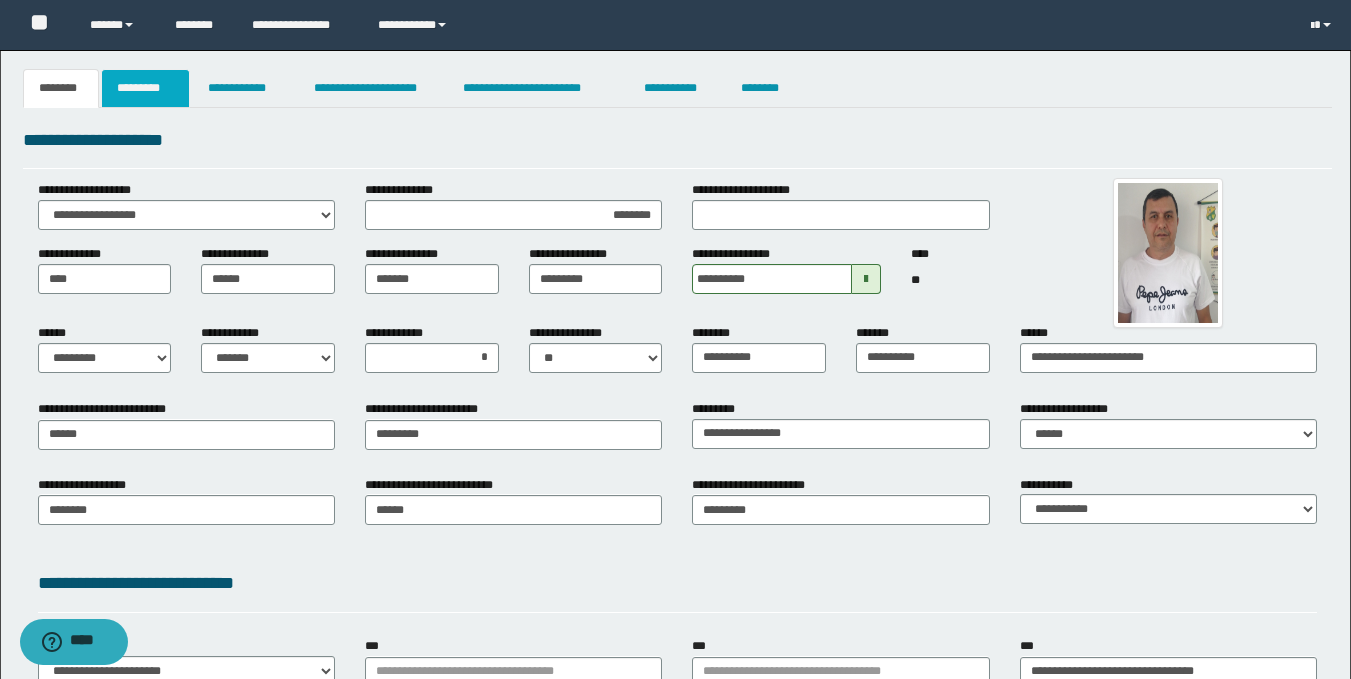 click on "*********" at bounding box center (145, 88) 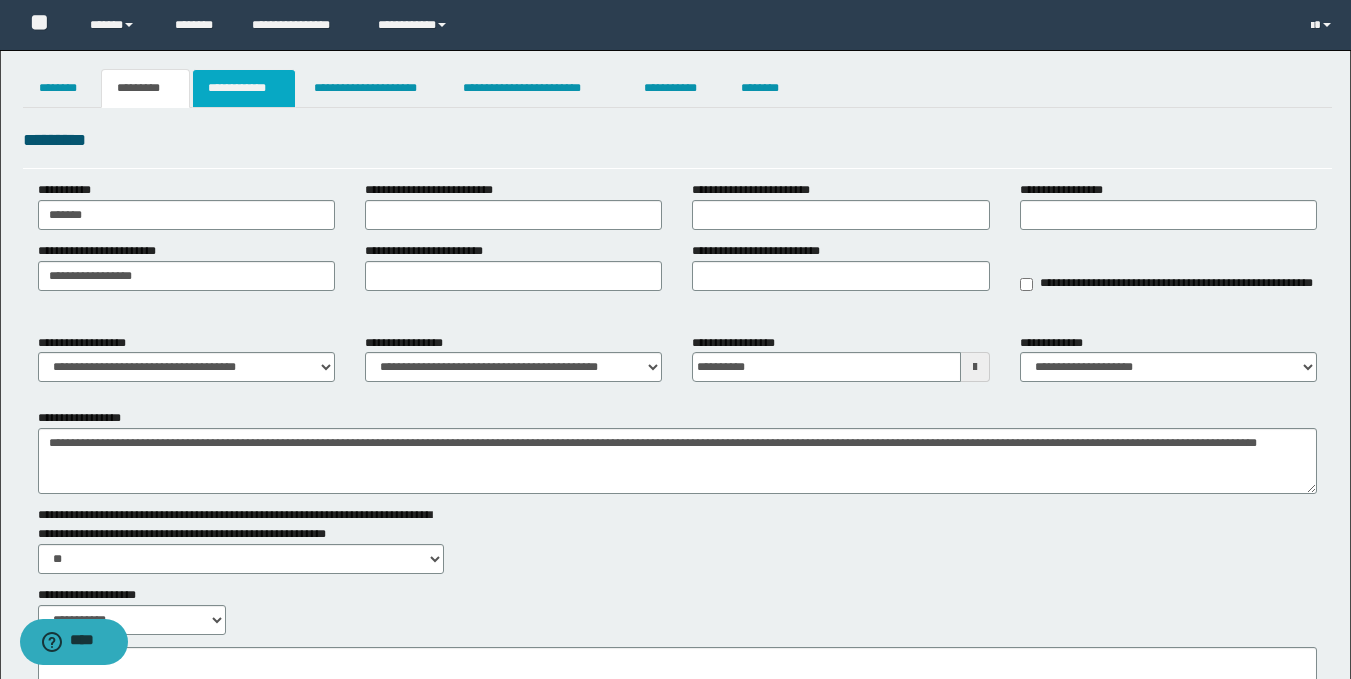 click on "**********" at bounding box center (244, 88) 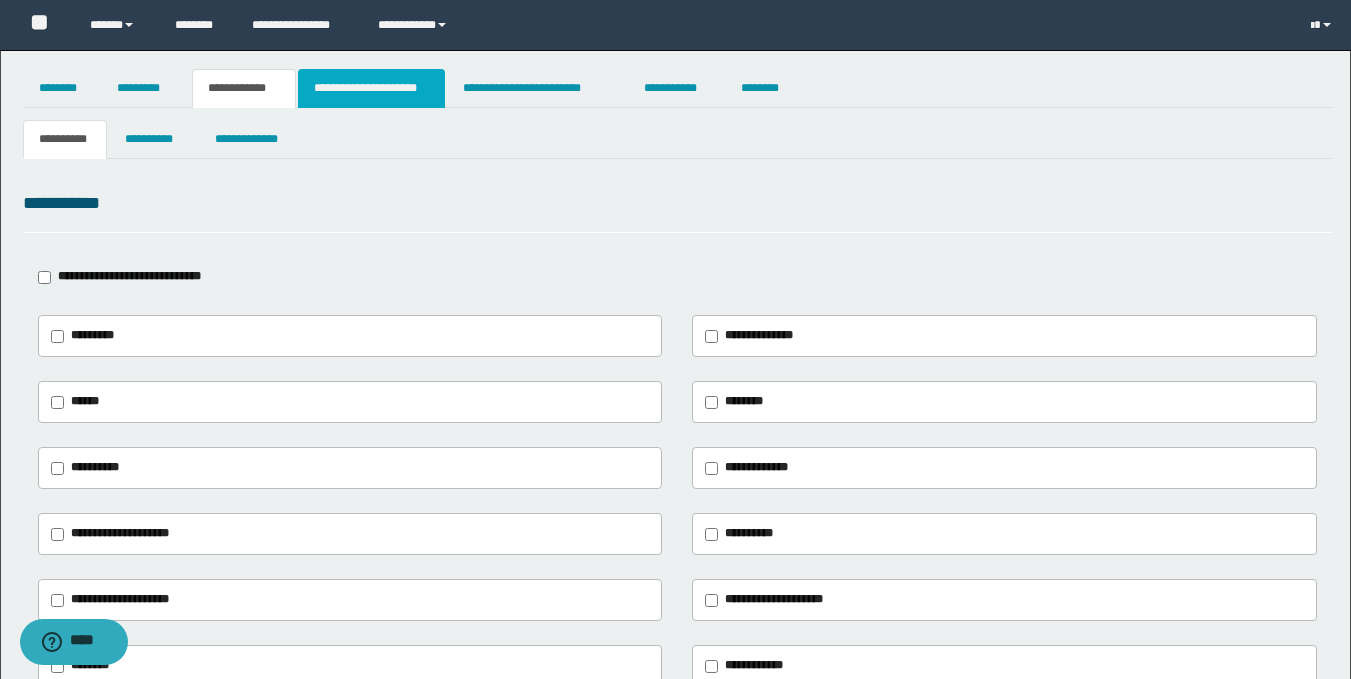 click on "**********" at bounding box center (371, 88) 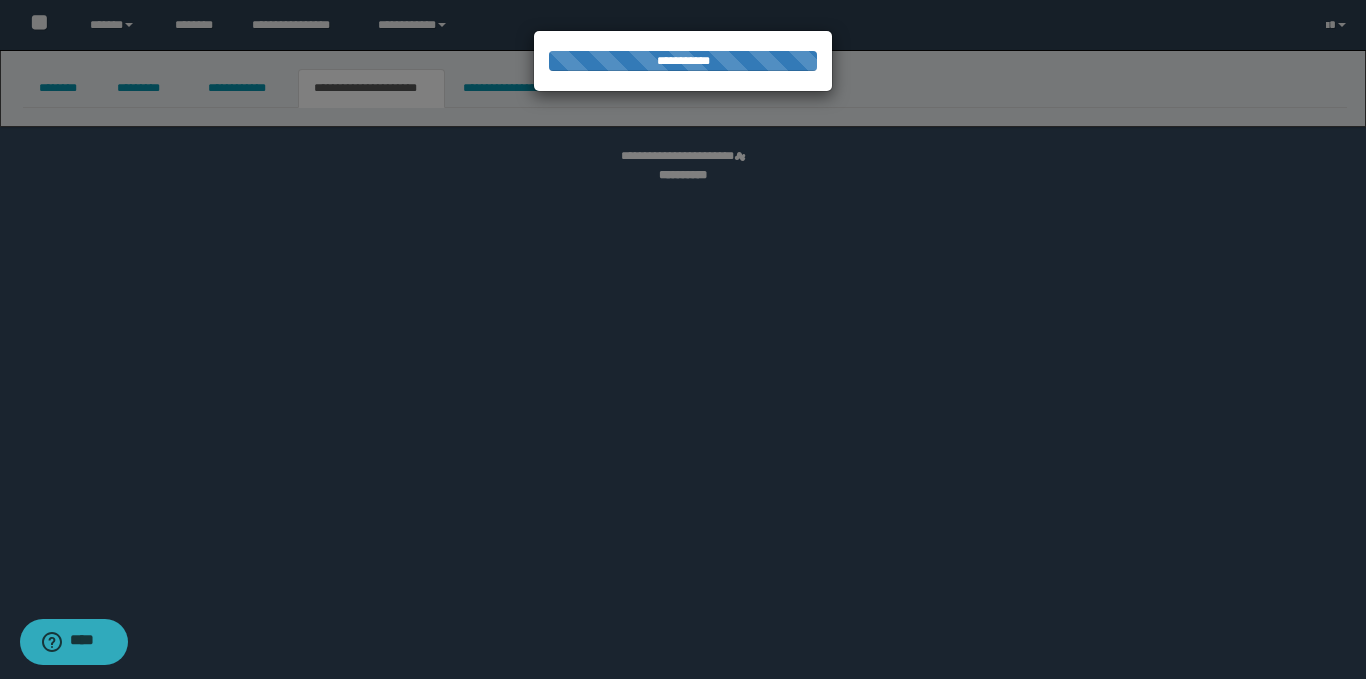 select on "*" 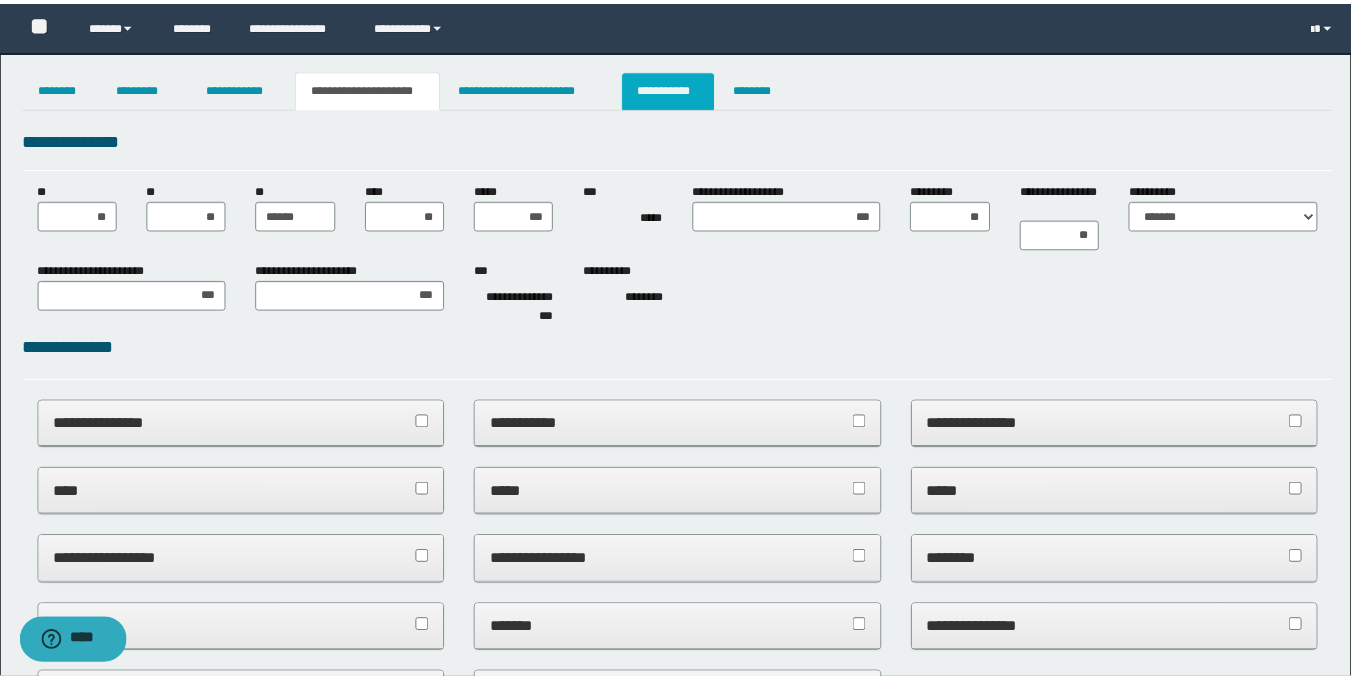 scroll, scrollTop: 0, scrollLeft: 0, axis: both 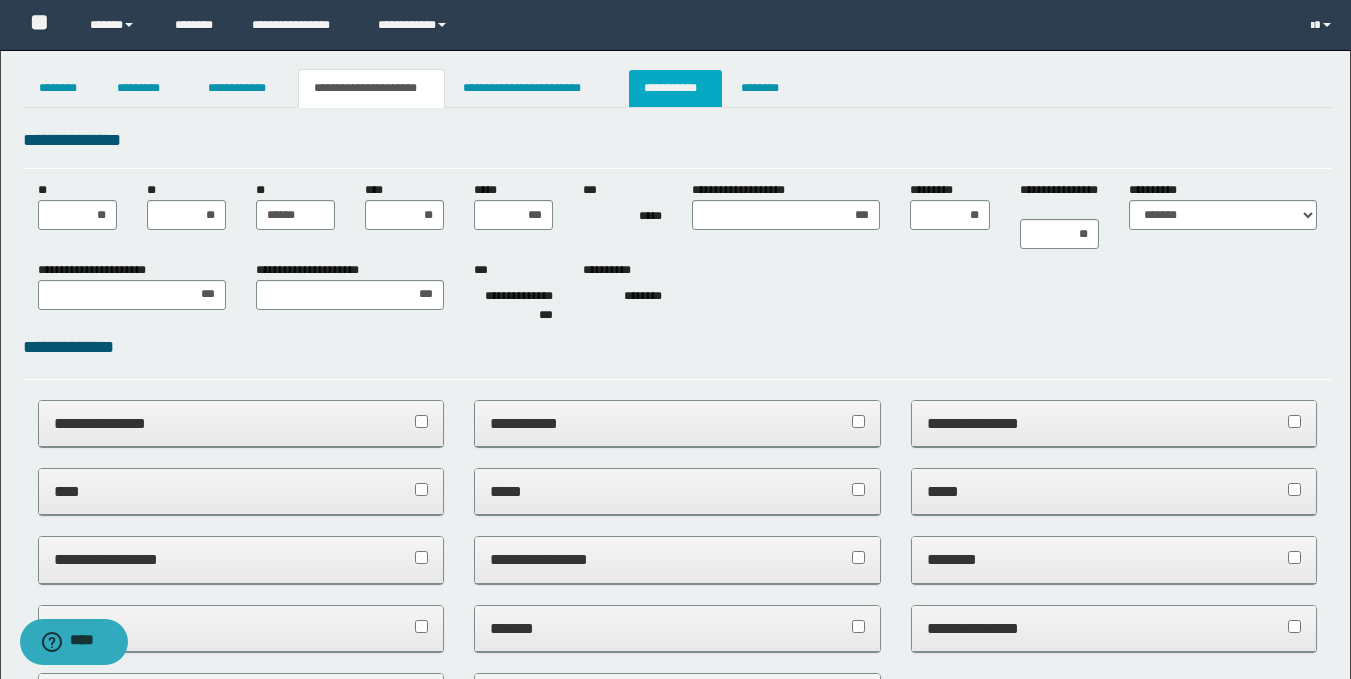 click on "**********" at bounding box center [675, 88] 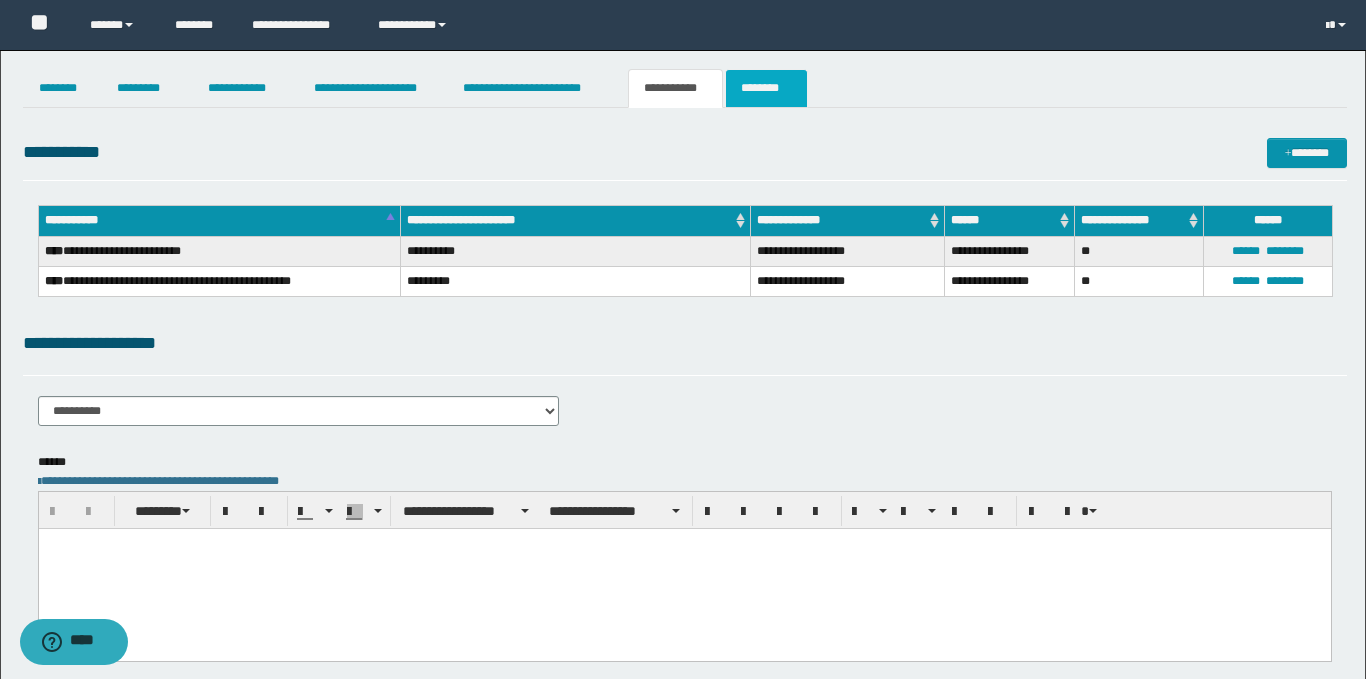 scroll, scrollTop: 0, scrollLeft: 0, axis: both 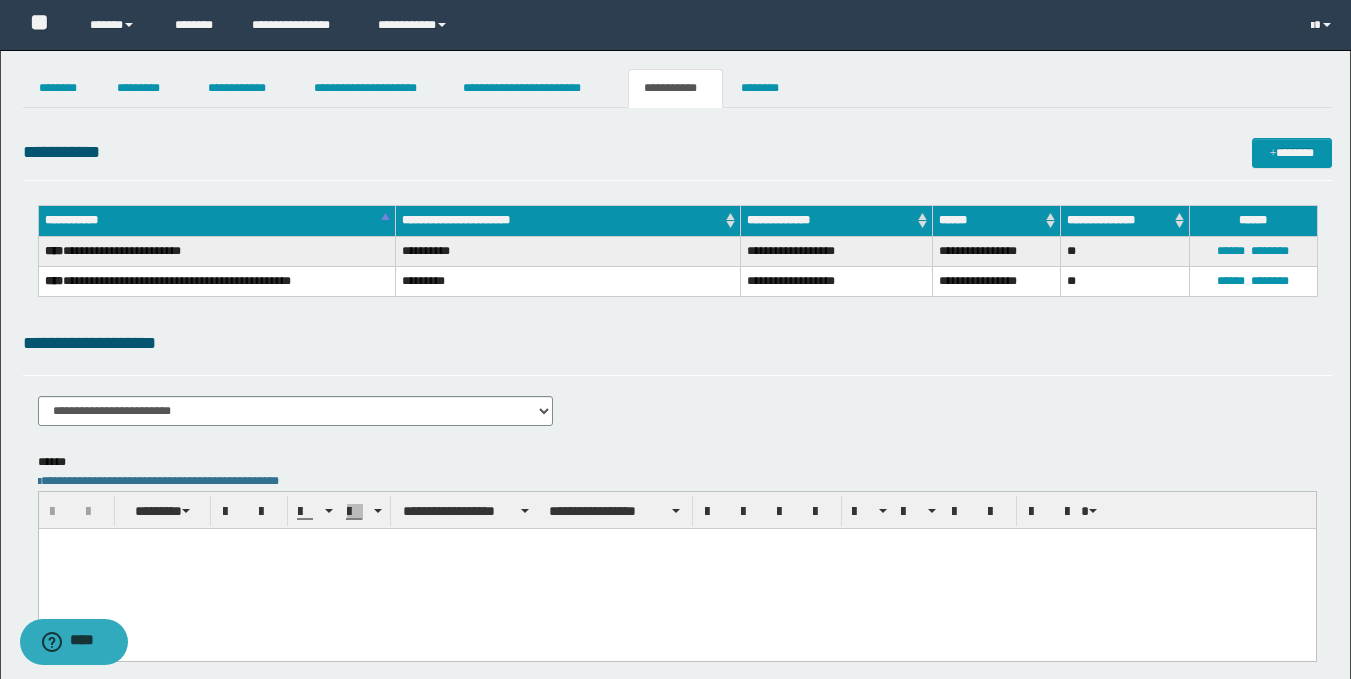 click at bounding box center [676, 568] 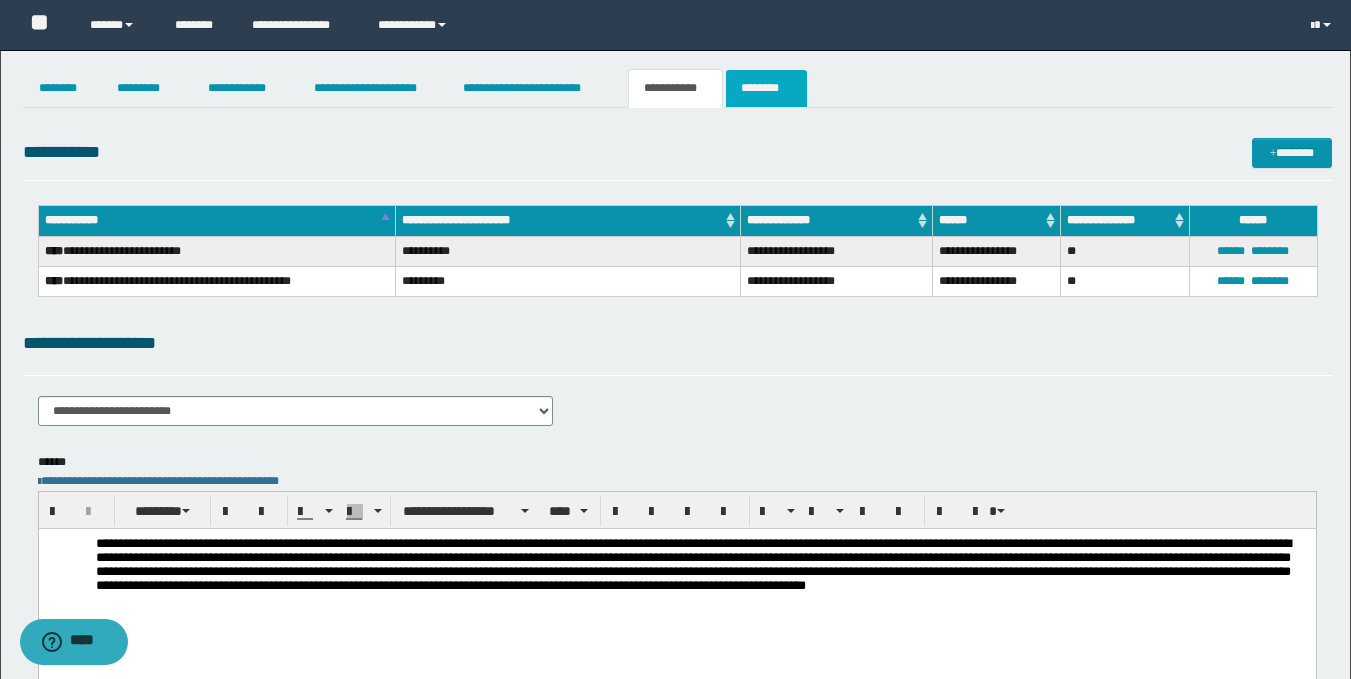 click on "********" at bounding box center (766, 88) 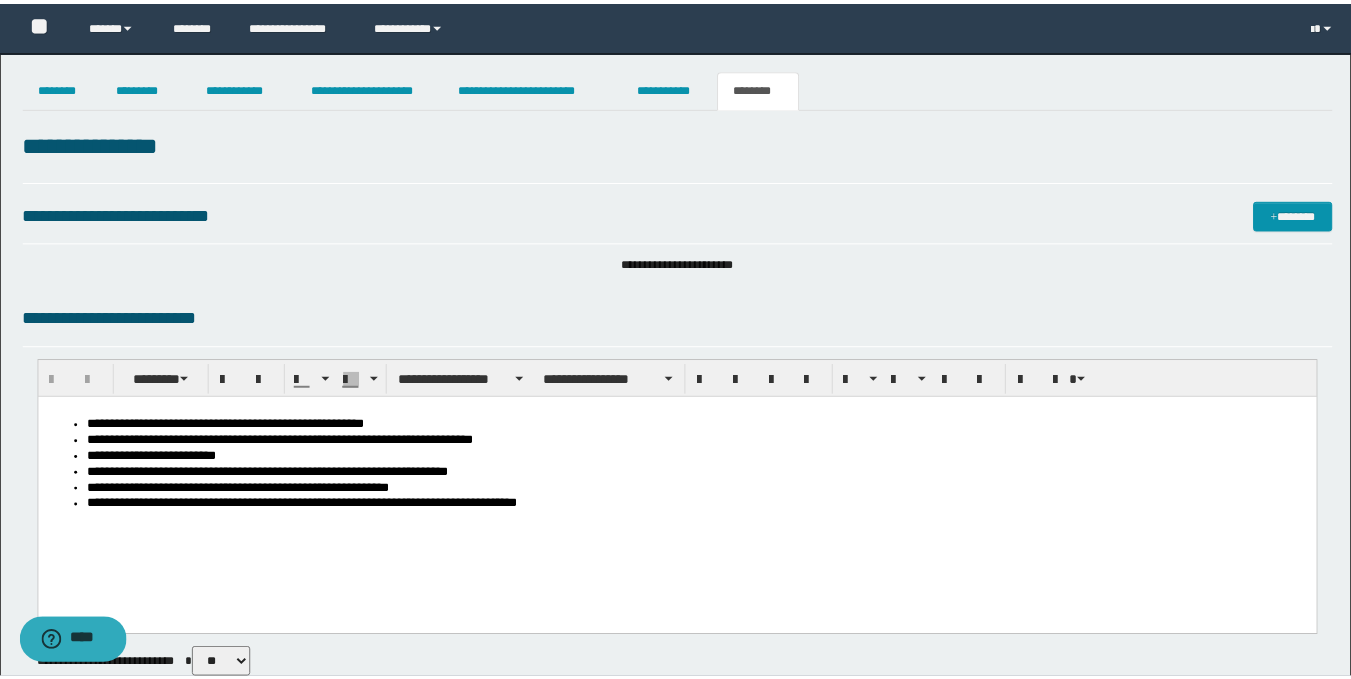 scroll, scrollTop: 0, scrollLeft: 0, axis: both 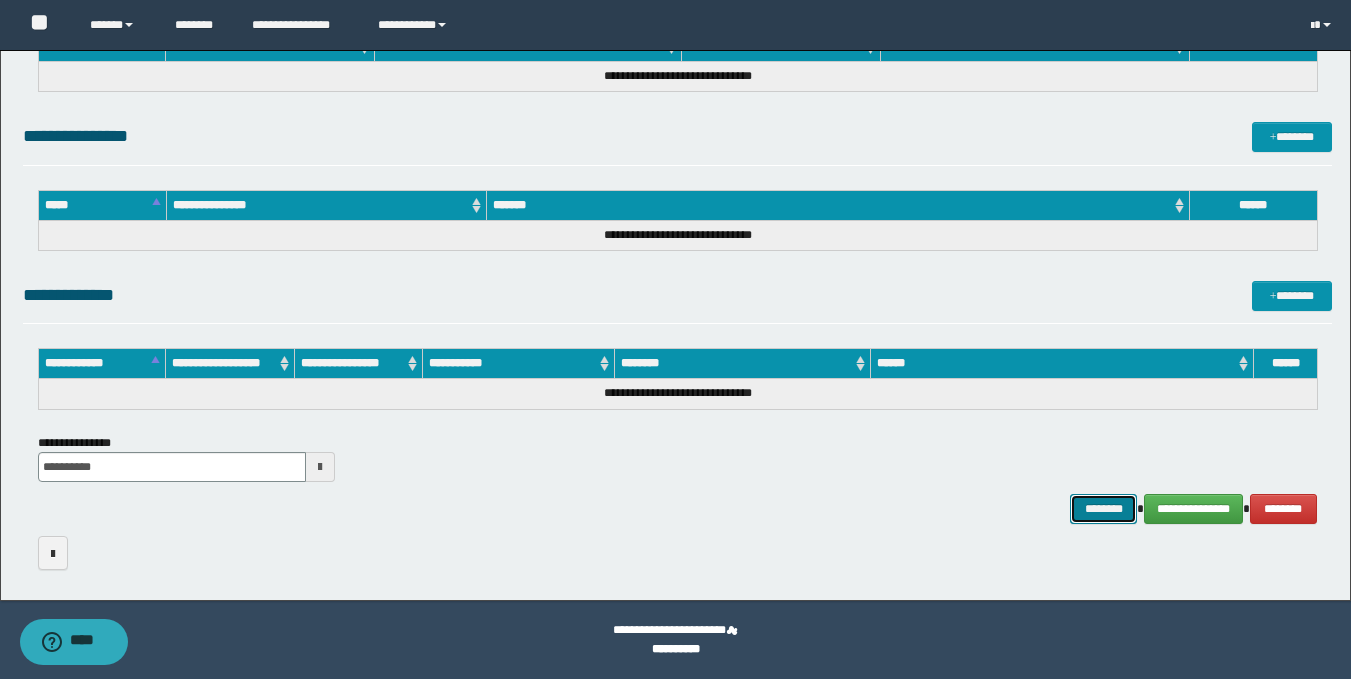 click on "********" at bounding box center (1104, 509) 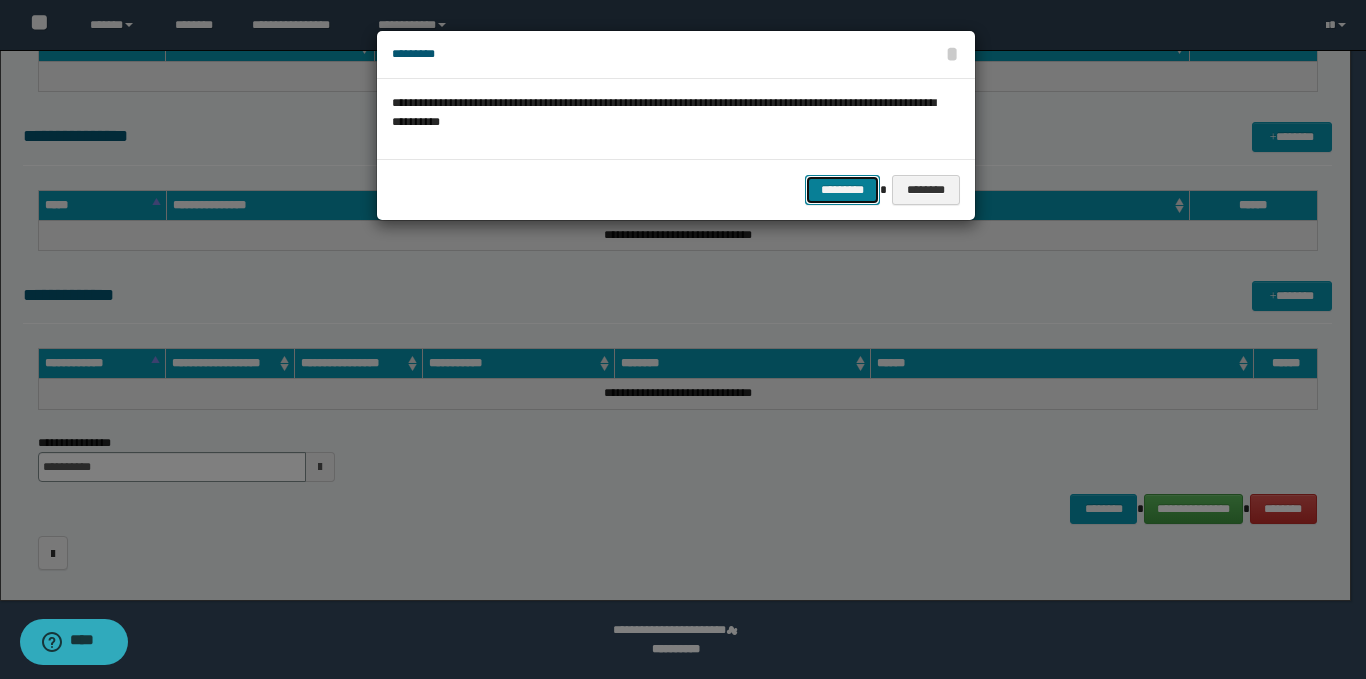 click on "*********" at bounding box center (842, 190) 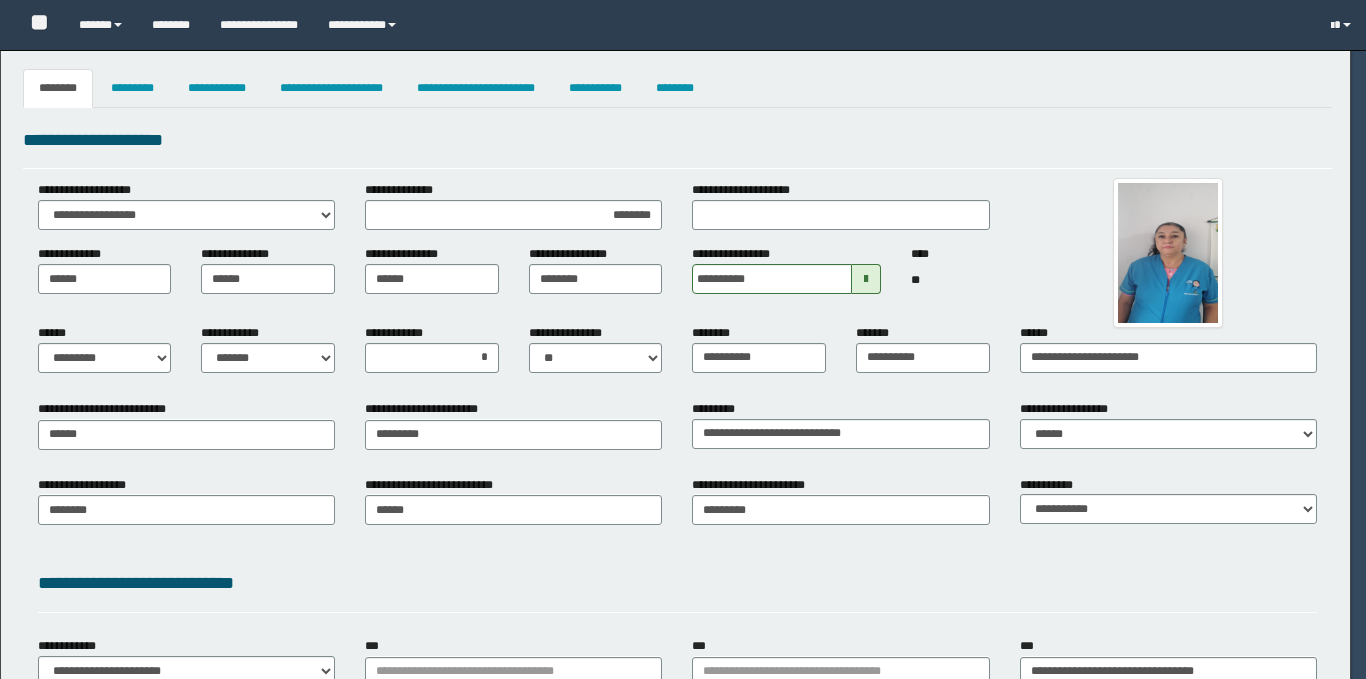 select on "*" 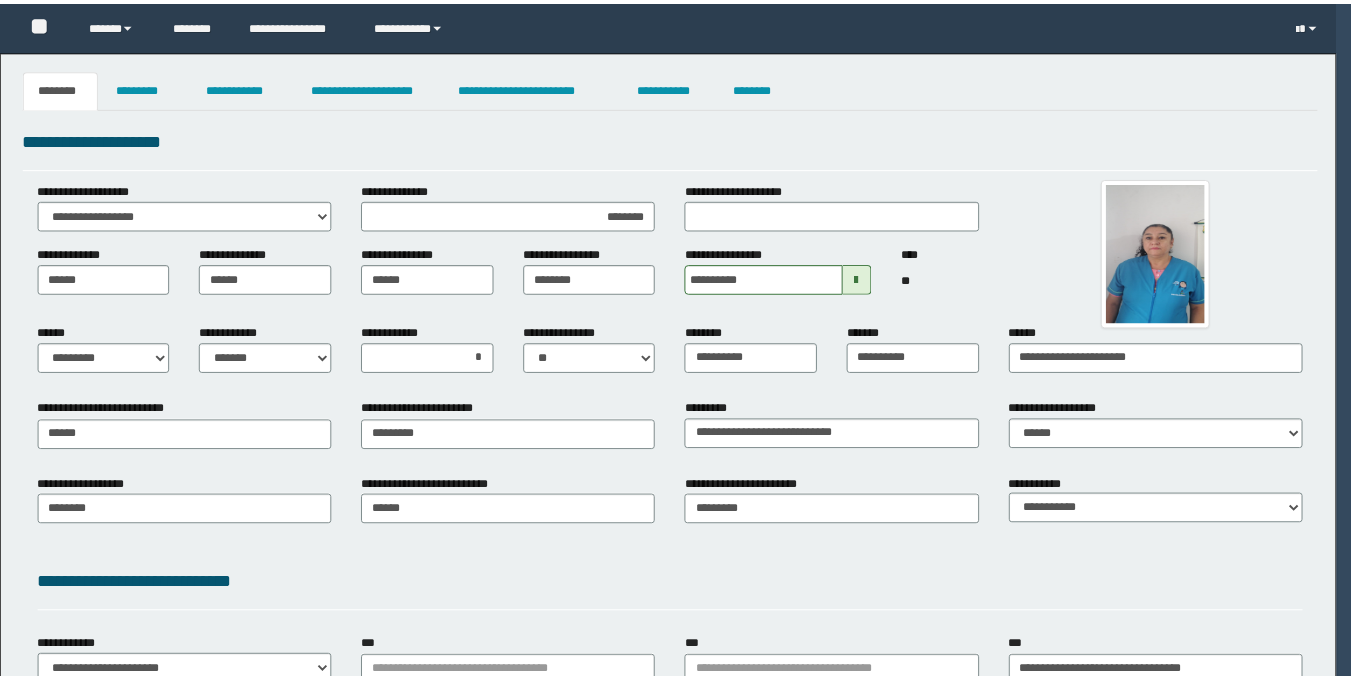 scroll, scrollTop: 0, scrollLeft: 0, axis: both 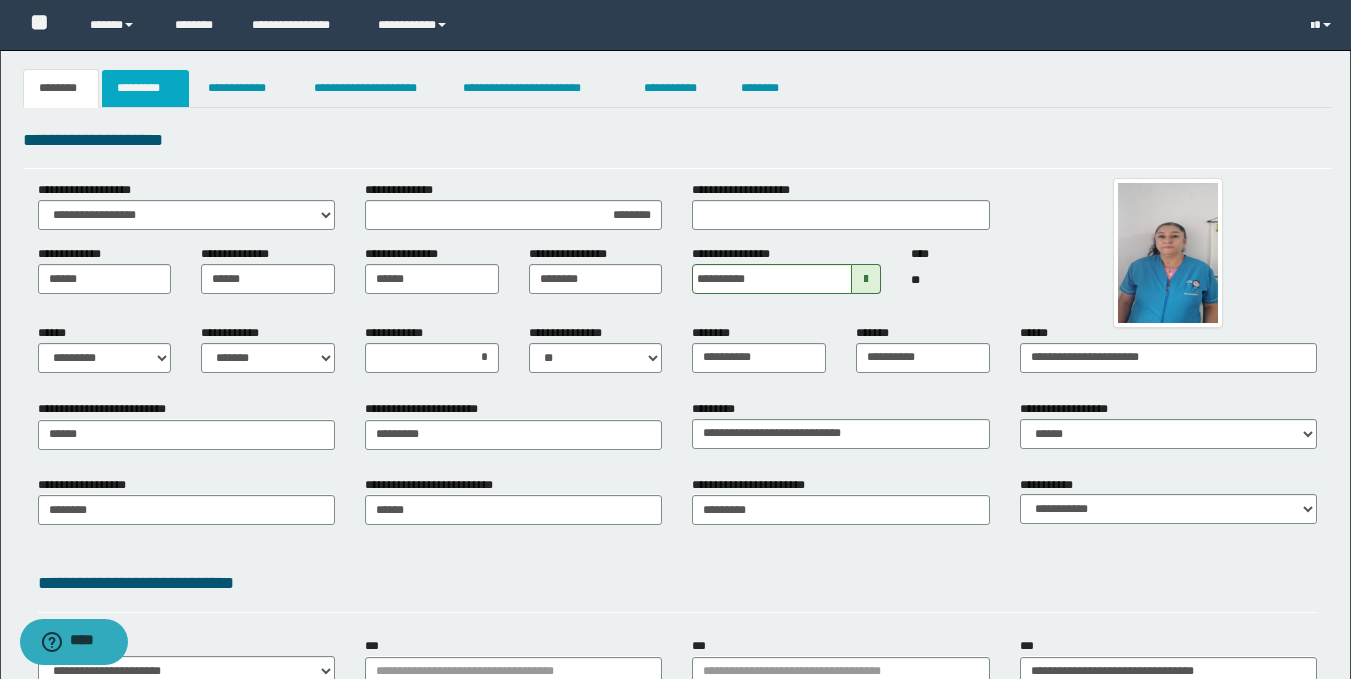 click on "*********" at bounding box center [145, 88] 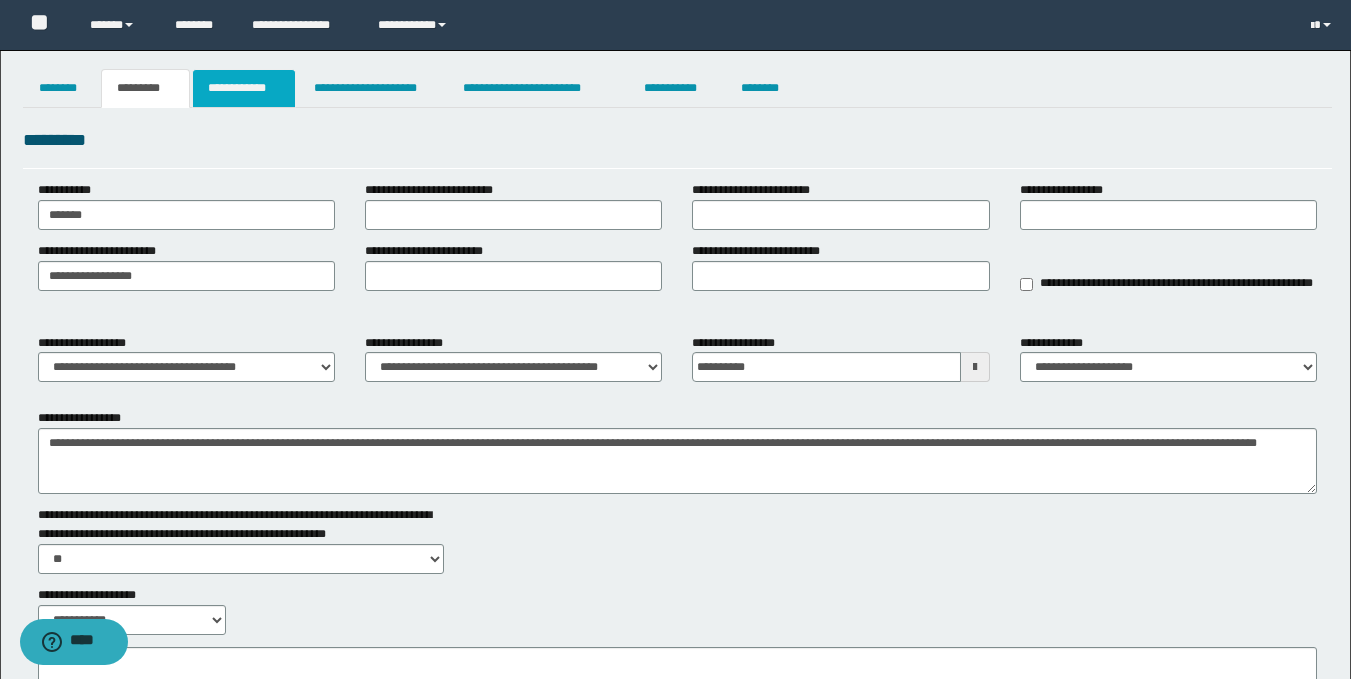 click on "**********" at bounding box center (244, 88) 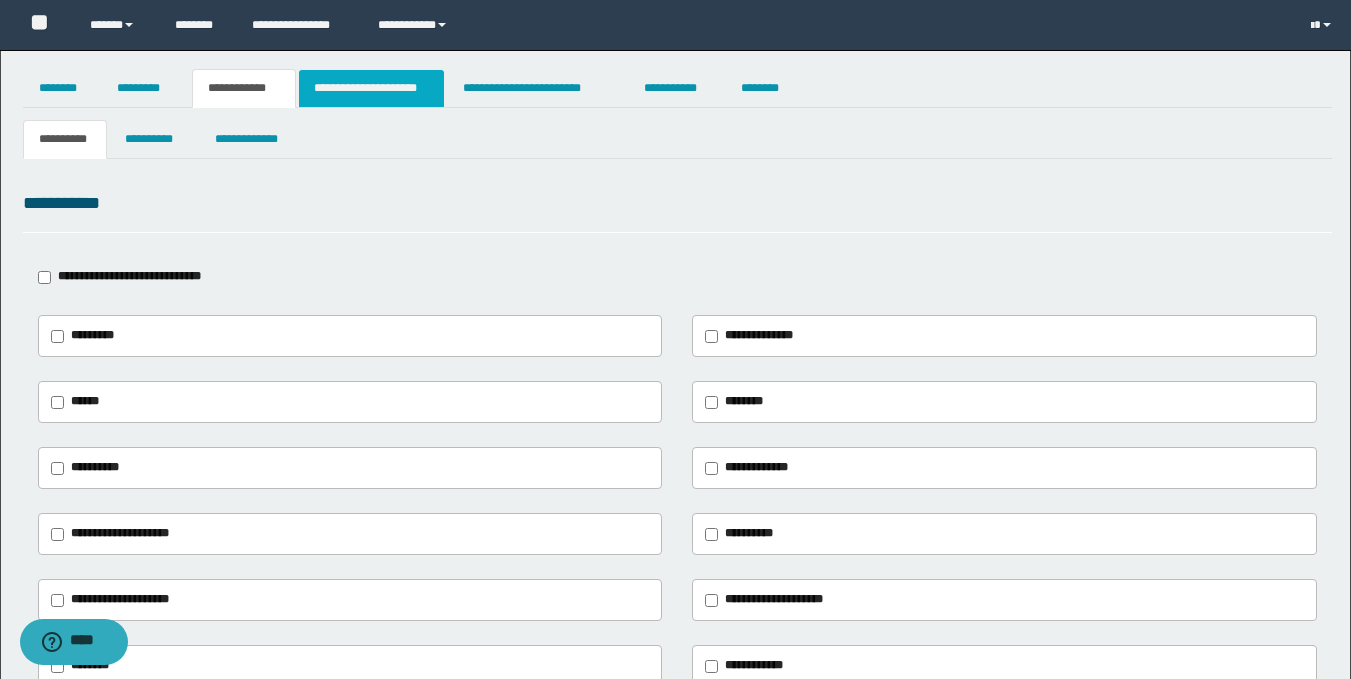 click on "**********" at bounding box center [371, 88] 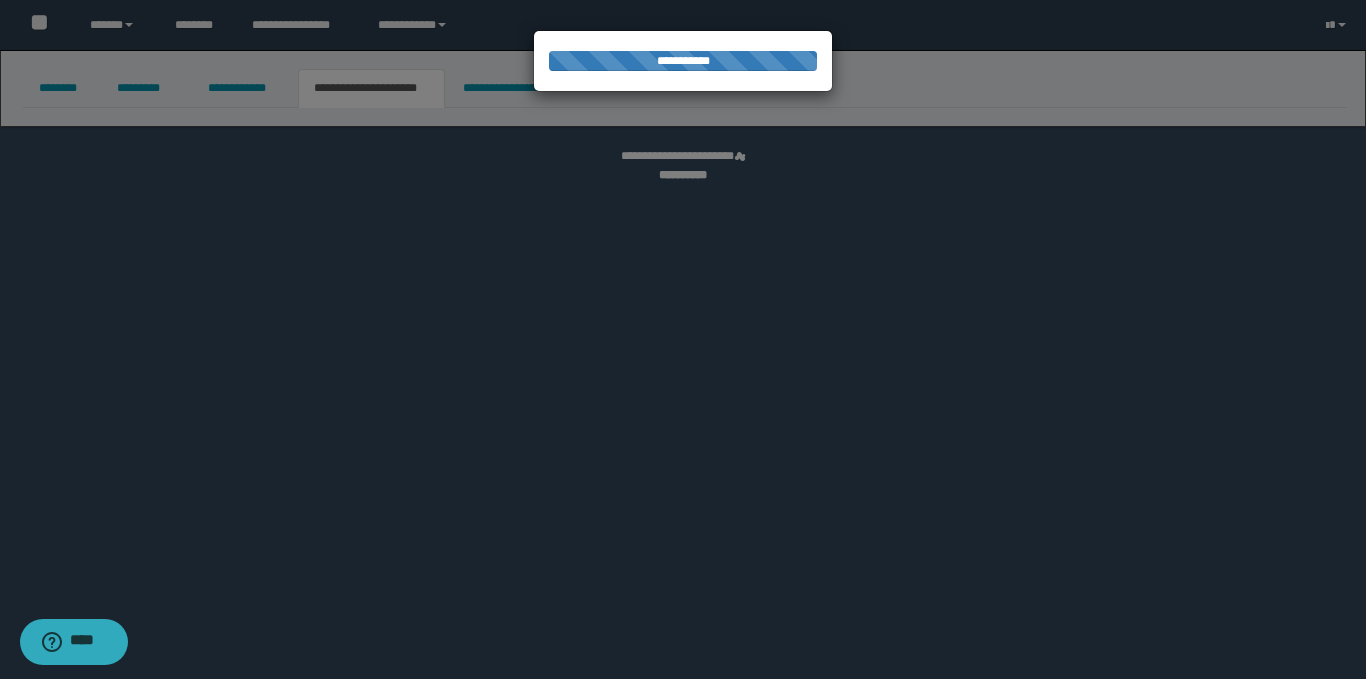 select on "*" 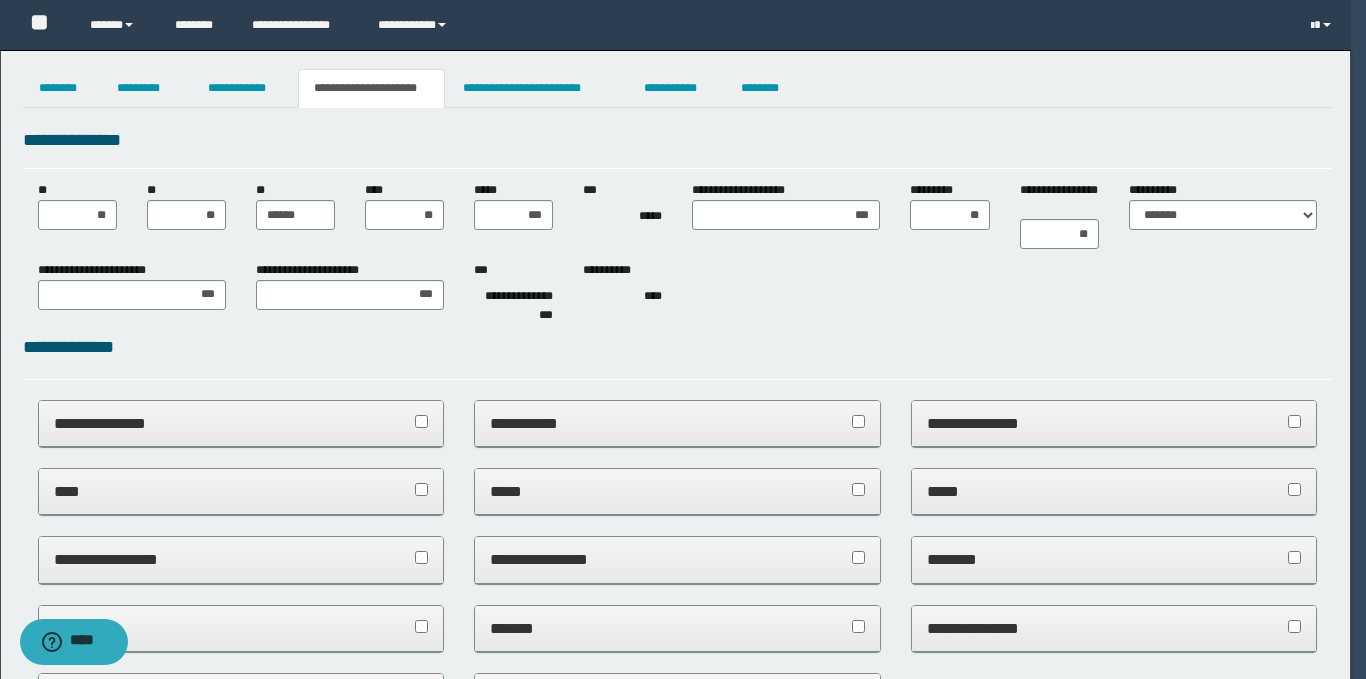 scroll, scrollTop: 0, scrollLeft: 0, axis: both 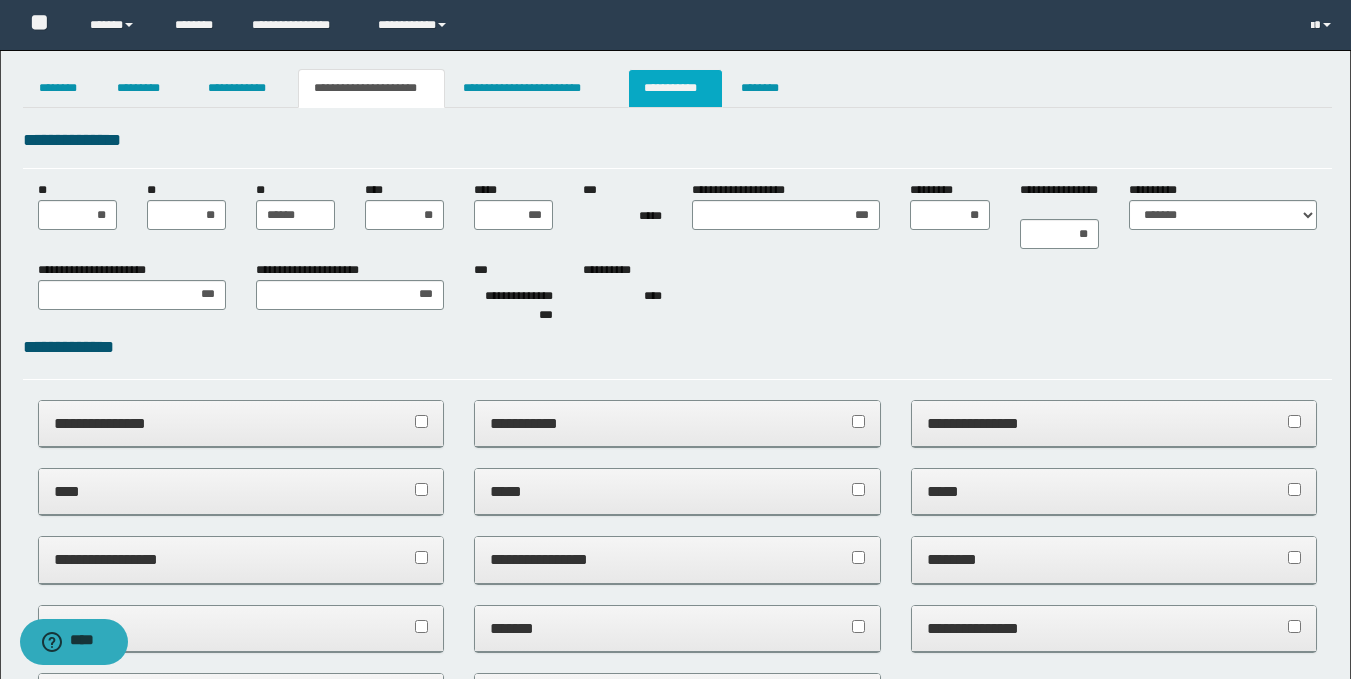 click on "**********" at bounding box center [675, 88] 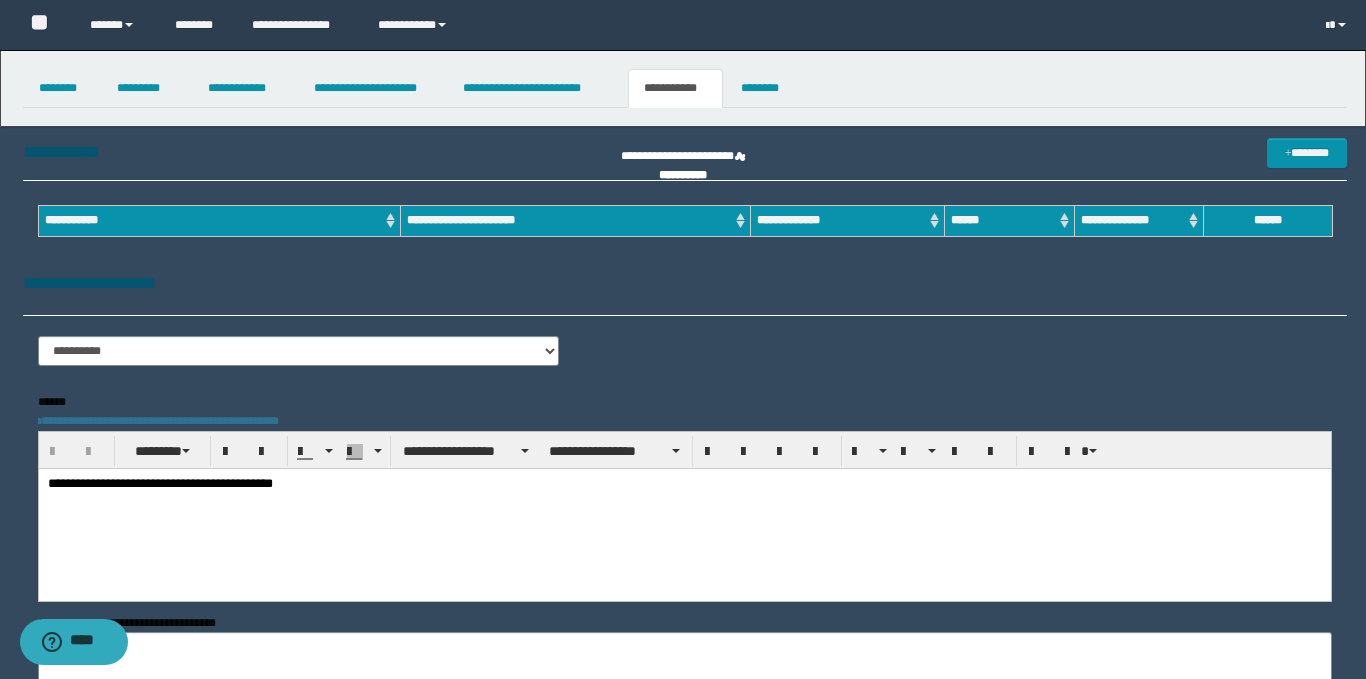 scroll, scrollTop: 0, scrollLeft: 0, axis: both 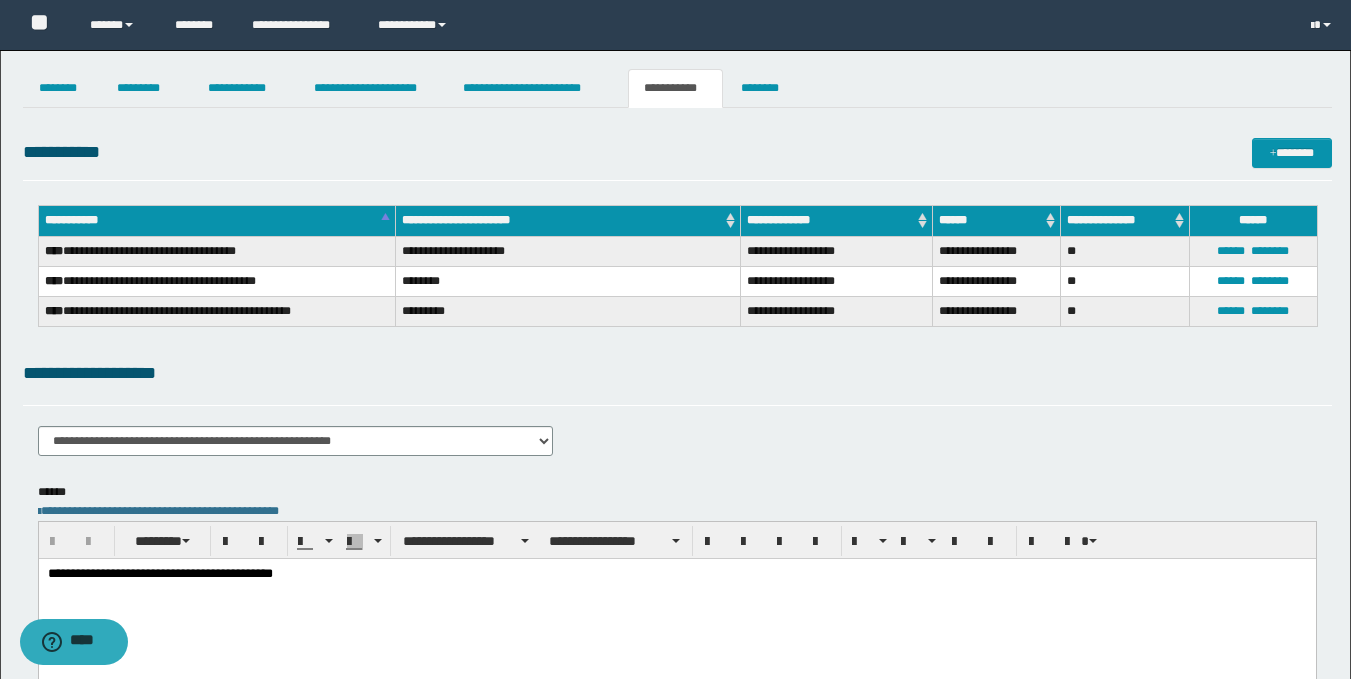 click on "**********" at bounding box center [676, 574] 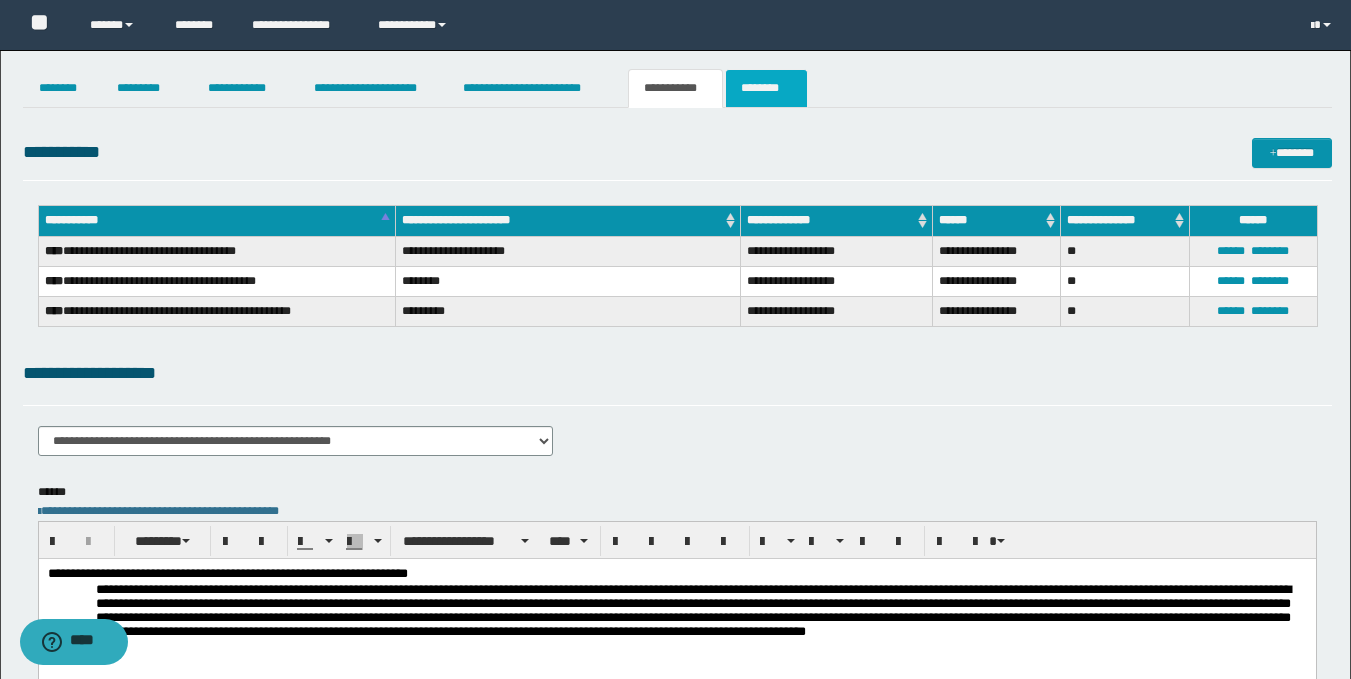 click on "********" at bounding box center [766, 88] 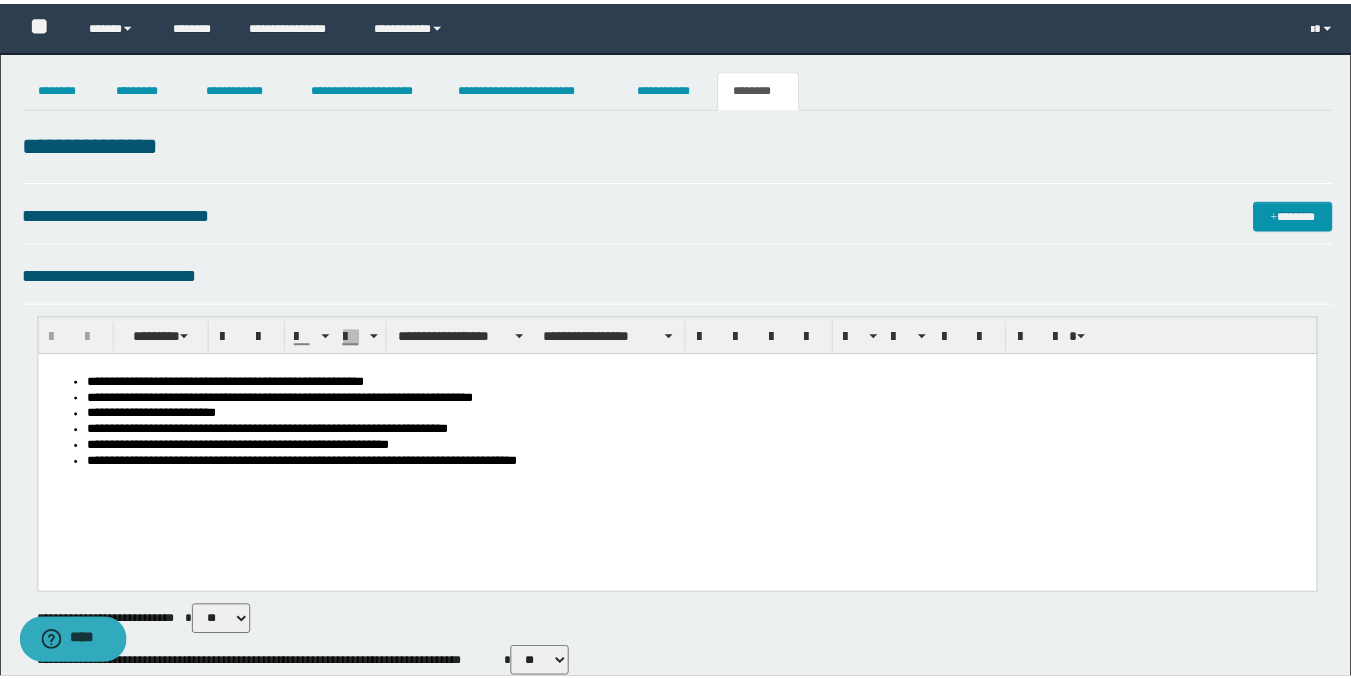 scroll, scrollTop: 0, scrollLeft: 0, axis: both 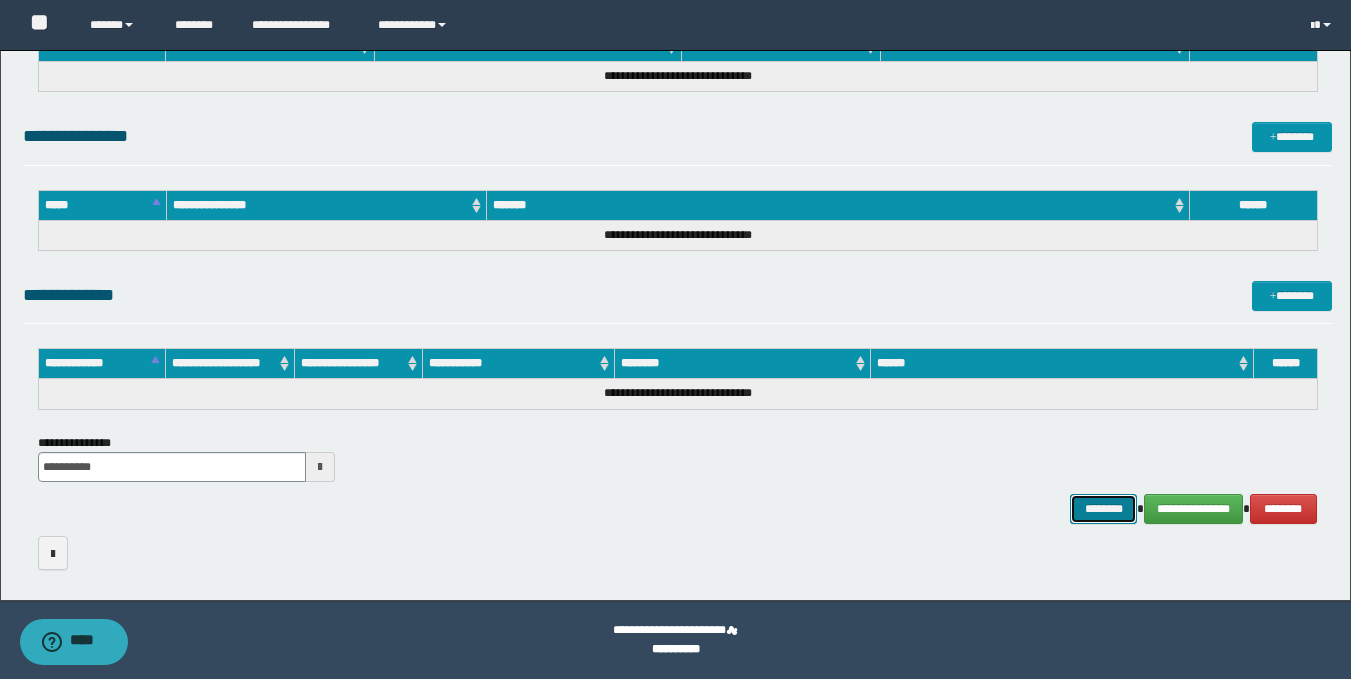 click on "********" at bounding box center (1104, 509) 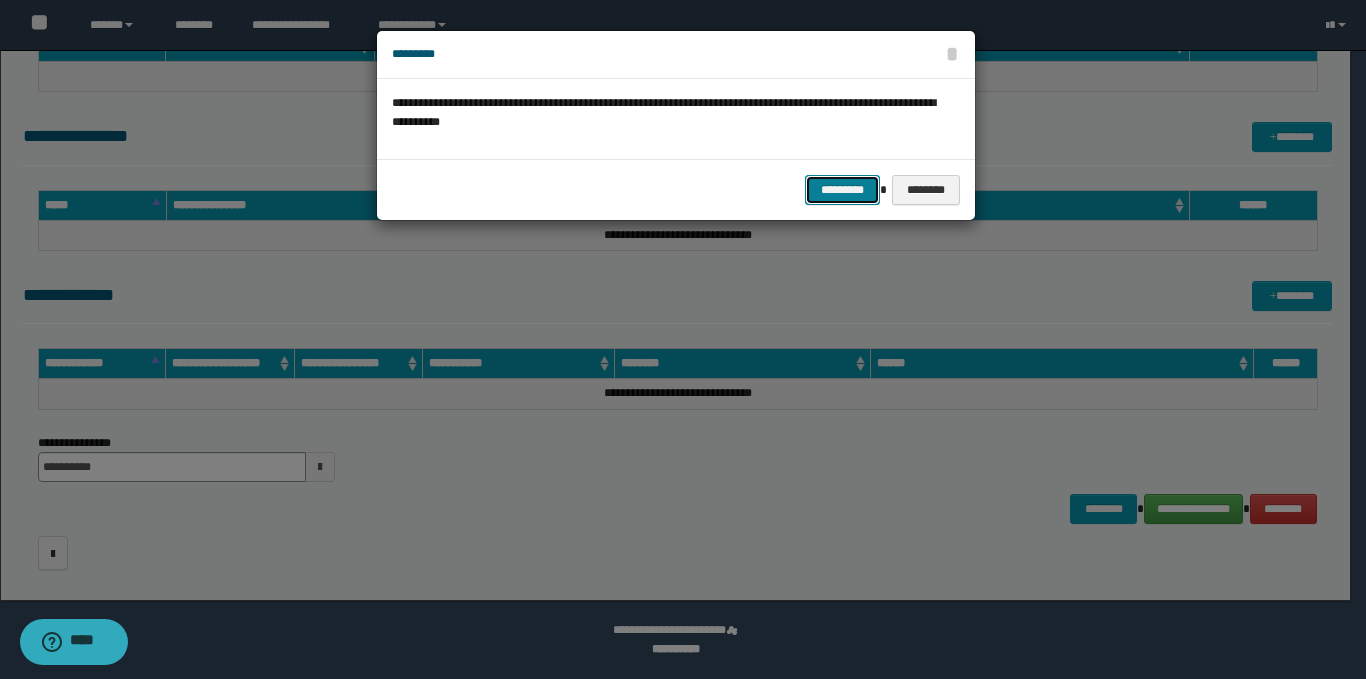 click on "*********" at bounding box center [842, 190] 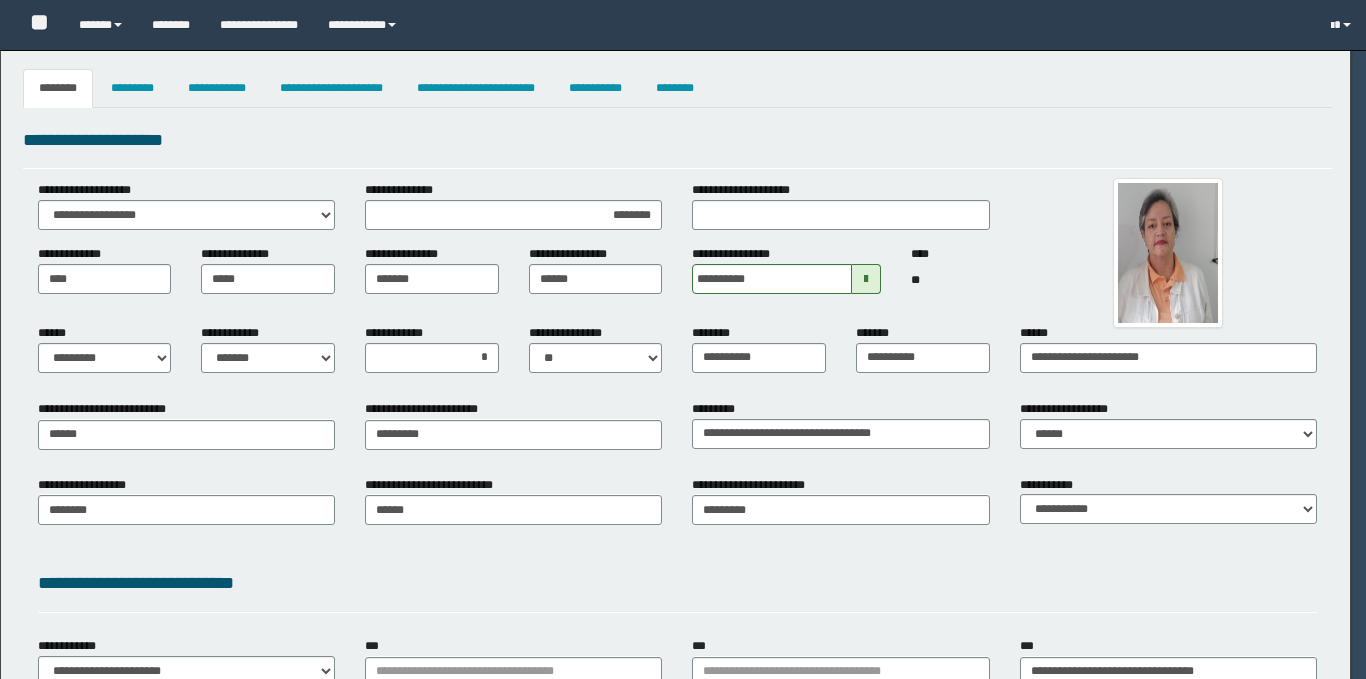 select on "*" 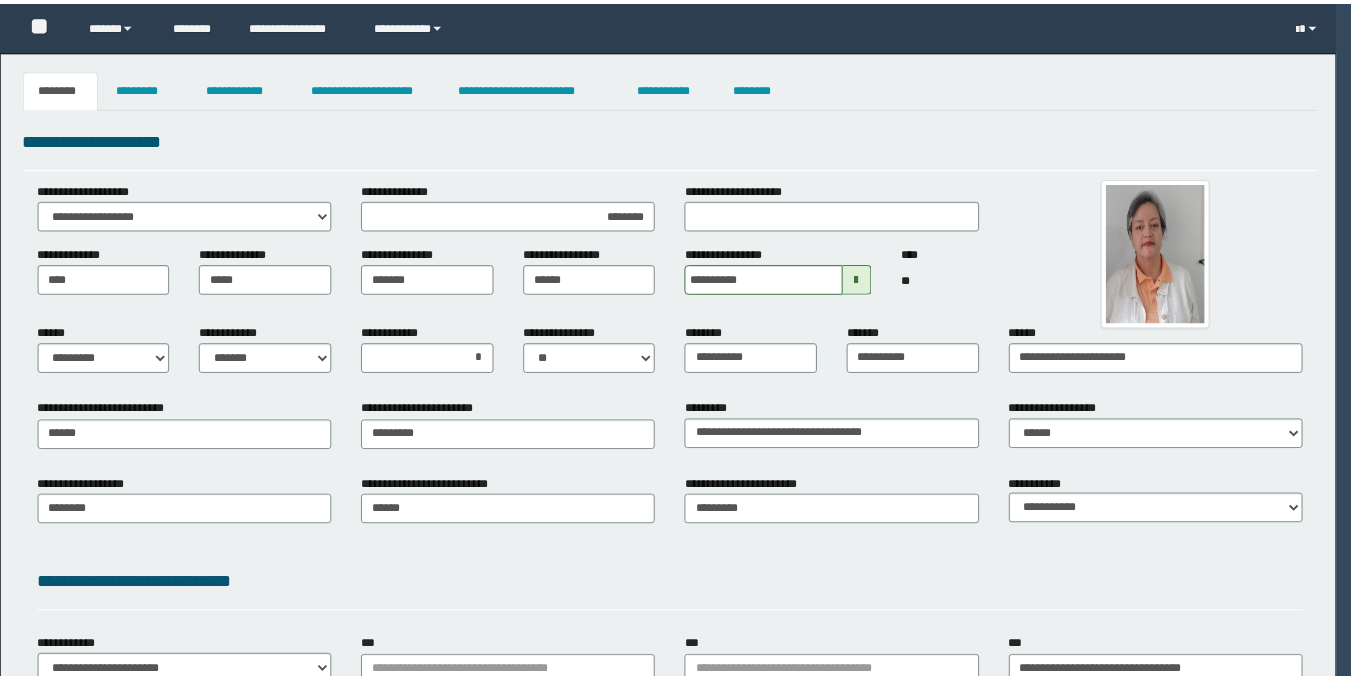 scroll, scrollTop: 0, scrollLeft: 0, axis: both 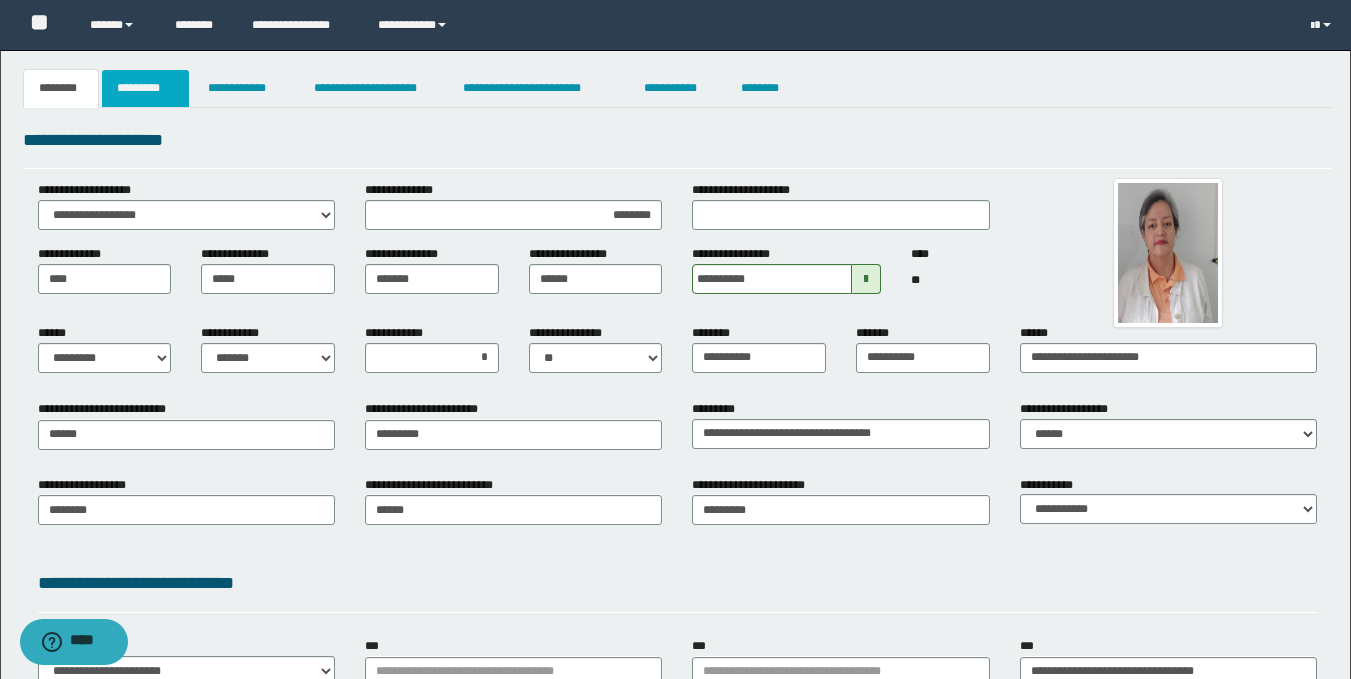 click on "*********" at bounding box center (145, 88) 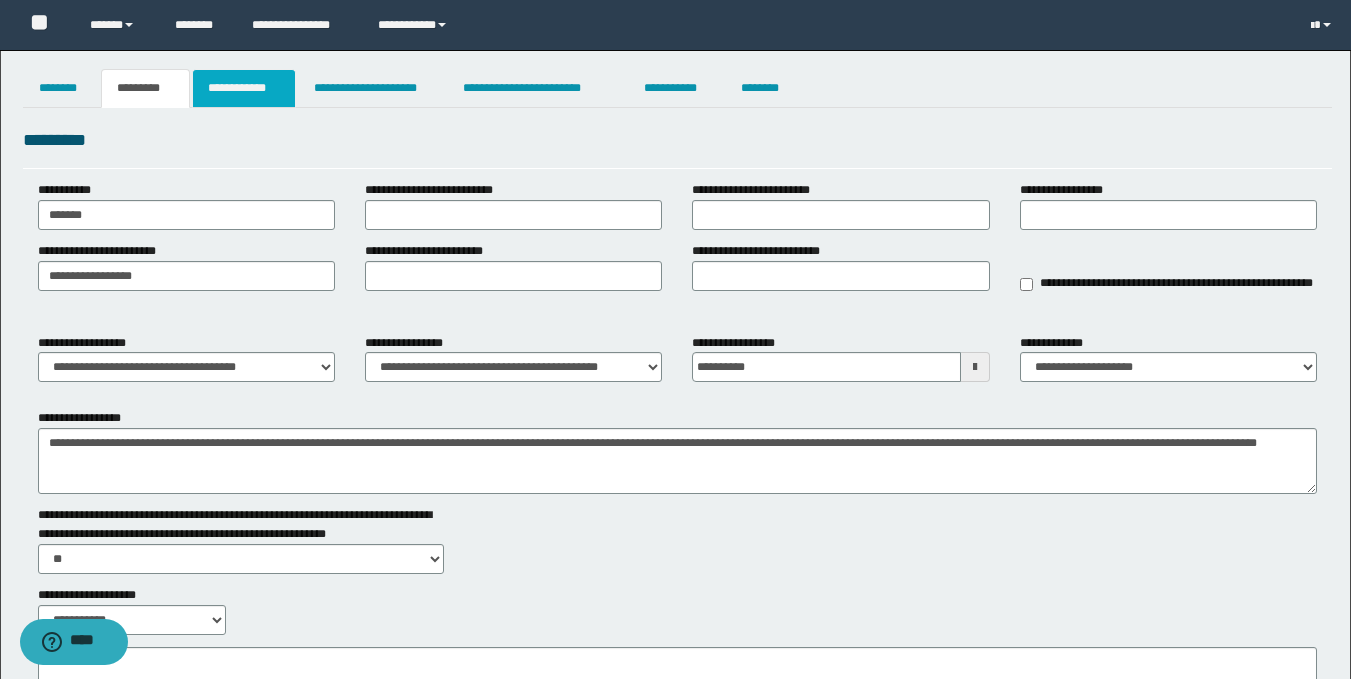 click on "**********" at bounding box center [244, 88] 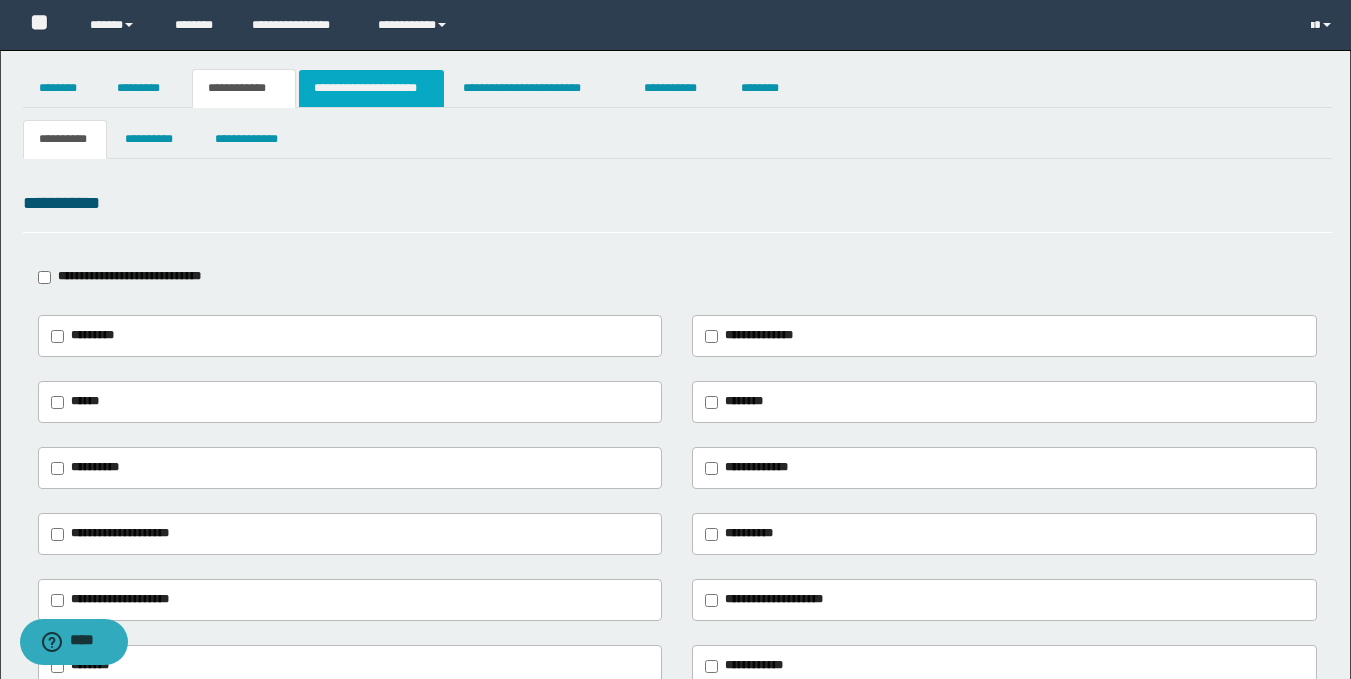 click on "**********" at bounding box center (371, 88) 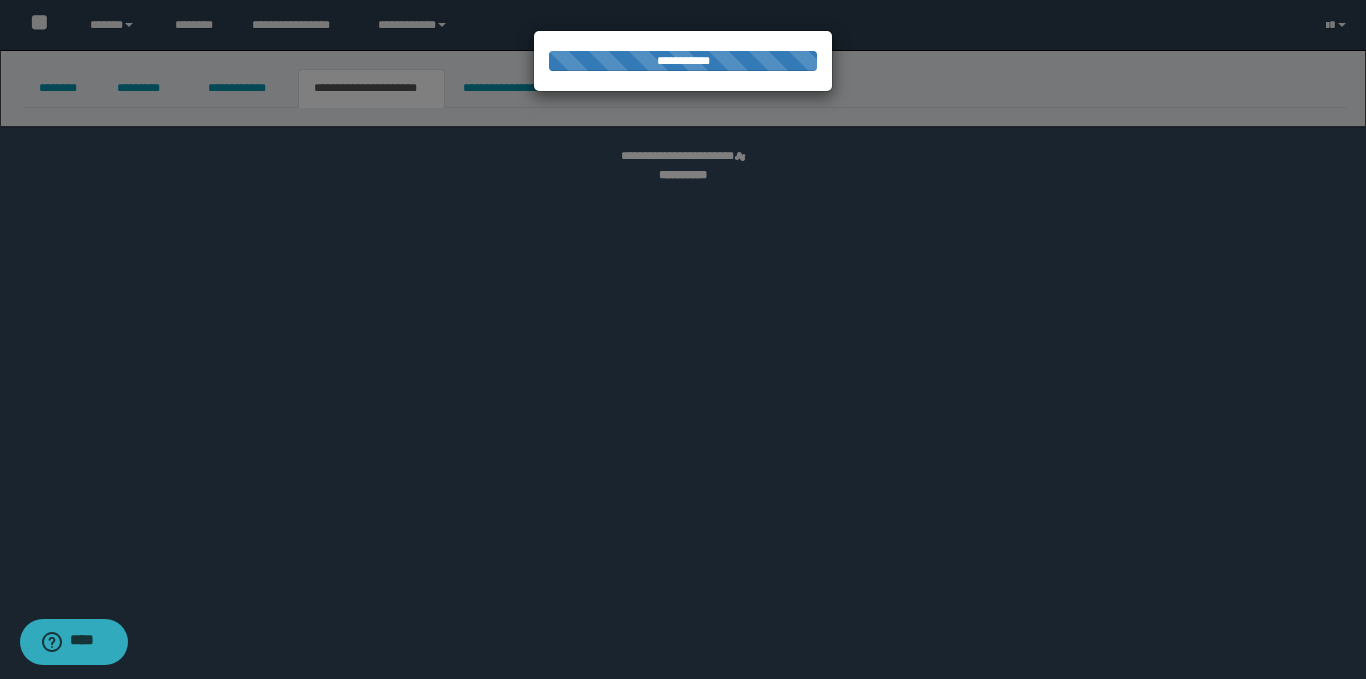 select on "*" 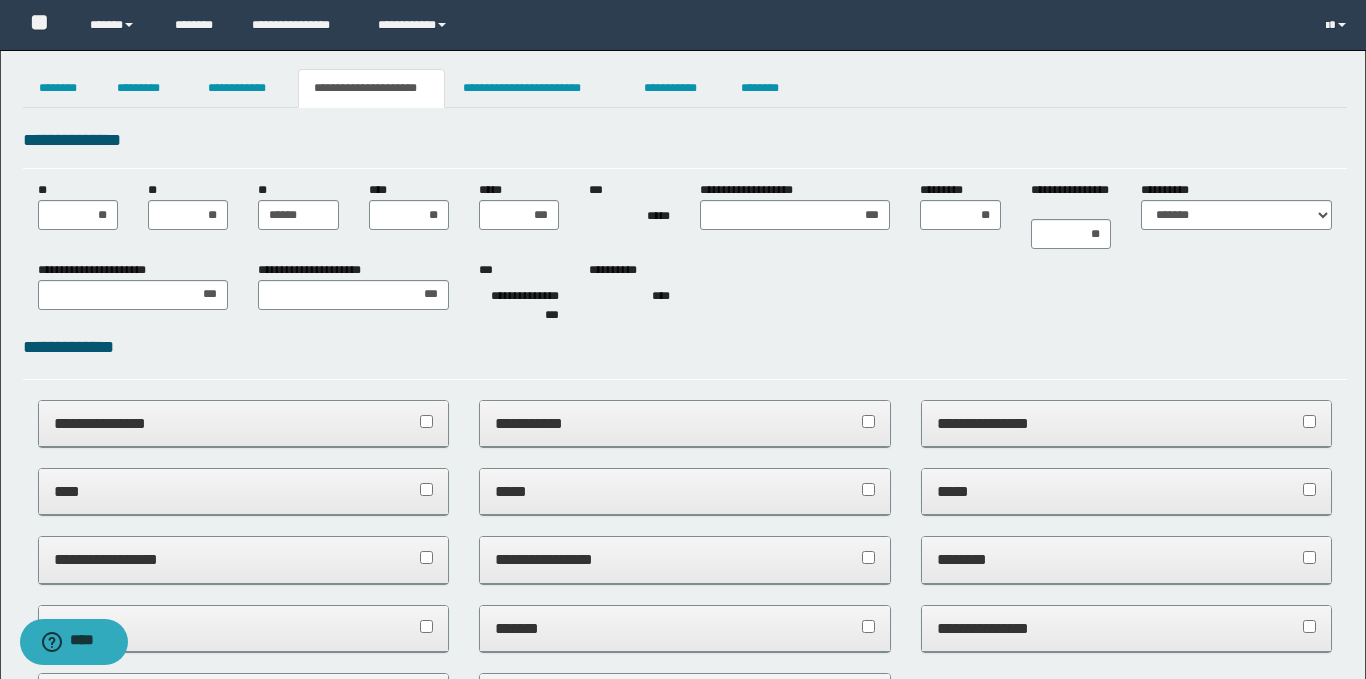scroll, scrollTop: 0, scrollLeft: 0, axis: both 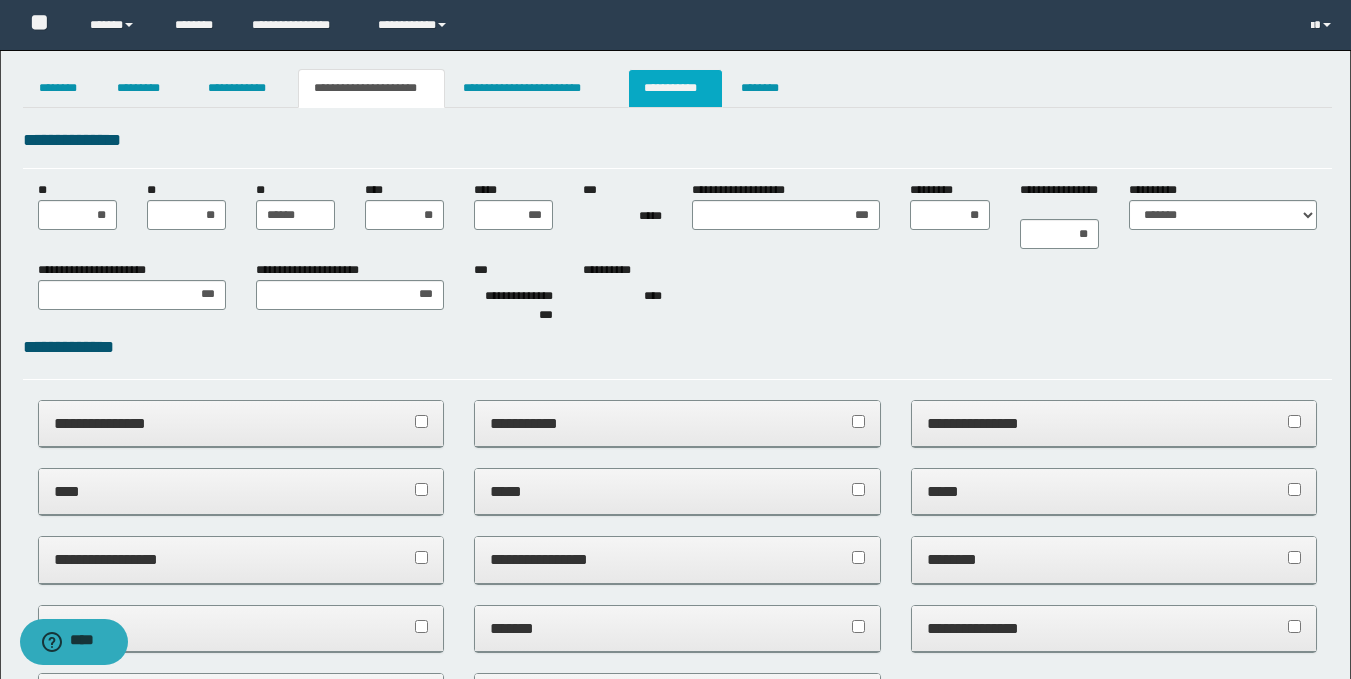 click on "**********" at bounding box center [675, 88] 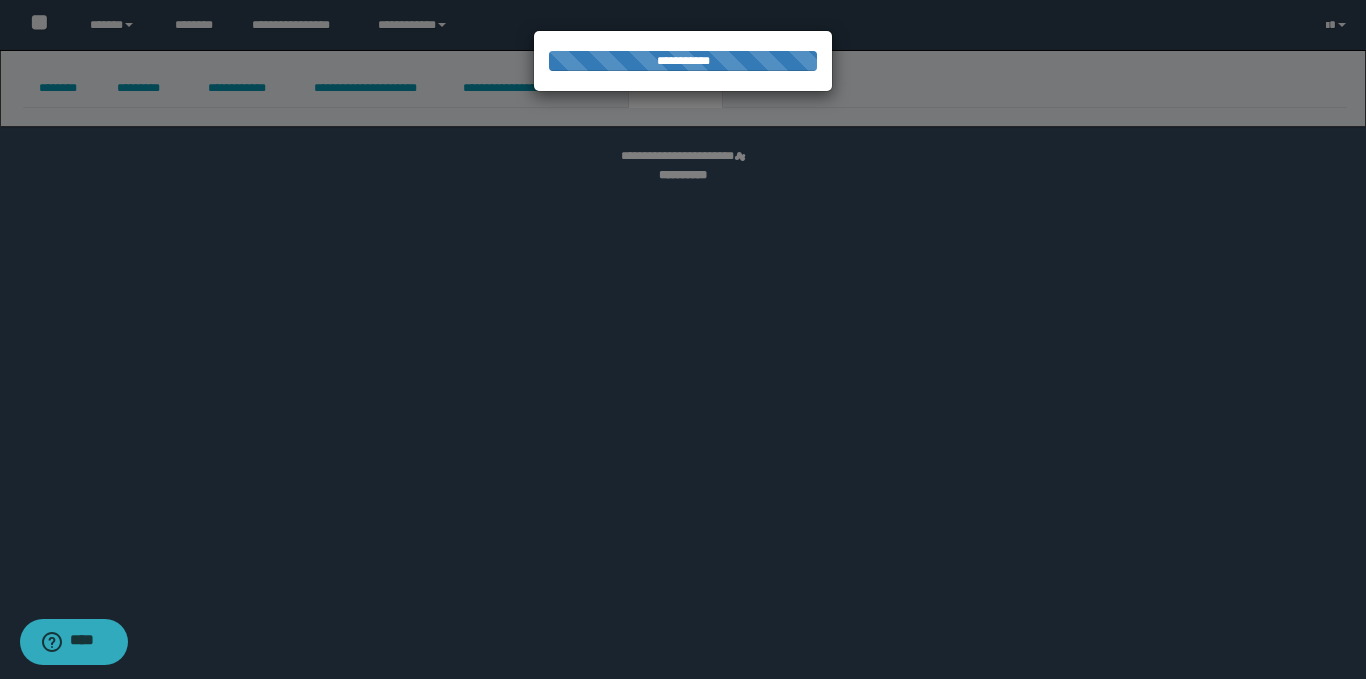 select on "****" 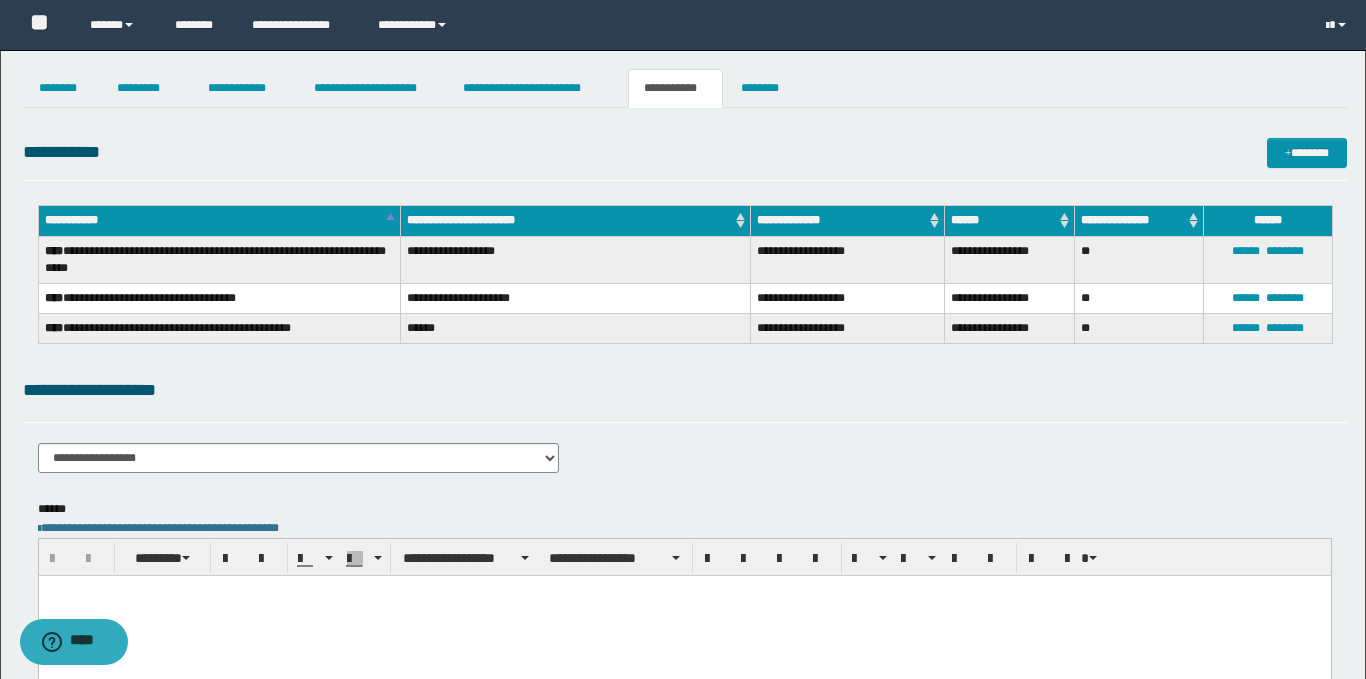 scroll, scrollTop: 0, scrollLeft: 0, axis: both 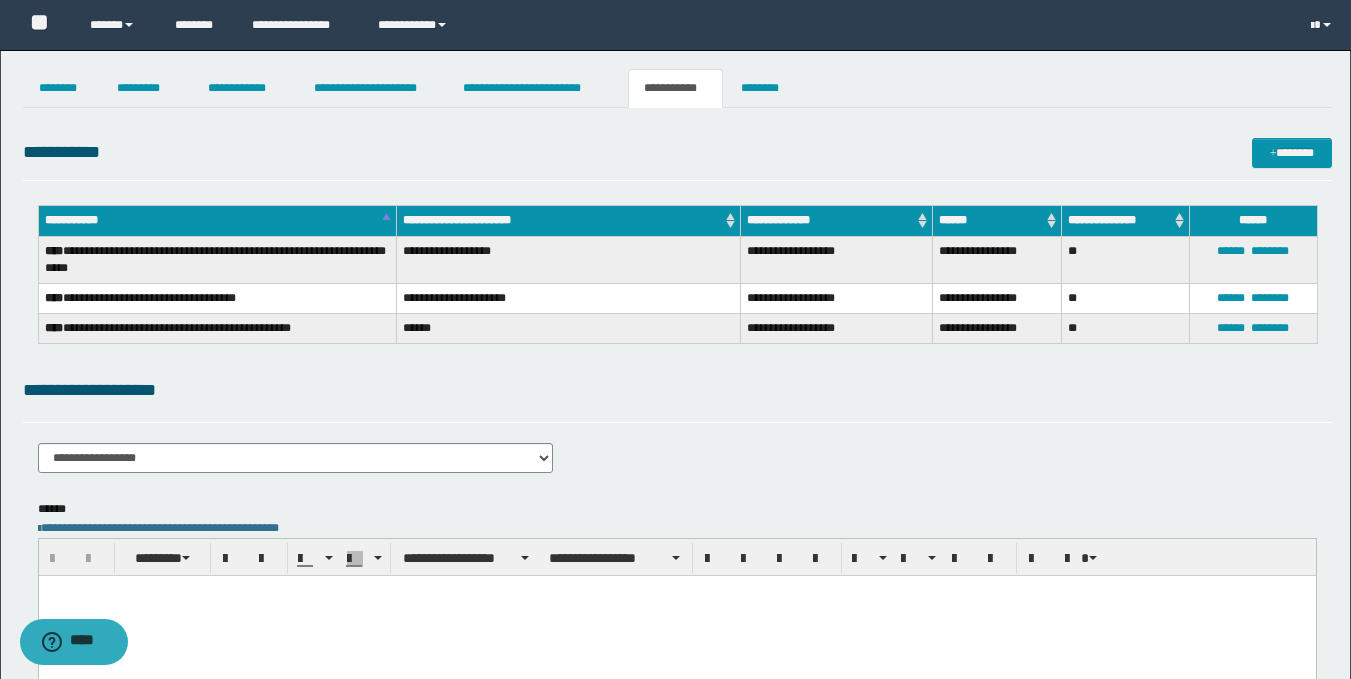 click at bounding box center (676, 591) 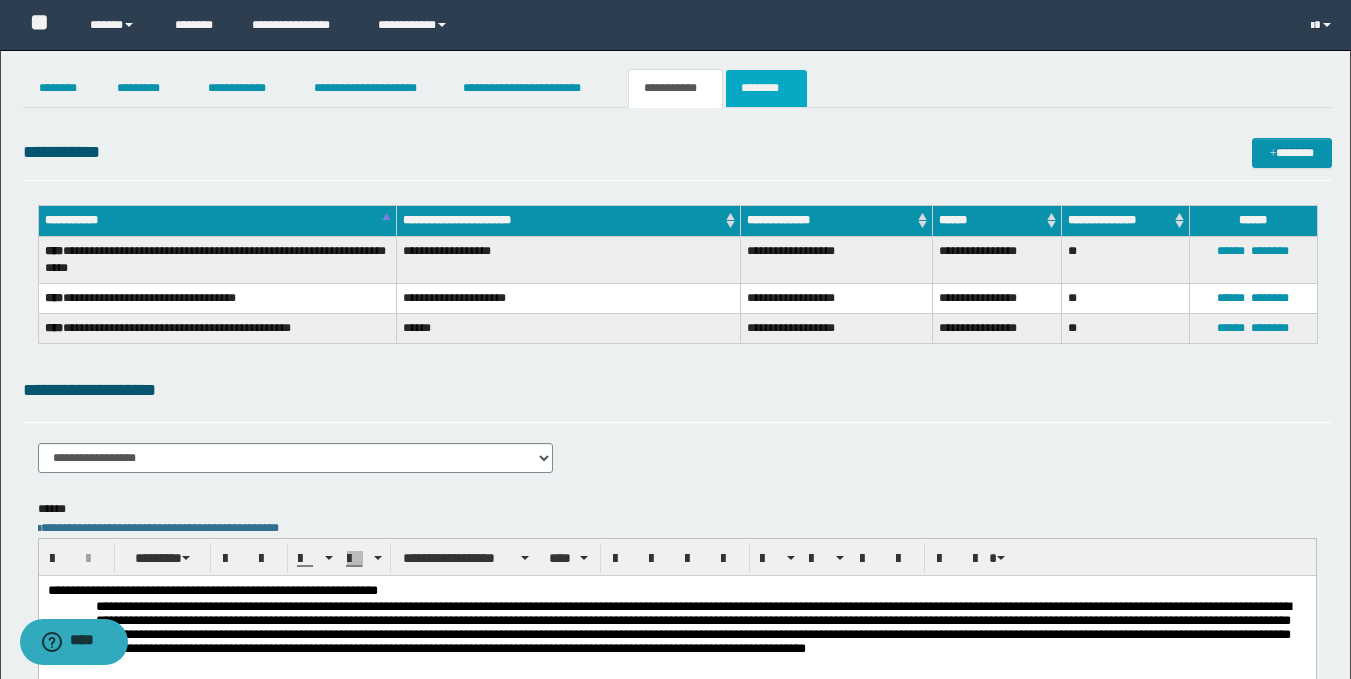 click on "********" at bounding box center (766, 88) 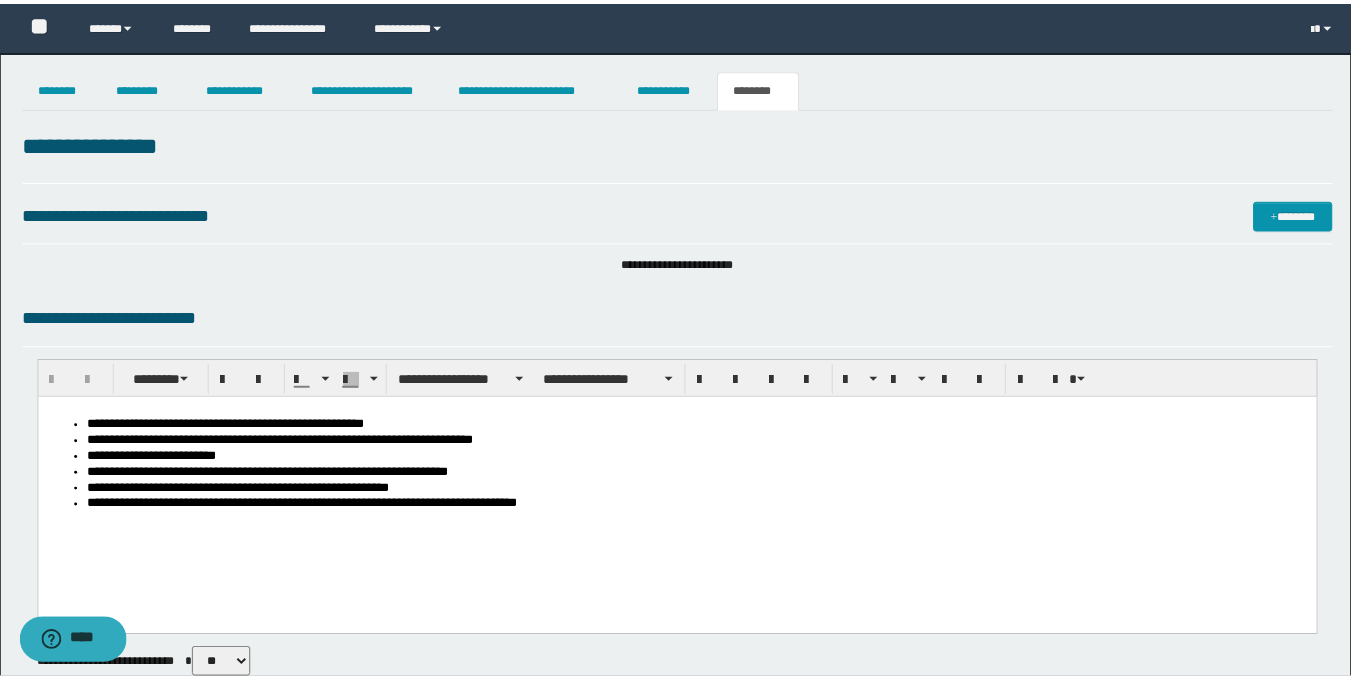 scroll, scrollTop: 0, scrollLeft: 0, axis: both 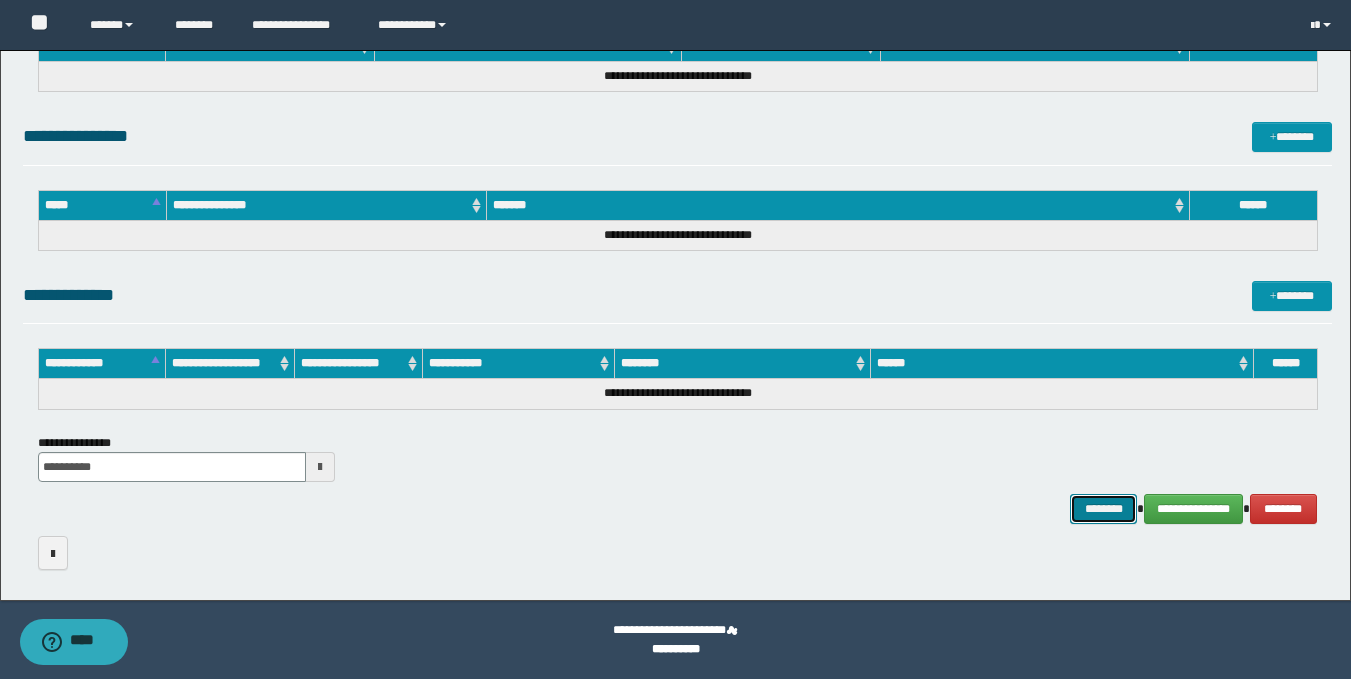 click on "********" at bounding box center [1104, 509] 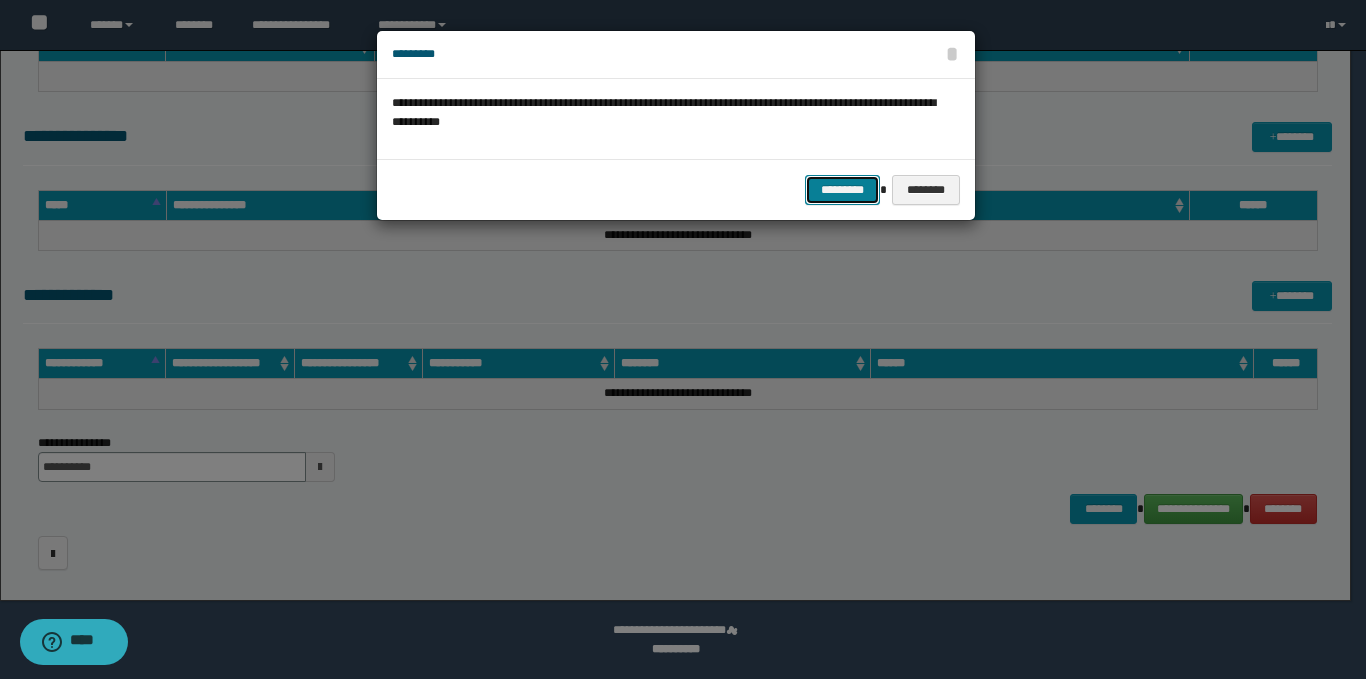 click on "*********" at bounding box center (842, 190) 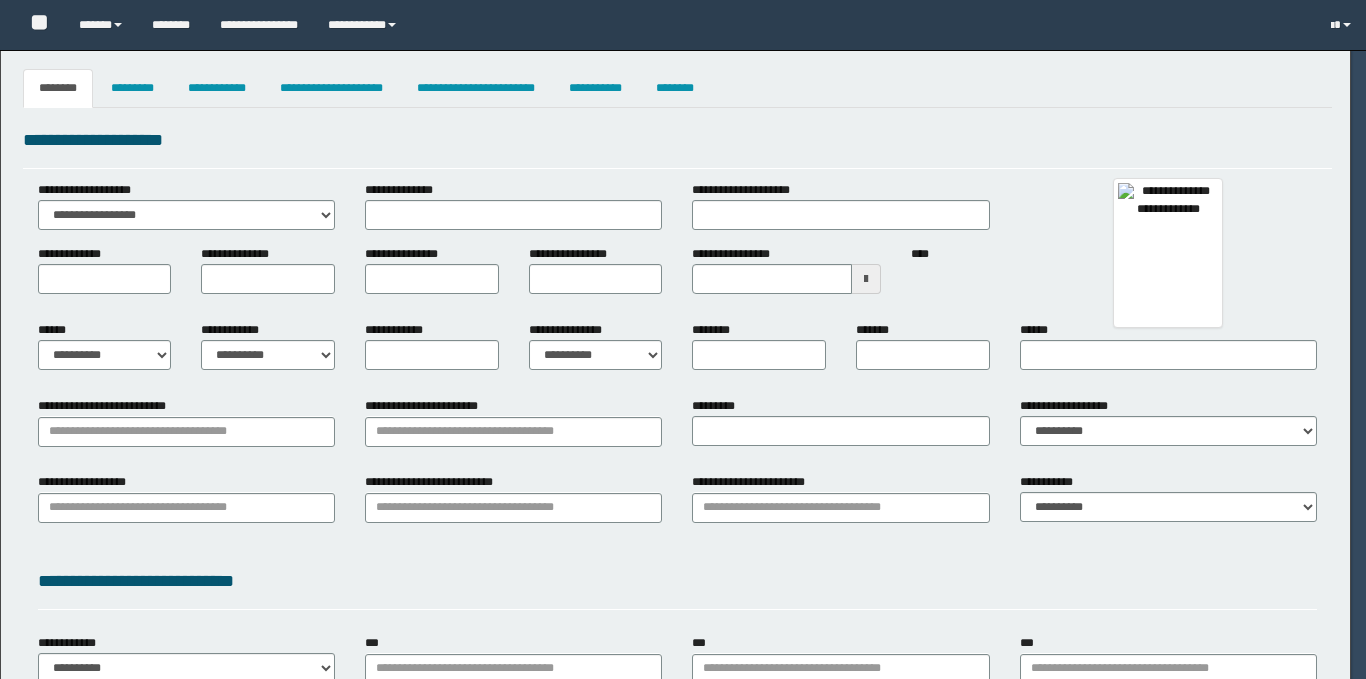 type on "******" 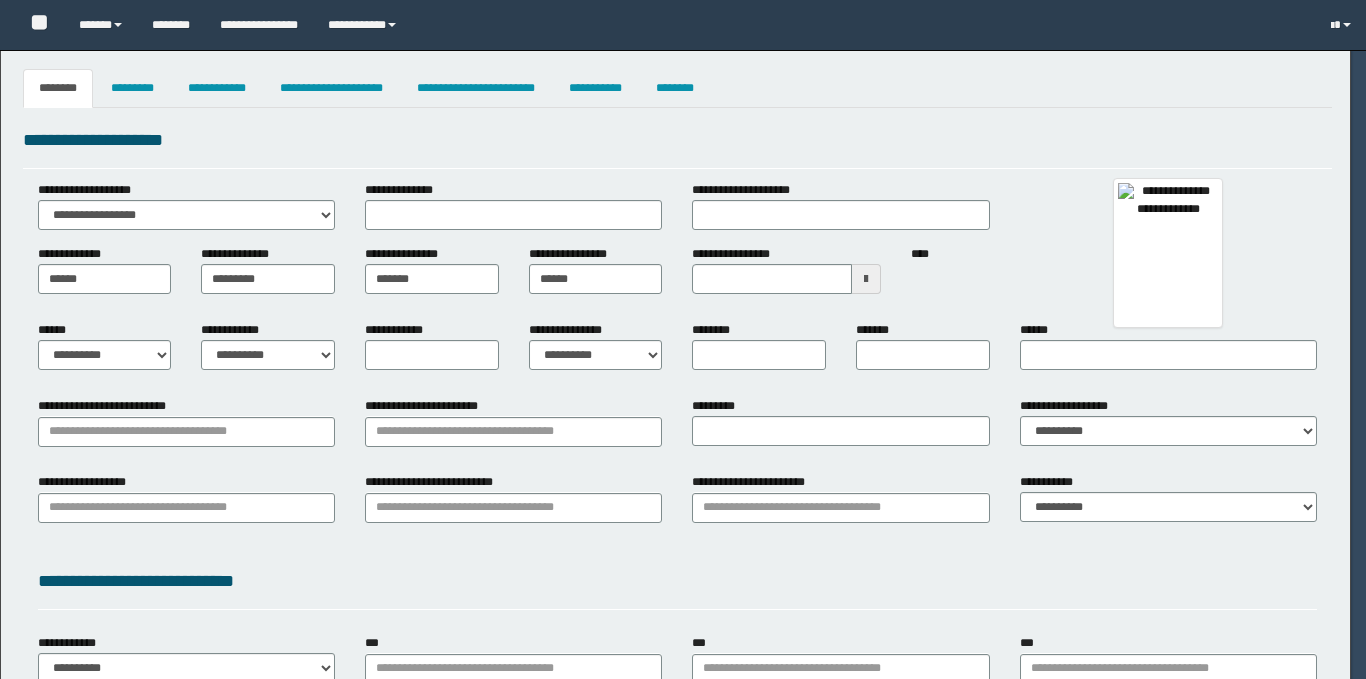 select on "*" 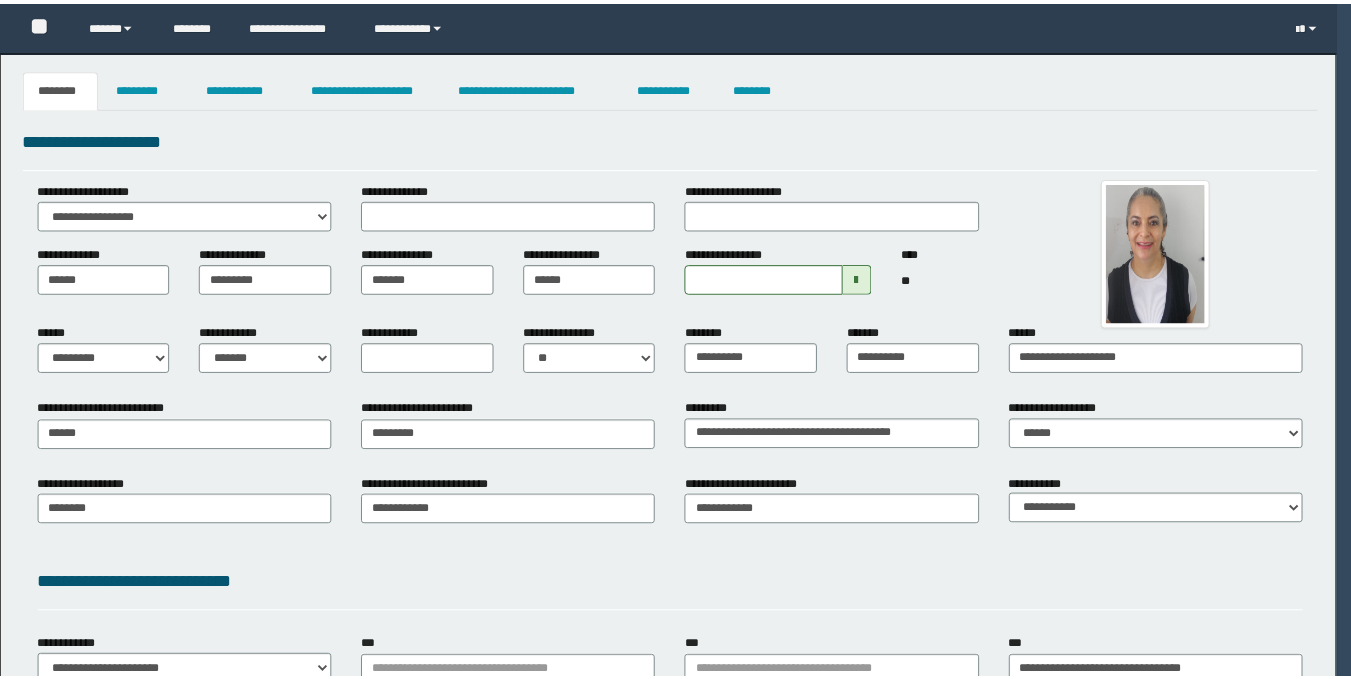 scroll, scrollTop: 0, scrollLeft: 0, axis: both 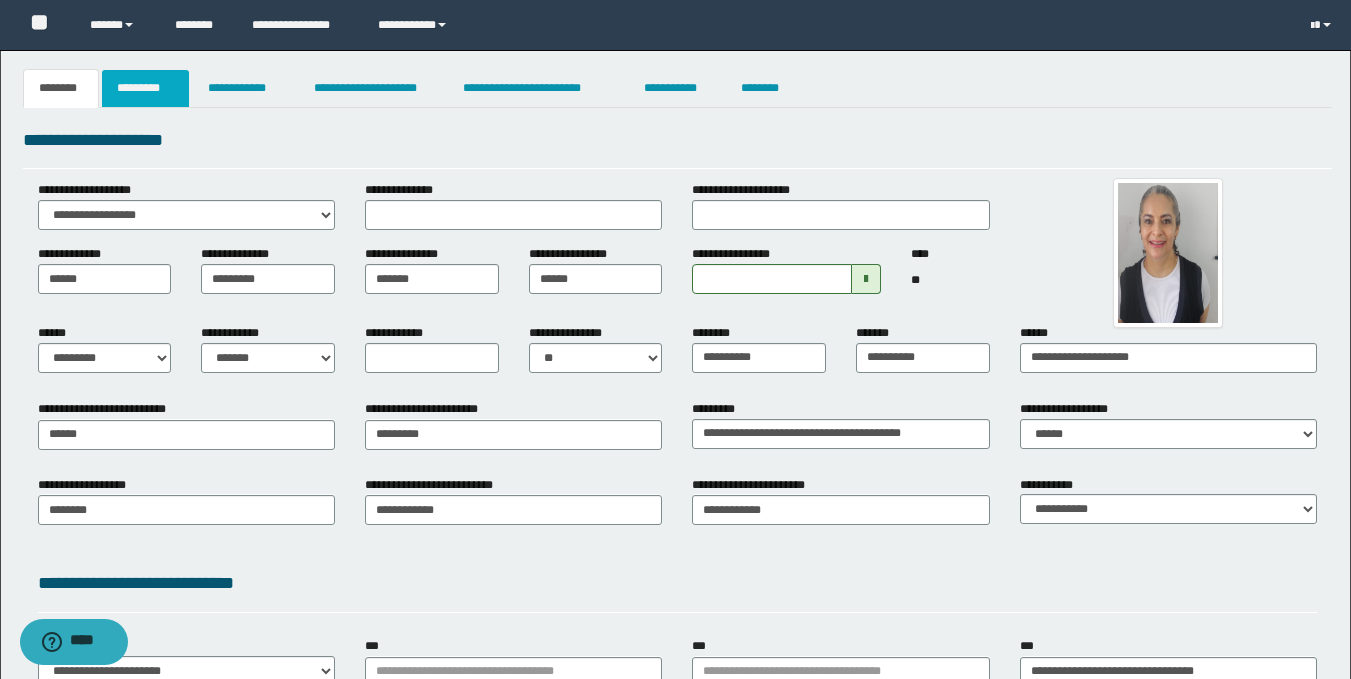 click on "*********" at bounding box center (145, 88) 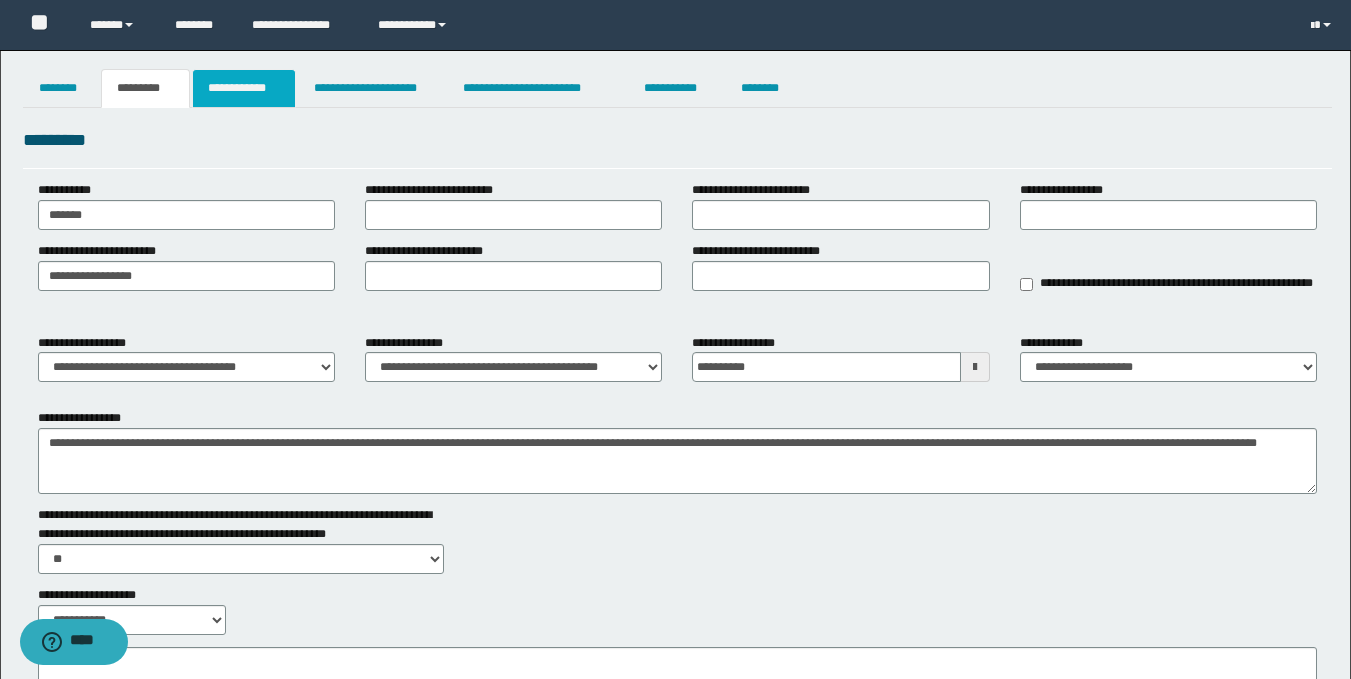 click on "**********" at bounding box center [244, 88] 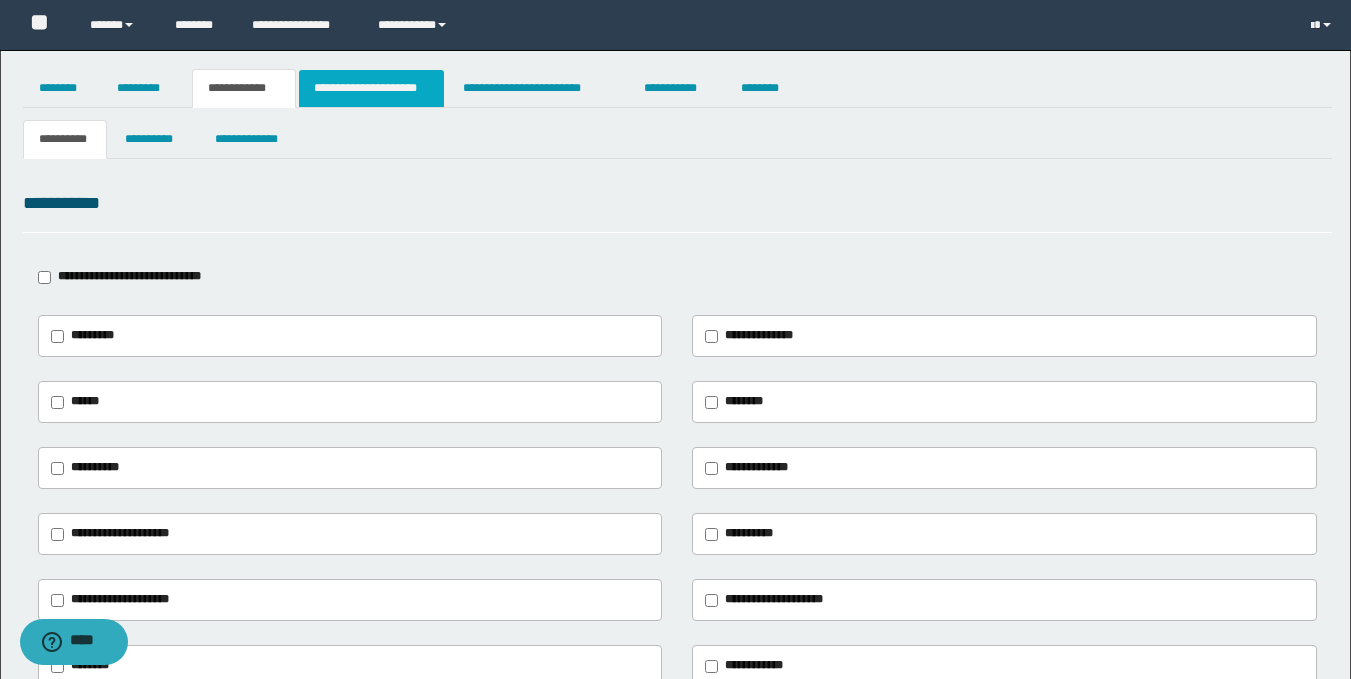 click on "**********" at bounding box center (371, 88) 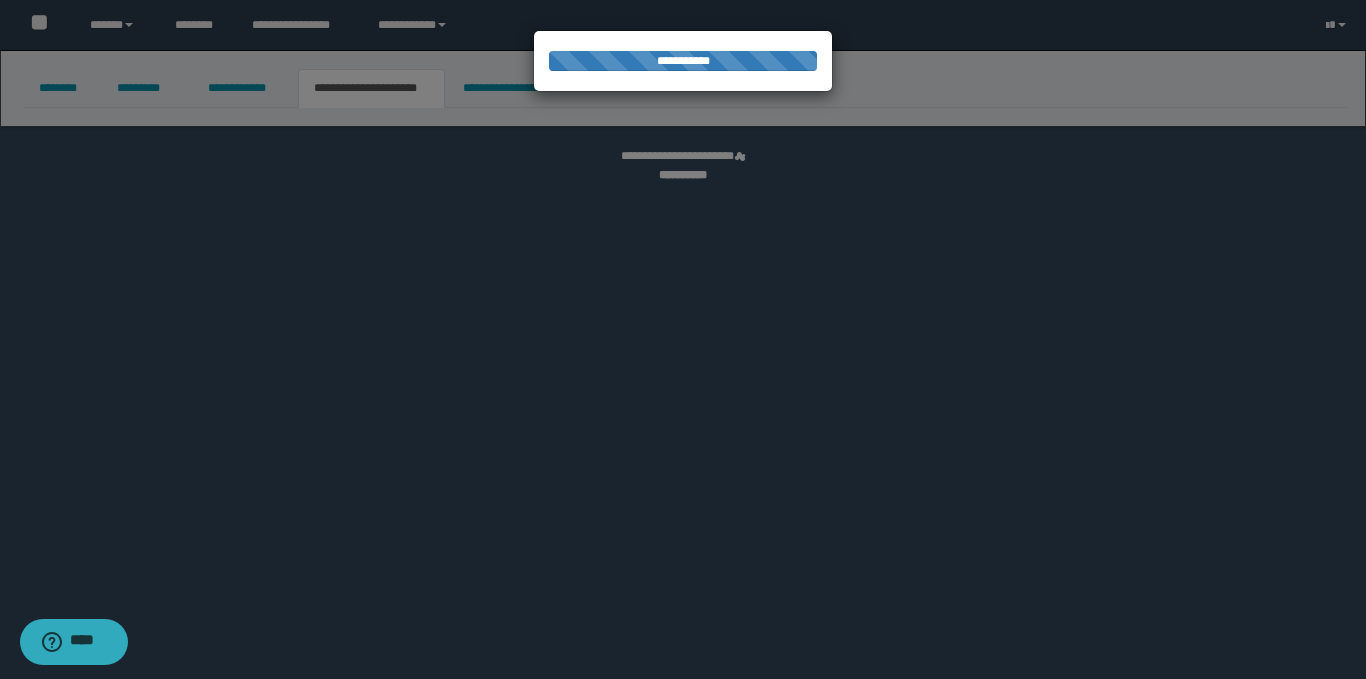 select on "*" 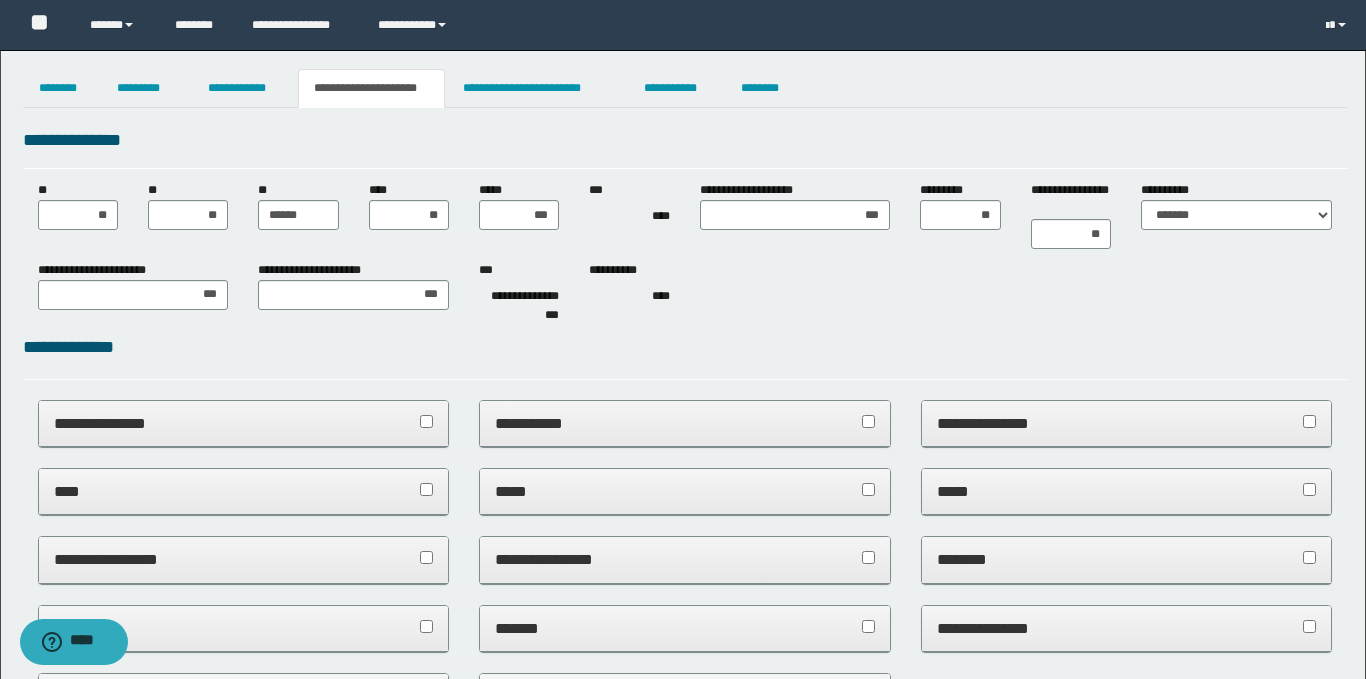scroll, scrollTop: 0, scrollLeft: 0, axis: both 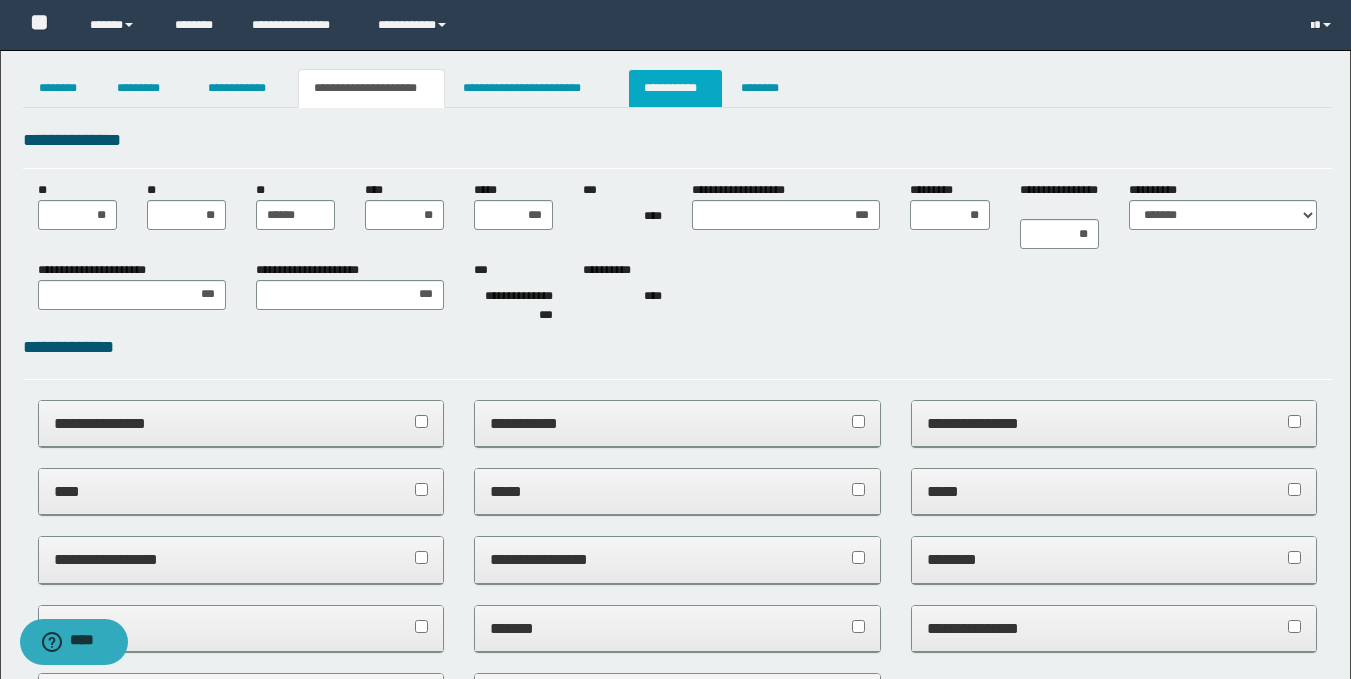 click on "**********" at bounding box center (675, 88) 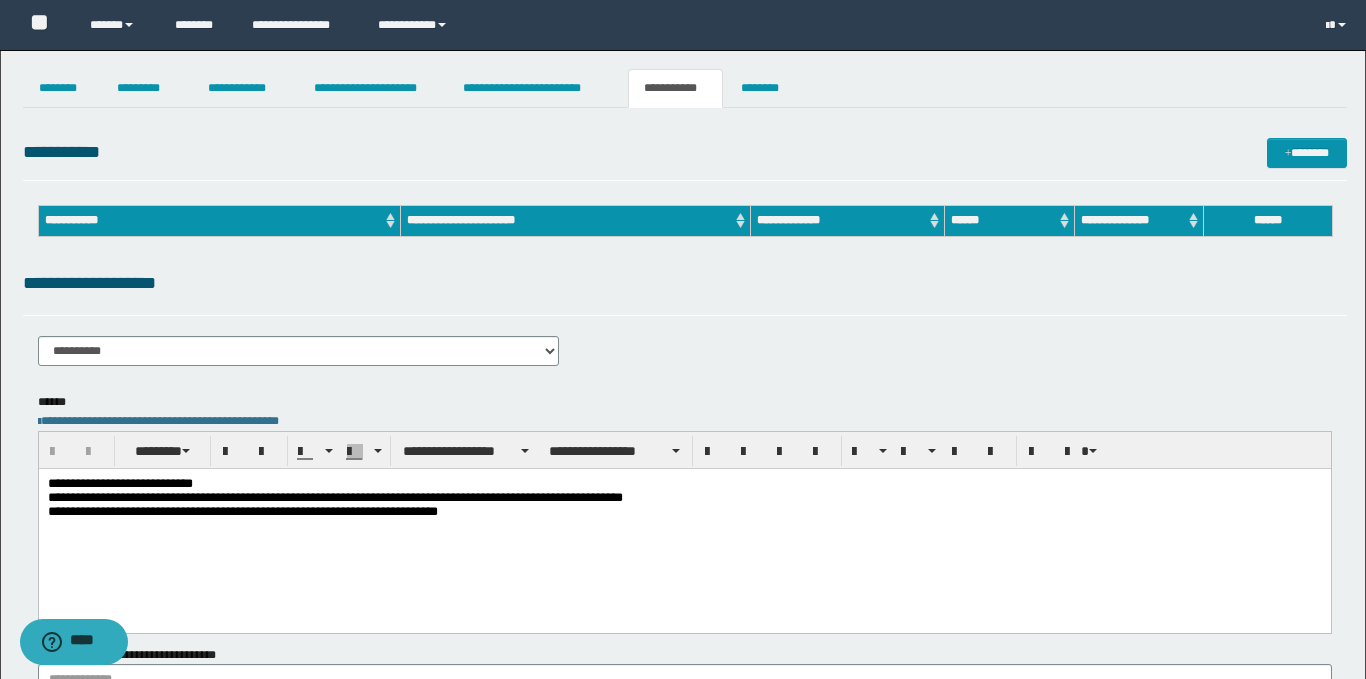scroll, scrollTop: 0, scrollLeft: 0, axis: both 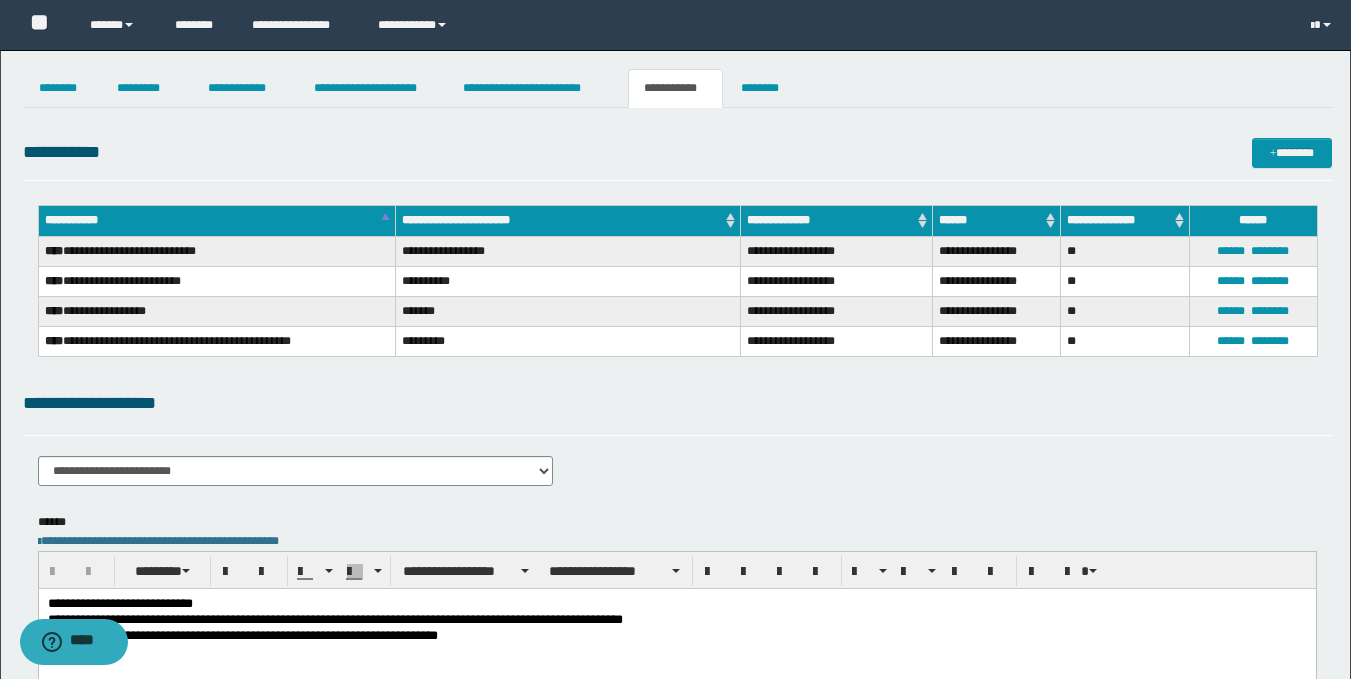 click on "**********" at bounding box center (676, 637) 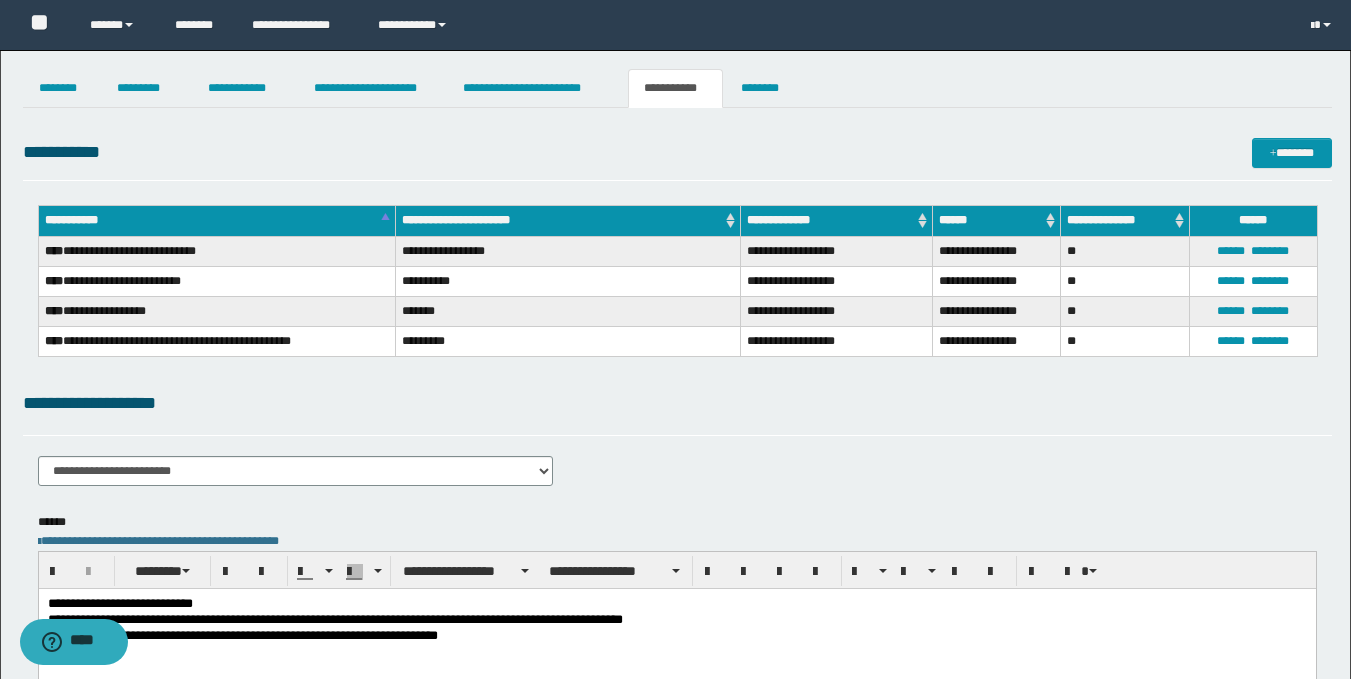 type 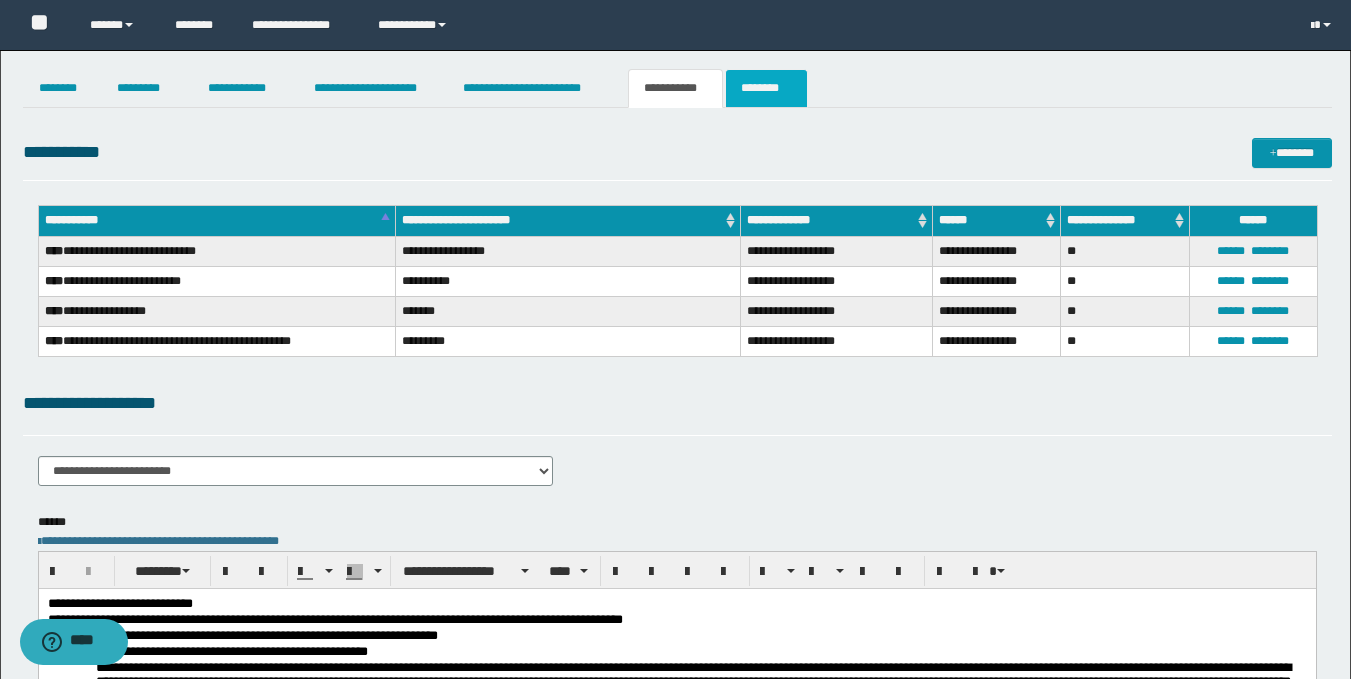 click on "********" at bounding box center [766, 88] 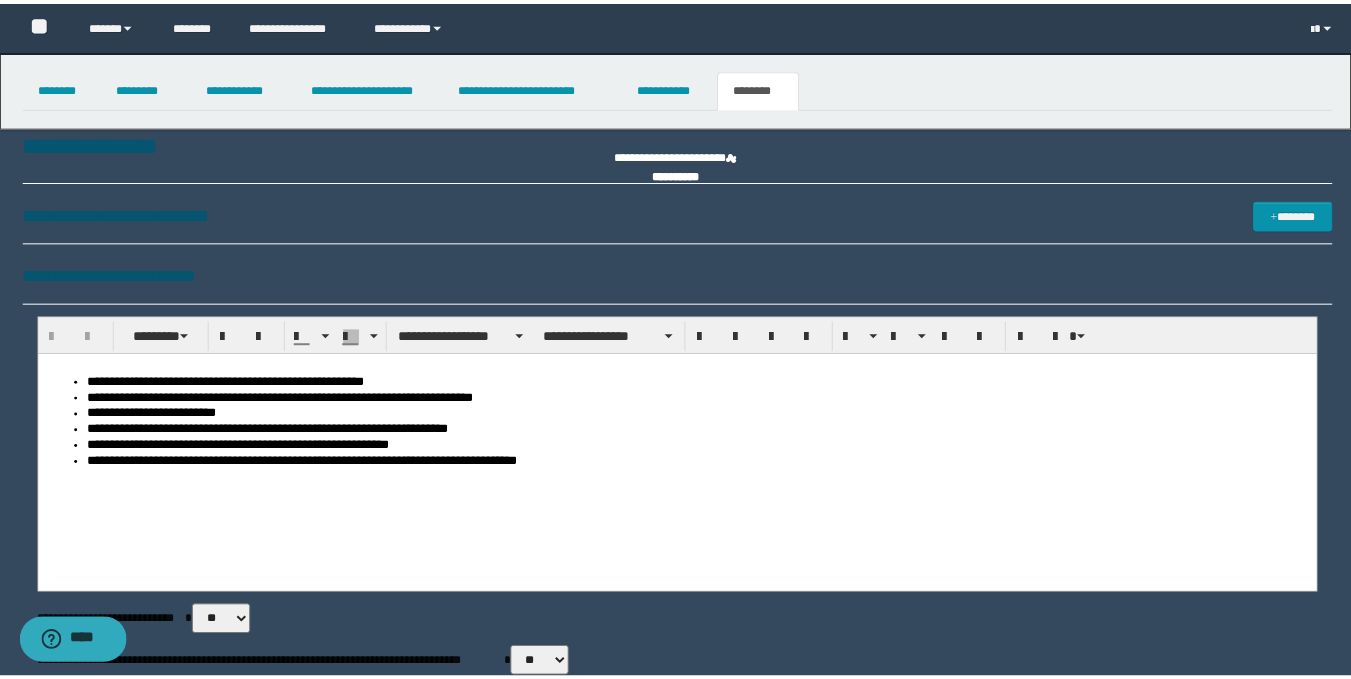 scroll, scrollTop: 0, scrollLeft: 0, axis: both 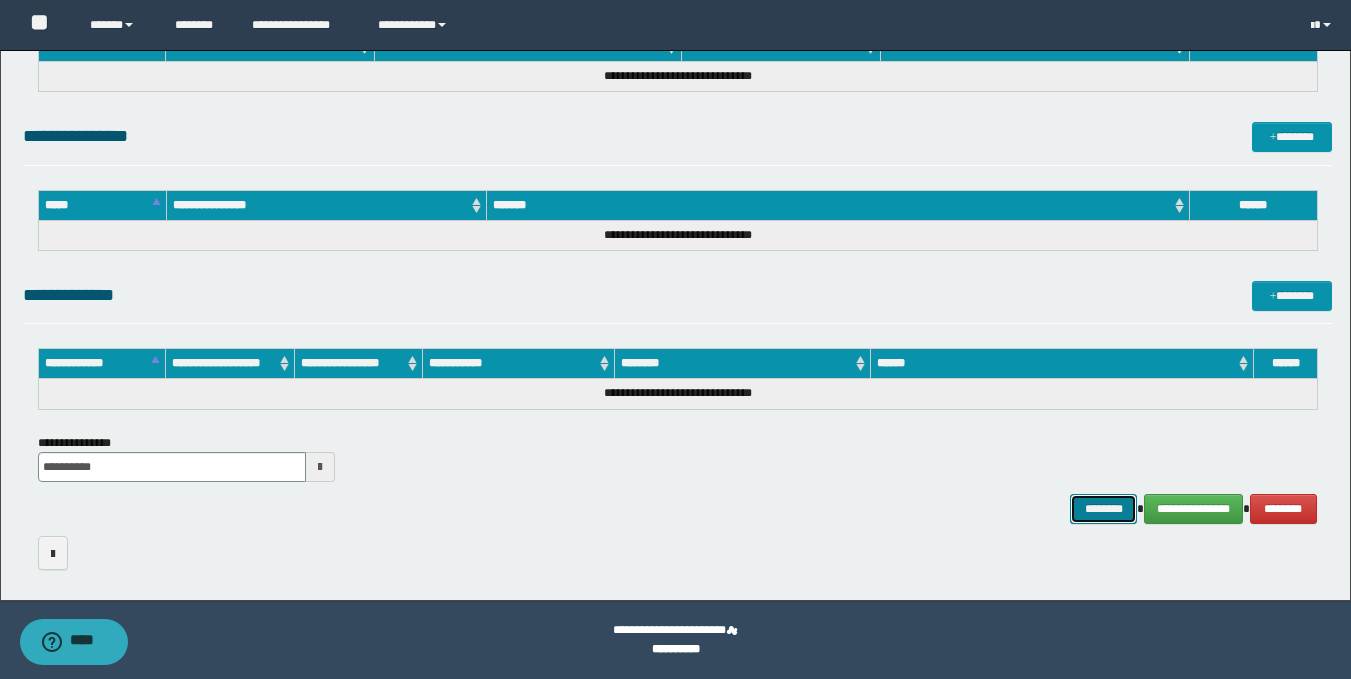 click on "********" at bounding box center [1104, 509] 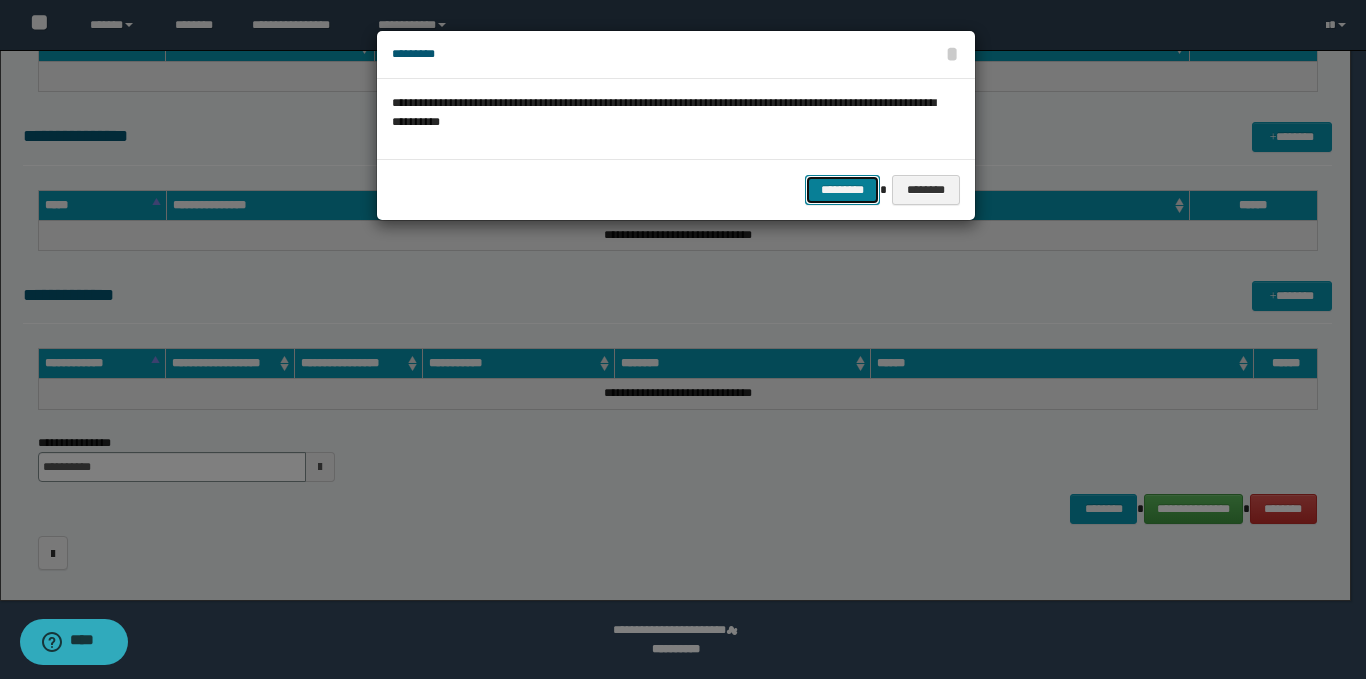 click on "*********" at bounding box center [842, 190] 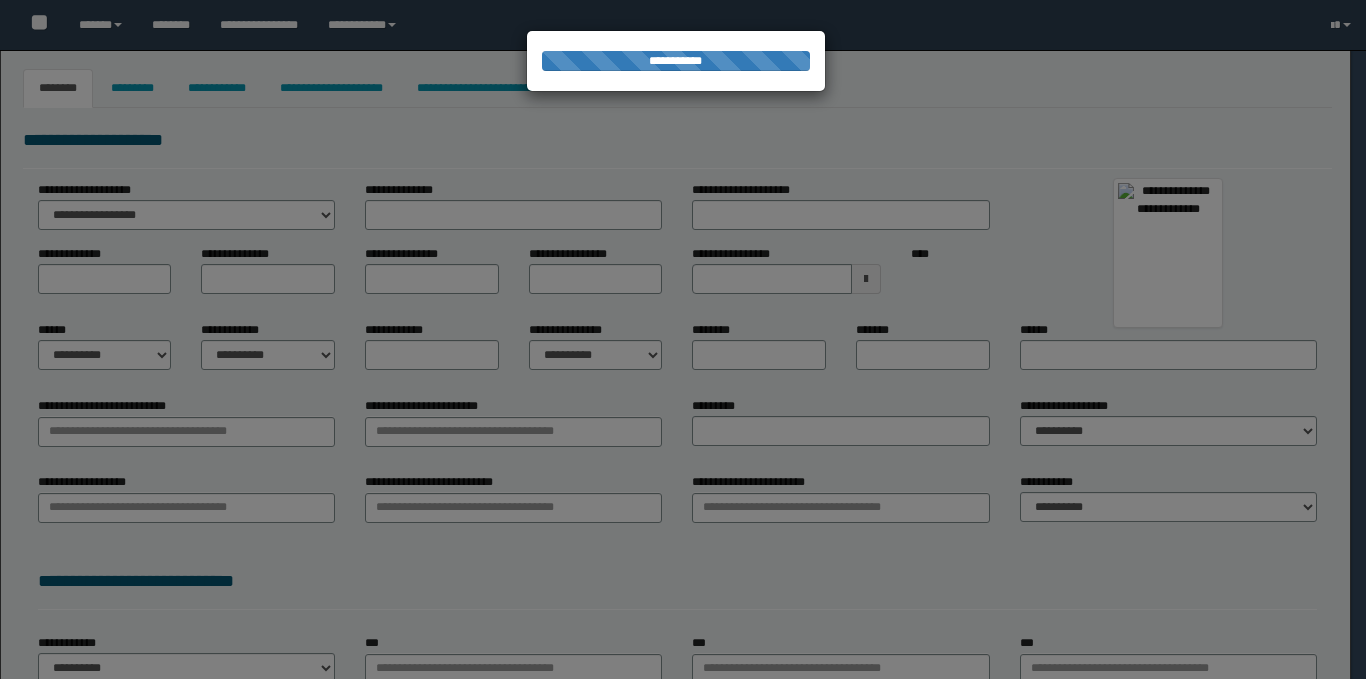 type on "*****" 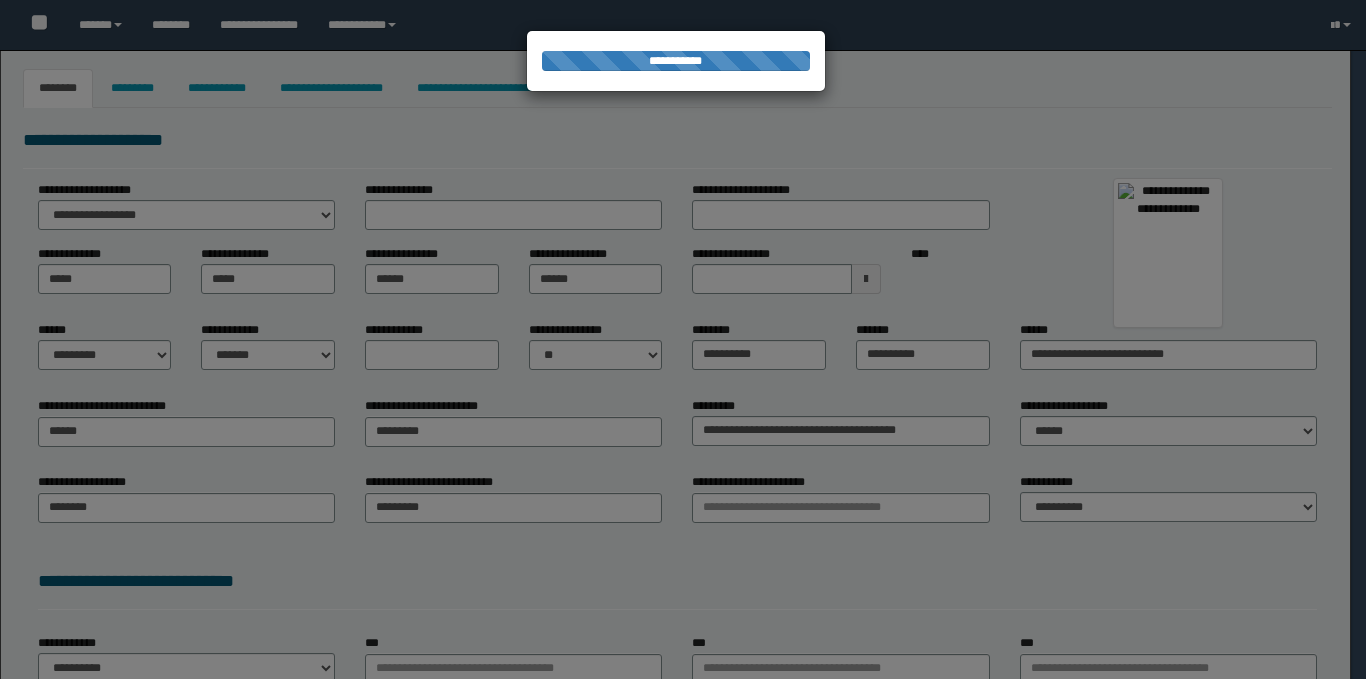 type on "*******" 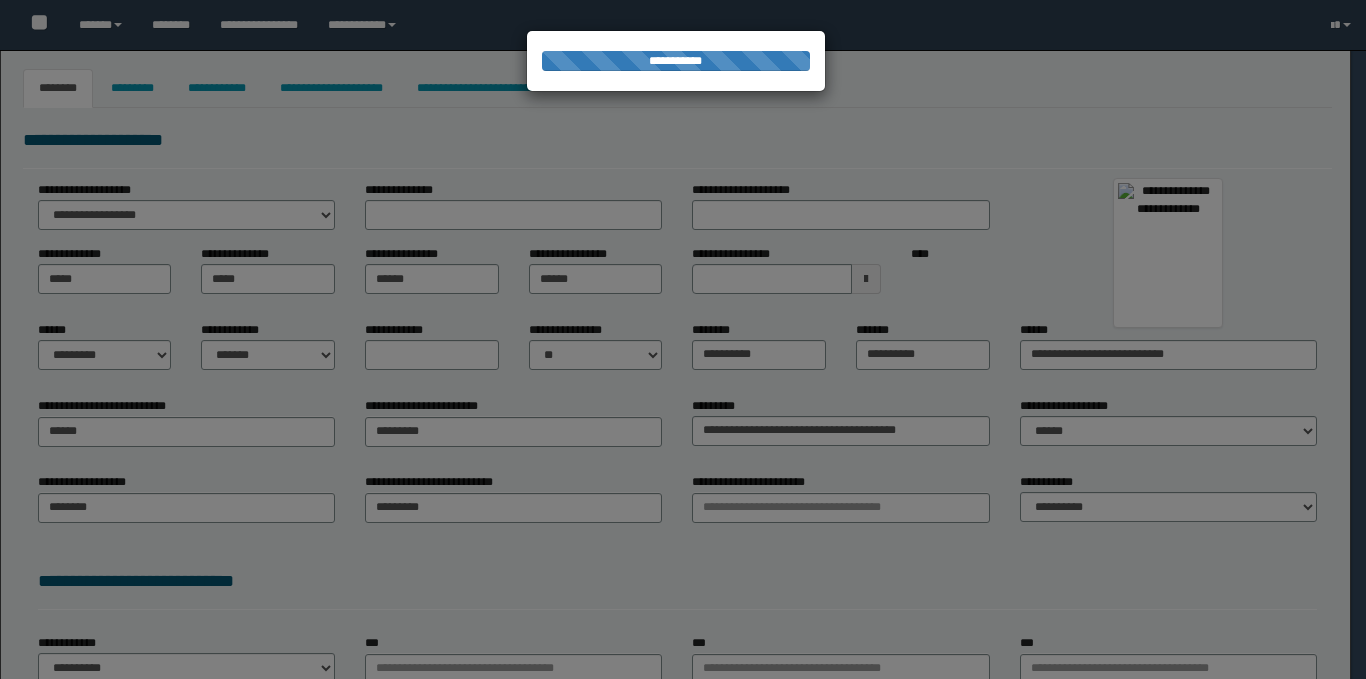 select on "*" 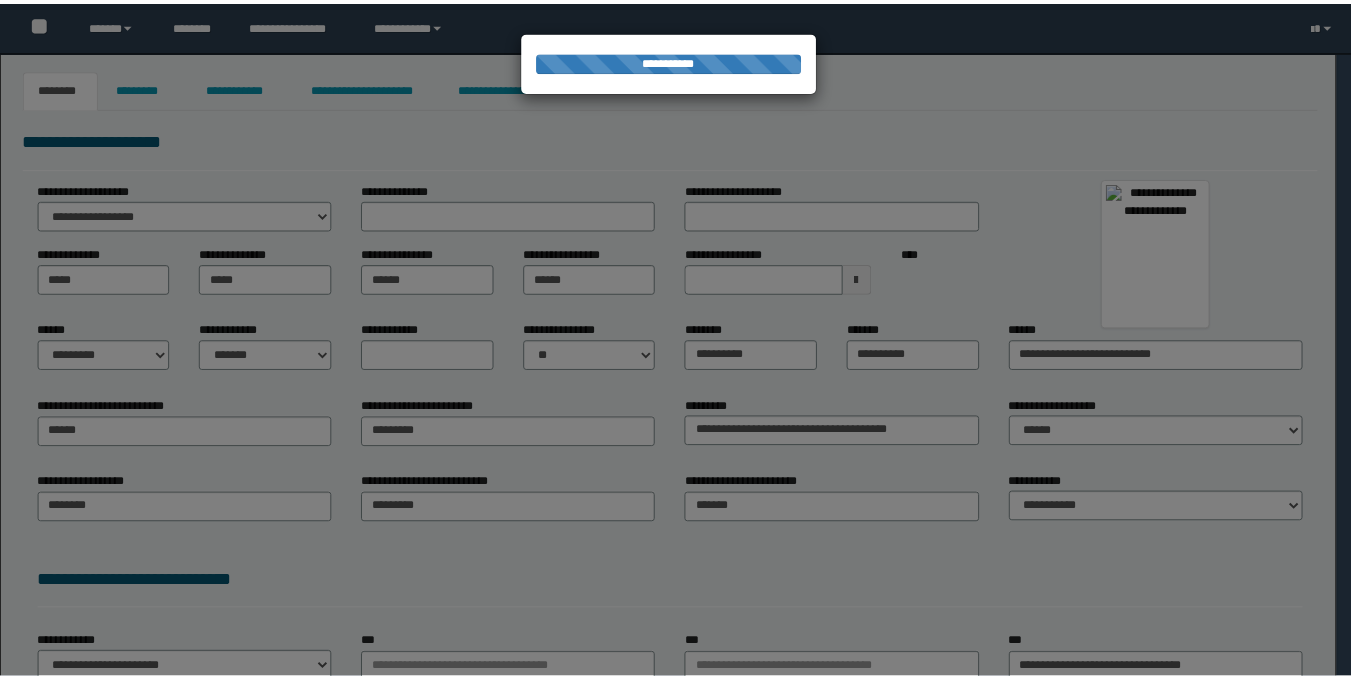 scroll, scrollTop: 0, scrollLeft: 0, axis: both 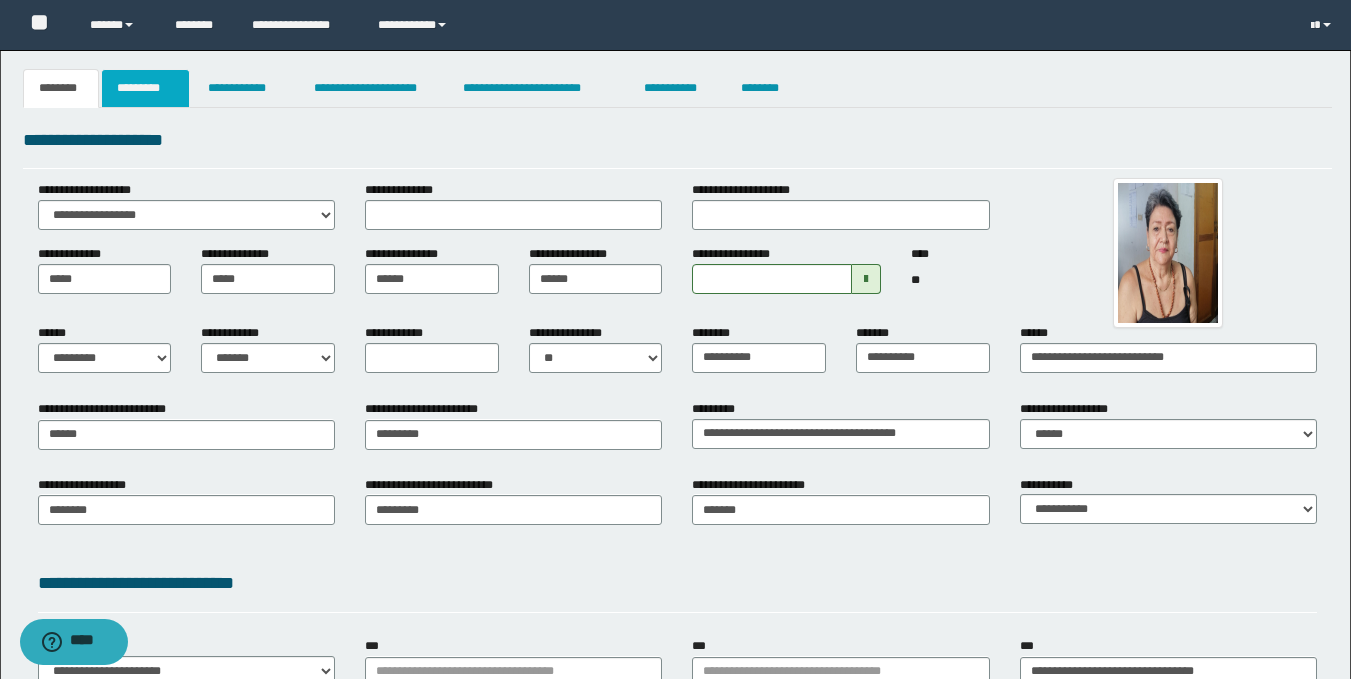 click on "*********" at bounding box center [145, 88] 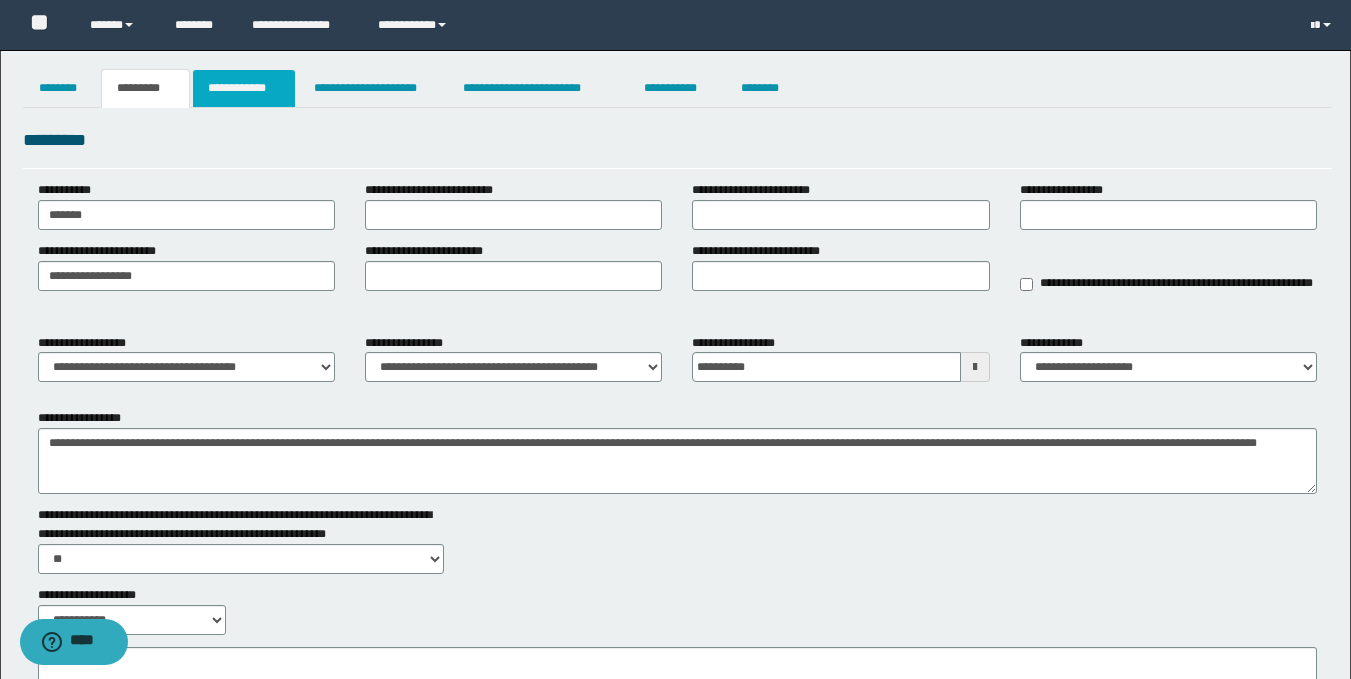 click on "**********" at bounding box center [244, 88] 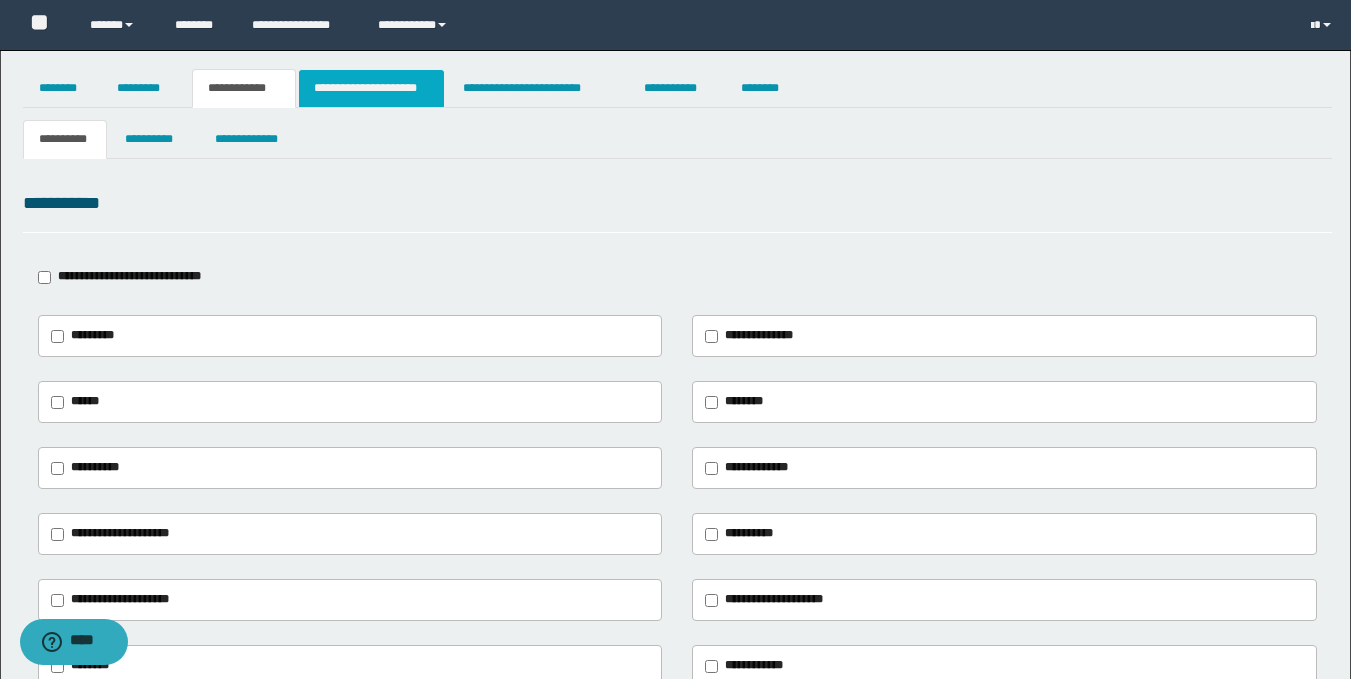 click on "**********" at bounding box center [371, 88] 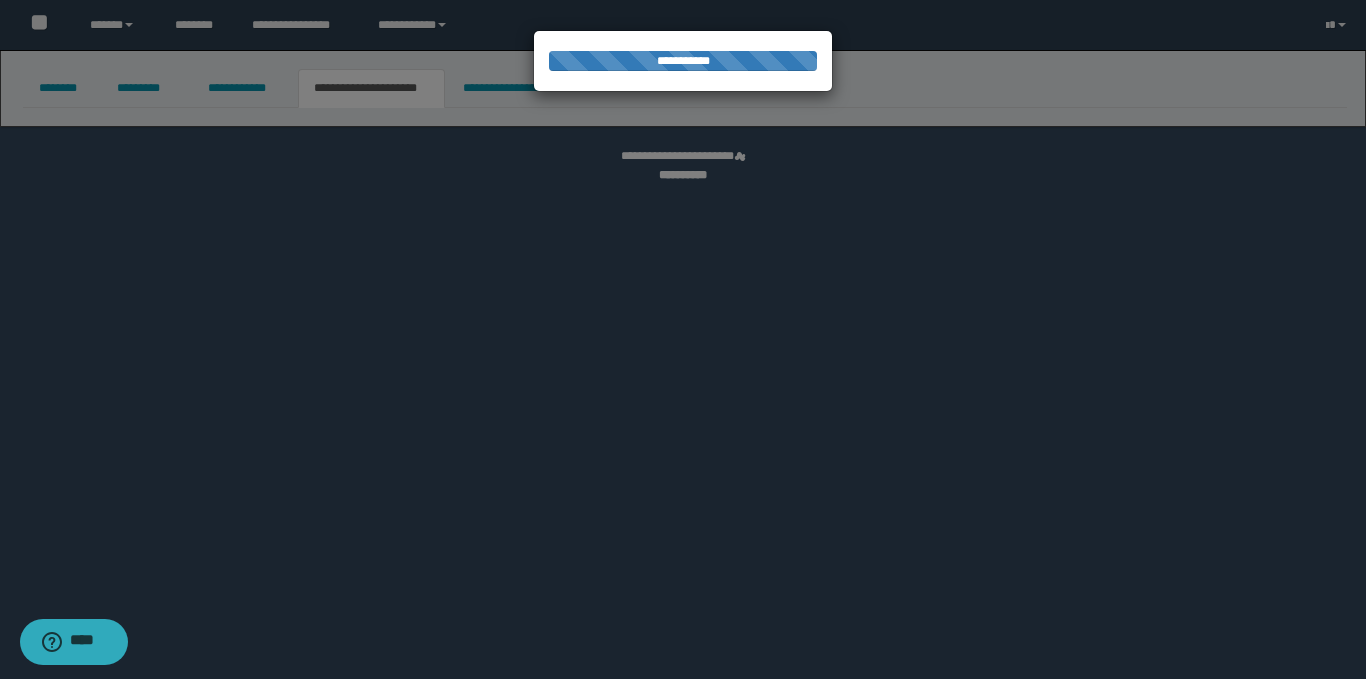 select on "*" 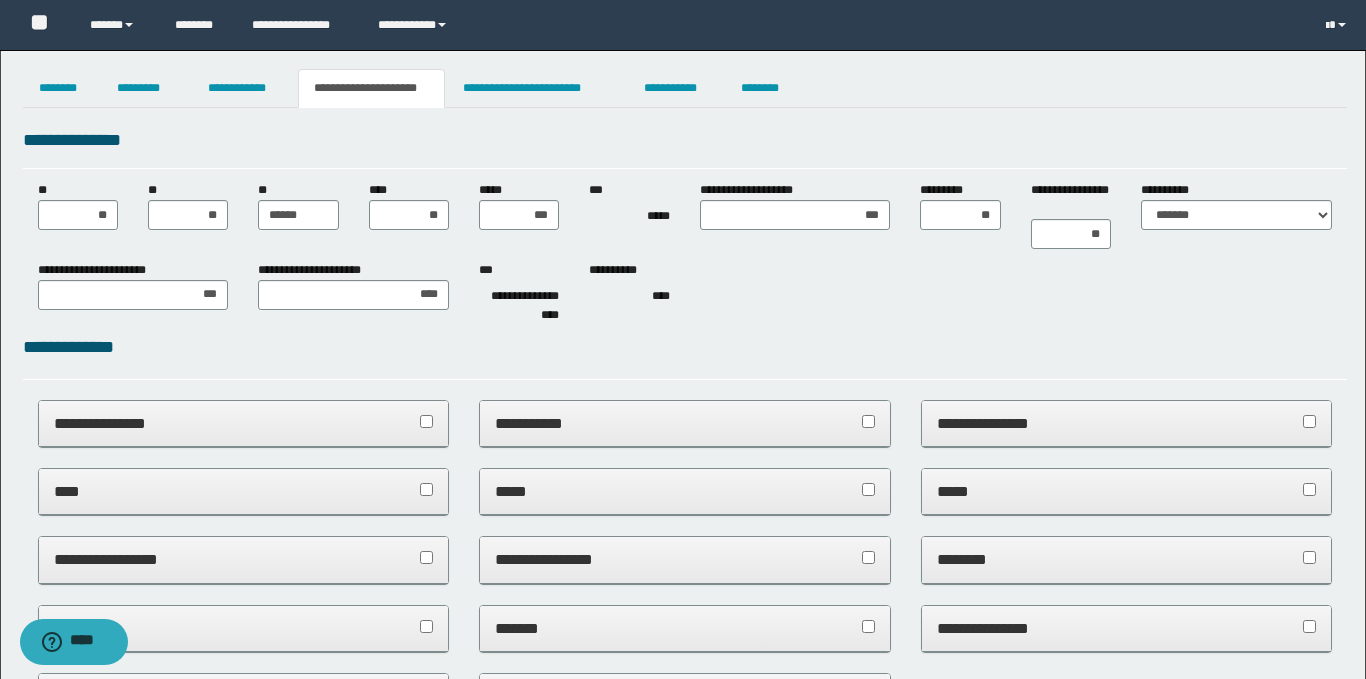scroll, scrollTop: 0, scrollLeft: 0, axis: both 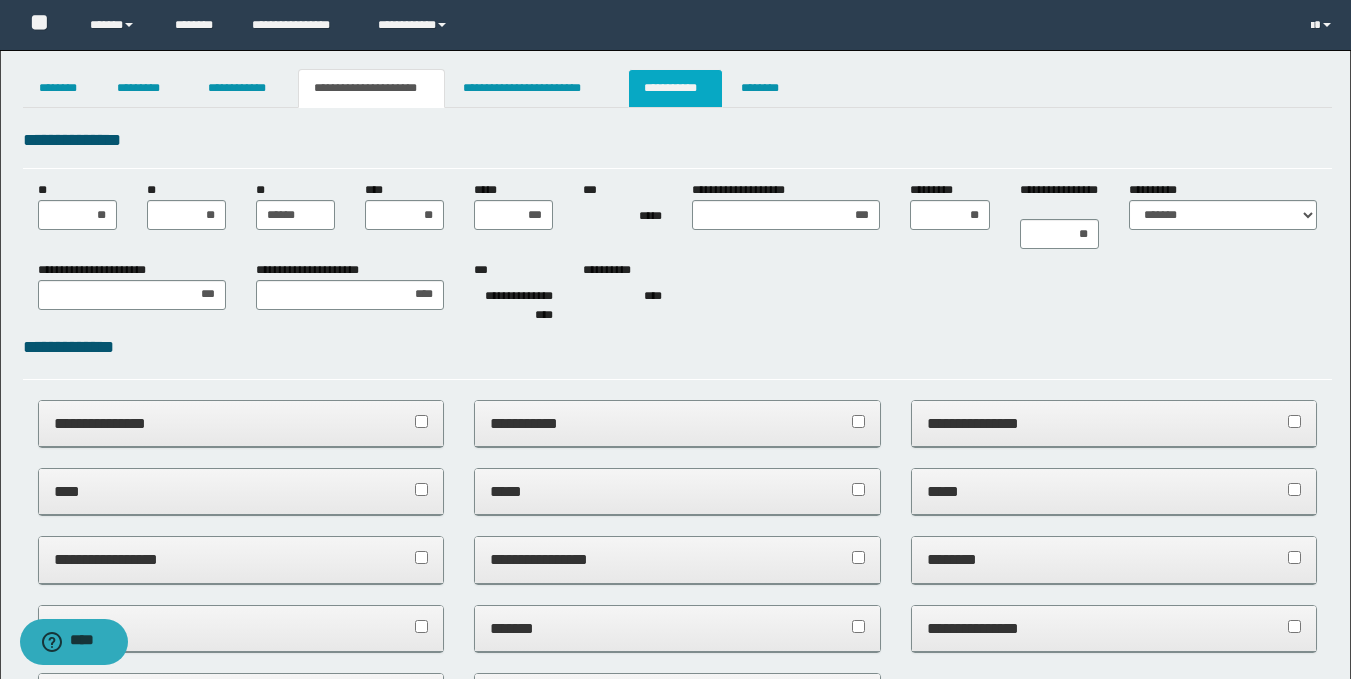 click on "**********" at bounding box center [675, 88] 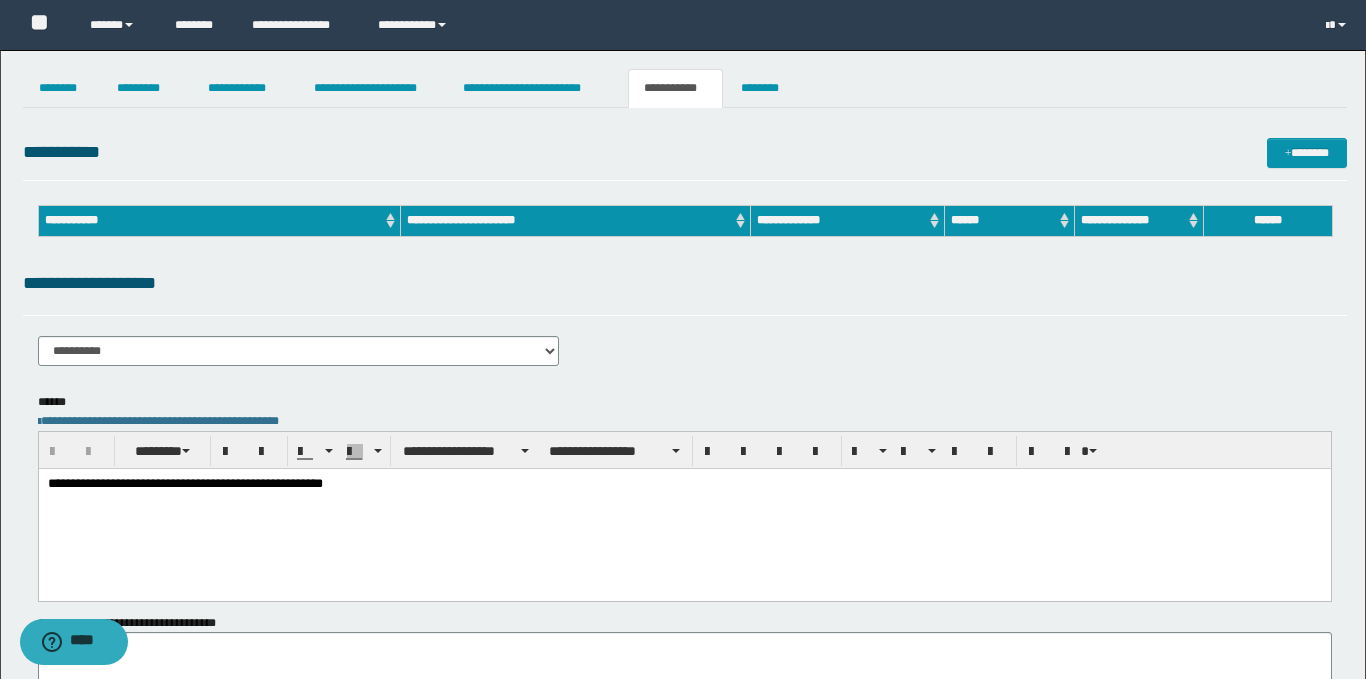 scroll, scrollTop: 0, scrollLeft: 0, axis: both 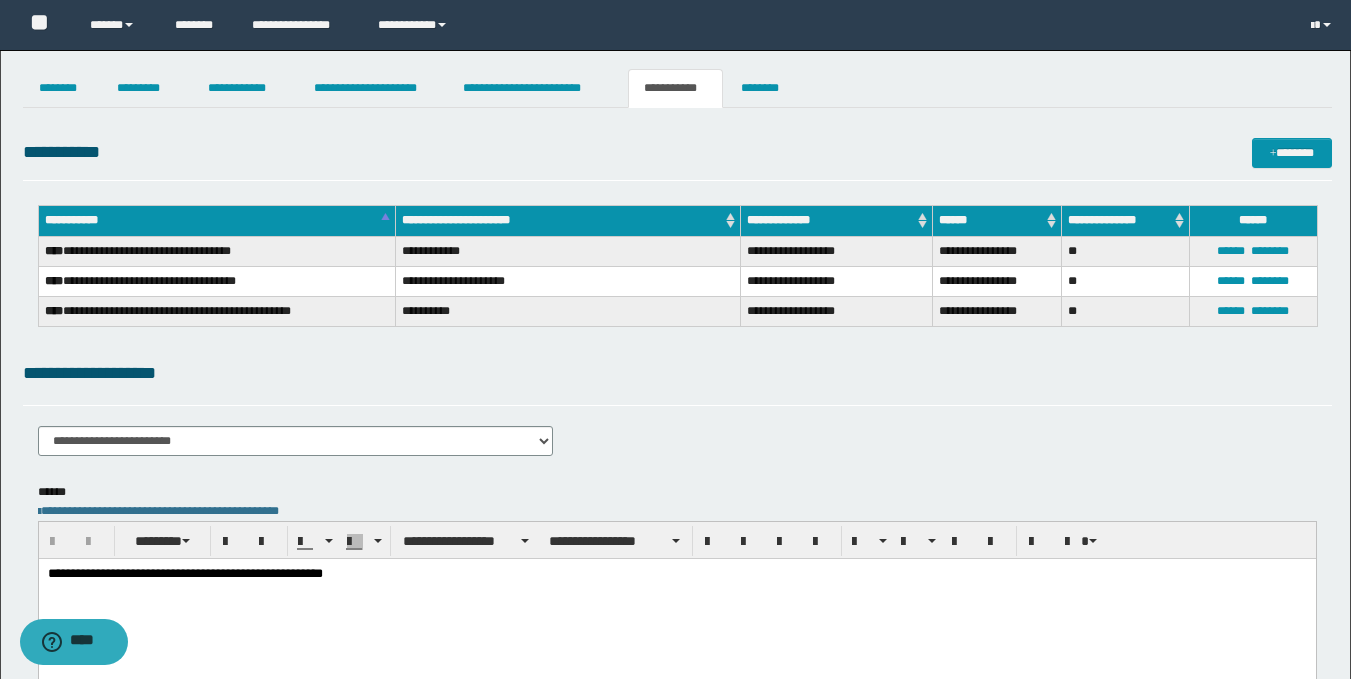 click on "**********" at bounding box center (676, 574) 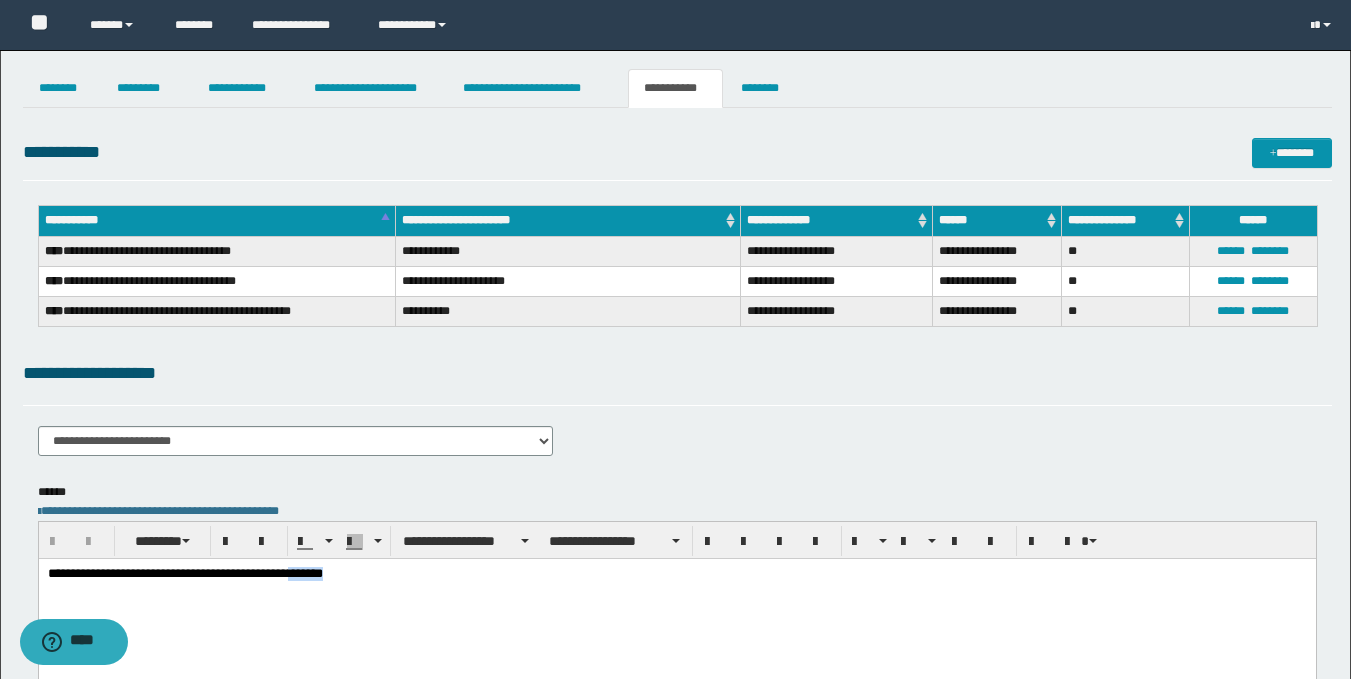 click on "**********" at bounding box center [676, 574] 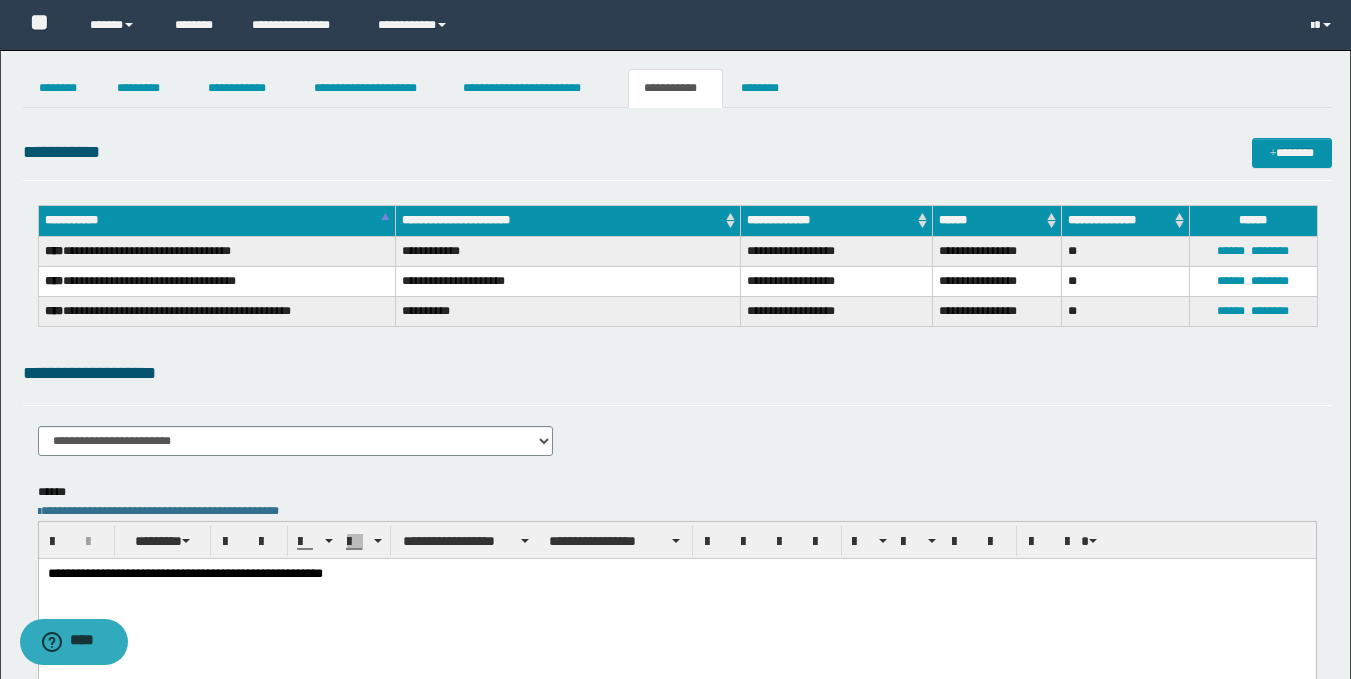 type 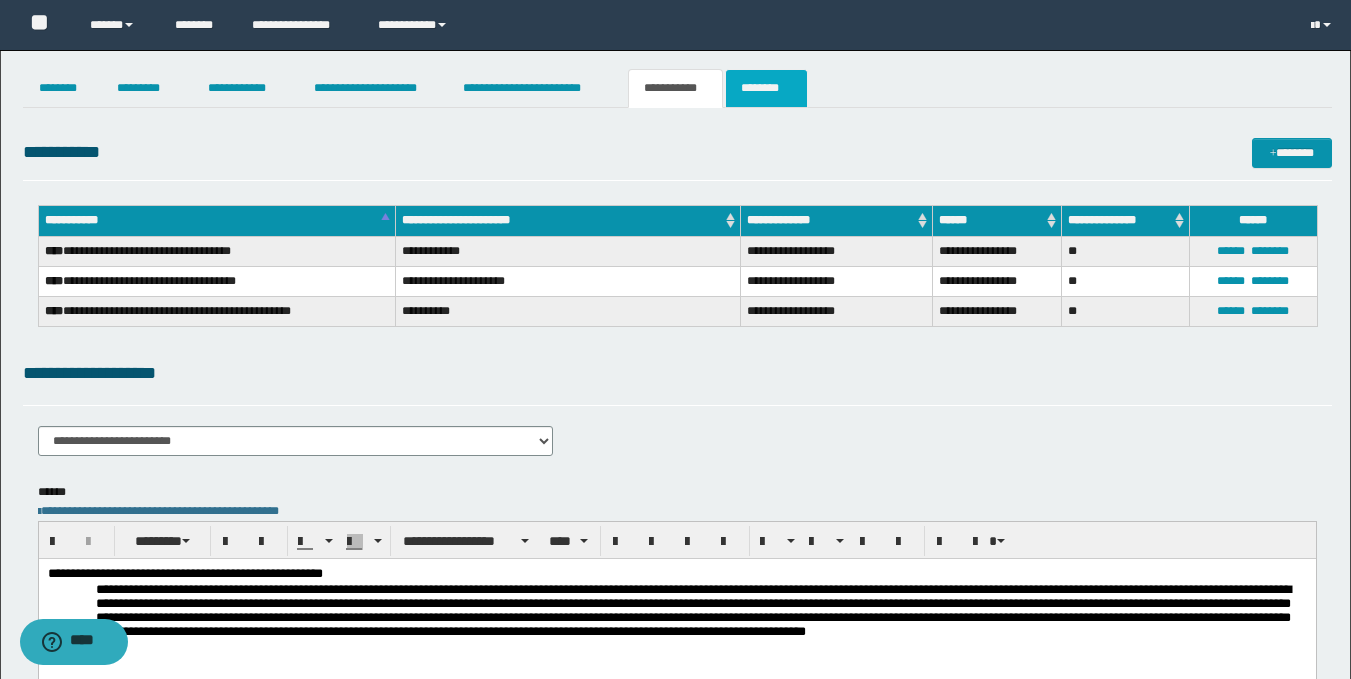 click on "********" at bounding box center (766, 88) 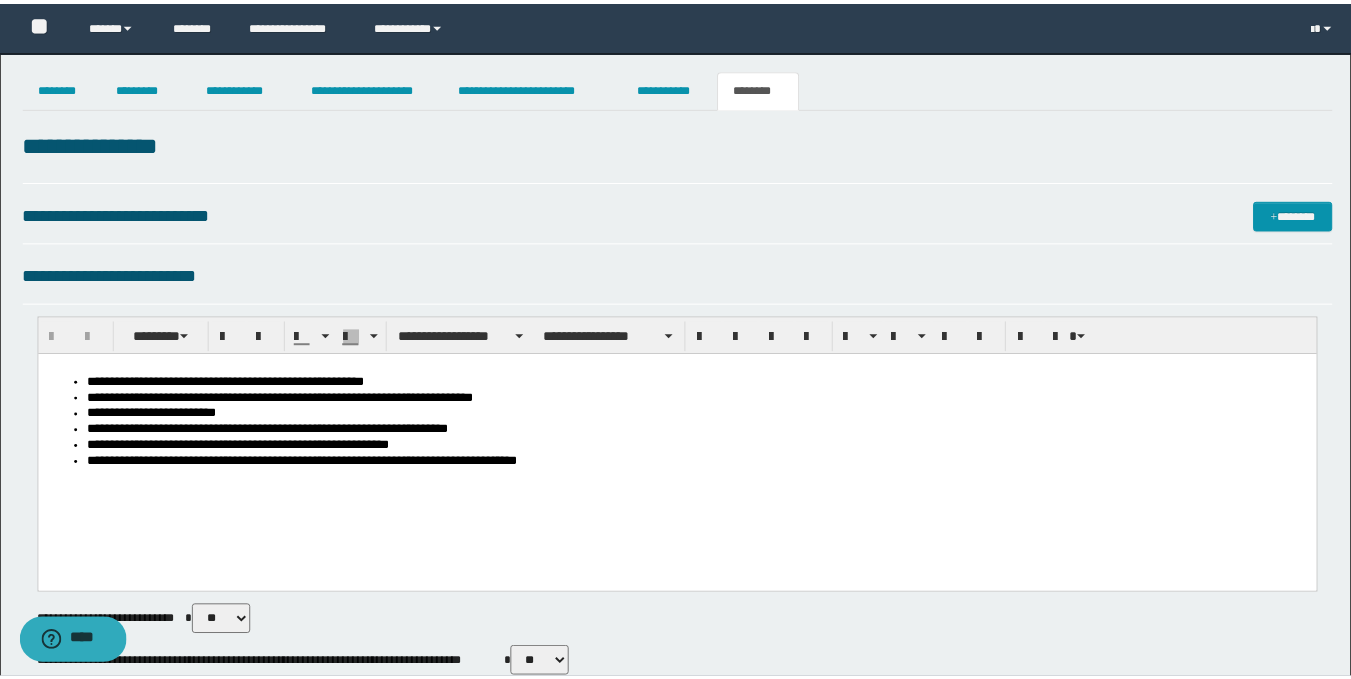 scroll, scrollTop: 0, scrollLeft: 0, axis: both 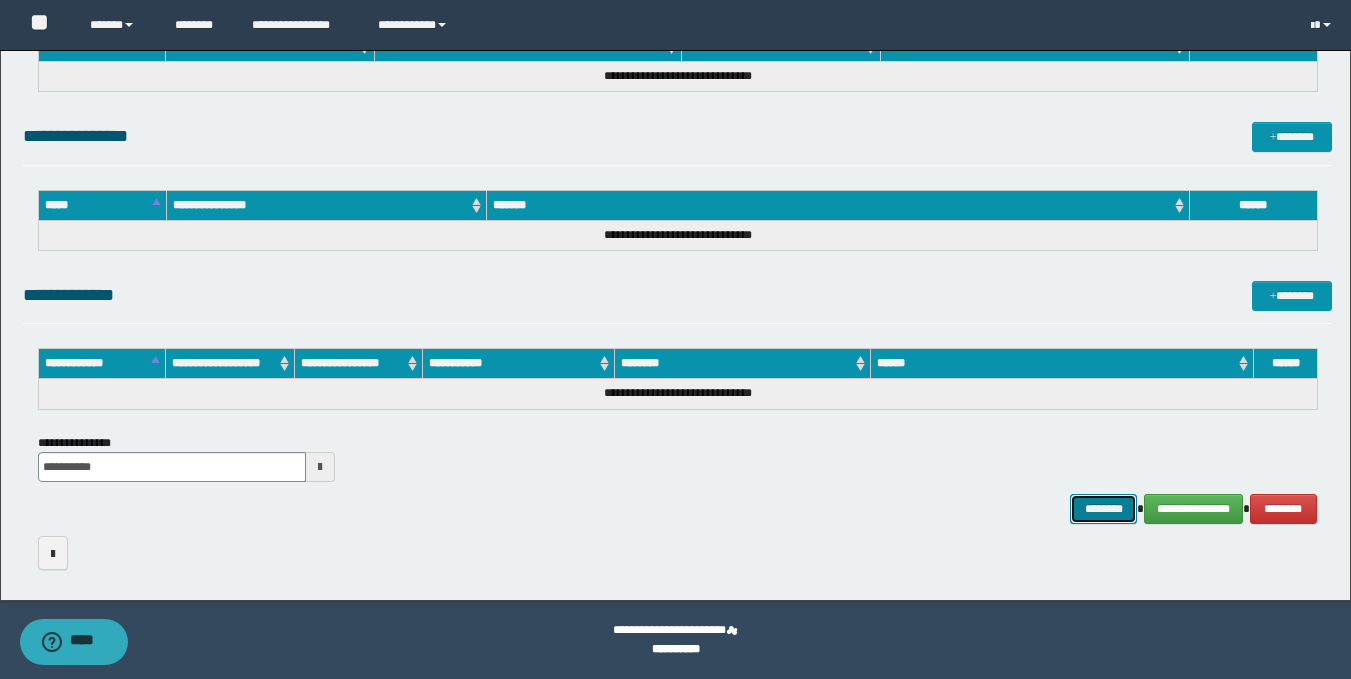 click on "********" at bounding box center (1104, 509) 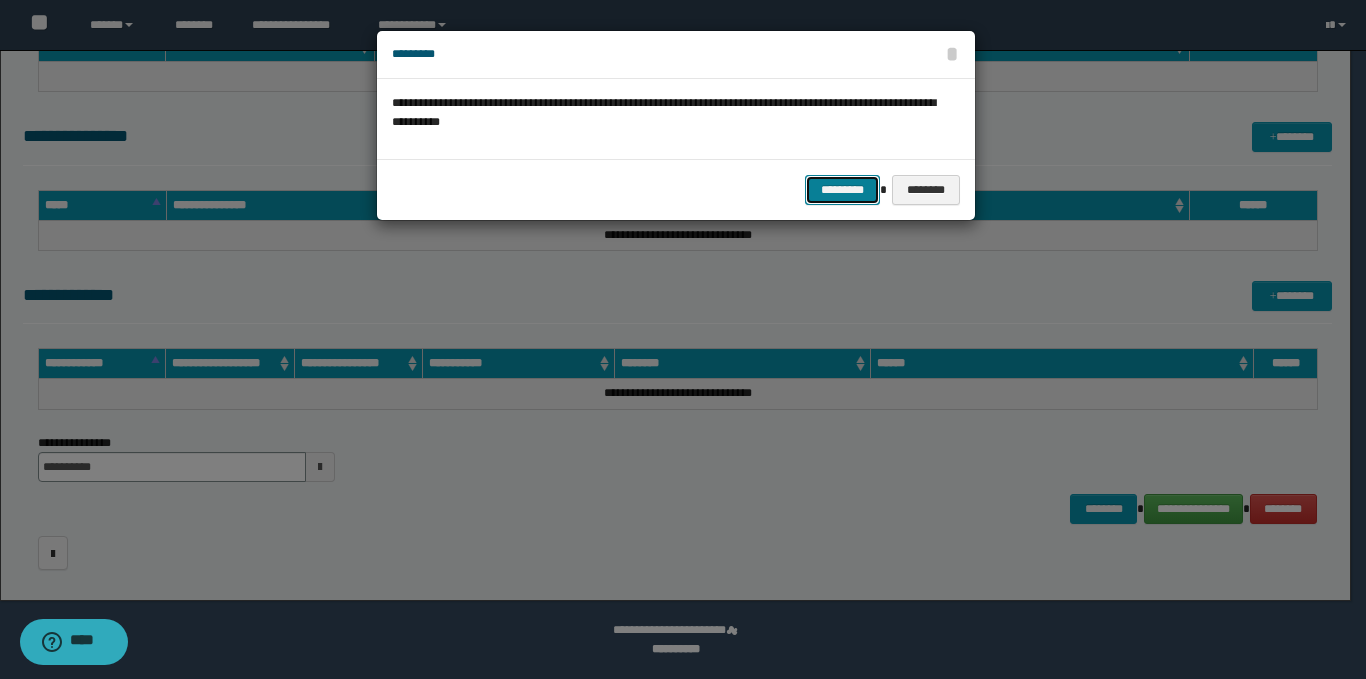 click on "*********" at bounding box center (842, 190) 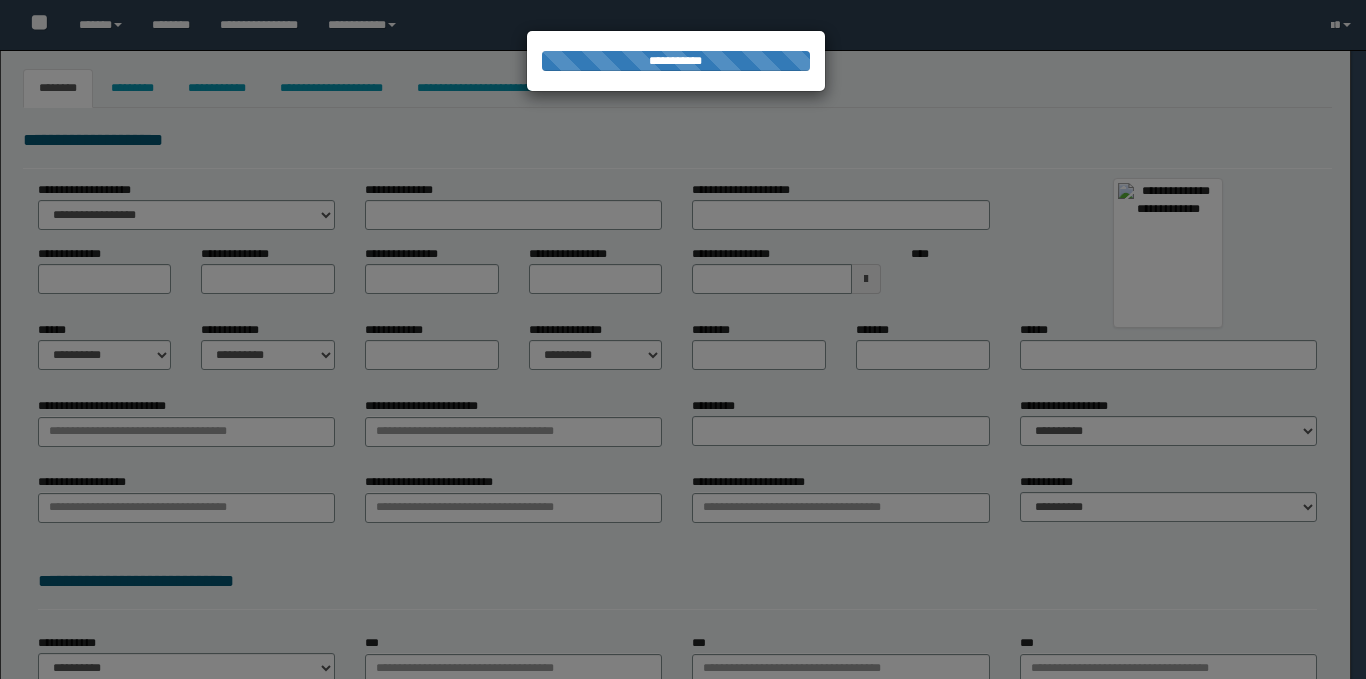type on "*******" 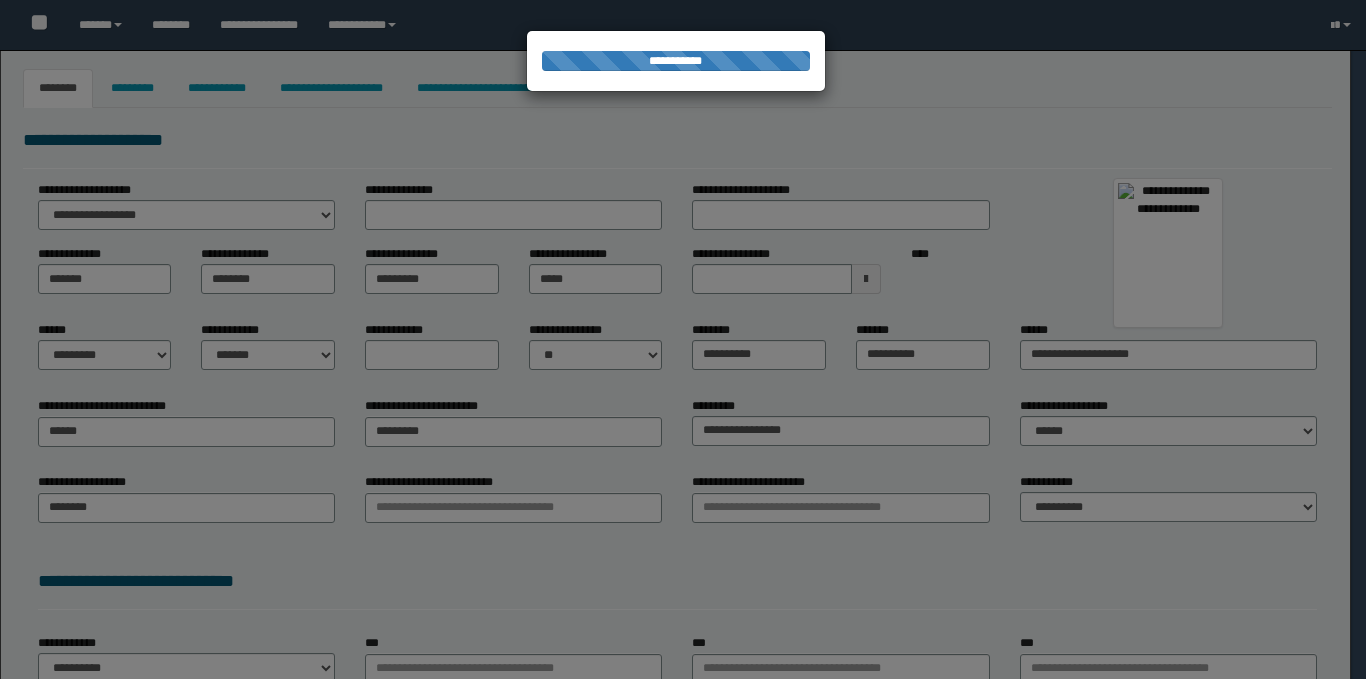 type on "******" 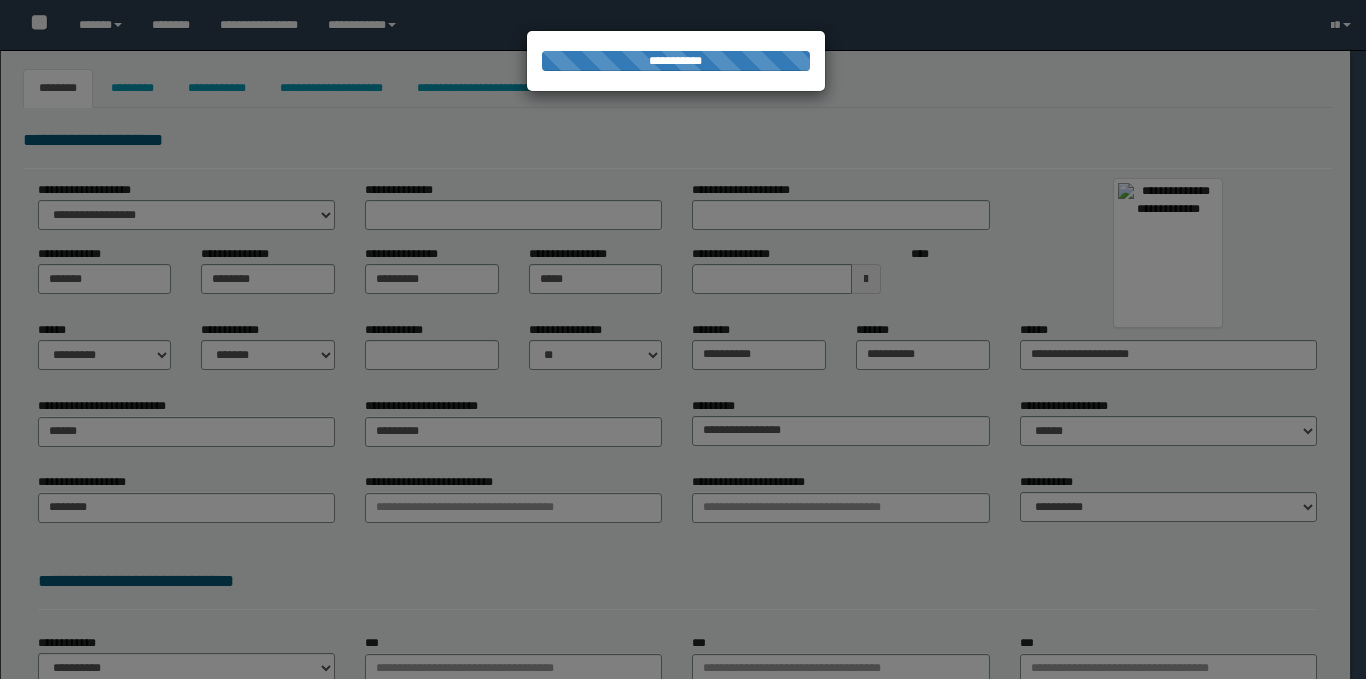type on "*********" 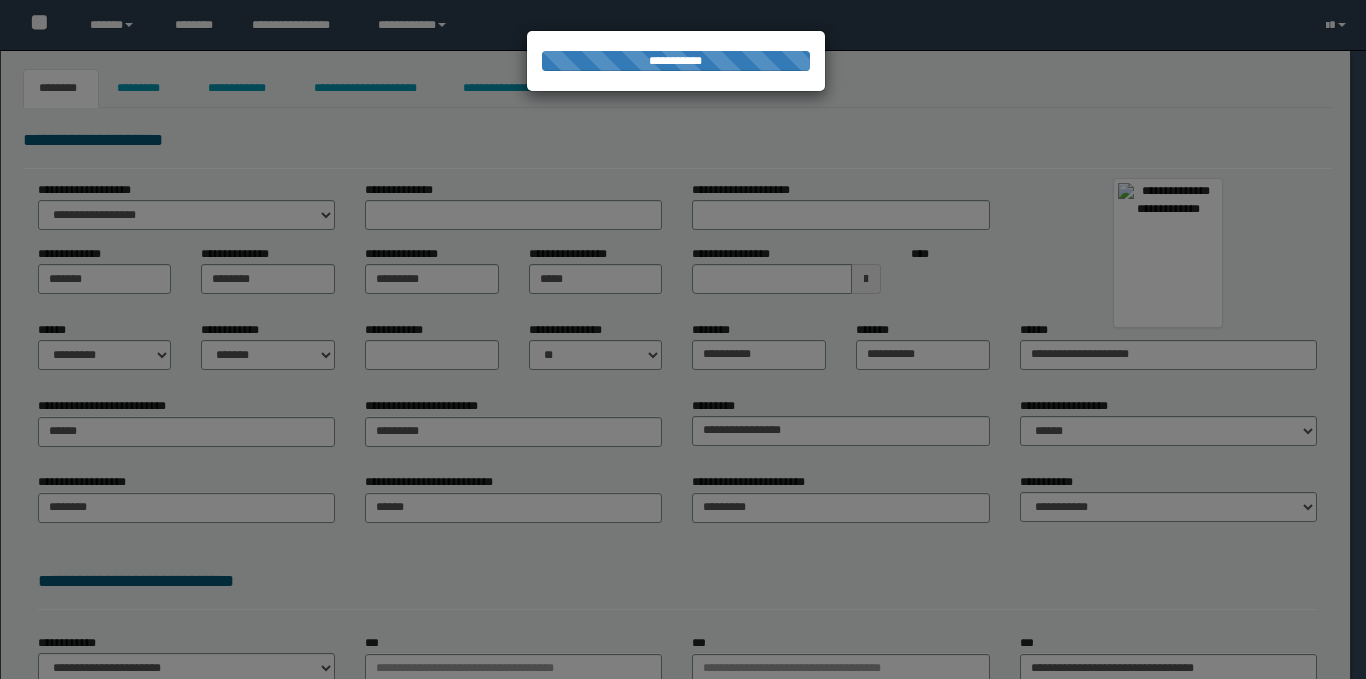 scroll, scrollTop: 0, scrollLeft: 0, axis: both 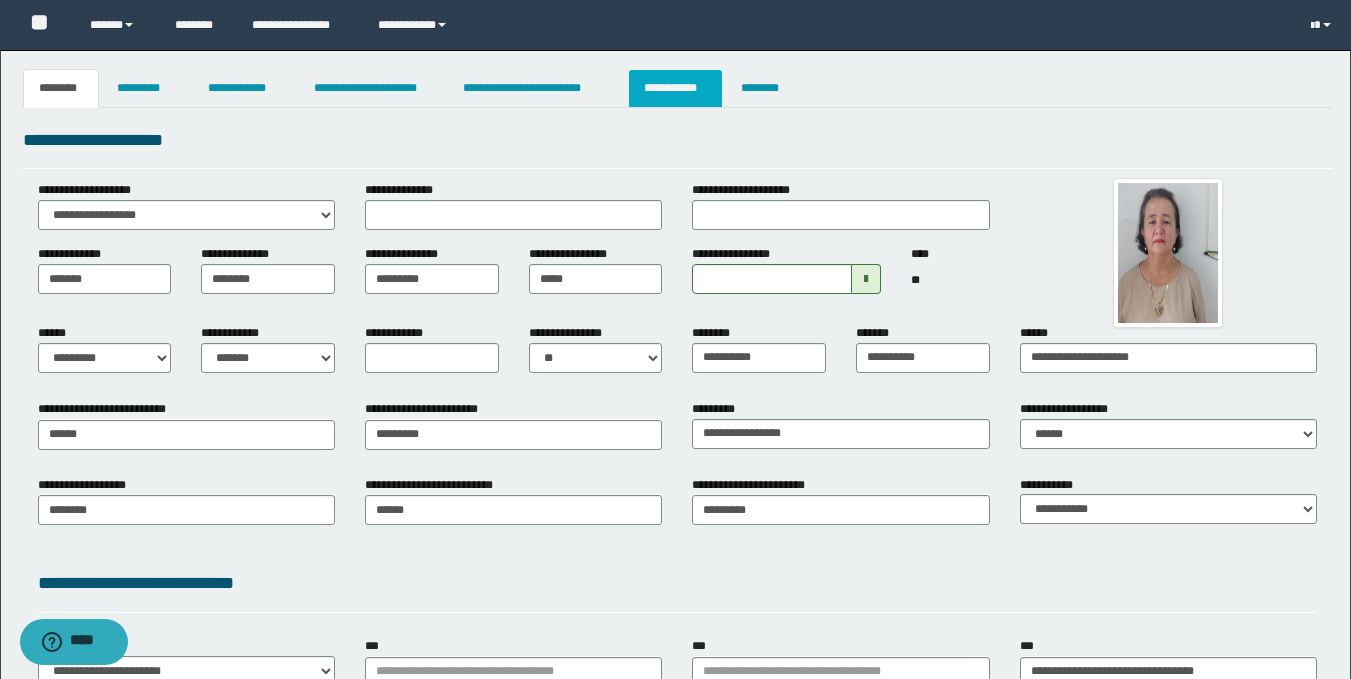 click on "**********" at bounding box center (675, 88) 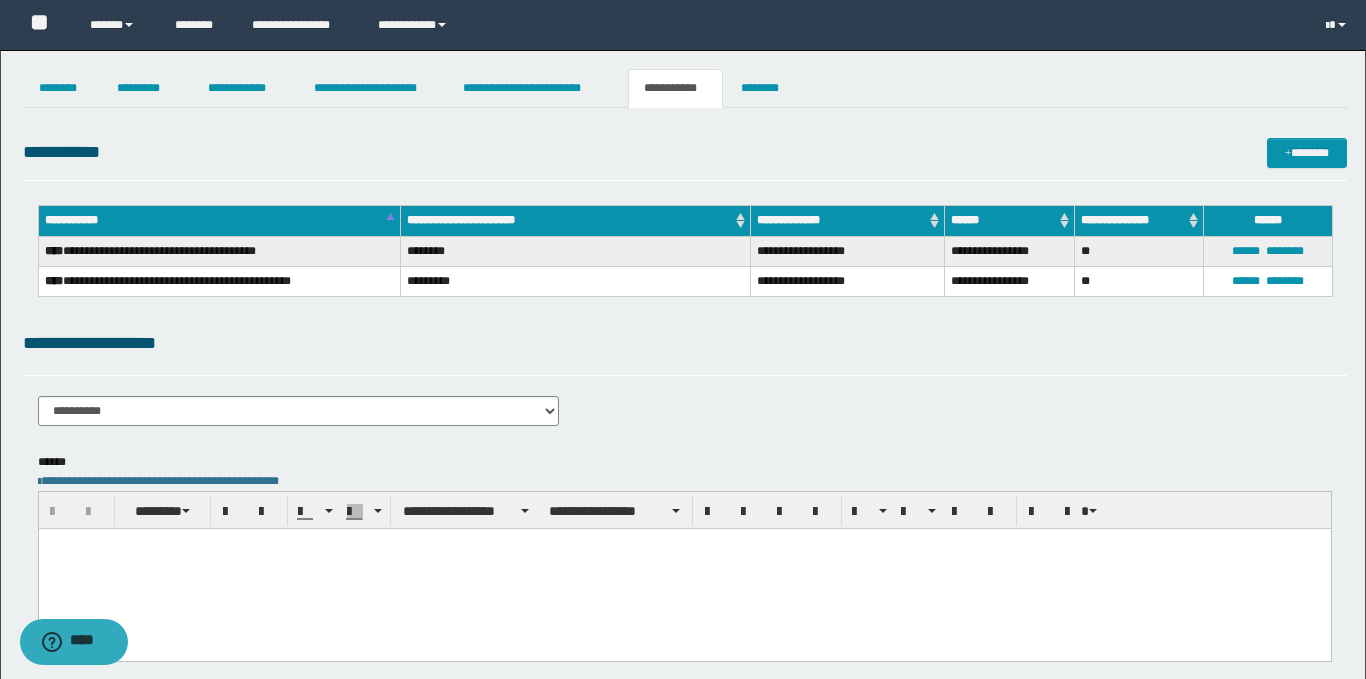 scroll, scrollTop: 0, scrollLeft: 0, axis: both 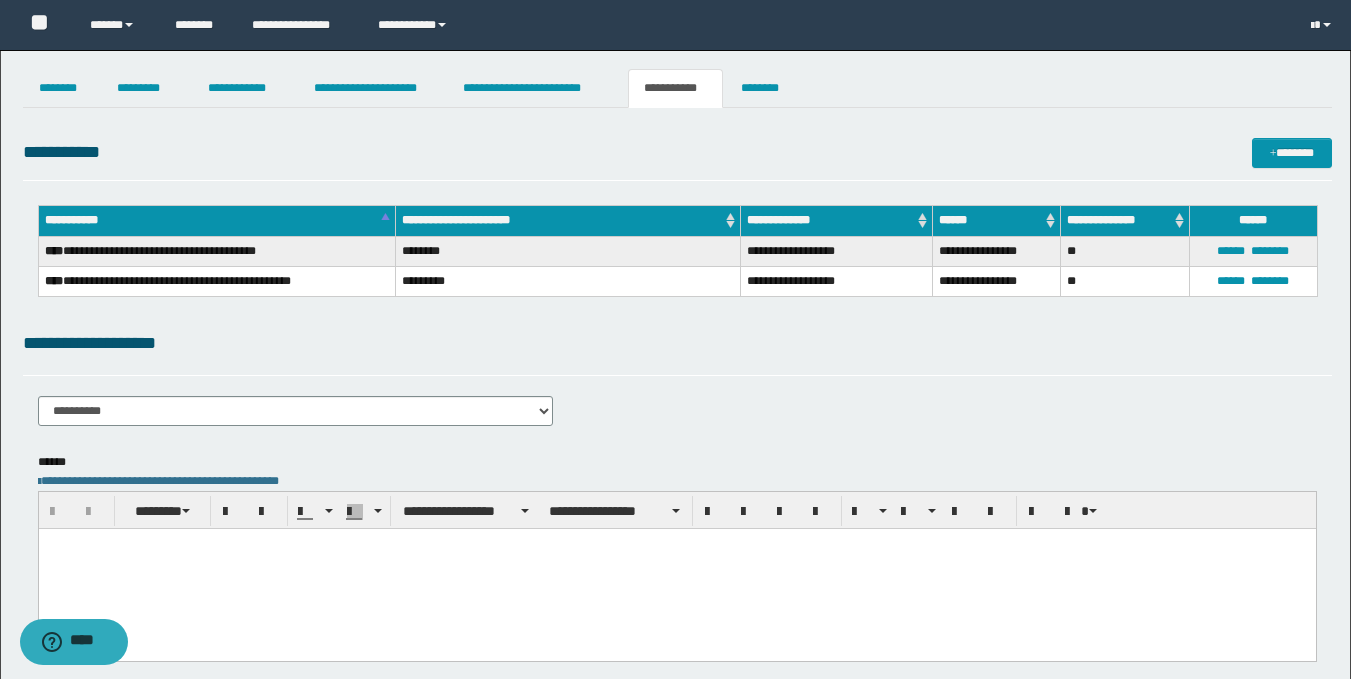 click at bounding box center [676, 568] 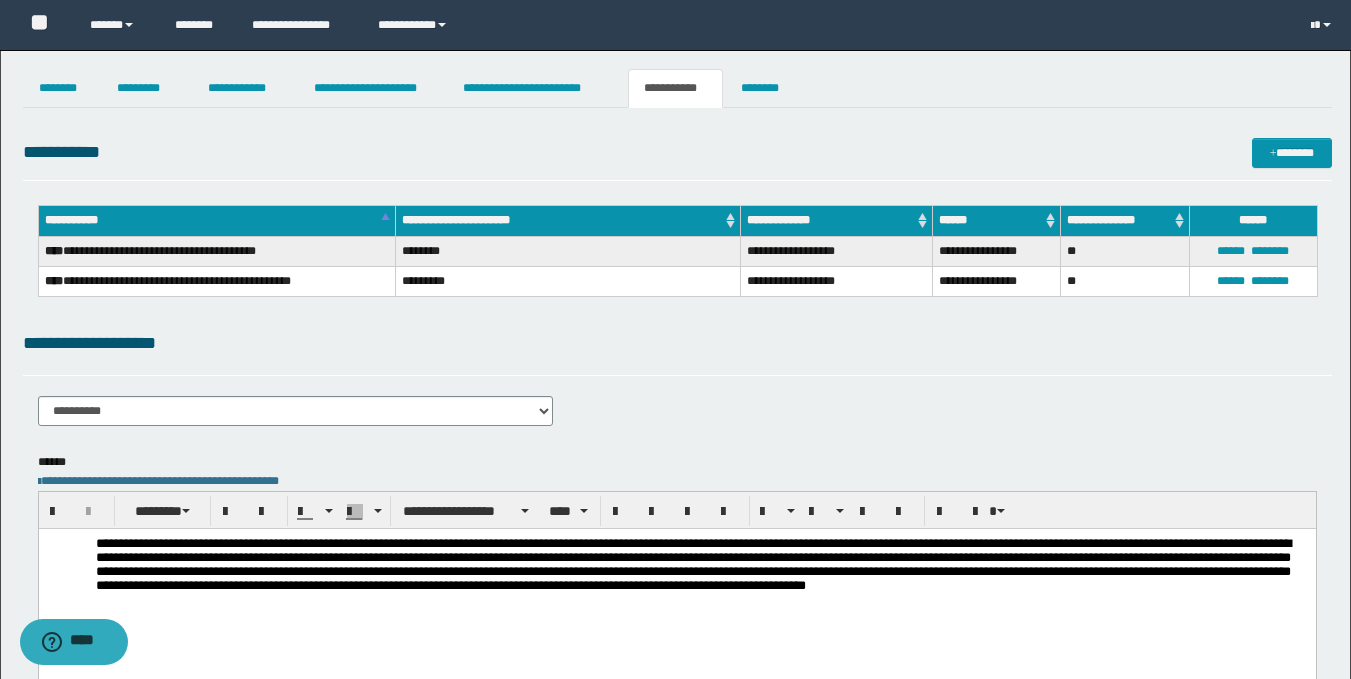 click on "**********" at bounding box center [692, 563] 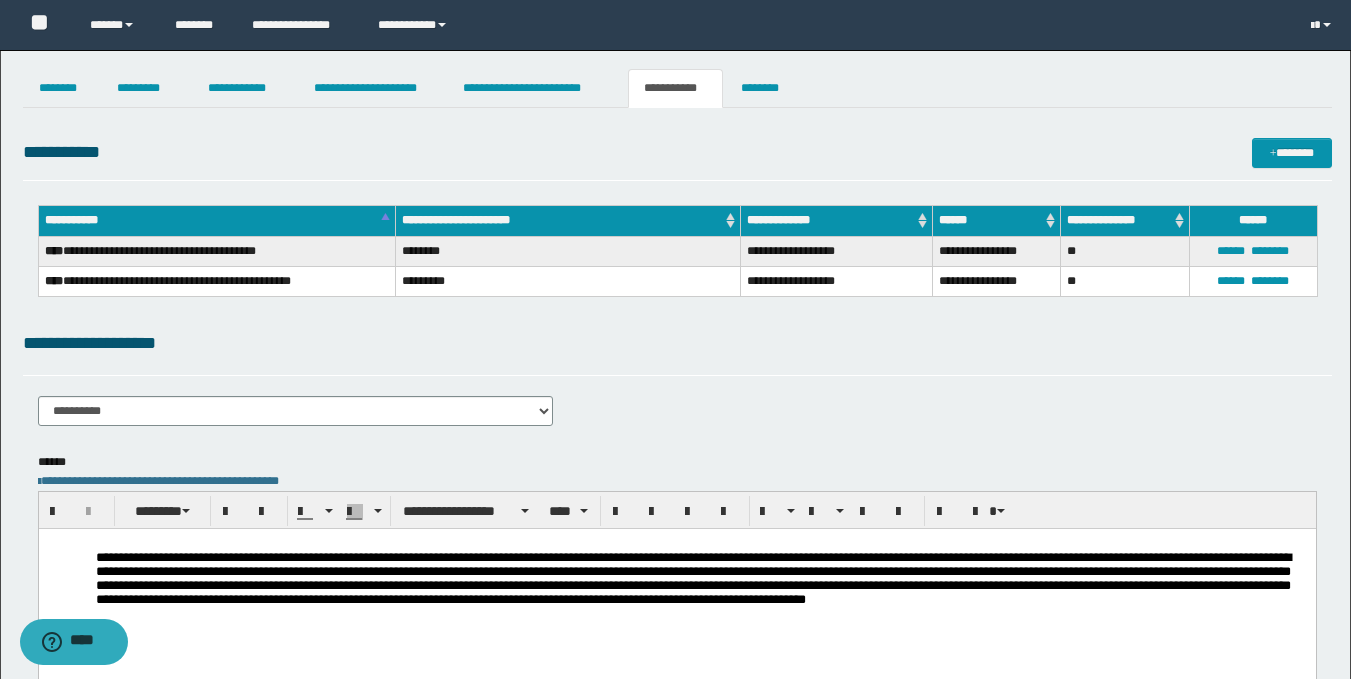 click at bounding box center (700, 543) 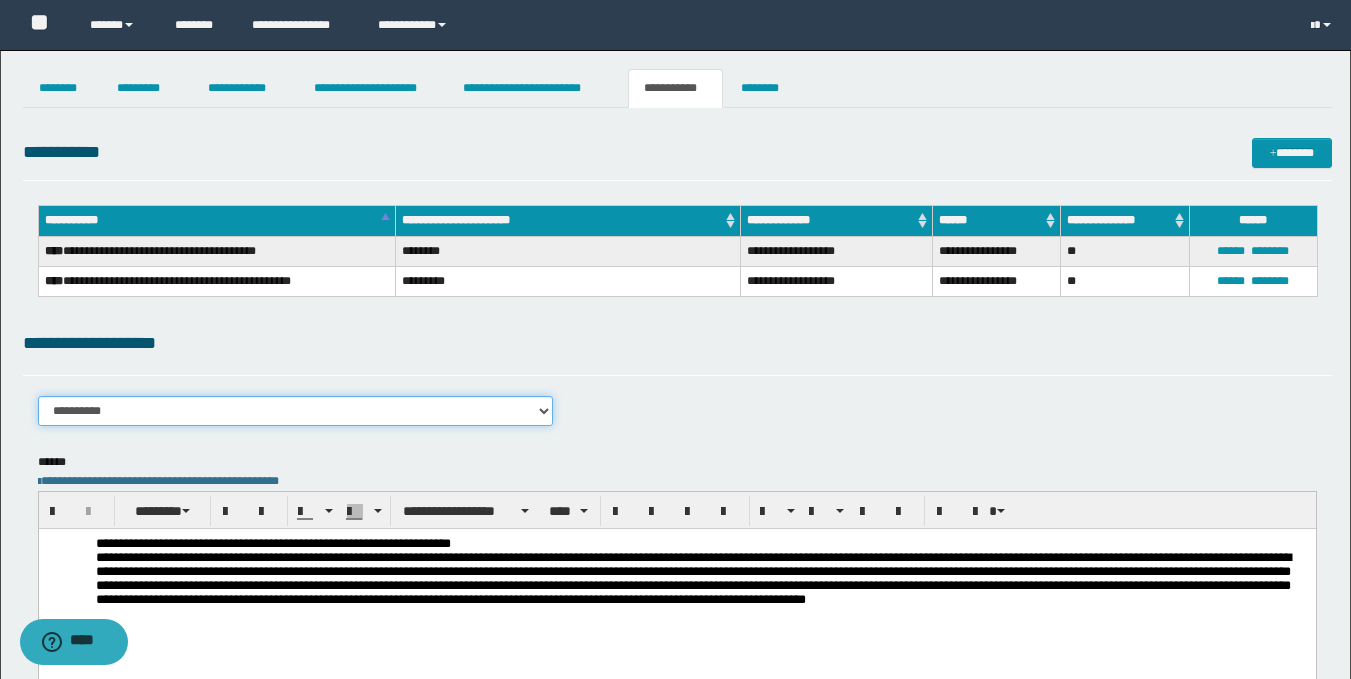click on "**********" at bounding box center [296, 411] 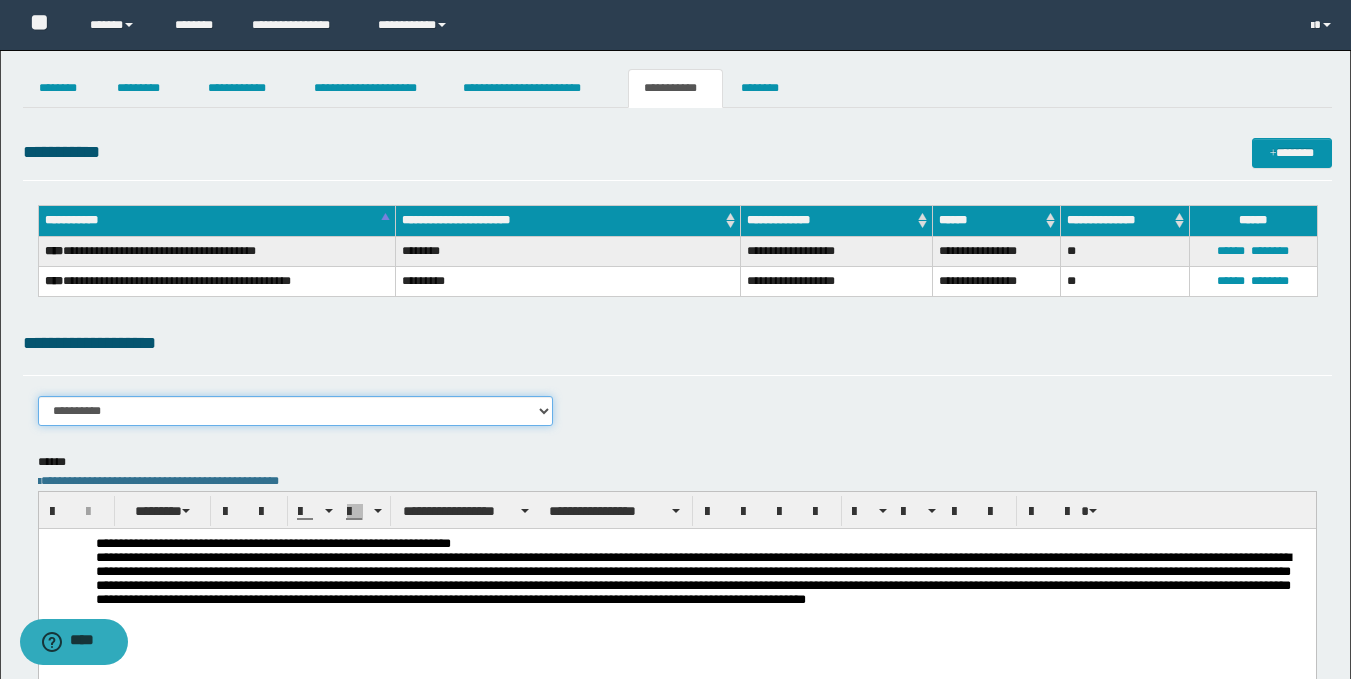 select on "****" 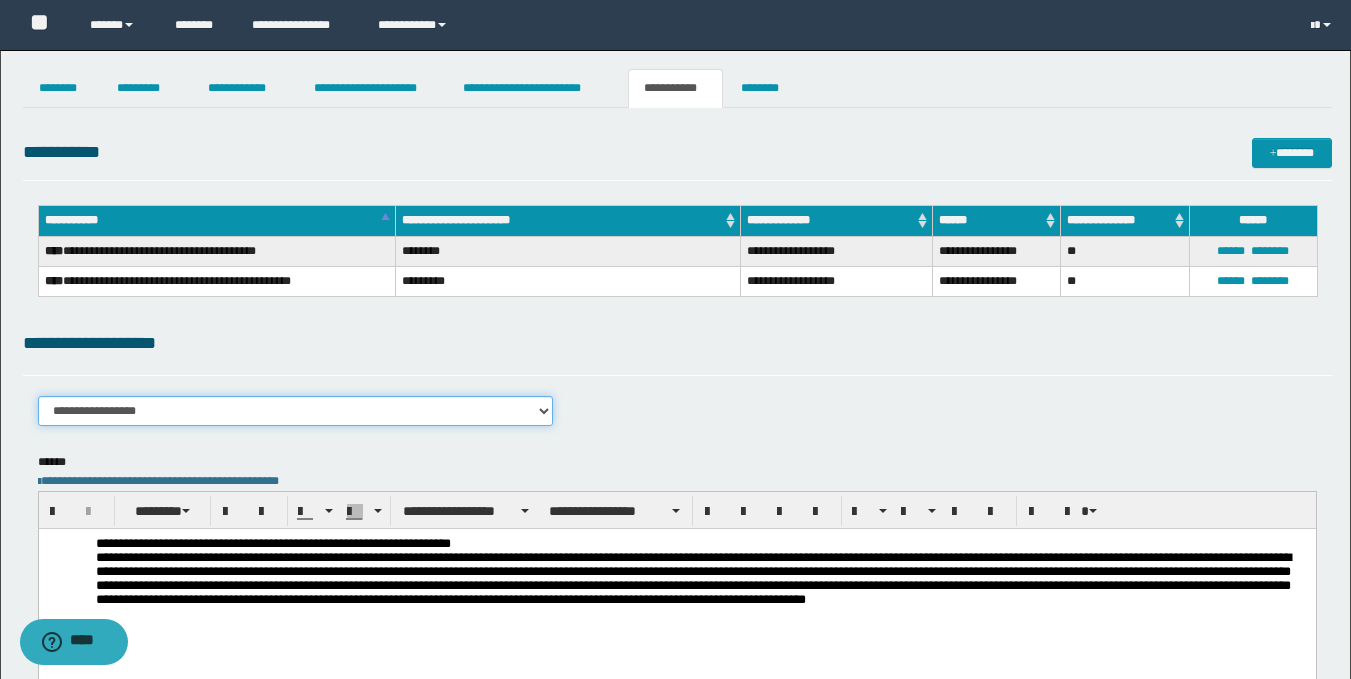 click on "**********" at bounding box center (296, 411) 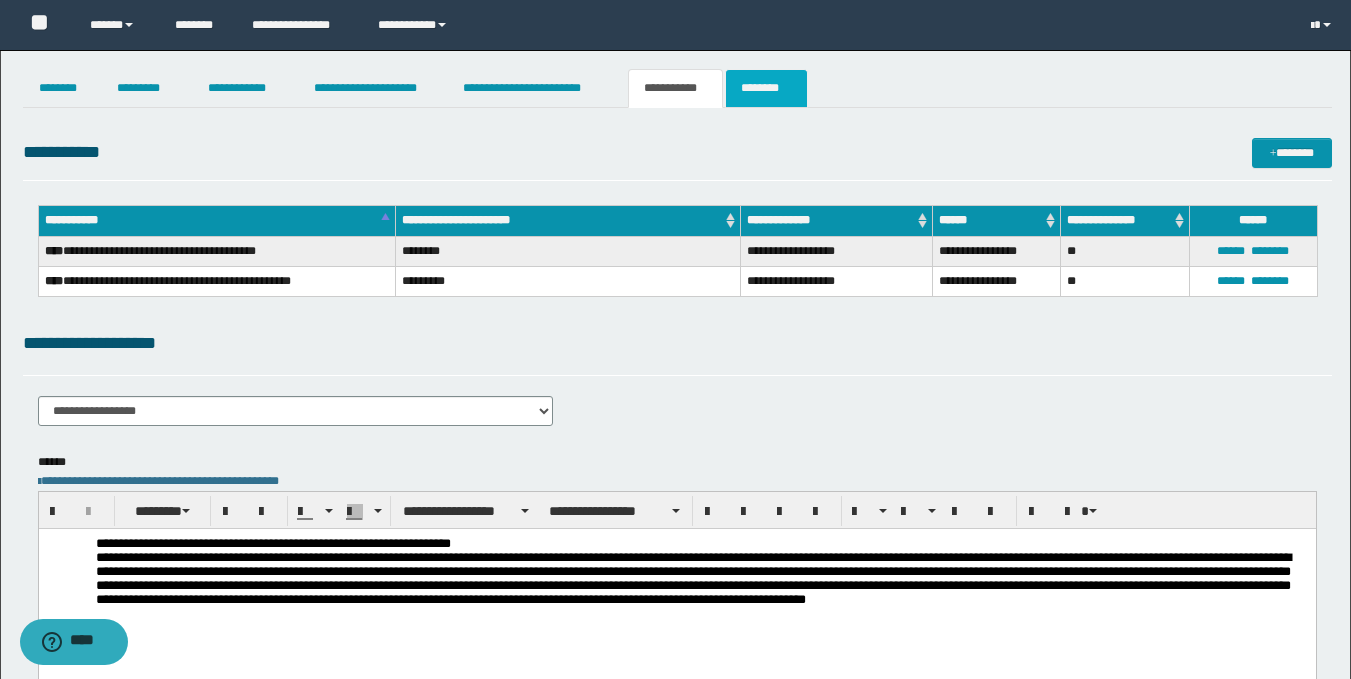 click on "********" at bounding box center [766, 88] 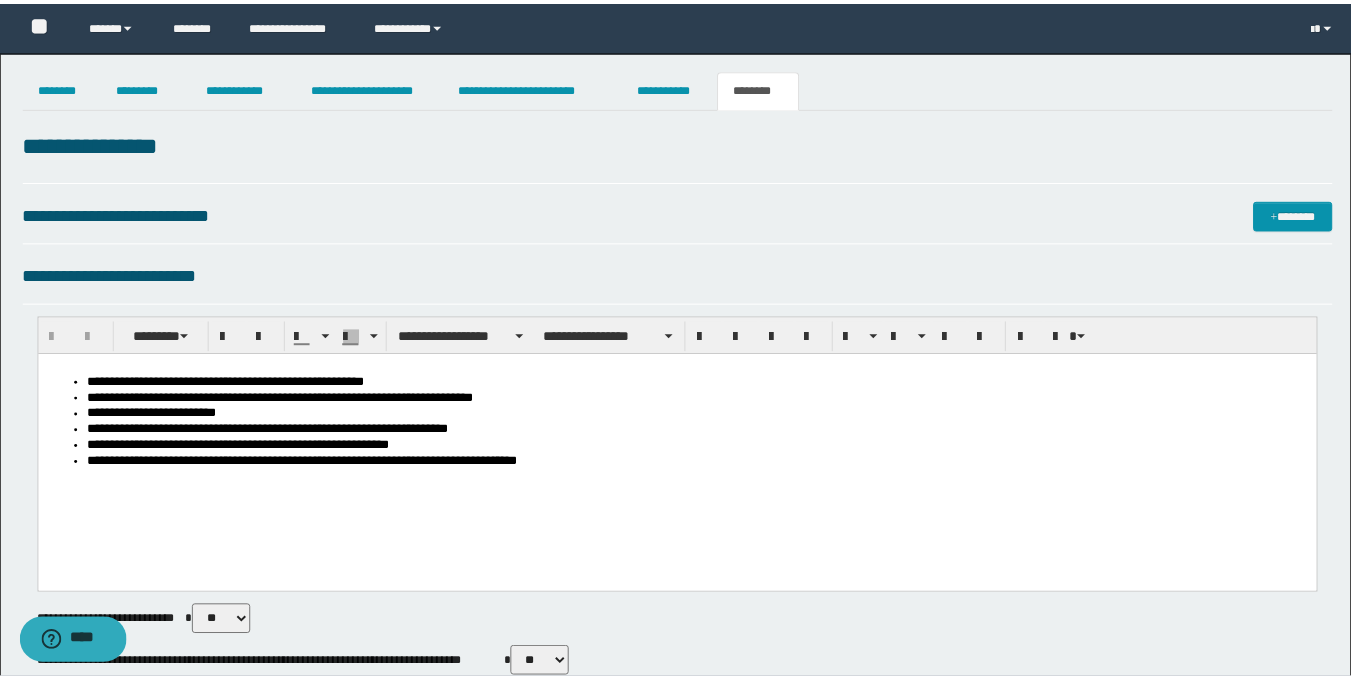 scroll, scrollTop: 0, scrollLeft: 0, axis: both 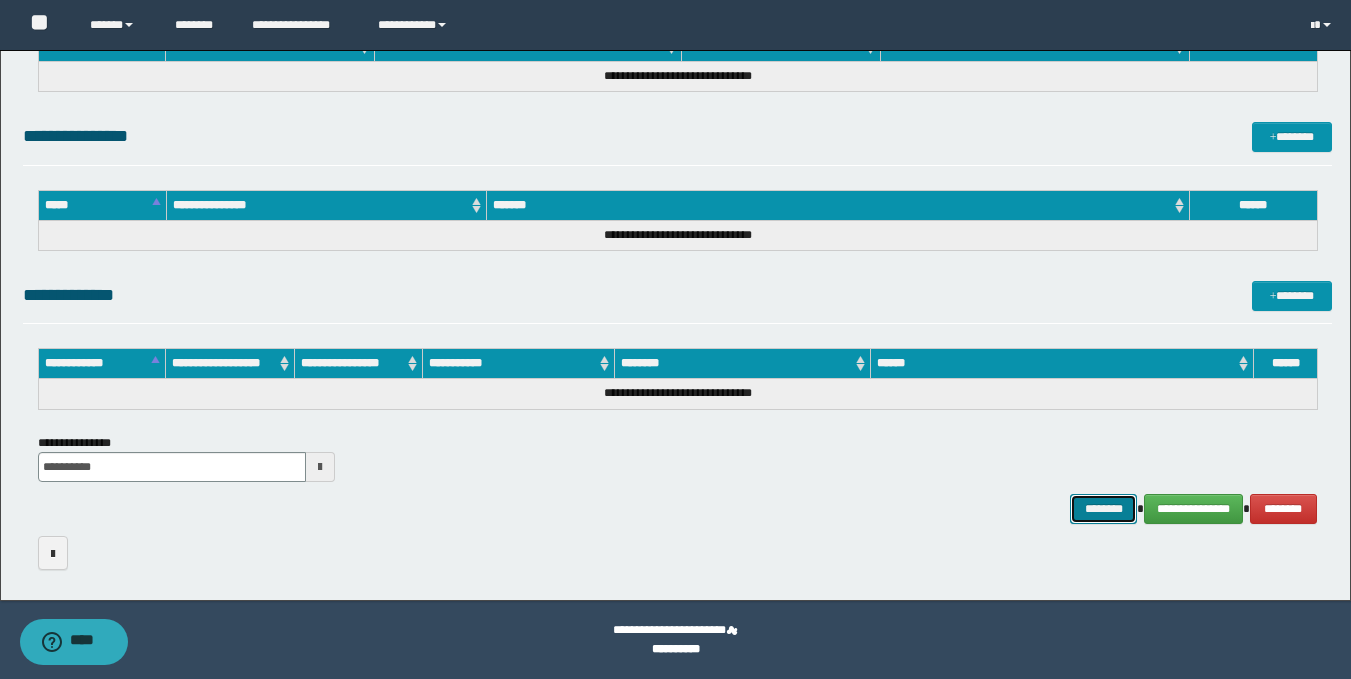 click on "********" at bounding box center (1104, 509) 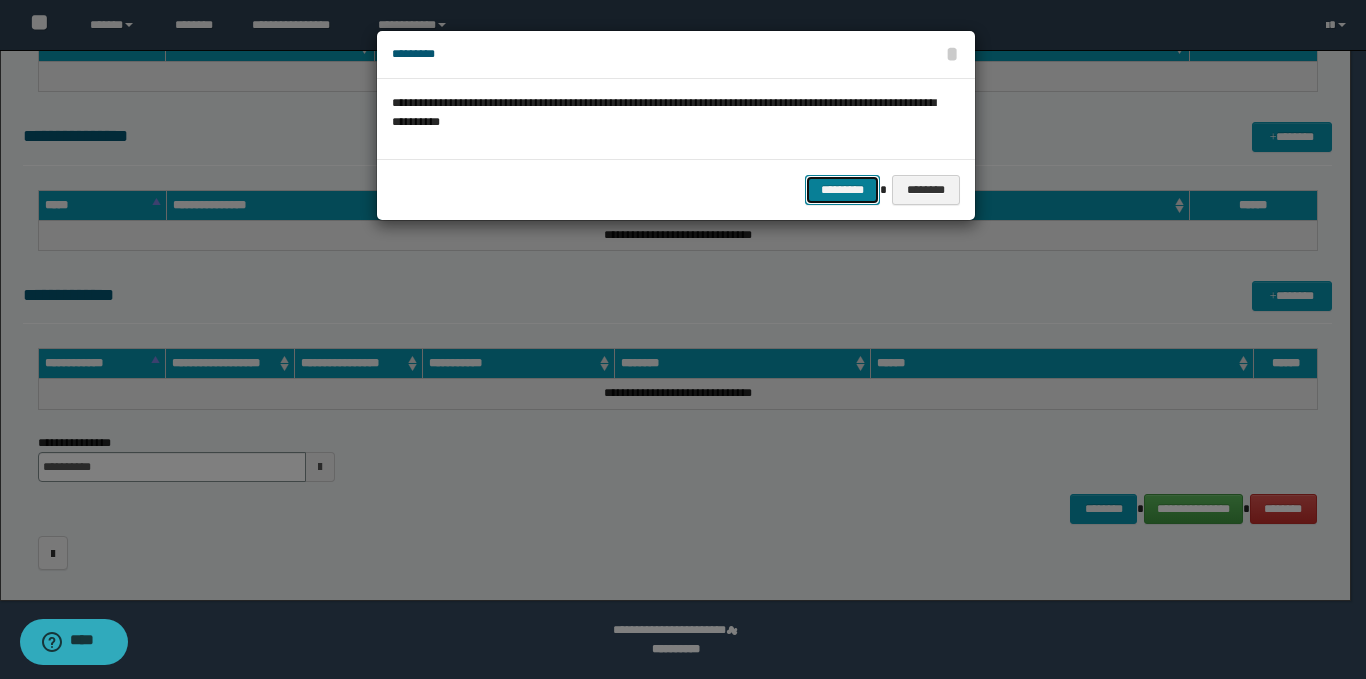 click on "*********" at bounding box center (842, 190) 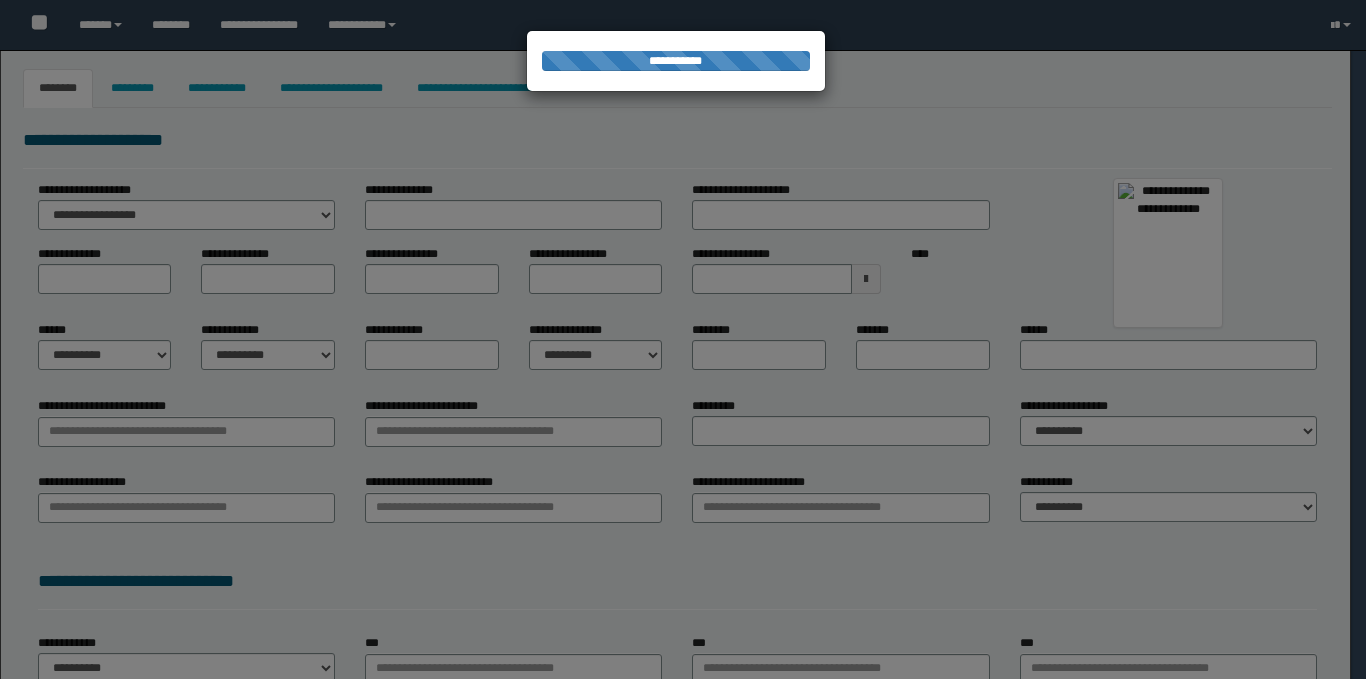 type on "*******" 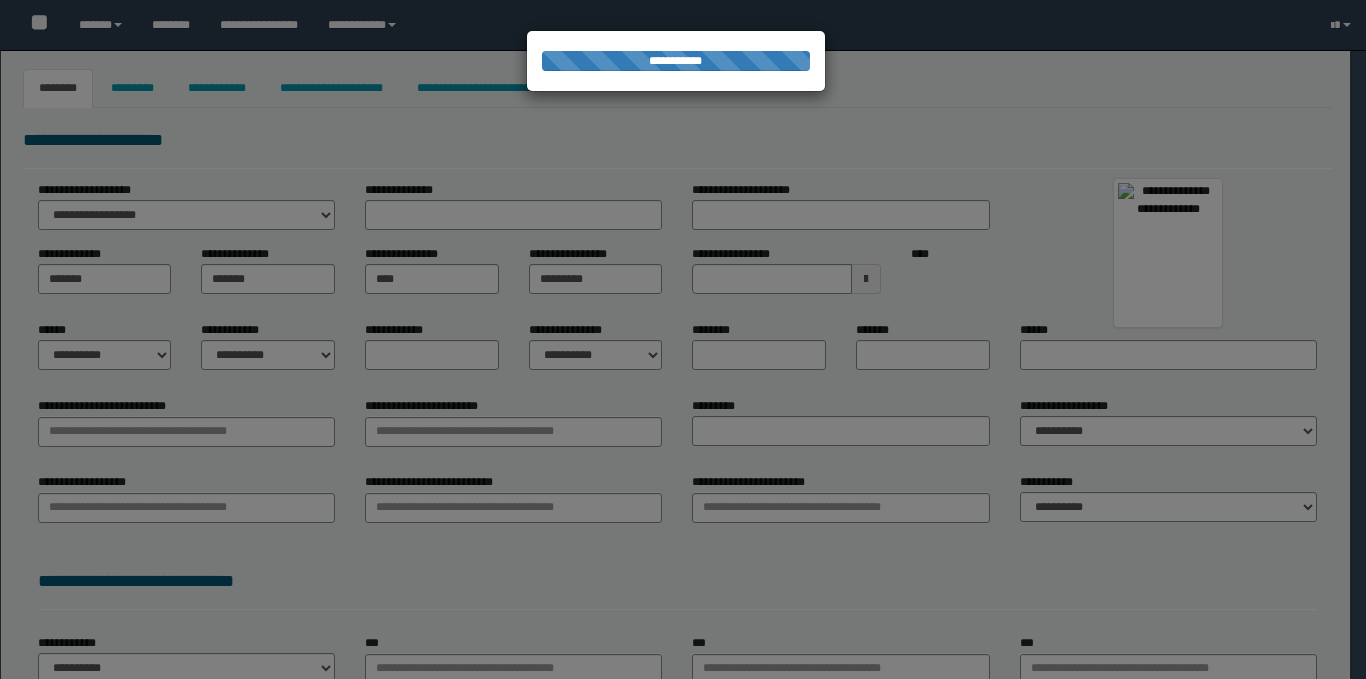 select on "*" 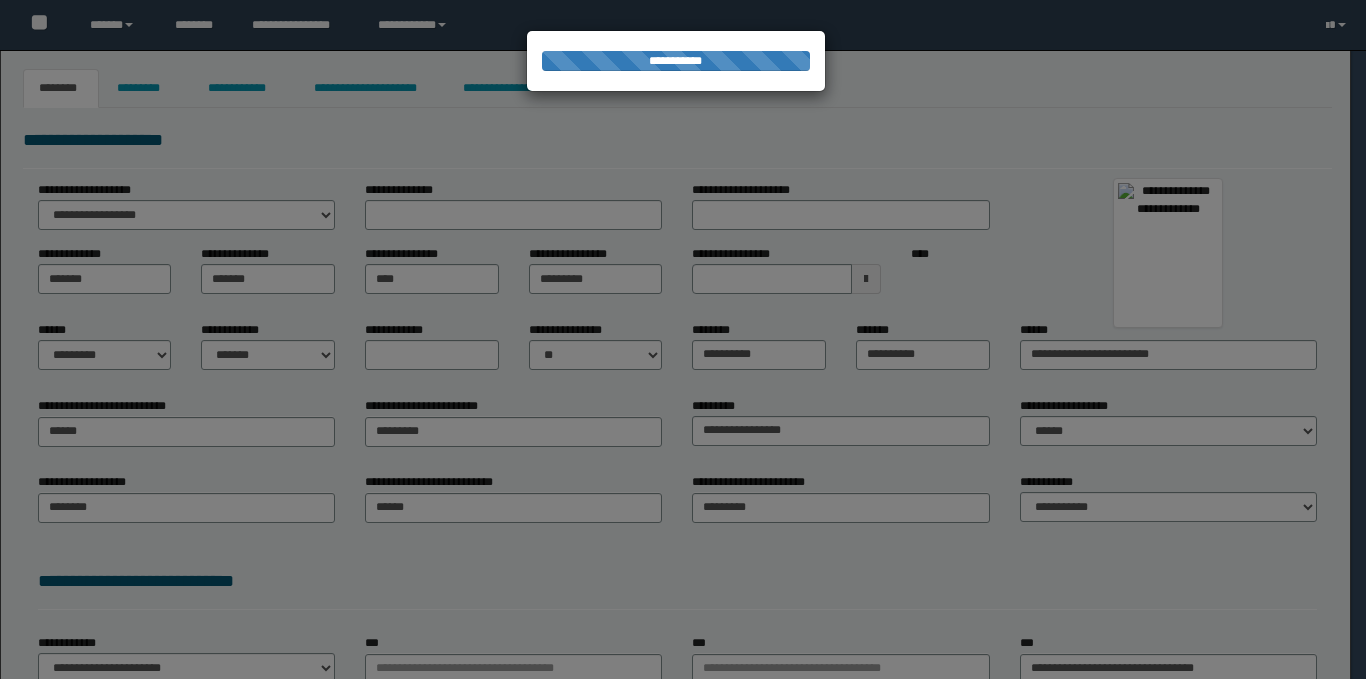 scroll, scrollTop: 0, scrollLeft: 0, axis: both 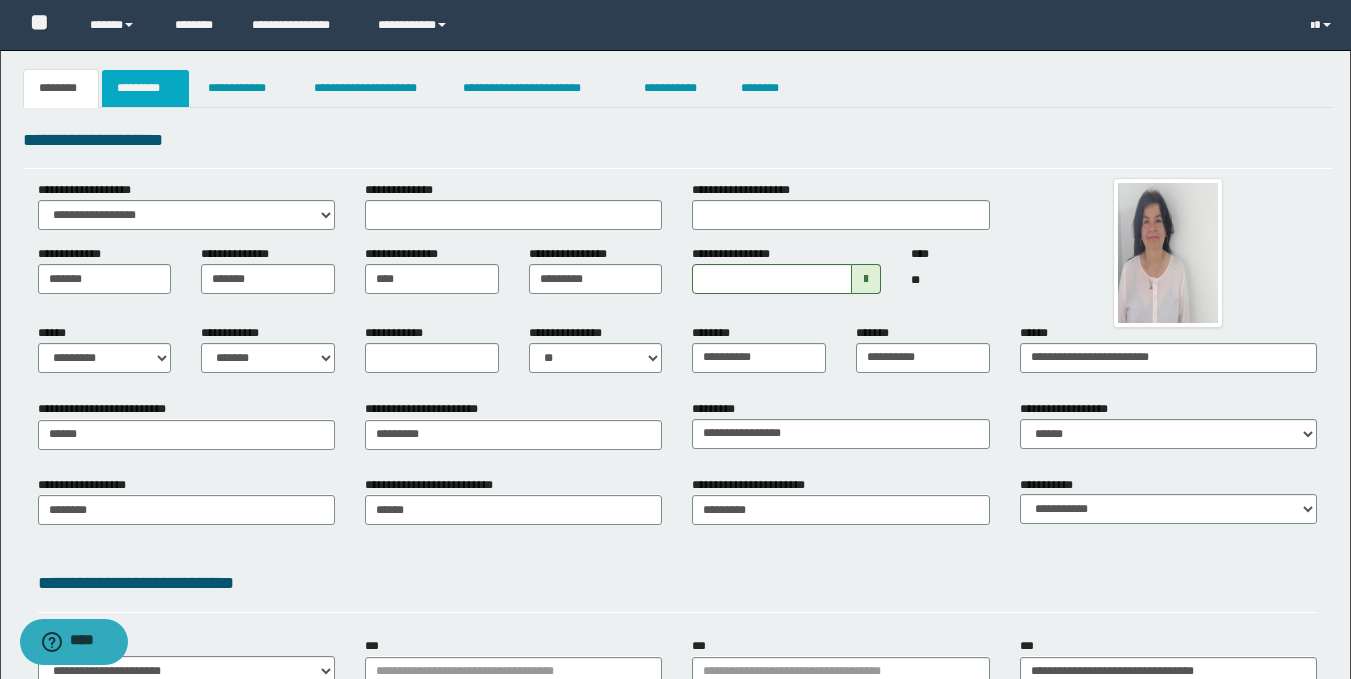 click on "*********" at bounding box center [145, 88] 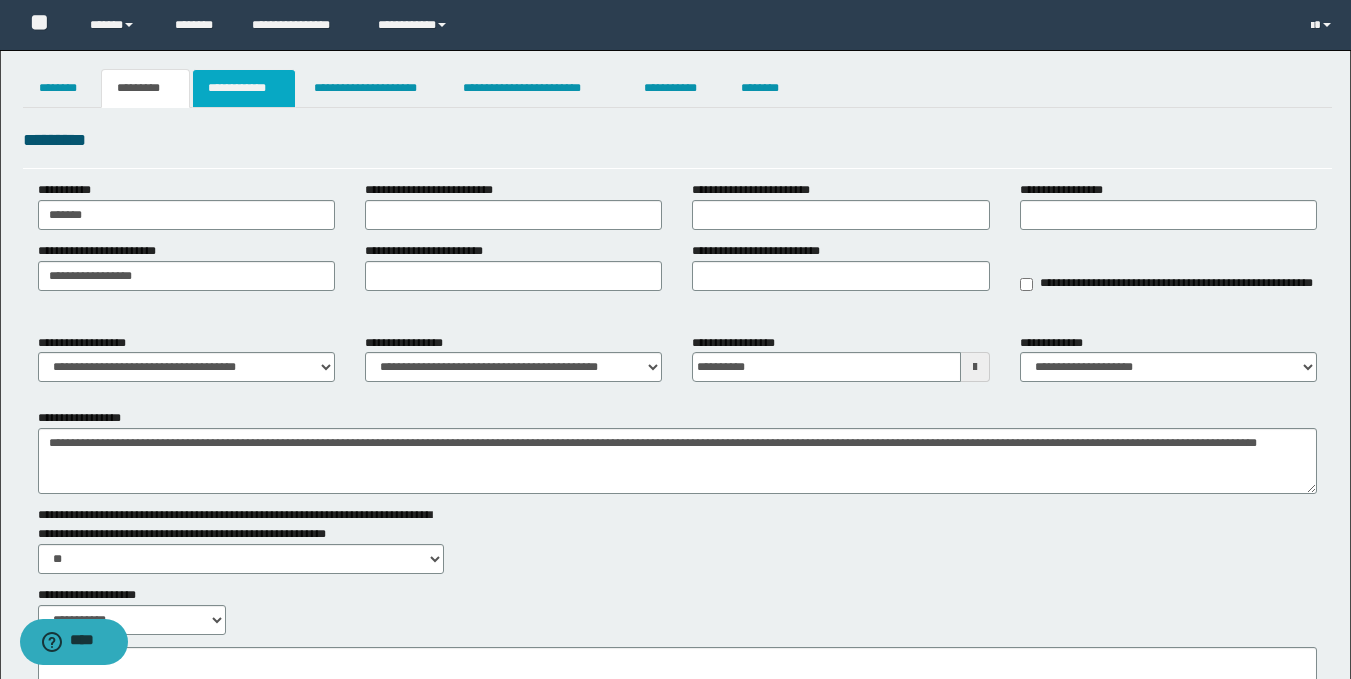 click on "**********" at bounding box center [244, 88] 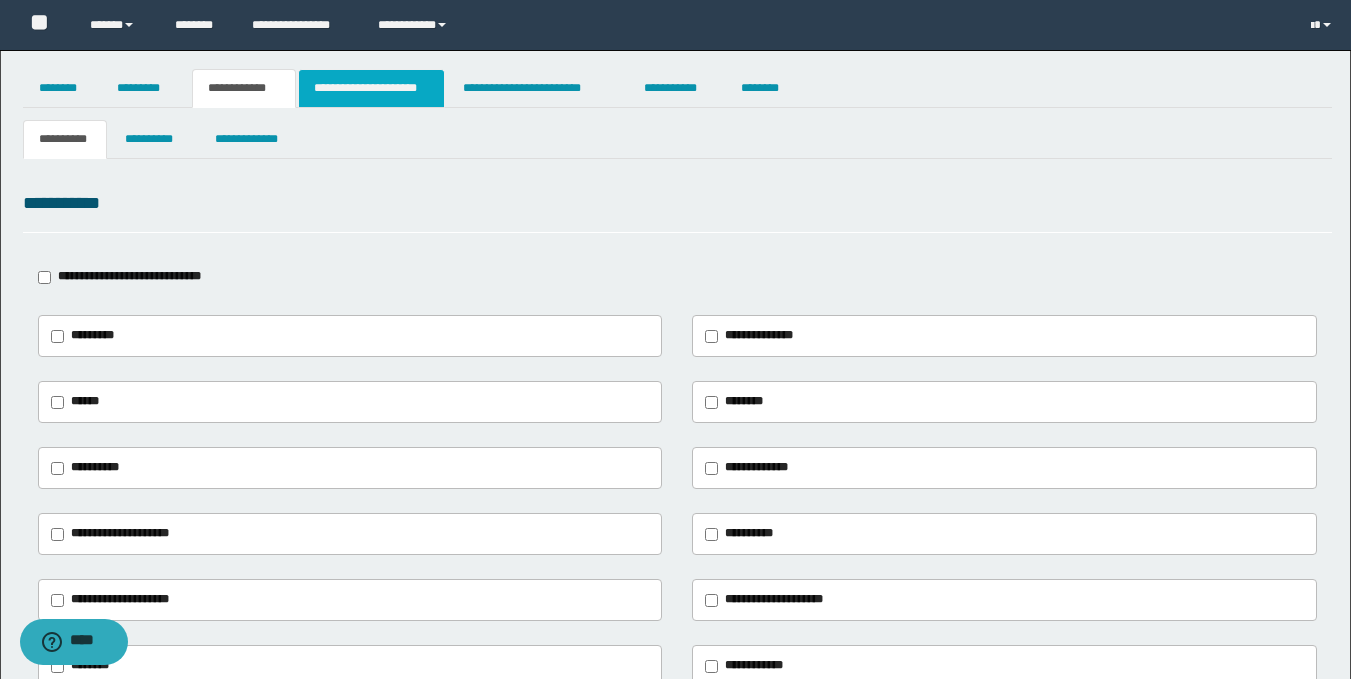 click on "**********" at bounding box center (371, 88) 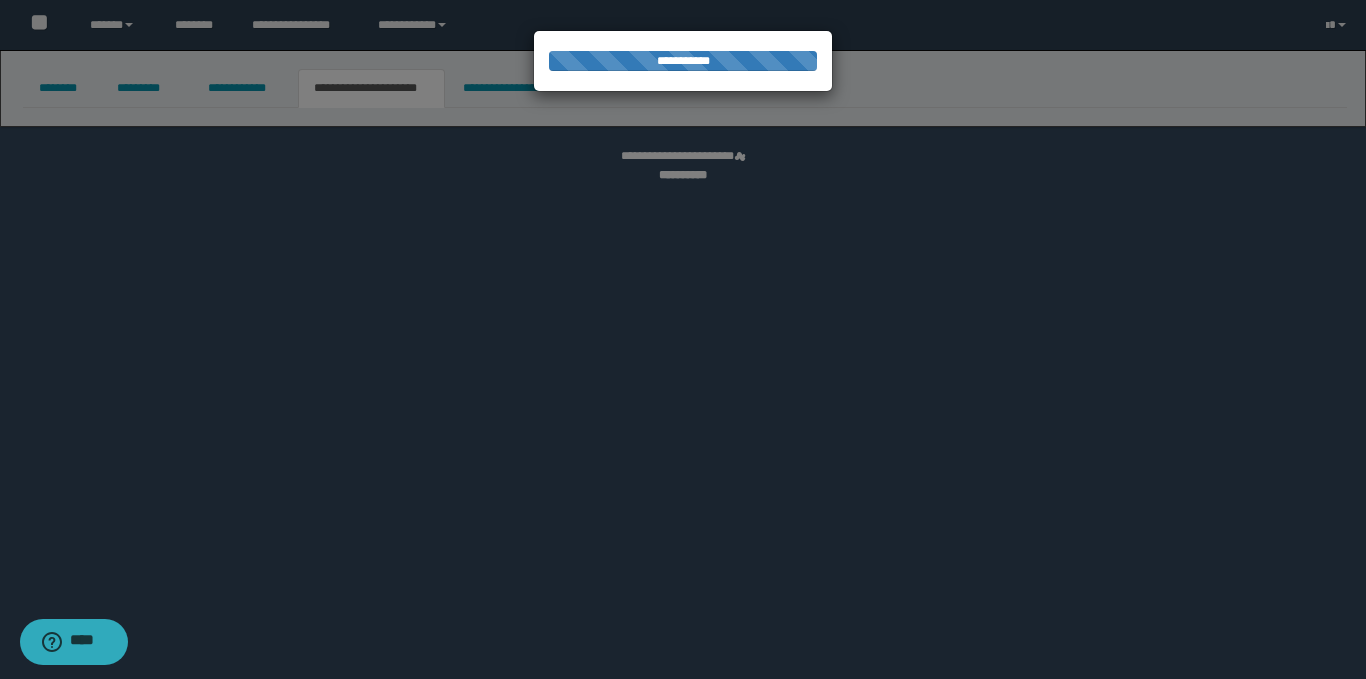 select on "*" 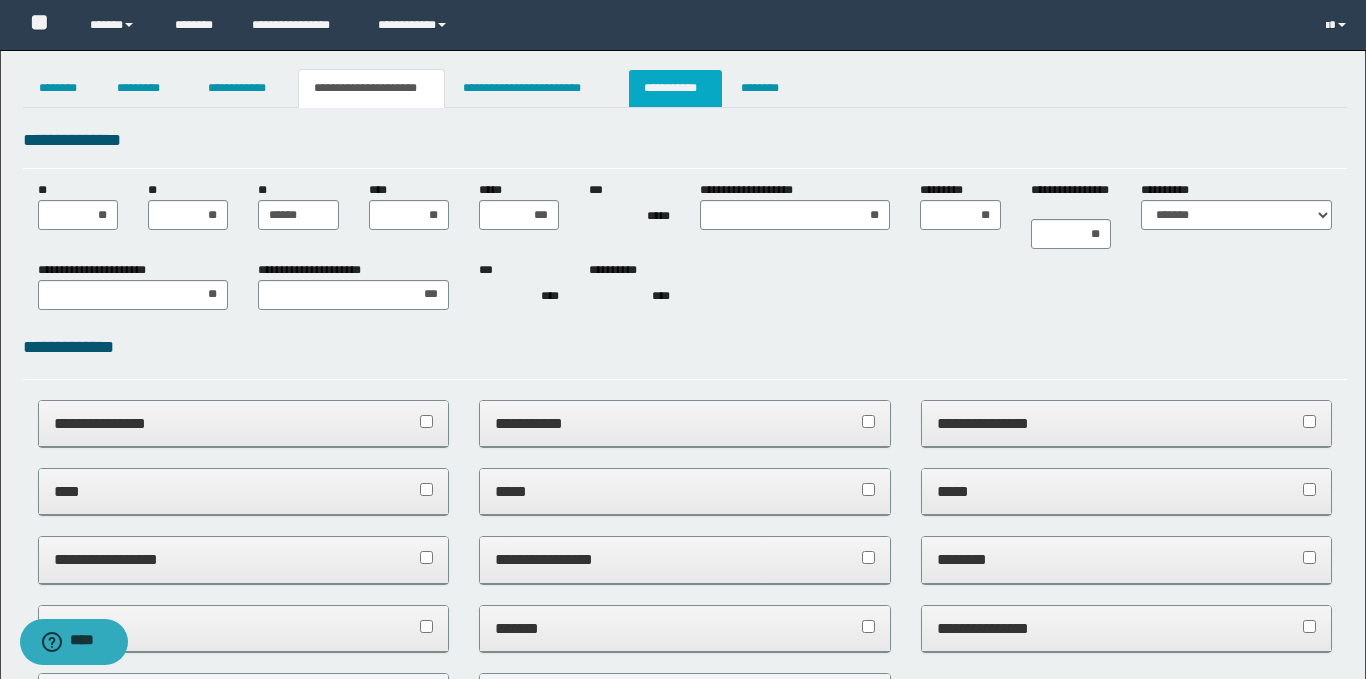 scroll, scrollTop: 0, scrollLeft: 0, axis: both 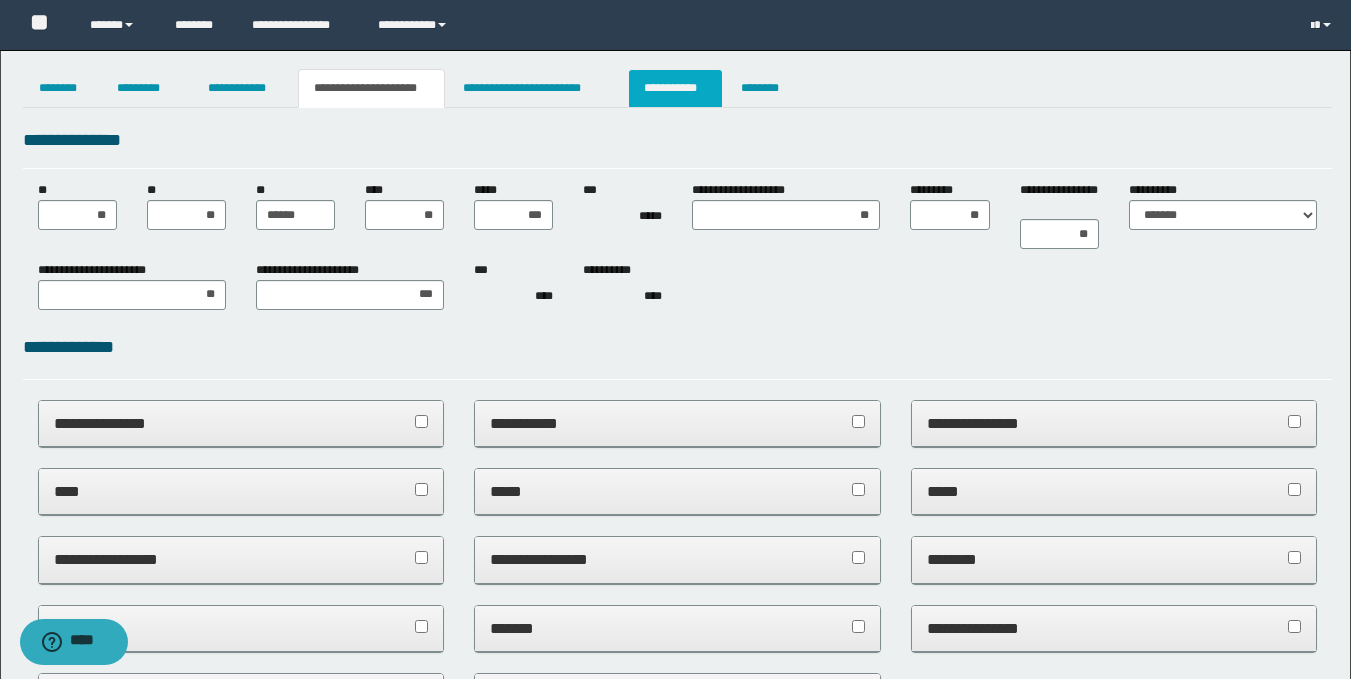 click on "**********" at bounding box center (675, 88) 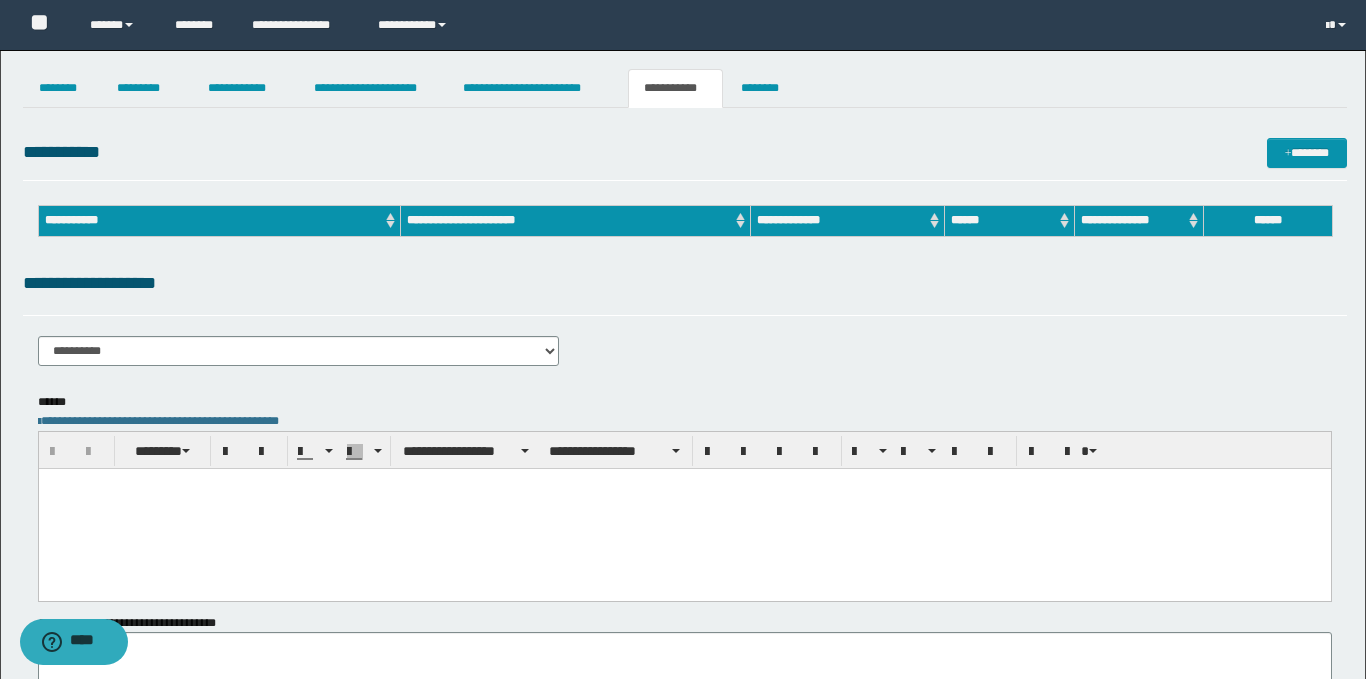 scroll, scrollTop: 0, scrollLeft: 0, axis: both 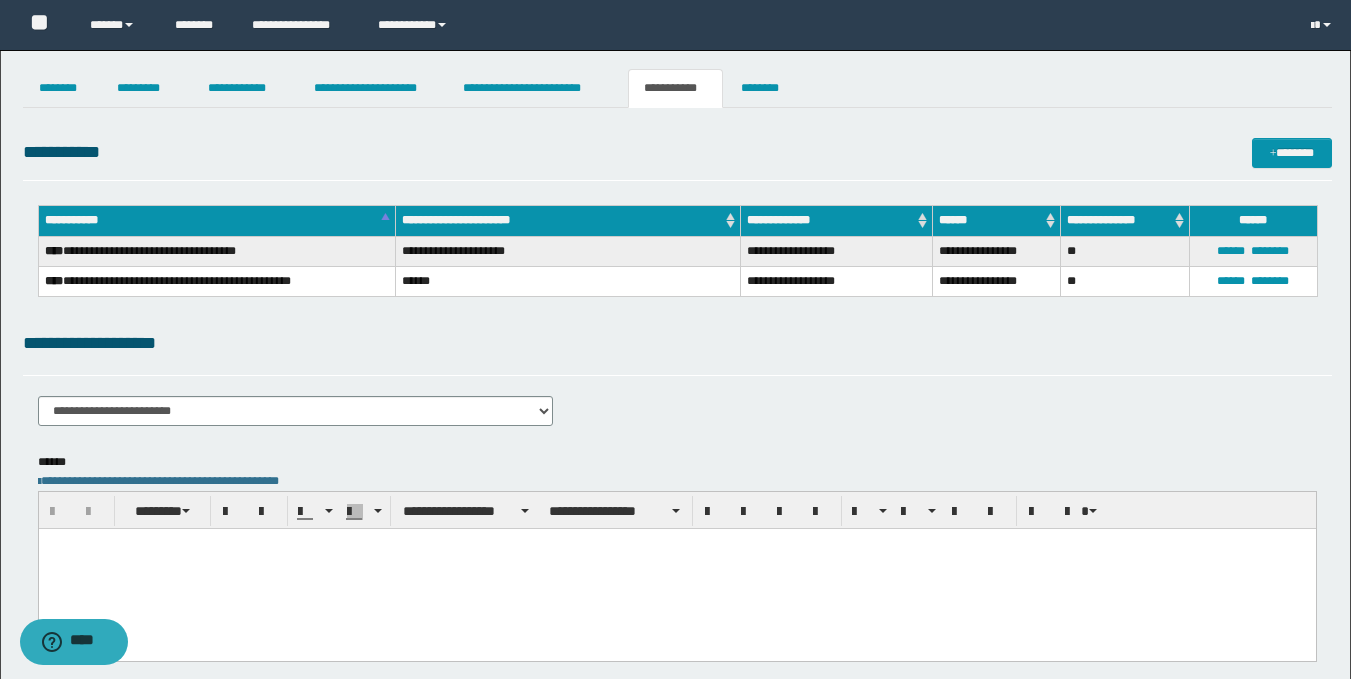 click at bounding box center (676, 568) 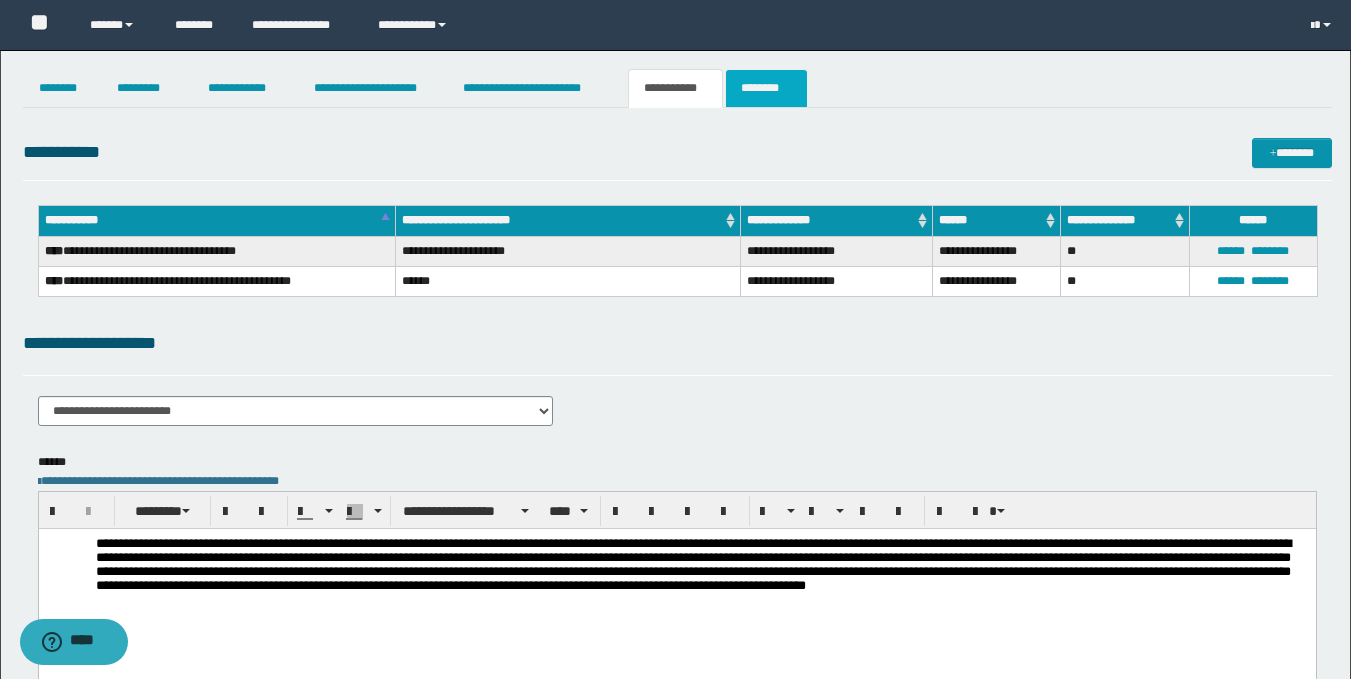 click on "********" at bounding box center [766, 88] 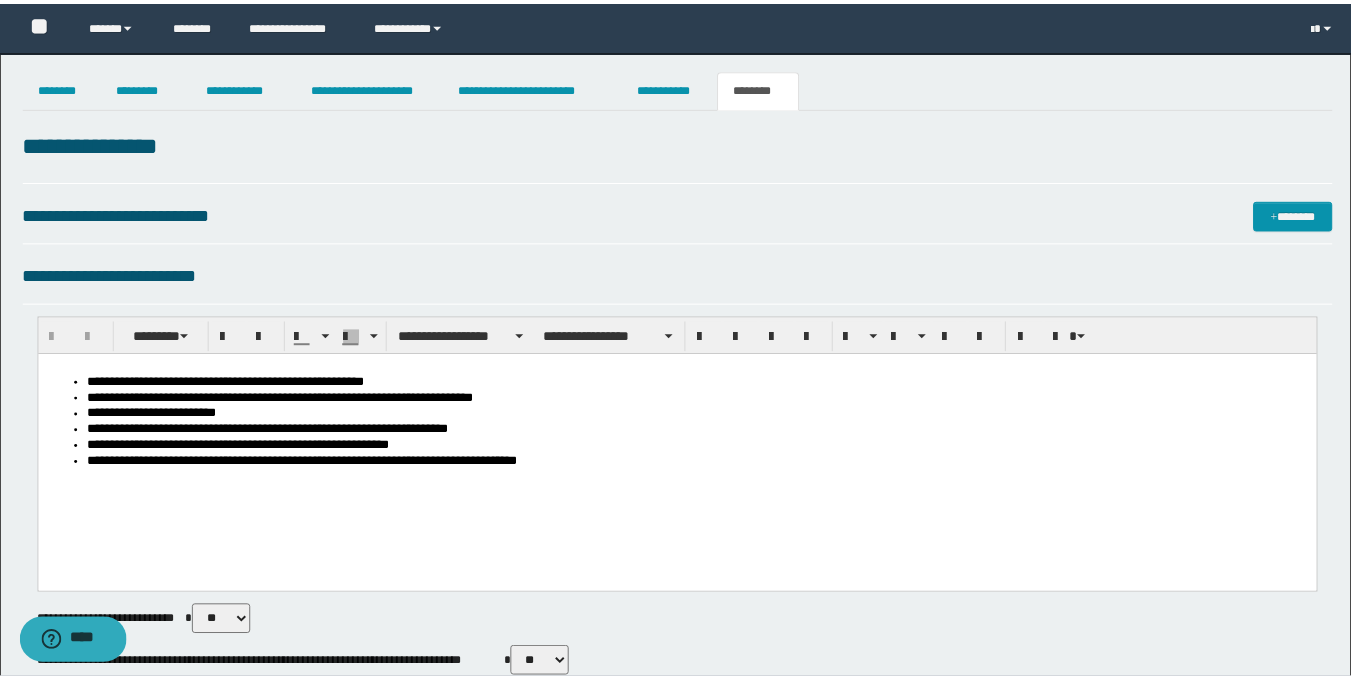 scroll, scrollTop: 0, scrollLeft: 0, axis: both 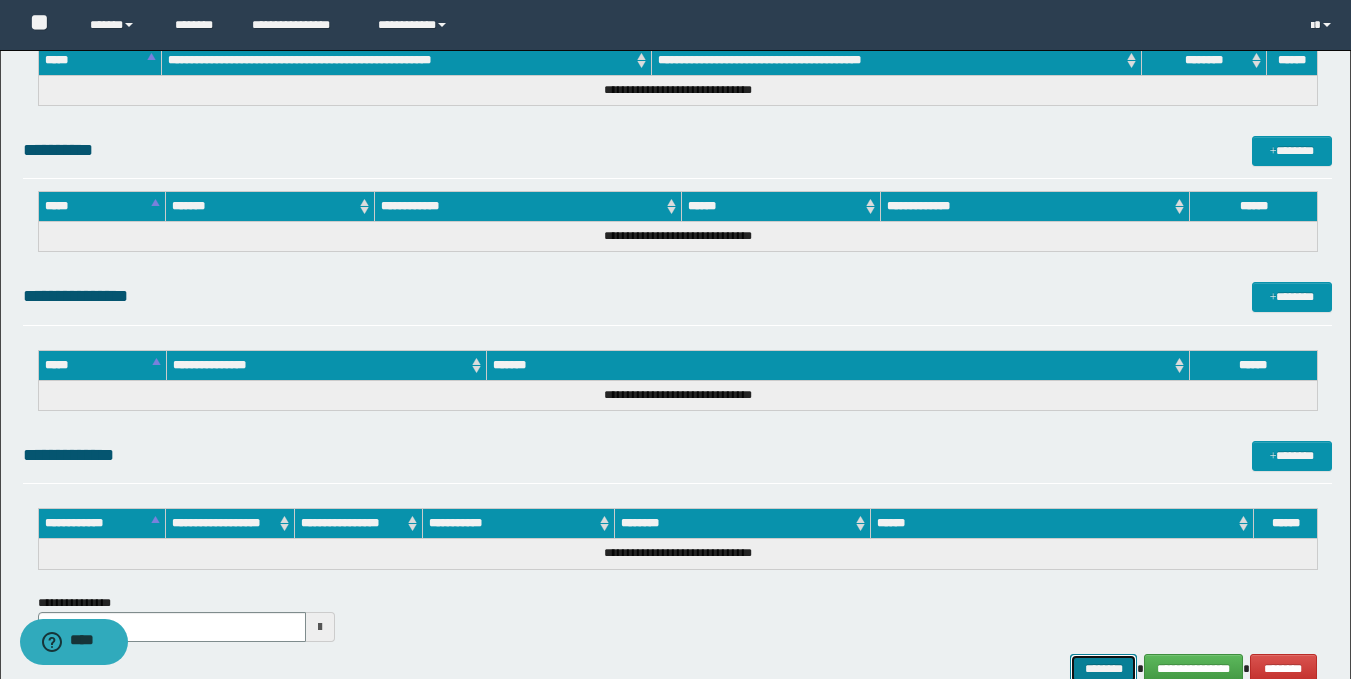 click on "********" at bounding box center [1104, 669] 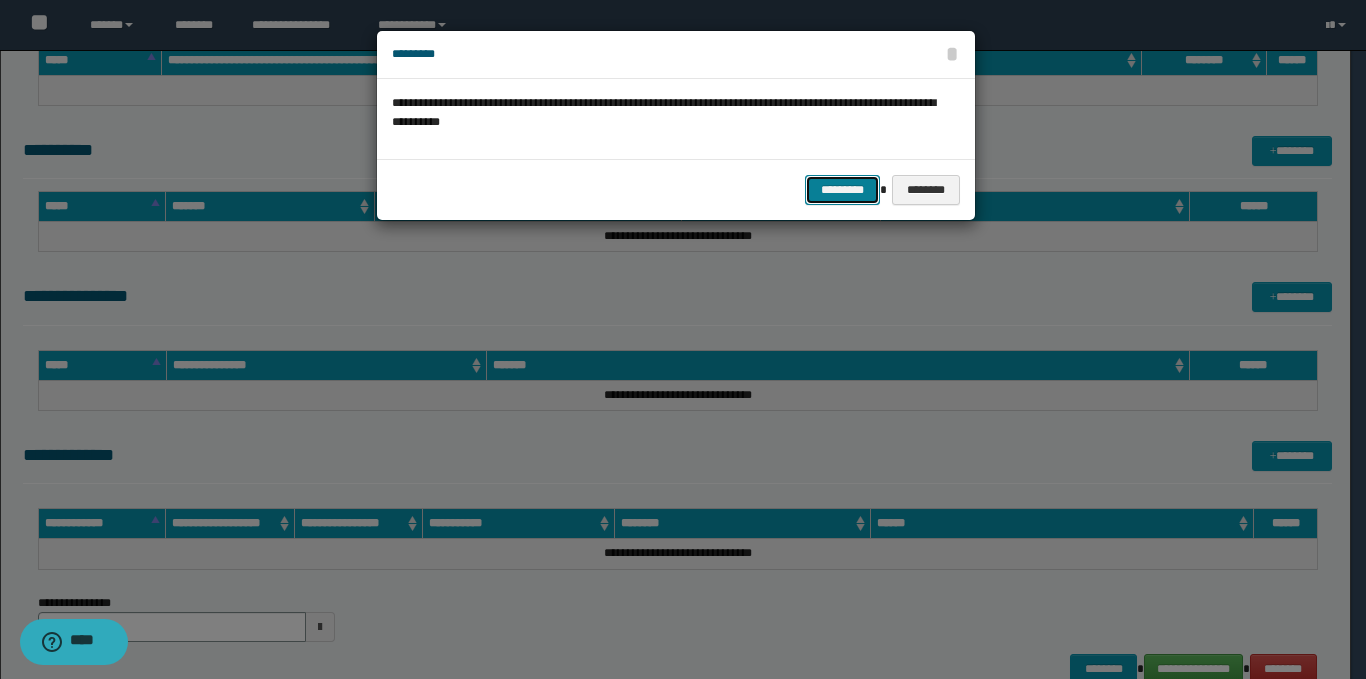 click on "*********" at bounding box center (842, 190) 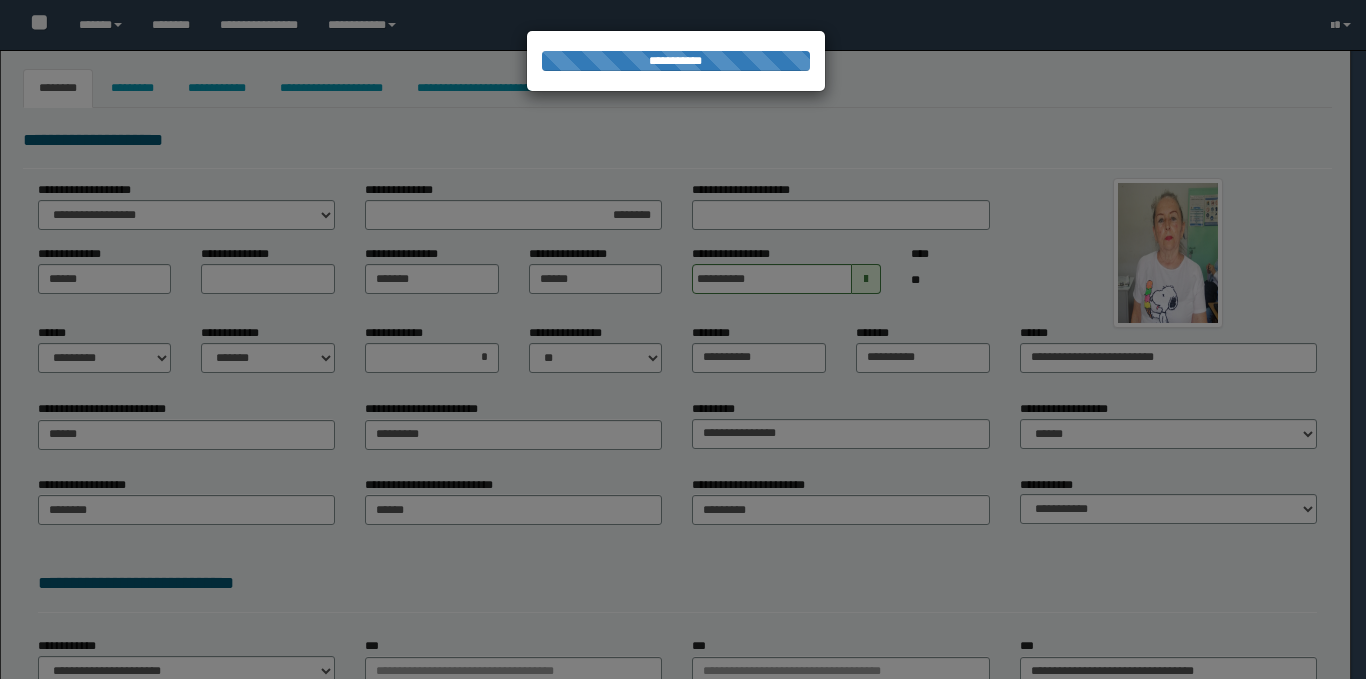 select on "*" 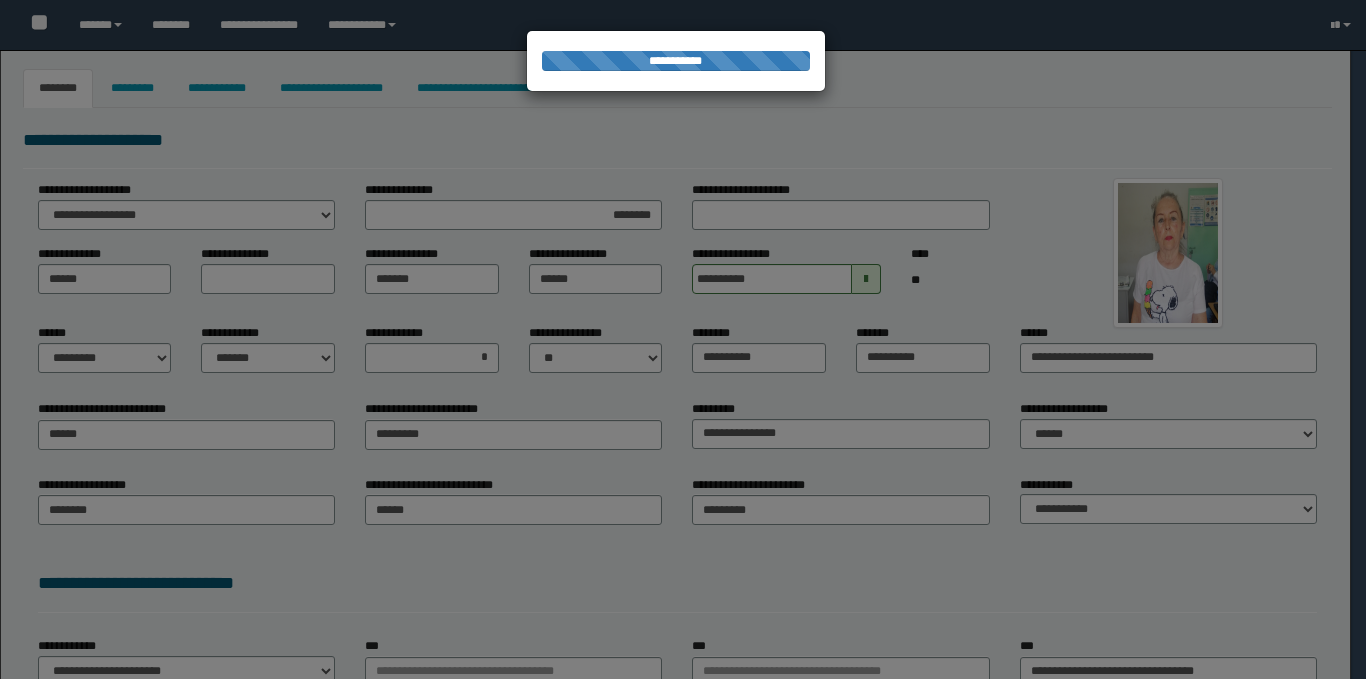 select on "*" 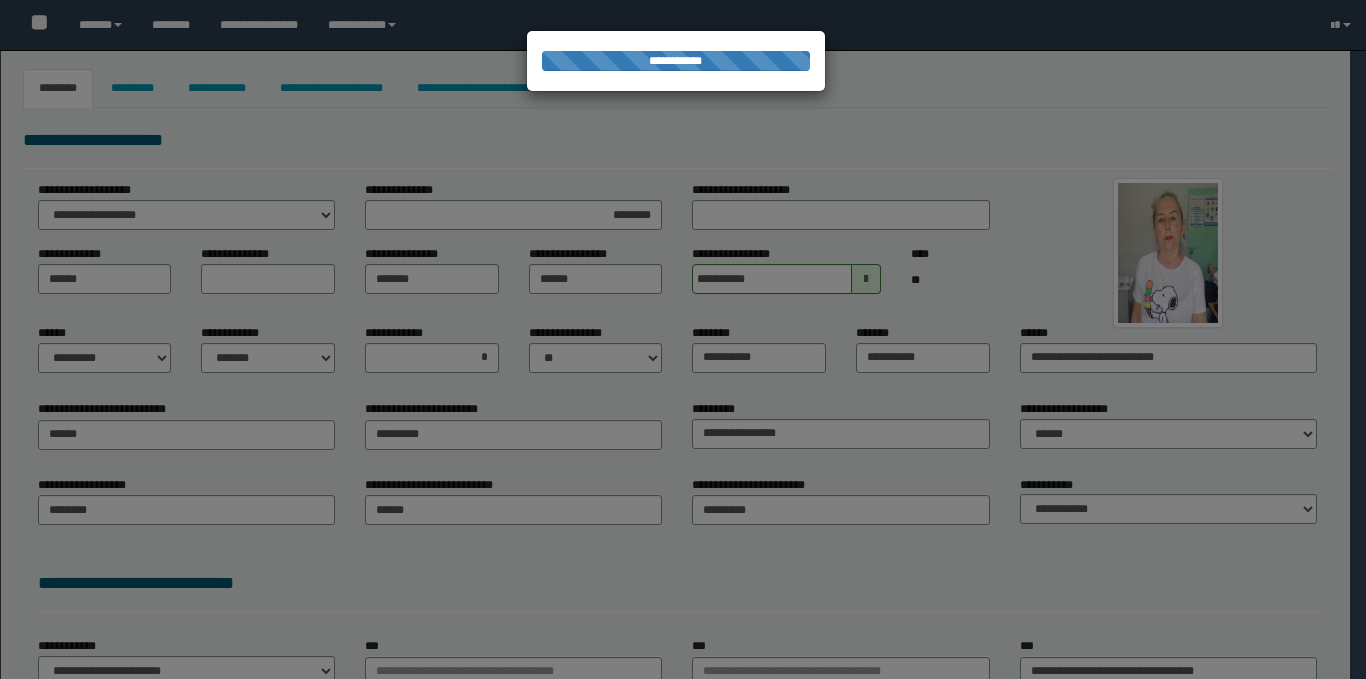 select on "*" 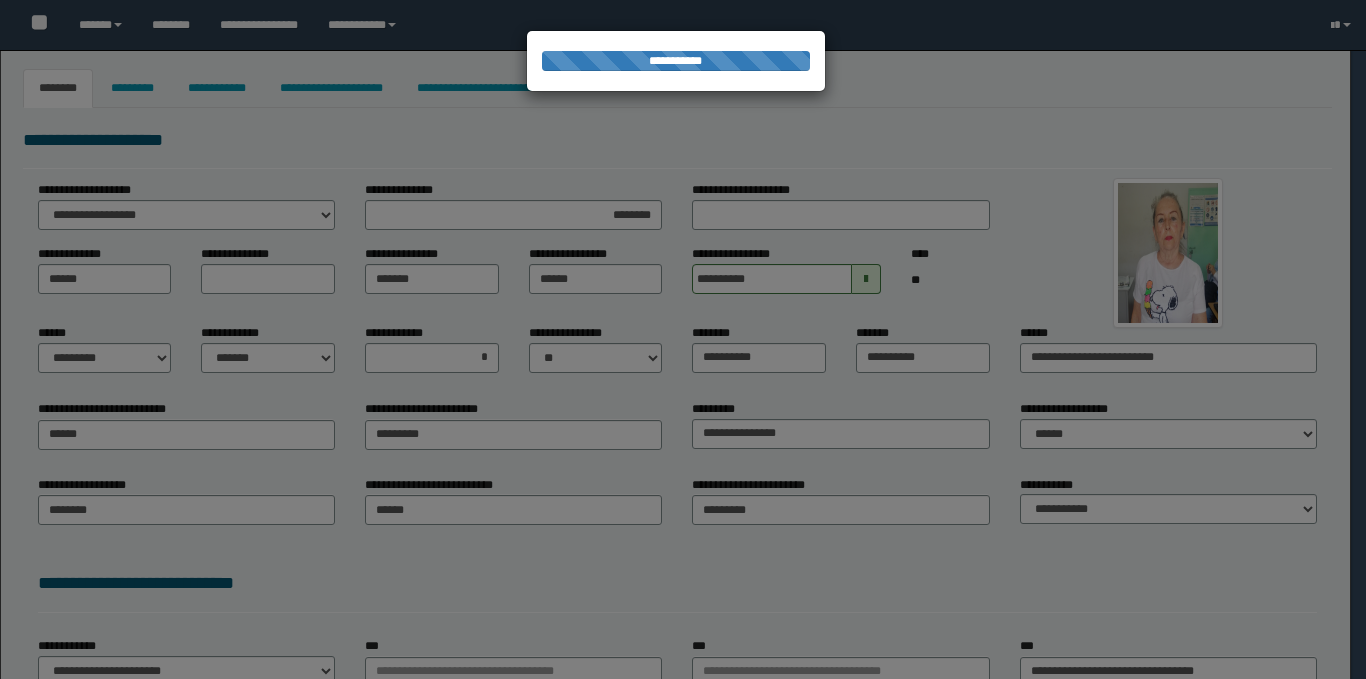 select on "**" 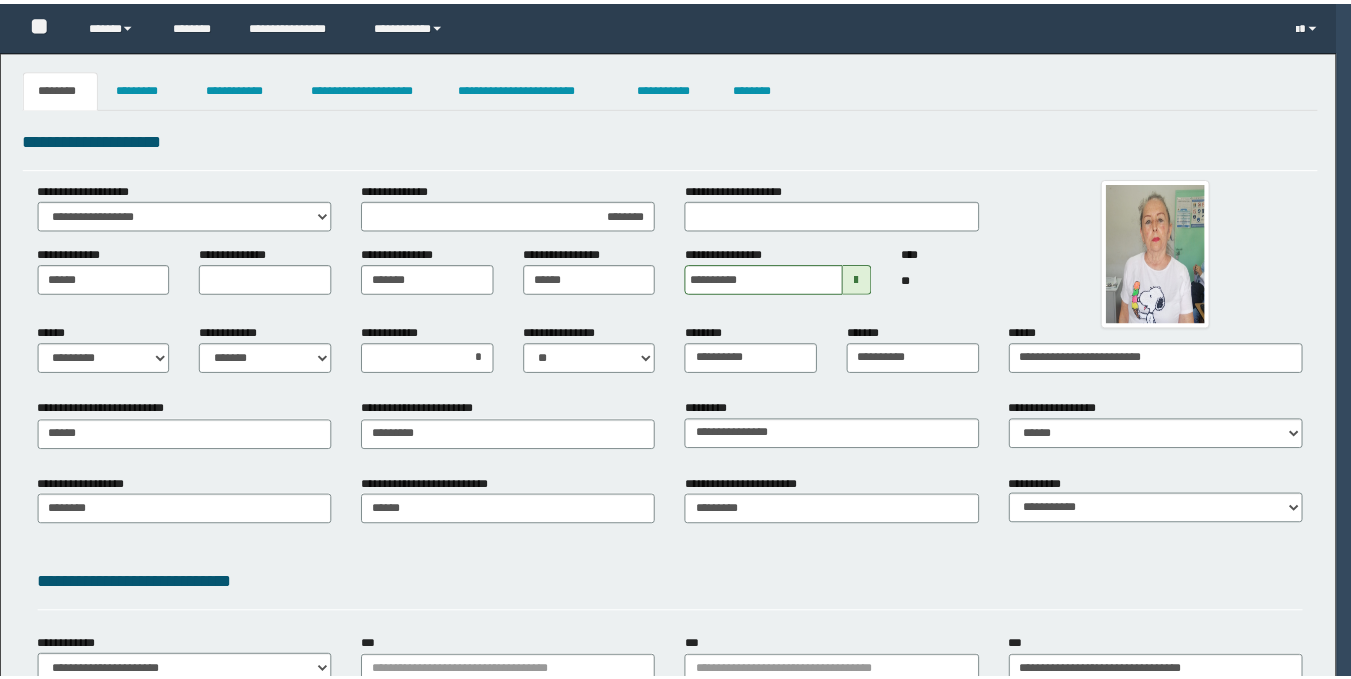 scroll, scrollTop: 0, scrollLeft: 0, axis: both 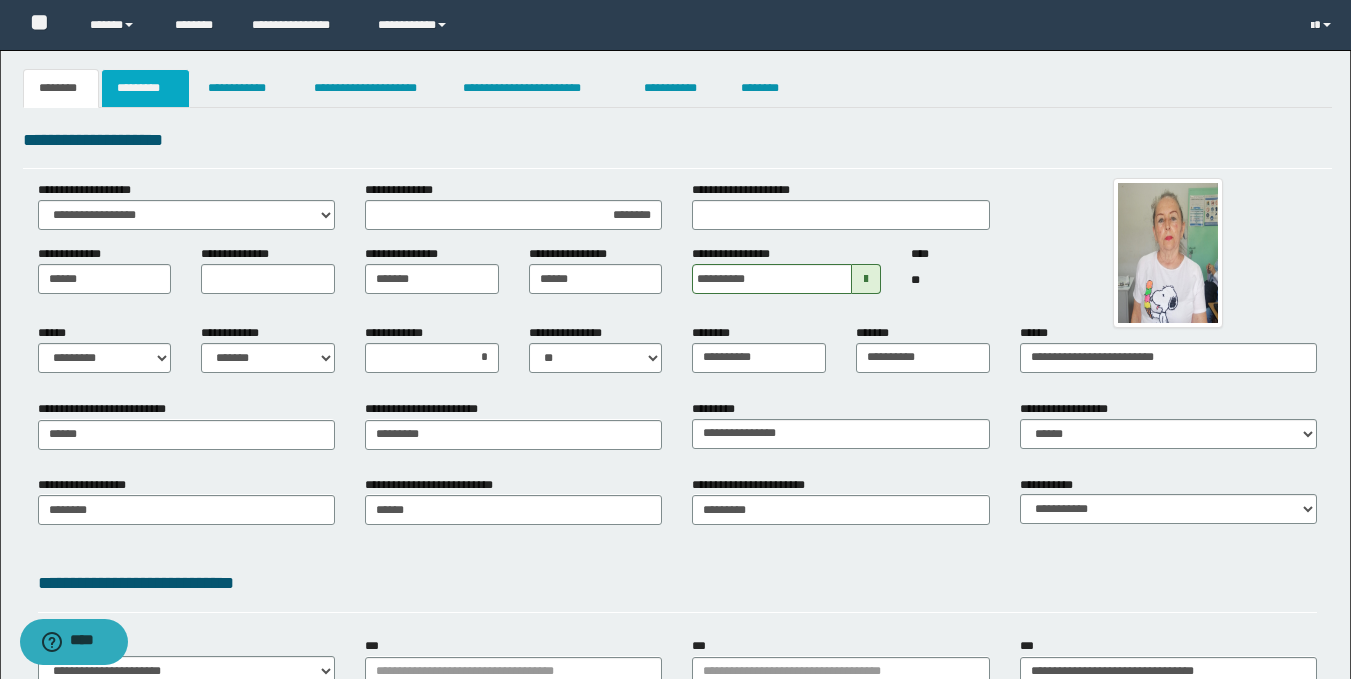 click on "*********" at bounding box center [145, 88] 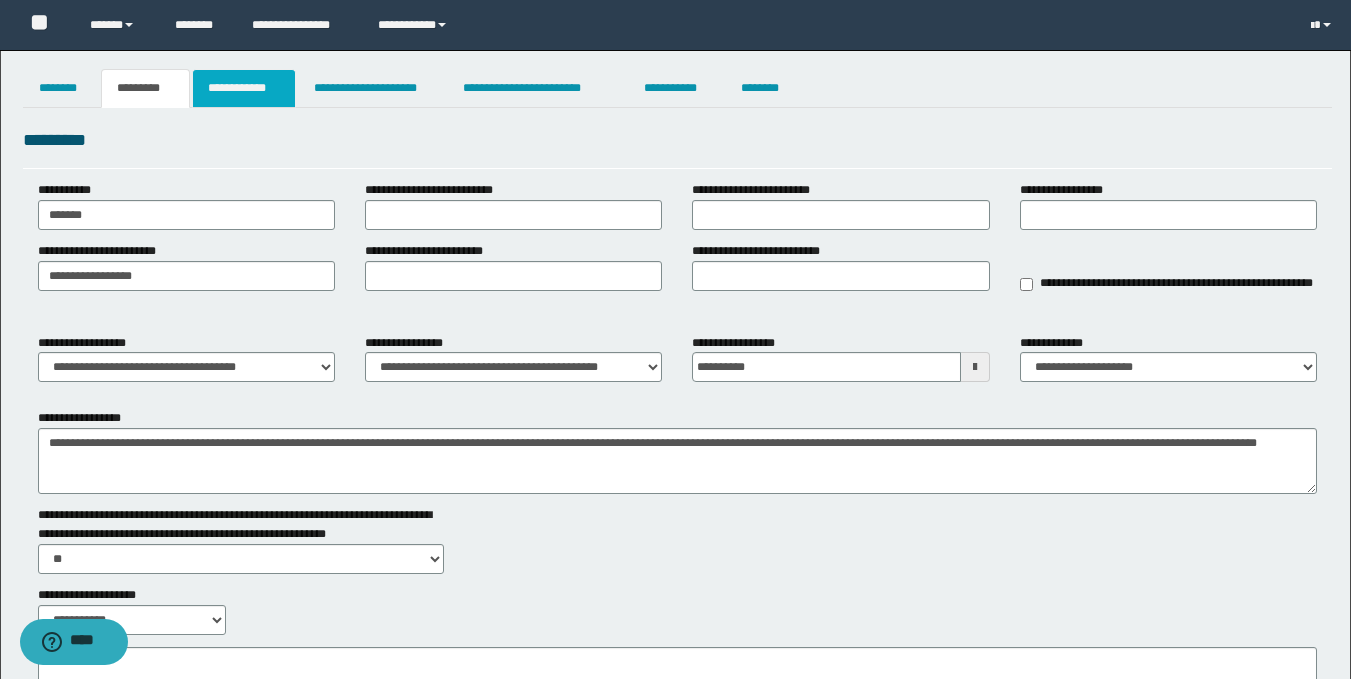 click on "**********" at bounding box center [244, 88] 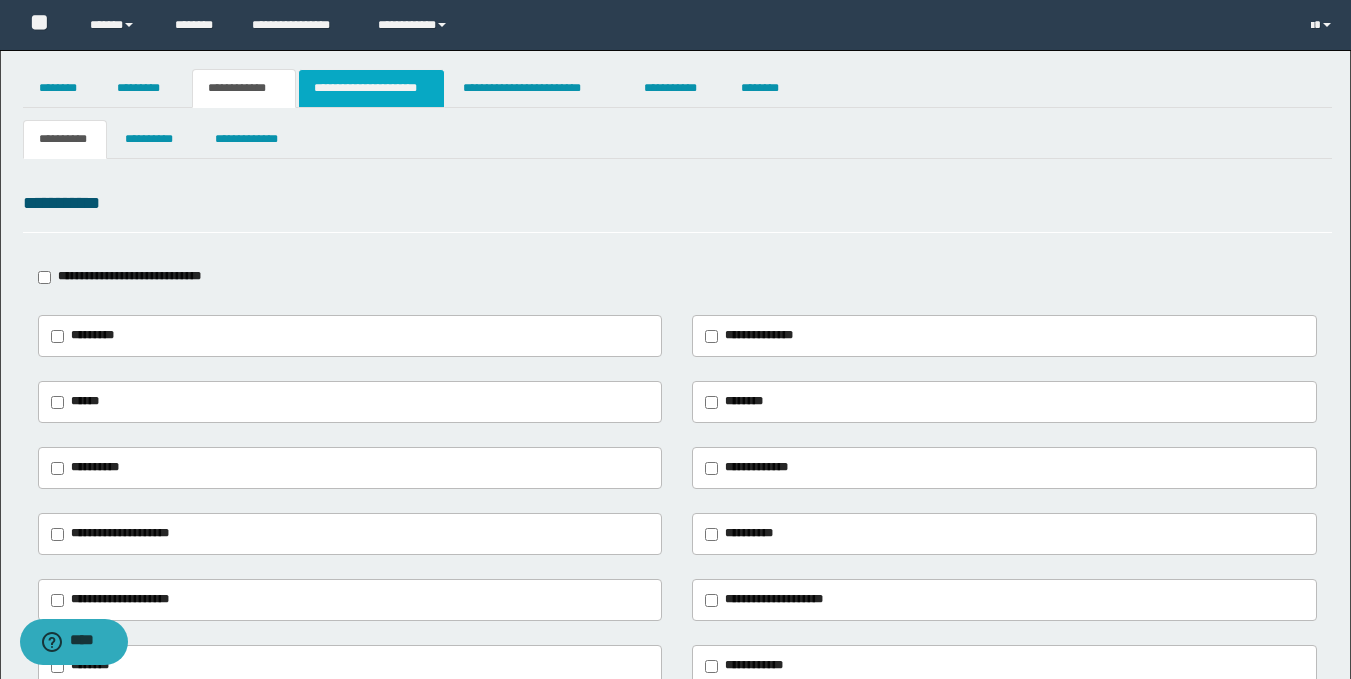click on "**********" at bounding box center [371, 88] 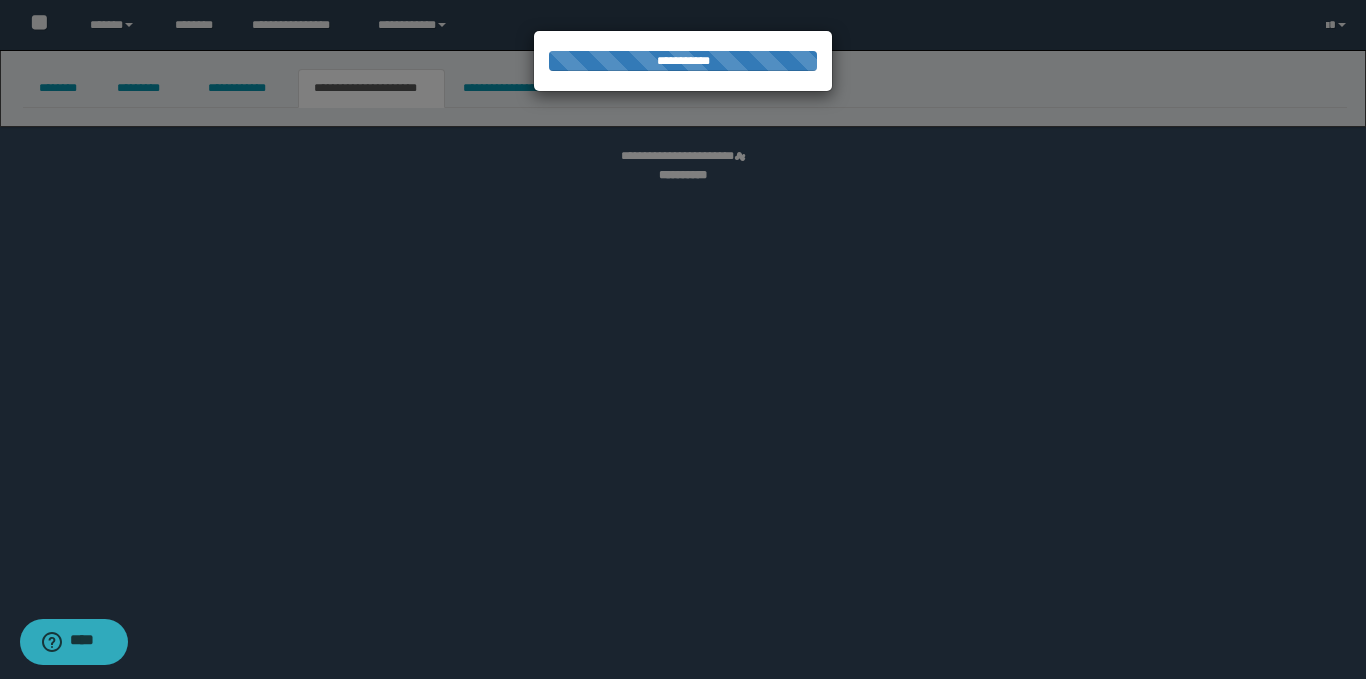select on "*" 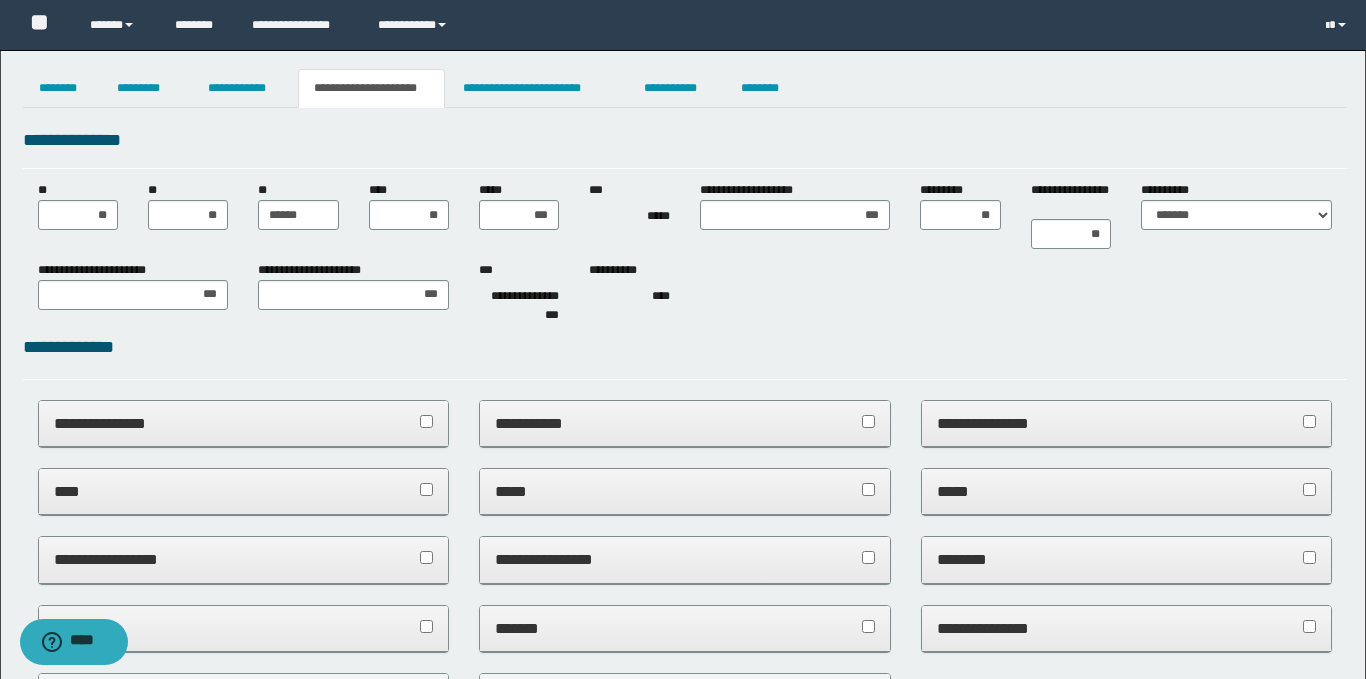 scroll, scrollTop: 0, scrollLeft: 0, axis: both 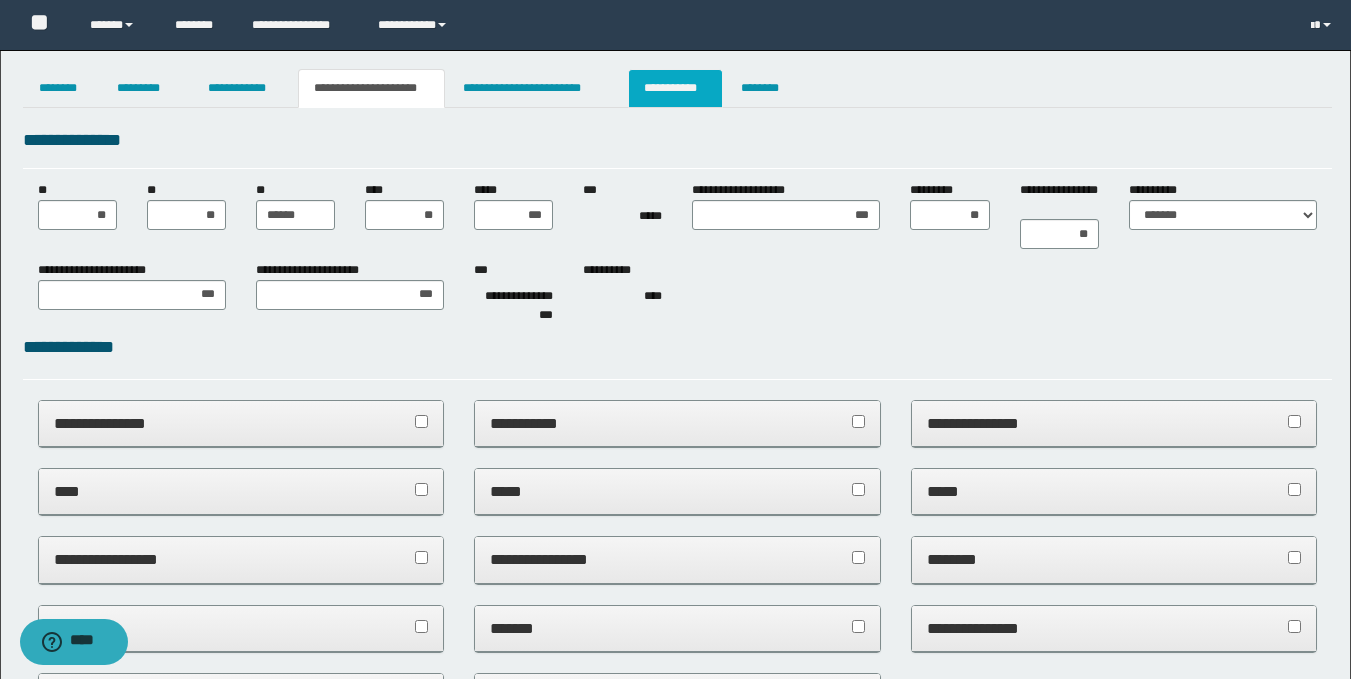 click on "**********" at bounding box center (675, 88) 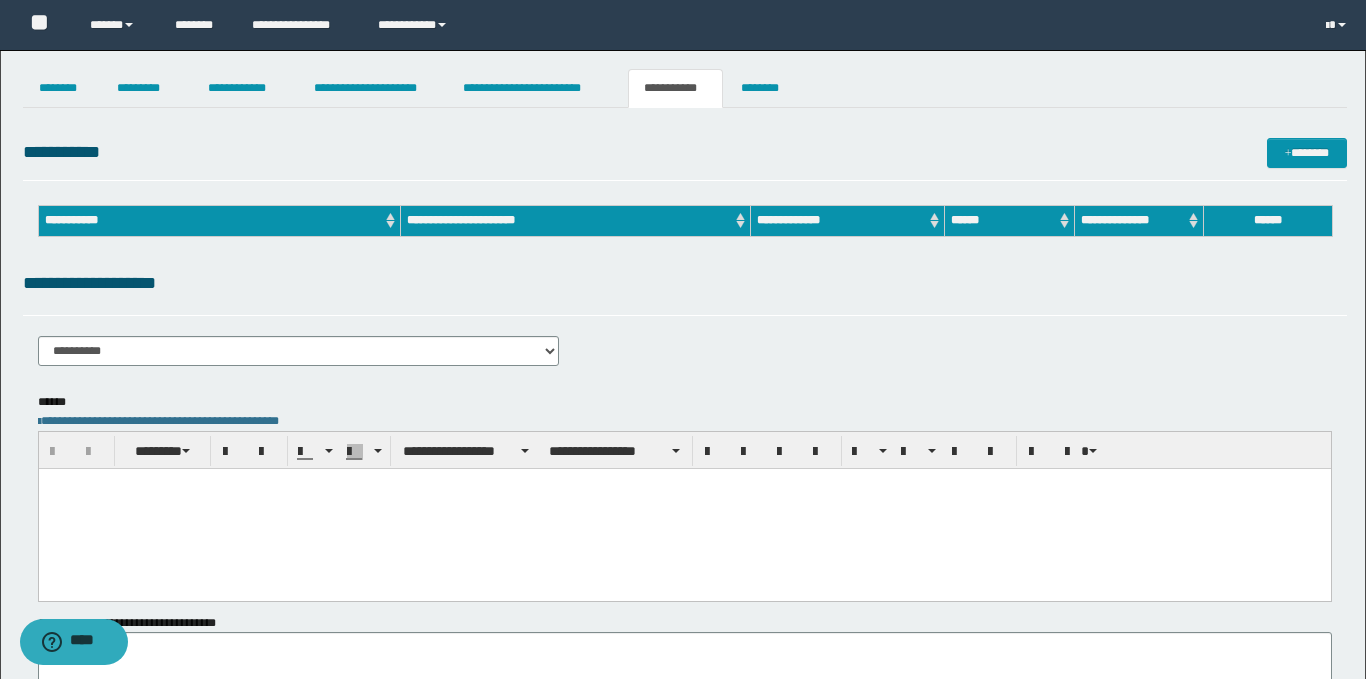 scroll, scrollTop: 0, scrollLeft: 0, axis: both 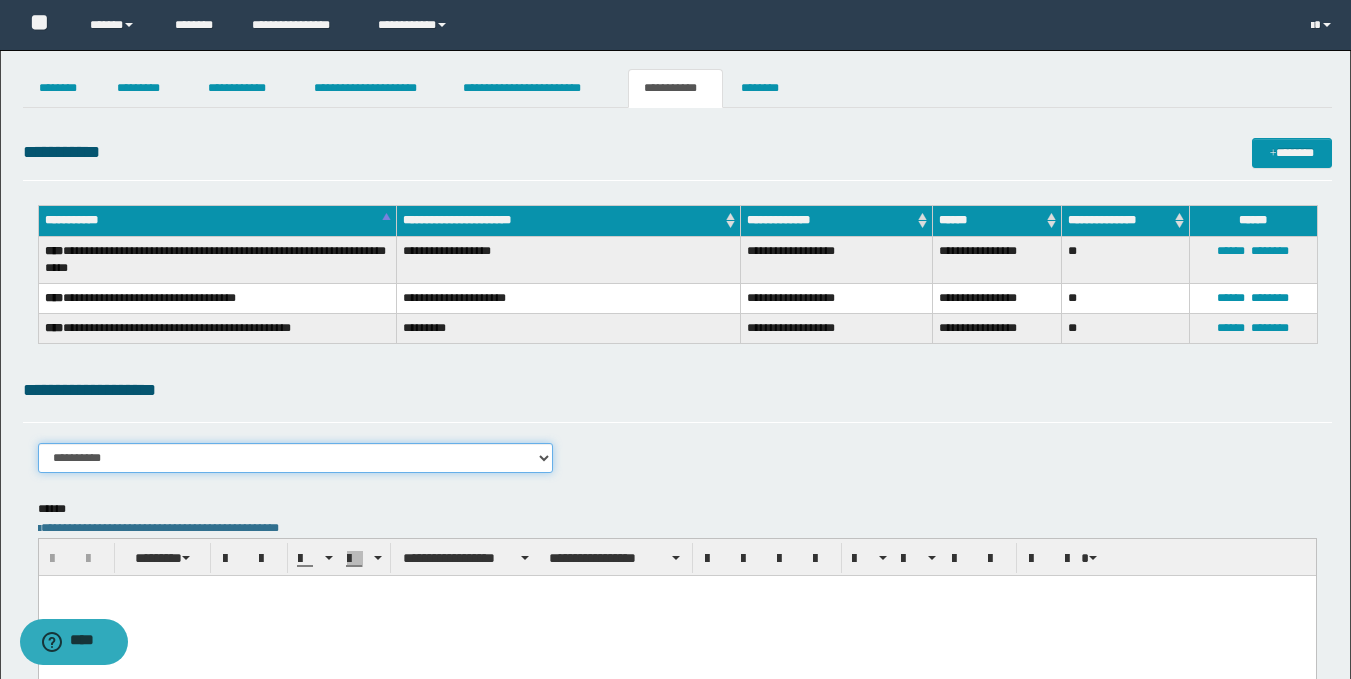 click on "**********" at bounding box center [296, 458] 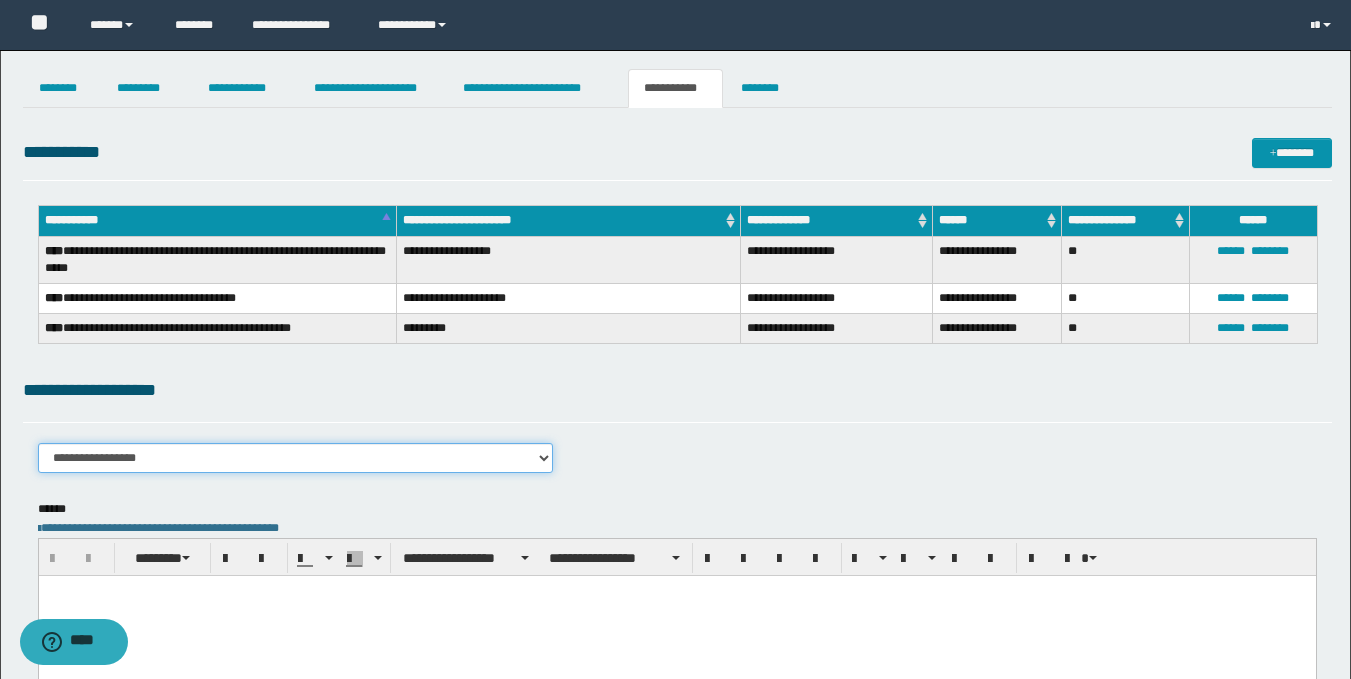 click on "**********" at bounding box center (296, 458) 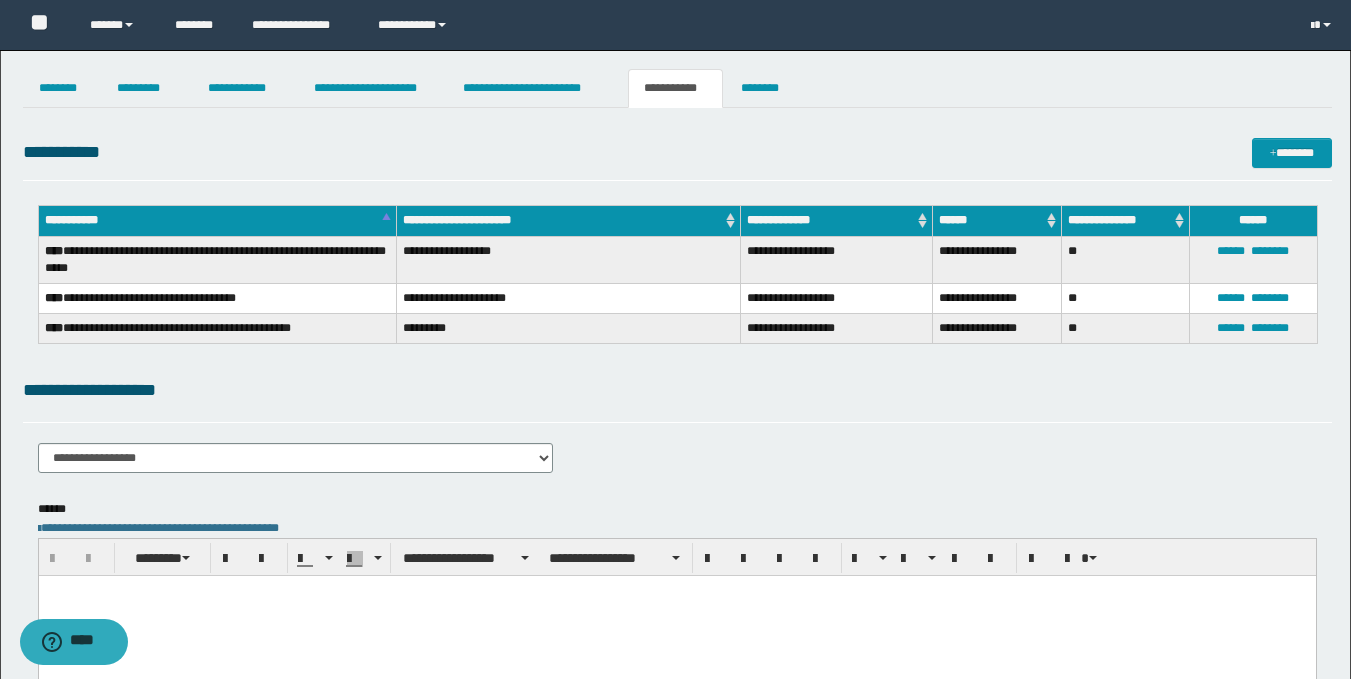 click at bounding box center [676, 616] 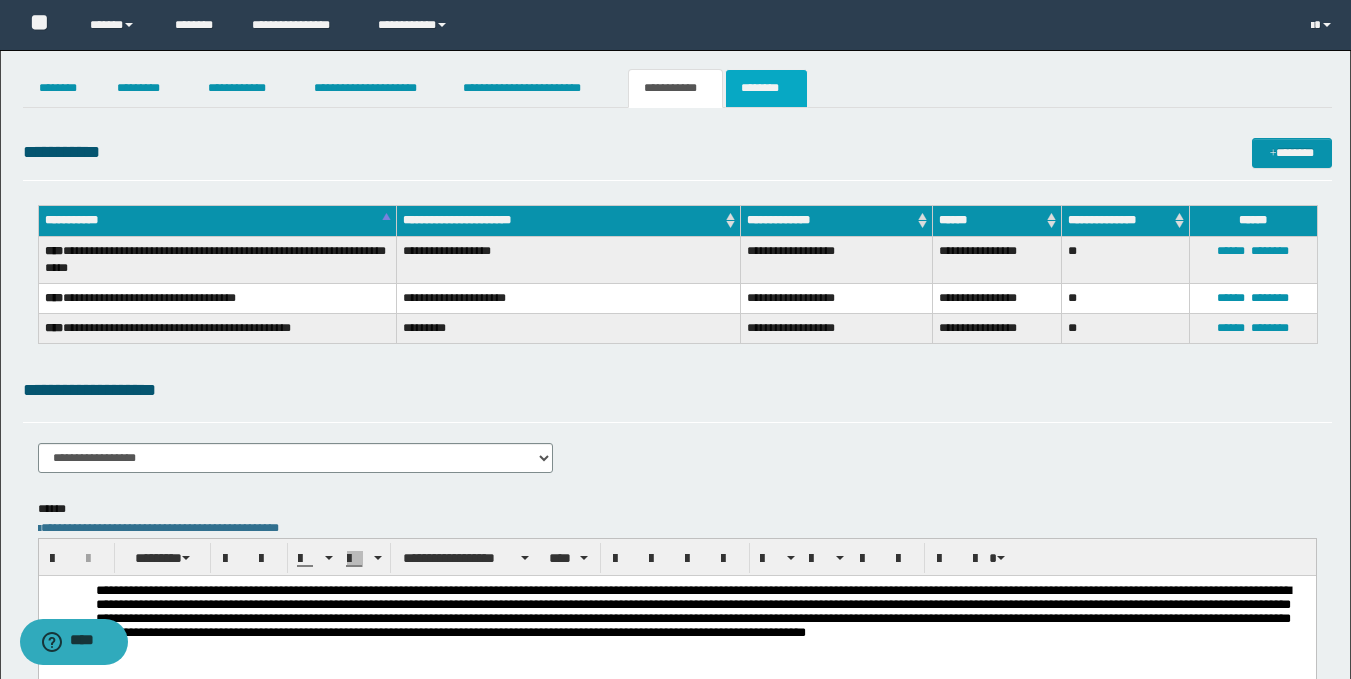 click on "********" at bounding box center (766, 88) 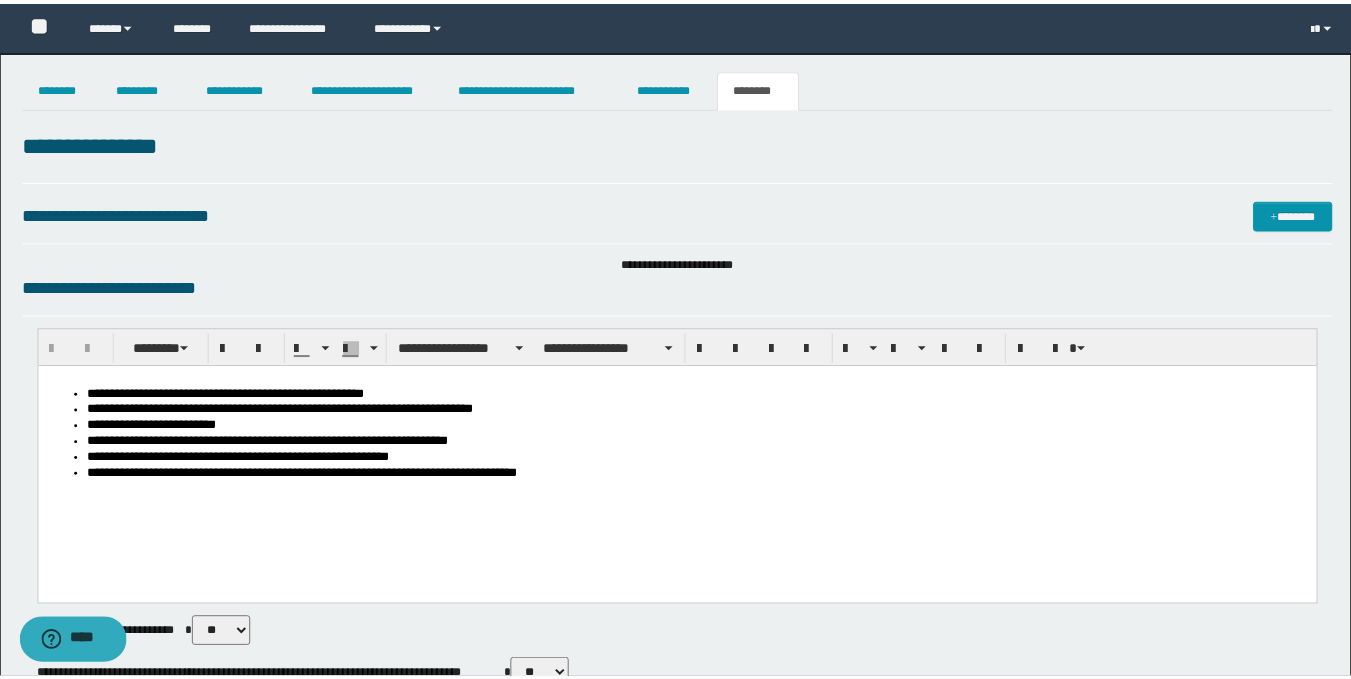 scroll, scrollTop: 0, scrollLeft: 0, axis: both 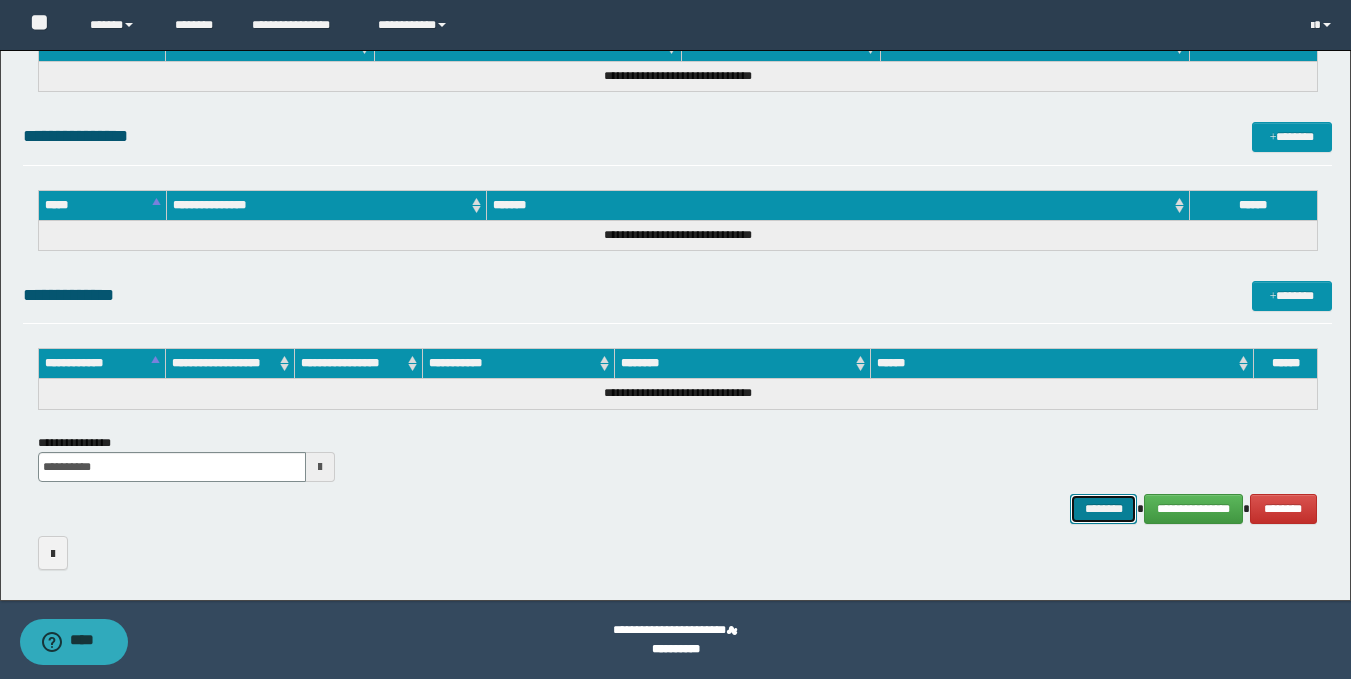 click on "********" at bounding box center (1104, 509) 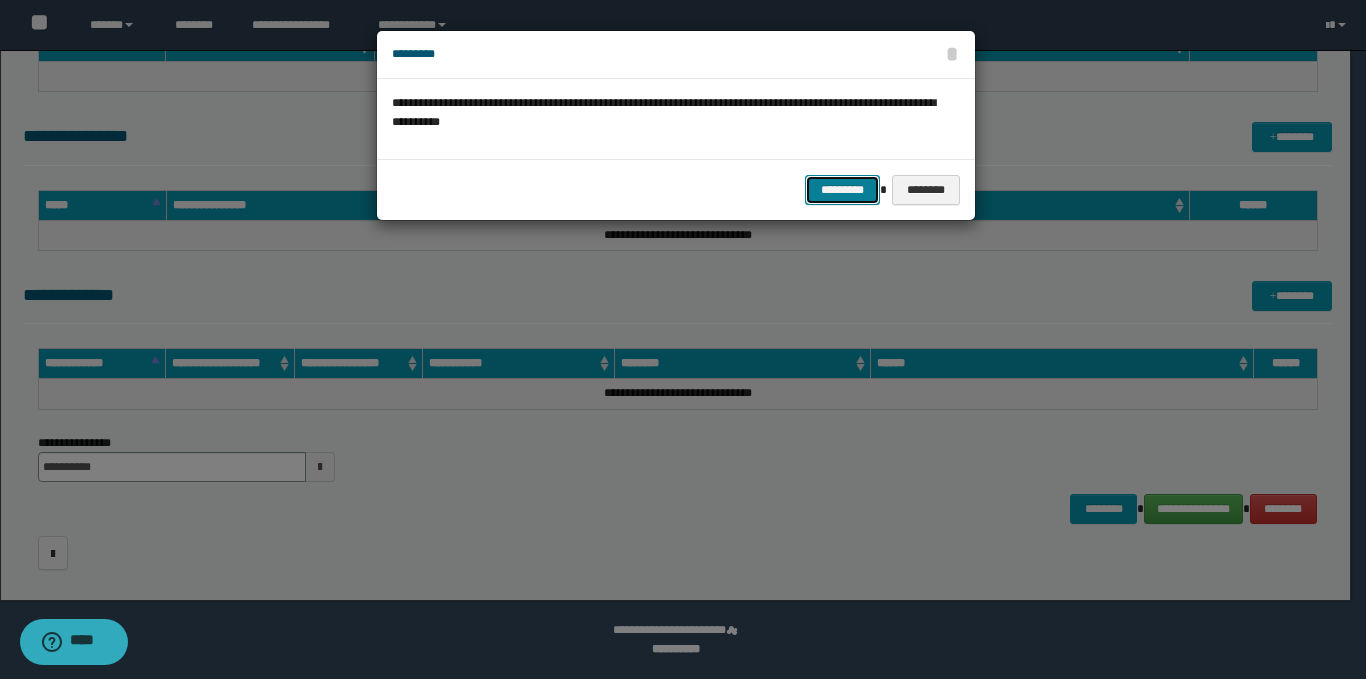 click on "*********" at bounding box center (842, 190) 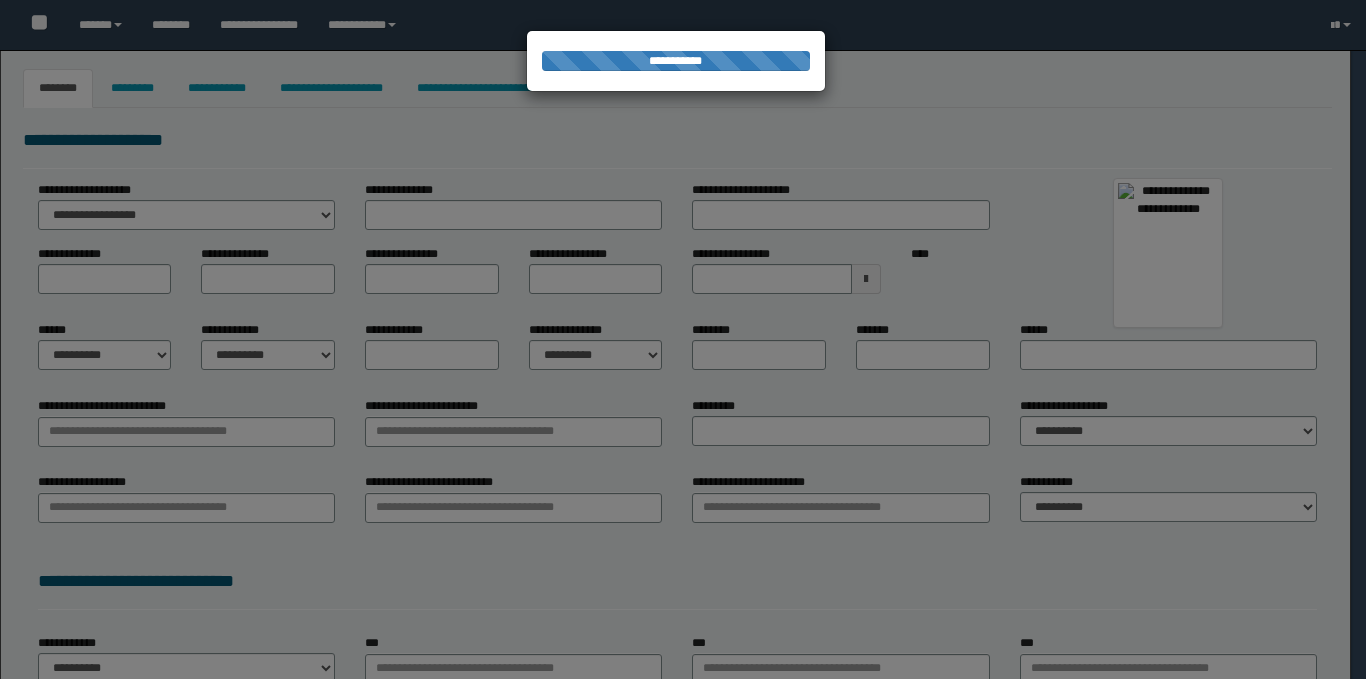 type on "******" 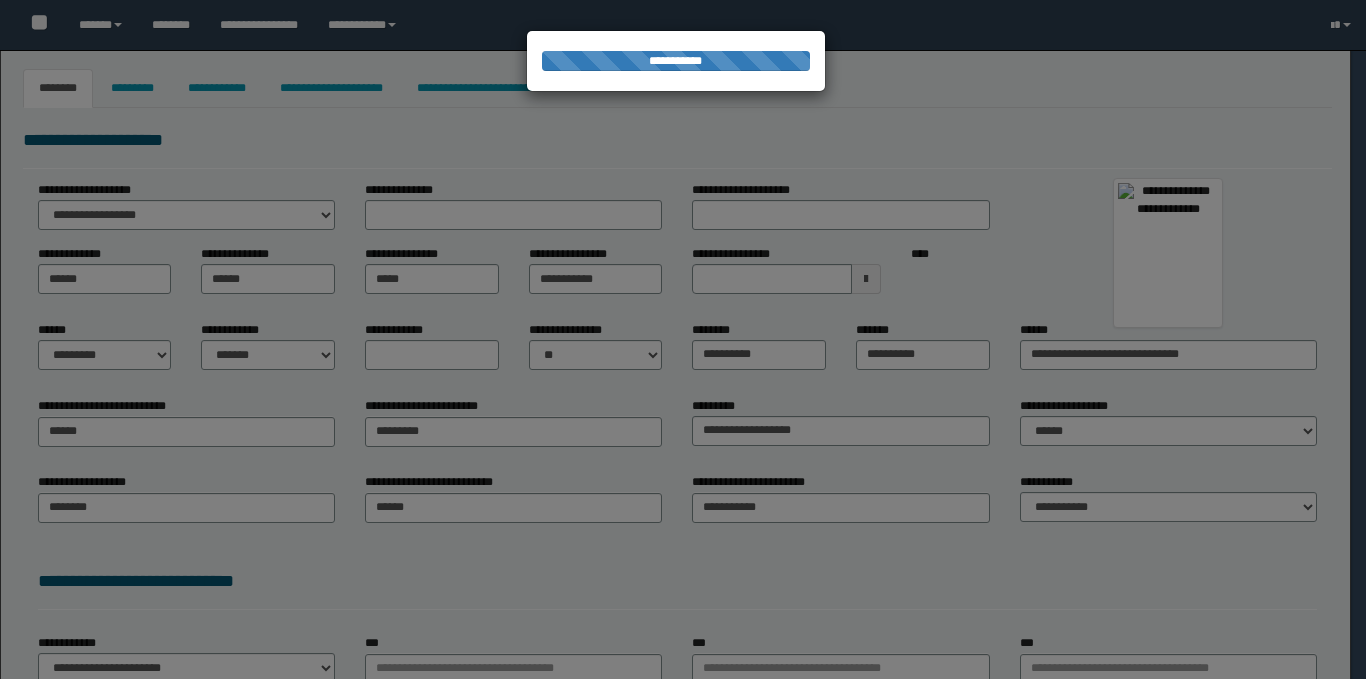 type on "**********" 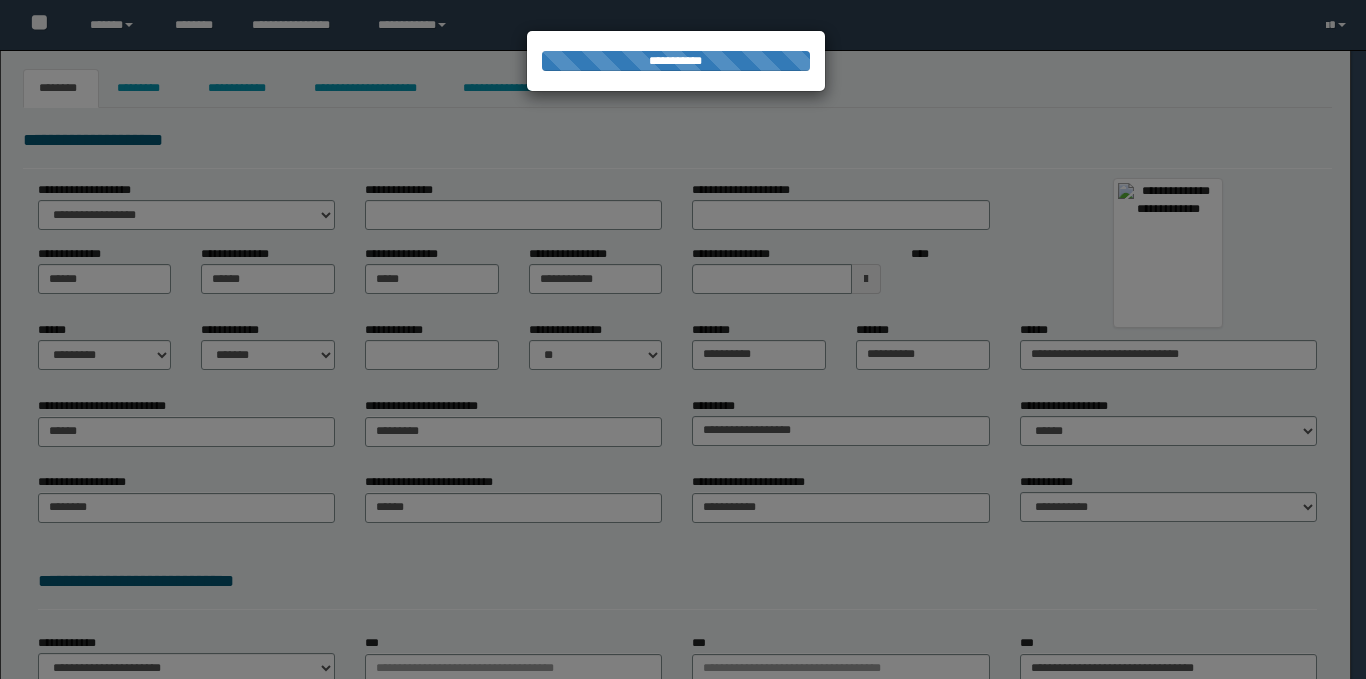 scroll, scrollTop: 0, scrollLeft: 0, axis: both 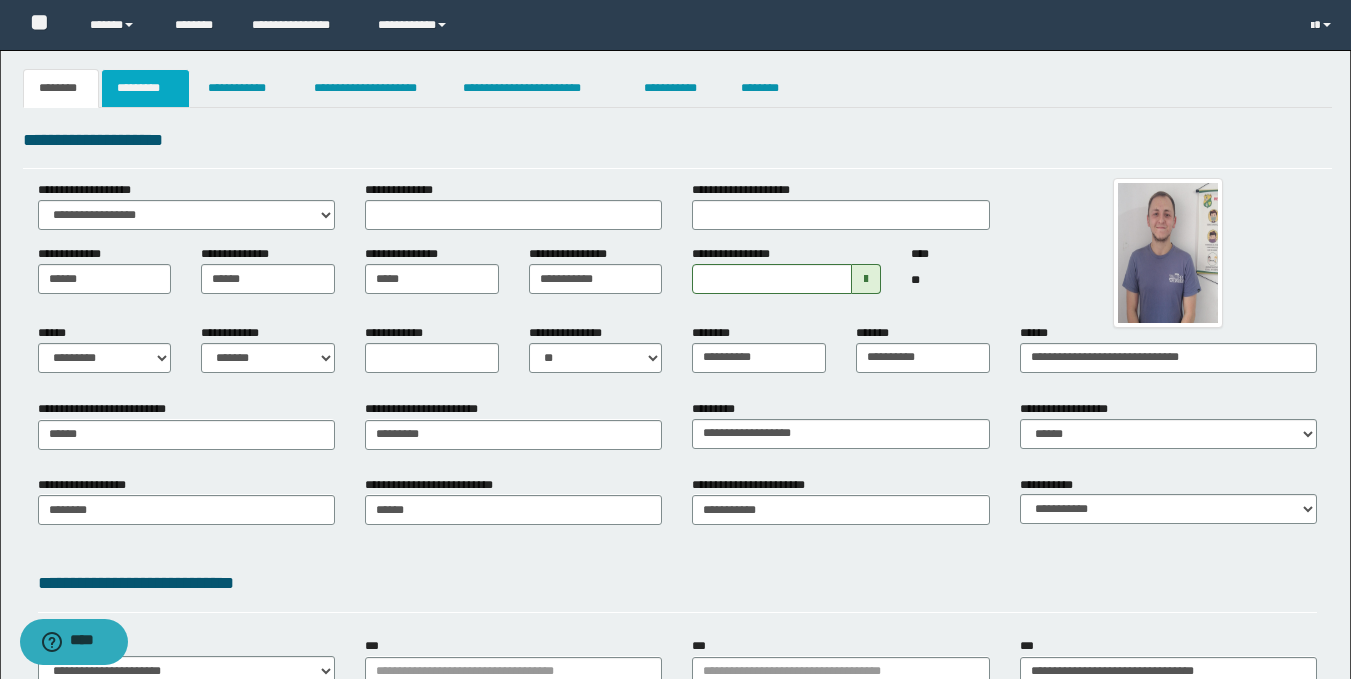 click on "*********" at bounding box center [145, 88] 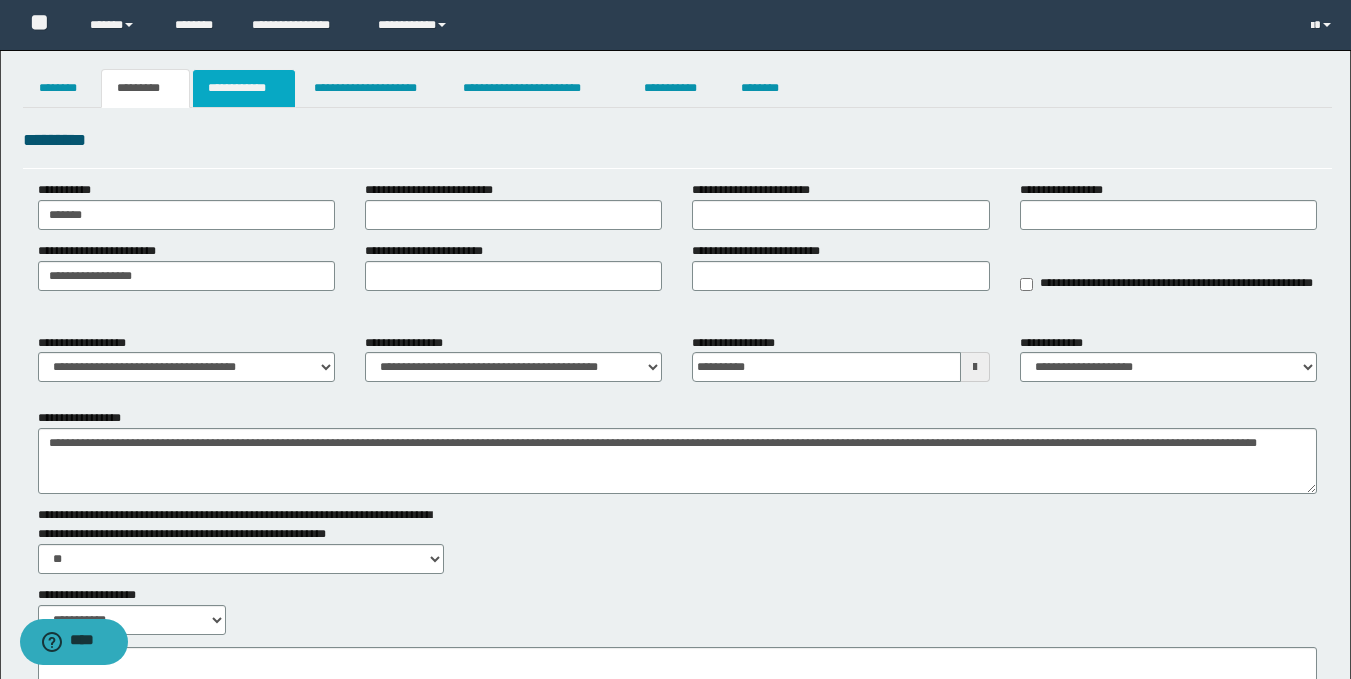 click on "**********" at bounding box center (244, 88) 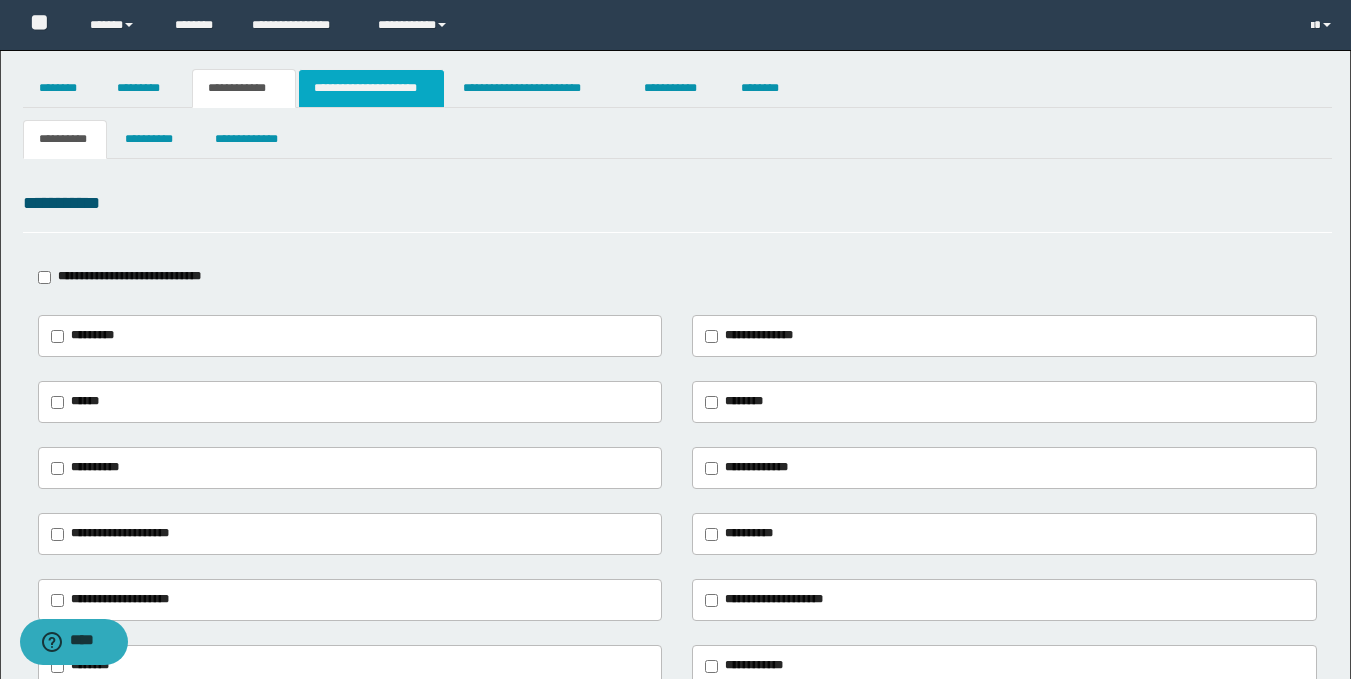 click on "**********" at bounding box center (371, 88) 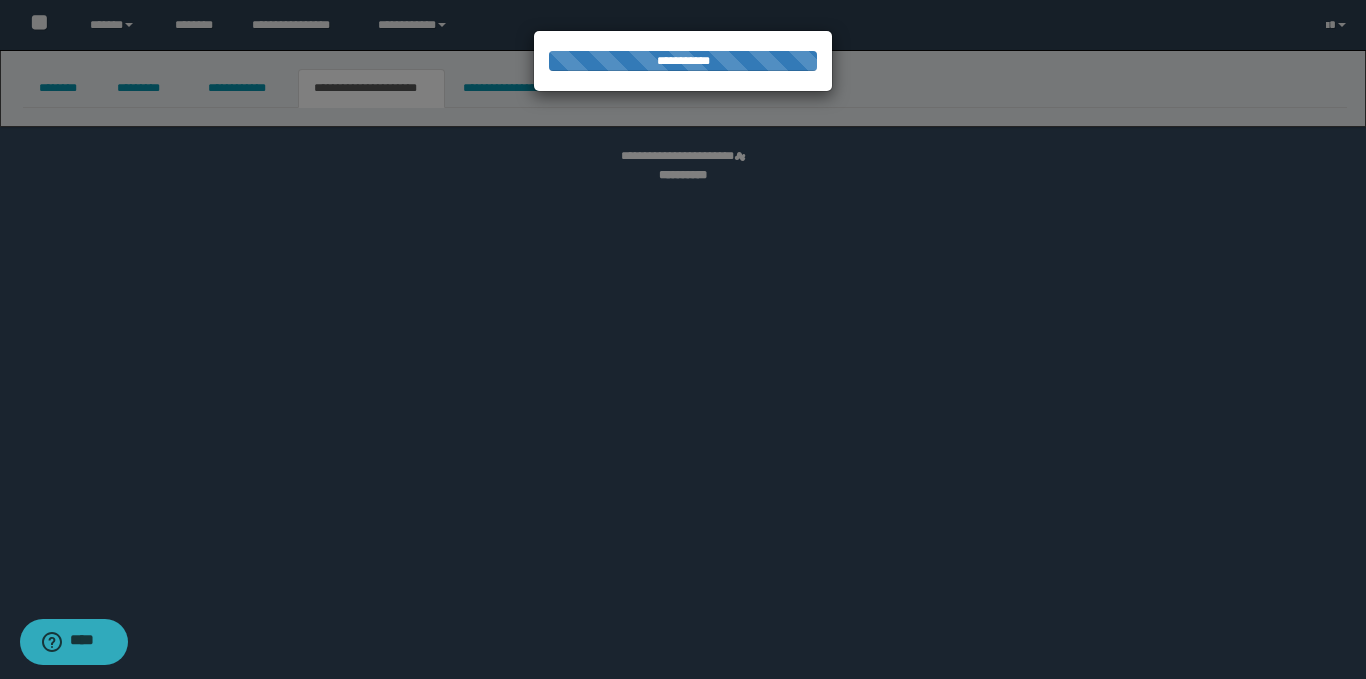 select on "*" 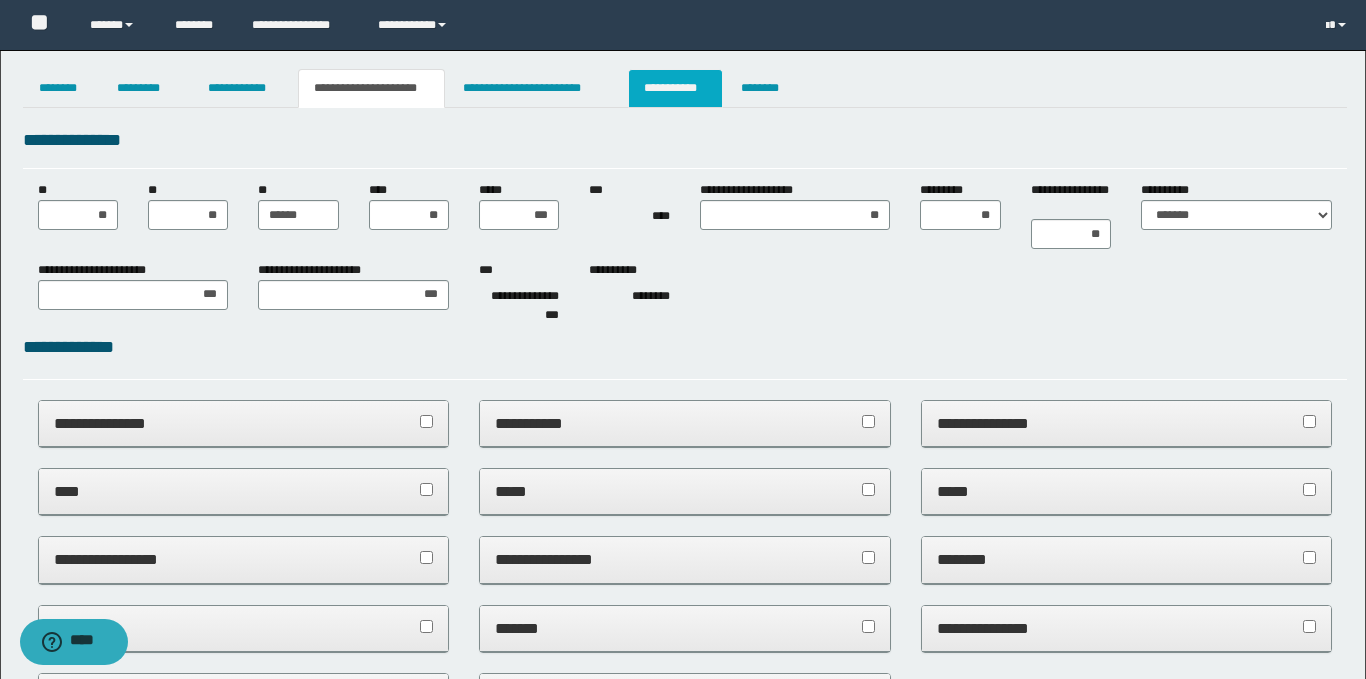 scroll, scrollTop: 0, scrollLeft: 0, axis: both 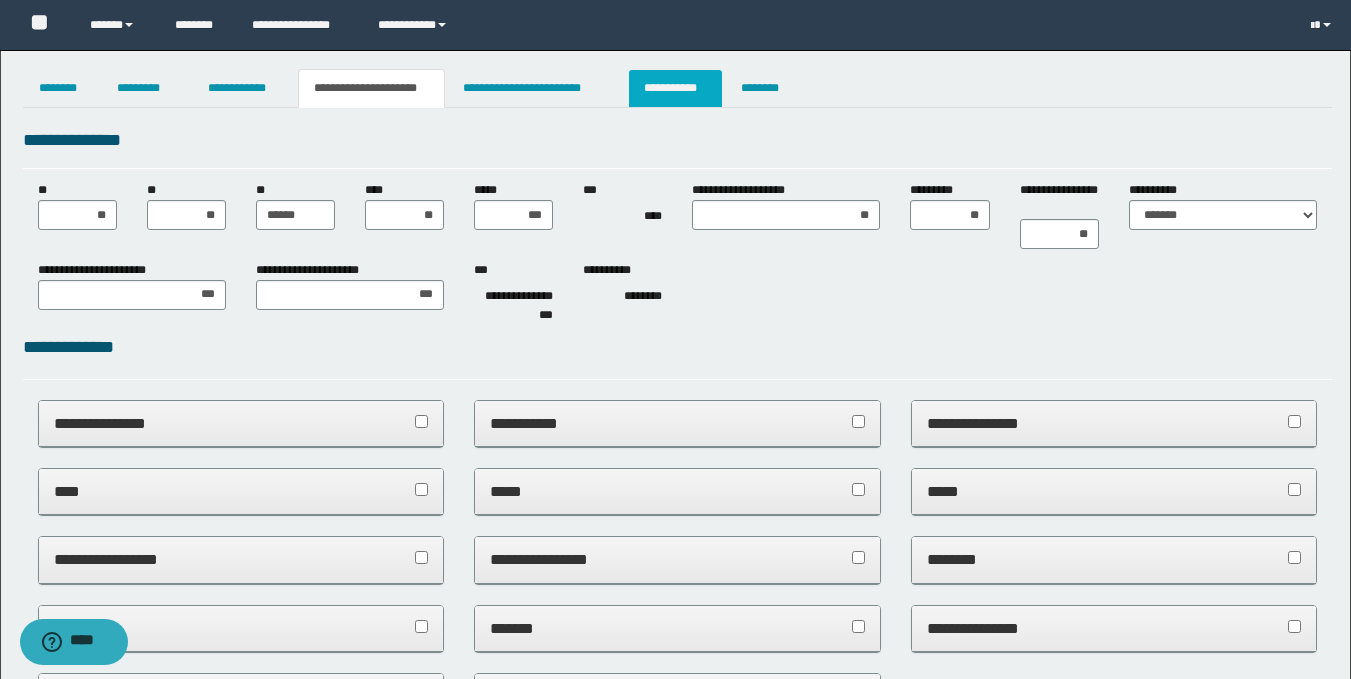 click on "**********" at bounding box center [675, 88] 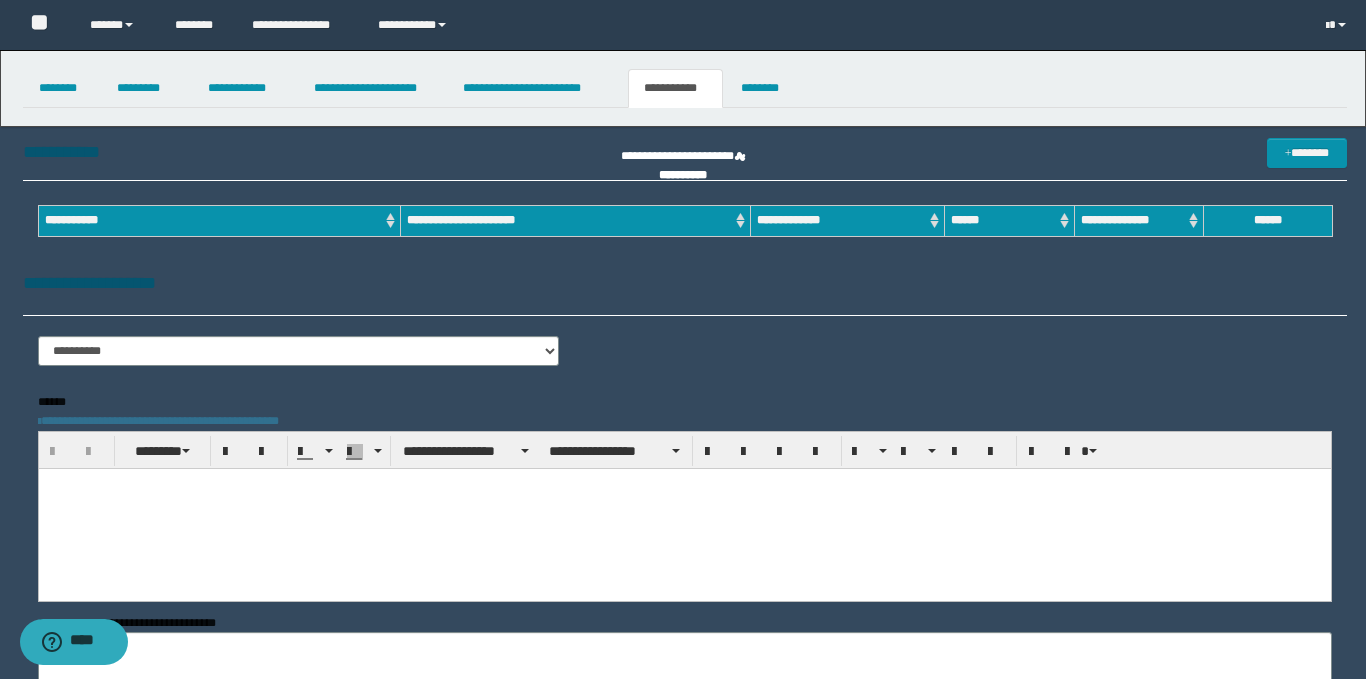 scroll, scrollTop: 0, scrollLeft: 0, axis: both 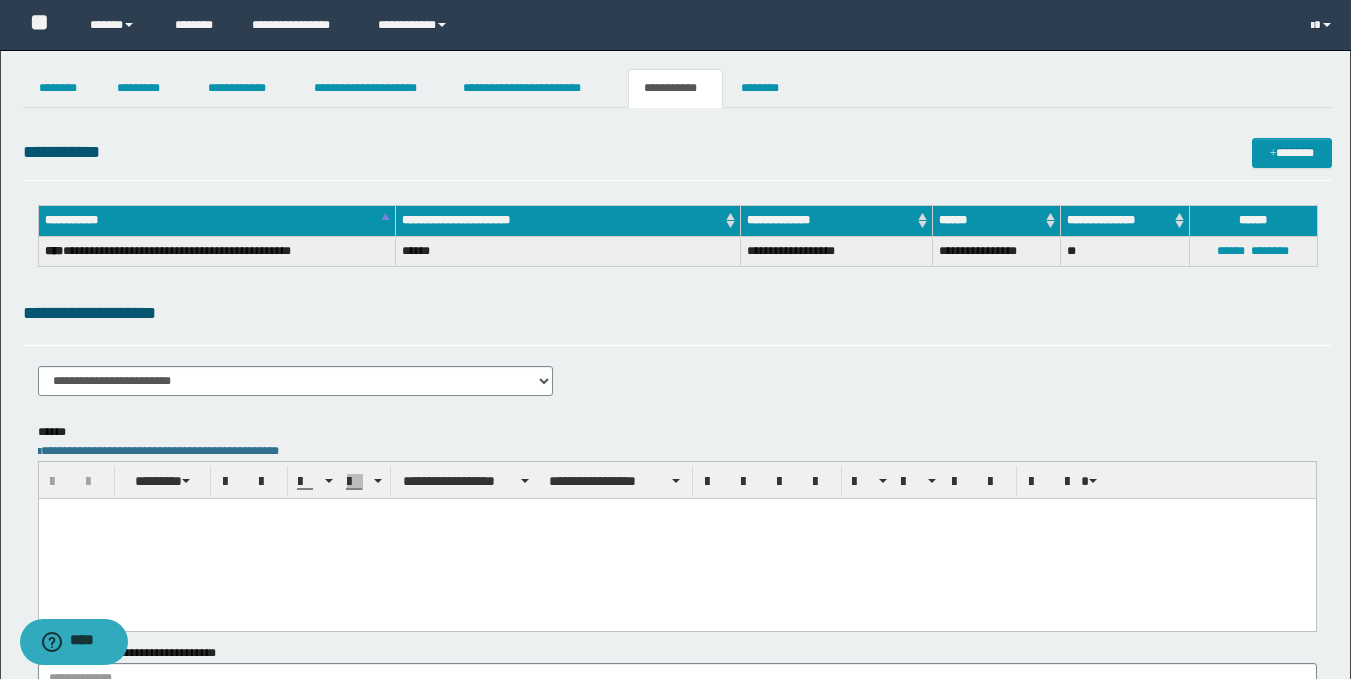 click at bounding box center (676, 538) 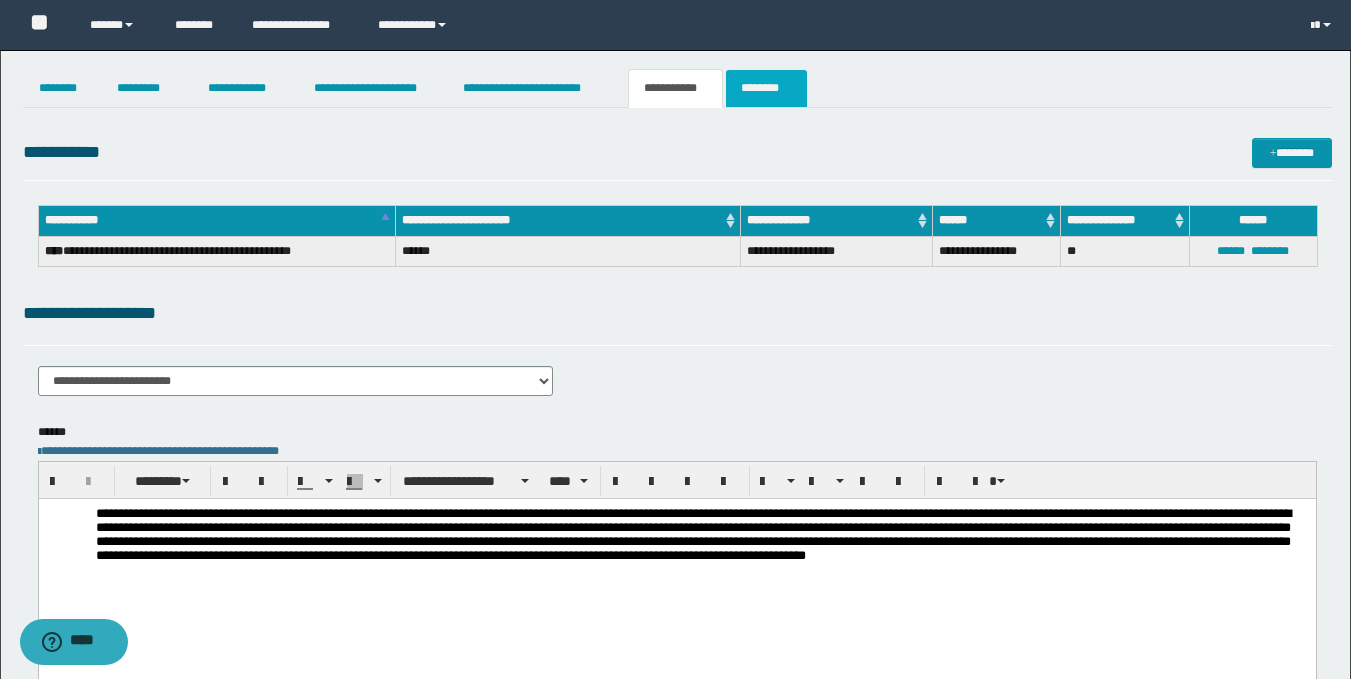 click on "********" at bounding box center (766, 88) 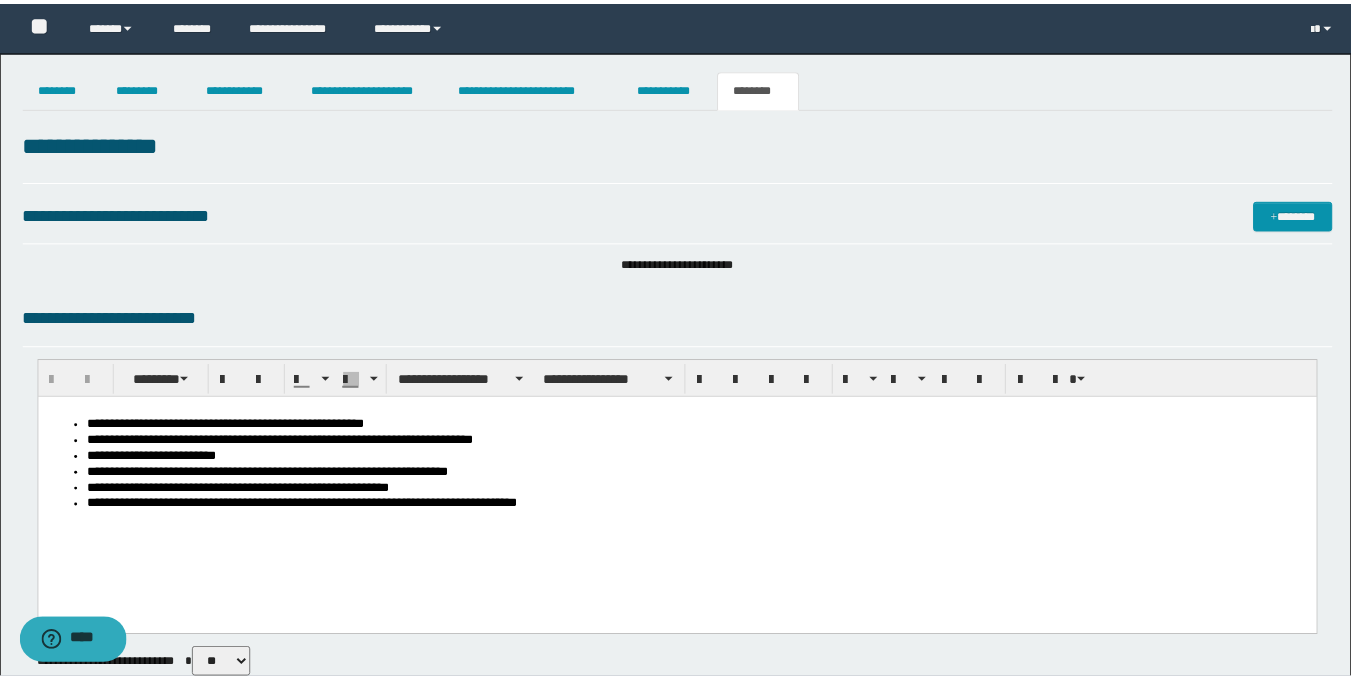 scroll, scrollTop: 0, scrollLeft: 0, axis: both 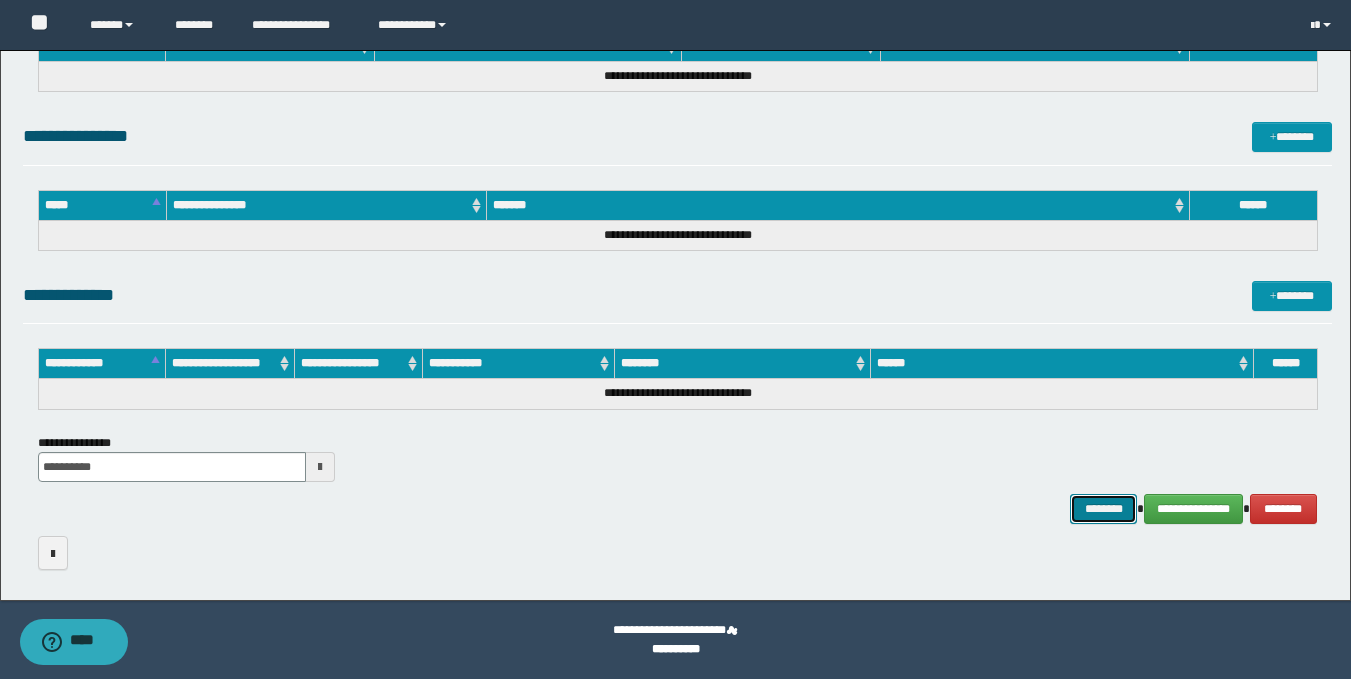 click on "********" at bounding box center [1104, 509] 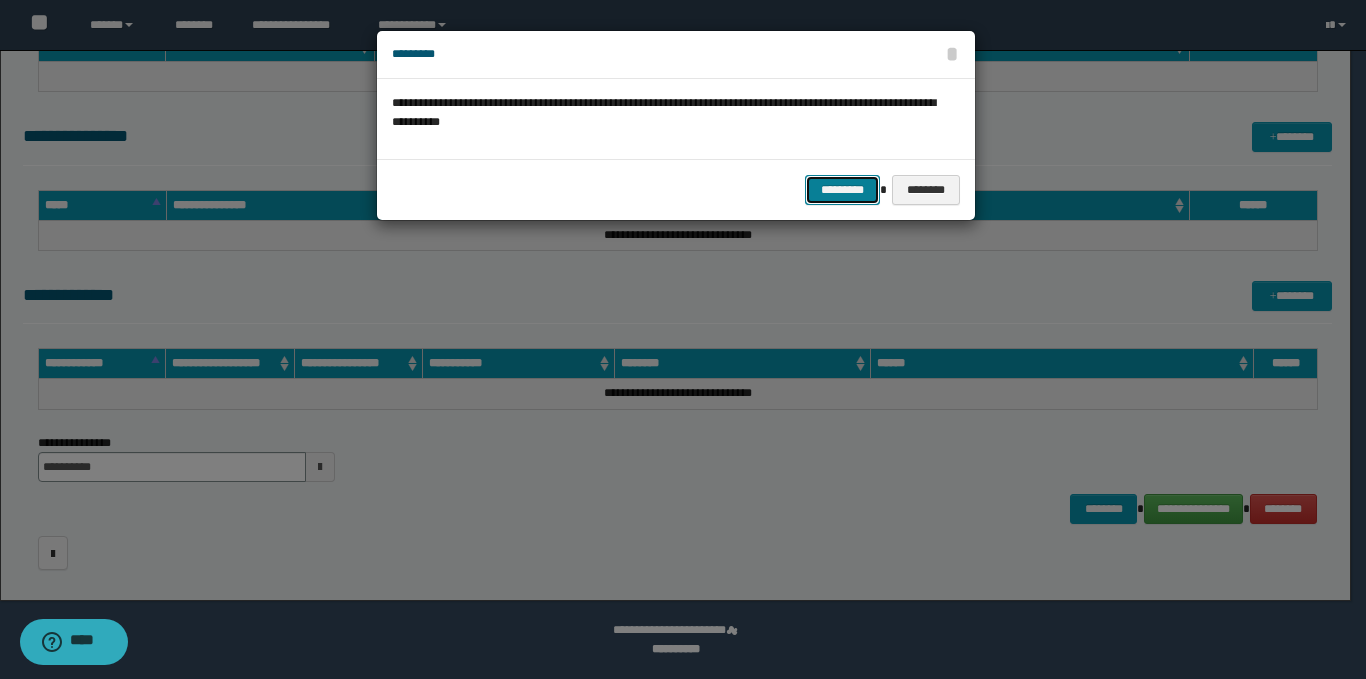click on "*********" at bounding box center [842, 190] 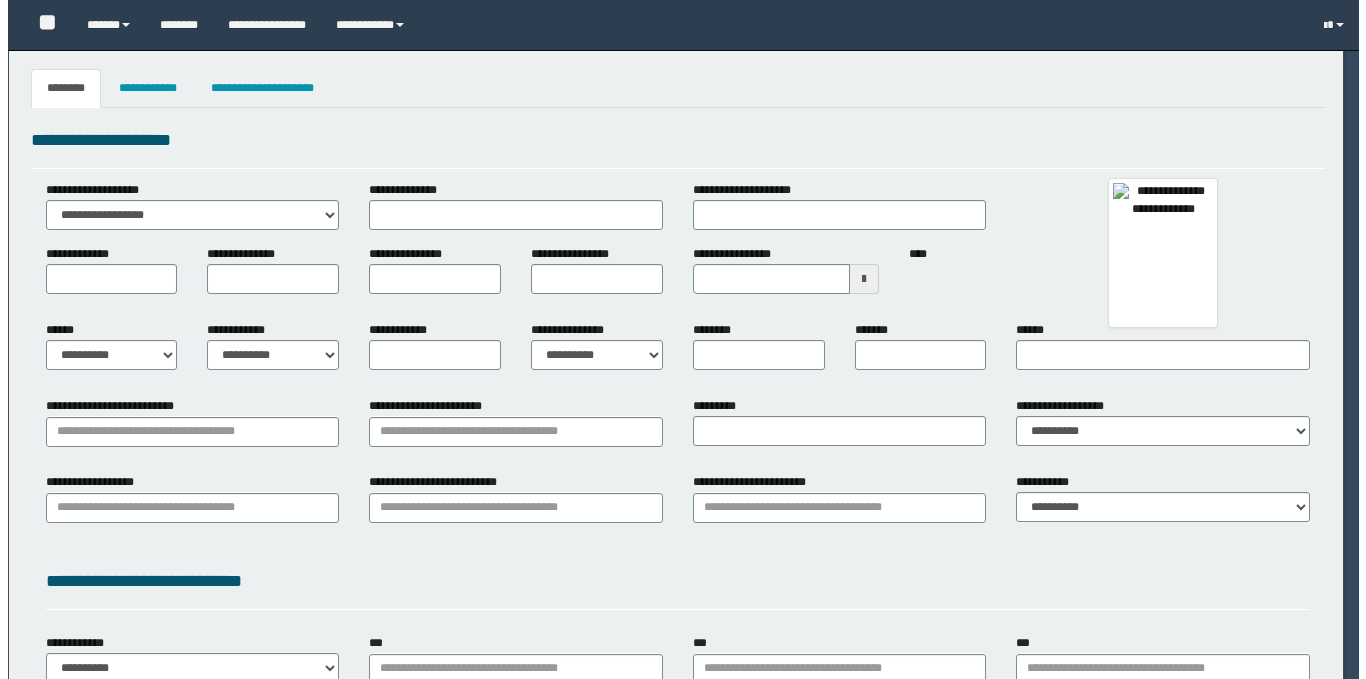 scroll, scrollTop: 0, scrollLeft: 0, axis: both 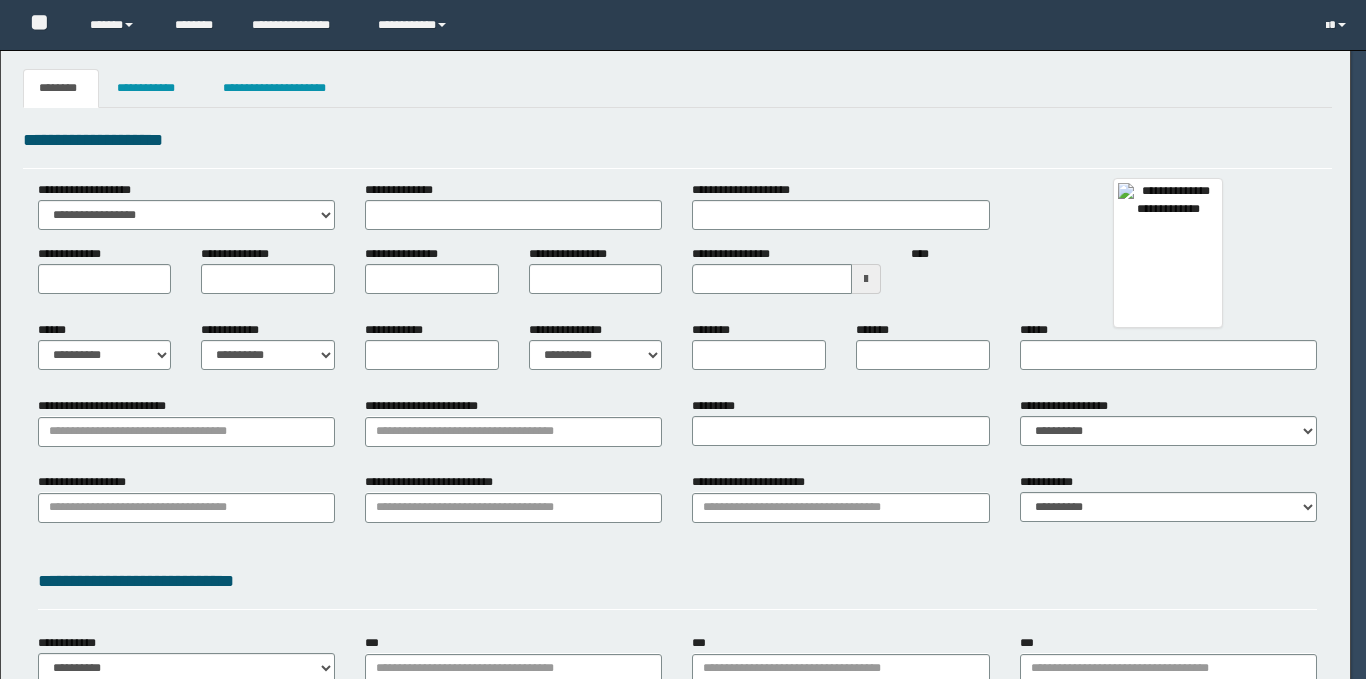 type on "***" 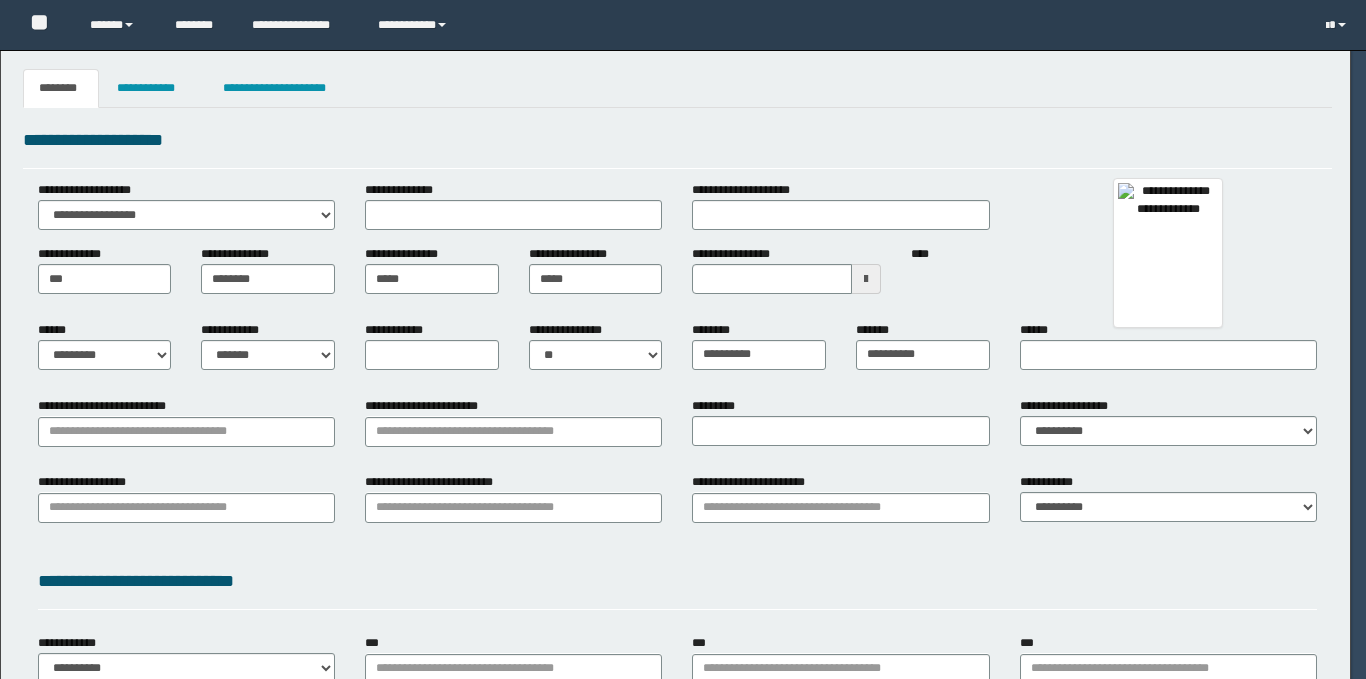 type on "**********" 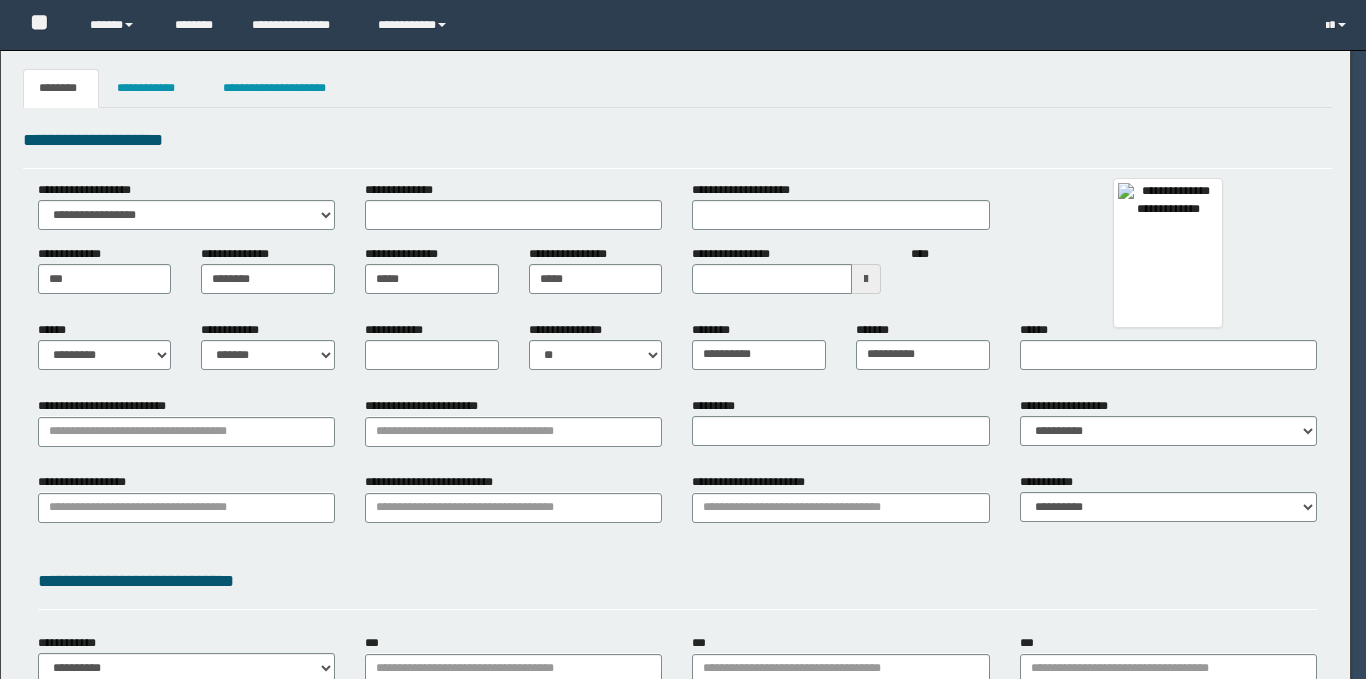 type on "*********" 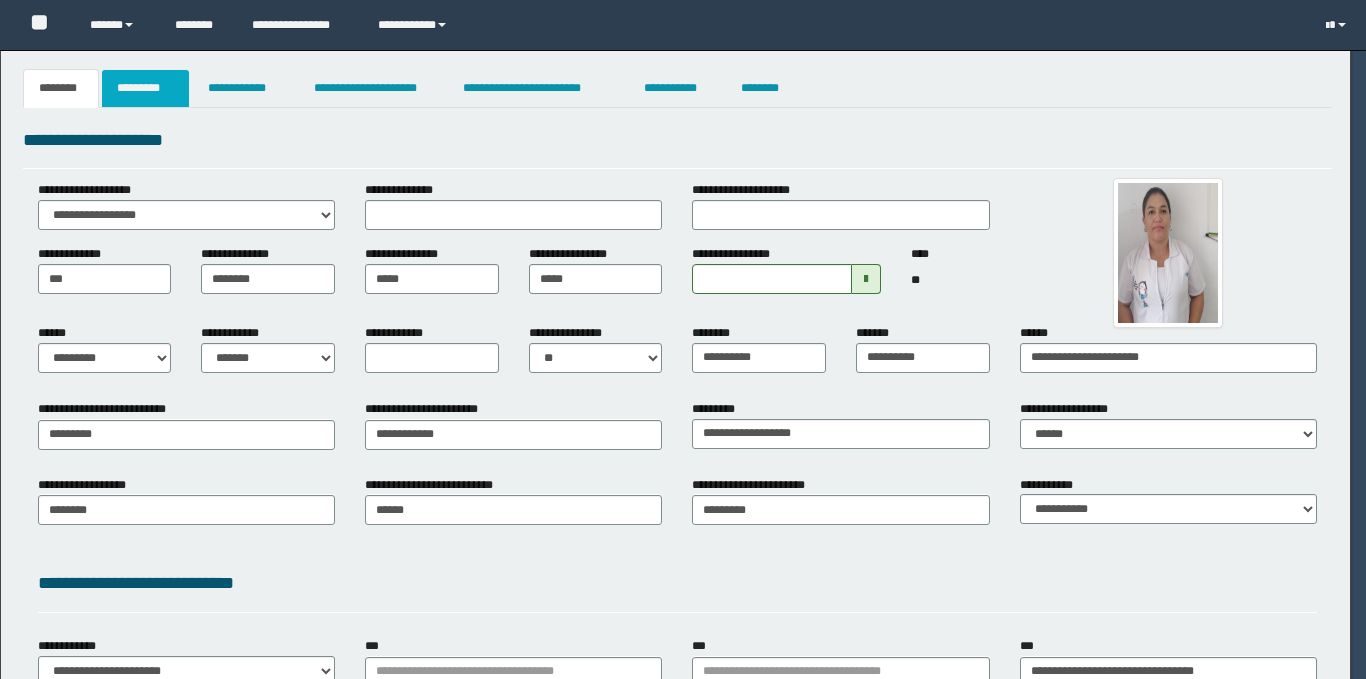 scroll, scrollTop: 0, scrollLeft: 0, axis: both 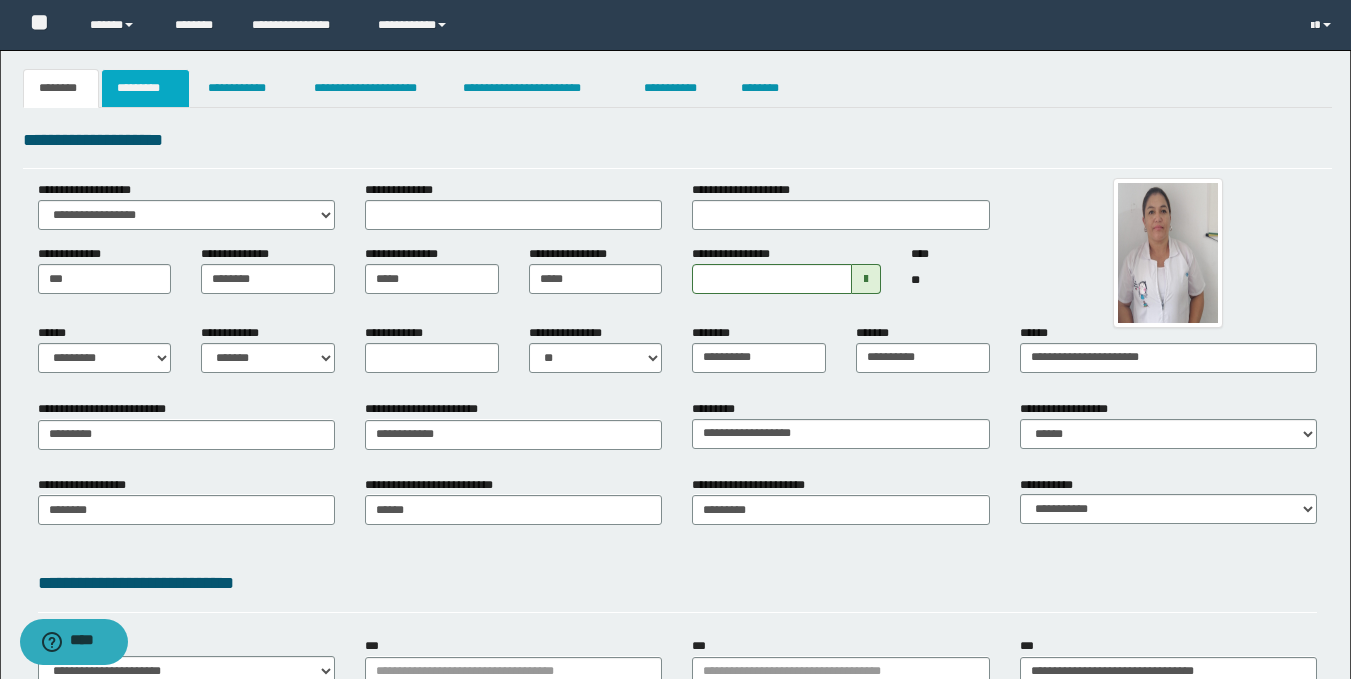 click on "*********" at bounding box center [145, 88] 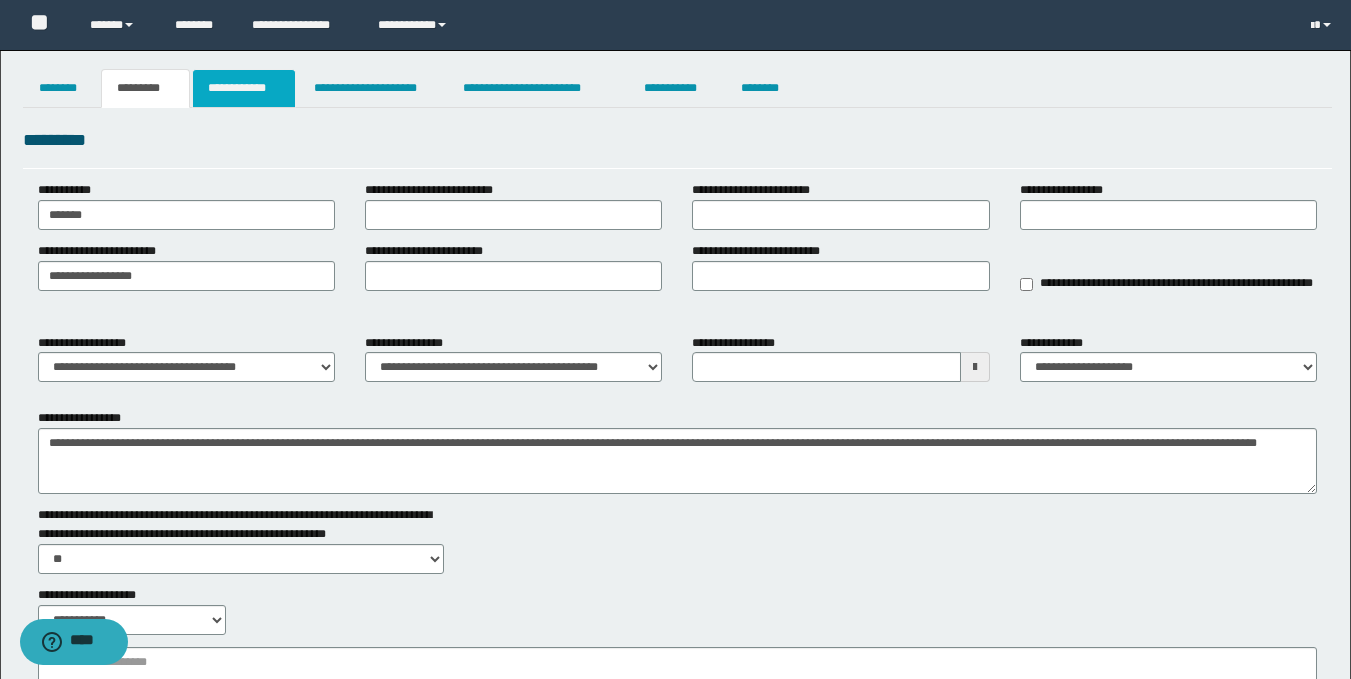click on "**********" at bounding box center [244, 88] 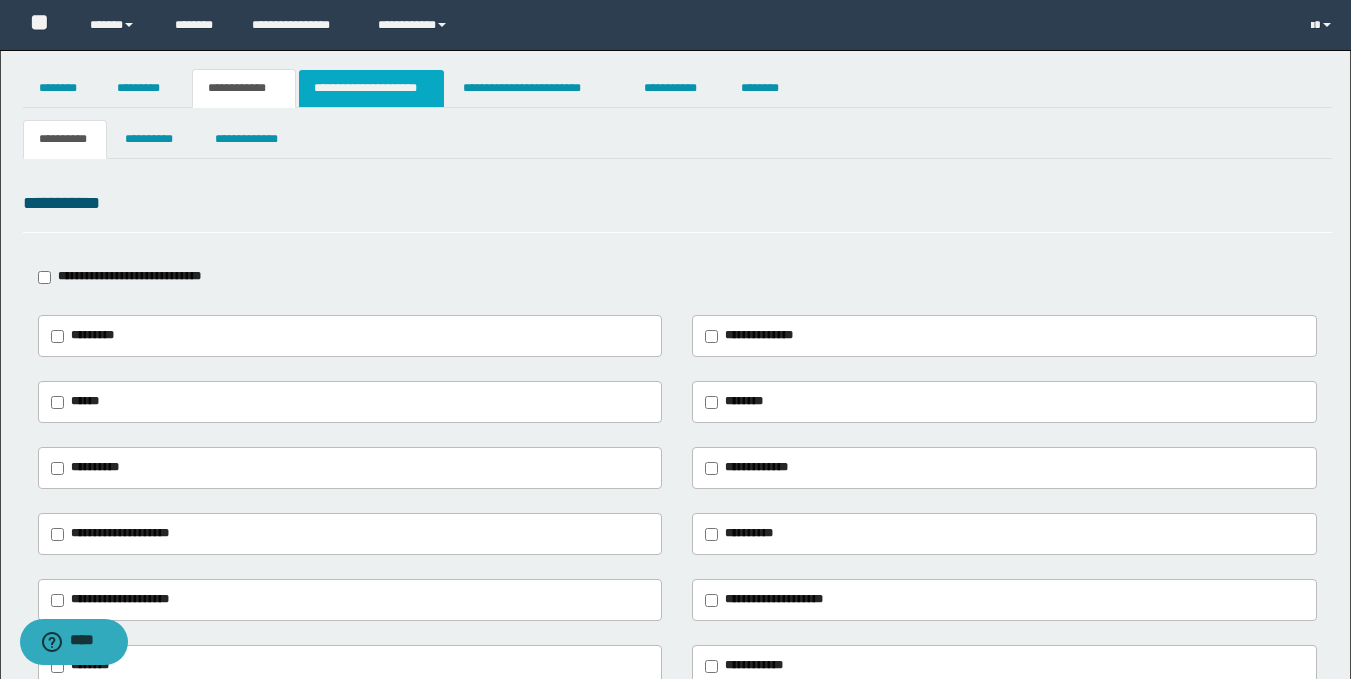 click on "**********" at bounding box center [371, 88] 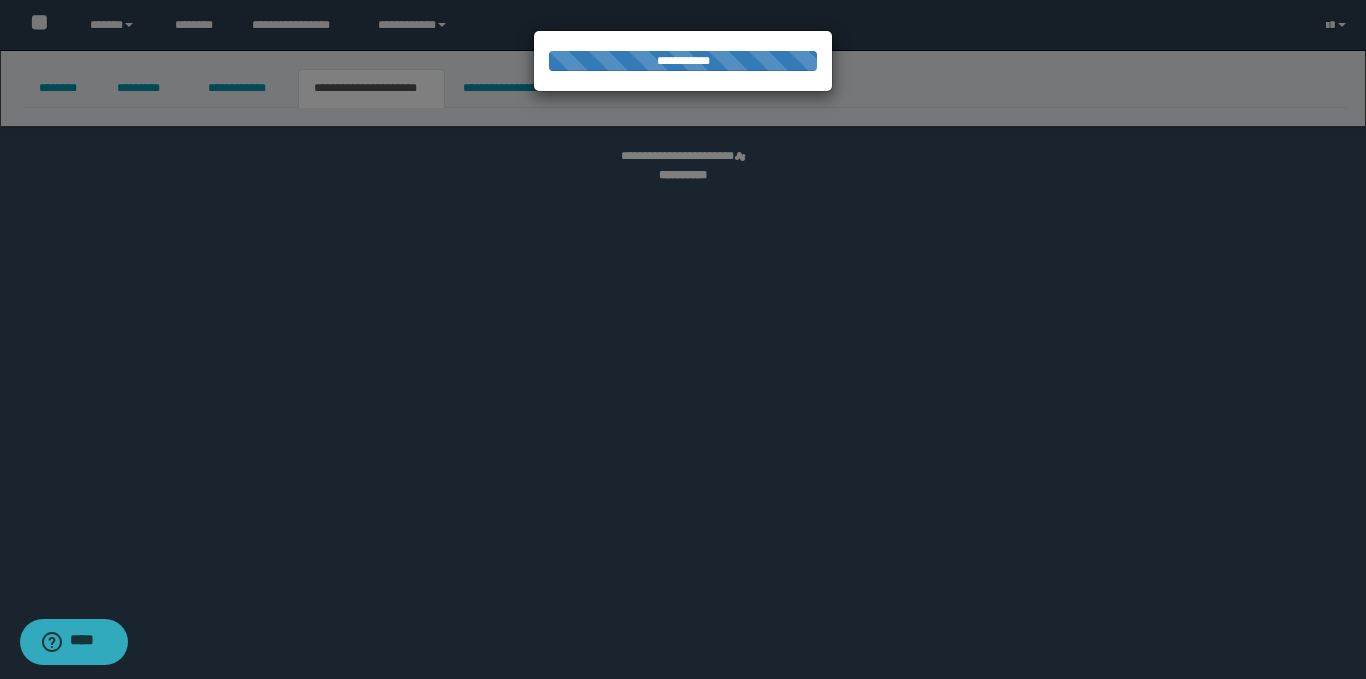 select on "*" 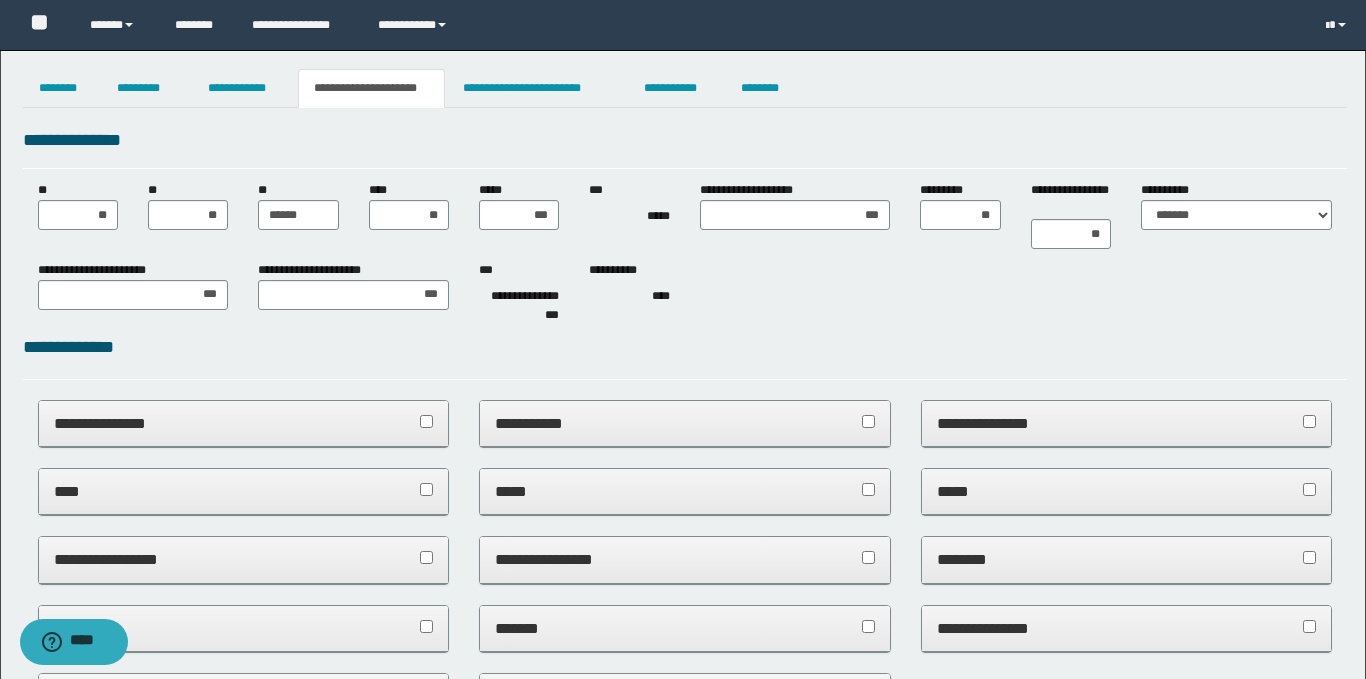 scroll, scrollTop: 0, scrollLeft: 0, axis: both 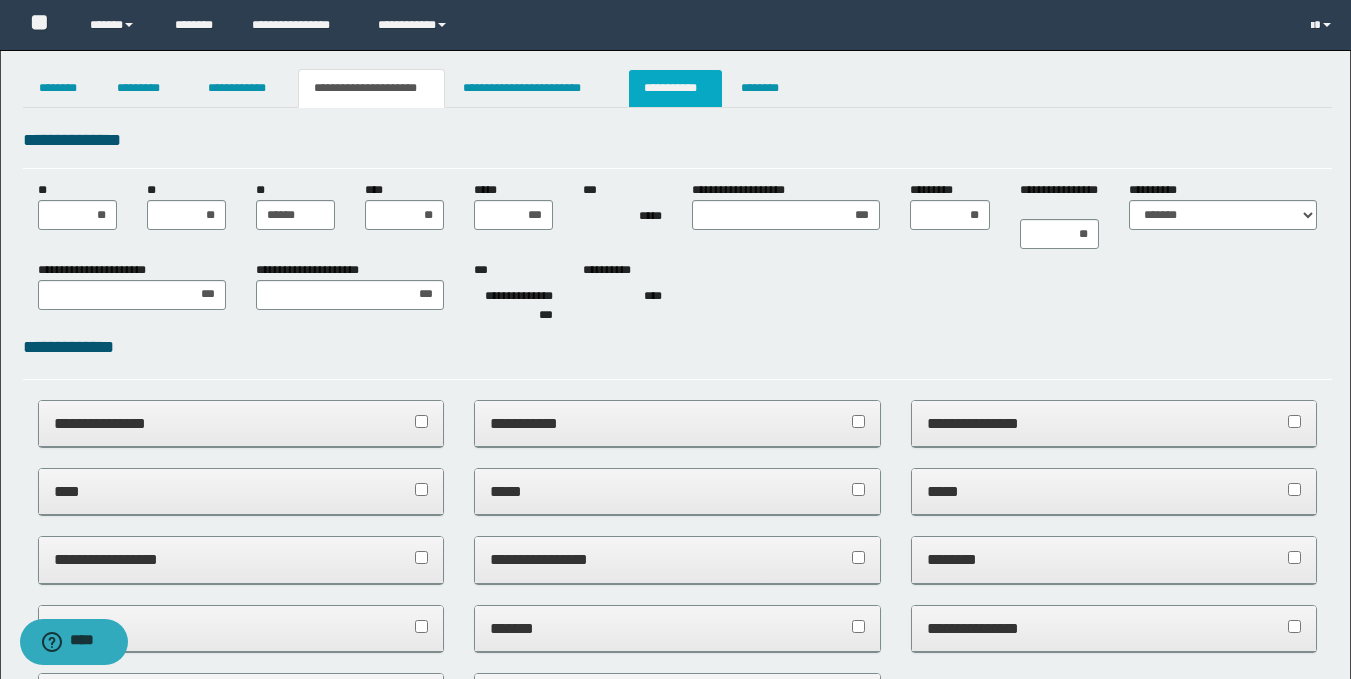 click on "**********" at bounding box center [675, 88] 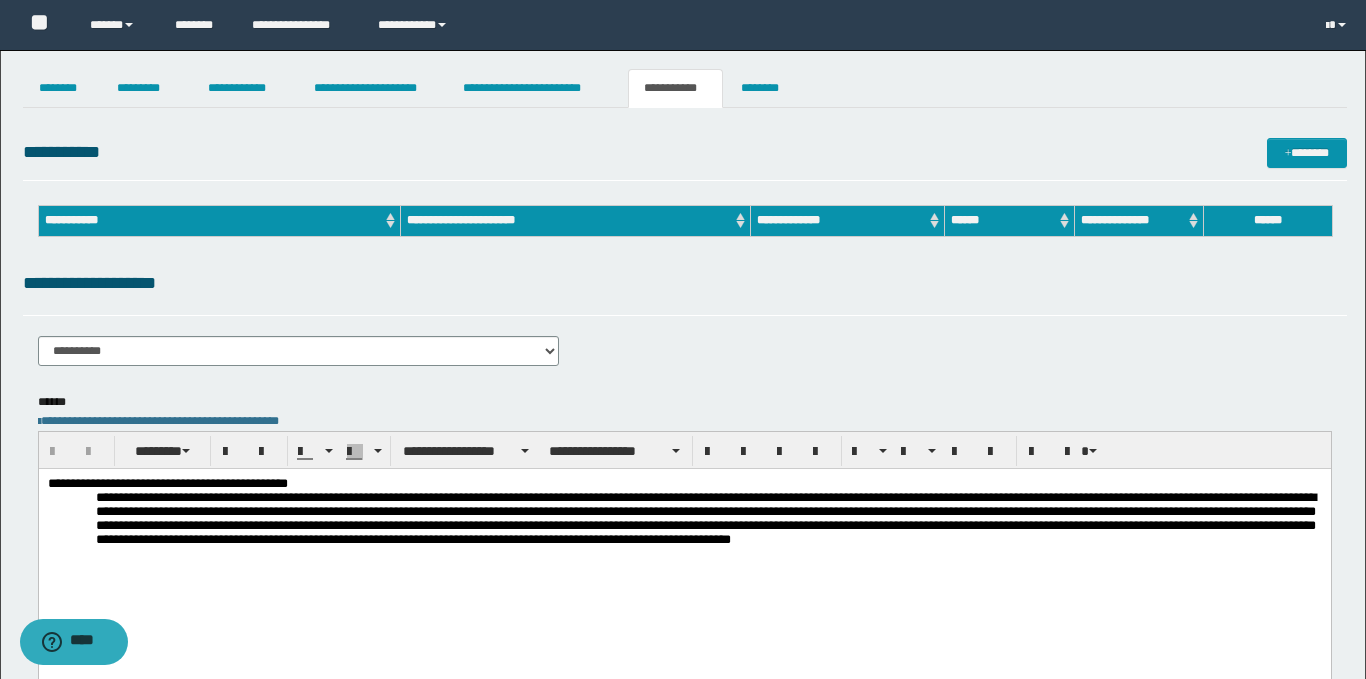 scroll, scrollTop: 0, scrollLeft: 0, axis: both 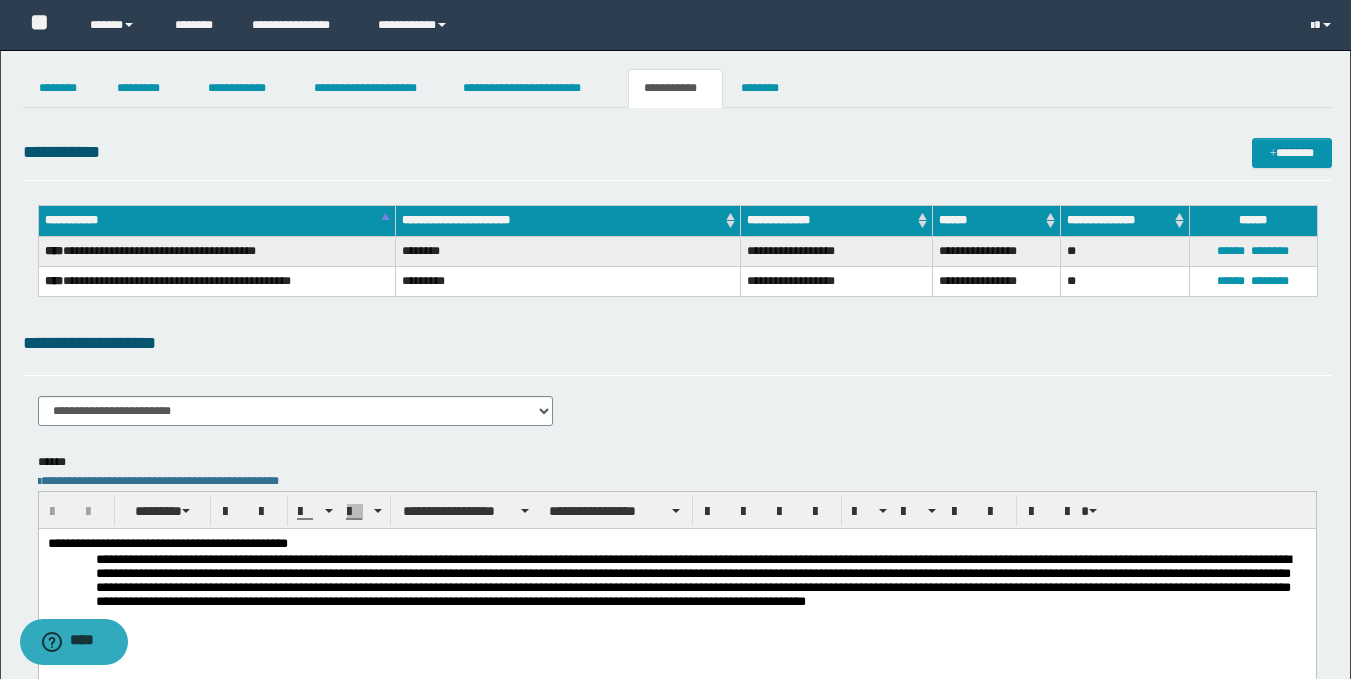 click on "**********" at bounding box center (676, 544) 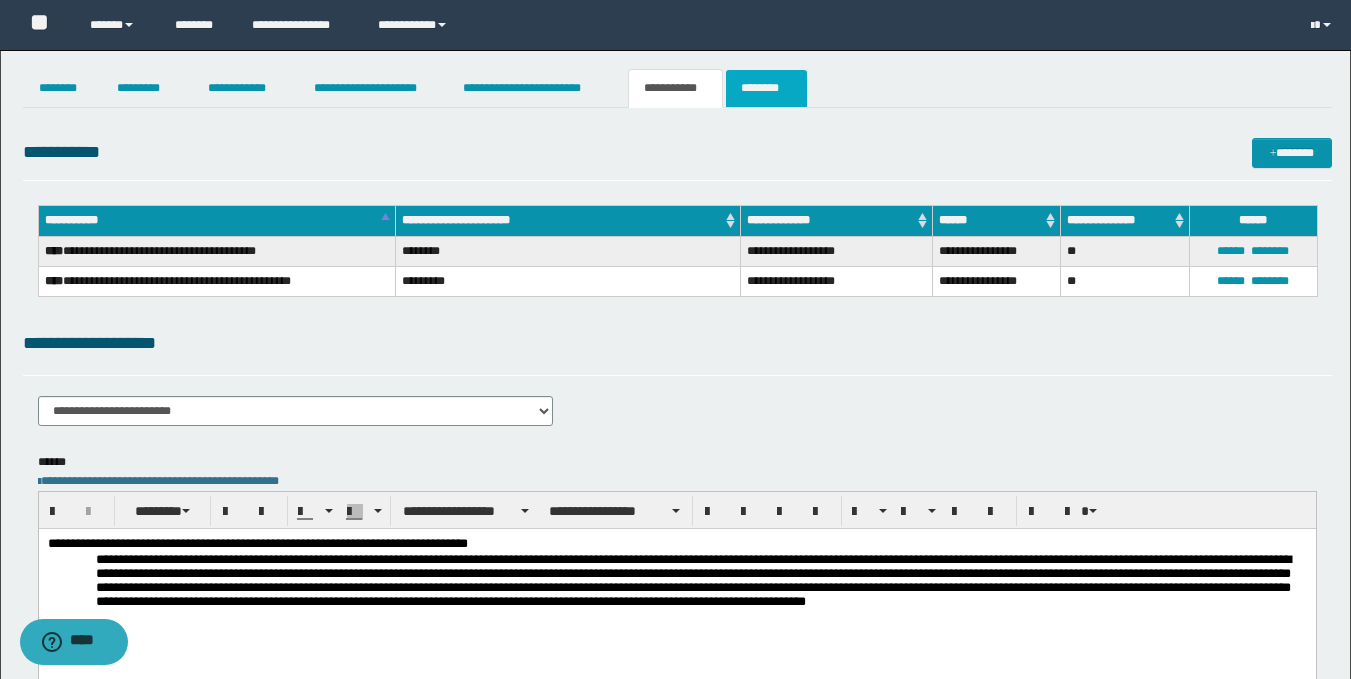 click on "********" at bounding box center [766, 88] 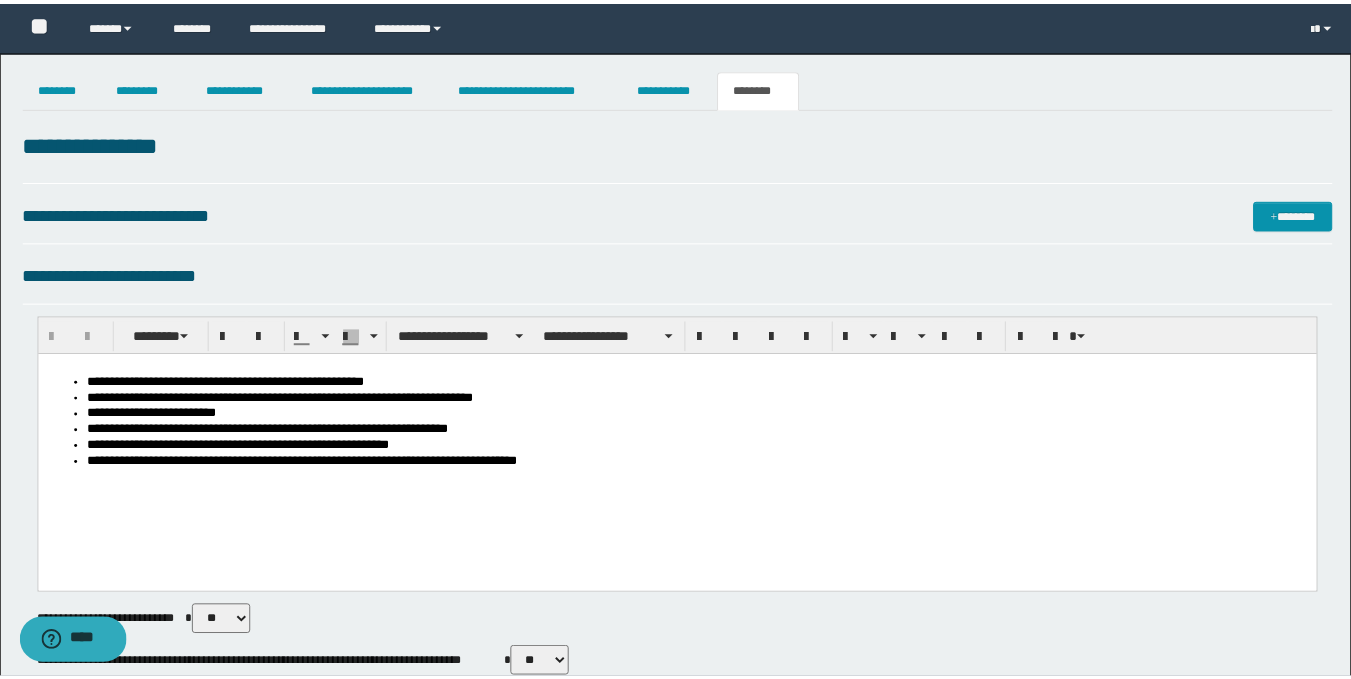 scroll, scrollTop: 0, scrollLeft: 0, axis: both 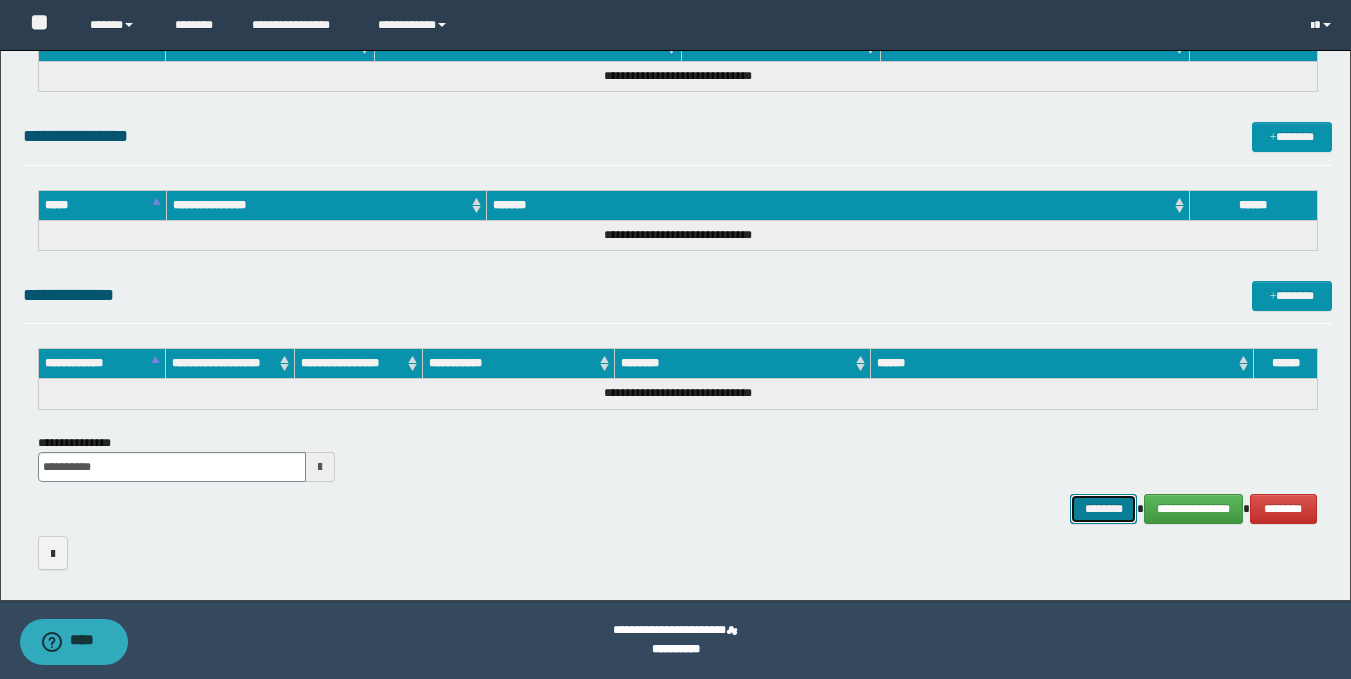 click on "********" at bounding box center [1104, 509] 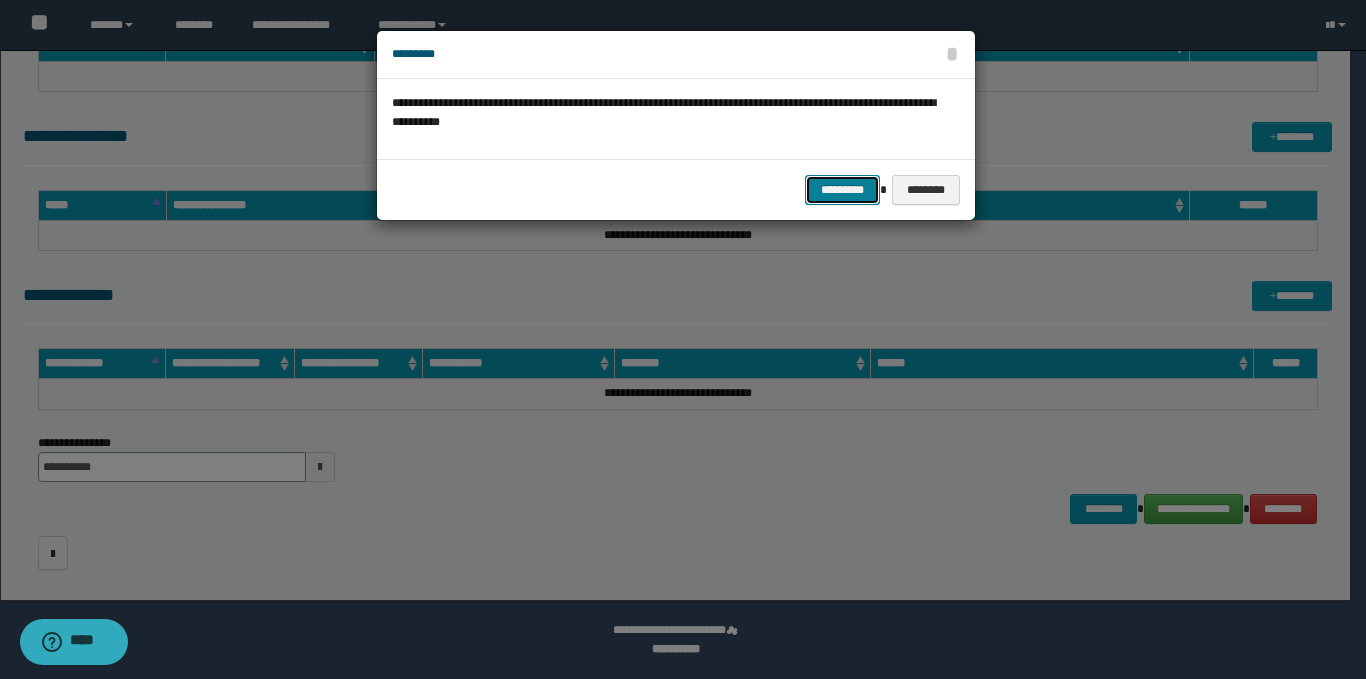 click on "*********" at bounding box center (842, 190) 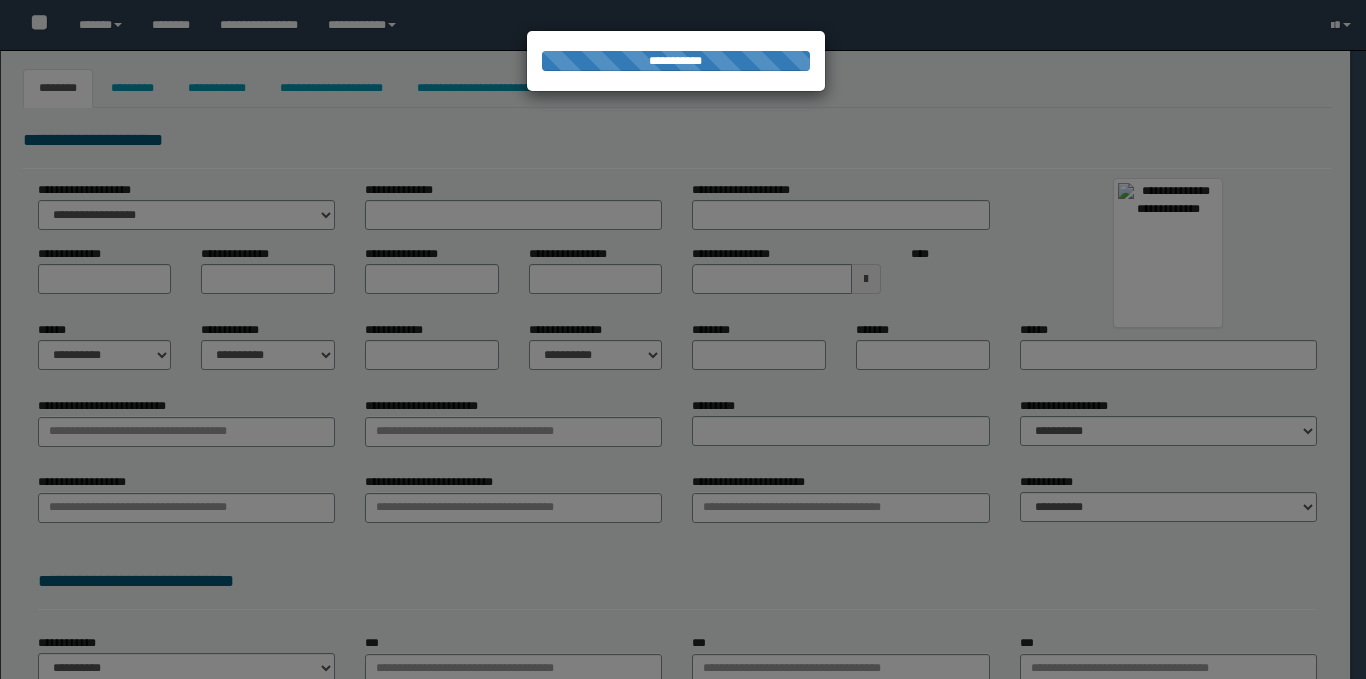 scroll, scrollTop: 0, scrollLeft: 0, axis: both 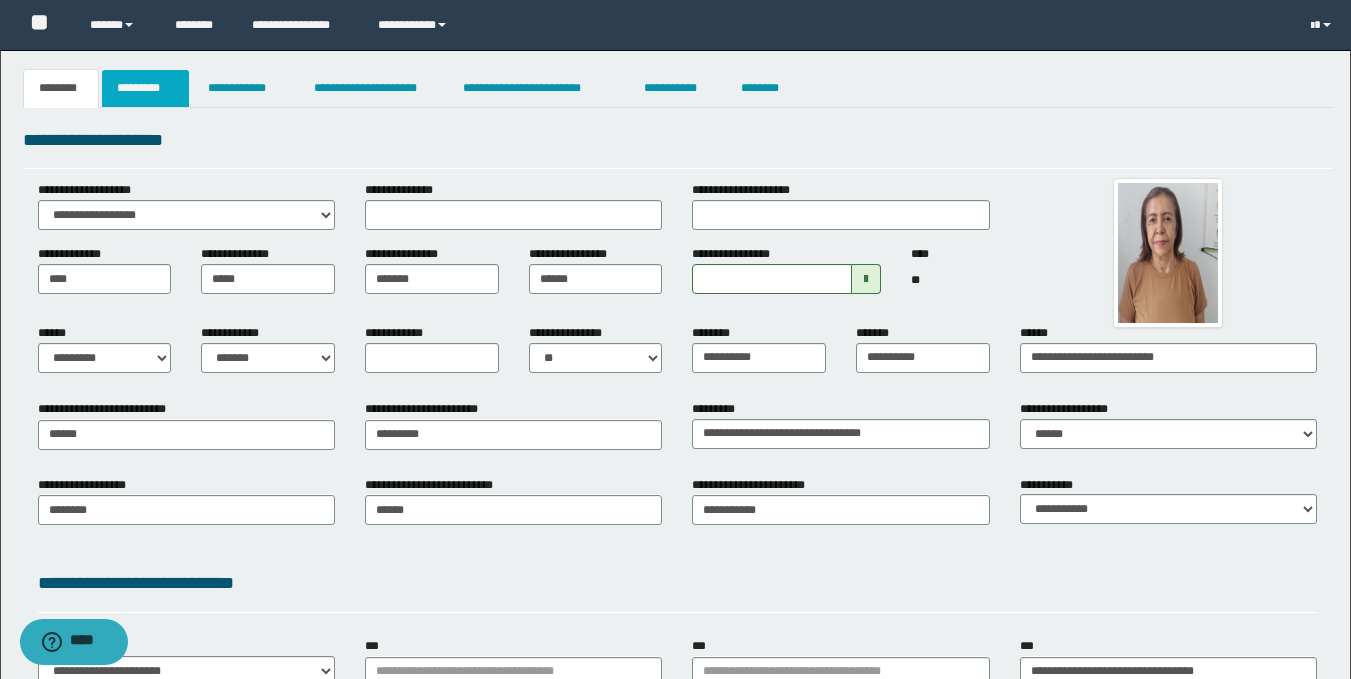 click on "*********" at bounding box center [145, 88] 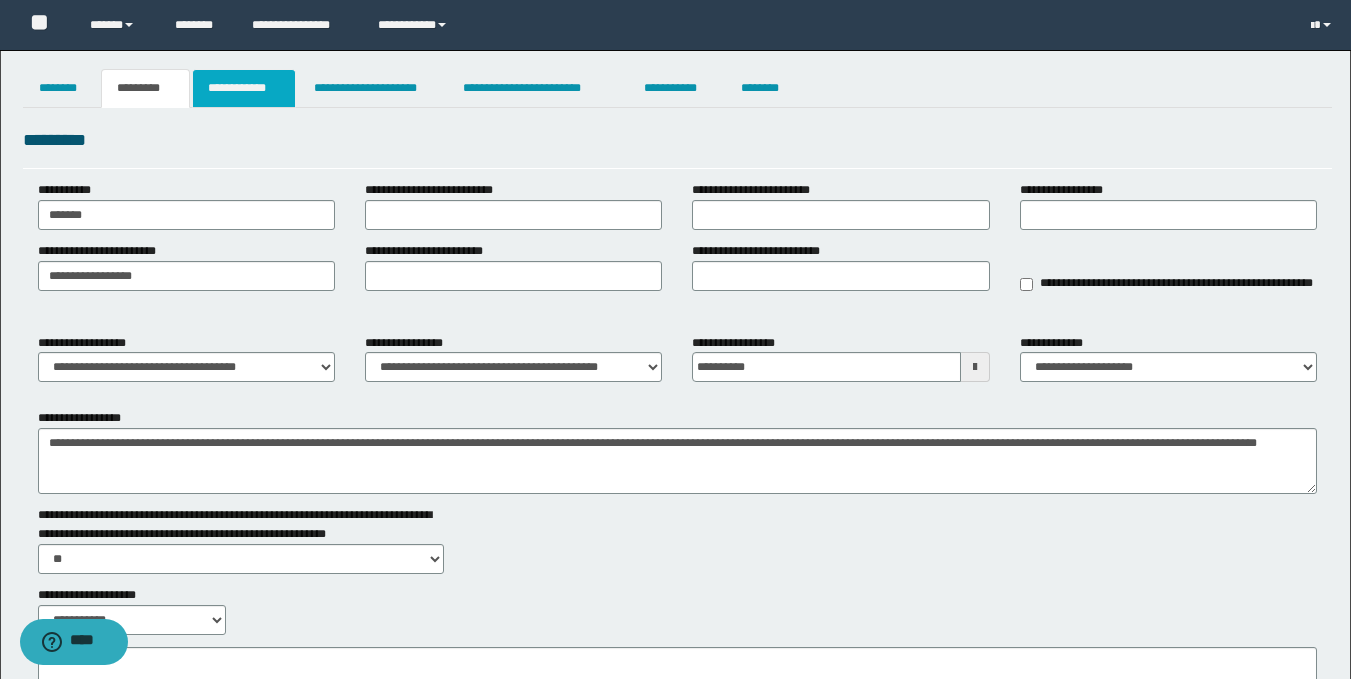 click on "**********" at bounding box center [244, 88] 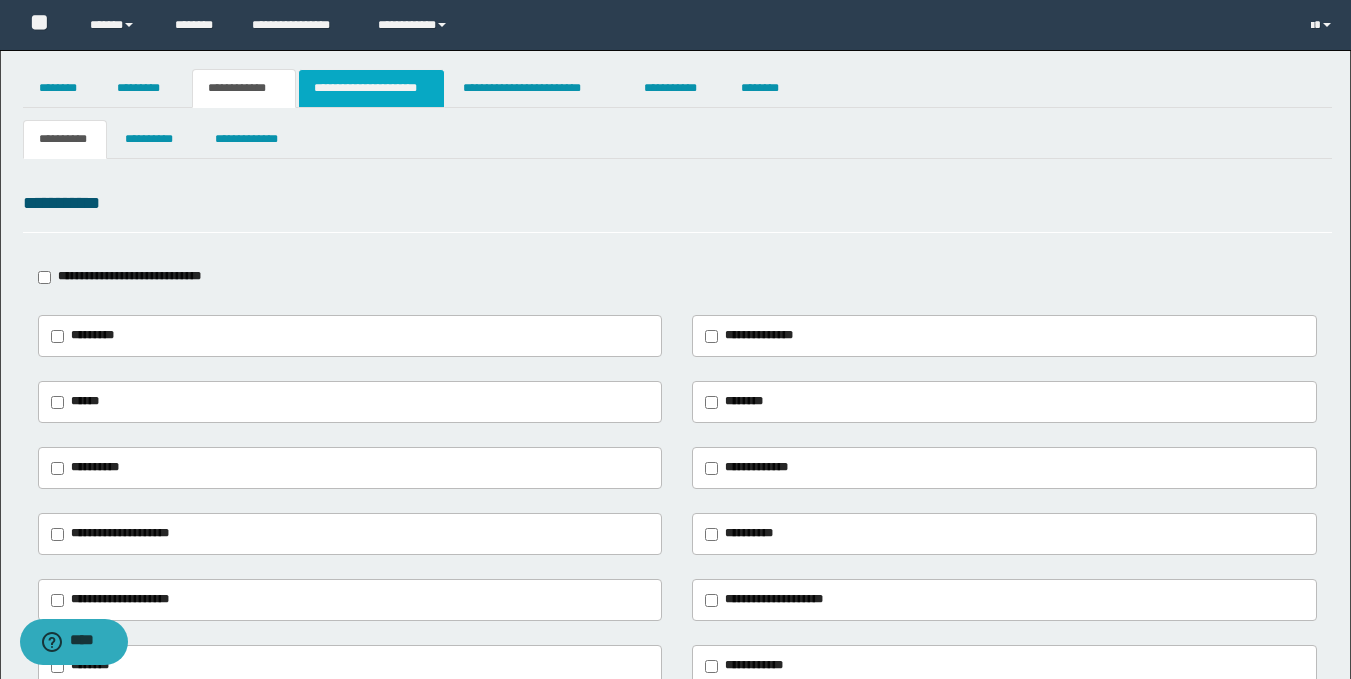 click on "**********" at bounding box center [371, 88] 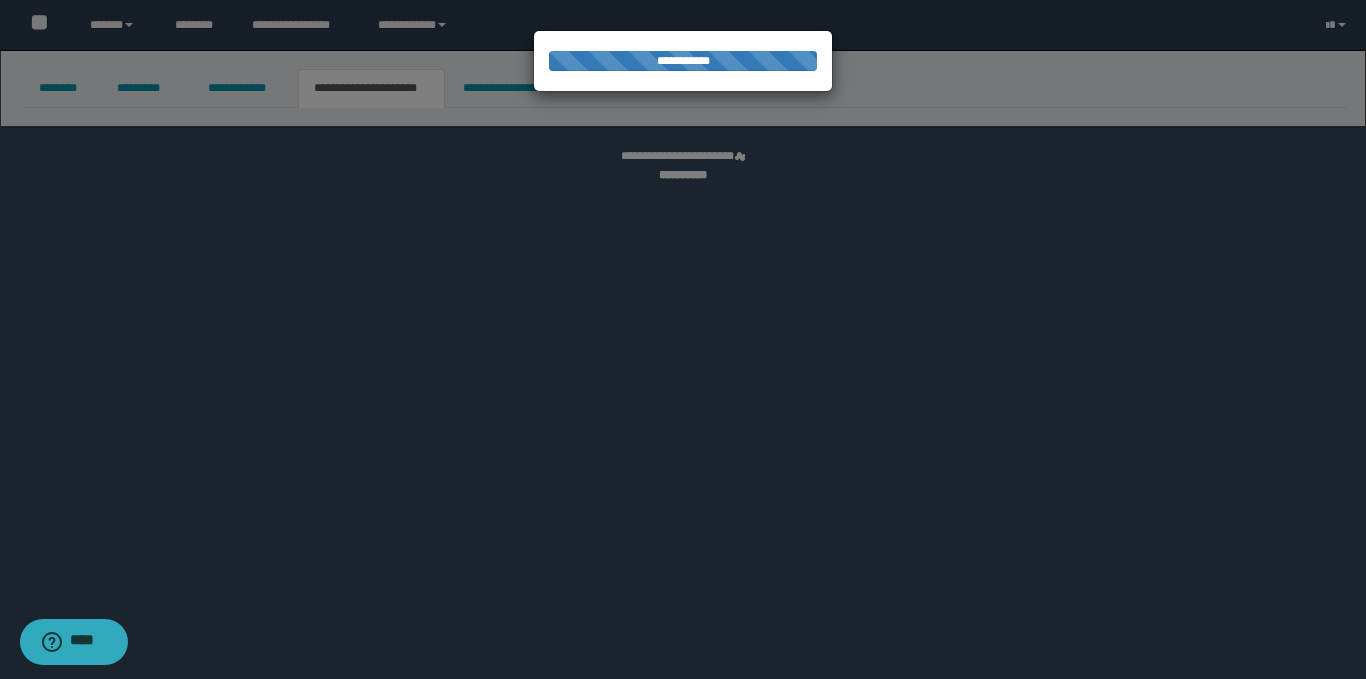 select on "*" 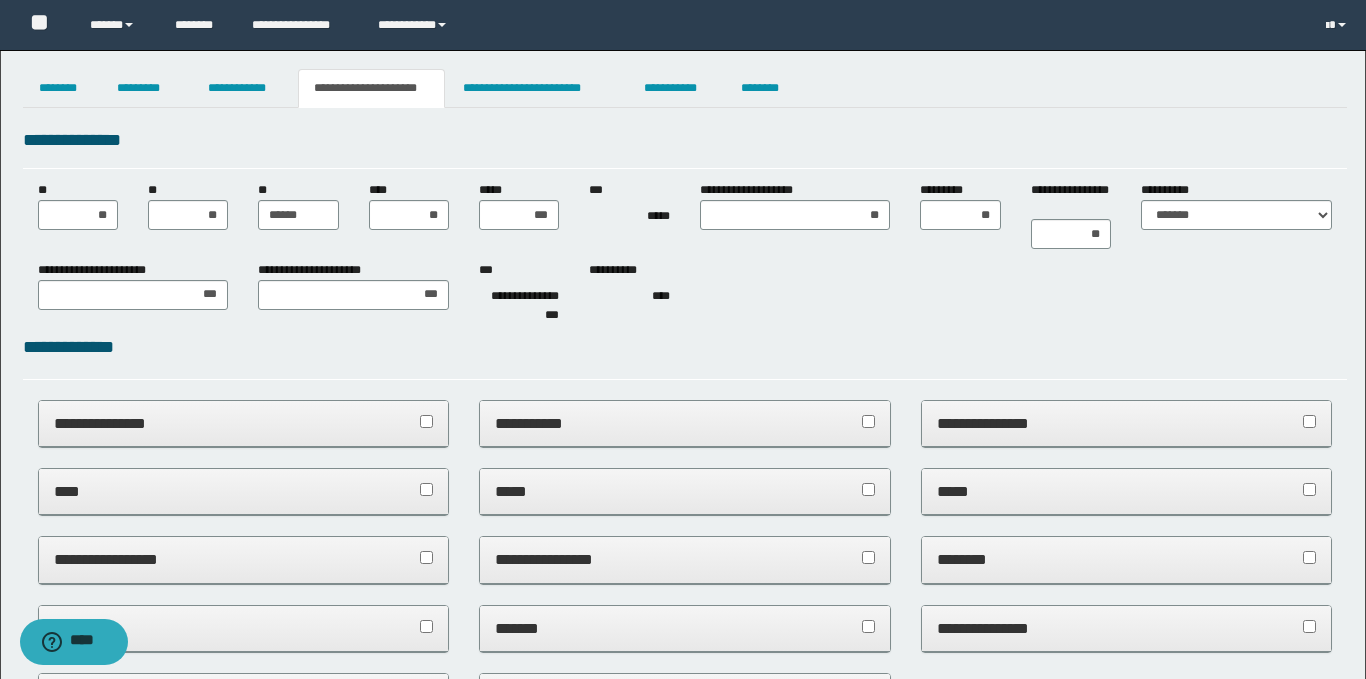 scroll, scrollTop: 0, scrollLeft: 0, axis: both 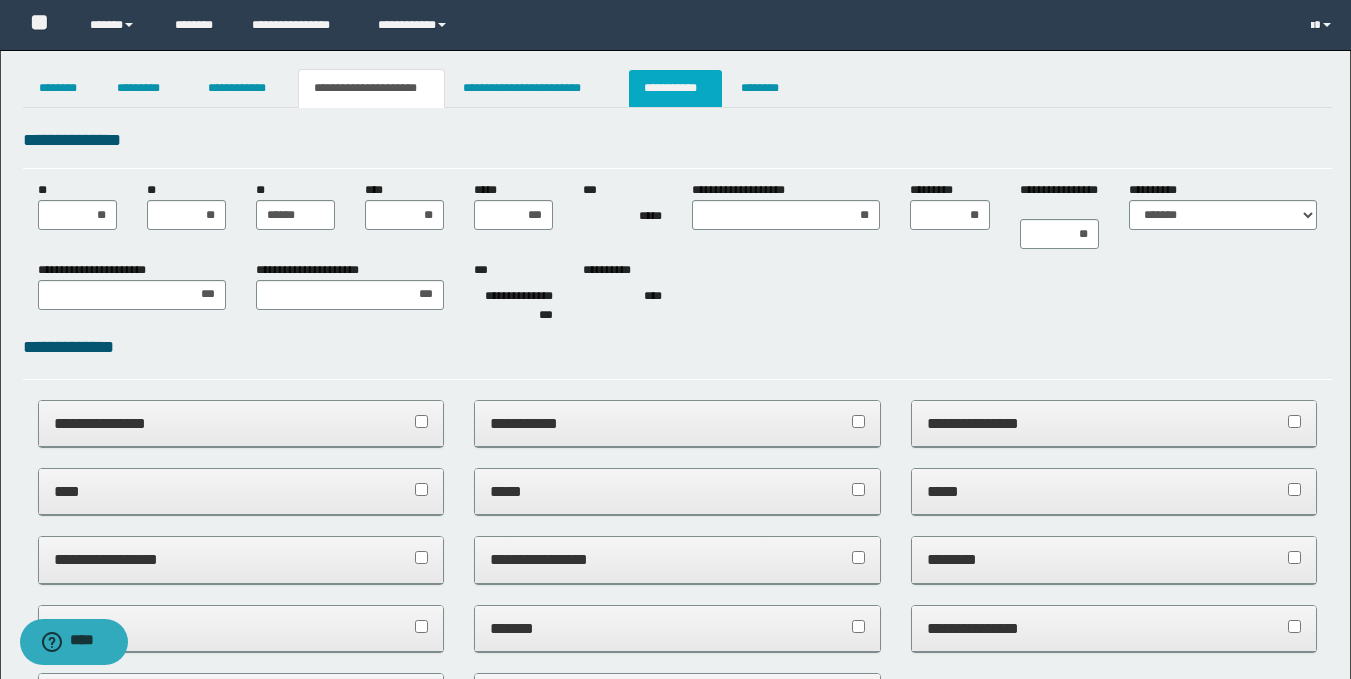 click on "**********" at bounding box center [675, 88] 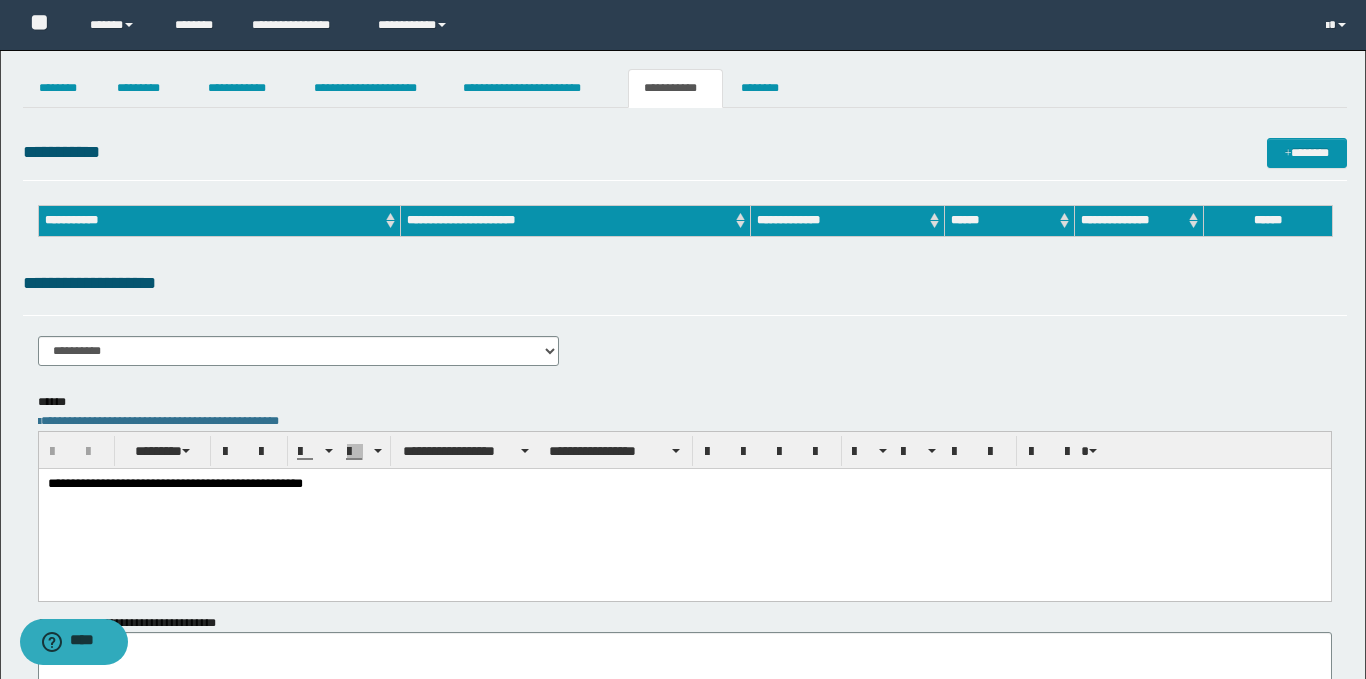 scroll, scrollTop: 0, scrollLeft: 0, axis: both 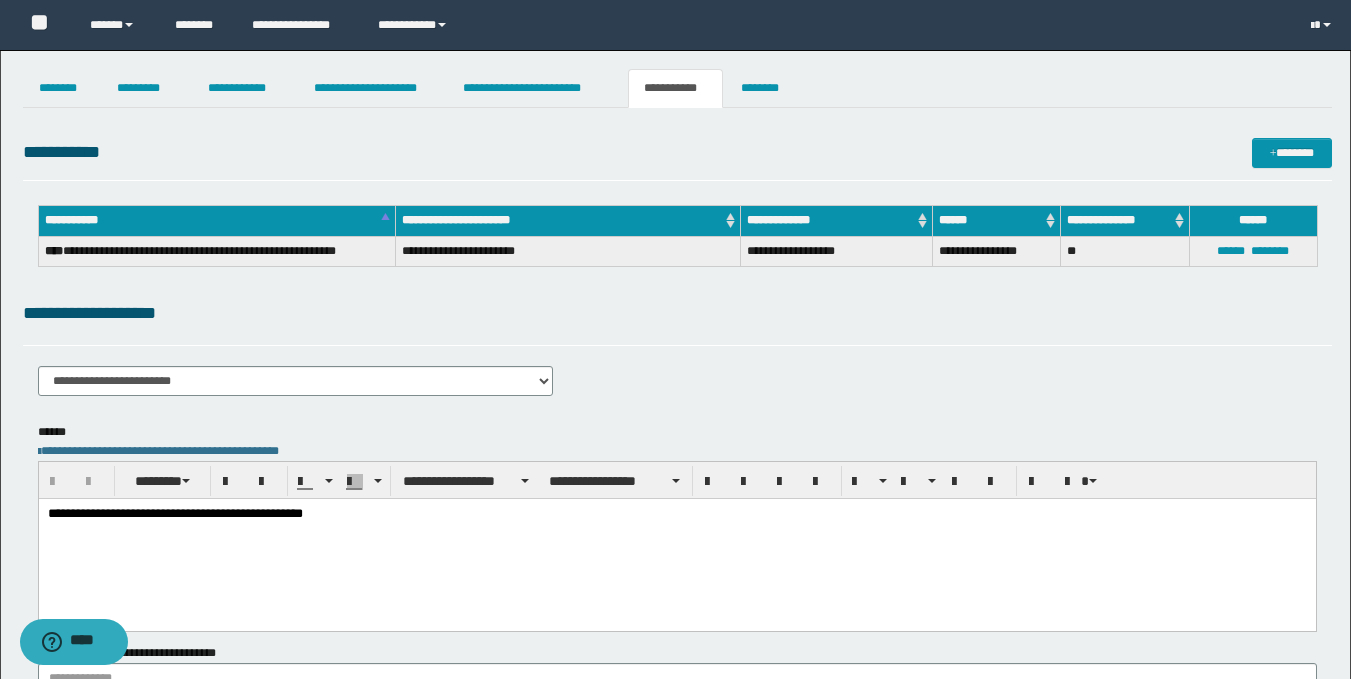 click on "**********" at bounding box center [676, 514] 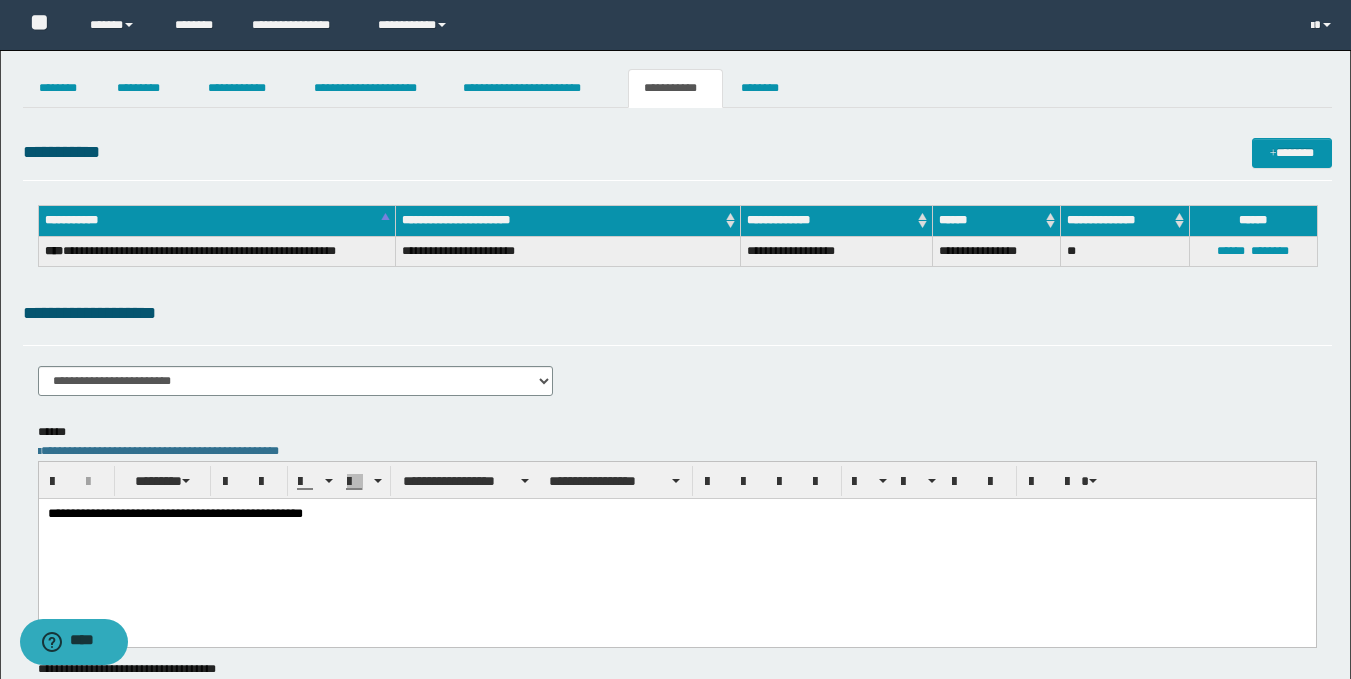 paste 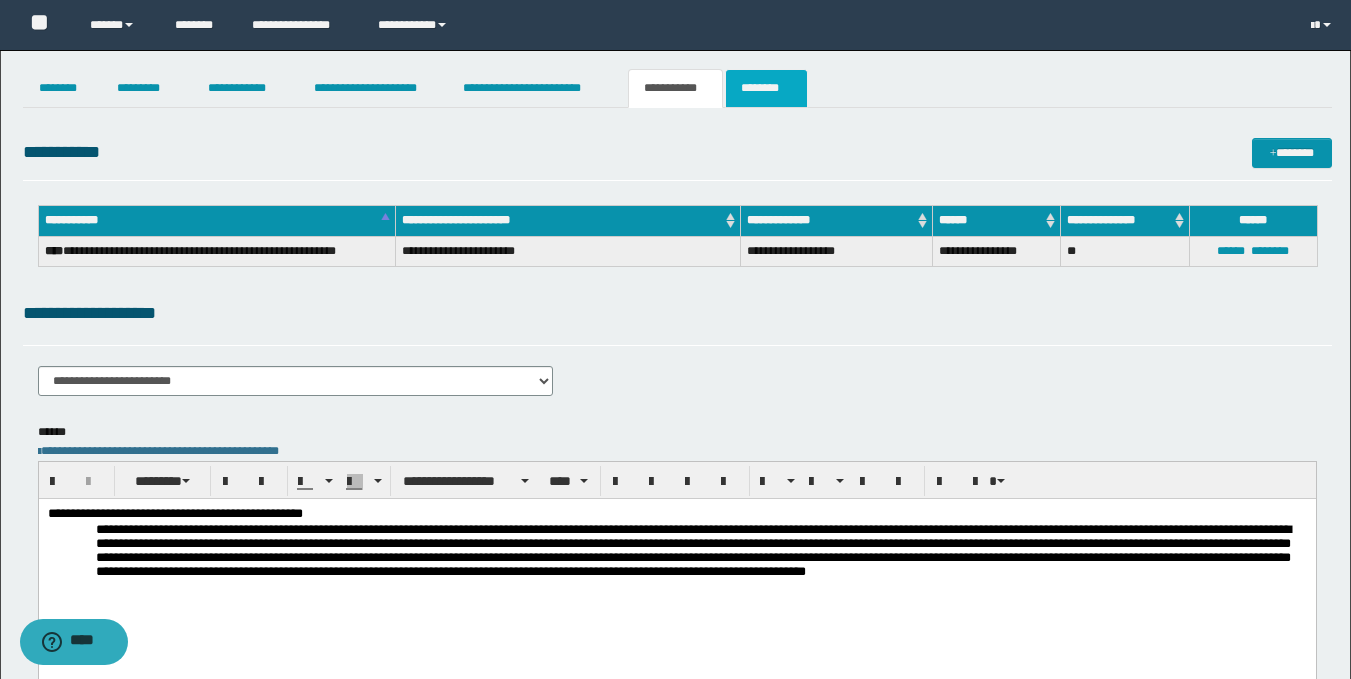 click on "********" at bounding box center [766, 88] 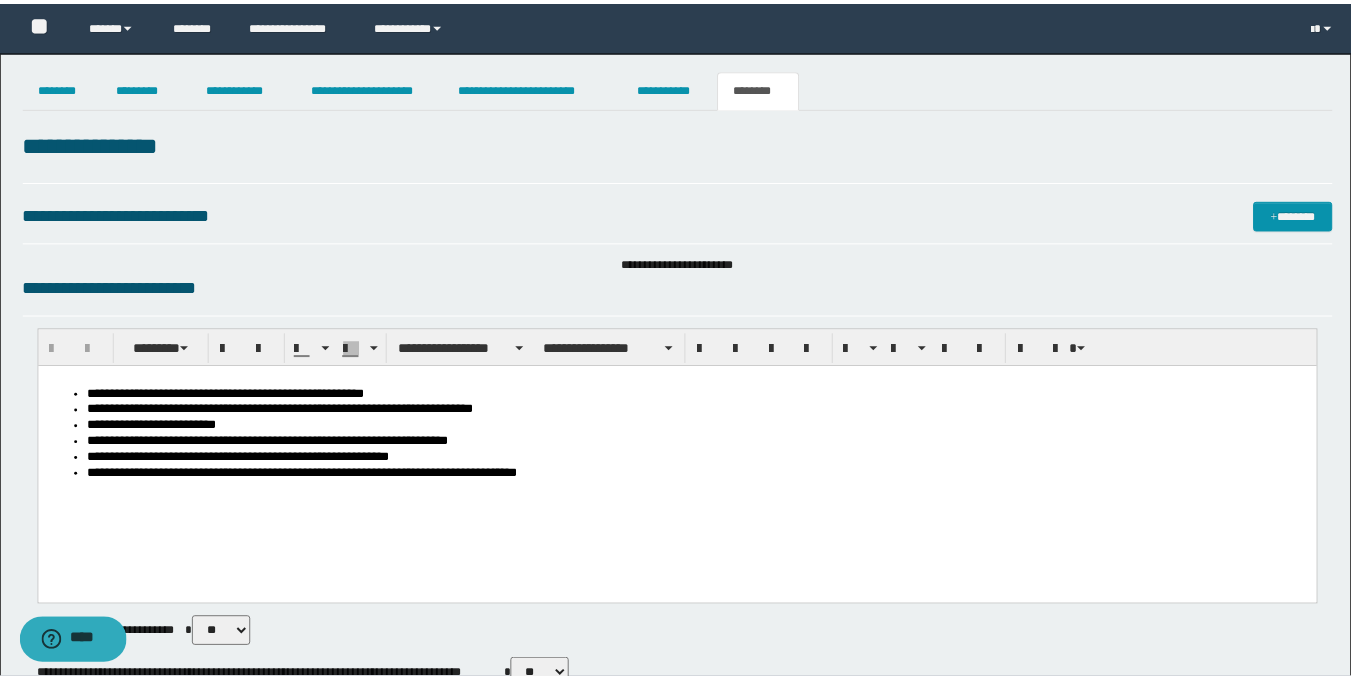 scroll, scrollTop: 0, scrollLeft: 0, axis: both 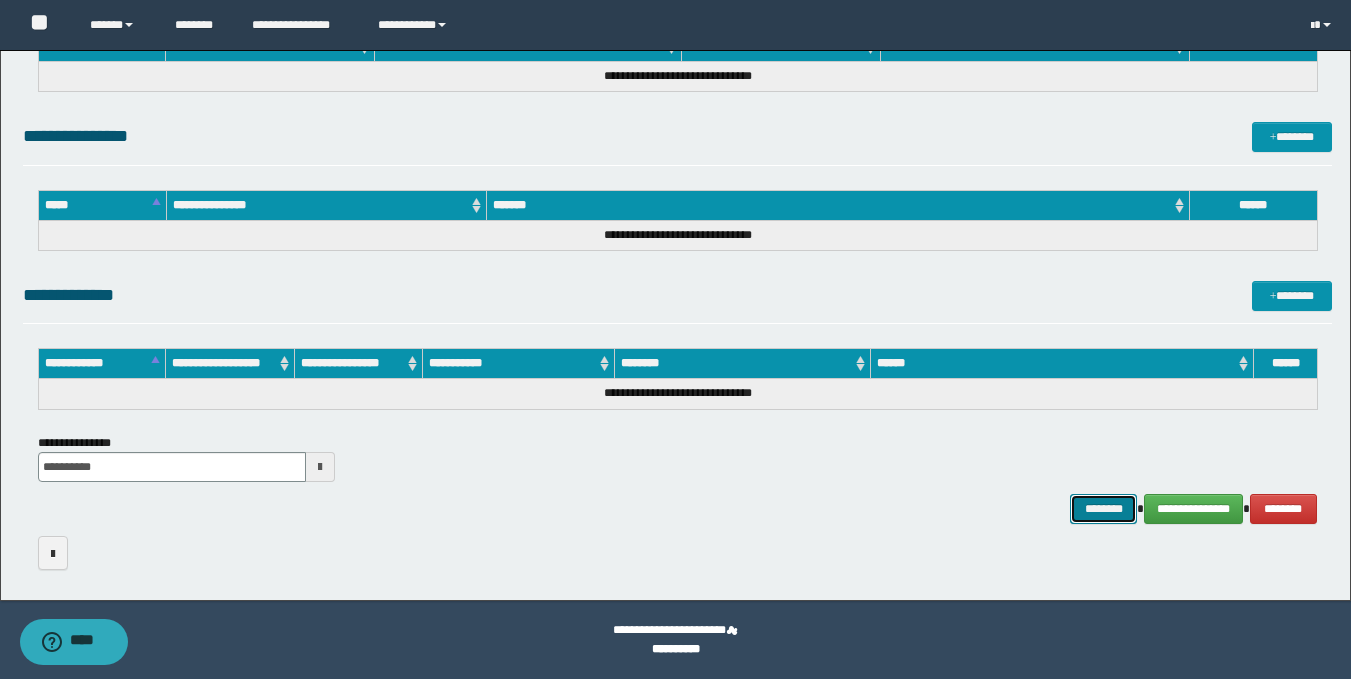 click on "********" at bounding box center (1104, 509) 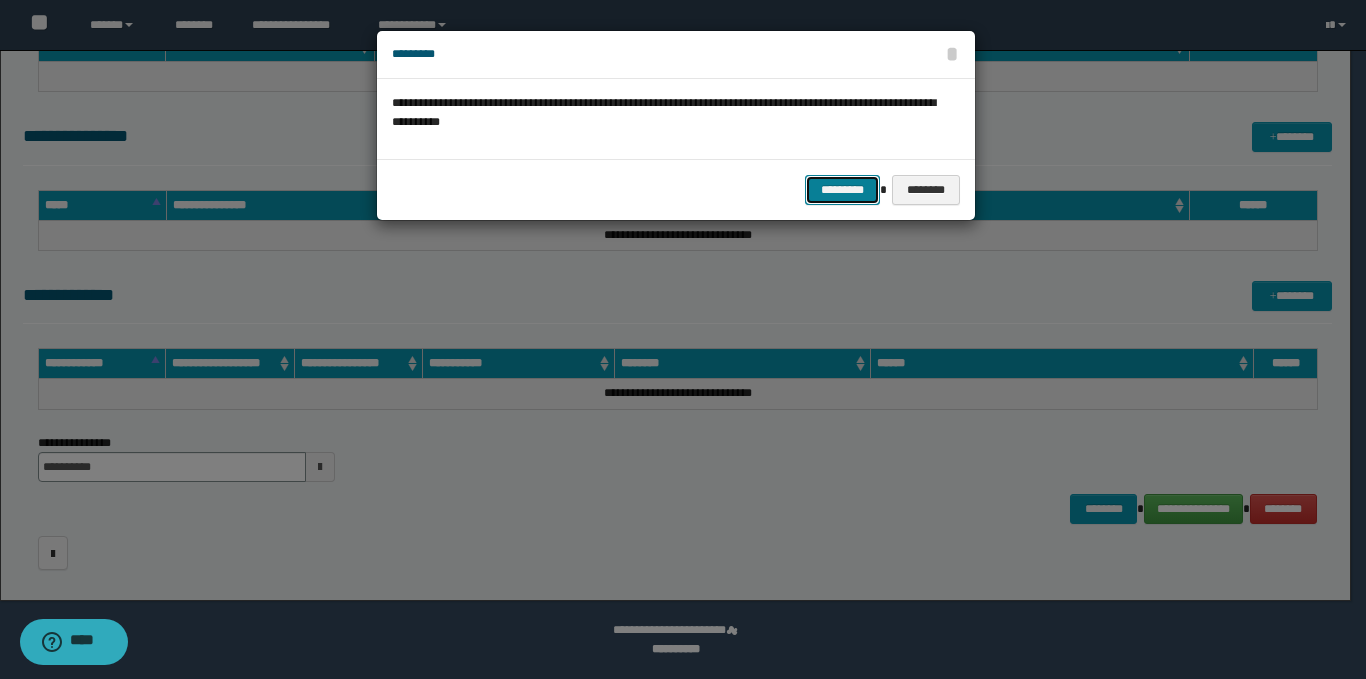 click on "*********" at bounding box center (842, 190) 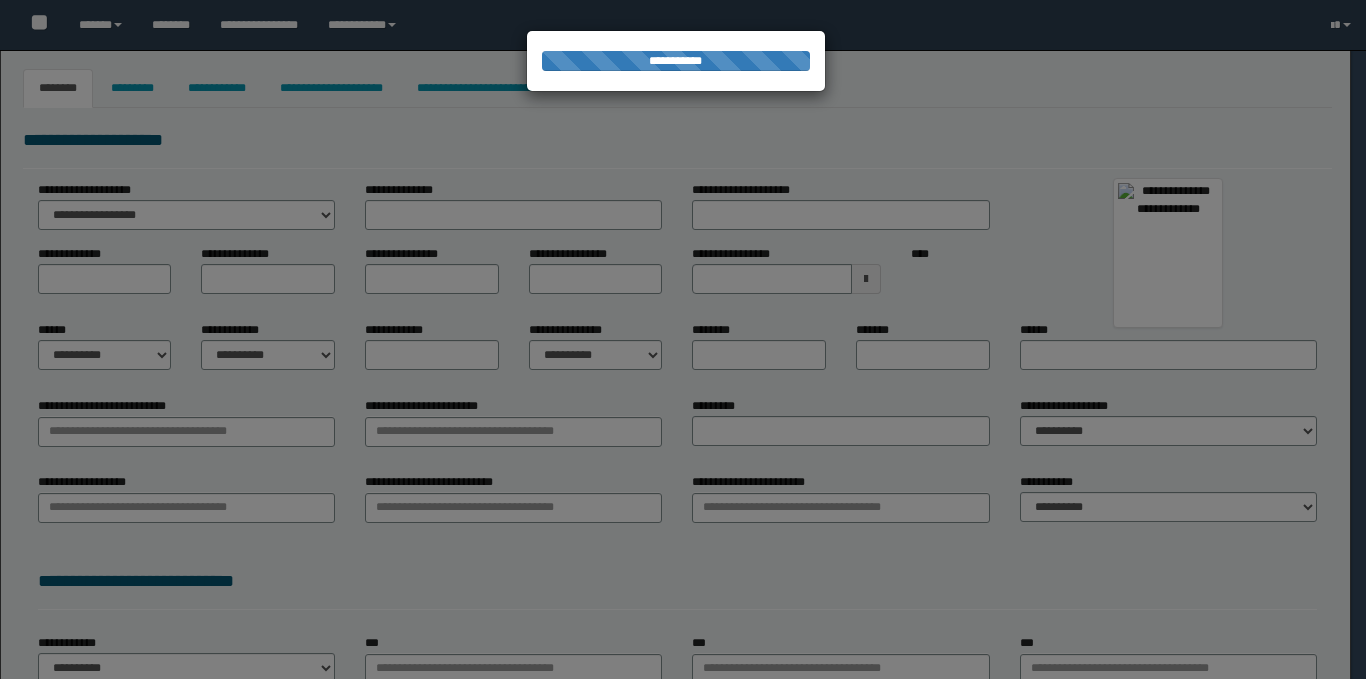 scroll, scrollTop: 0, scrollLeft: 0, axis: both 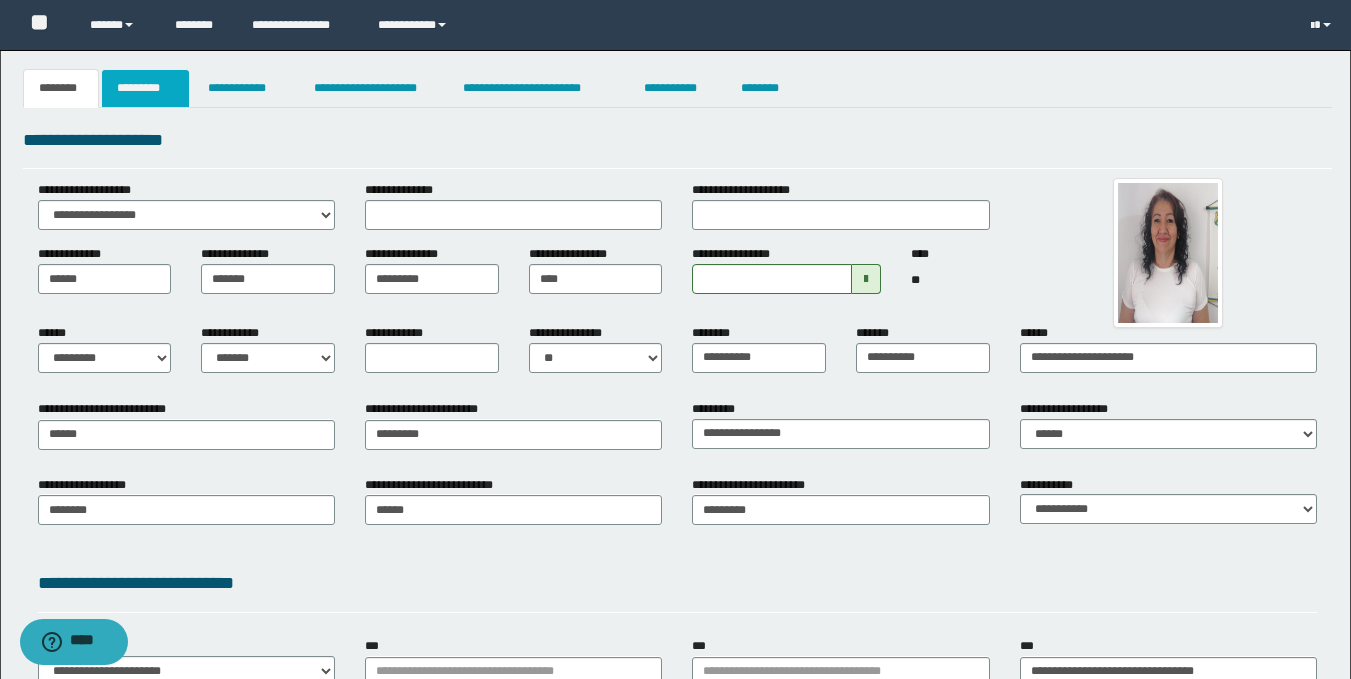 click on "*********" at bounding box center (145, 88) 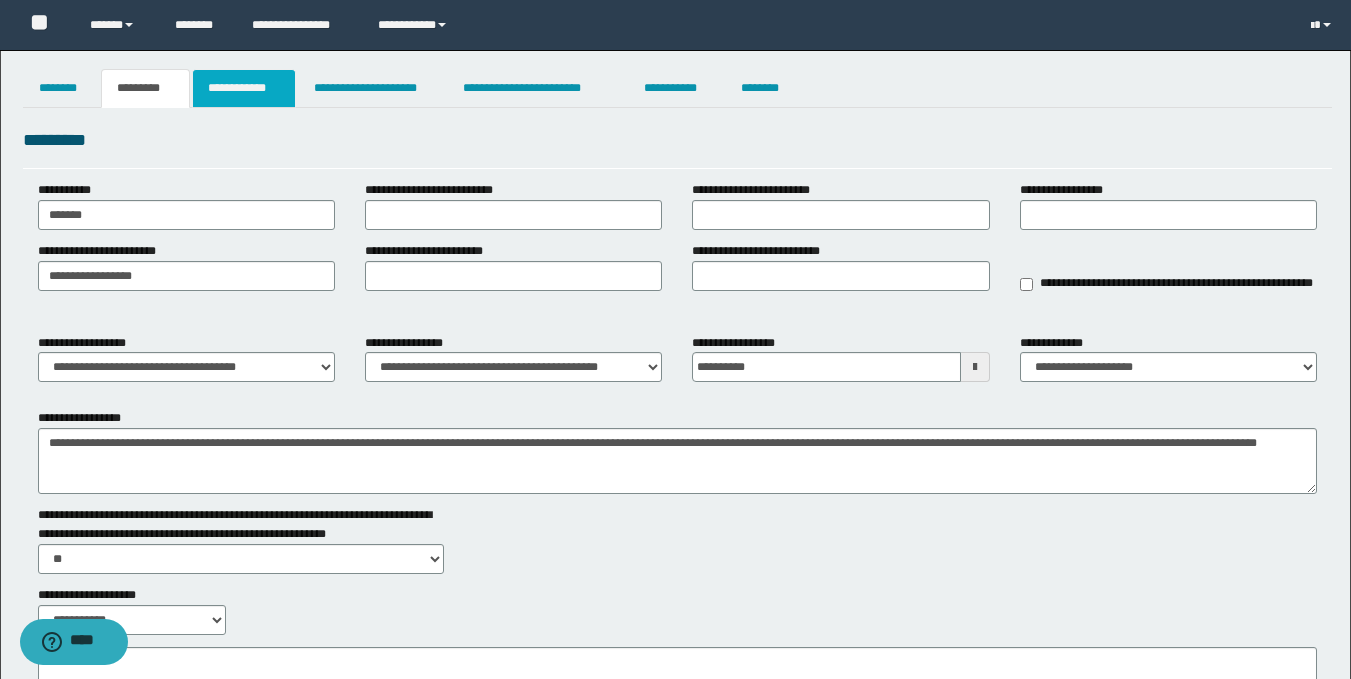 click on "**********" at bounding box center [244, 88] 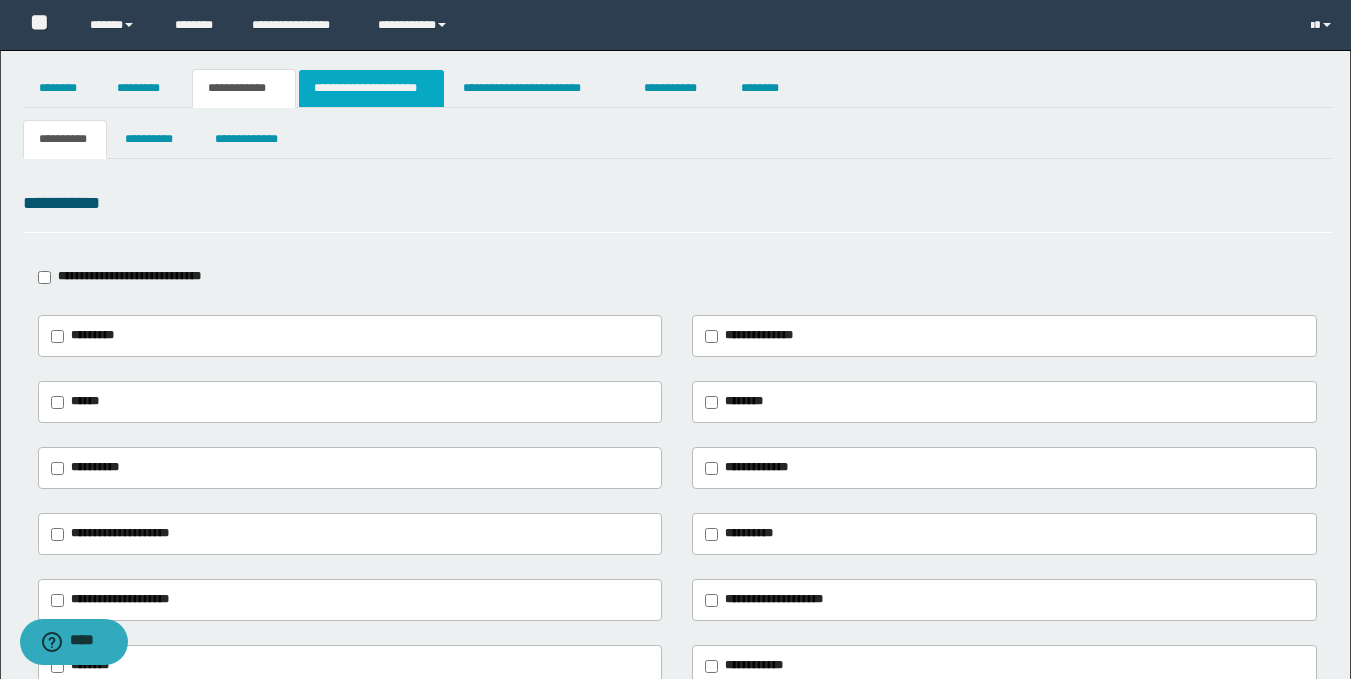 click on "**********" at bounding box center [371, 88] 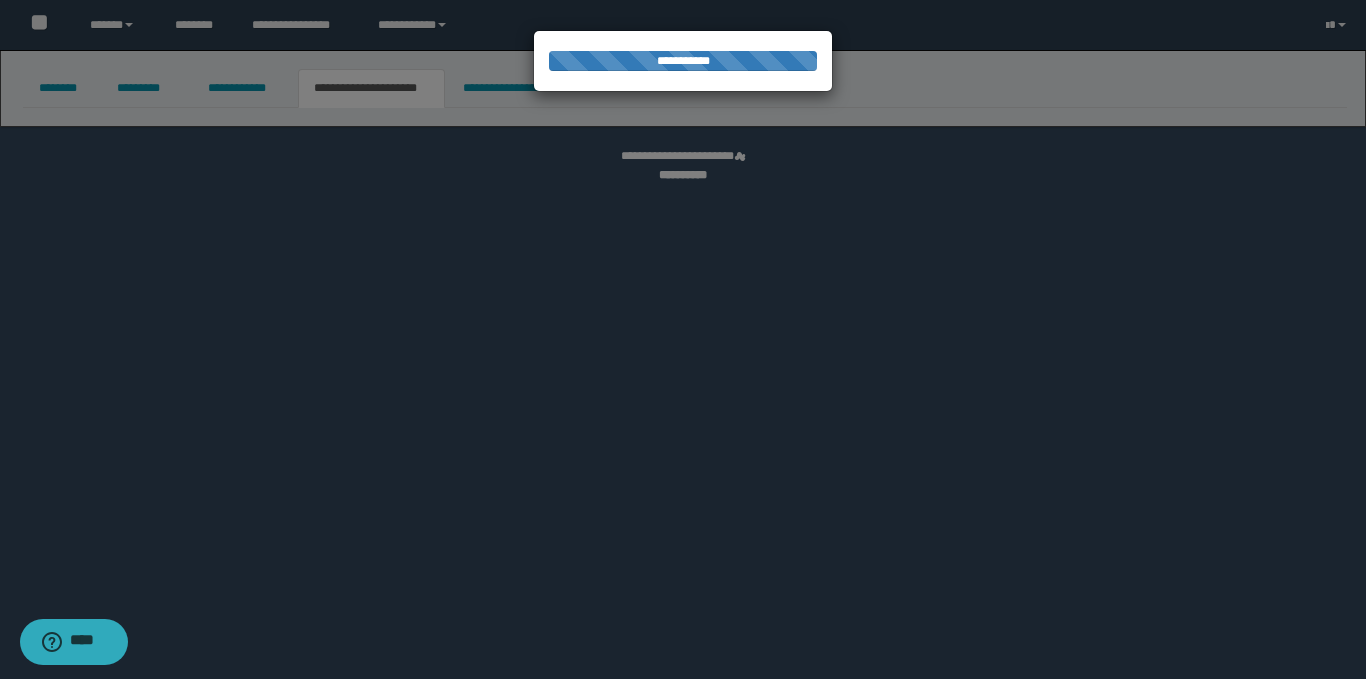 select on "*" 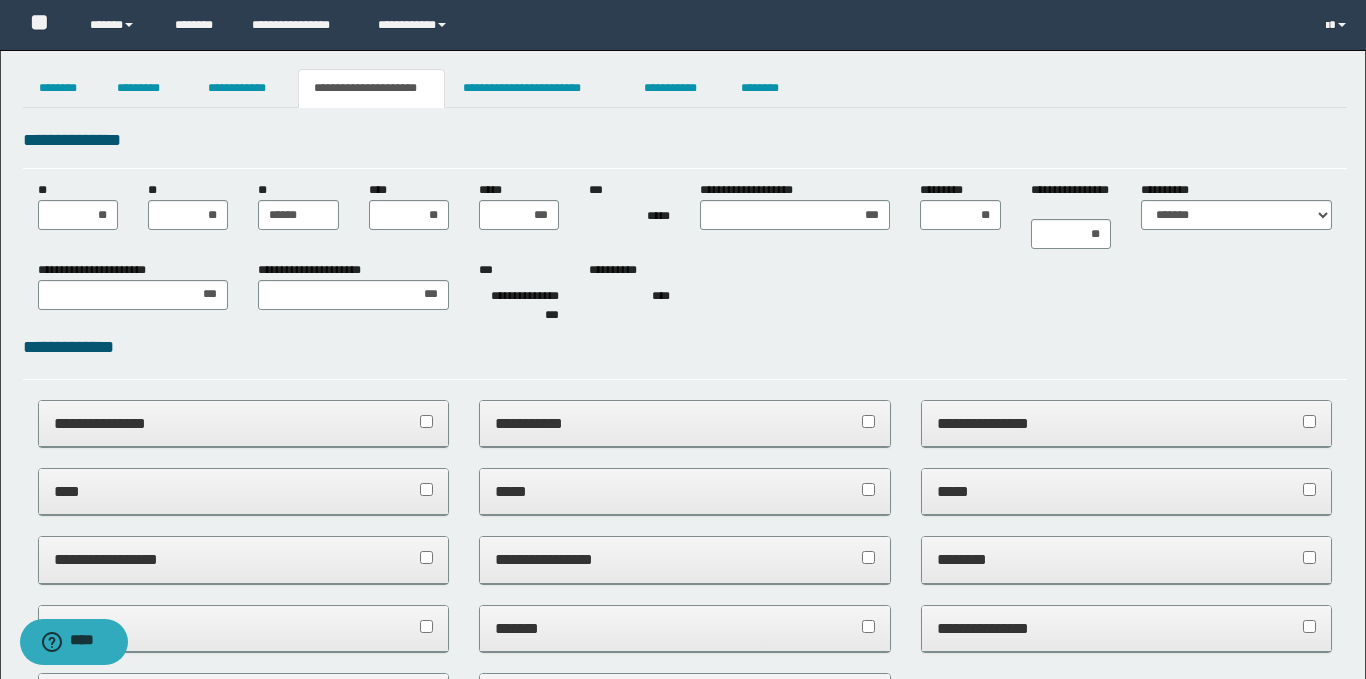 scroll, scrollTop: 0, scrollLeft: 0, axis: both 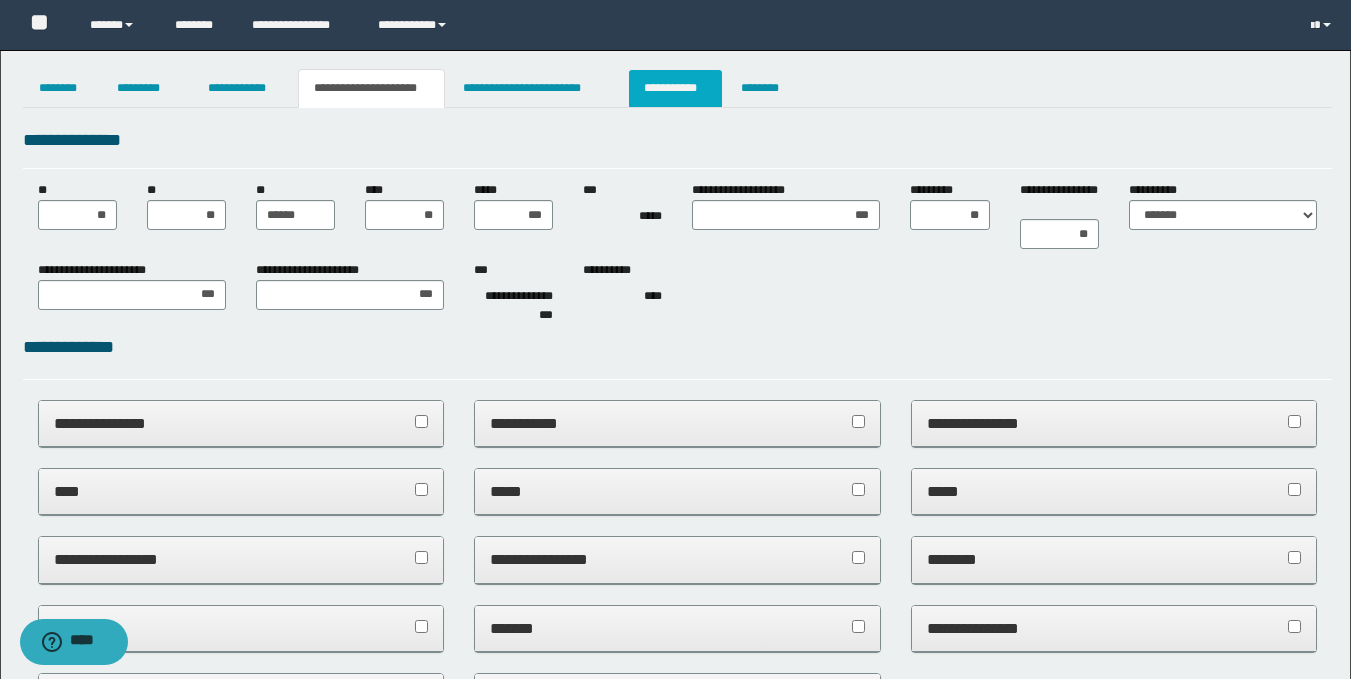 click on "**********" at bounding box center (675, 88) 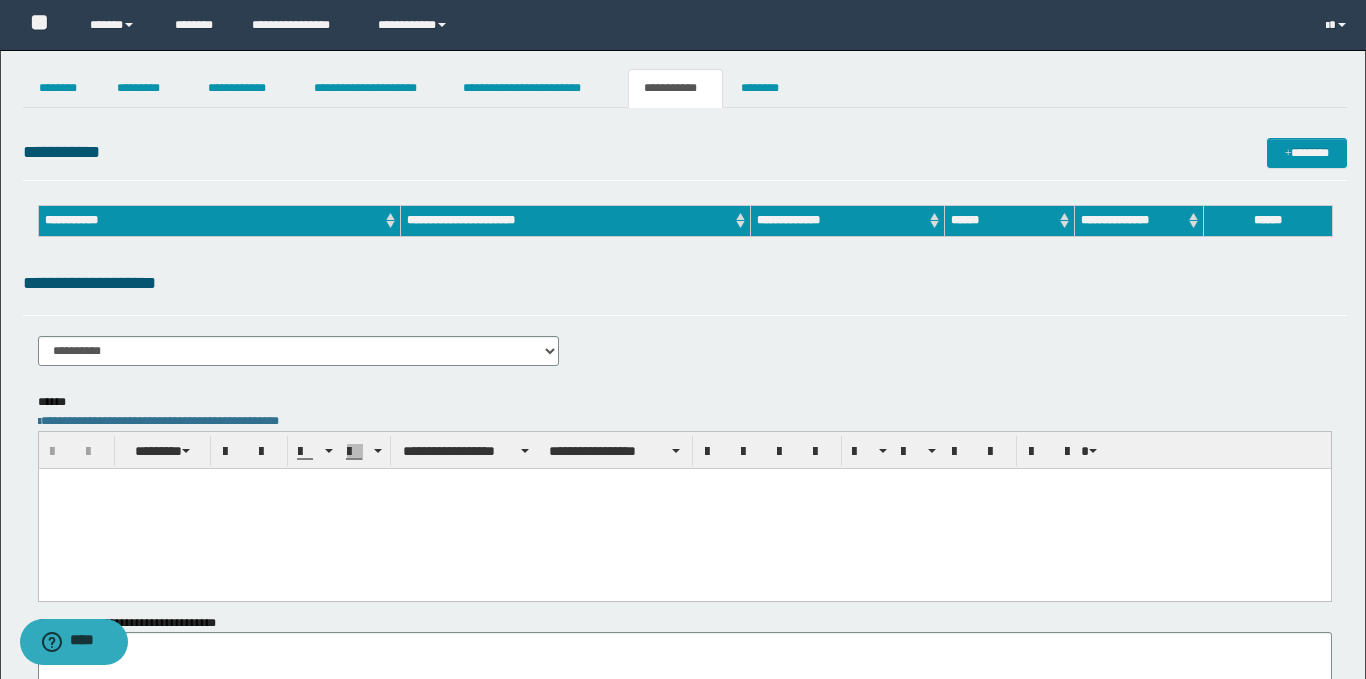 scroll, scrollTop: 0, scrollLeft: 0, axis: both 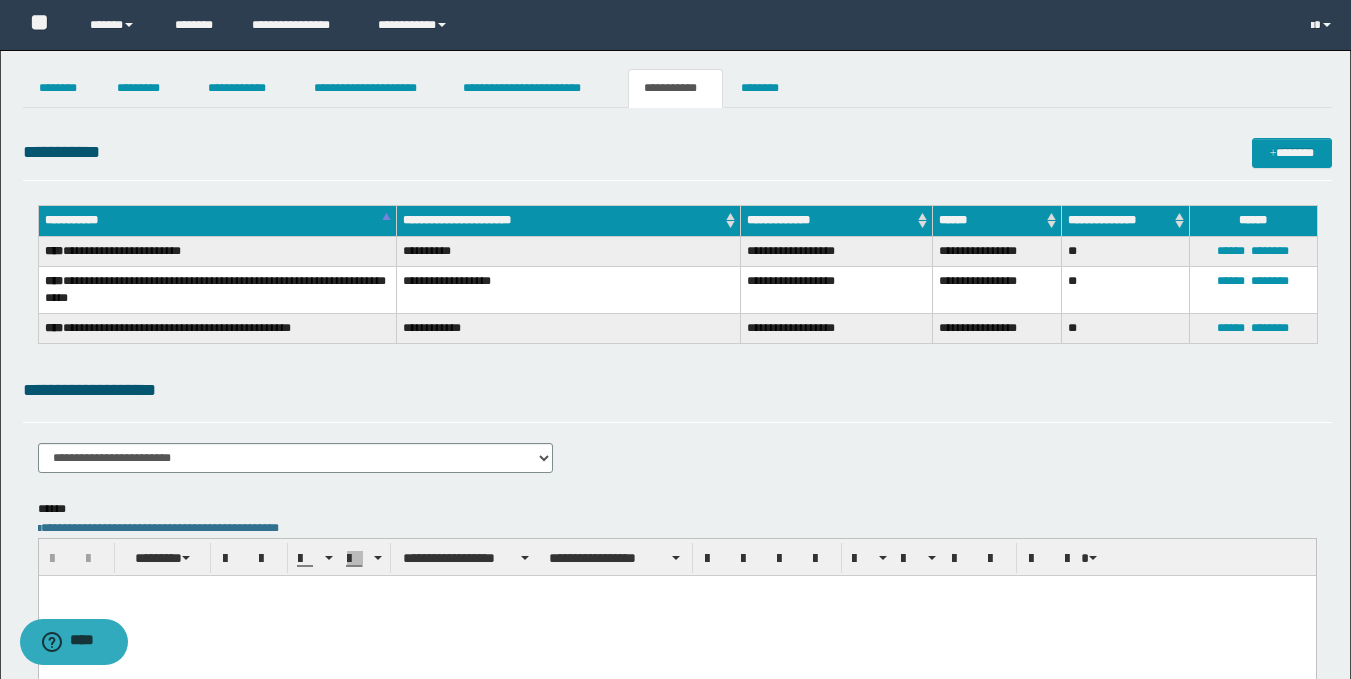 click at bounding box center [676, 616] 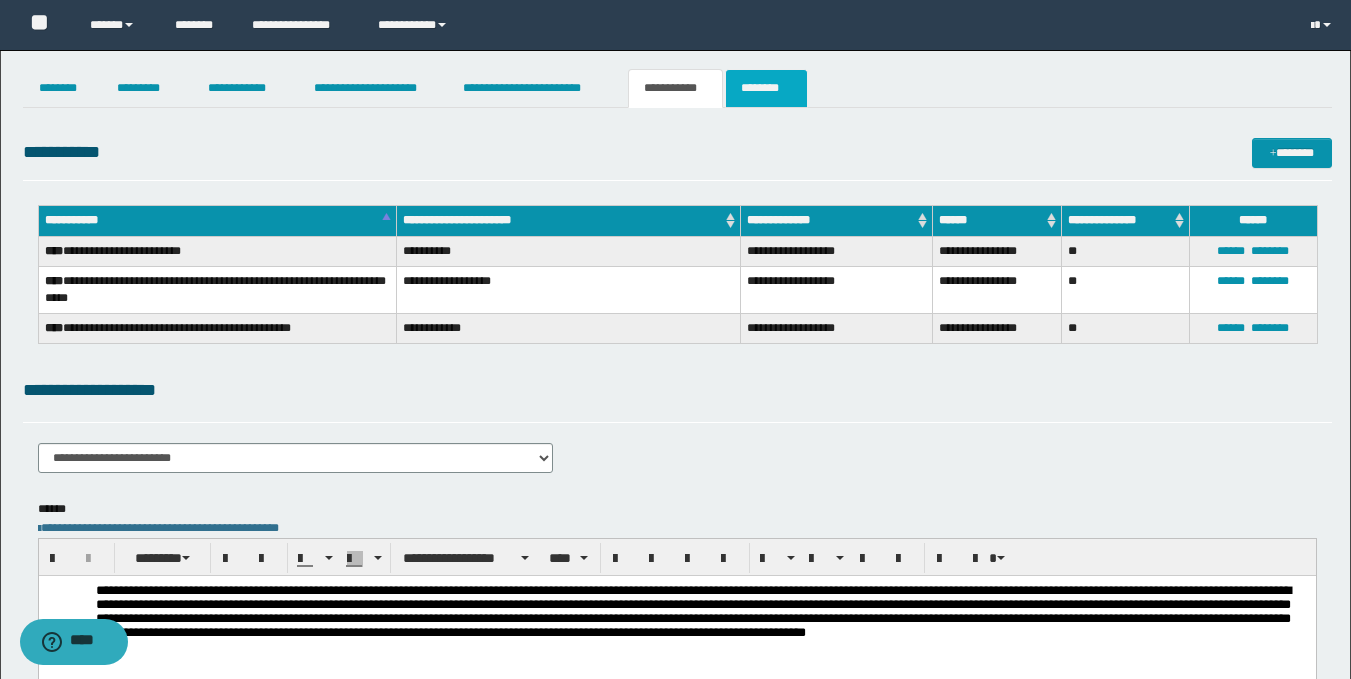 click on "********" at bounding box center [766, 88] 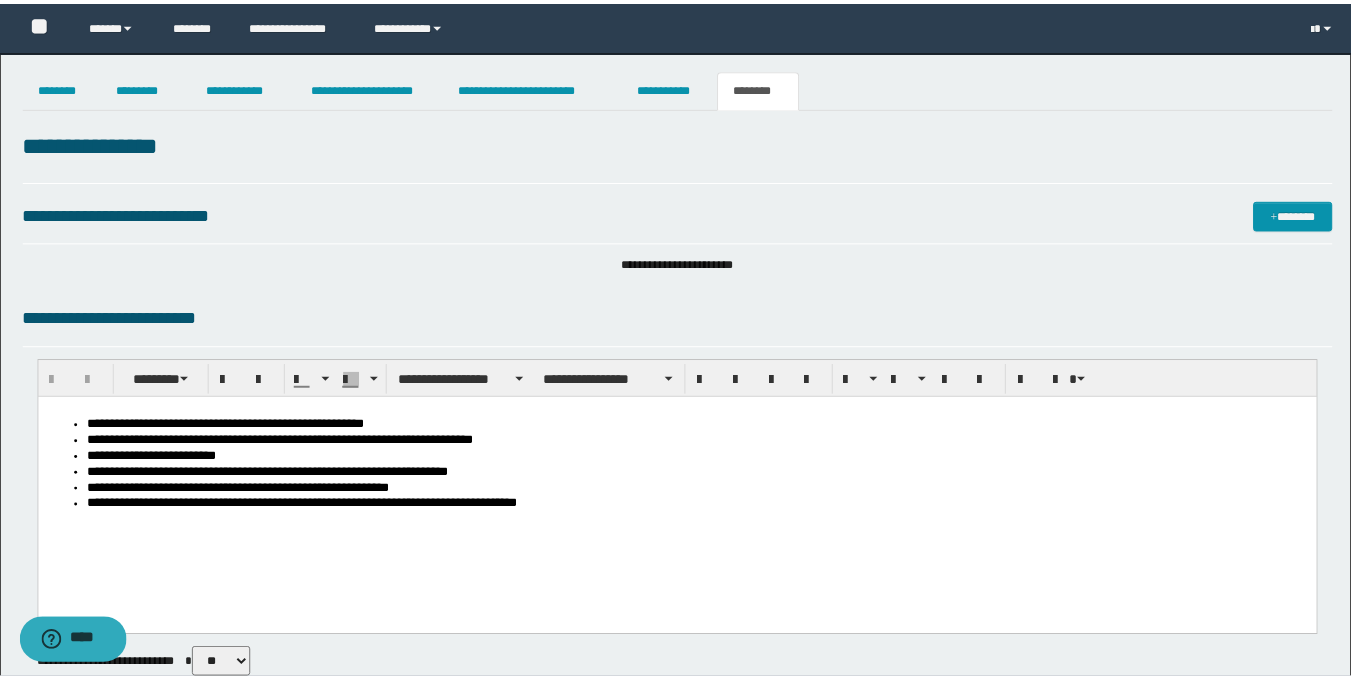 scroll, scrollTop: 0, scrollLeft: 0, axis: both 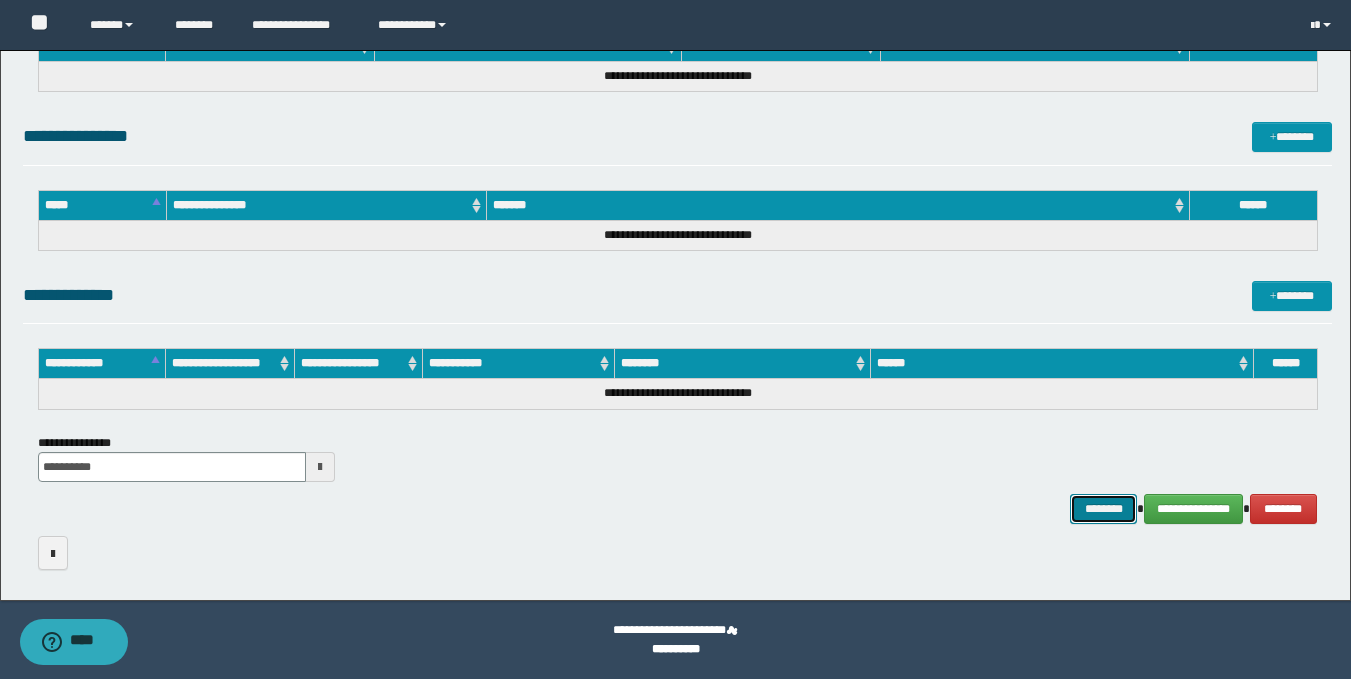 click on "********" at bounding box center (1104, 509) 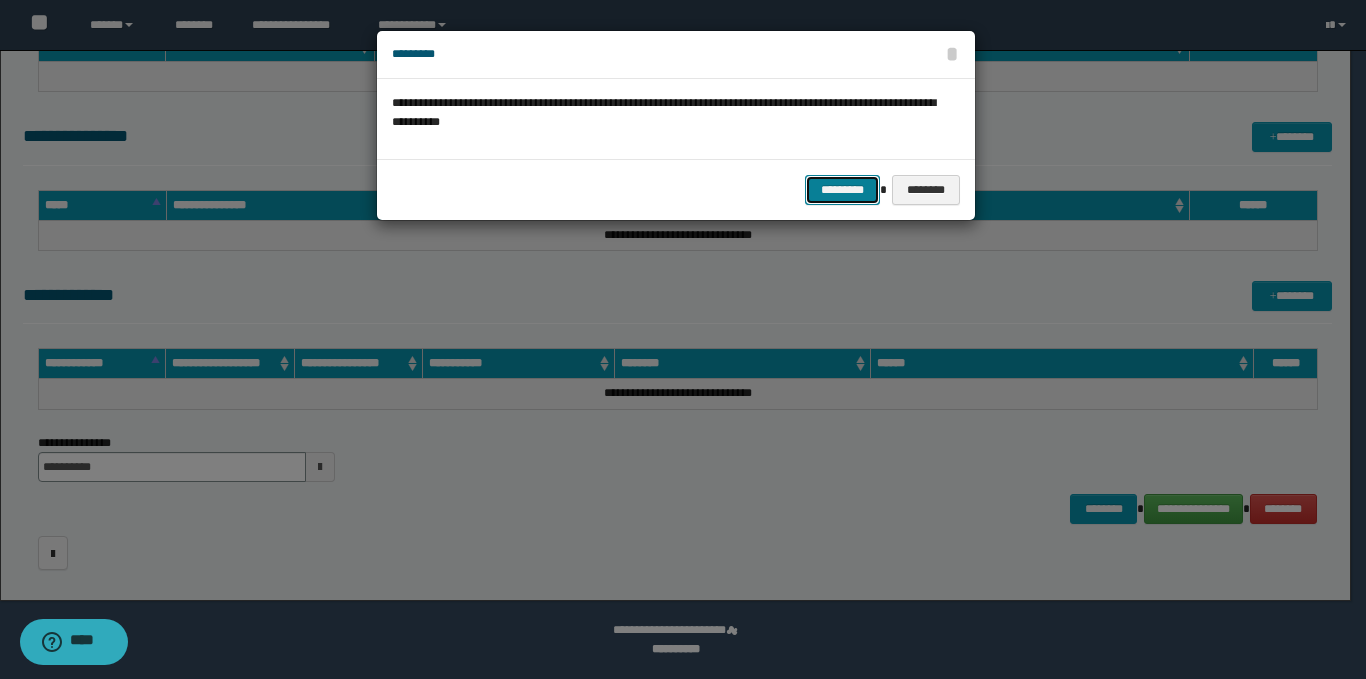 click on "*********" at bounding box center [842, 190] 